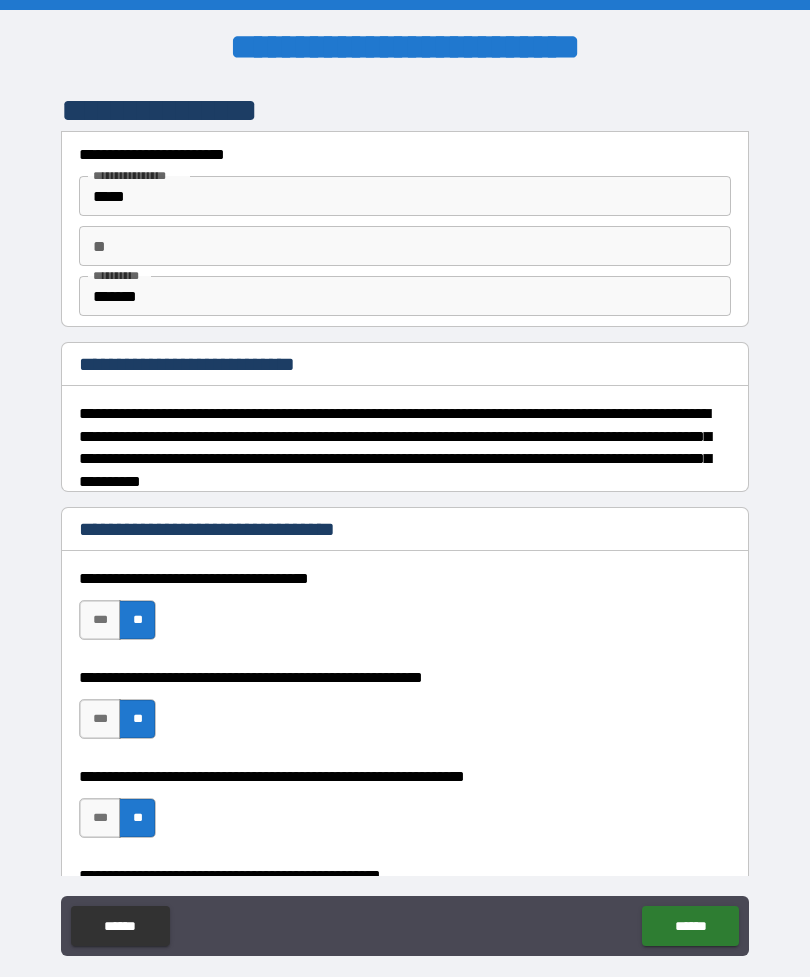 scroll, scrollTop: 64, scrollLeft: 0, axis: vertical 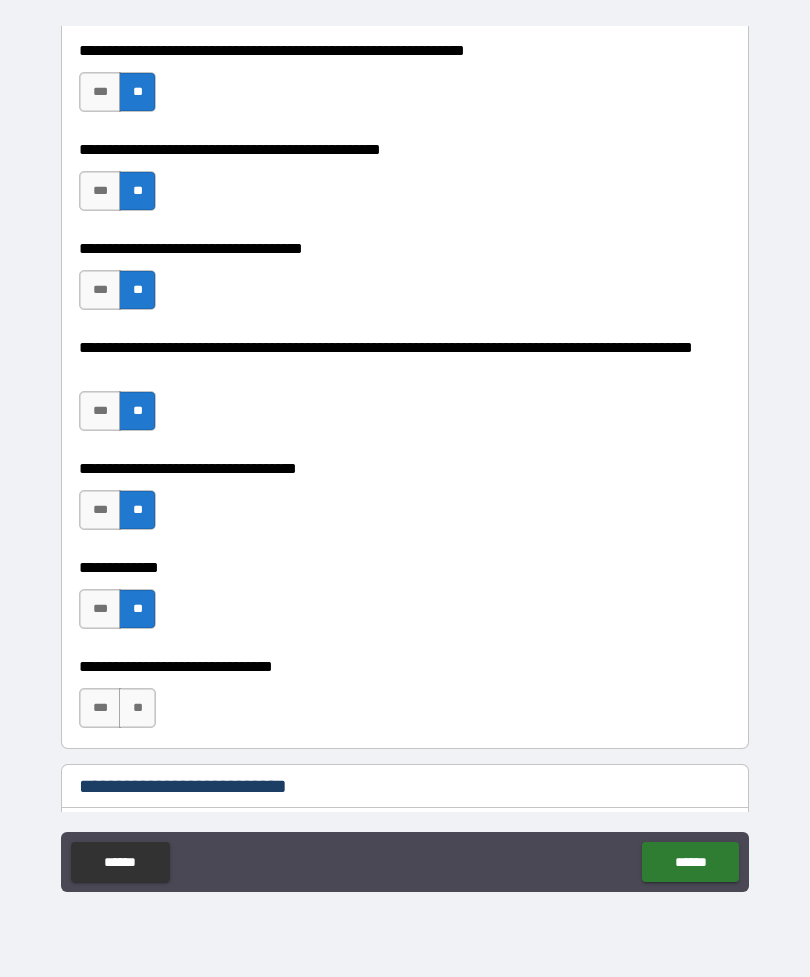 click on "**" at bounding box center (137, 708) 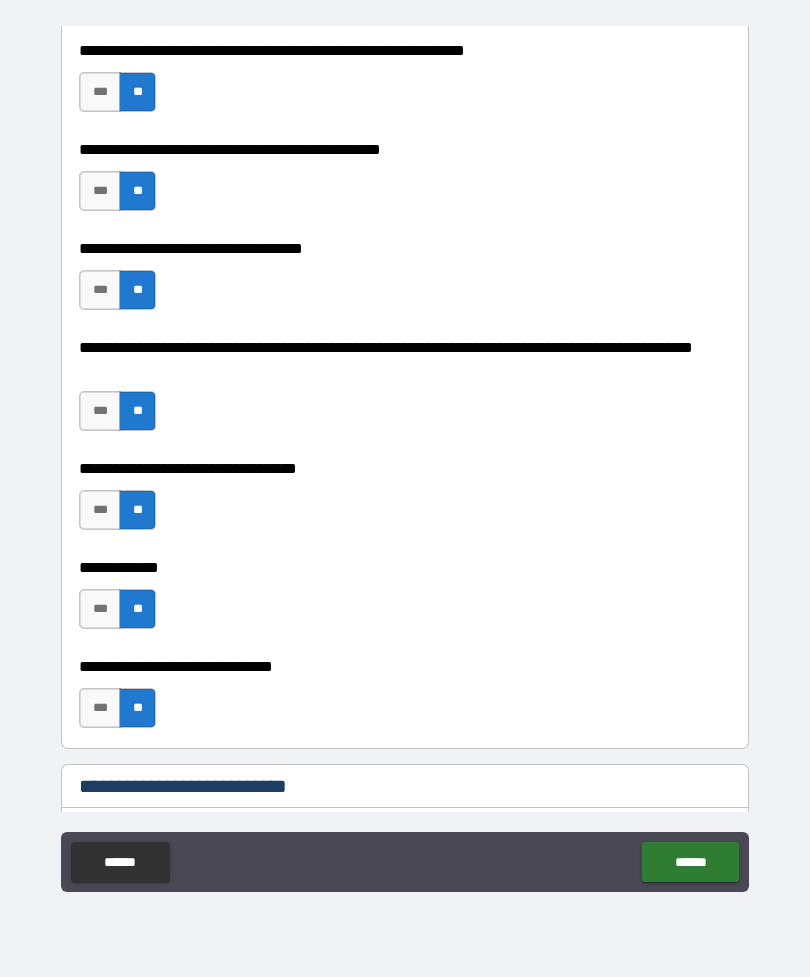 click on "******" at bounding box center [690, 862] 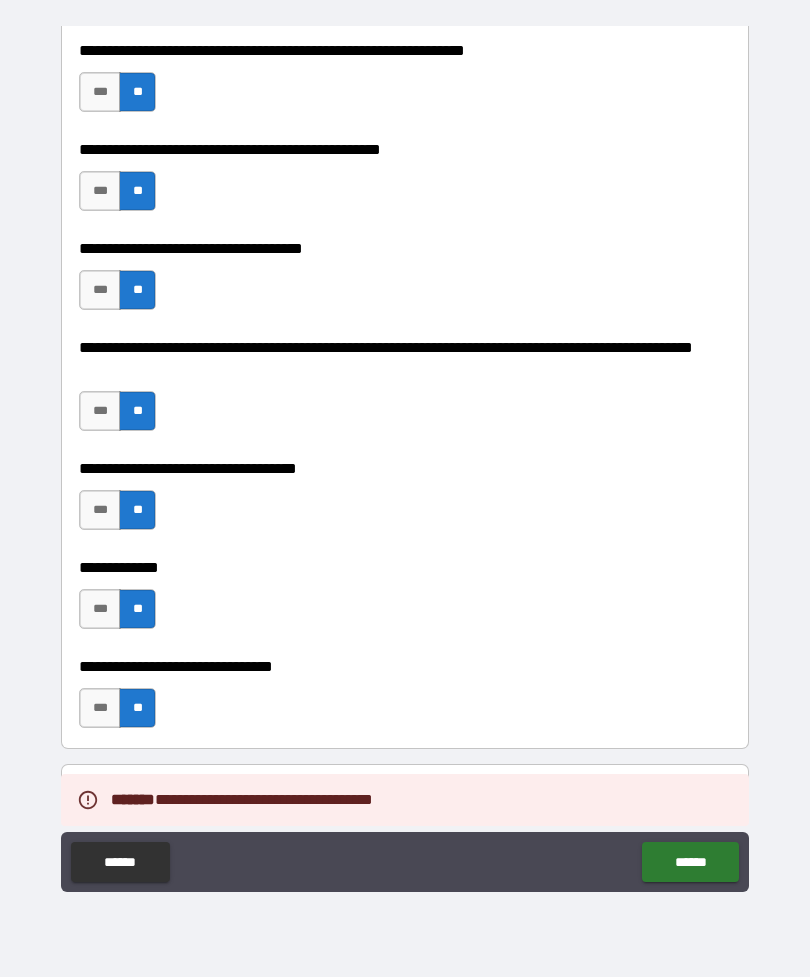 click on "**********" at bounding box center [405, 788] 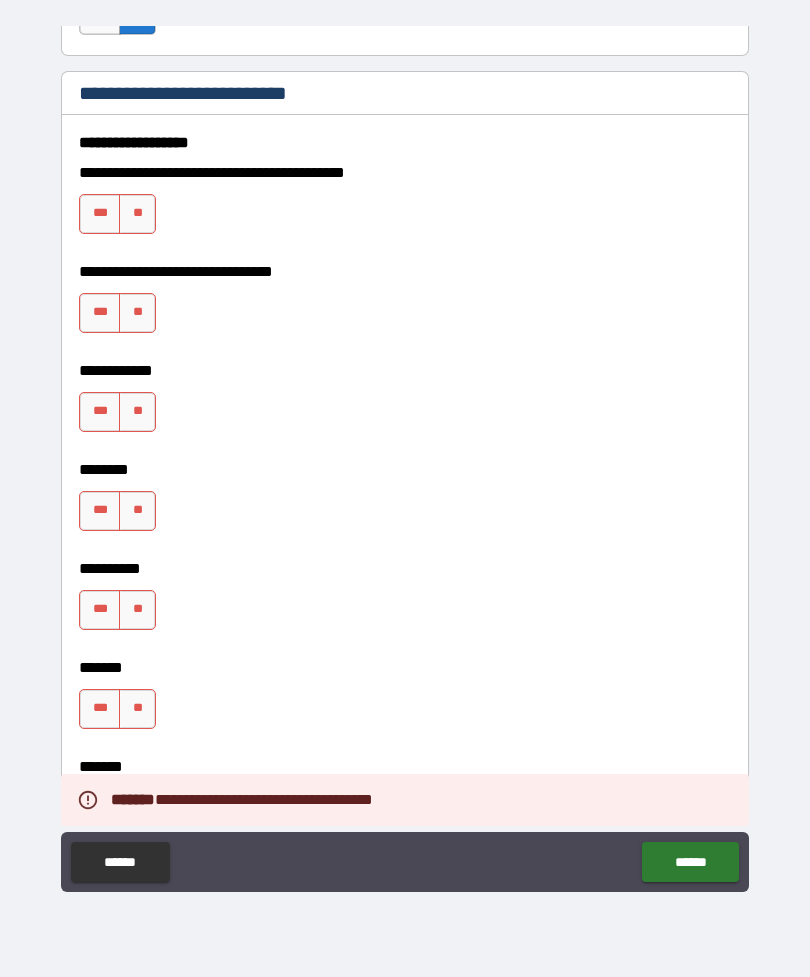 scroll, scrollTop: 1348, scrollLeft: 0, axis: vertical 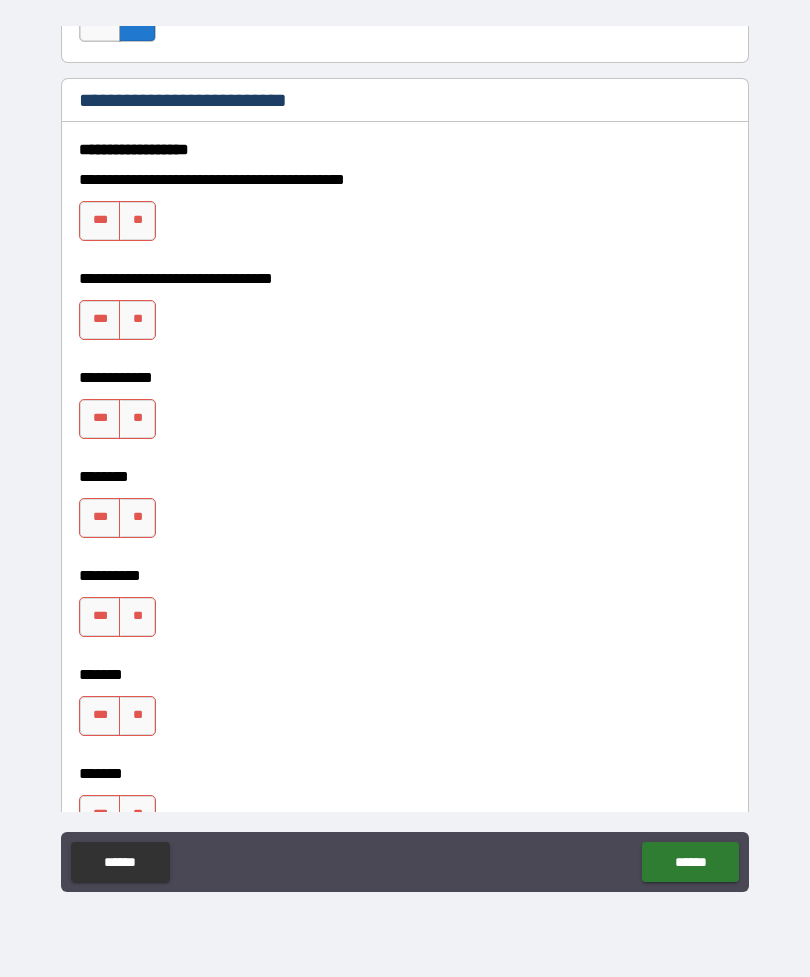 click on "***" at bounding box center [100, 221] 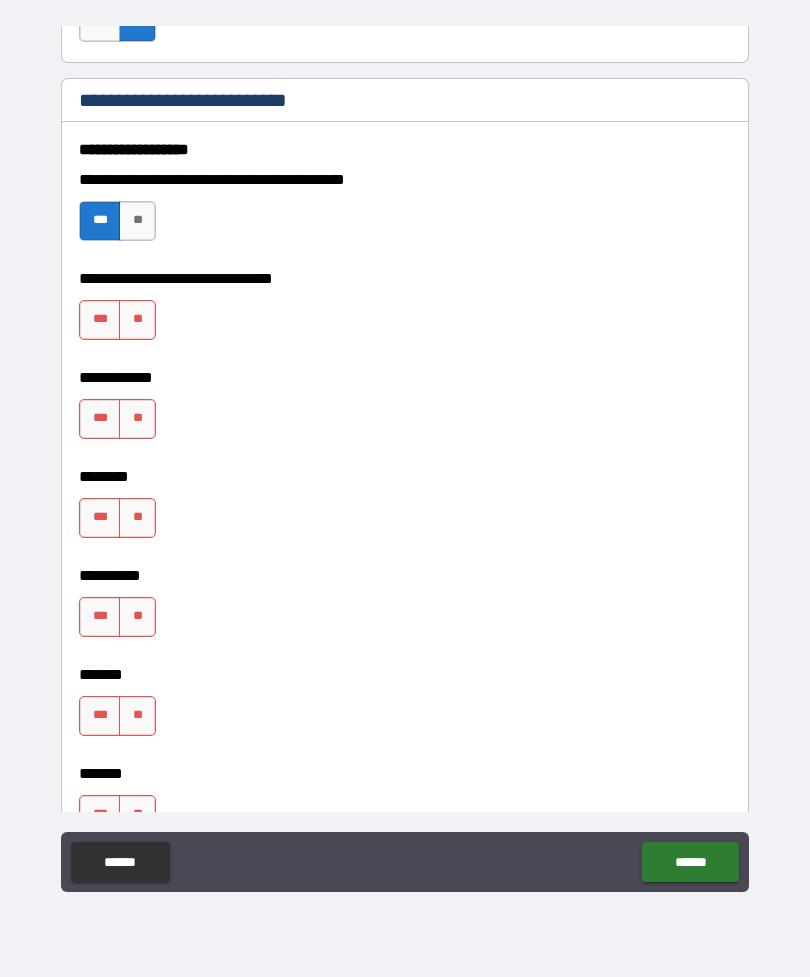 click on "**" at bounding box center (137, 320) 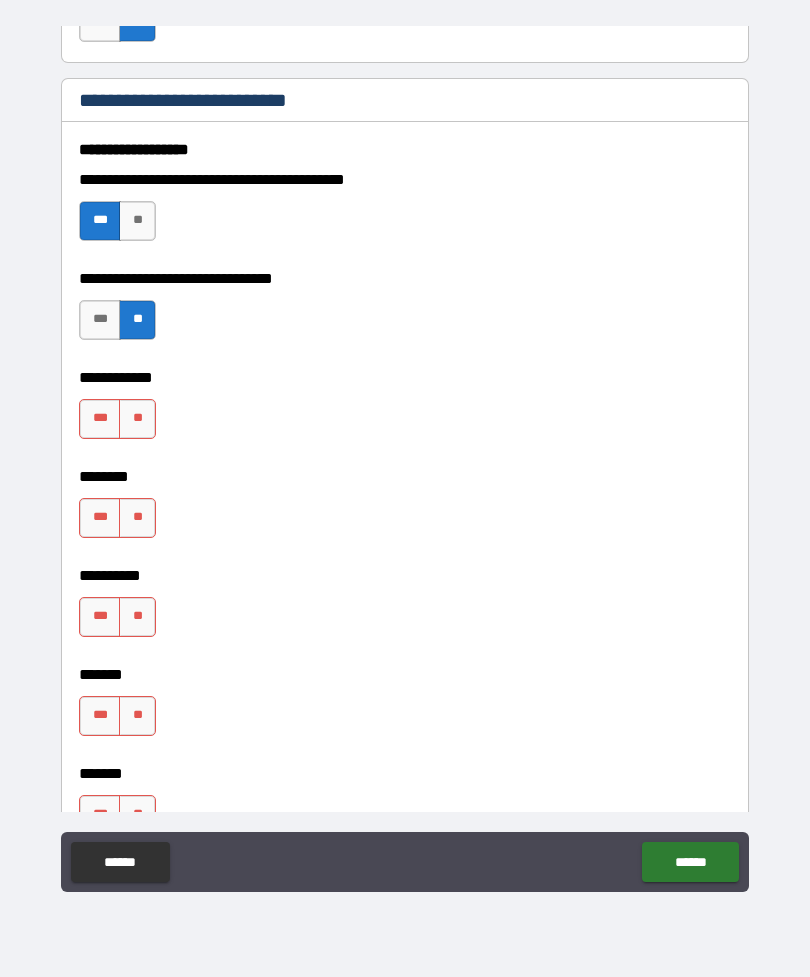 click on "**" at bounding box center [137, 419] 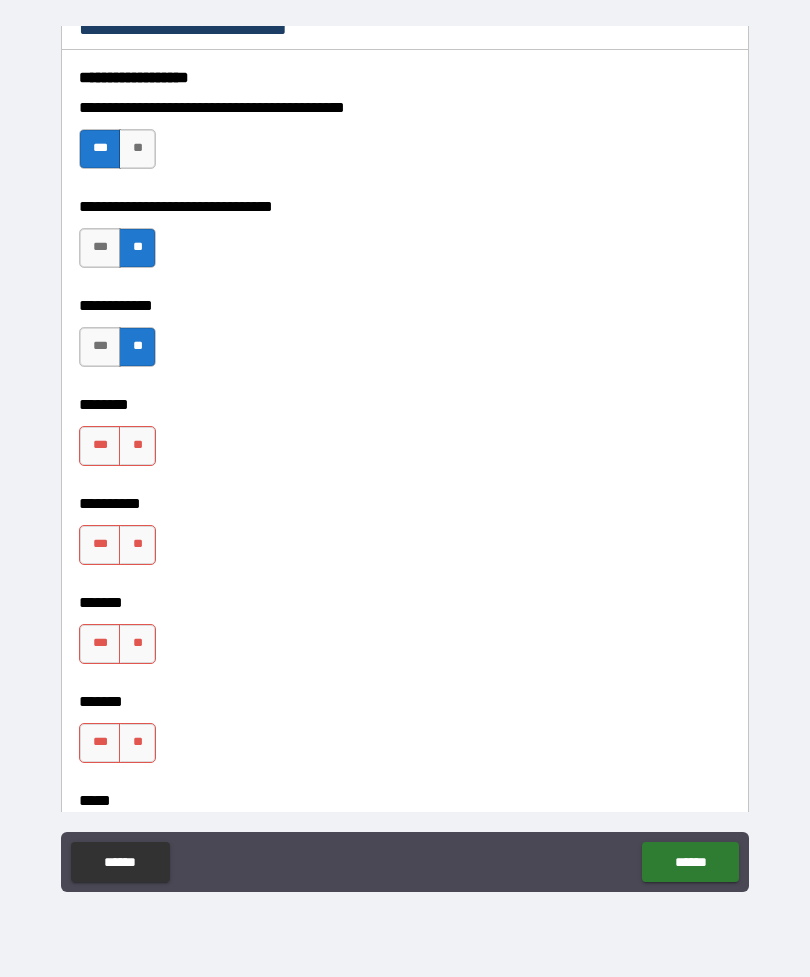 scroll, scrollTop: 1498, scrollLeft: 0, axis: vertical 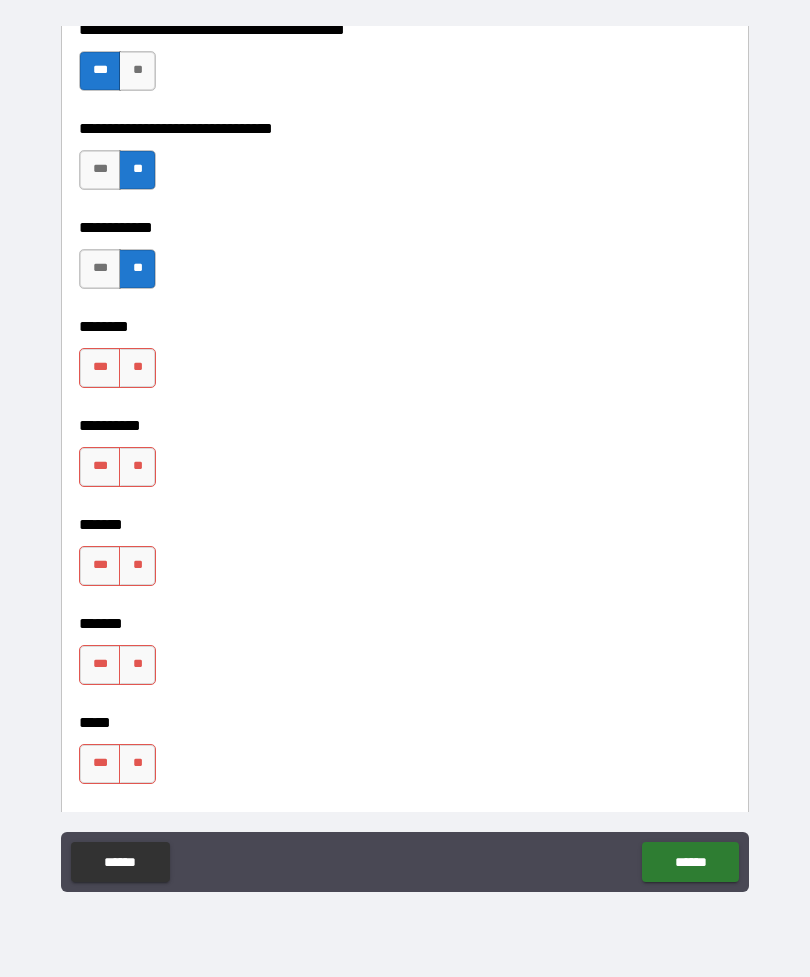 click on "**" at bounding box center [137, 368] 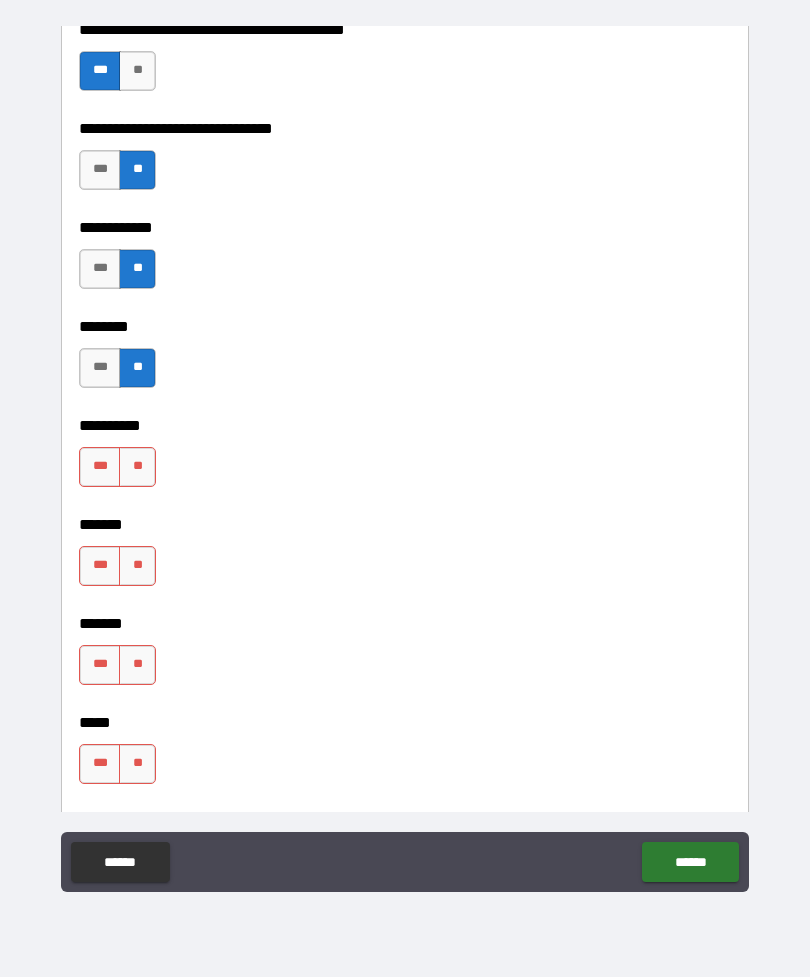 click on "**" at bounding box center [137, 467] 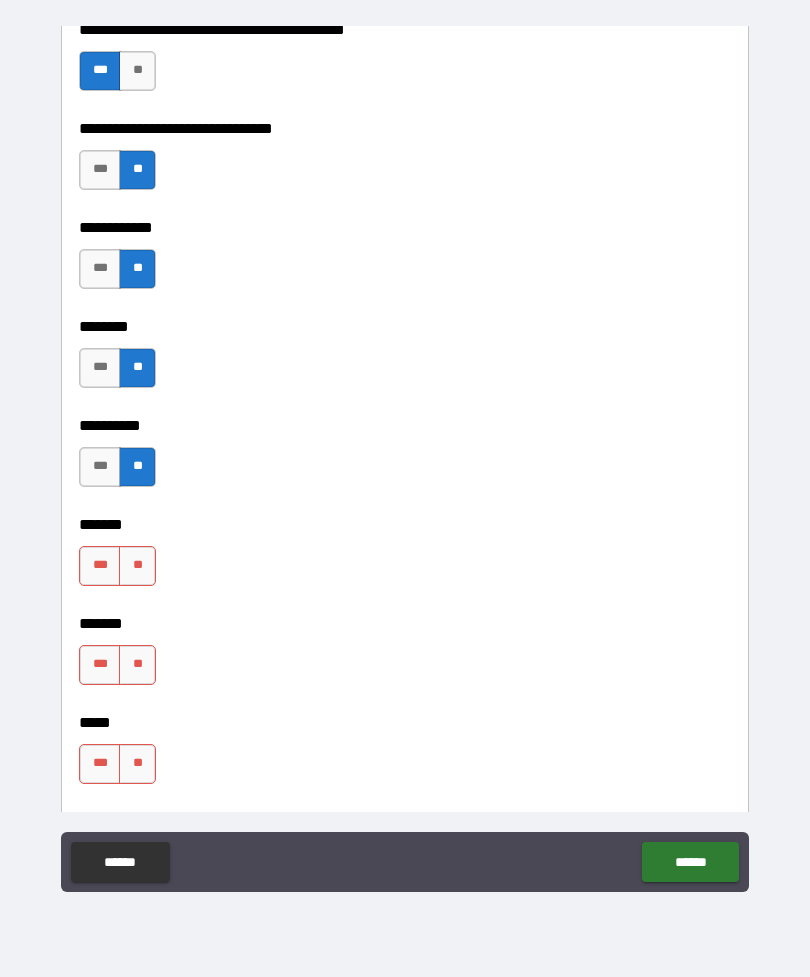 click on "**" at bounding box center (137, 566) 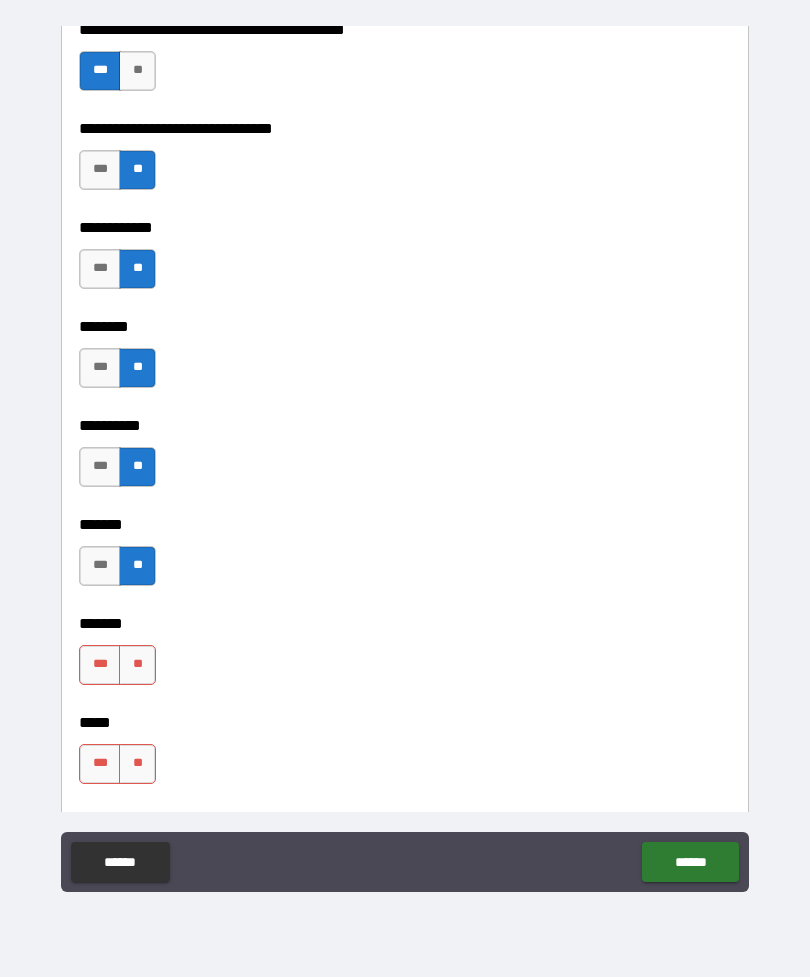 click on "**" at bounding box center [137, 665] 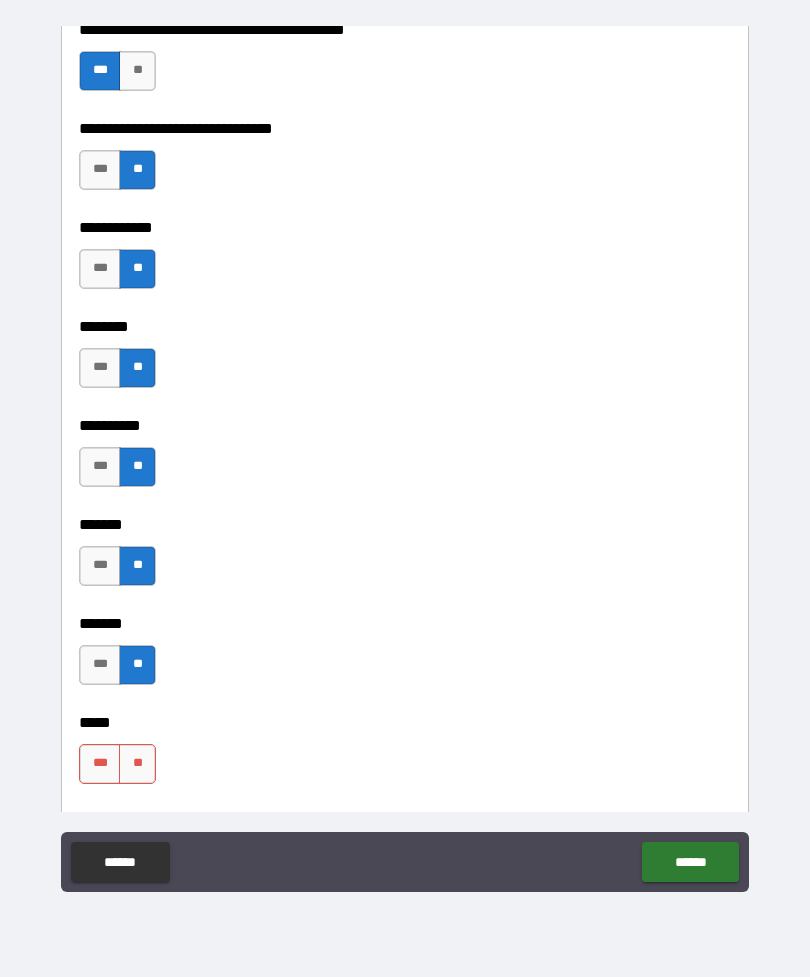 click on "*** **" at bounding box center [120, 769] 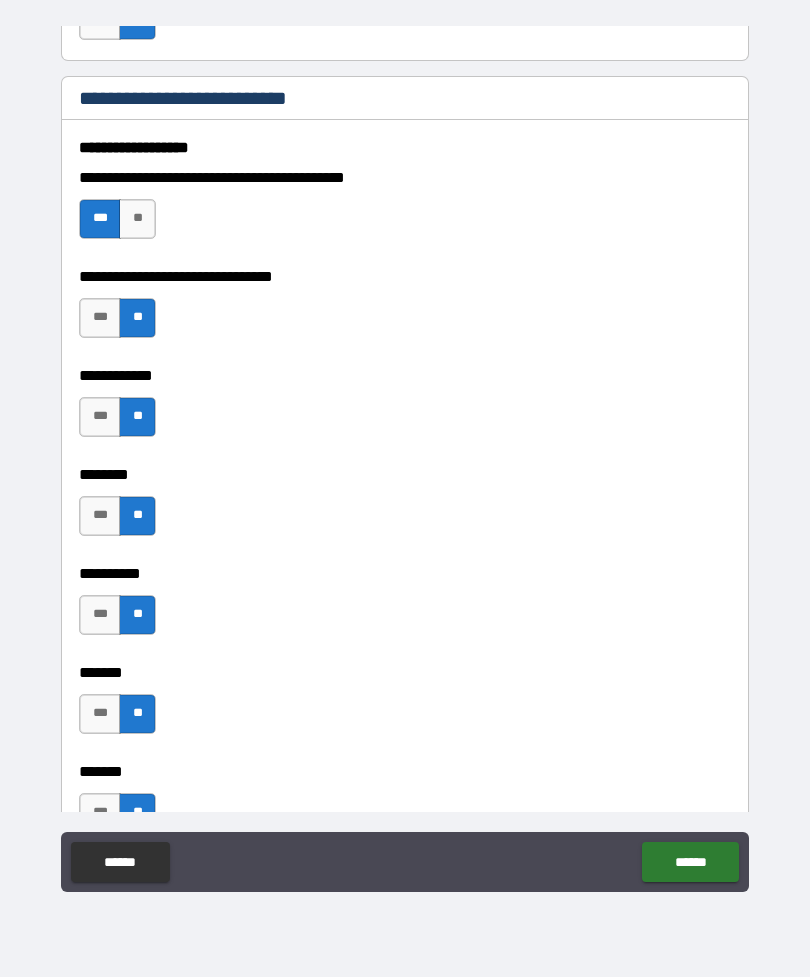 scroll, scrollTop: 1360, scrollLeft: 0, axis: vertical 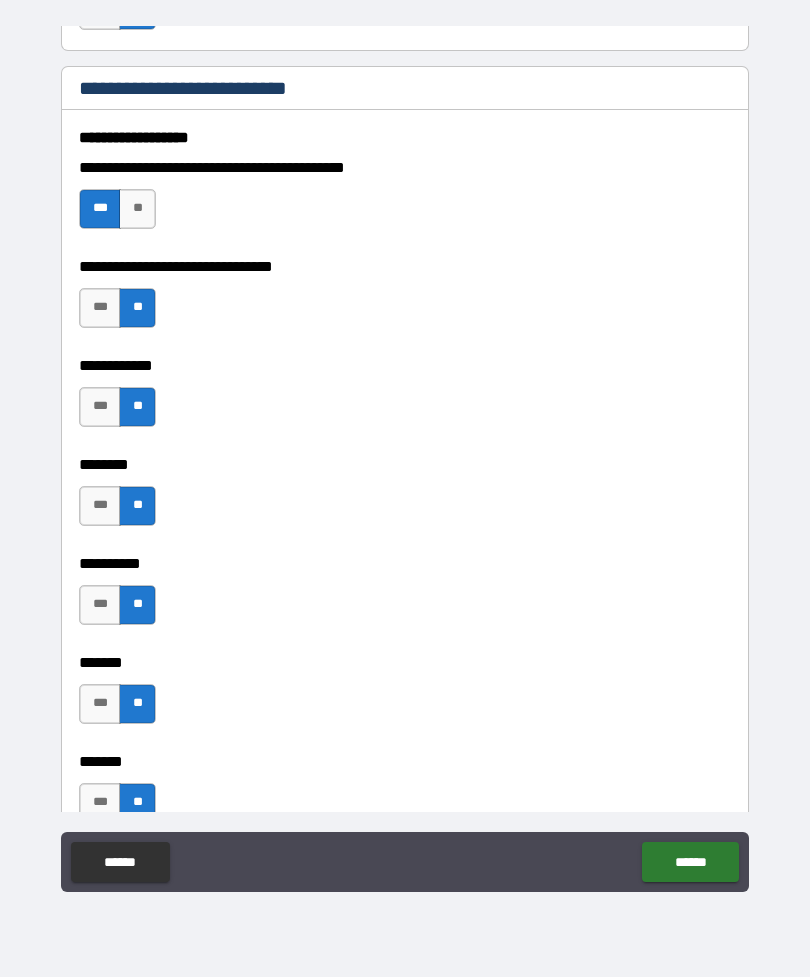 click on "**" at bounding box center [137, 209] 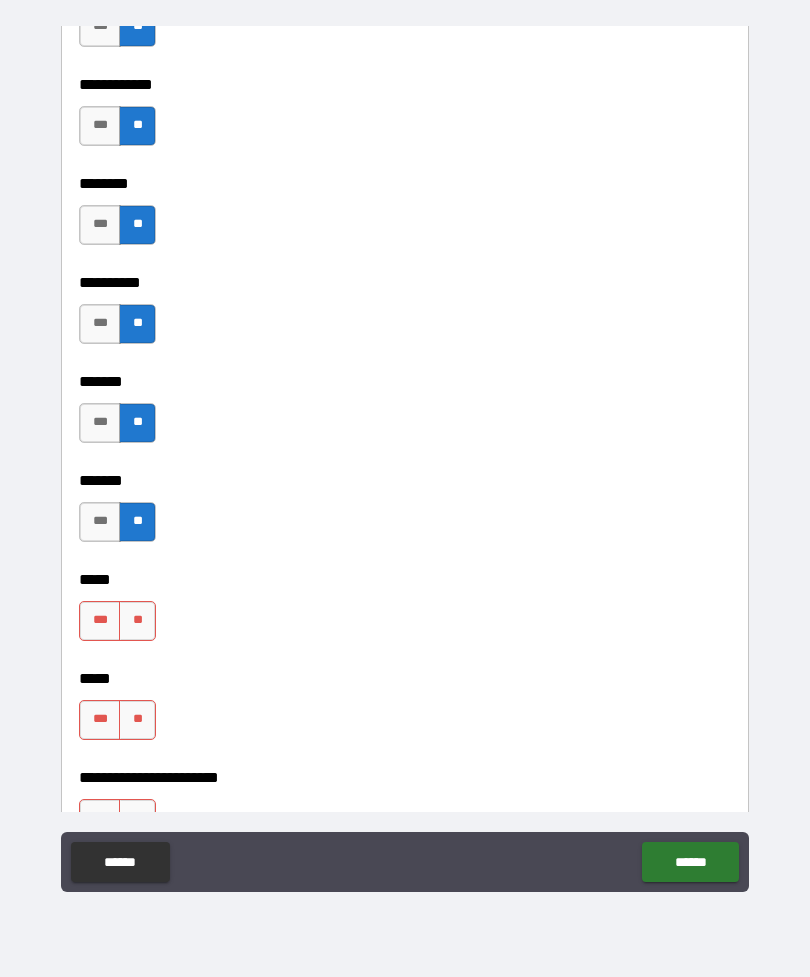 scroll, scrollTop: 1646, scrollLeft: 0, axis: vertical 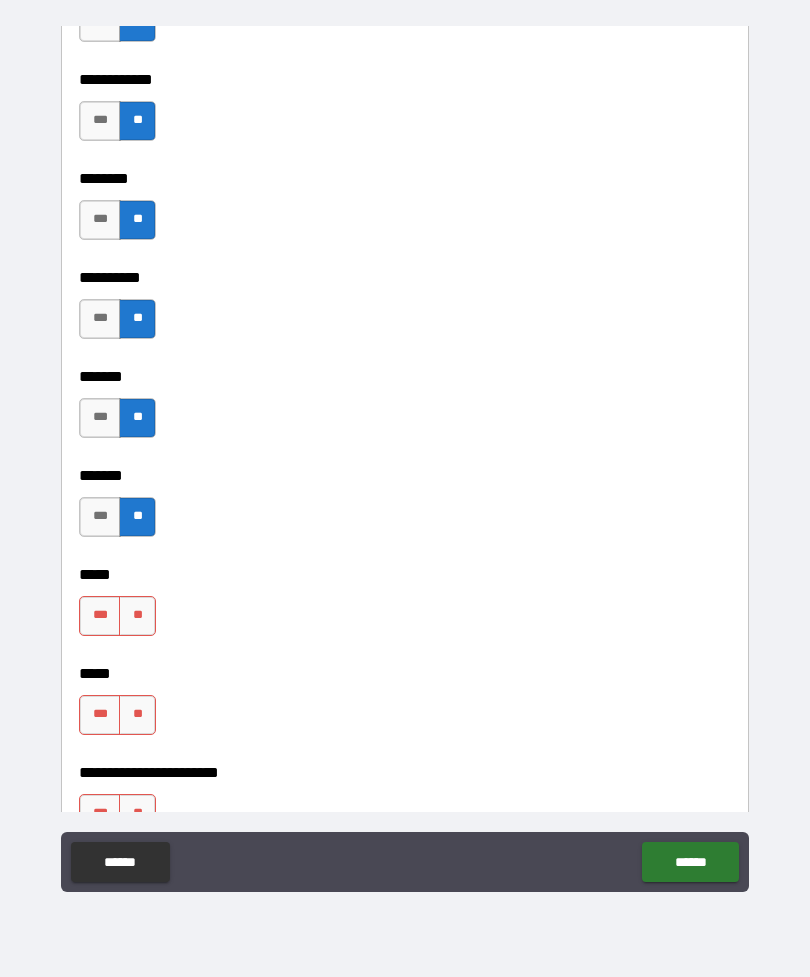 click on "**" at bounding box center [137, 616] 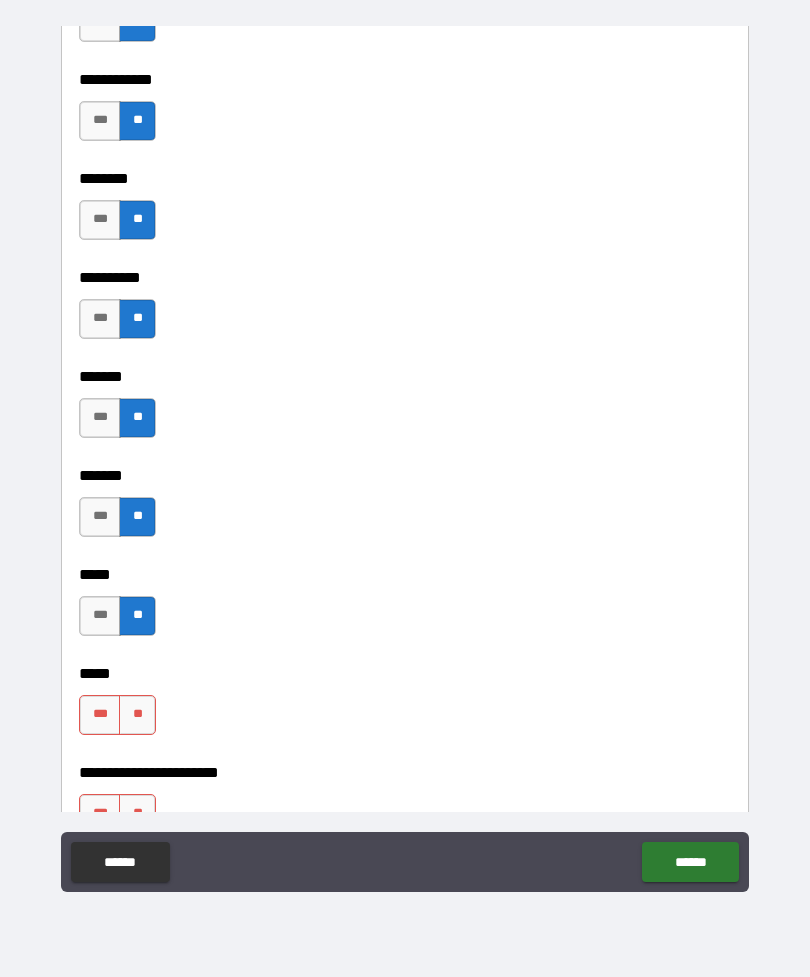 click on "**" at bounding box center [137, 715] 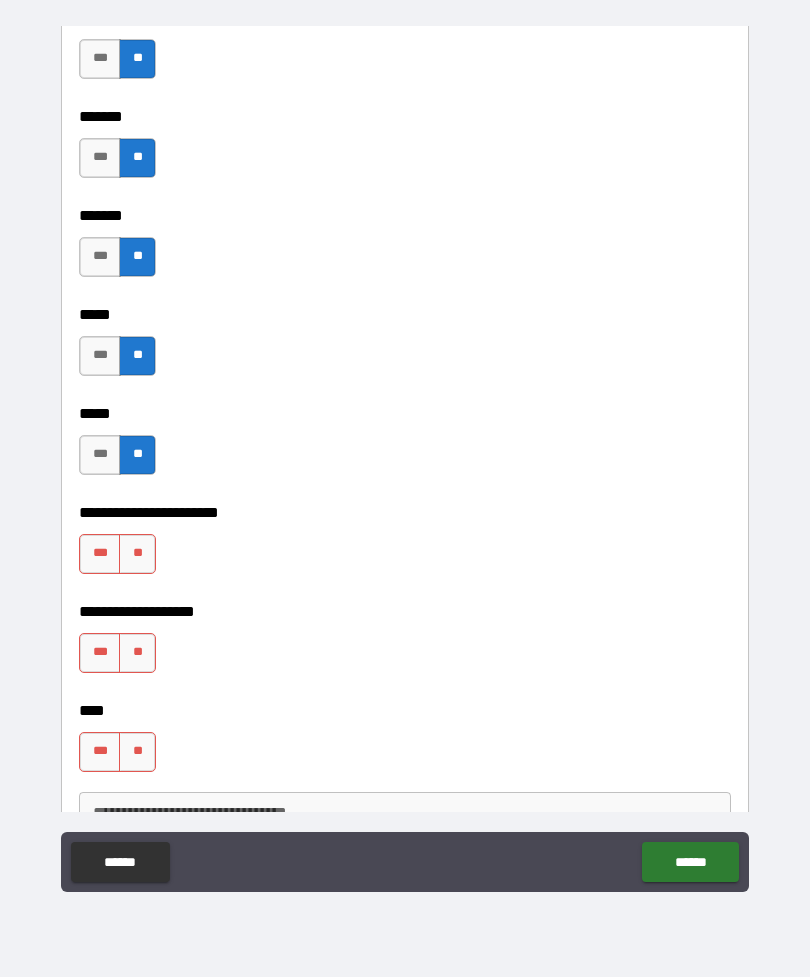 scroll, scrollTop: 1911, scrollLeft: 0, axis: vertical 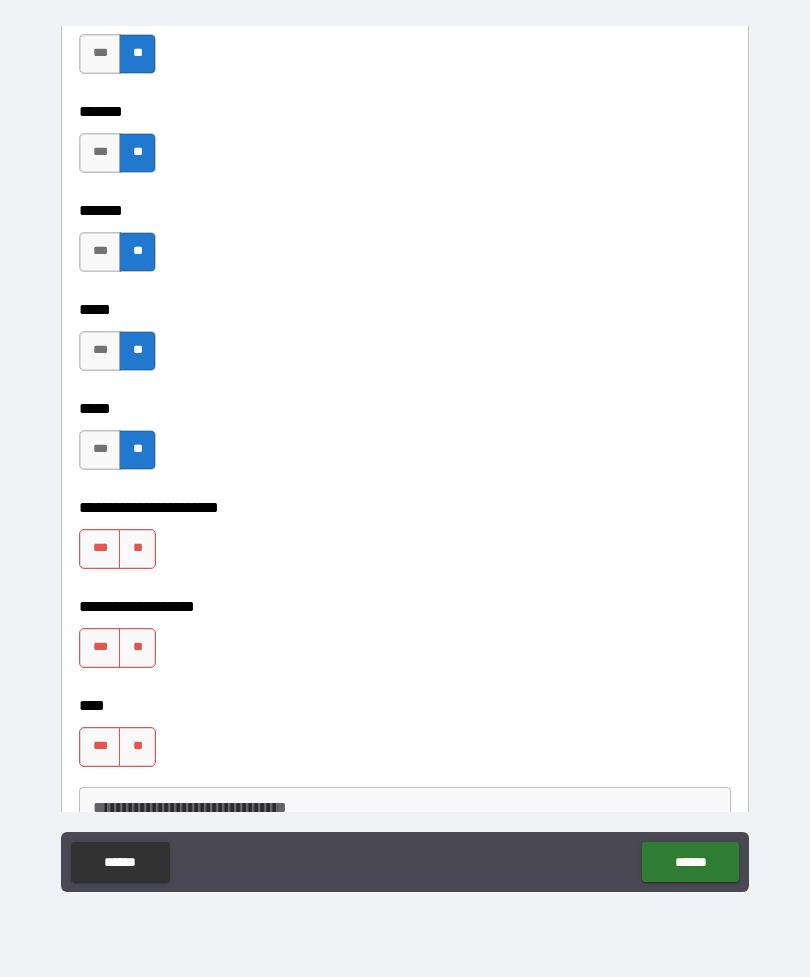 click on "**" at bounding box center [137, 549] 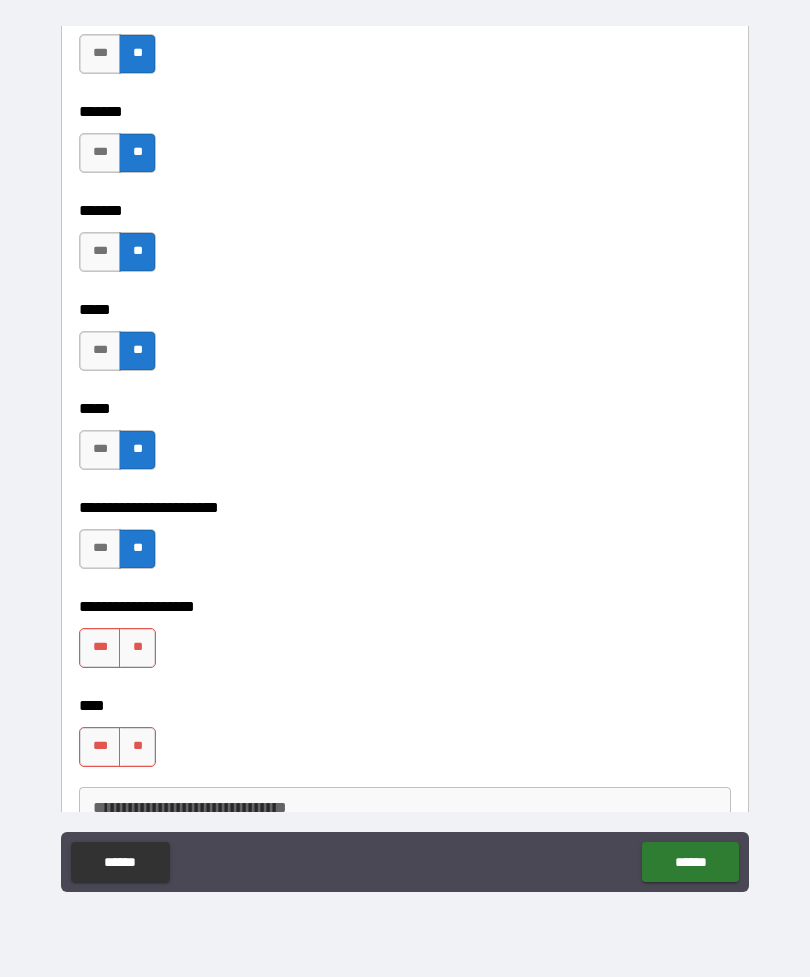 click on "**" at bounding box center [137, 648] 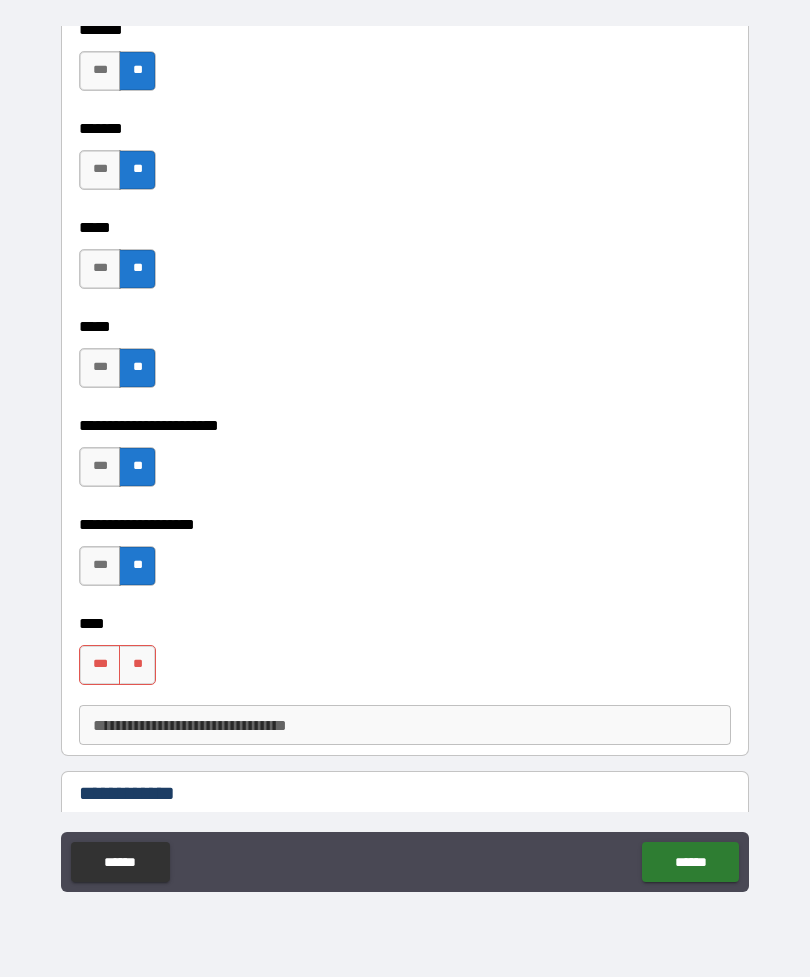 scroll, scrollTop: 2057, scrollLeft: 0, axis: vertical 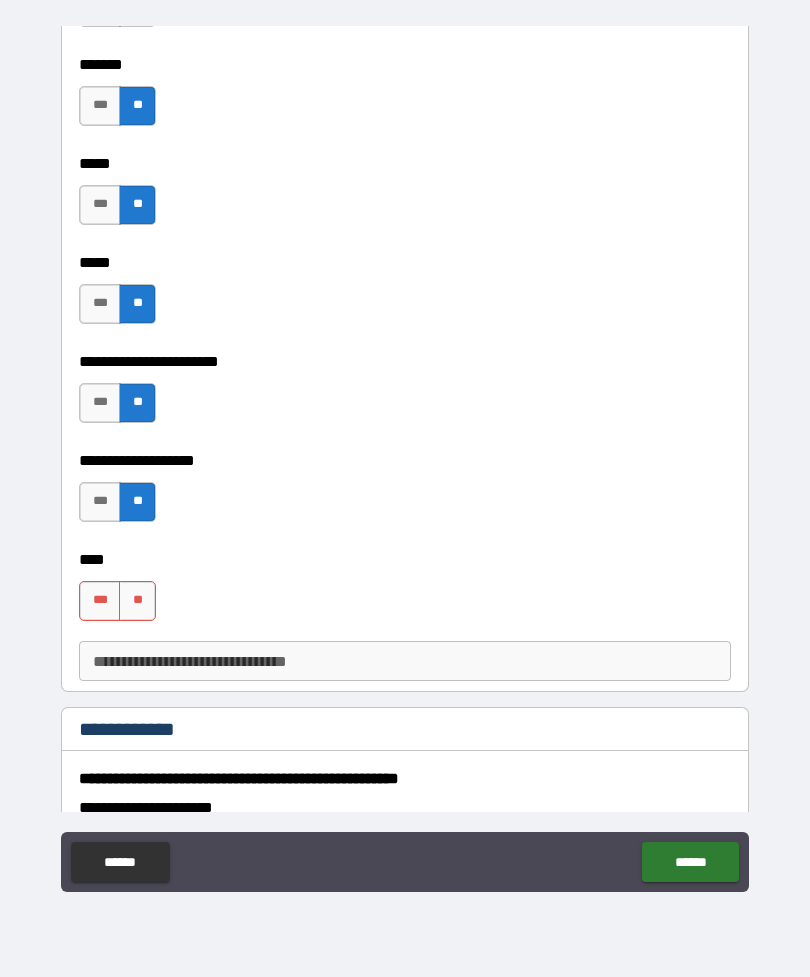 click on "**" at bounding box center (137, 601) 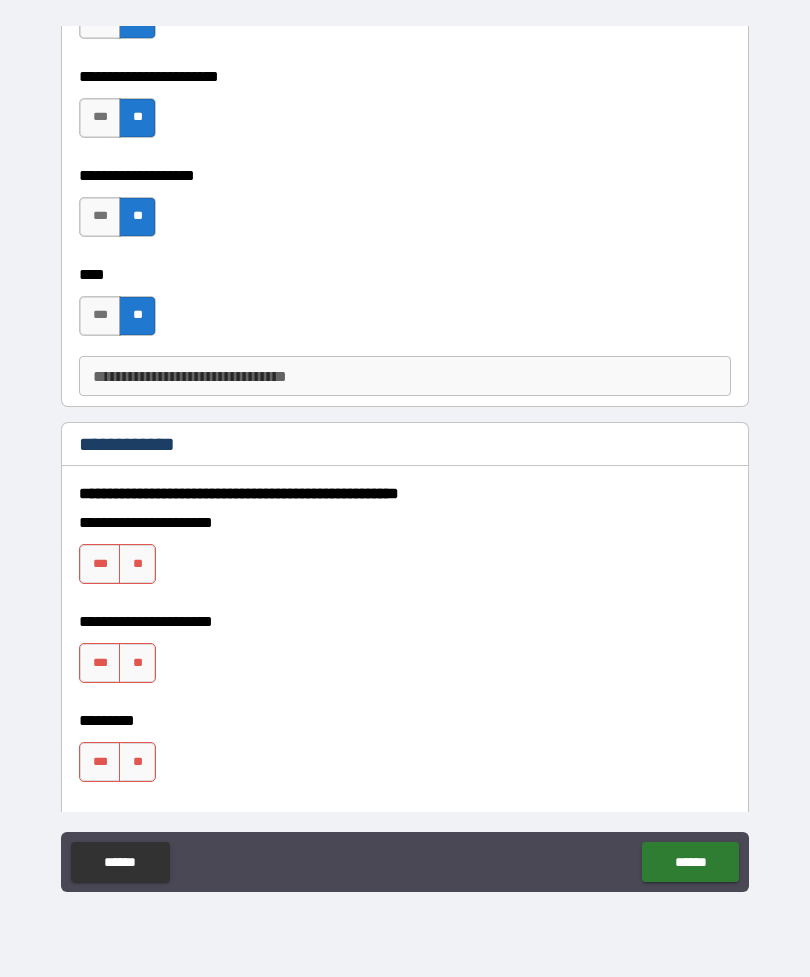 scroll, scrollTop: 2343, scrollLeft: 0, axis: vertical 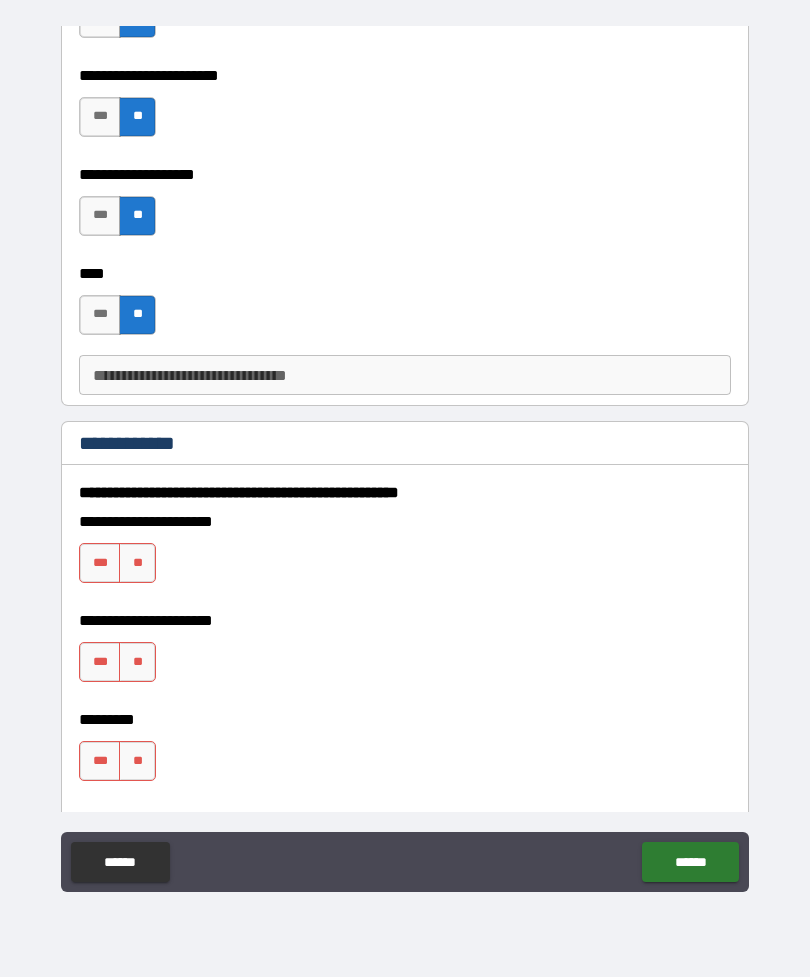 click on "**" at bounding box center [137, 563] 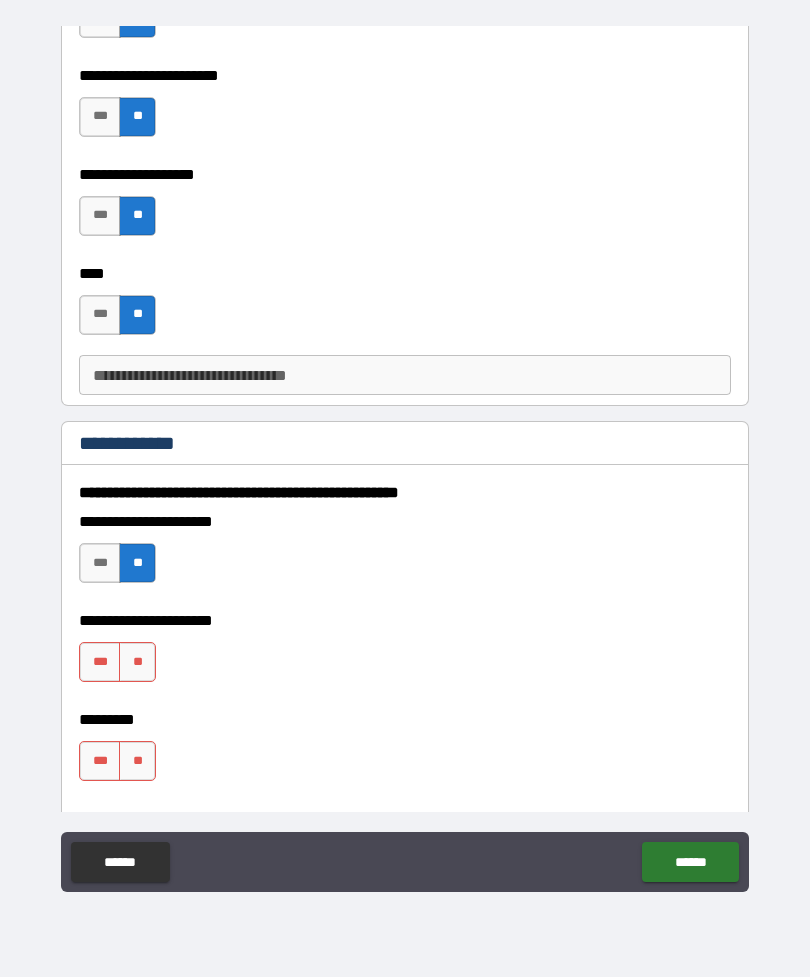 click on "**" at bounding box center [137, 662] 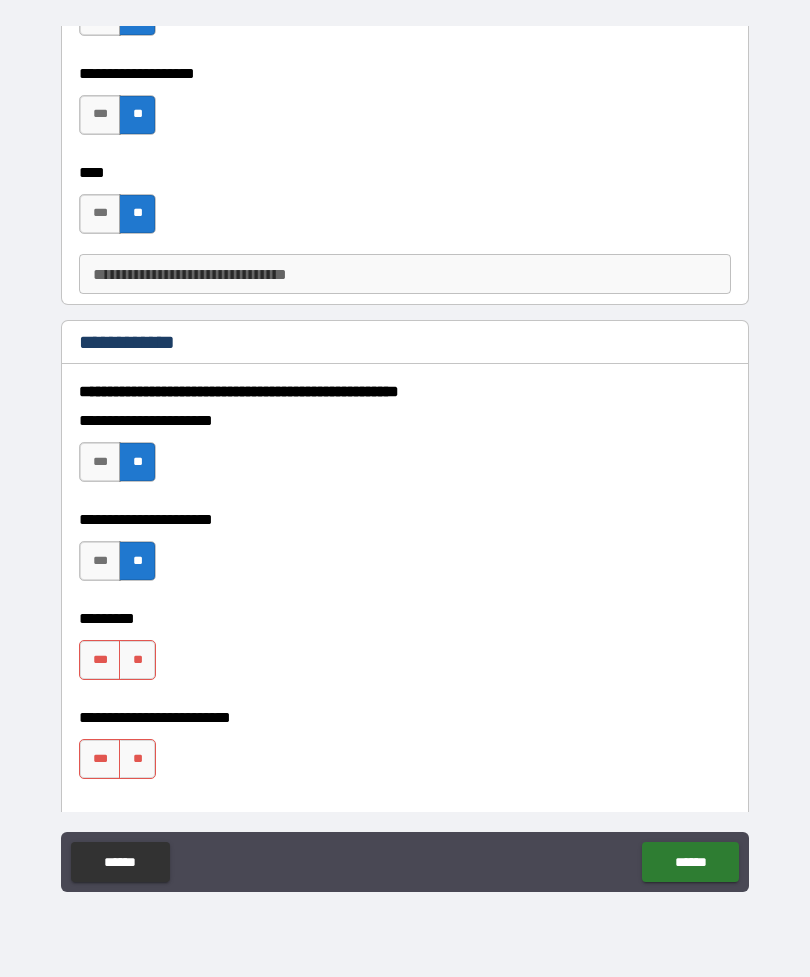 click on "**" at bounding box center (137, 660) 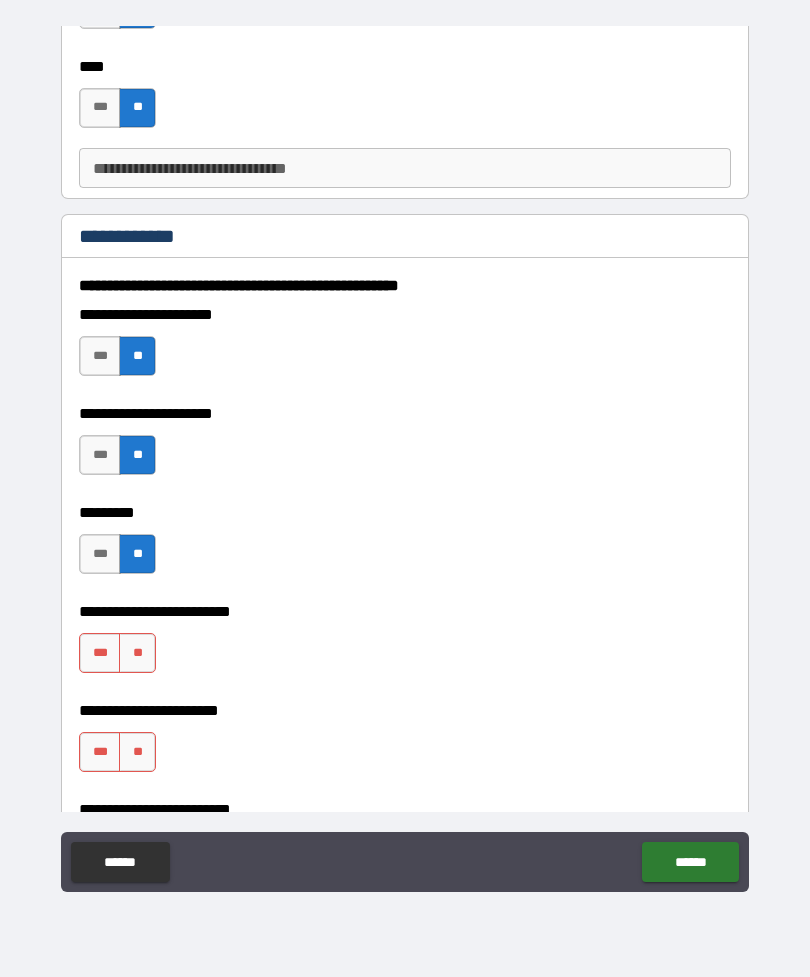 scroll, scrollTop: 2586, scrollLeft: 0, axis: vertical 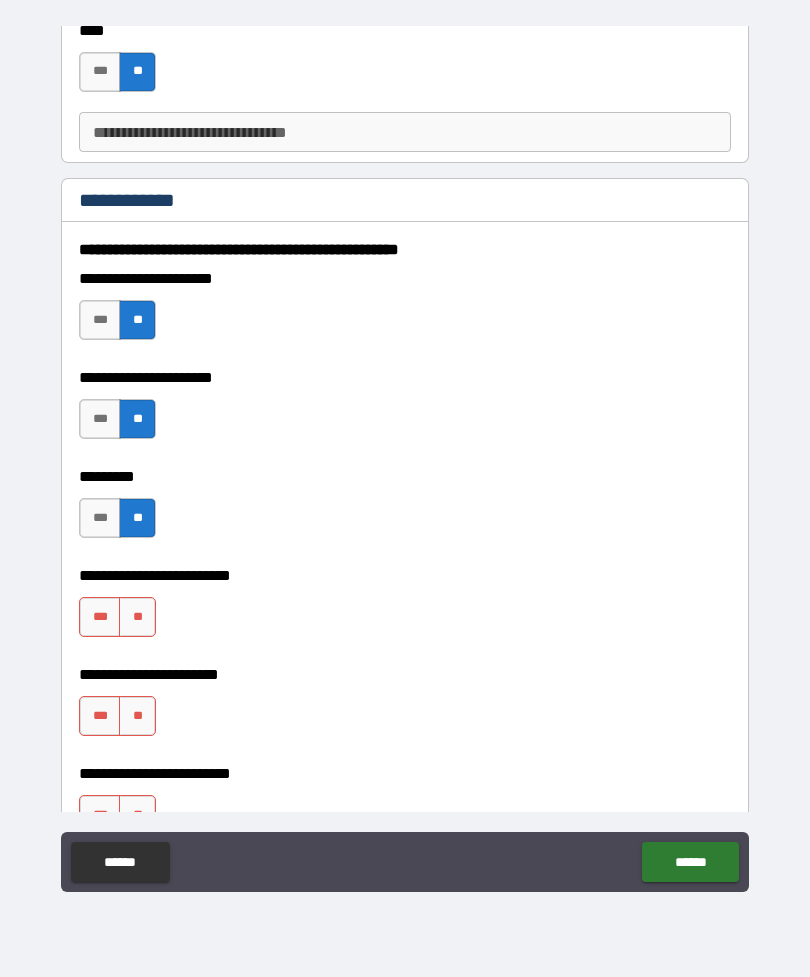 click on "**" at bounding box center [137, 617] 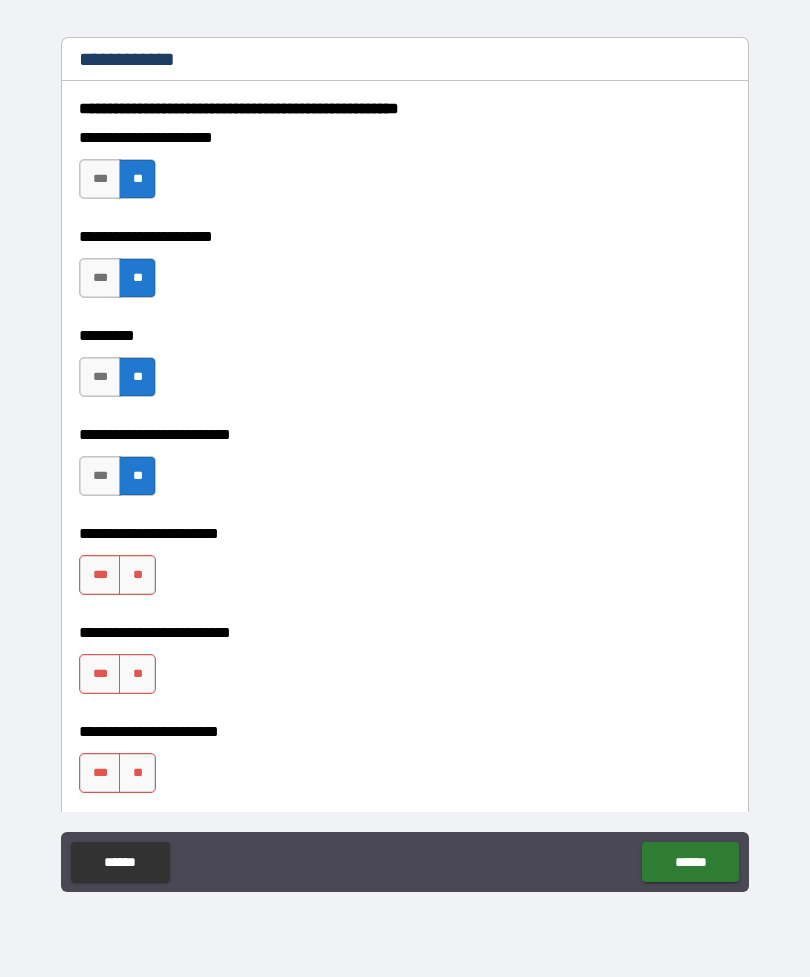 click on "**" at bounding box center [137, 575] 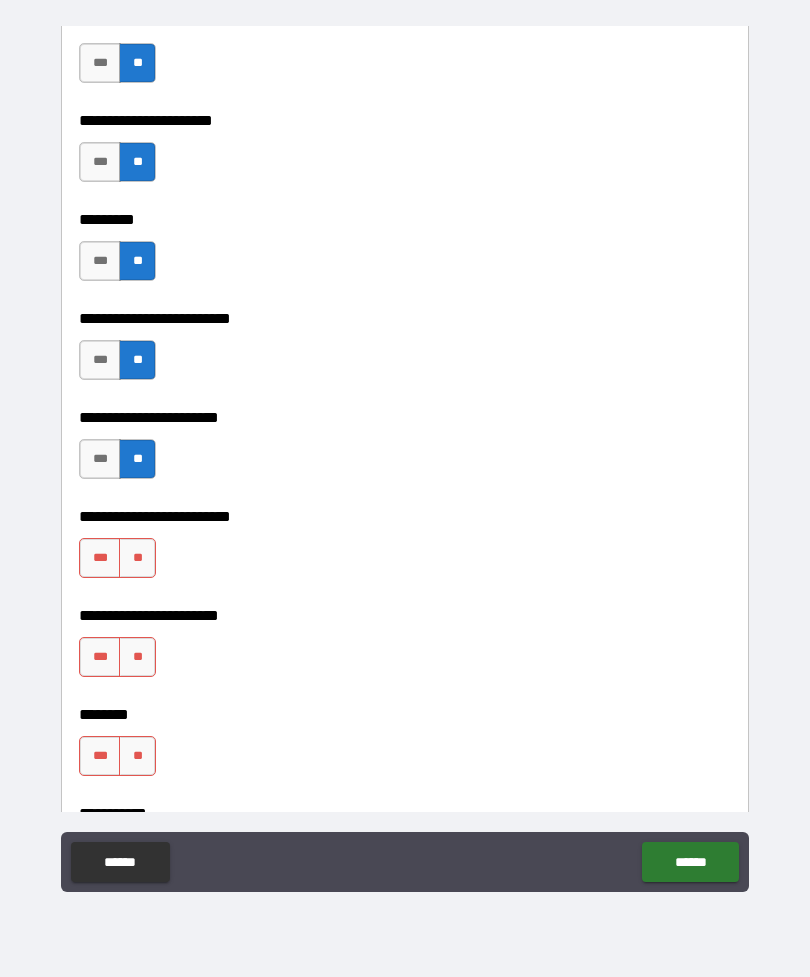 scroll, scrollTop: 2842, scrollLeft: 0, axis: vertical 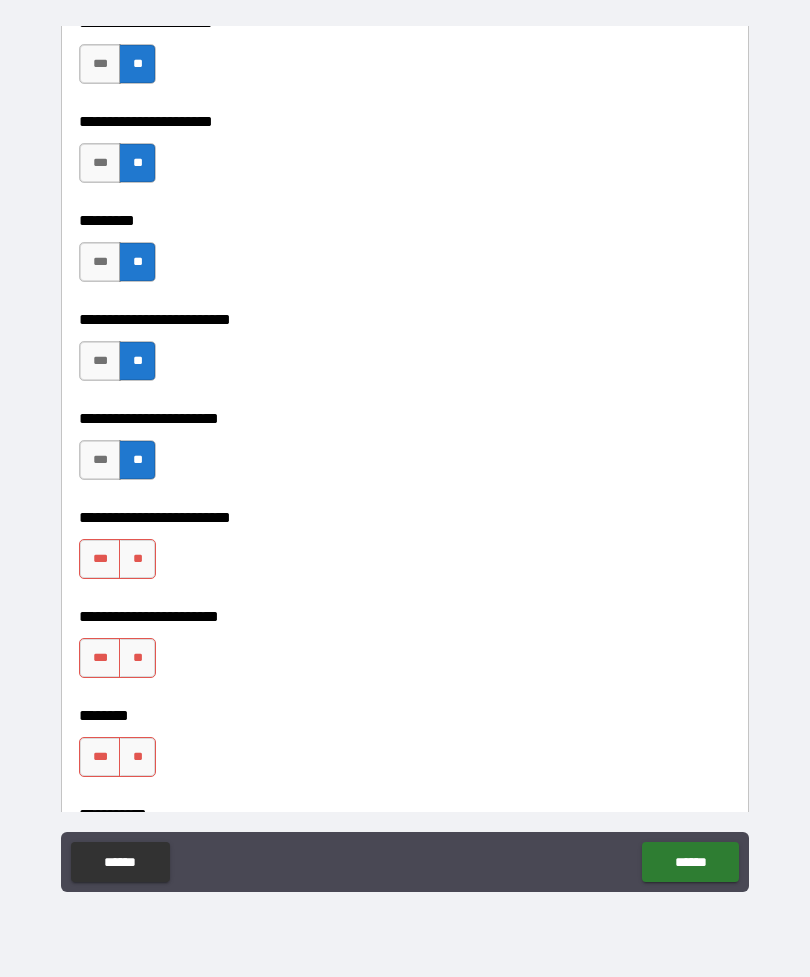 click on "**" at bounding box center (137, 559) 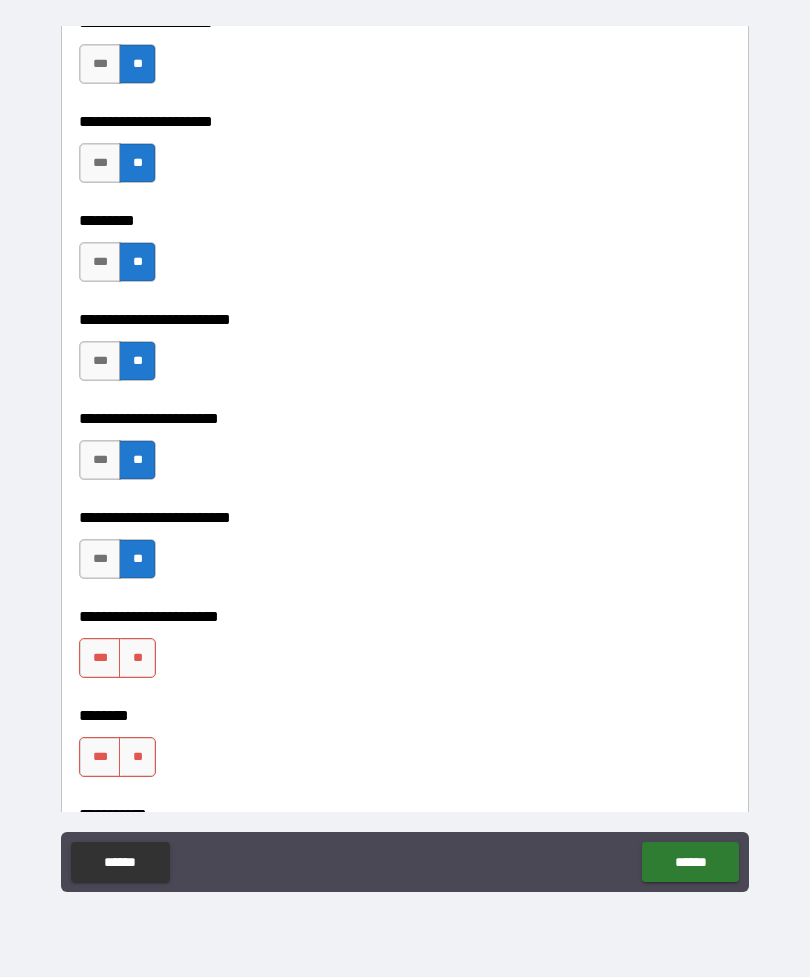 click on "**" at bounding box center [137, 658] 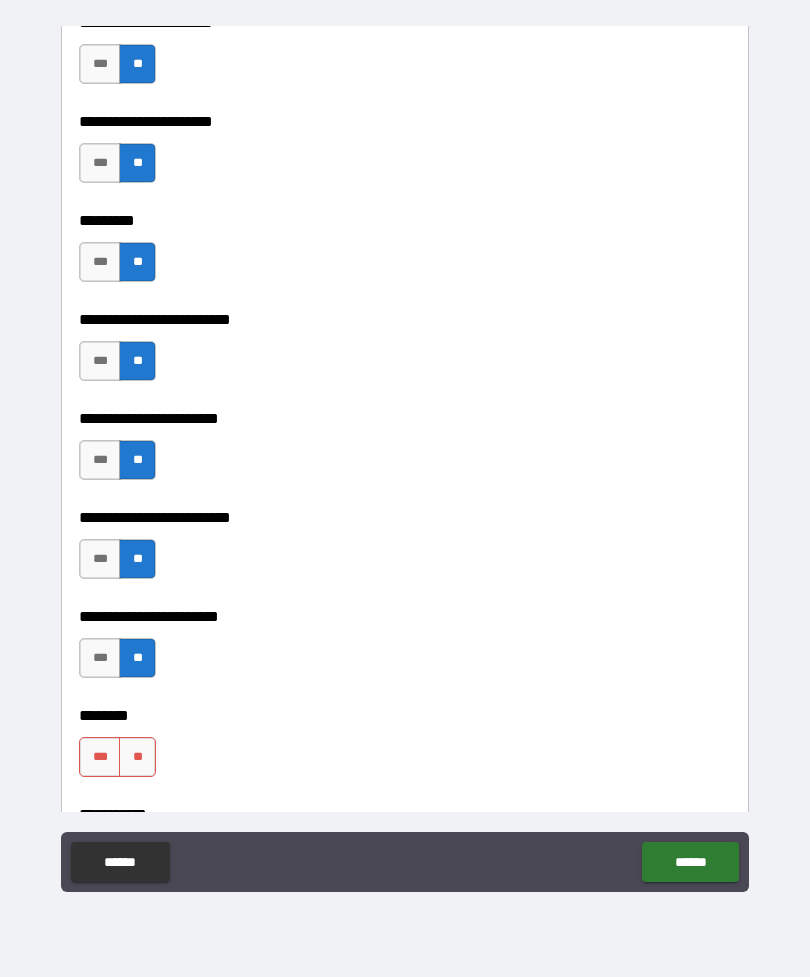 click on "**" at bounding box center [137, 757] 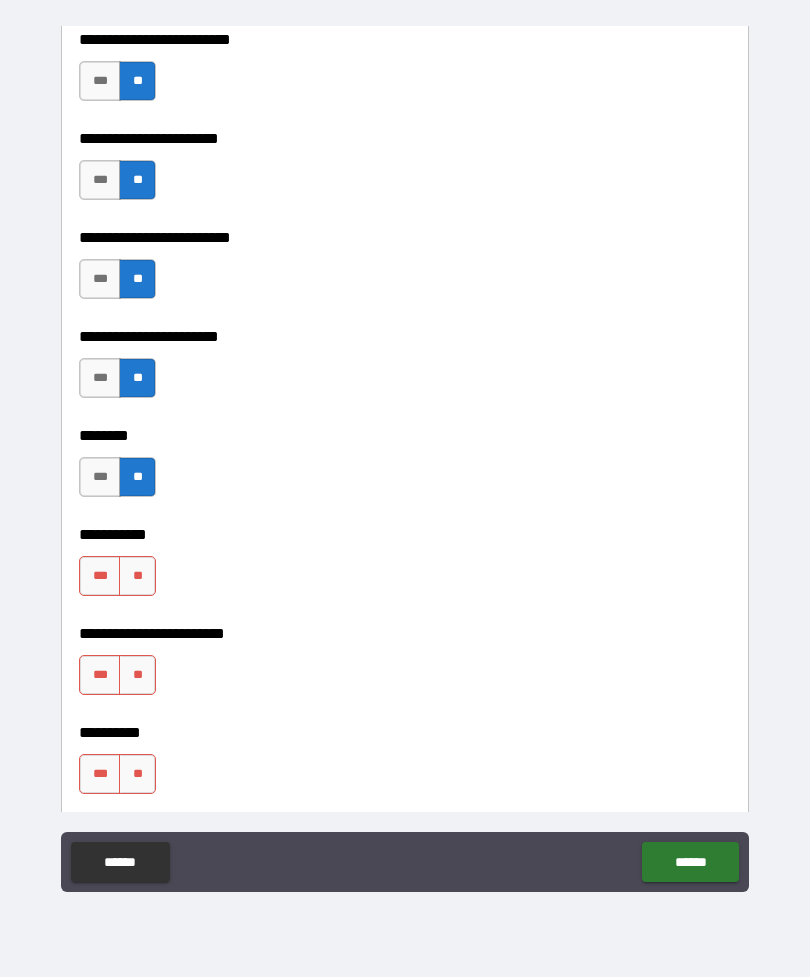 scroll, scrollTop: 3126, scrollLeft: 0, axis: vertical 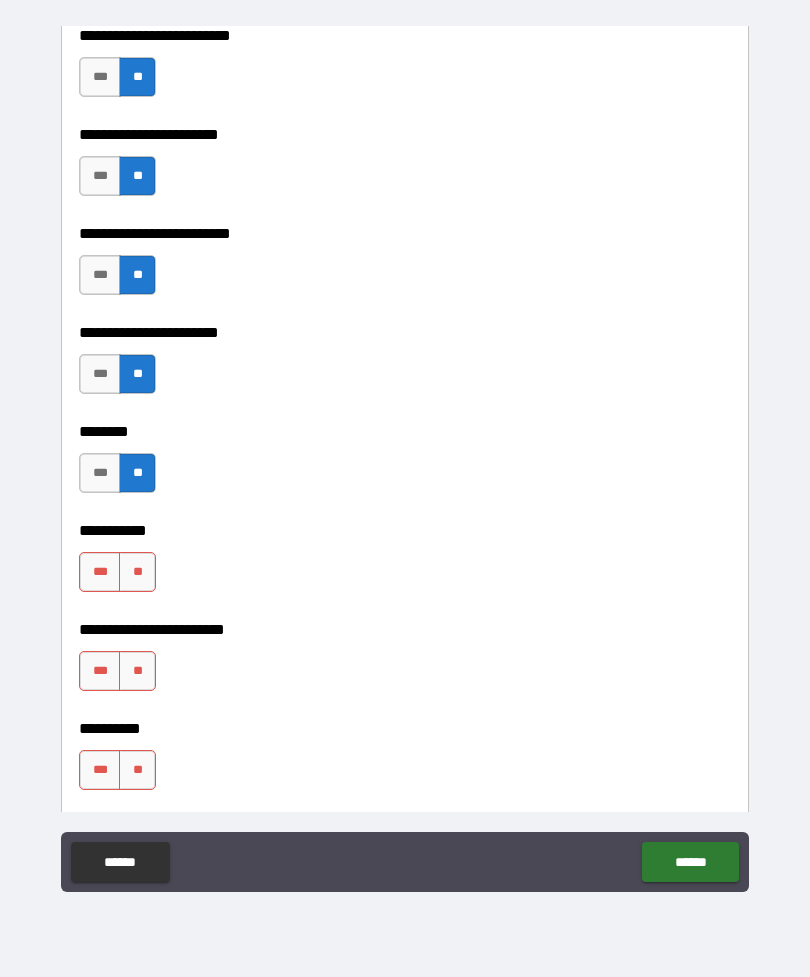 click on "**" at bounding box center (137, 572) 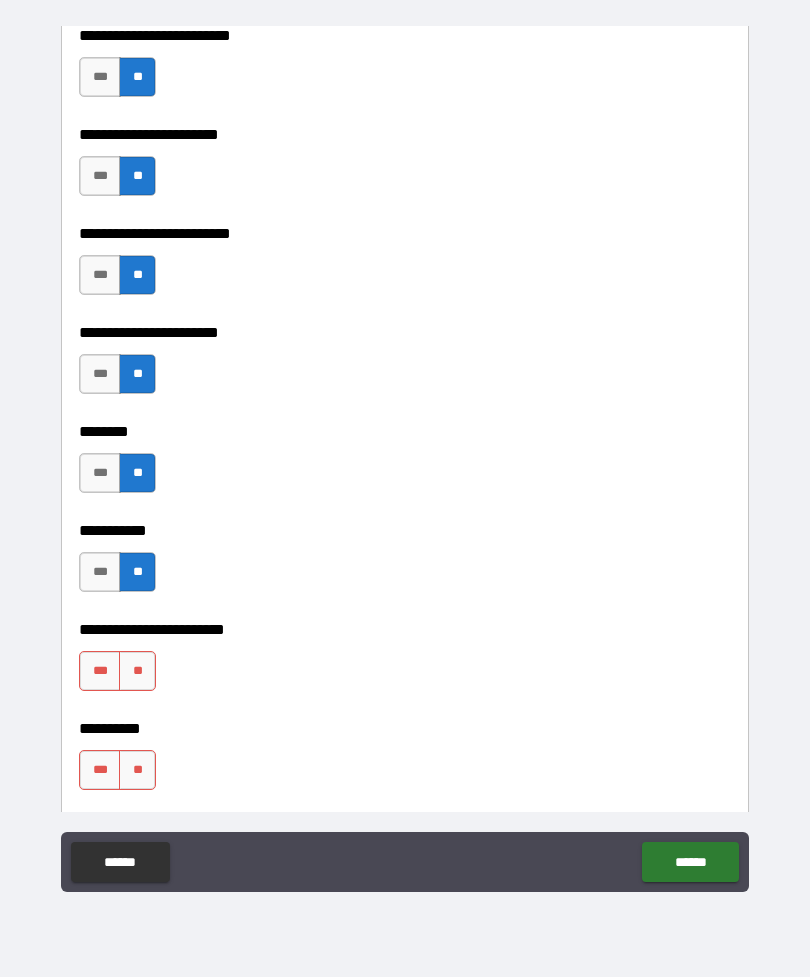click on "**" at bounding box center (137, 671) 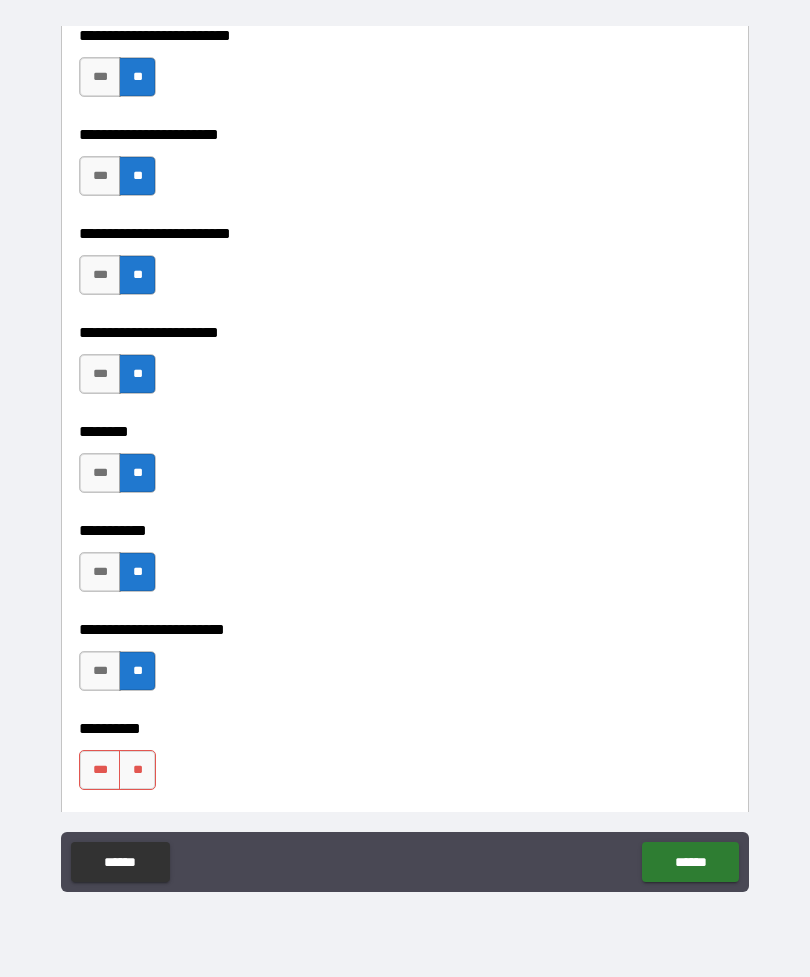 click on "**" at bounding box center [137, 770] 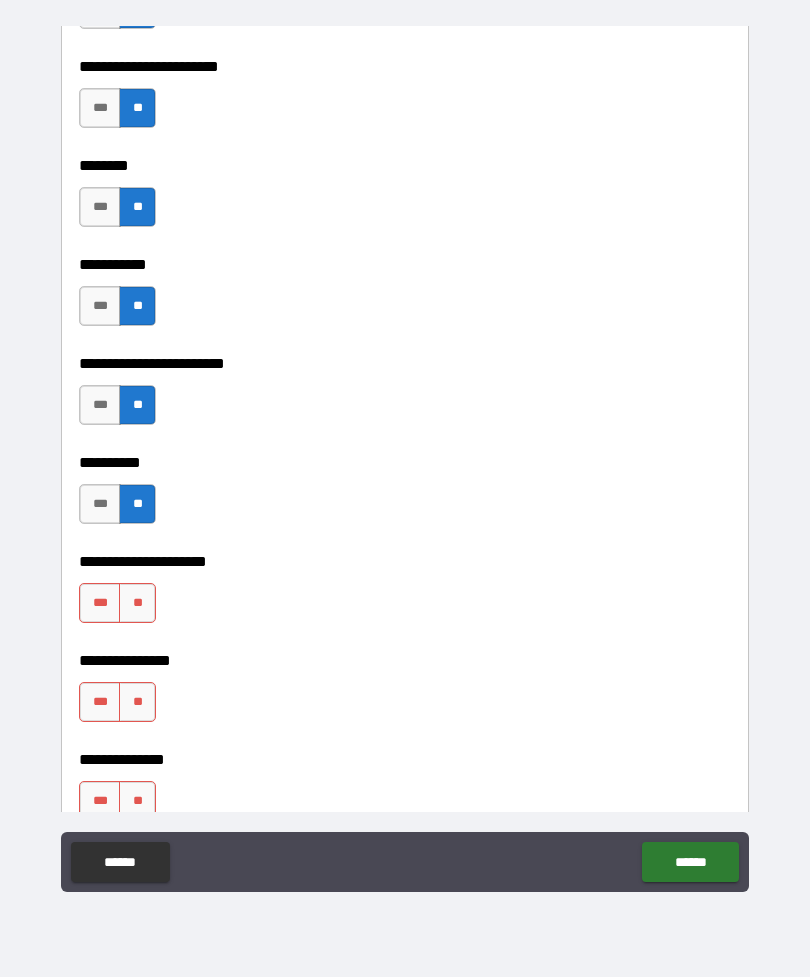 scroll, scrollTop: 3406, scrollLeft: 0, axis: vertical 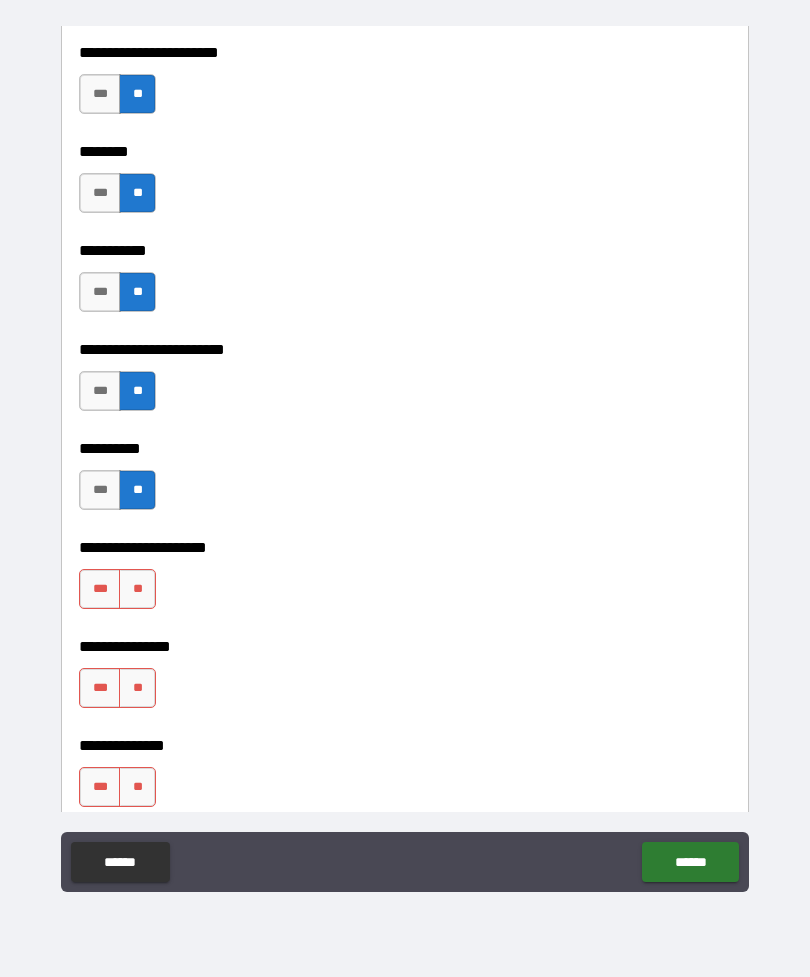 click on "**" at bounding box center (137, 589) 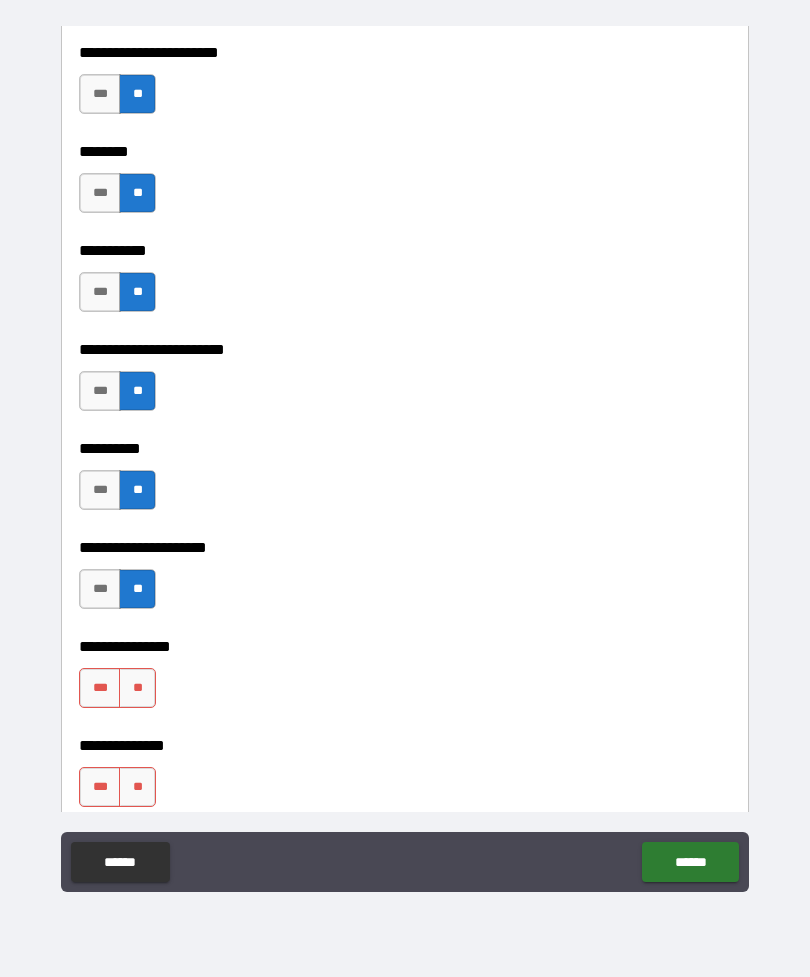click on "**" at bounding box center [137, 688] 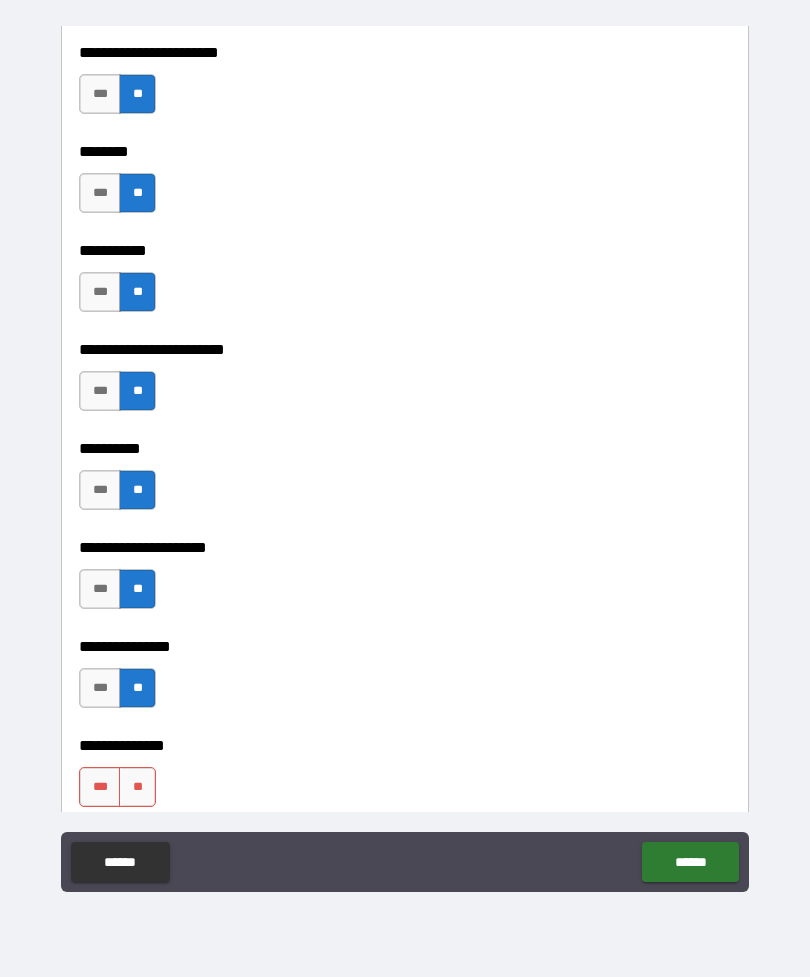 click on "**" at bounding box center [137, 787] 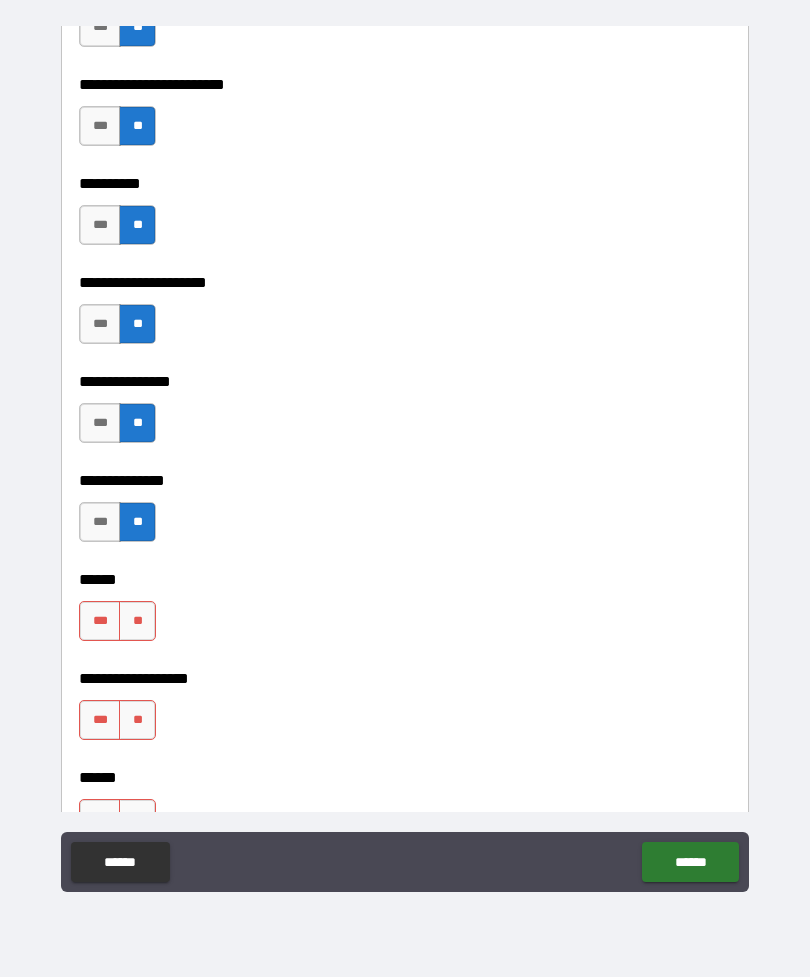 scroll, scrollTop: 3669, scrollLeft: 0, axis: vertical 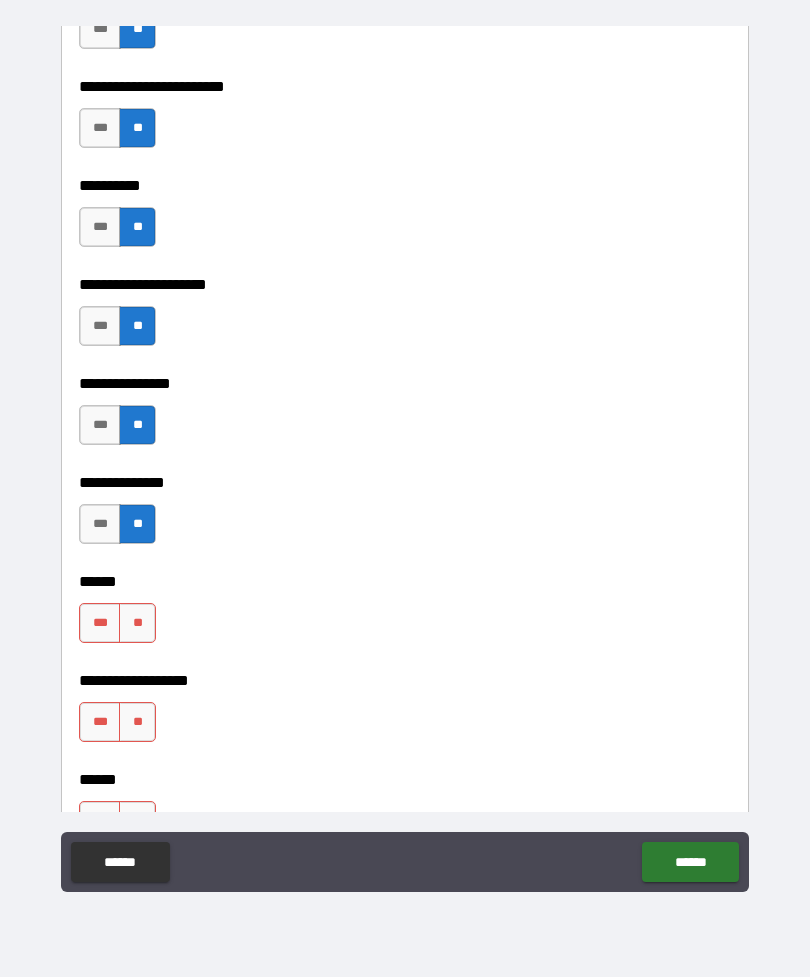 click on "**" at bounding box center (137, 623) 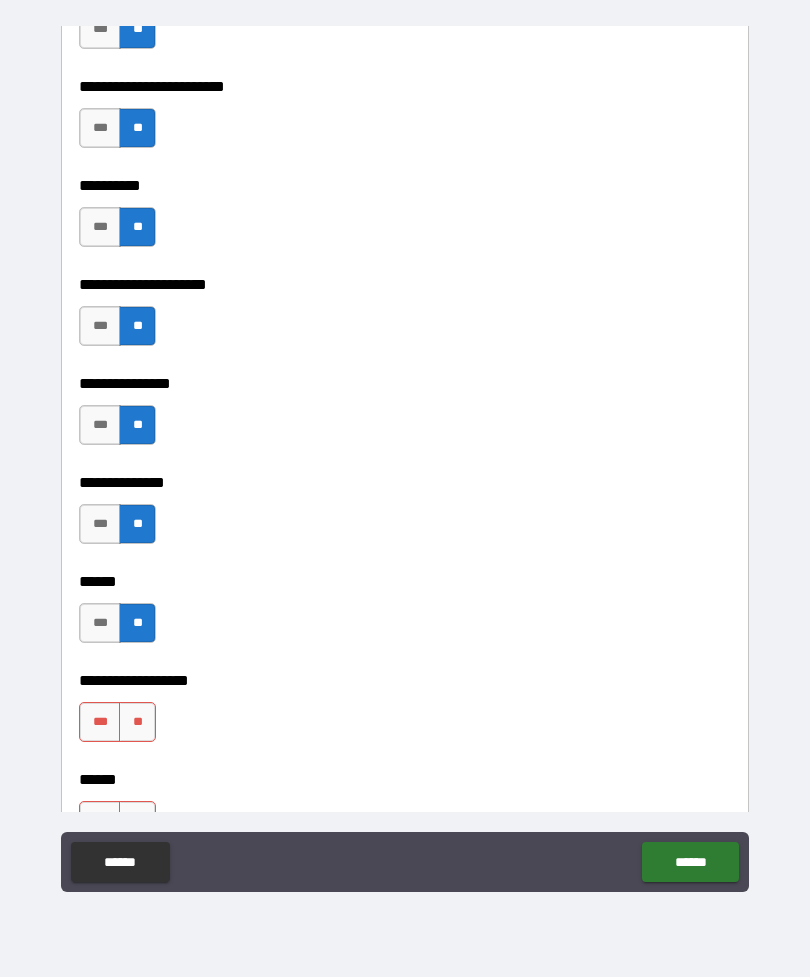 click on "**" at bounding box center (137, 722) 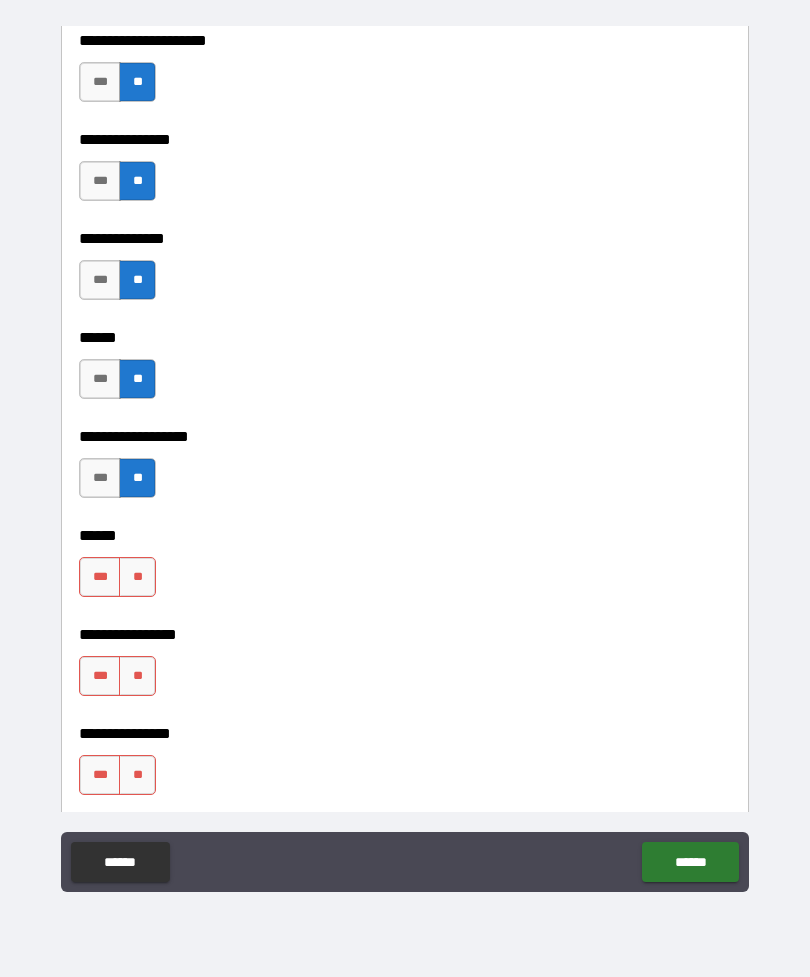 scroll, scrollTop: 3907, scrollLeft: 0, axis: vertical 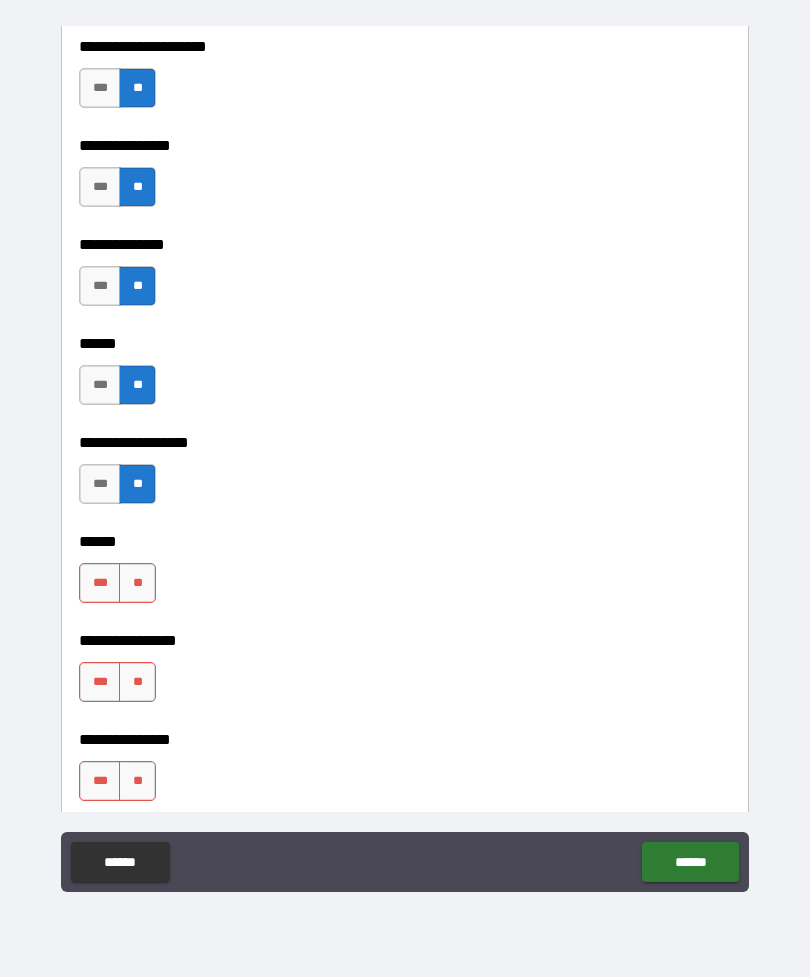click on "**" at bounding box center [137, 583] 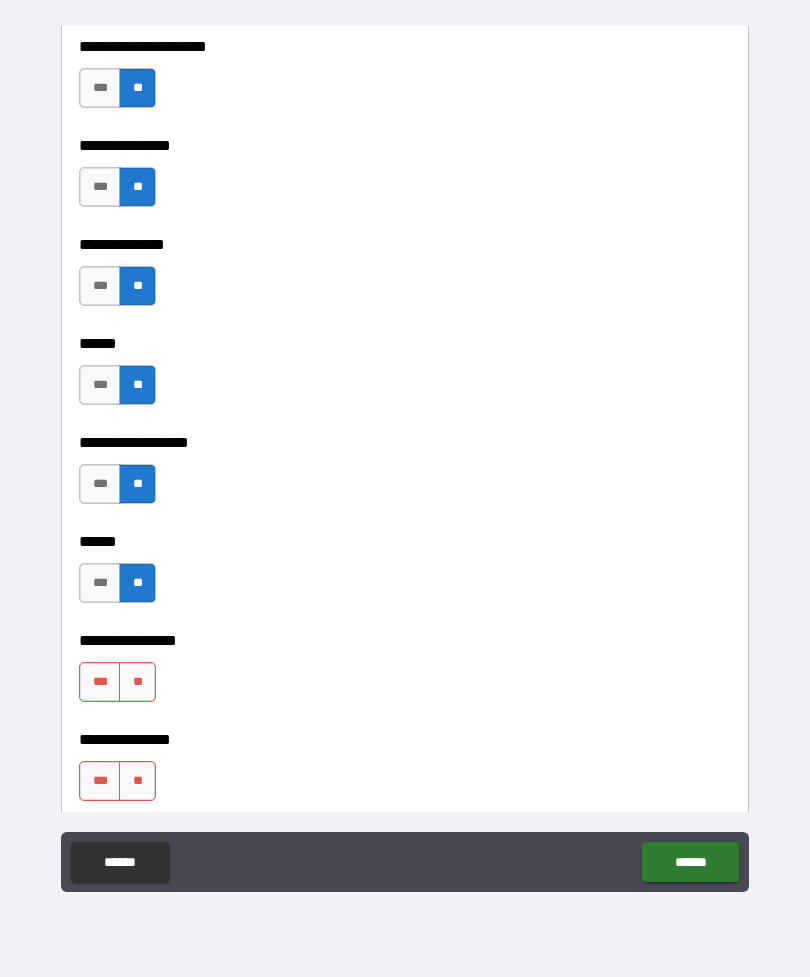 click on "**" at bounding box center [137, 682] 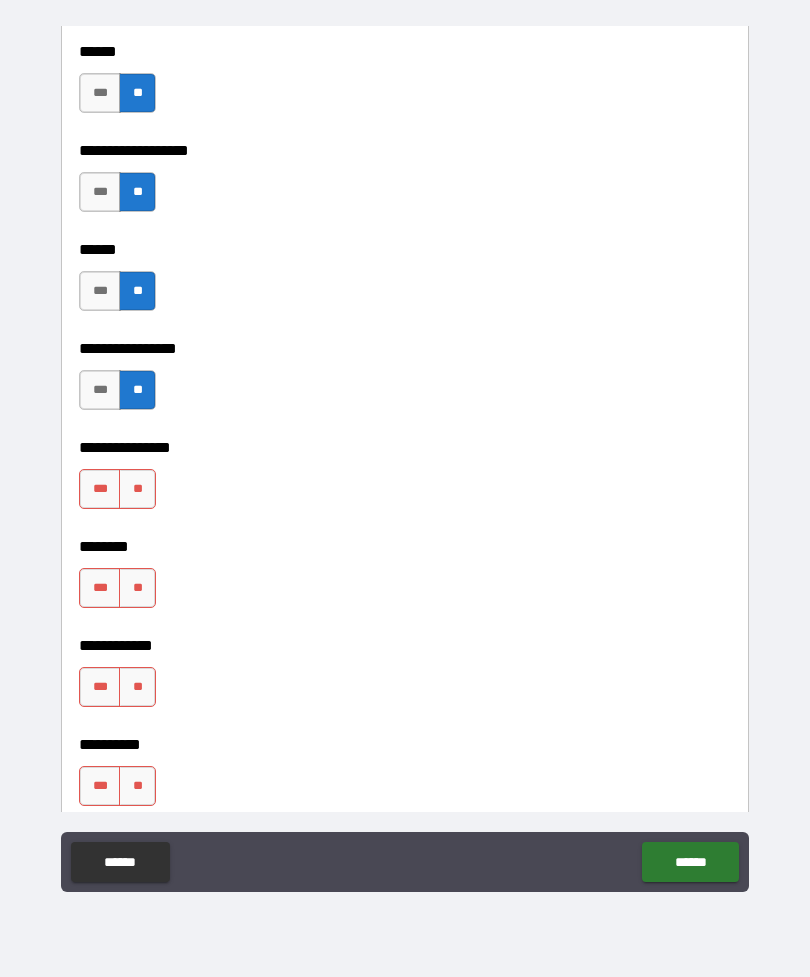 scroll, scrollTop: 4202, scrollLeft: 0, axis: vertical 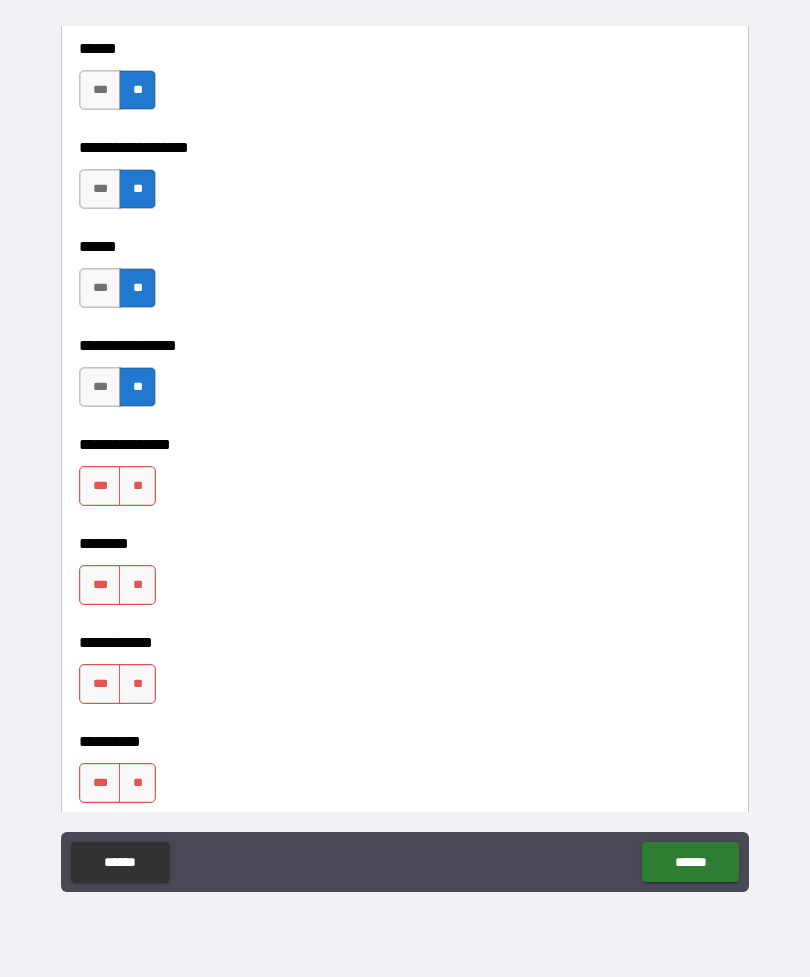 click on "**" at bounding box center [137, 486] 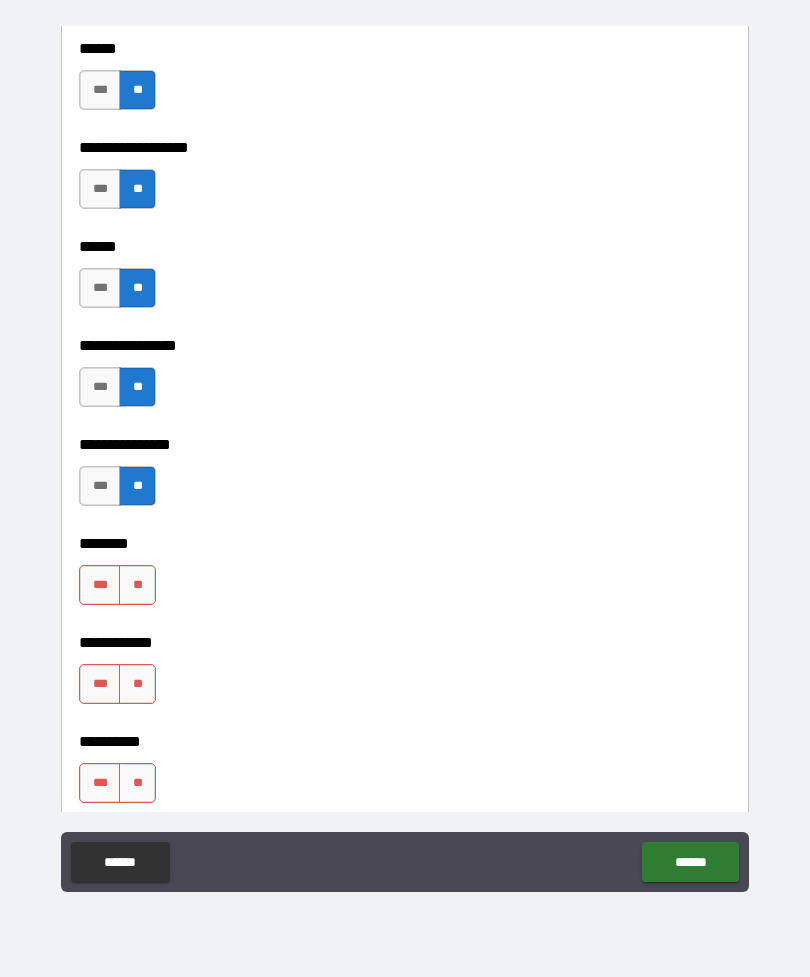 click on "**" at bounding box center (137, 585) 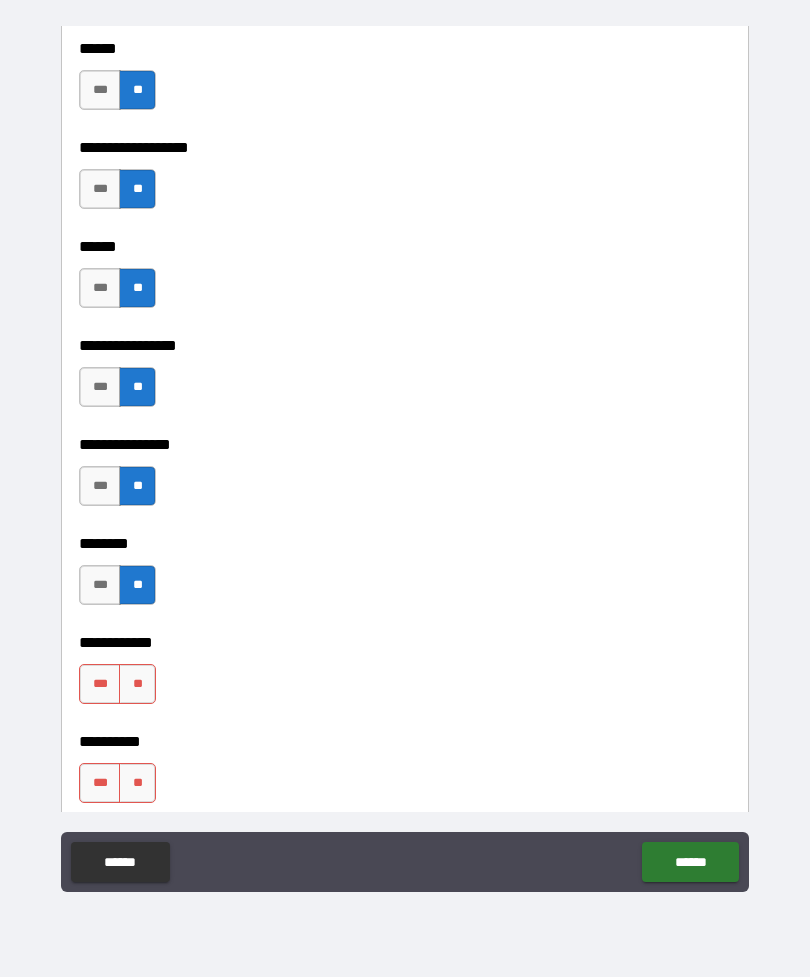 click on "**" at bounding box center [137, 684] 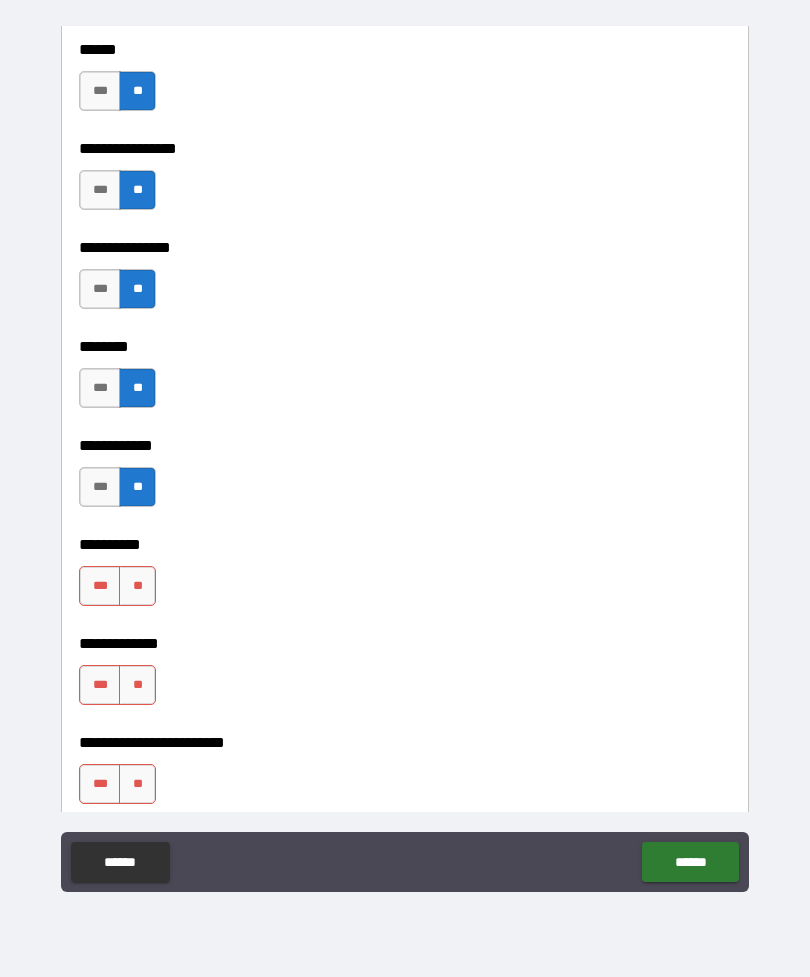 scroll, scrollTop: 4397, scrollLeft: 0, axis: vertical 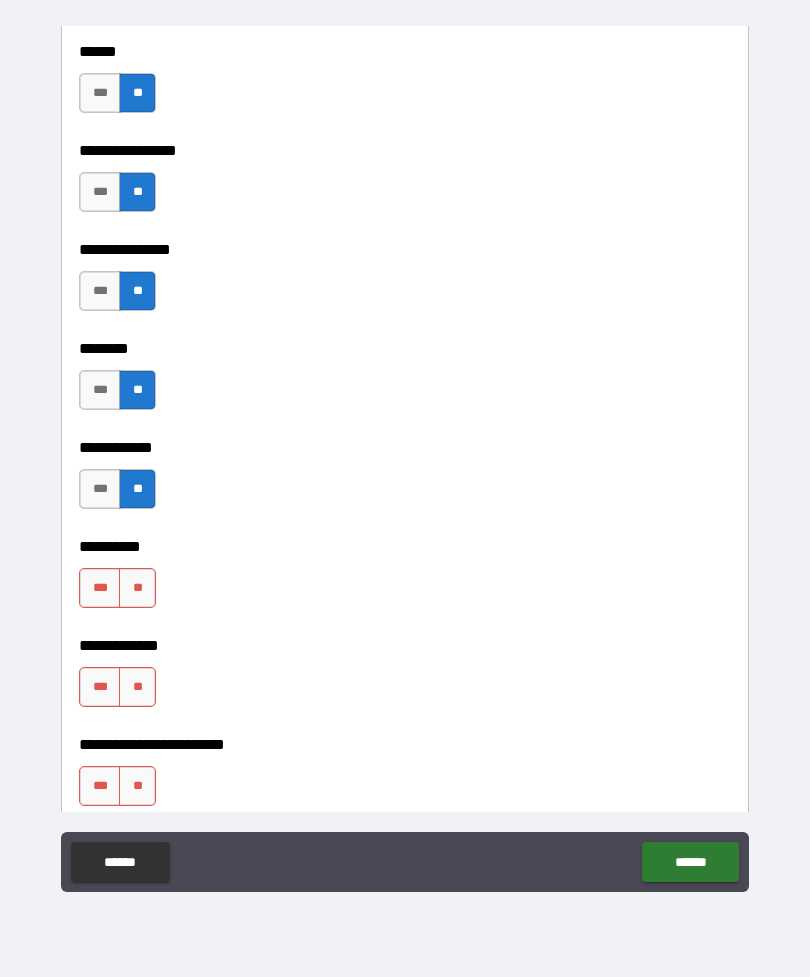 click on "**" at bounding box center [137, 588] 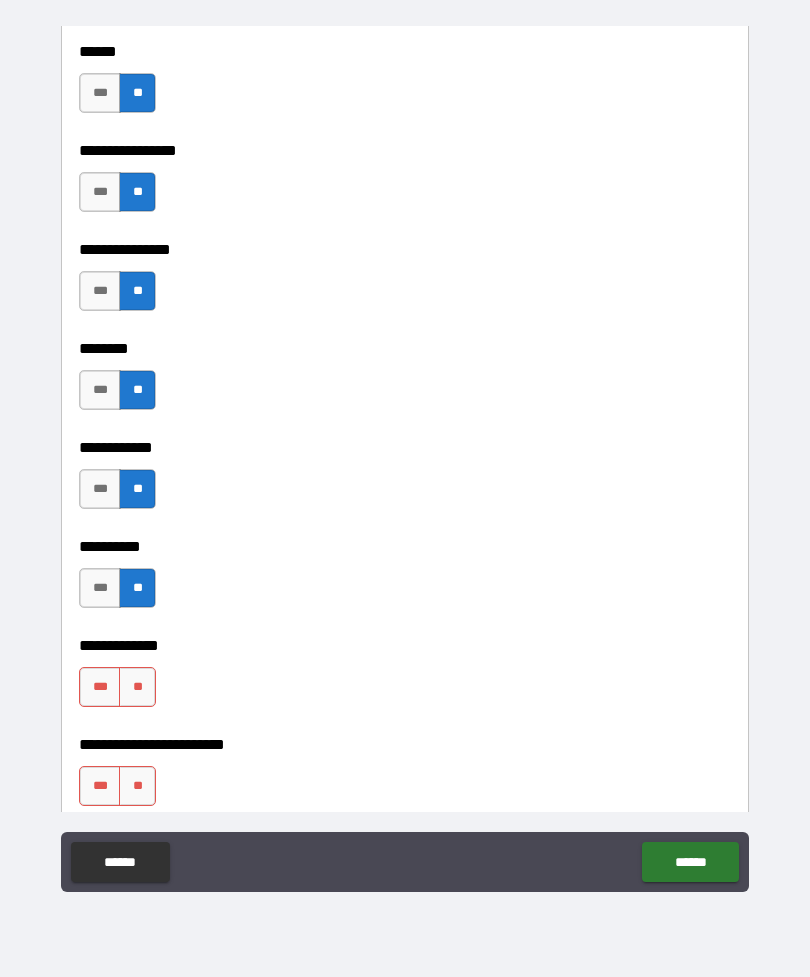 click on "**" at bounding box center [137, 687] 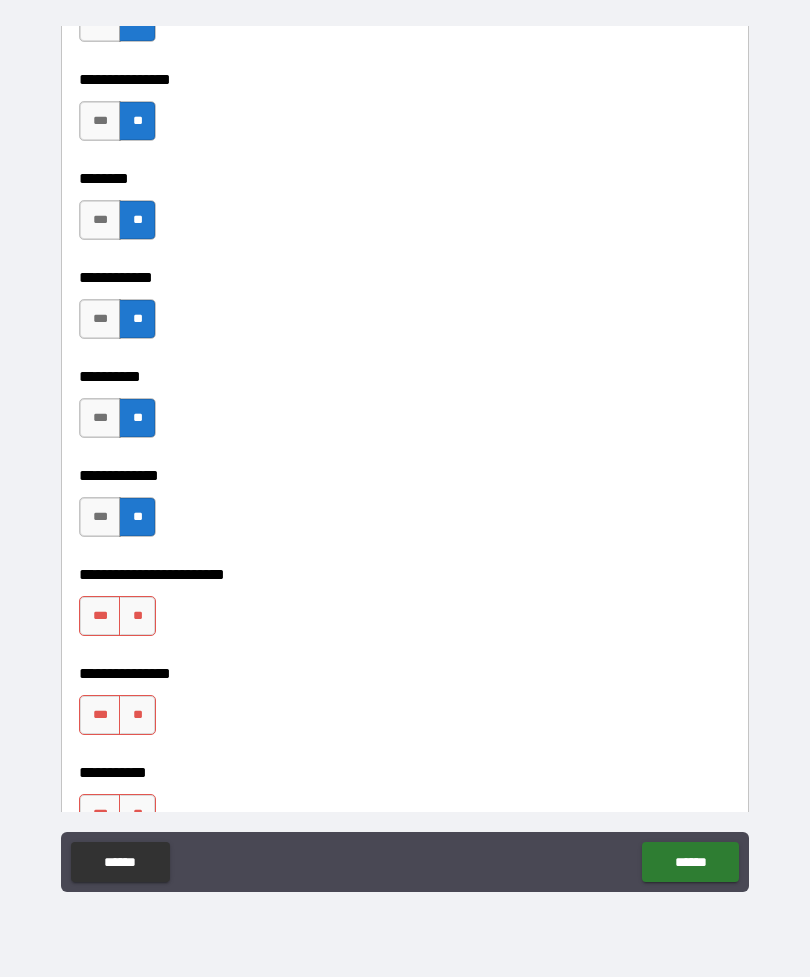 scroll, scrollTop: 4569, scrollLeft: 0, axis: vertical 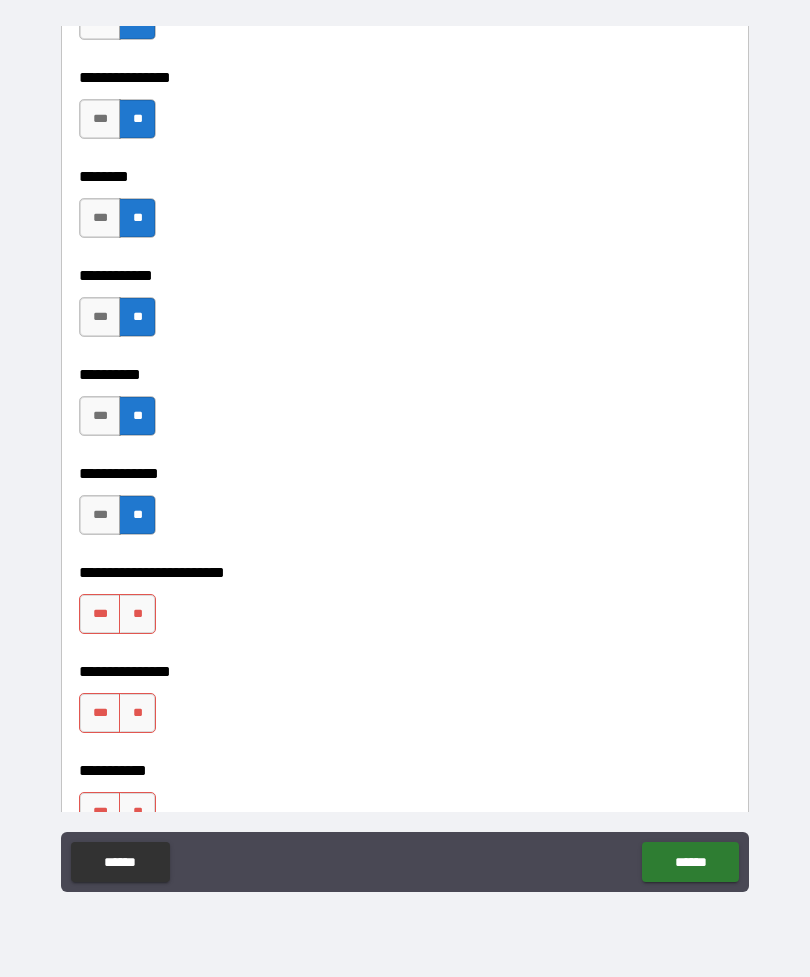click on "**" at bounding box center [137, 614] 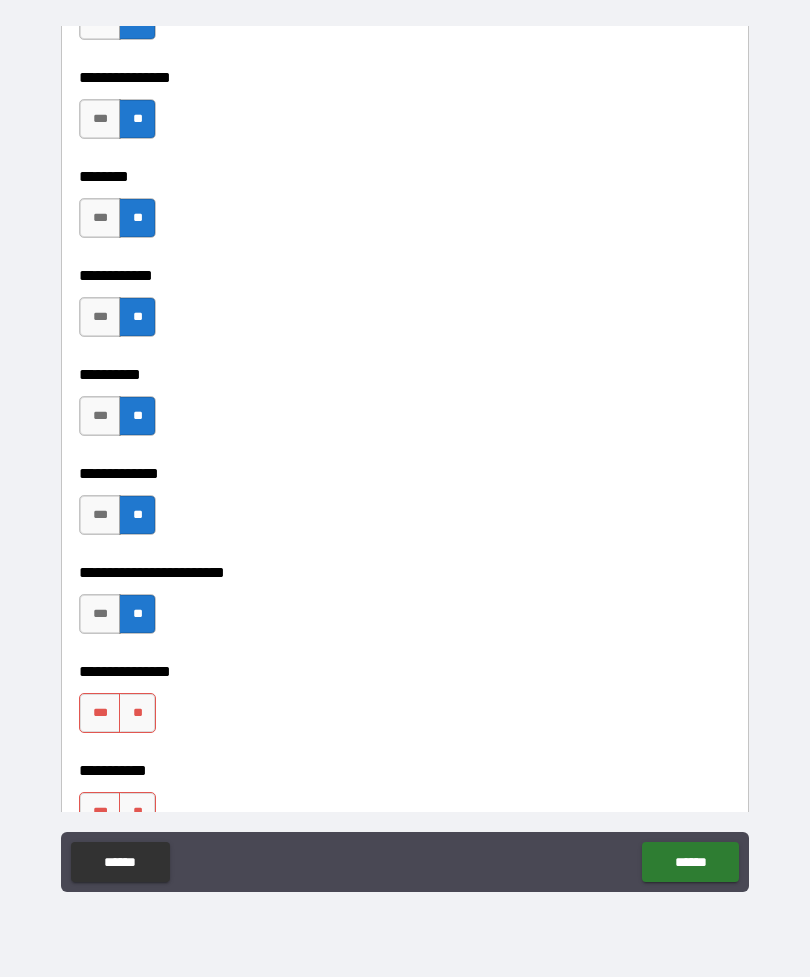 click on "**" at bounding box center [137, 713] 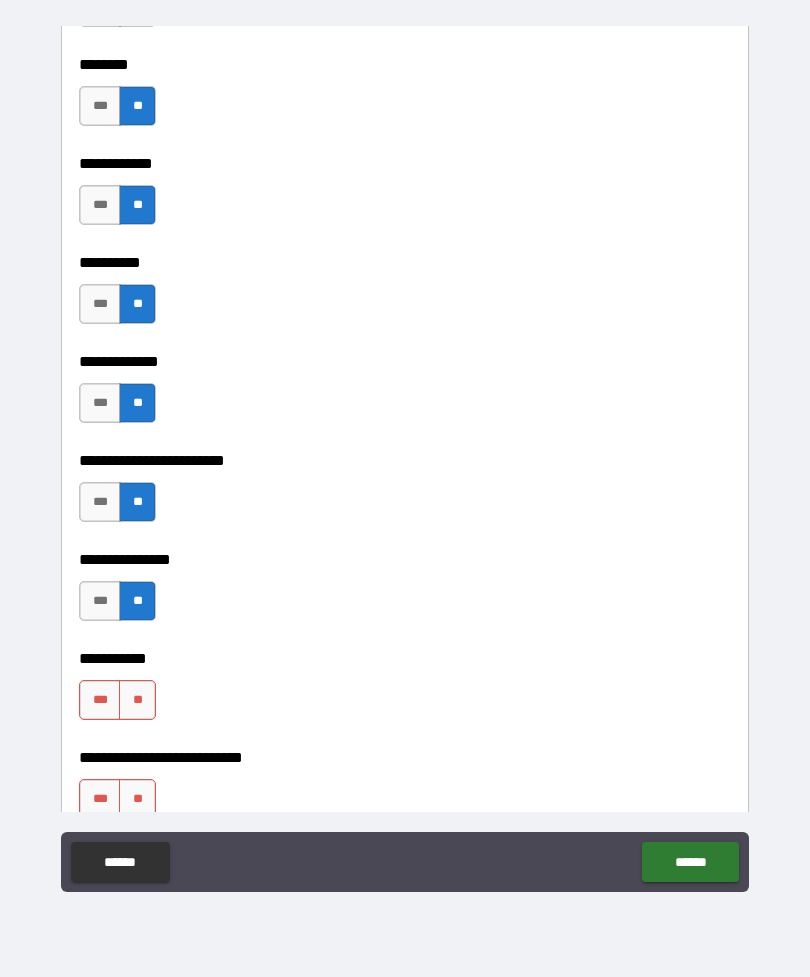 scroll, scrollTop: 4753, scrollLeft: 0, axis: vertical 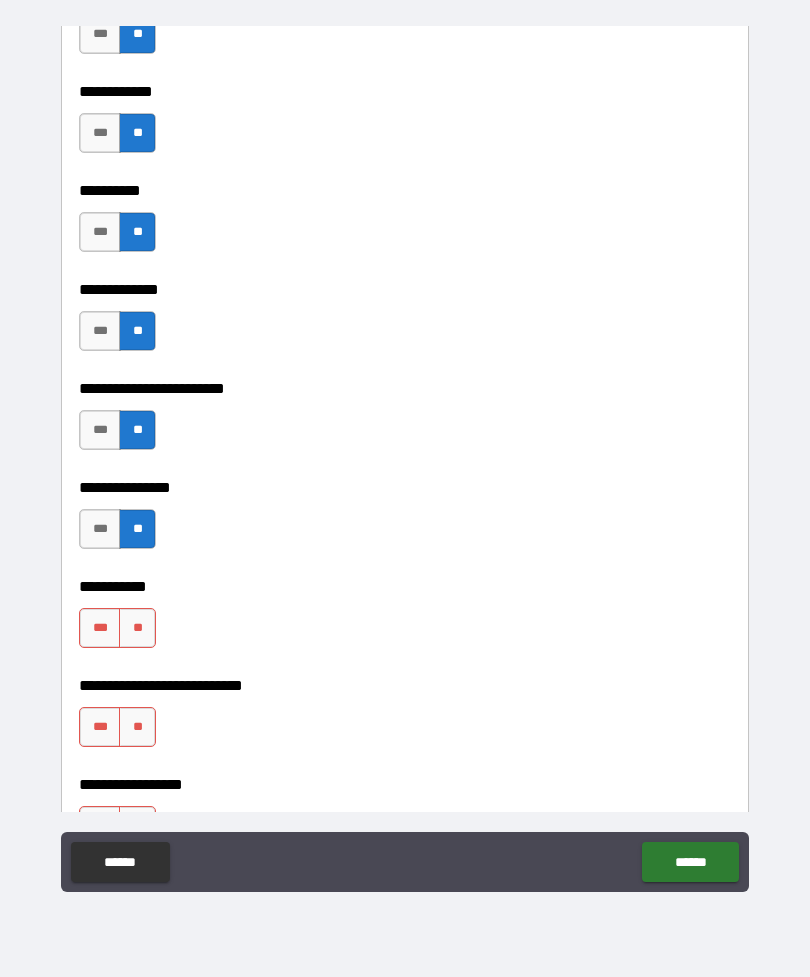 click on "**" at bounding box center (137, 628) 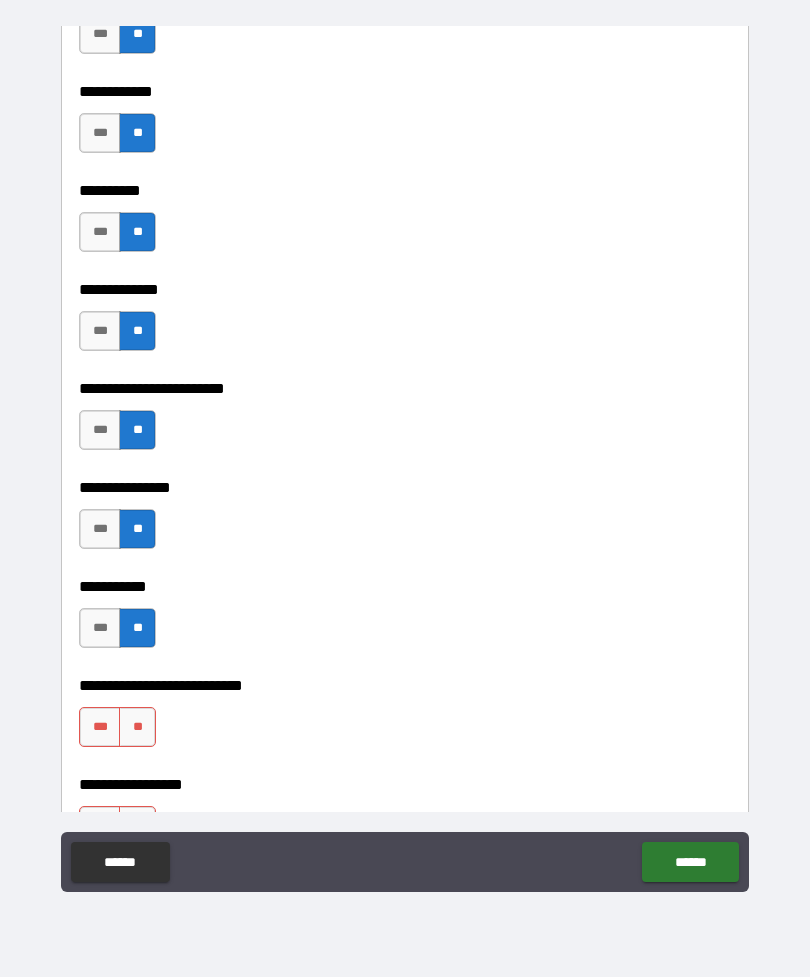 click on "**" at bounding box center (137, 727) 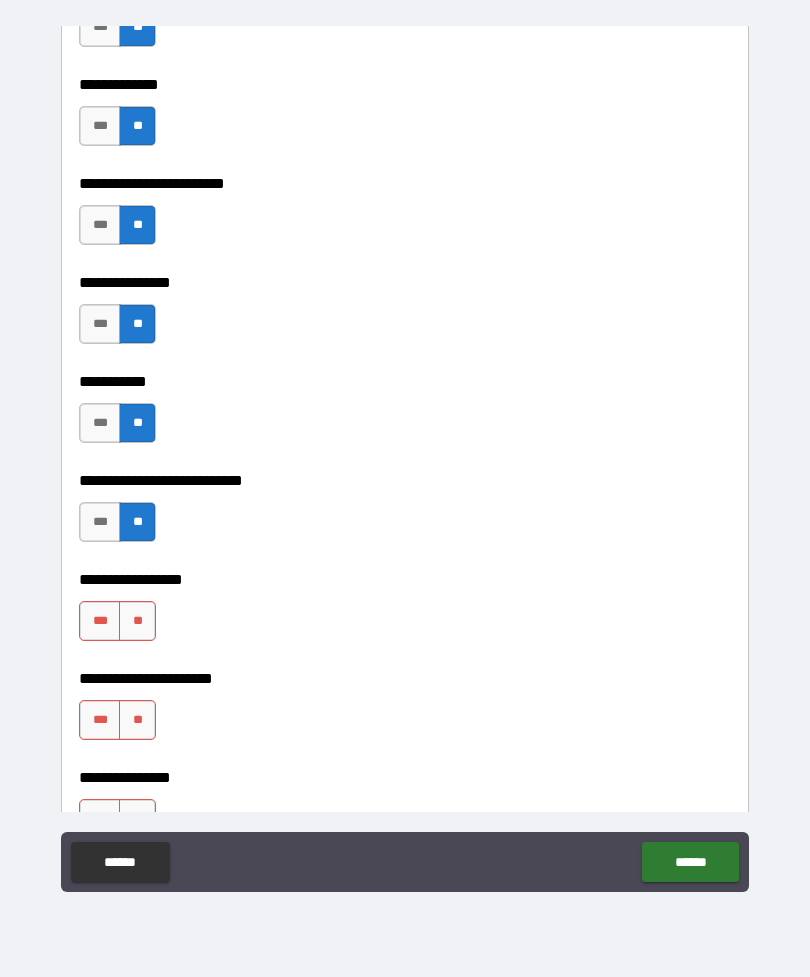 scroll, scrollTop: 4934, scrollLeft: 0, axis: vertical 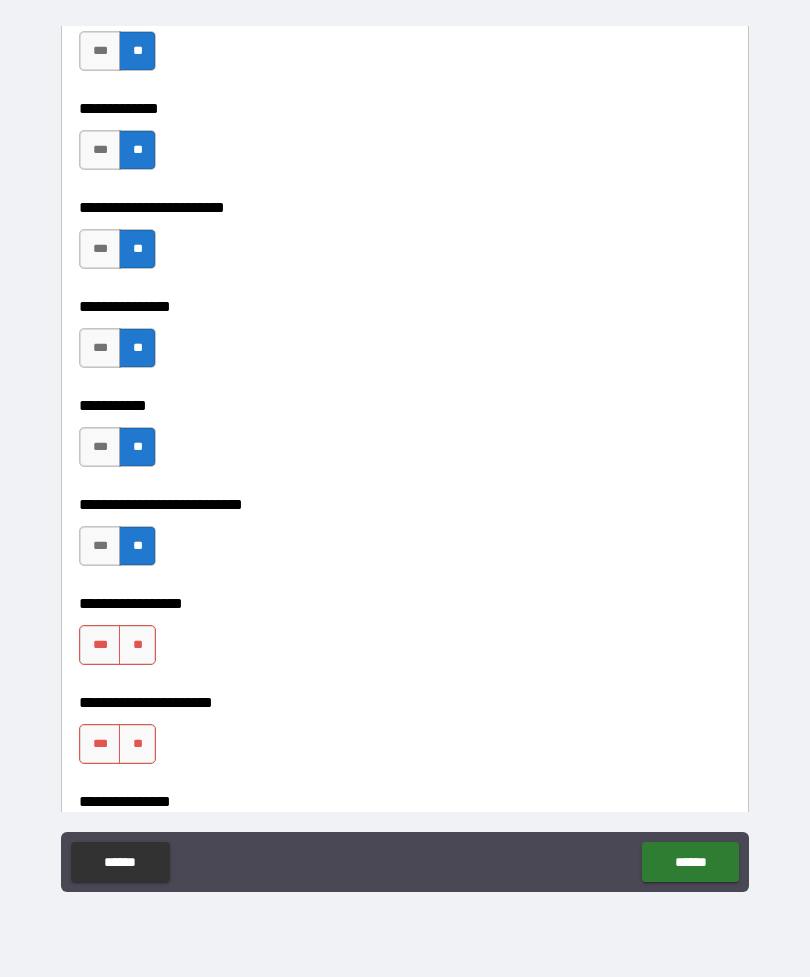 click on "**" at bounding box center (137, 645) 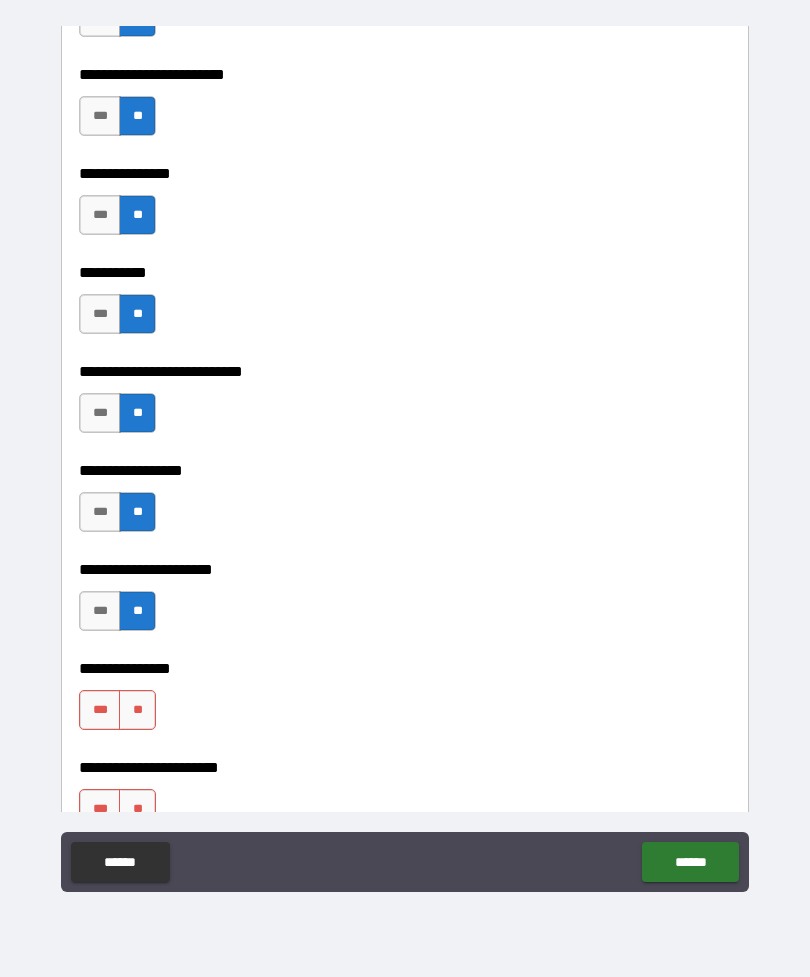 scroll, scrollTop: 5166, scrollLeft: 0, axis: vertical 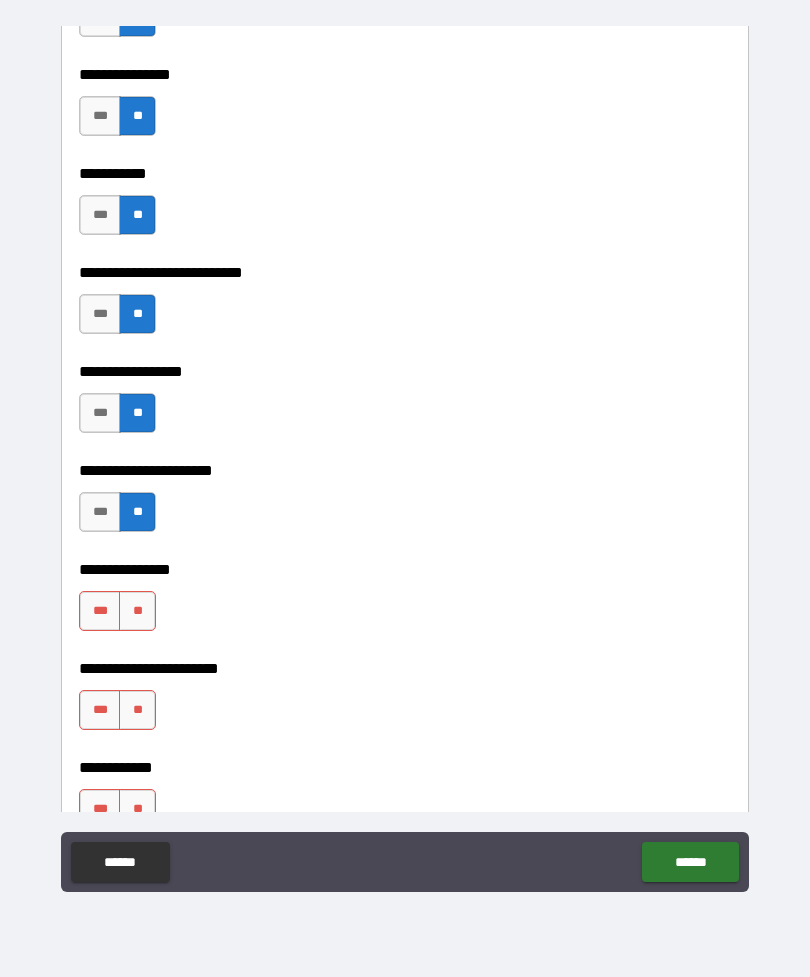 click on "**********" at bounding box center (405, 552) 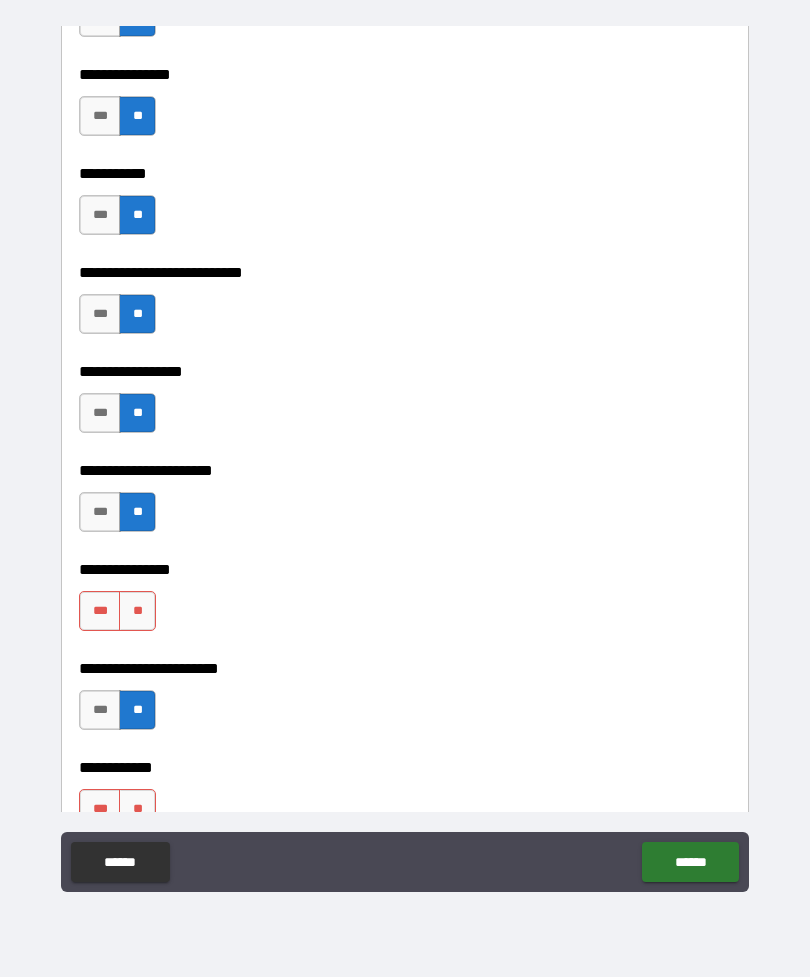 click on "**" at bounding box center (137, 611) 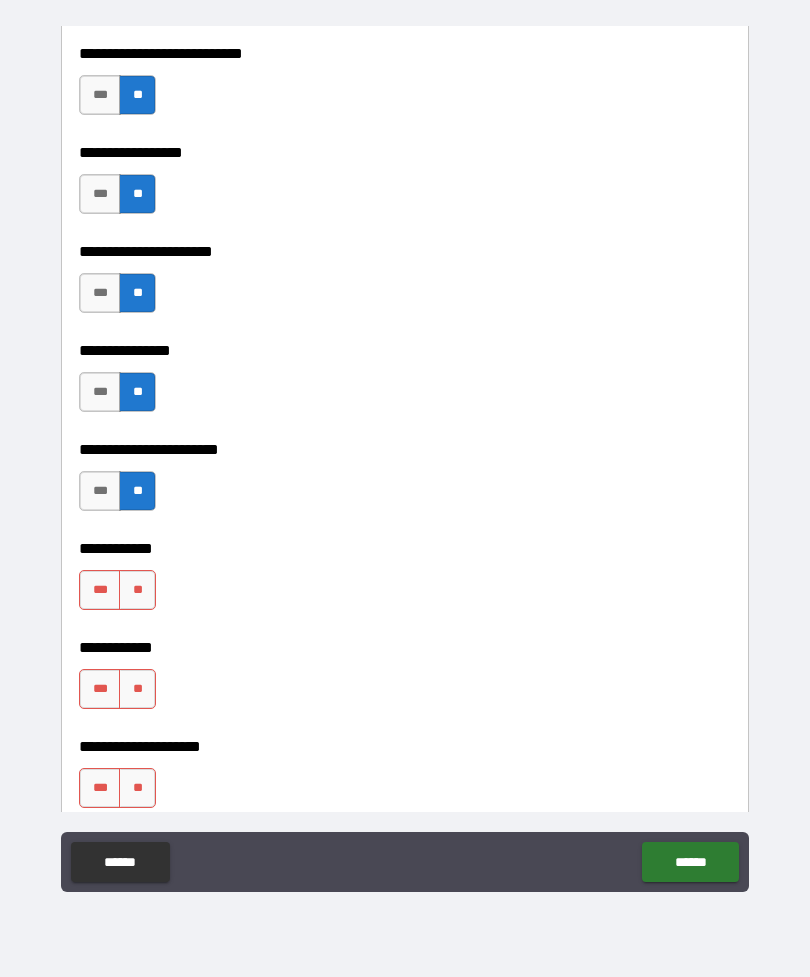 scroll, scrollTop: 5396, scrollLeft: 0, axis: vertical 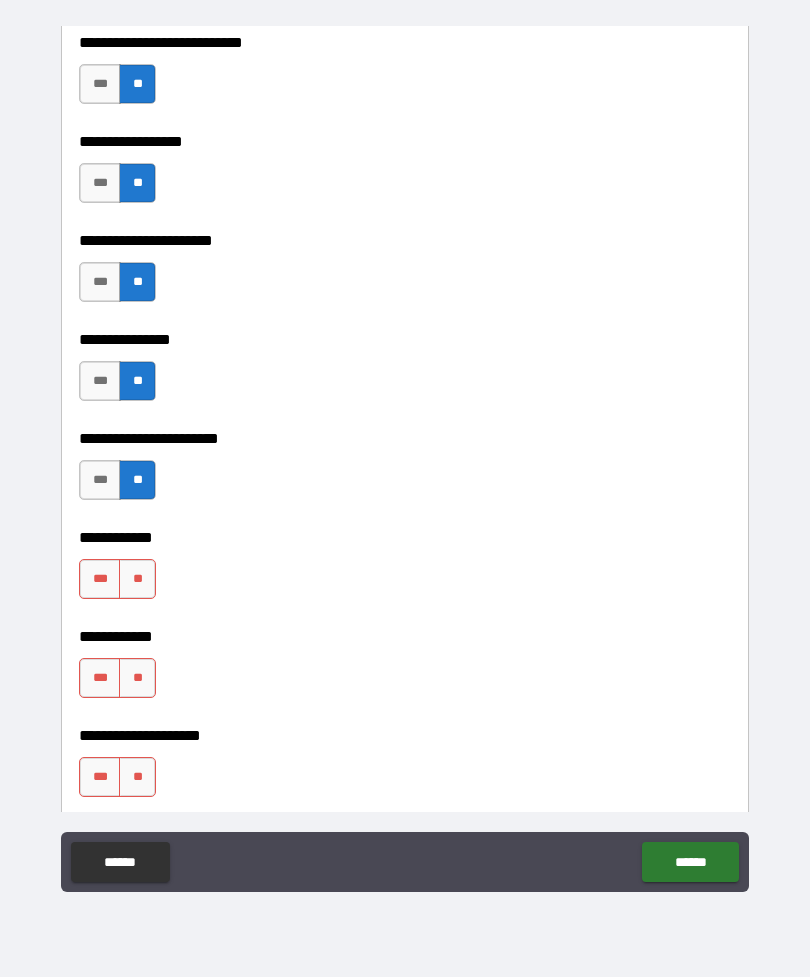 click on "**" at bounding box center (137, 579) 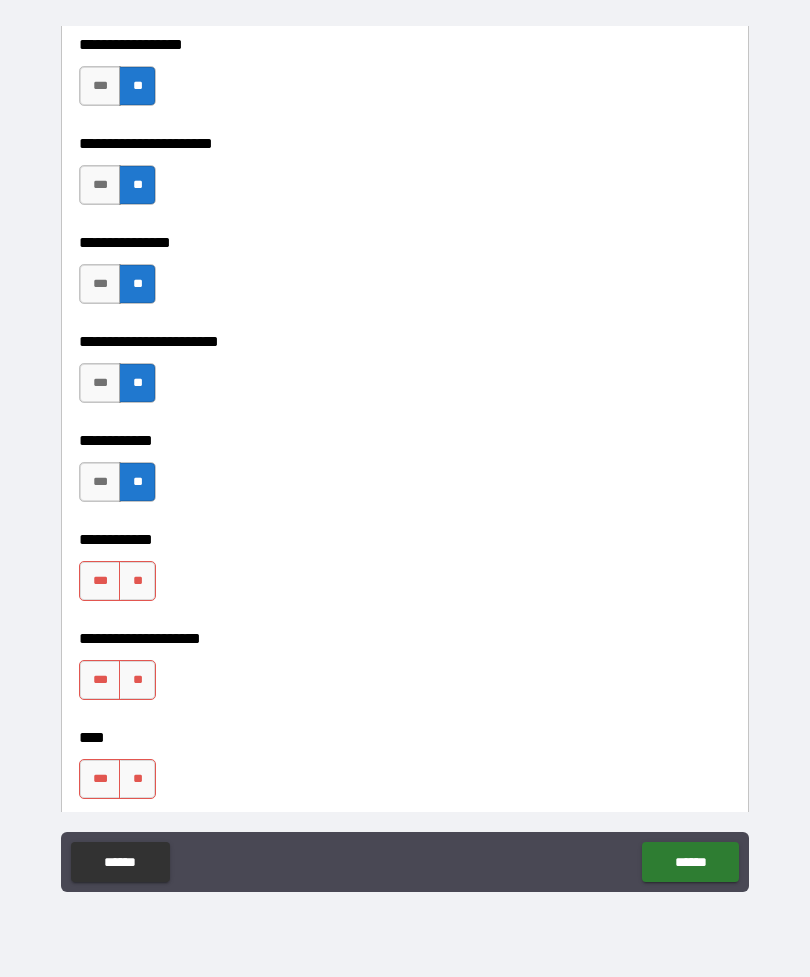 scroll, scrollTop: 5495, scrollLeft: 0, axis: vertical 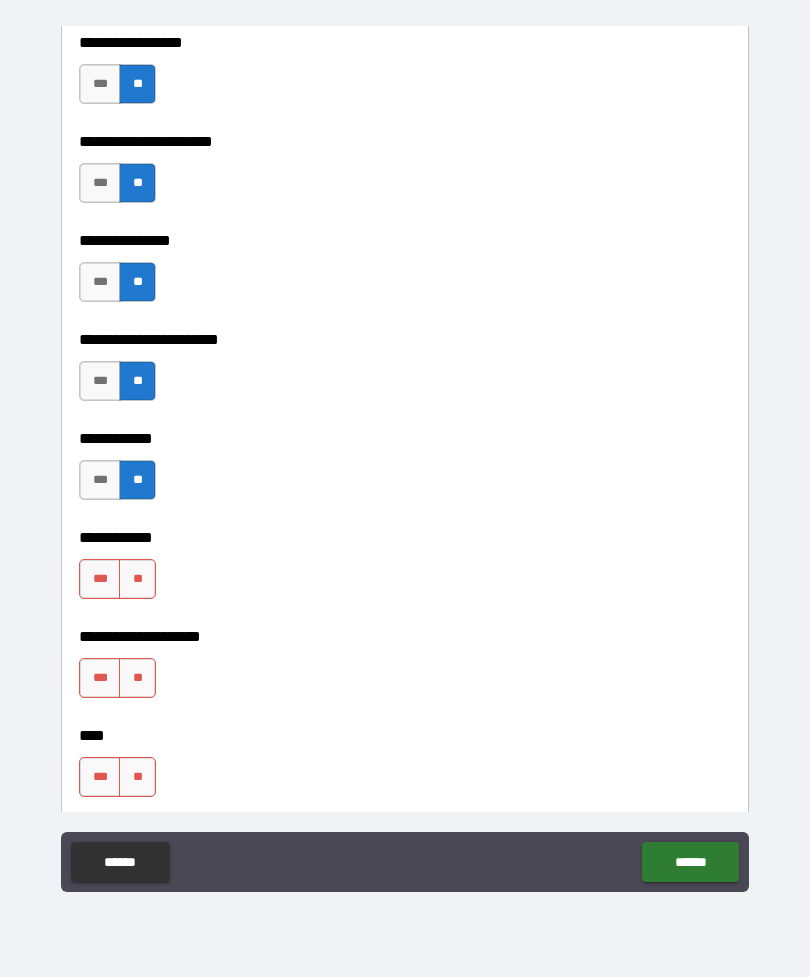 click on "**" at bounding box center [137, 579] 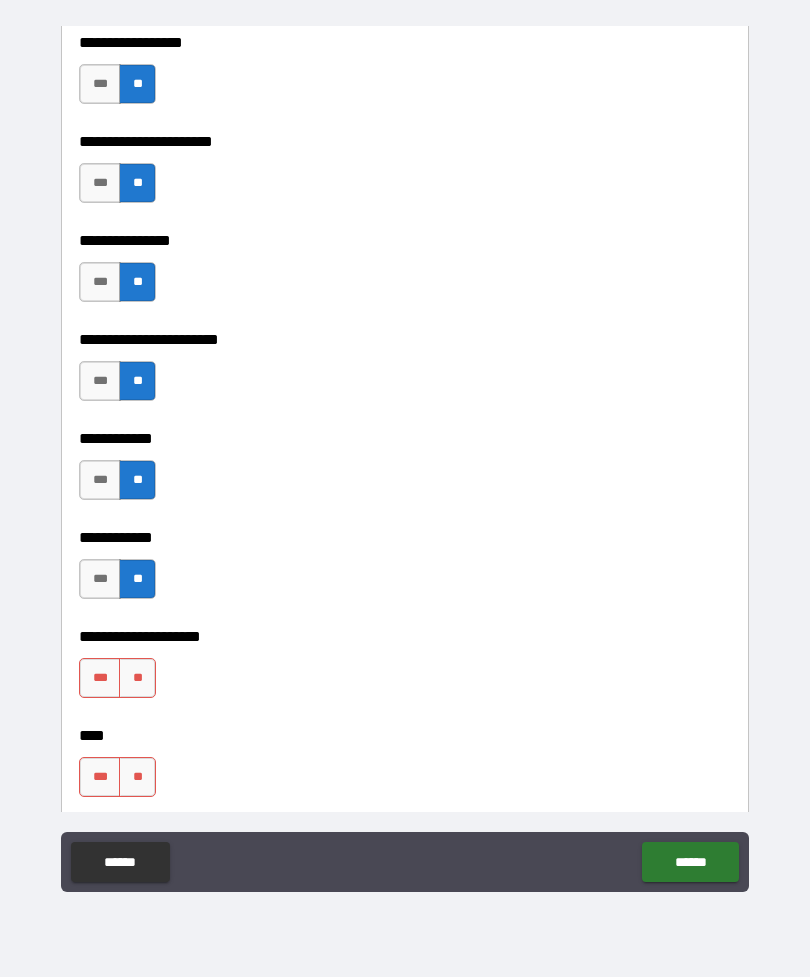 click on "**" at bounding box center [137, 678] 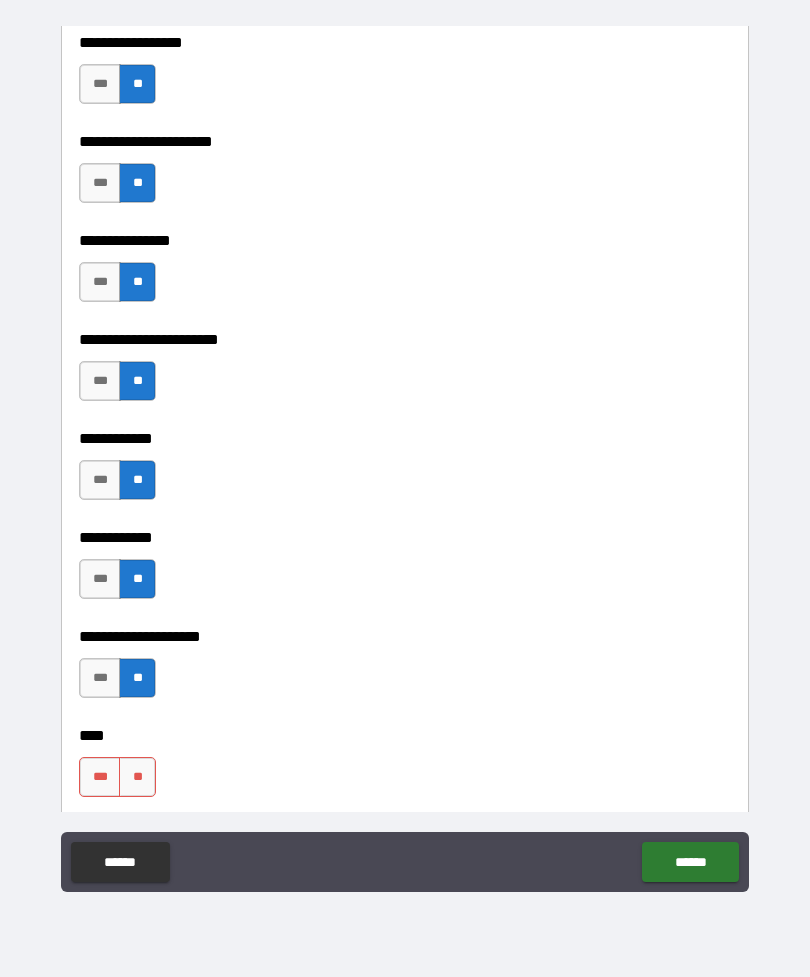 click on "**" at bounding box center [137, 777] 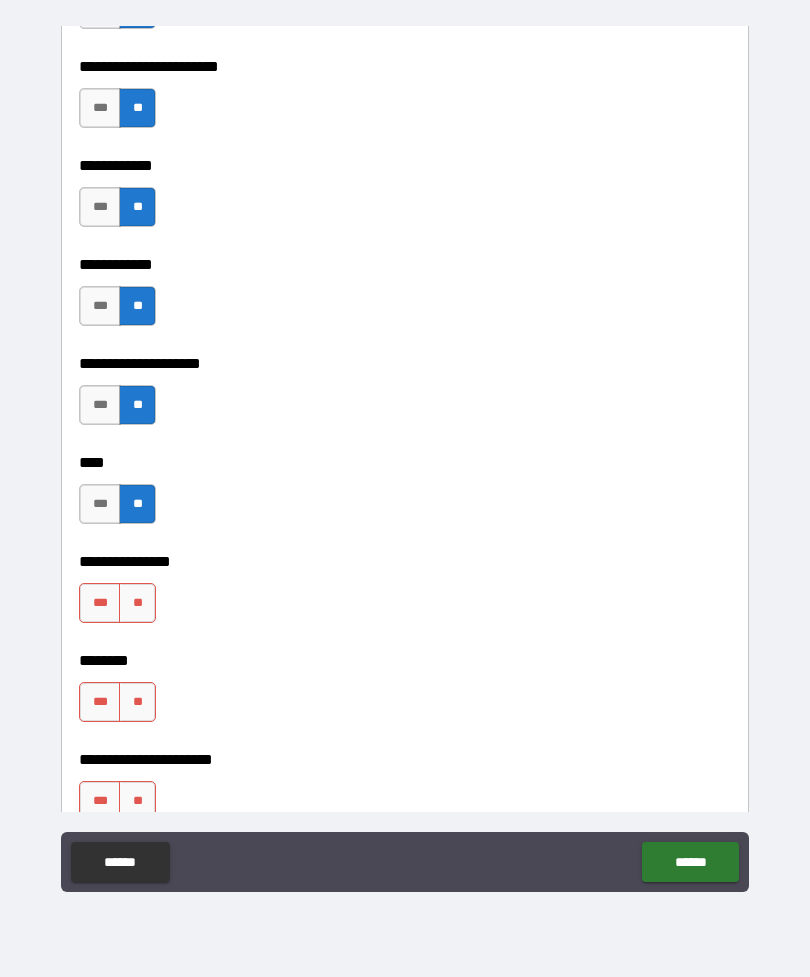 scroll, scrollTop: 5783, scrollLeft: 0, axis: vertical 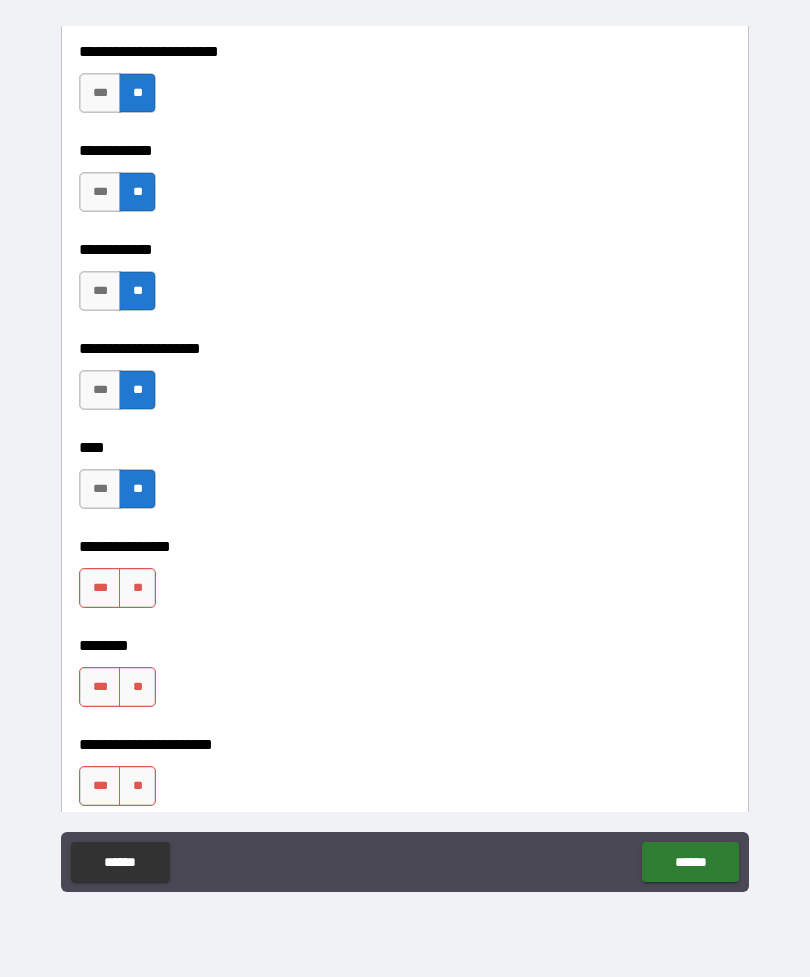 click on "**" at bounding box center (137, 588) 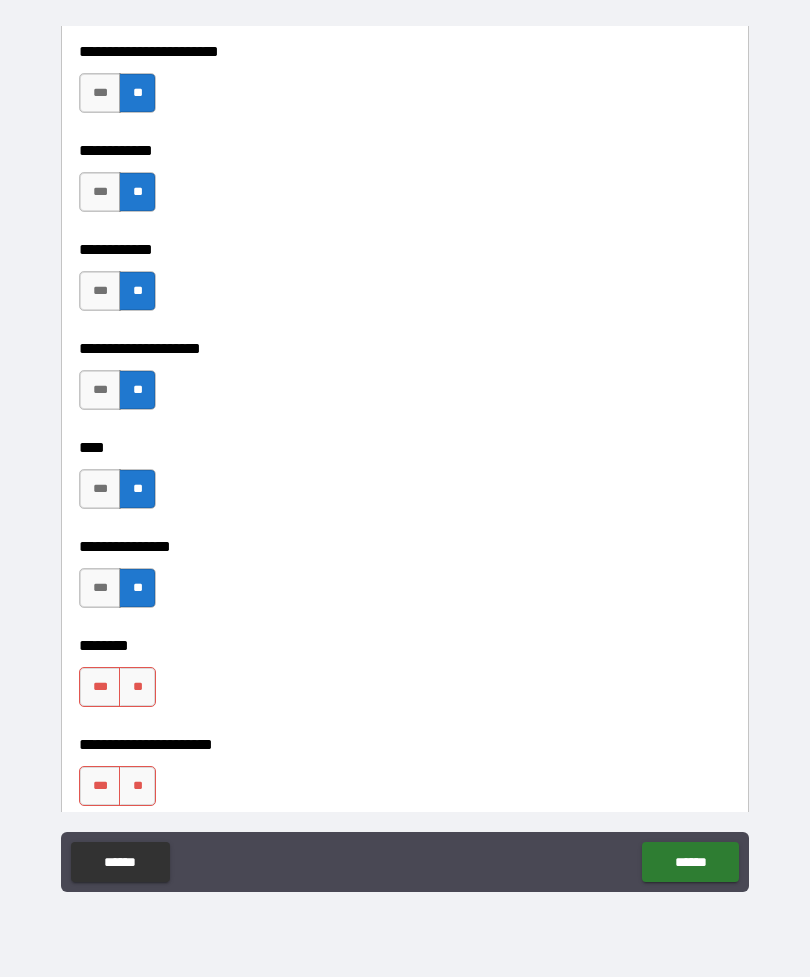 click on "**" at bounding box center (137, 687) 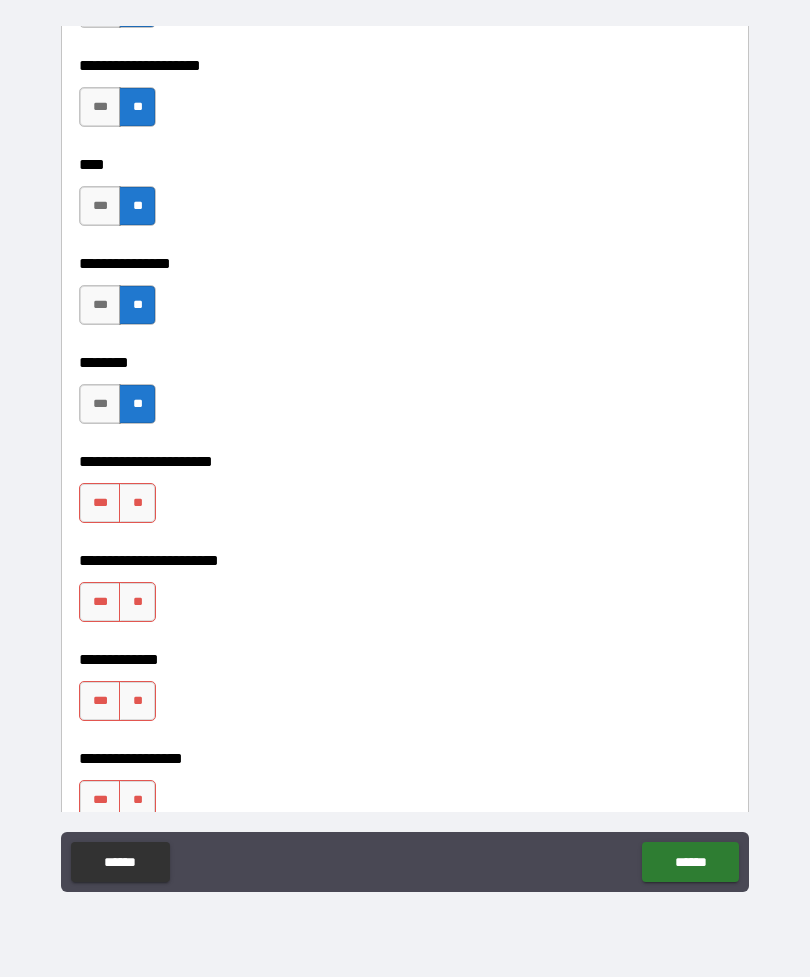 scroll, scrollTop: 6090, scrollLeft: 0, axis: vertical 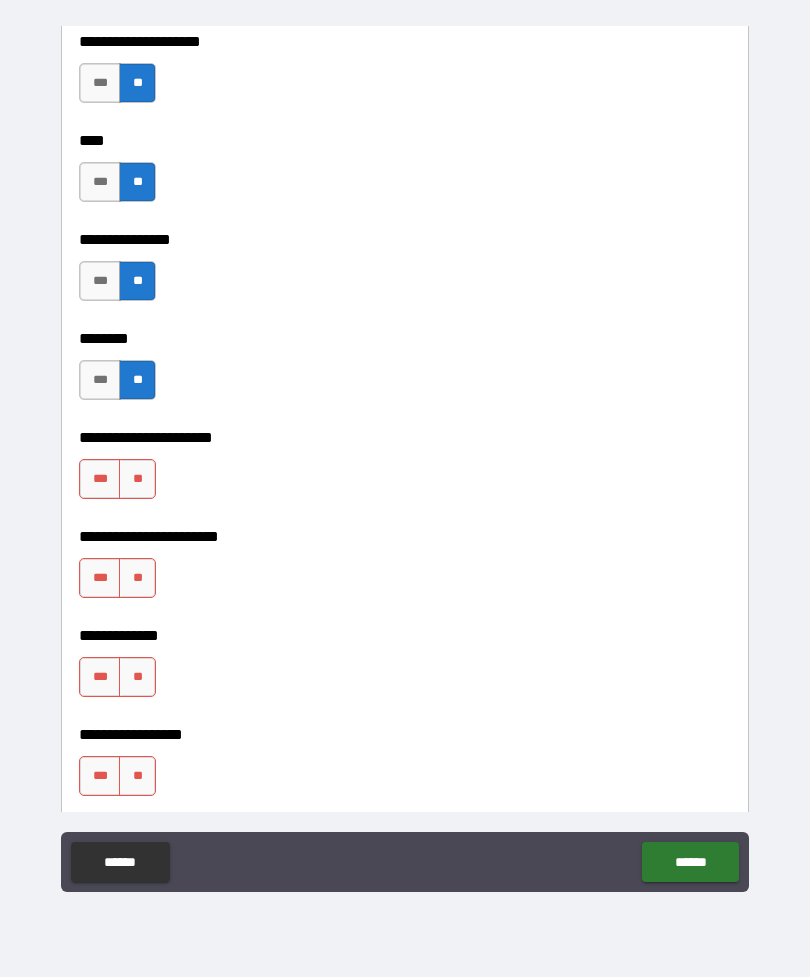 click on "**" at bounding box center (137, 479) 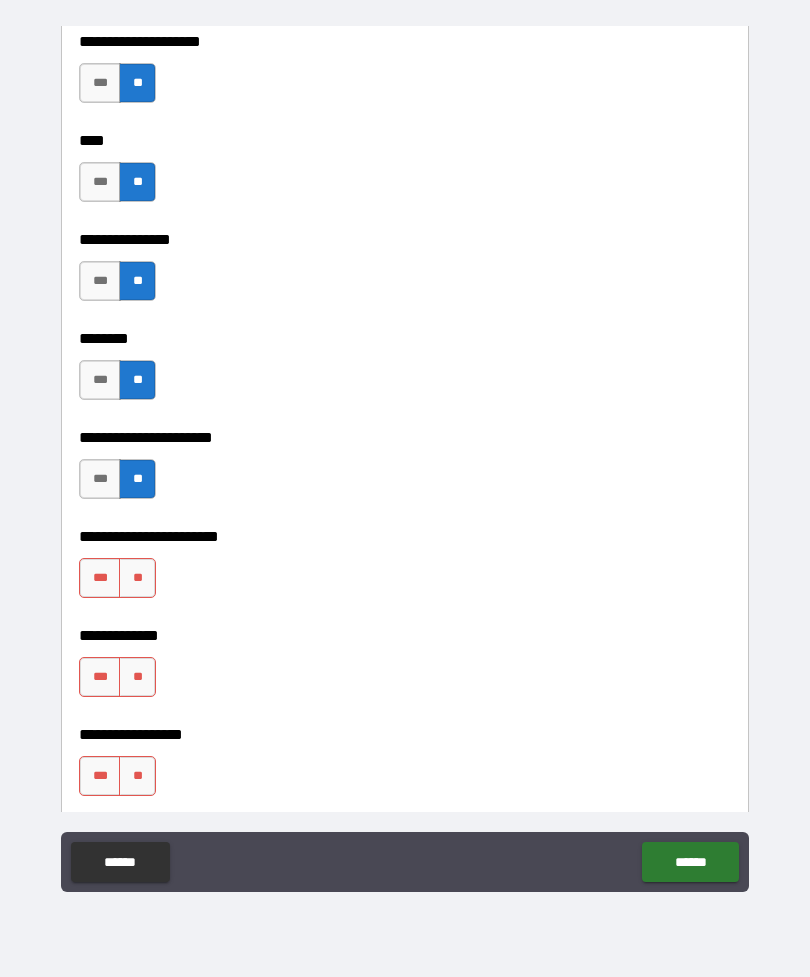click on "**" at bounding box center [137, 578] 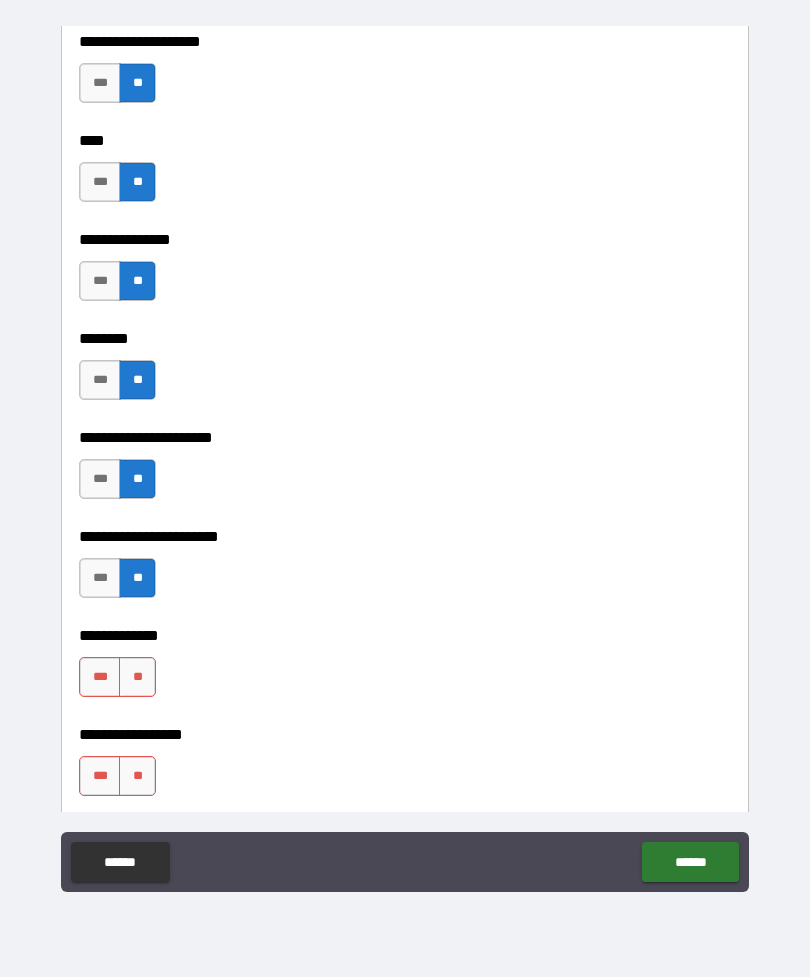 click on "**" at bounding box center [137, 677] 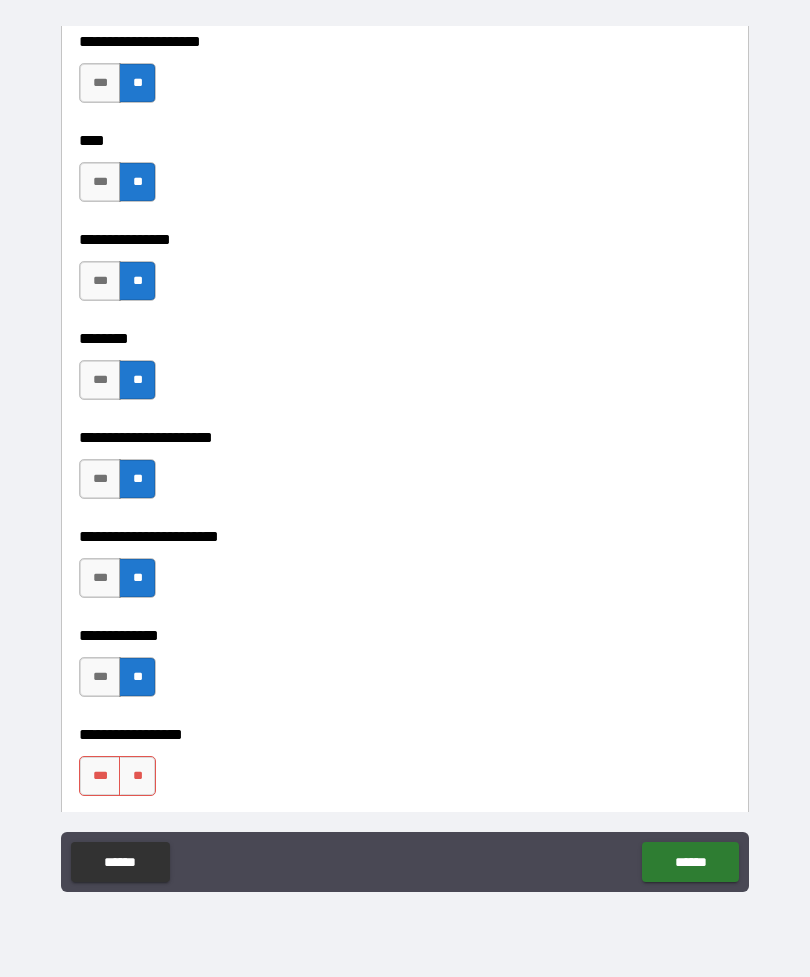 click on "**" at bounding box center (137, 776) 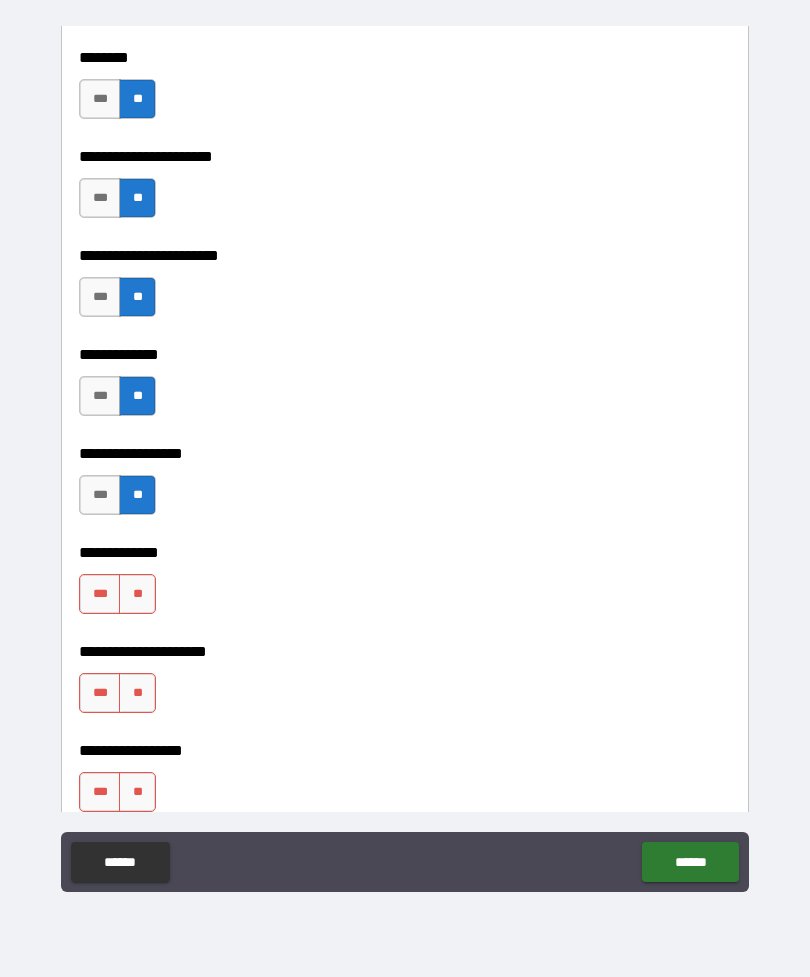 scroll, scrollTop: 6402, scrollLeft: 0, axis: vertical 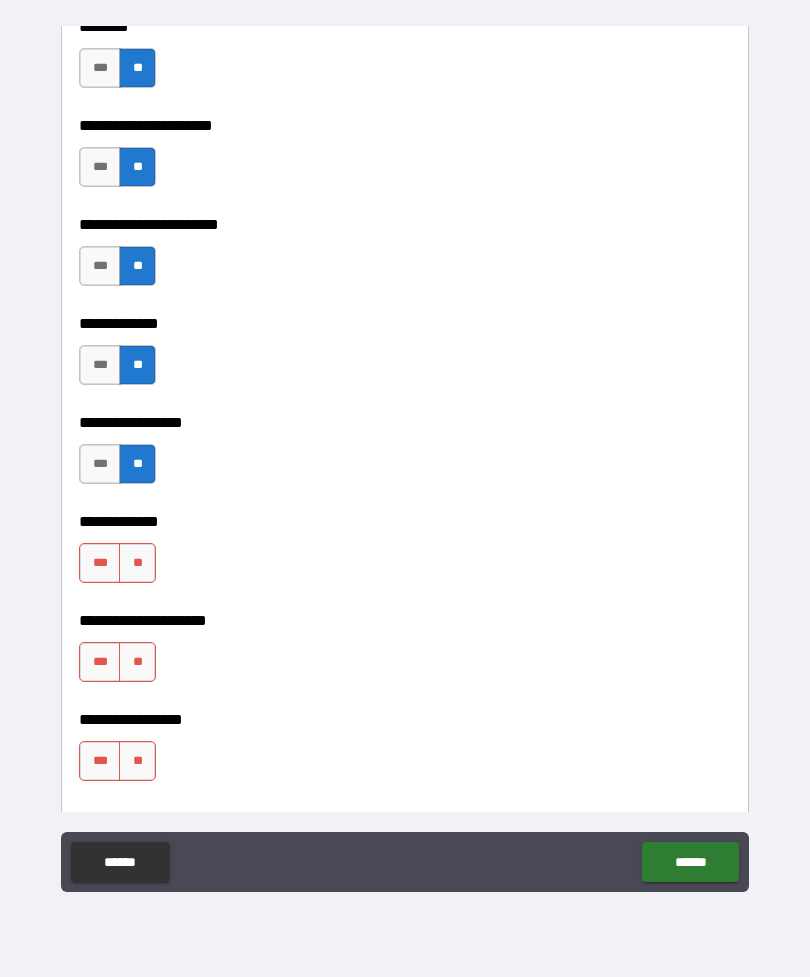 click on "**" at bounding box center [137, 563] 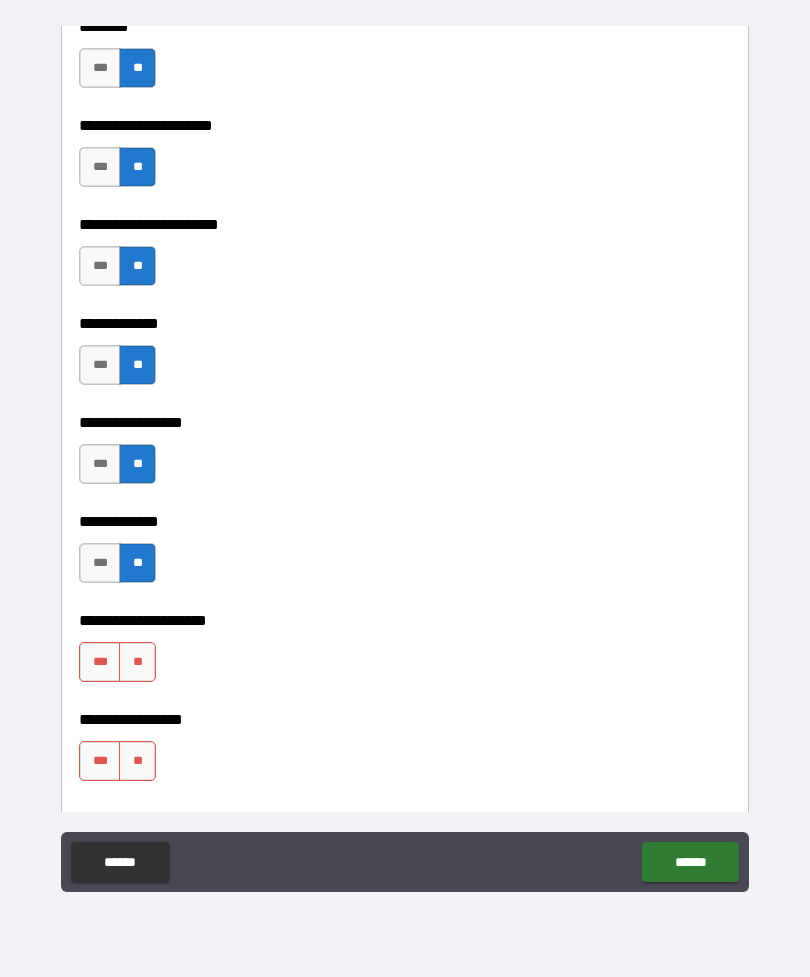 click on "**" at bounding box center (137, 662) 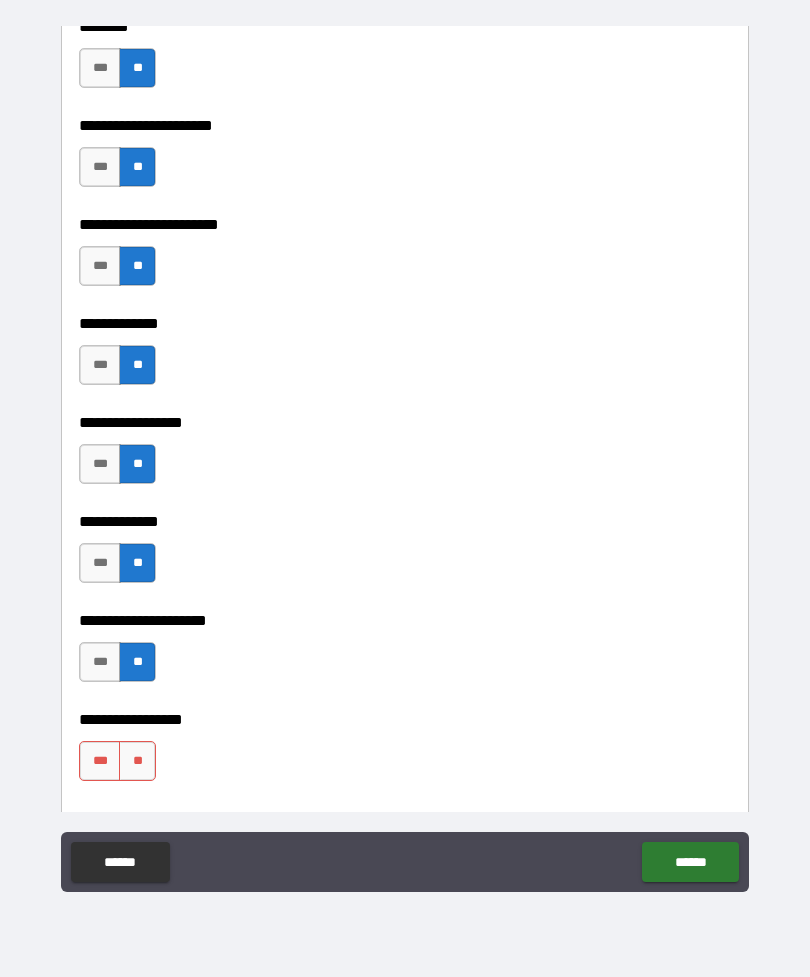 click on "**" at bounding box center (137, 761) 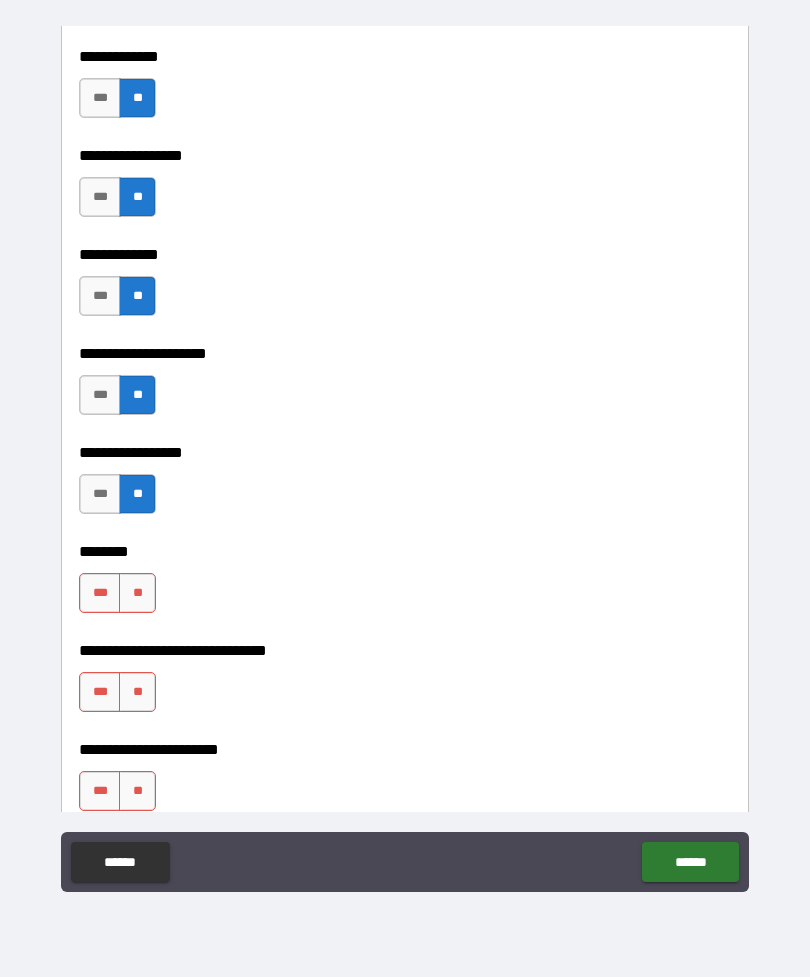 scroll, scrollTop: 6672, scrollLeft: 0, axis: vertical 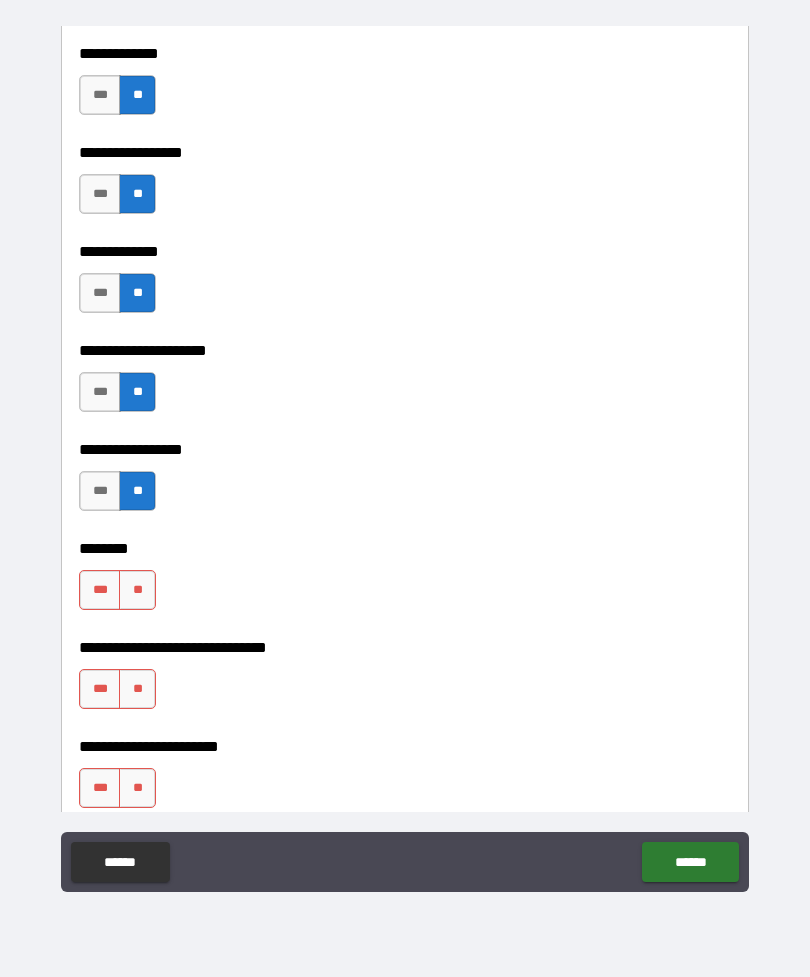 click on "**" at bounding box center (137, 590) 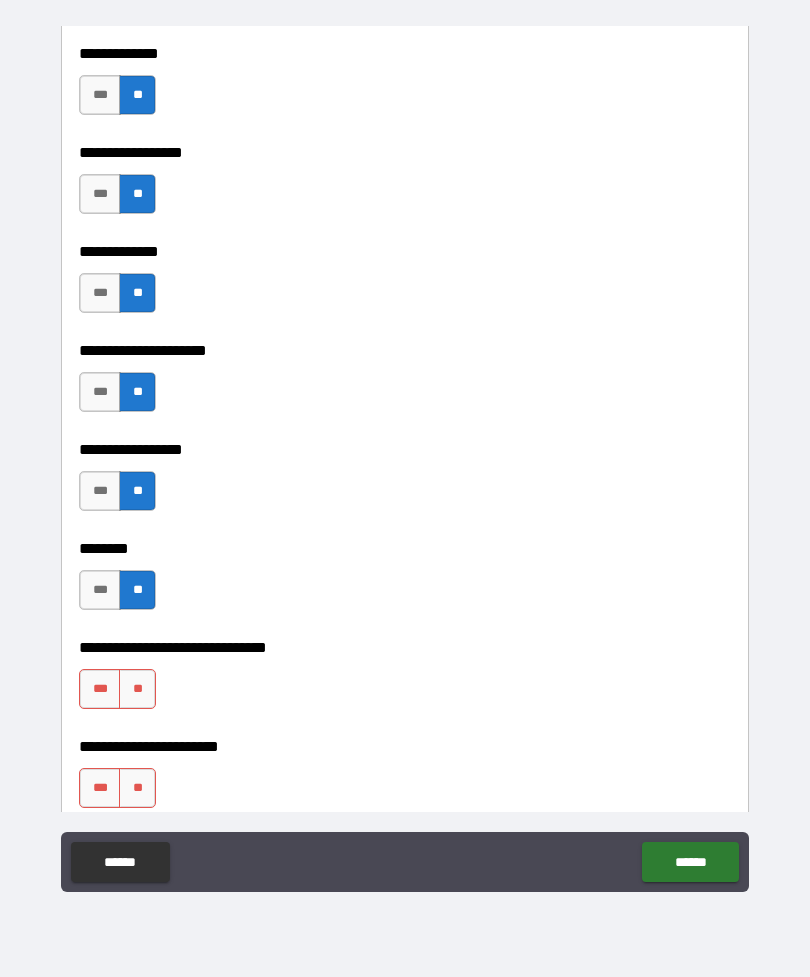 click on "**" at bounding box center [137, 689] 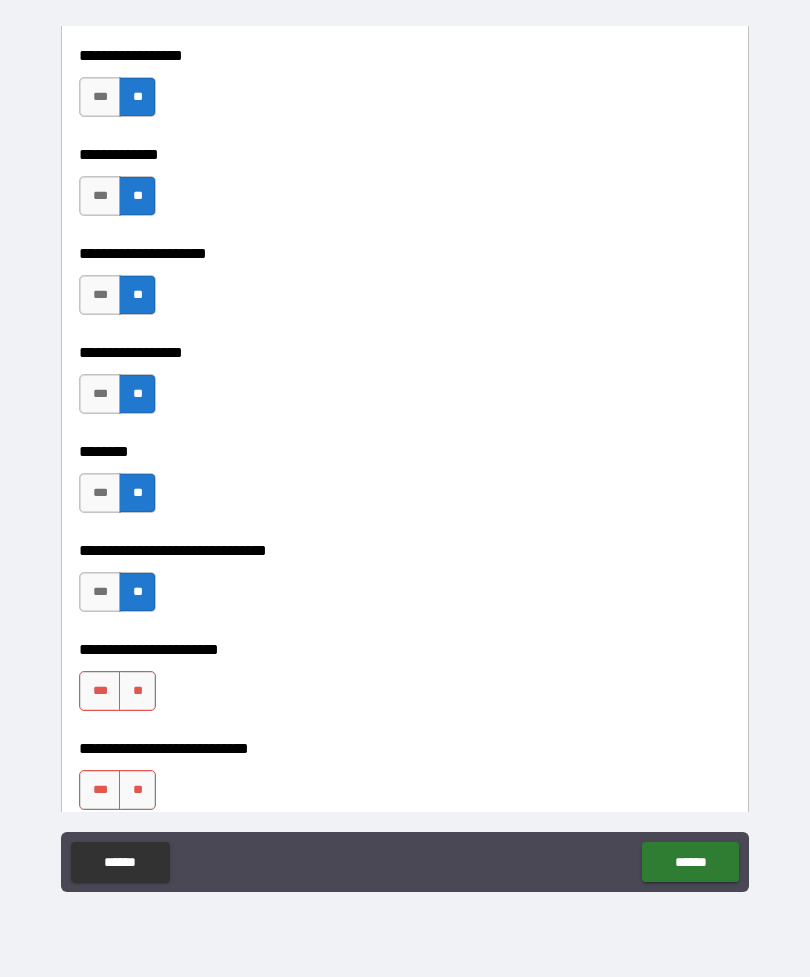 scroll, scrollTop: 6875, scrollLeft: 0, axis: vertical 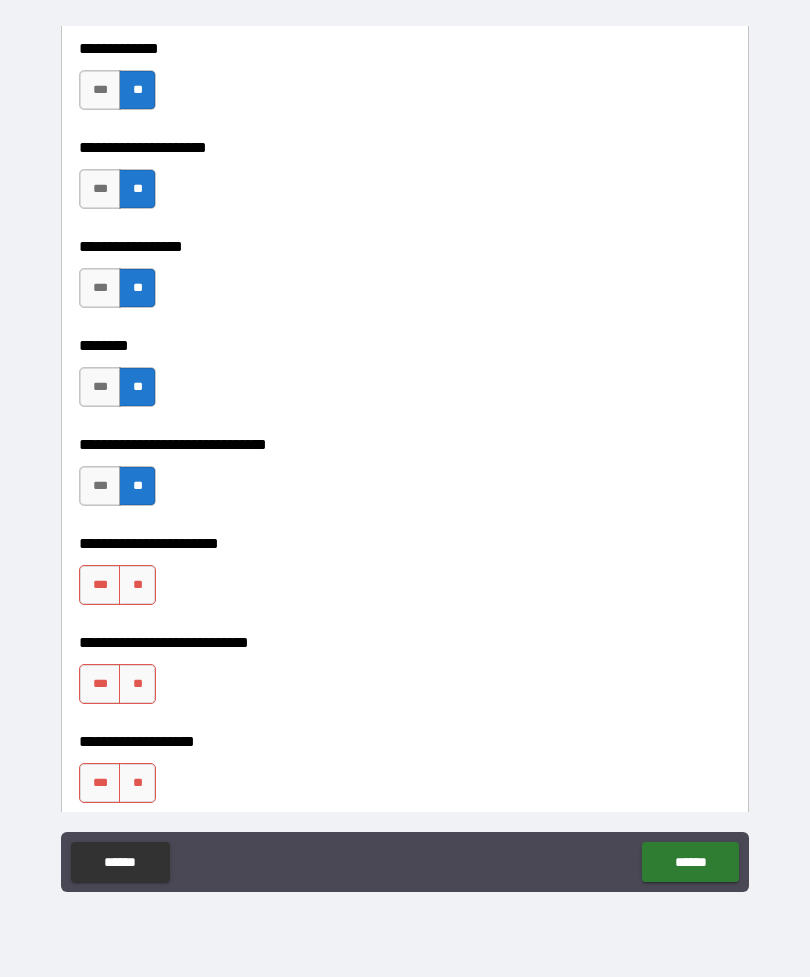 click on "**" at bounding box center [137, 585] 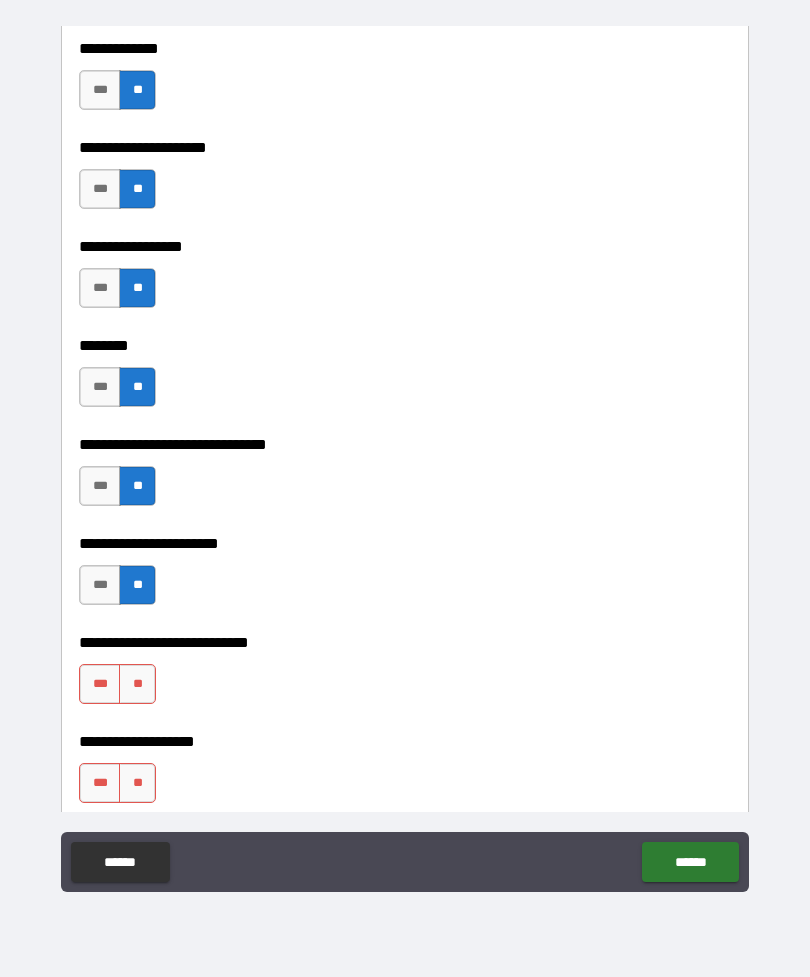 click on "**" at bounding box center (137, 684) 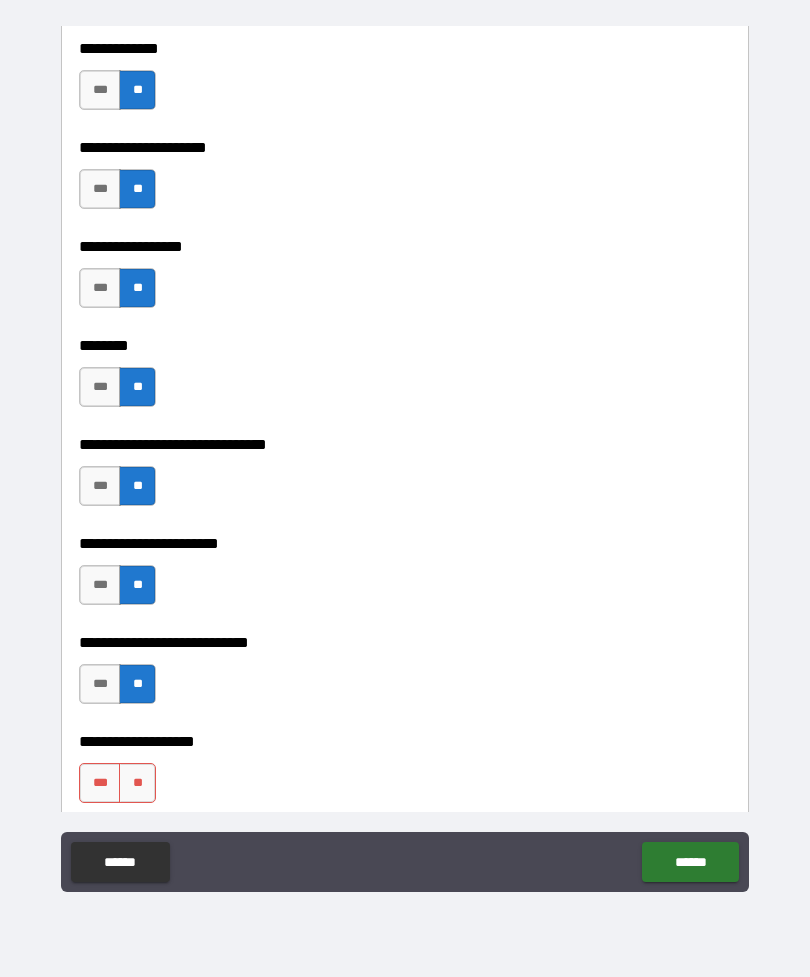 click on "**" at bounding box center [137, 783] 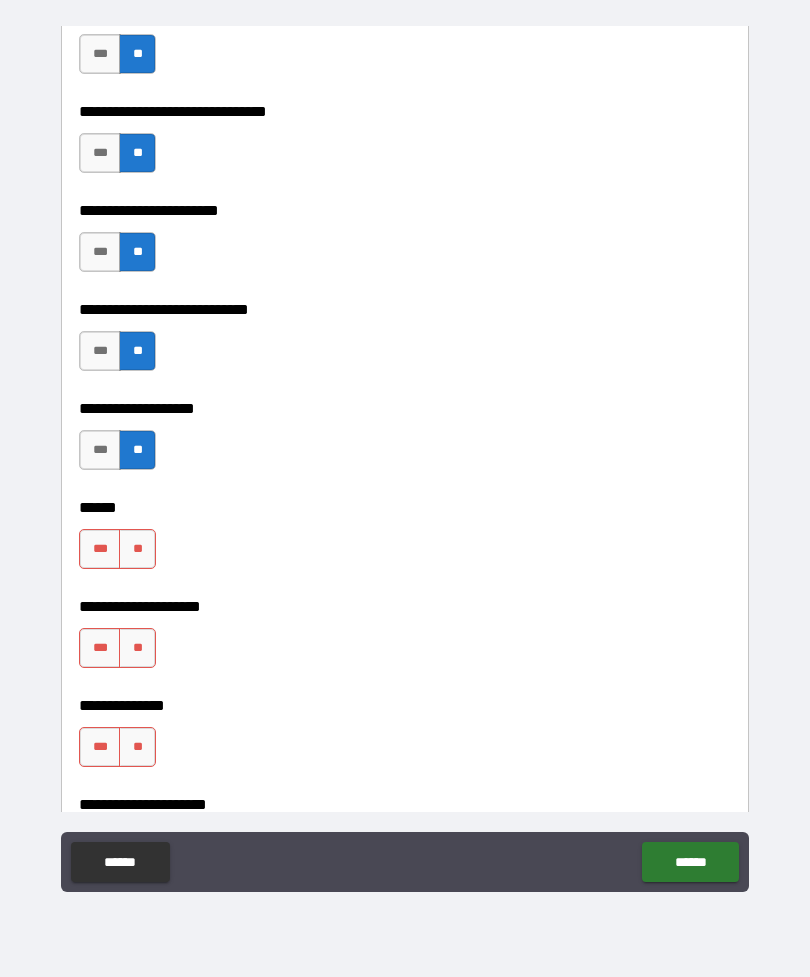 scroll, scrollTop: 7212, scrollLeft: 0, axis: vertical 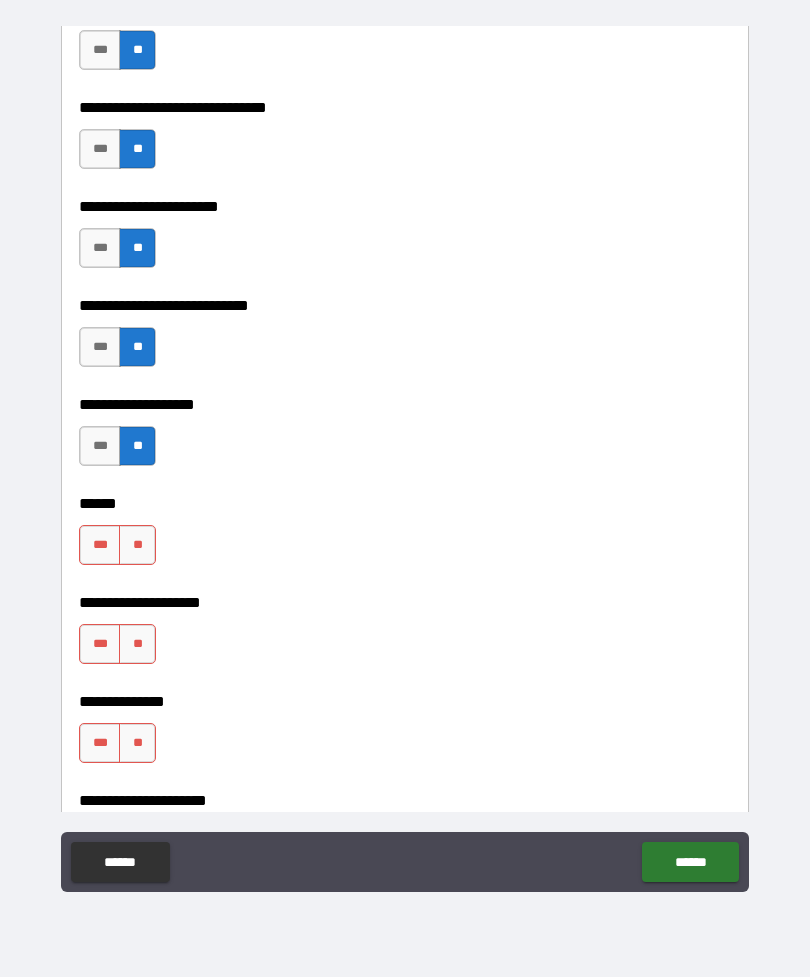 click on "**" at bounding box center (137, 545) 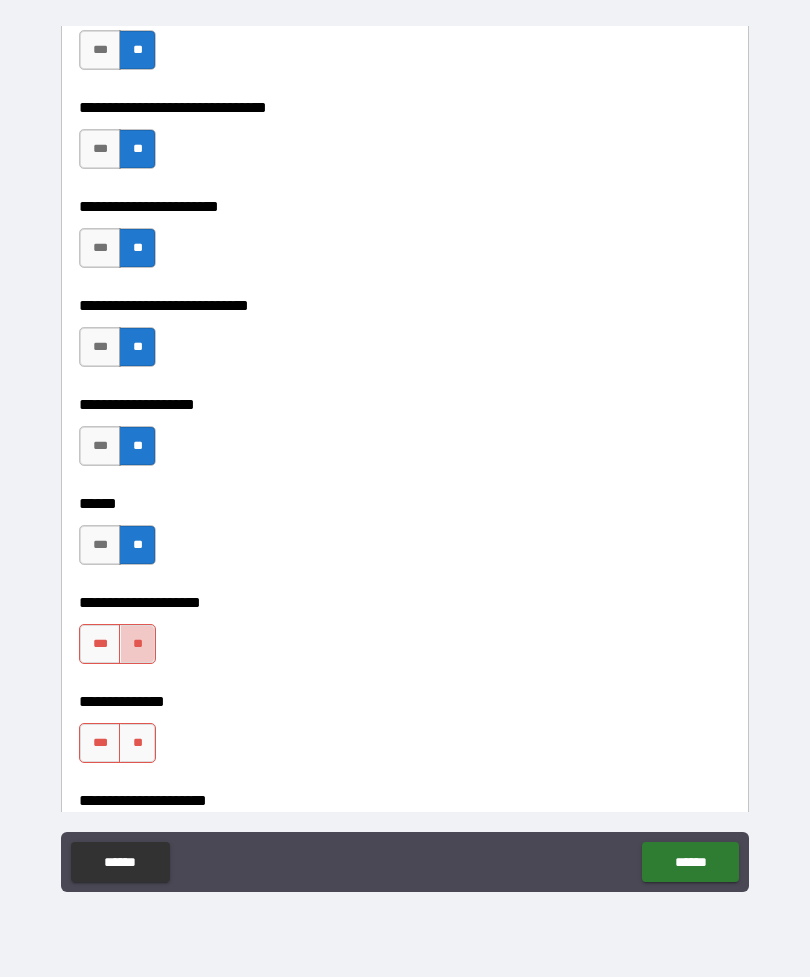 click on "**" at bounding box center [137, 644] 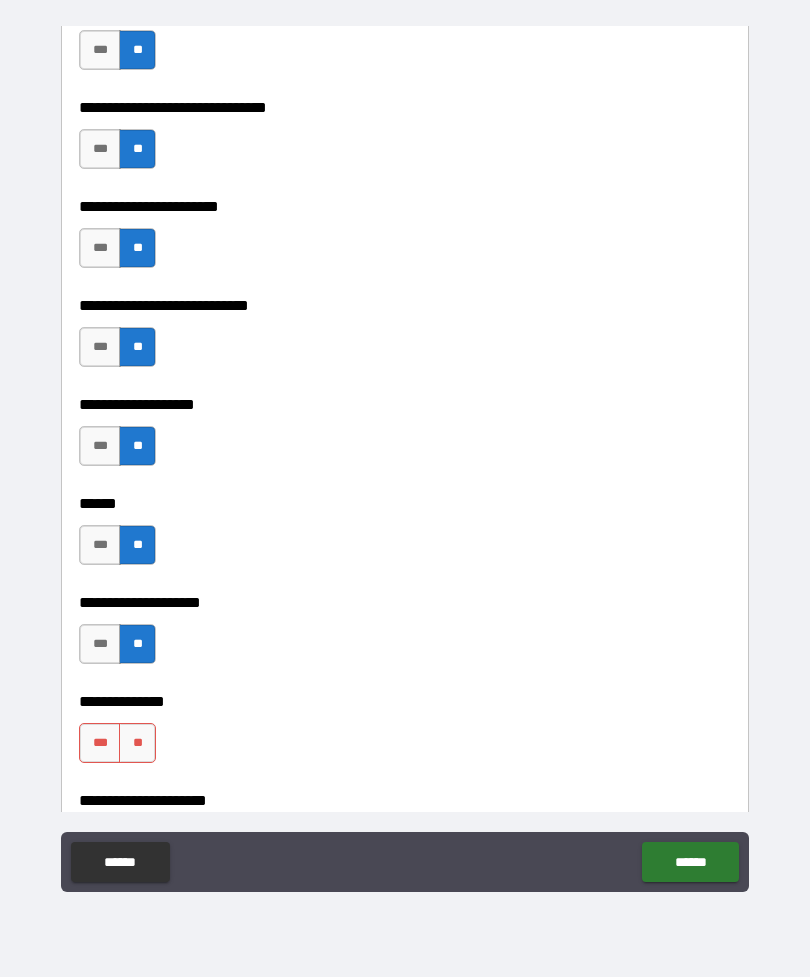 click on "**" at bounding box center (137, 743) 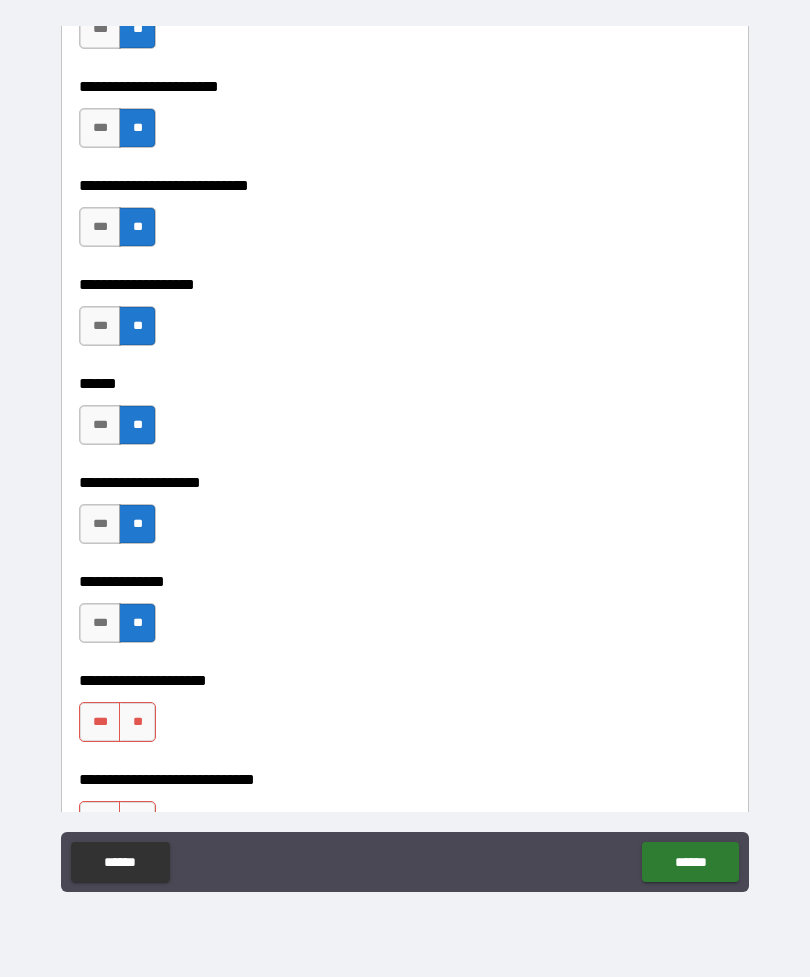 scroll, scrollTop: 7388, scrollLeft: 0, axis: vertical 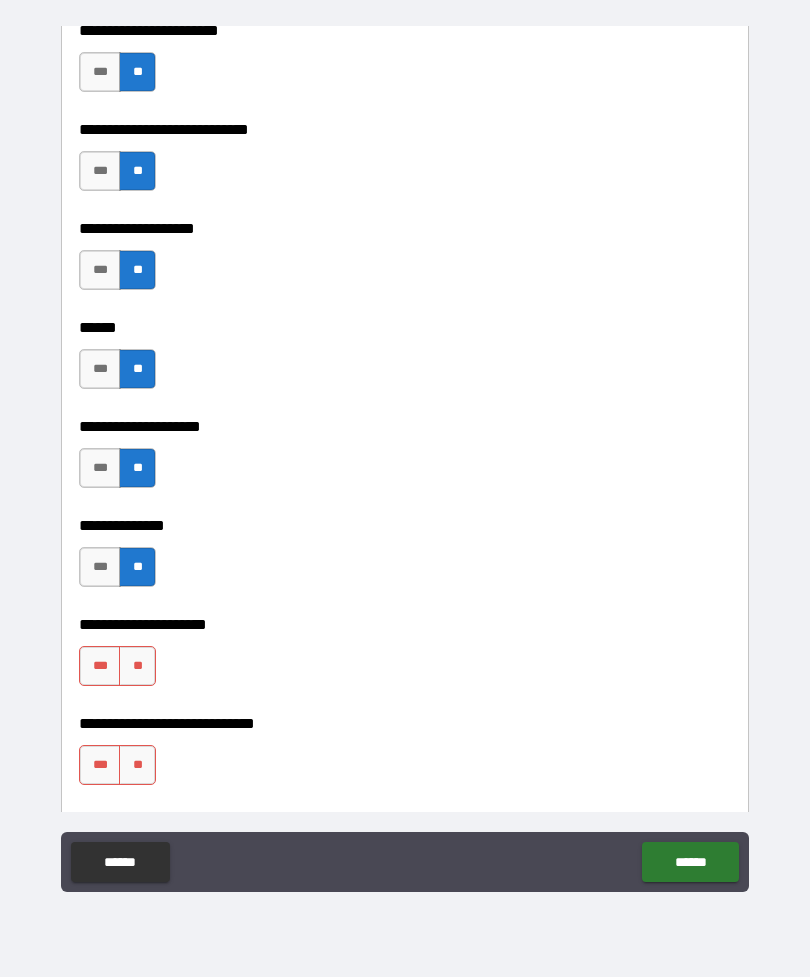 click on "**" at bounding box center [137, 666] 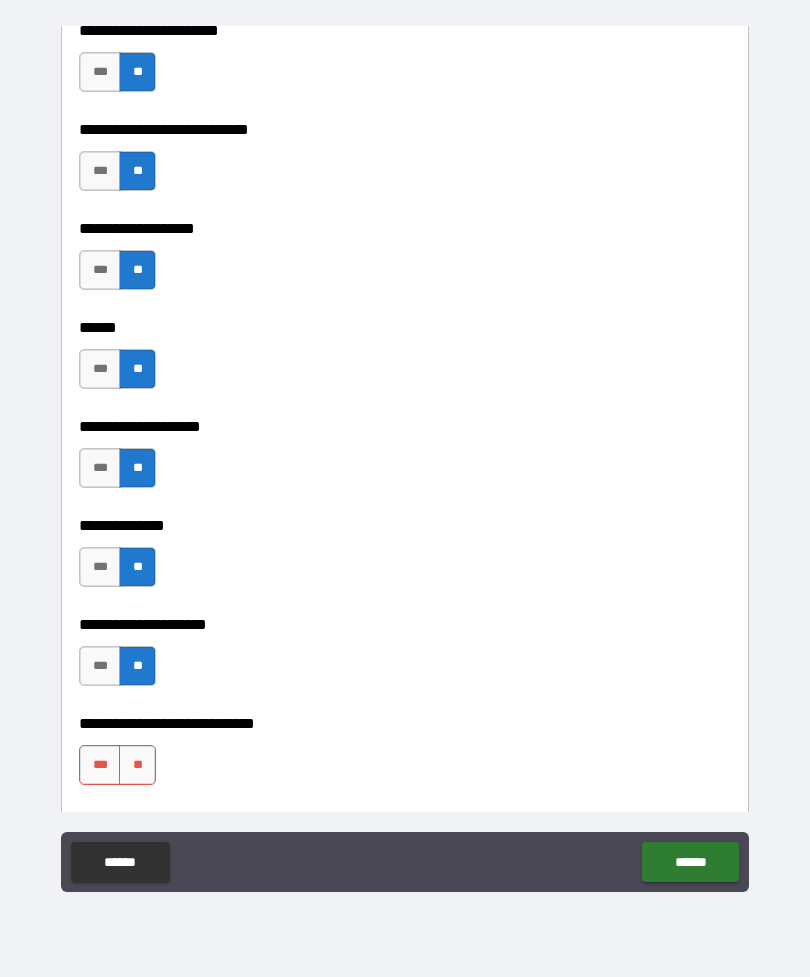 click on "**" at bounding box center (137, 765) 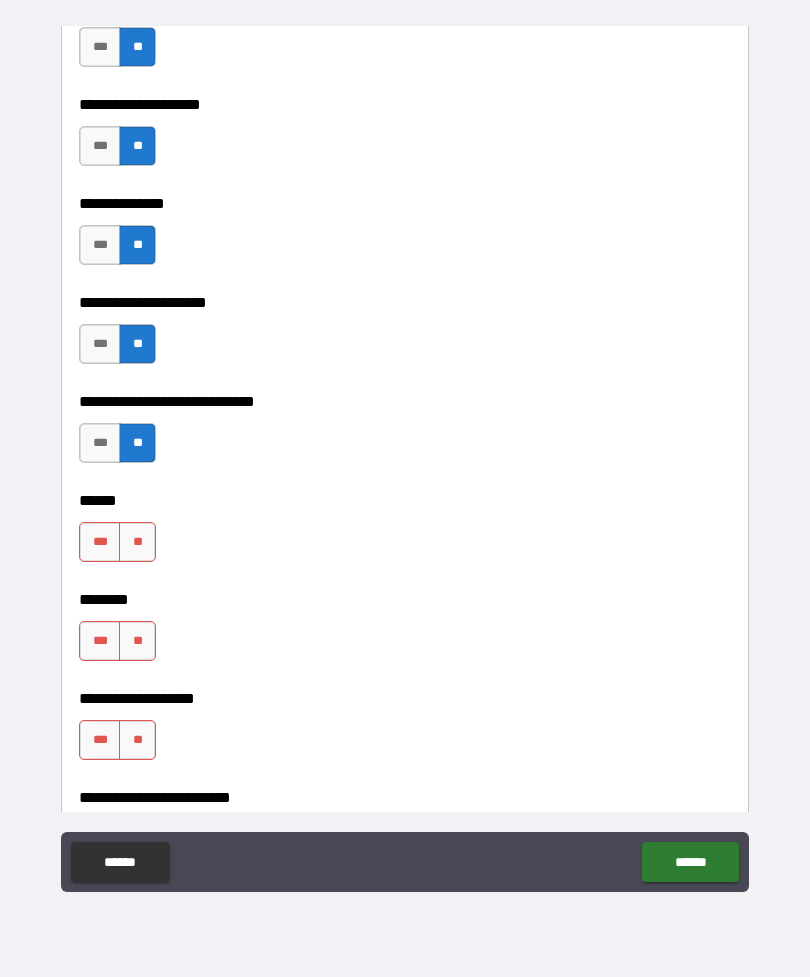 scroll, scrollTop: 7719, scrollLeft: 0, axis: vertical 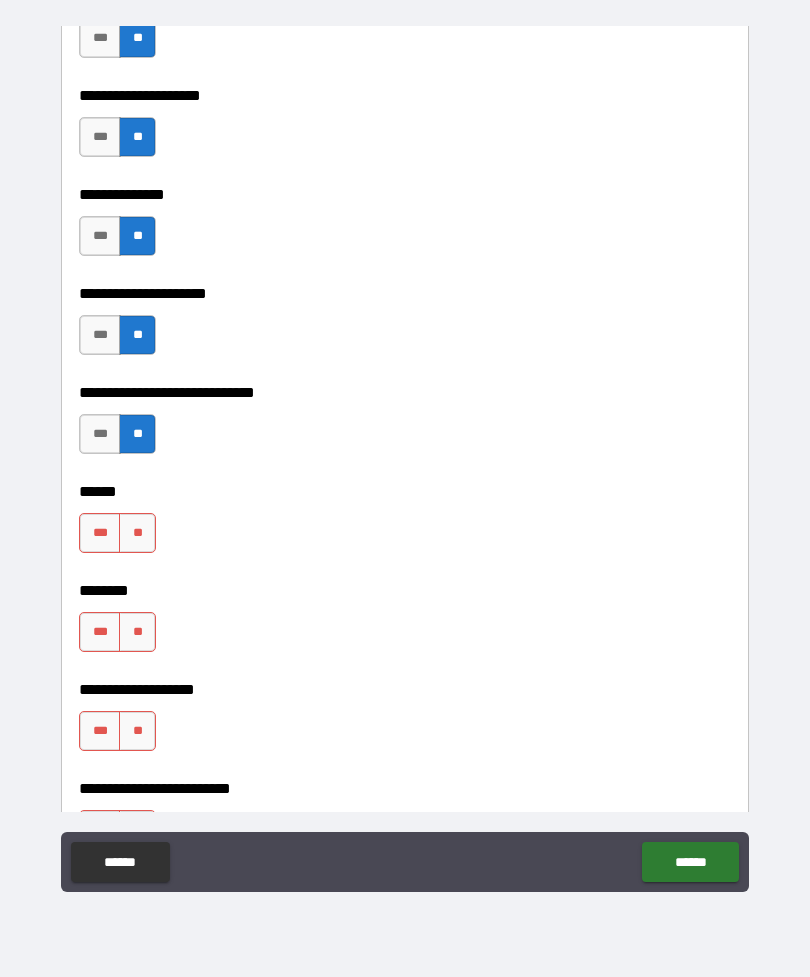 click on "**" at bounding box center (137, 533) 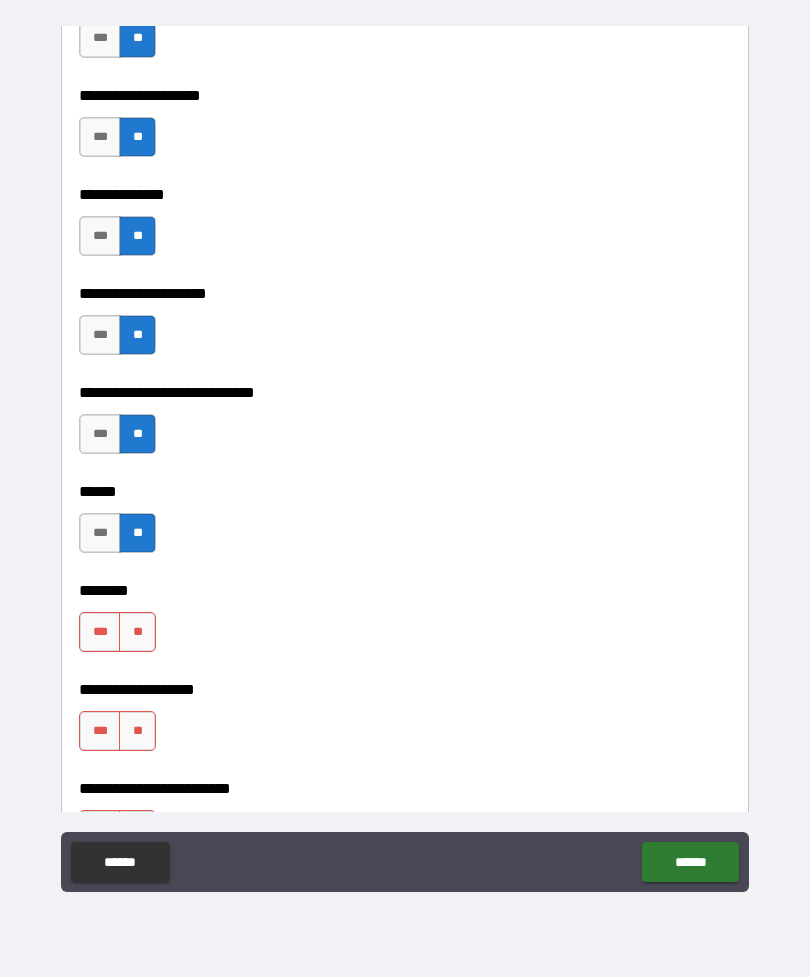 click on "**" at bounding box center (137, 632) 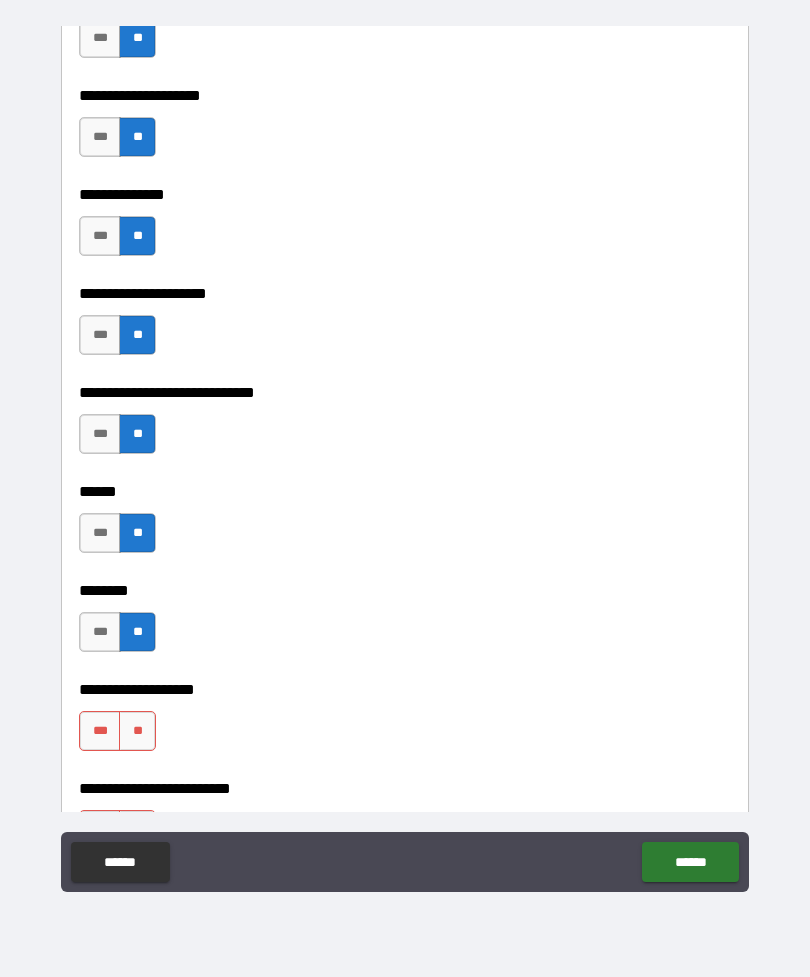 click on "**" at bounding box center [137, 731] 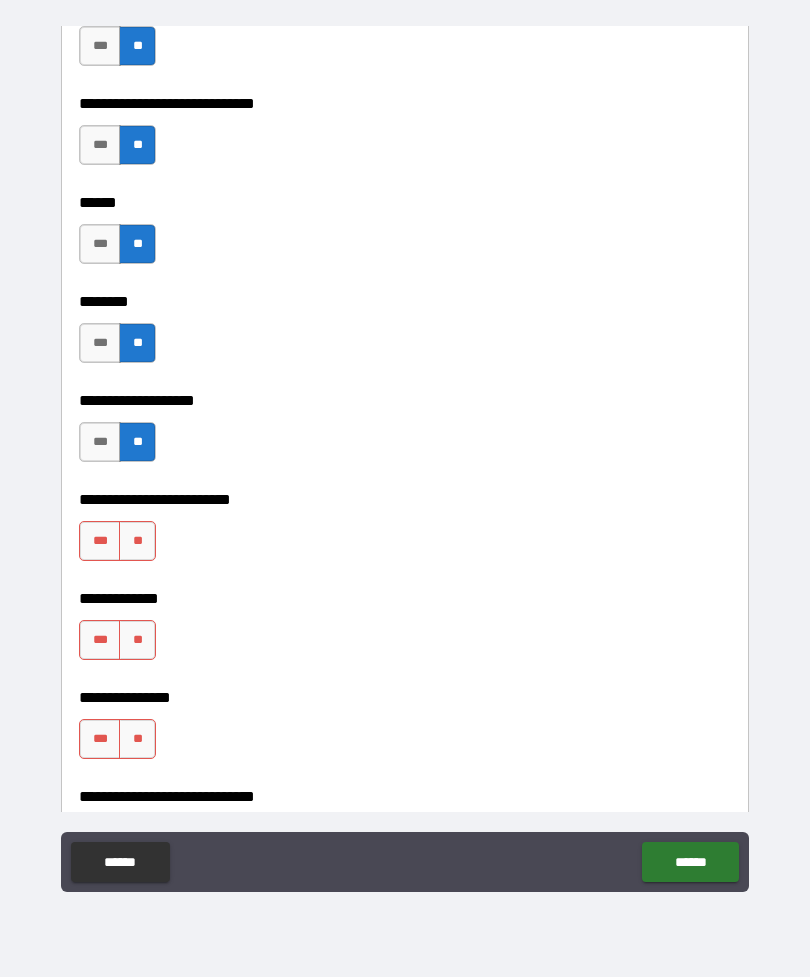scroll, scrollTop: 8025, scrollLeft: 0, axis: vertical 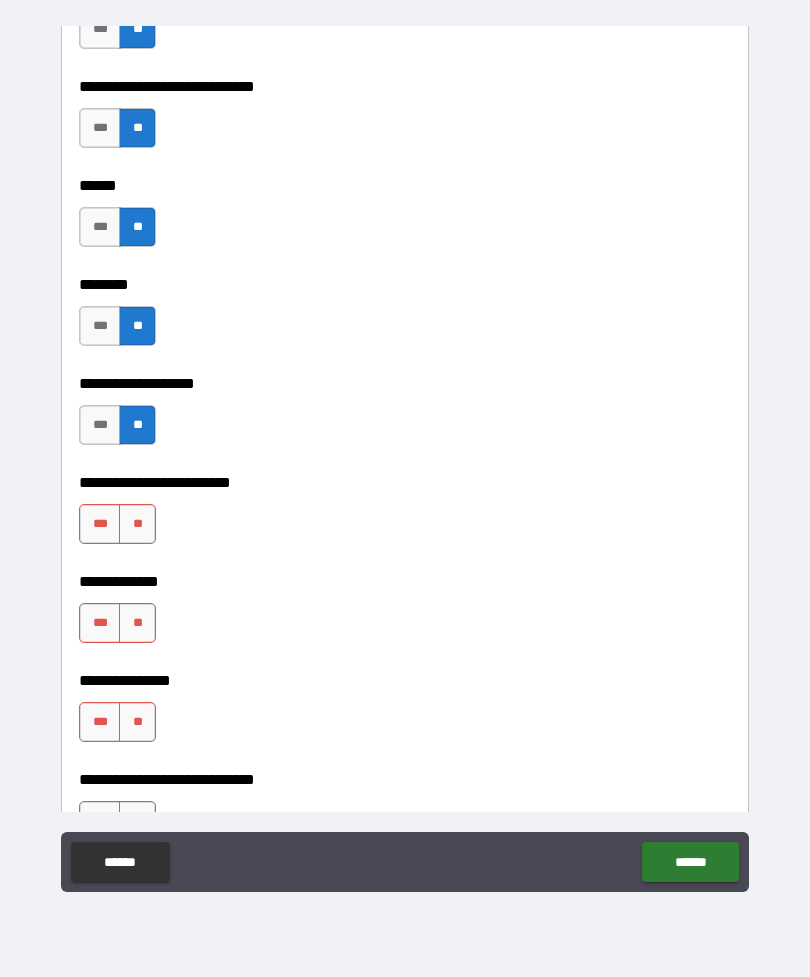 click on "**" at bounding box center (137, 524) 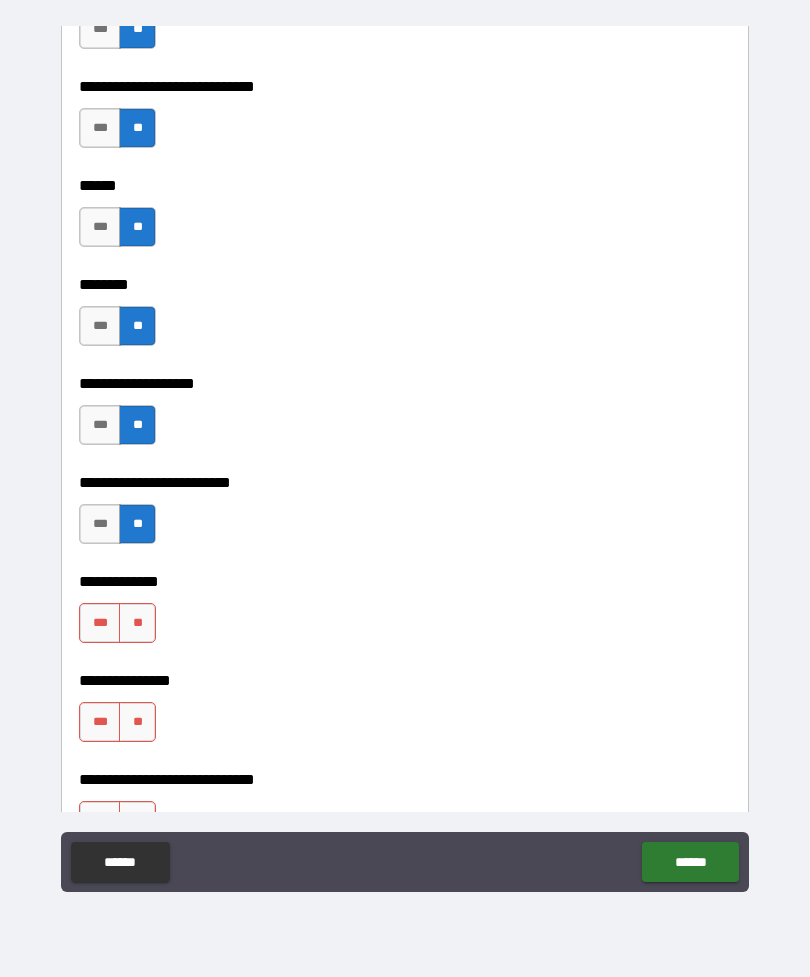 click on "**" at bounding box center [137, 623] 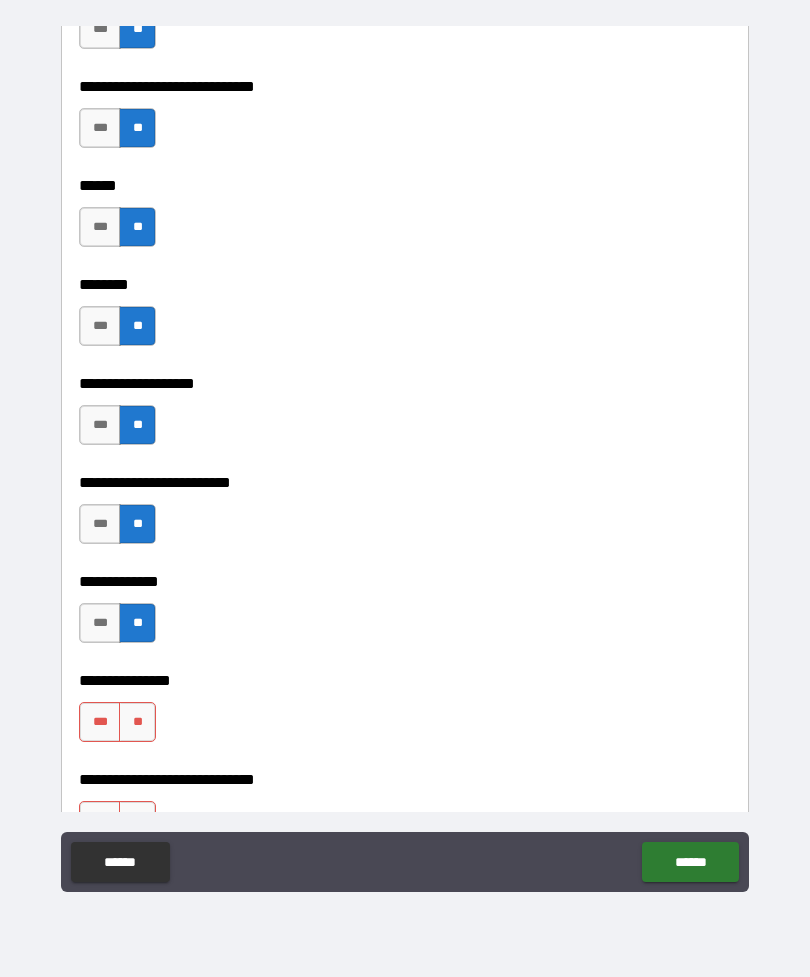 click on "**" at bounding box center [137, 722] 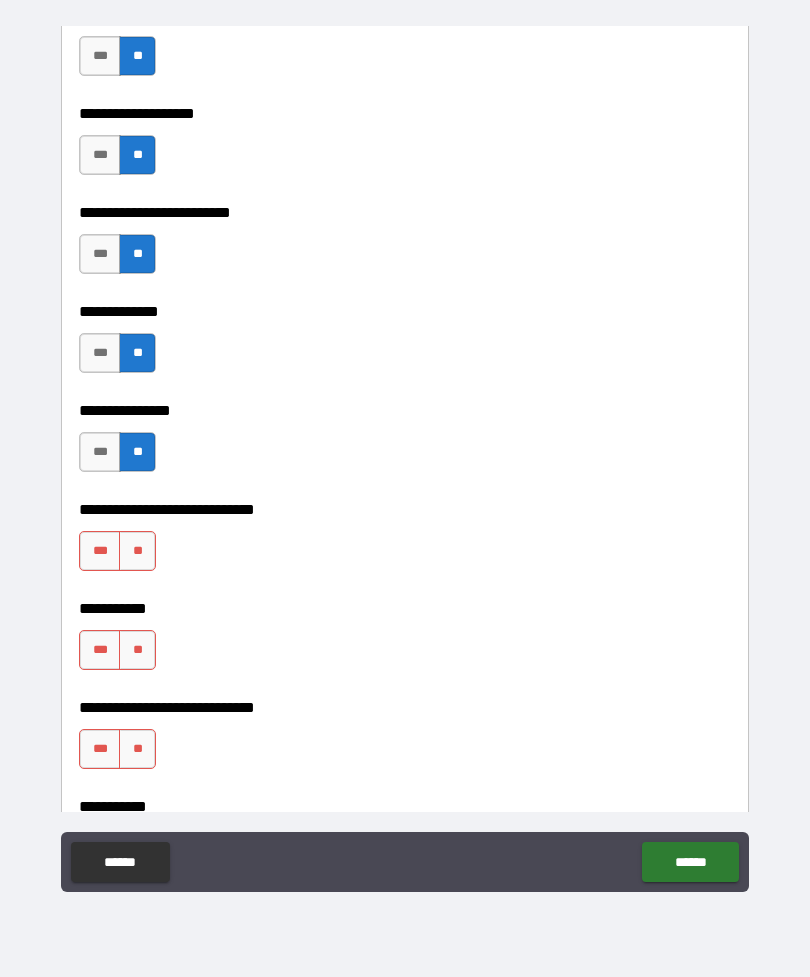 scroll, scrollTop: 8301, scrollLeft: 0, axis: vertical 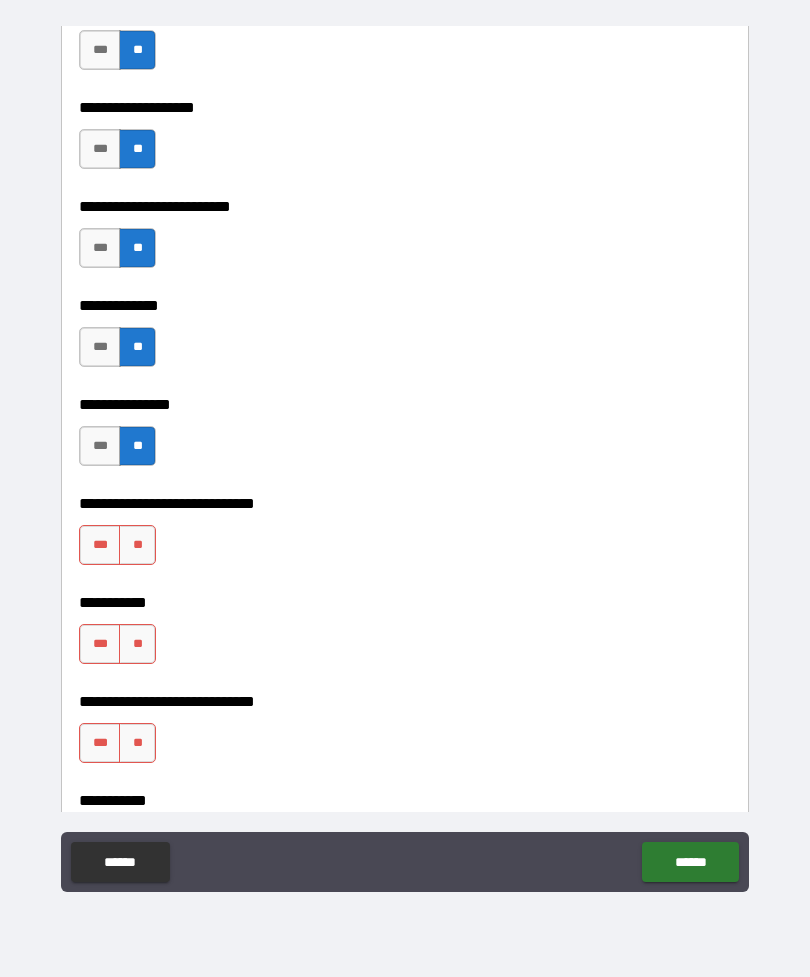 click on "**" at bounding box center (137, 545) 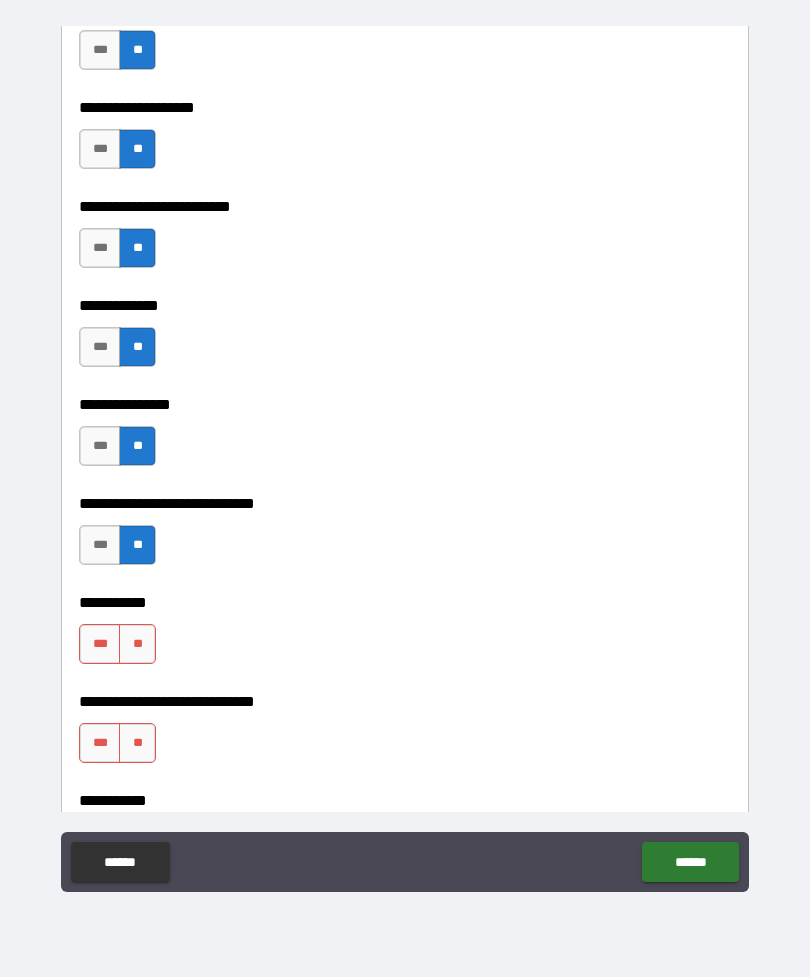 click on "**" at bounding box center [137, 644] 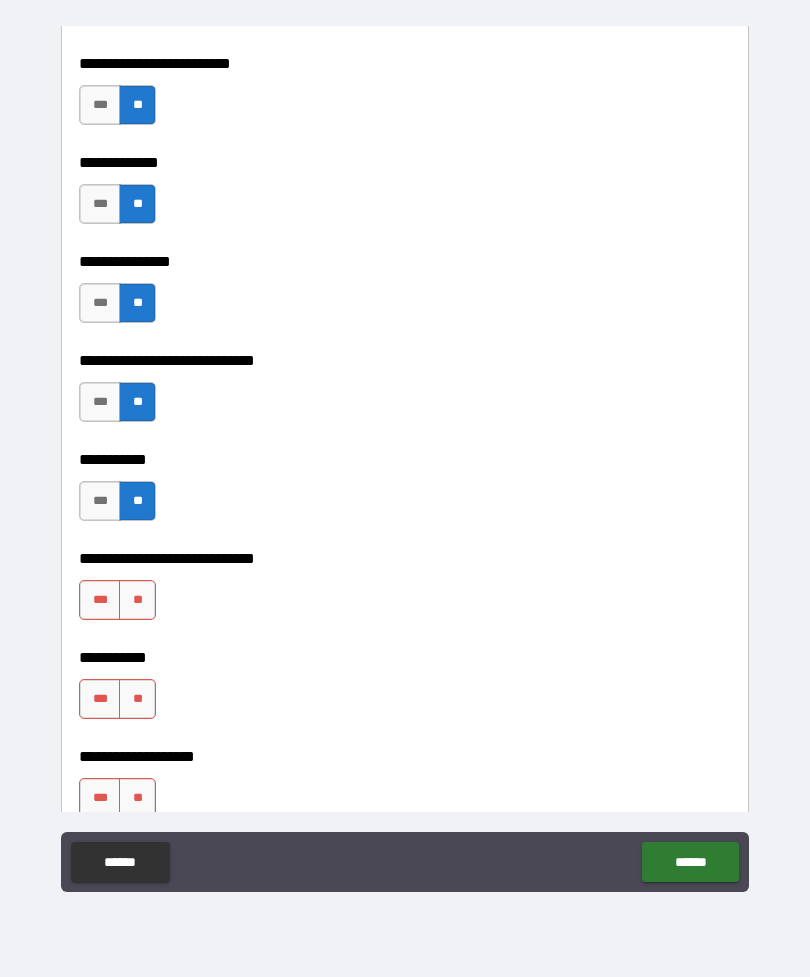 scroll, scrollTop: 8503, scrollLeft: 0, axis: vertical 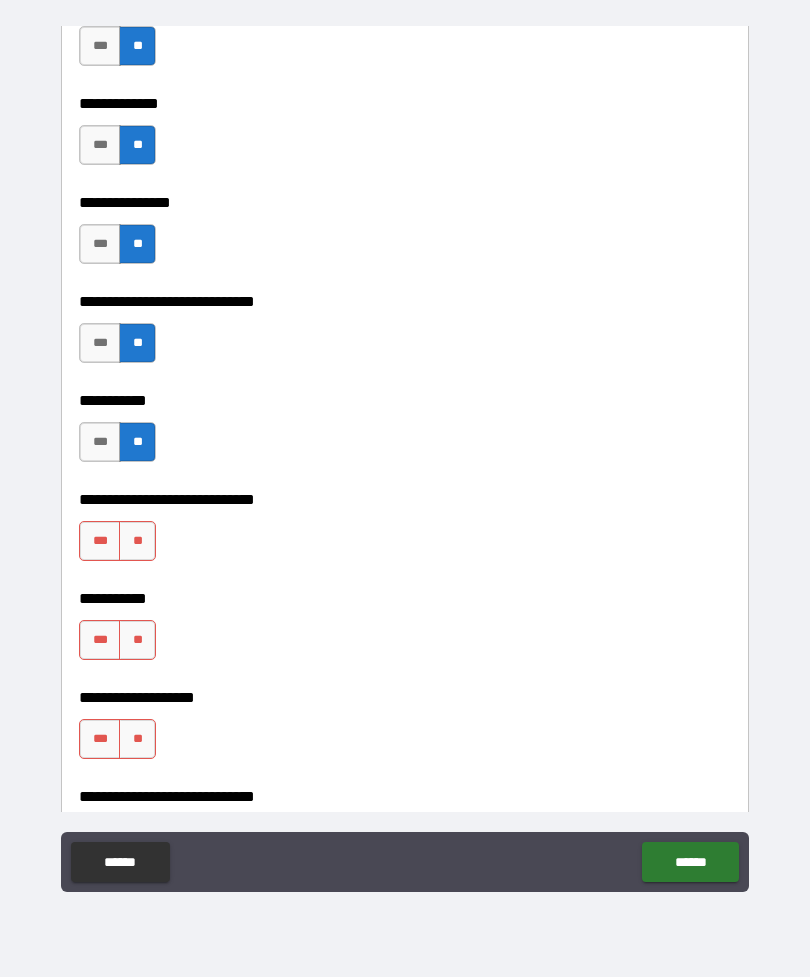 click on "**" at bounding box center (137, 541) 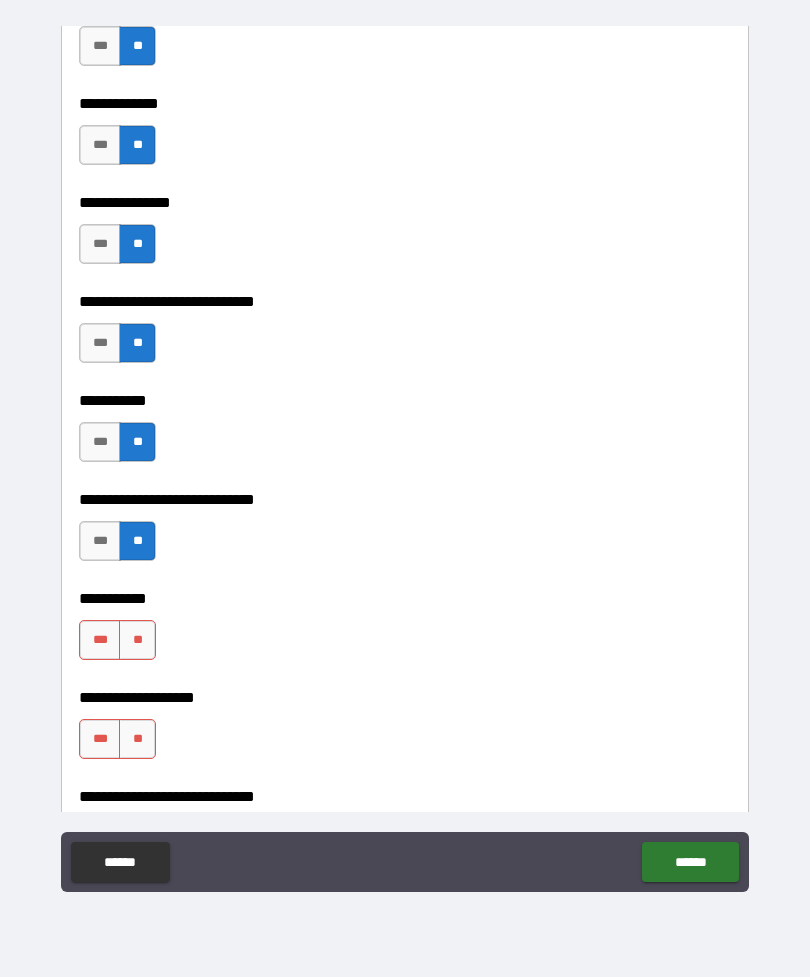 click on "**********" at bounding box center (405, 581) 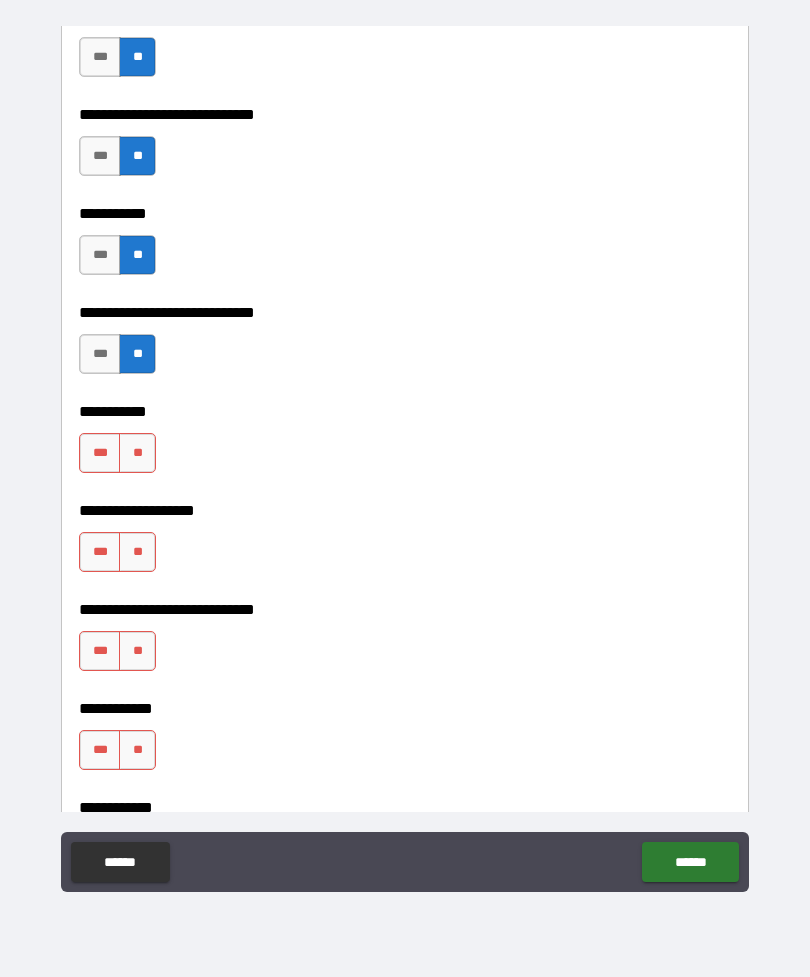 scroll, scrollTop: 8692, scrollLeft: 0, axis: vertical 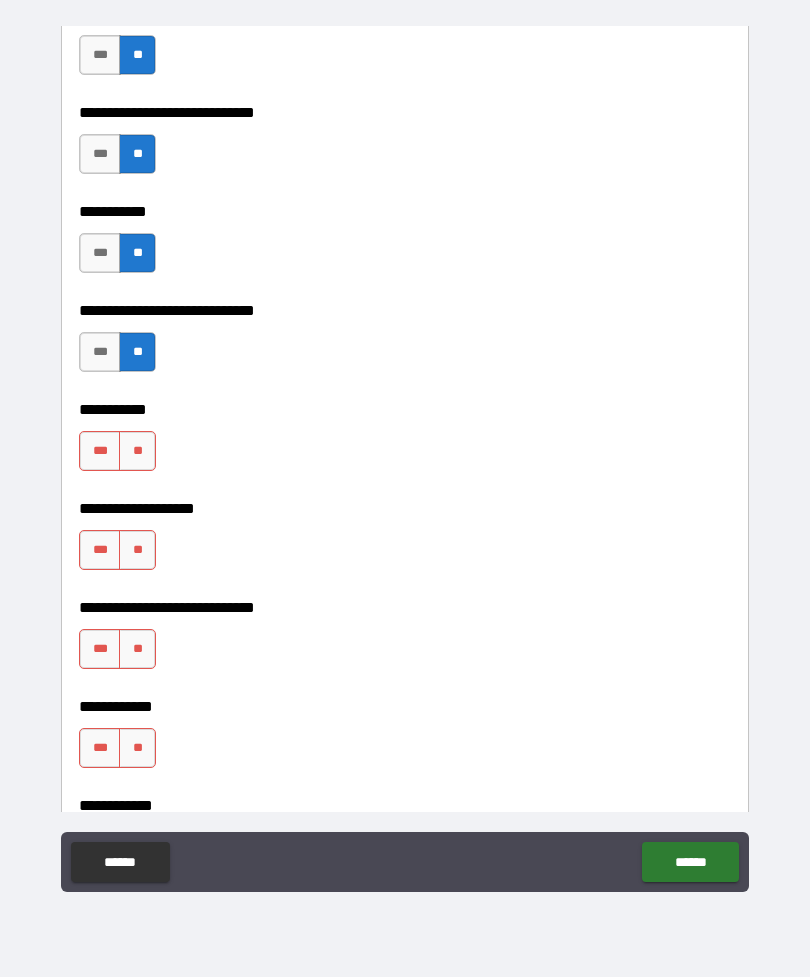 click on "**" at bounding box center [137, 451] 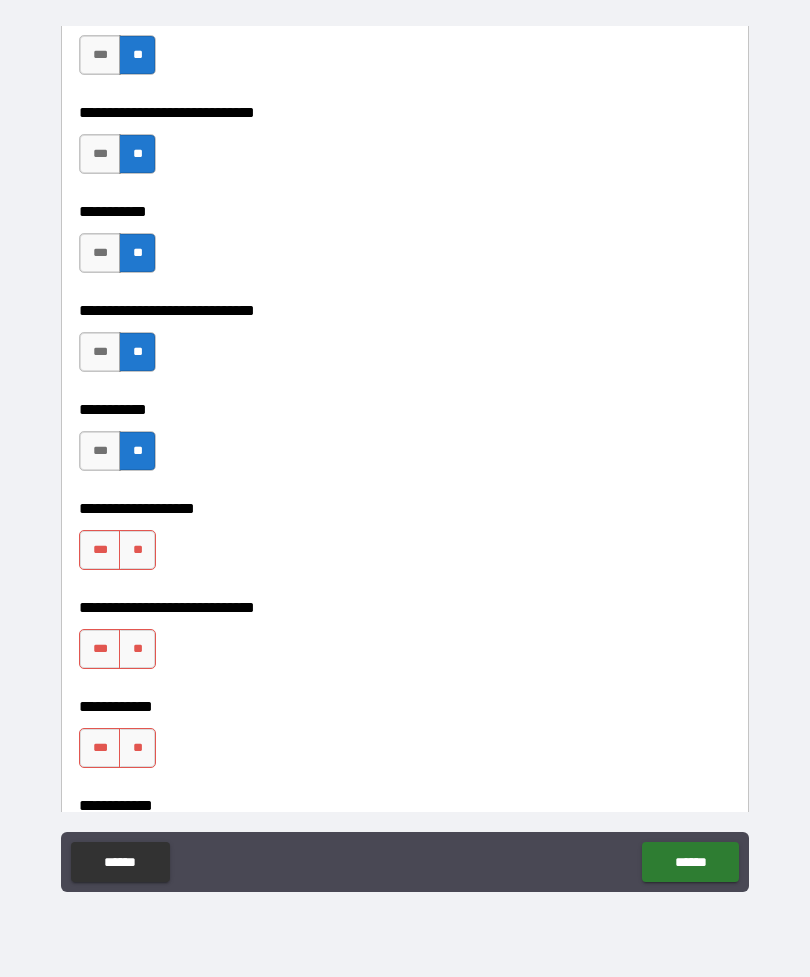 click on "**" at bounding box center (137, 550) 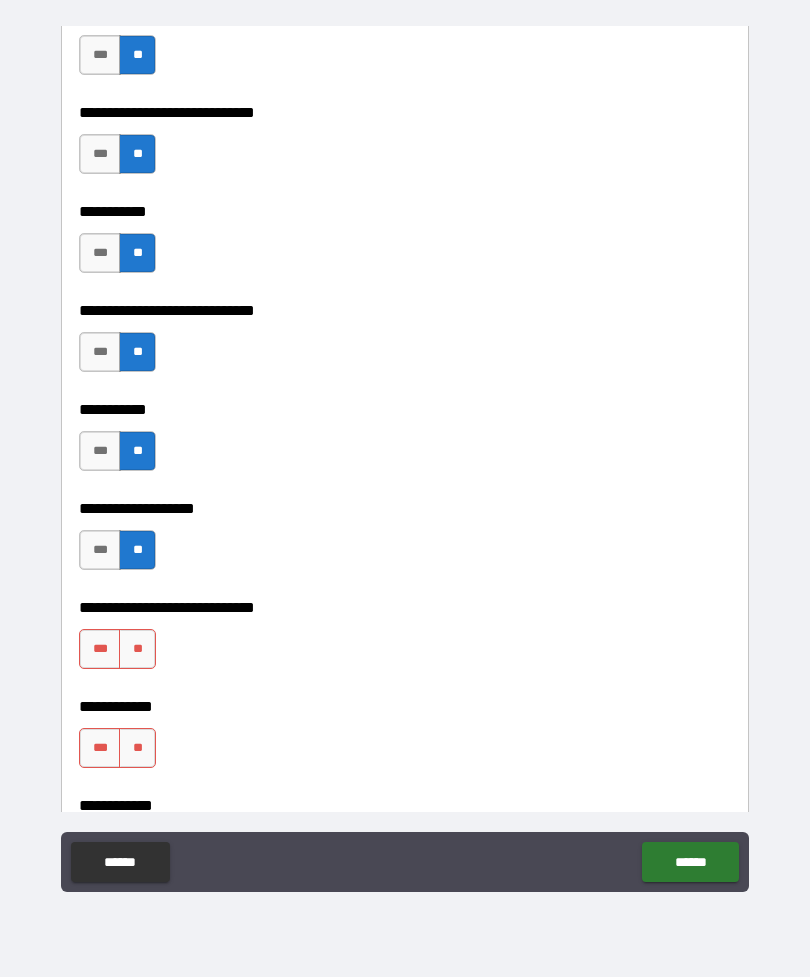 click on "**" at bounding box center (137, 649) 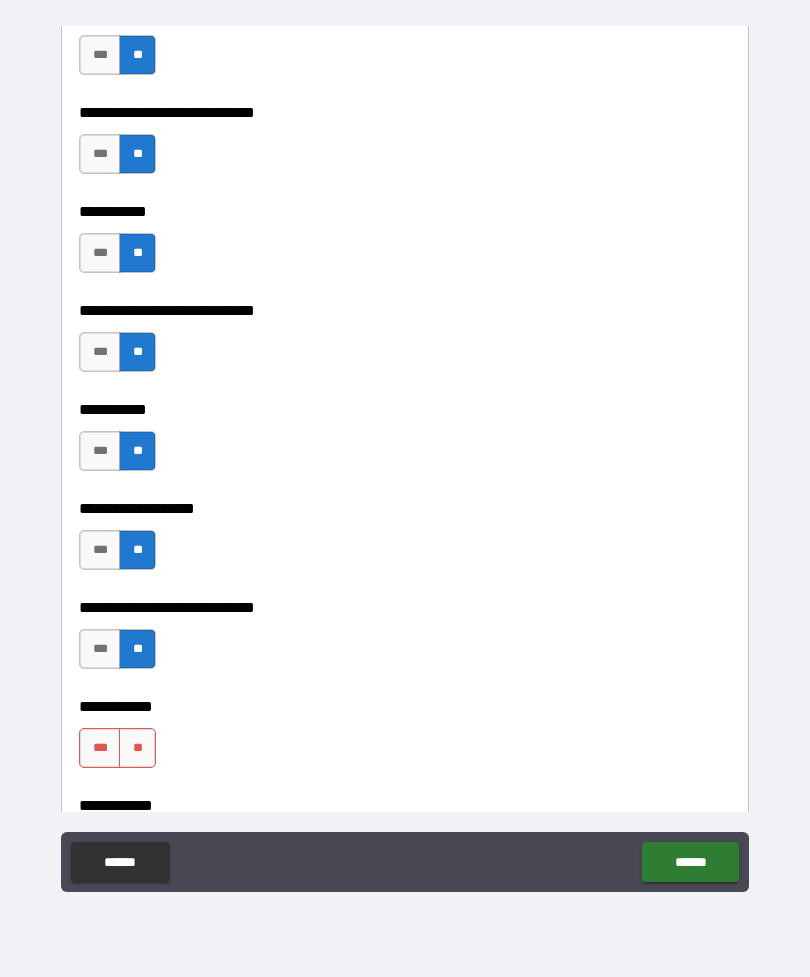 click on "**" at bounding box center [137, 748] 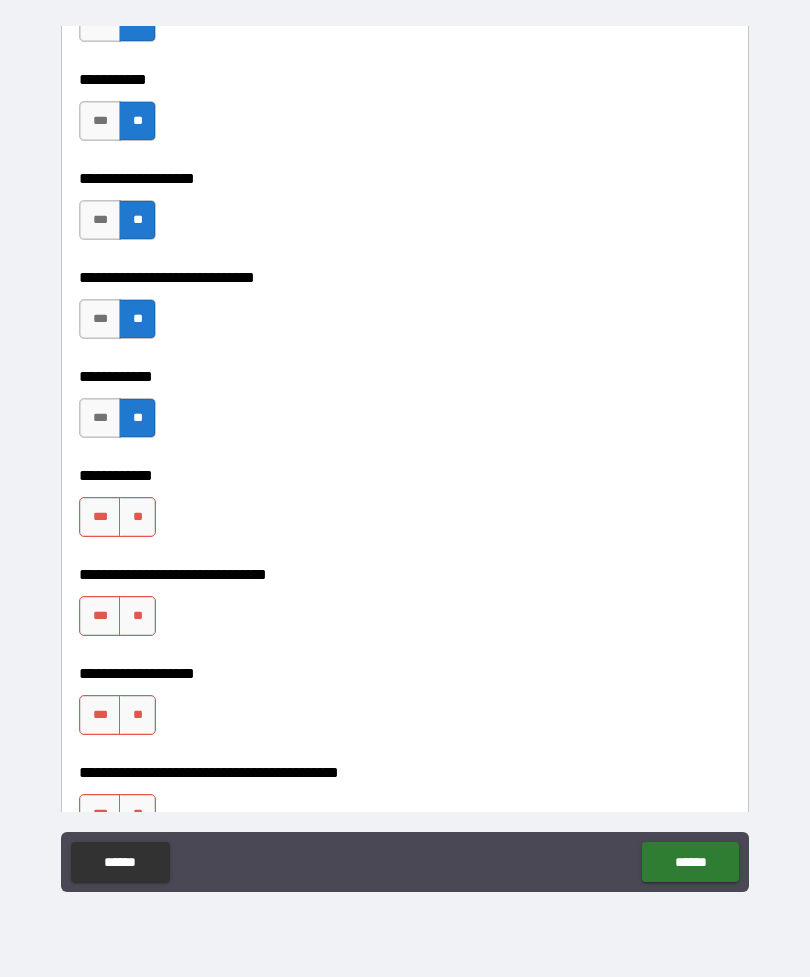 scroll, scrollTop: 9026, scrollLeft: 0, axis: vertical 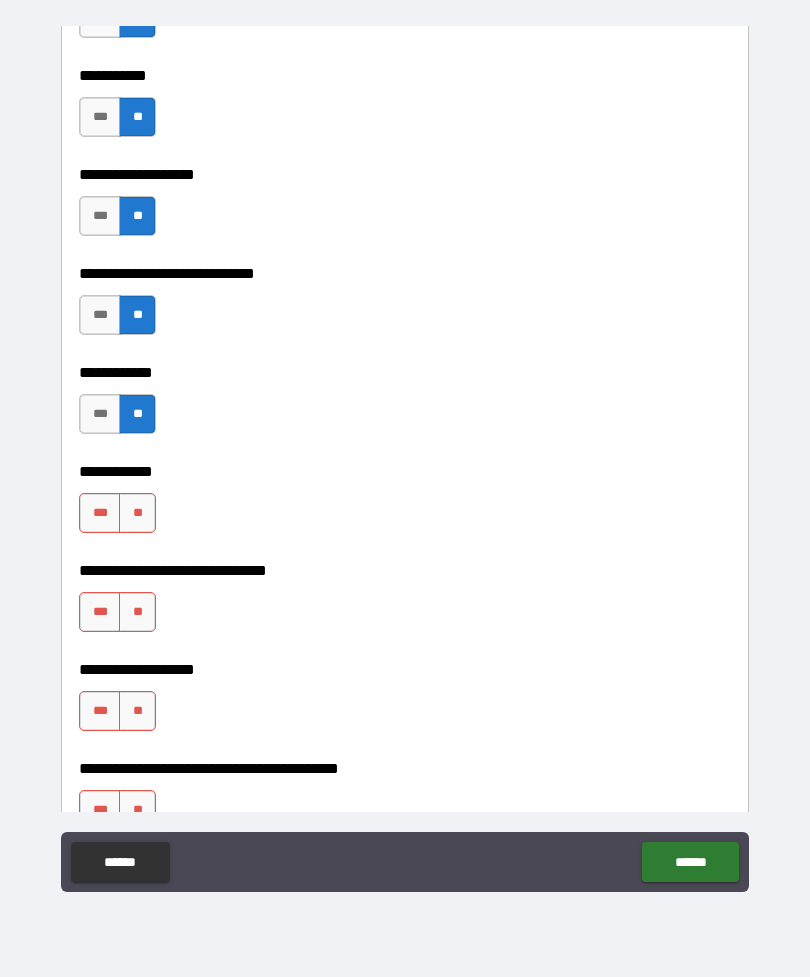 click on "**" at bounding box center (137, 513) 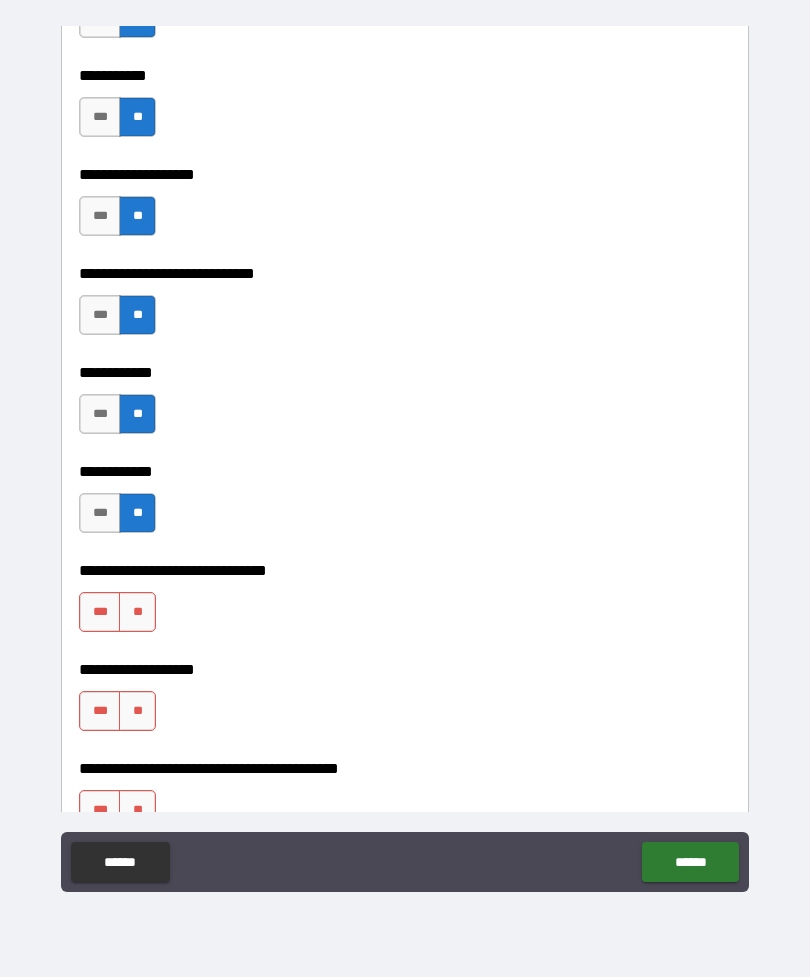 click on "**" at bounding box center [137, 612] 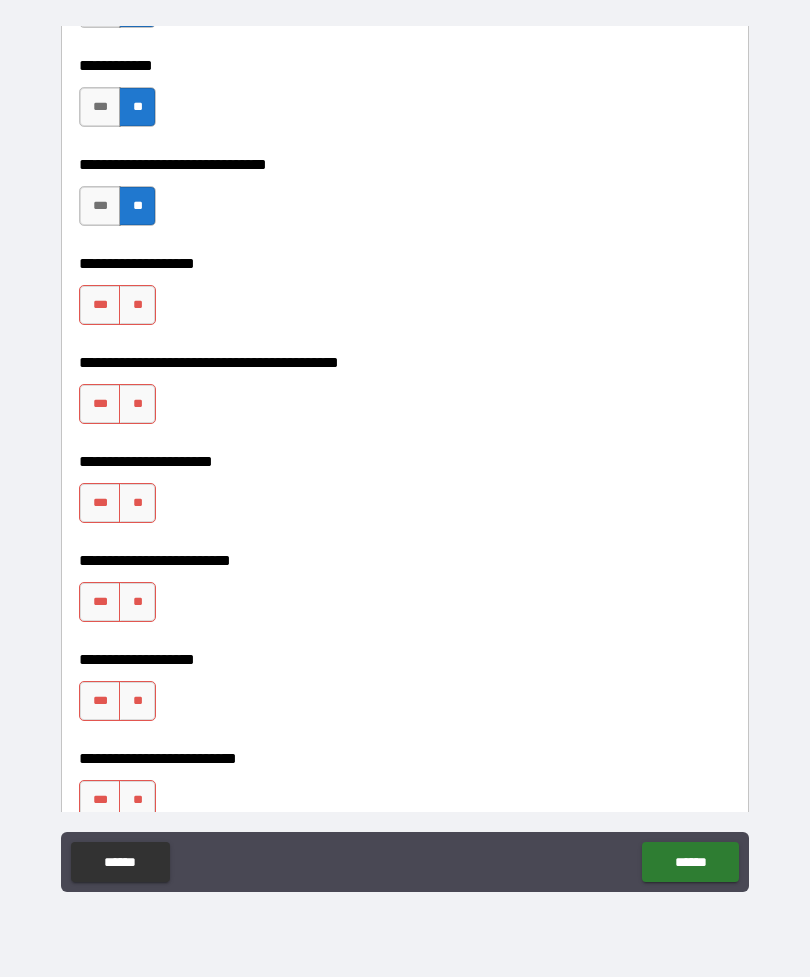 scroll, scrollTop: 9432, scrollLeft: 0, axis: vertical 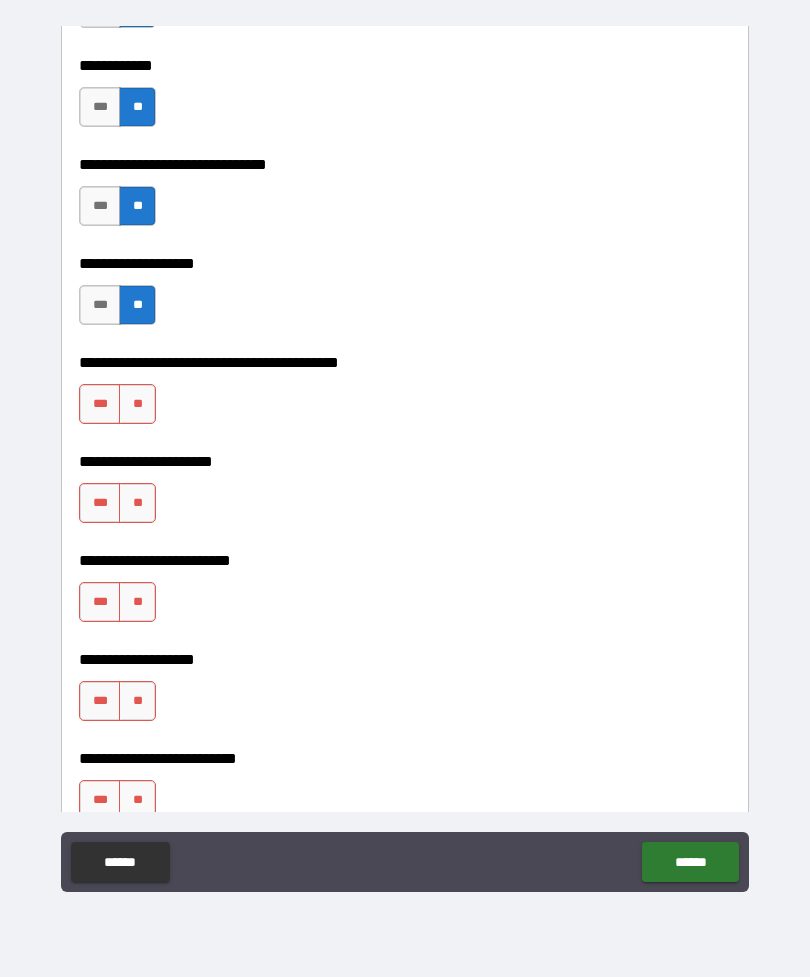 click on "**" at bounding box center [137, 404] 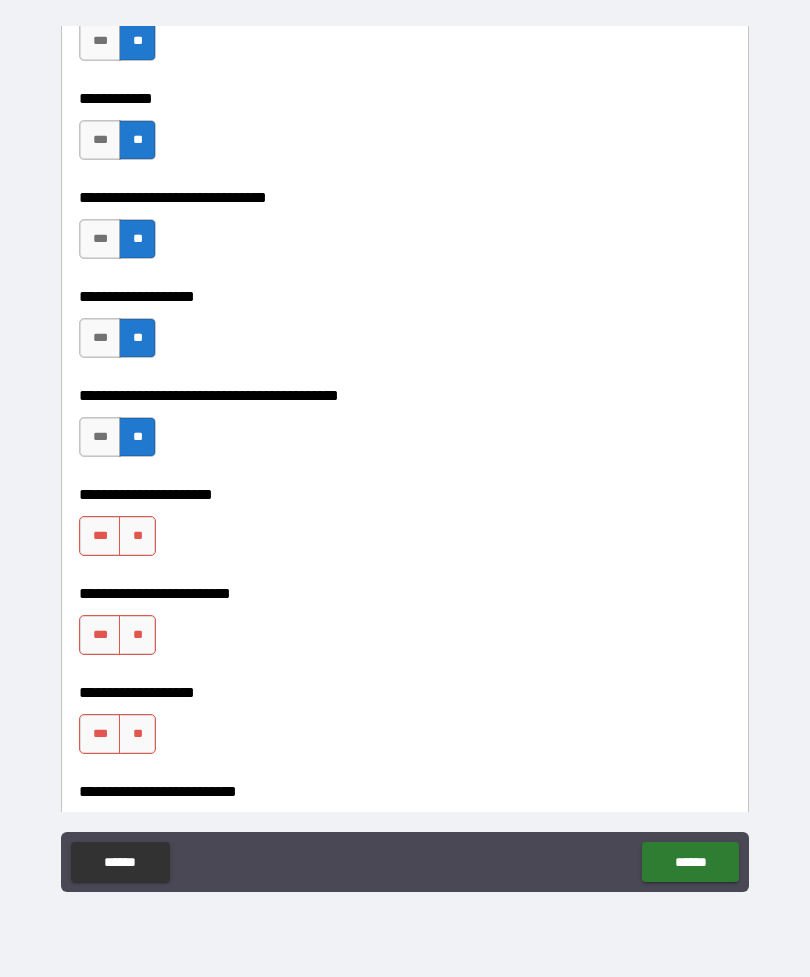 scroll, scrollTop: 9406, scrollLeft: 0, axis: vertical 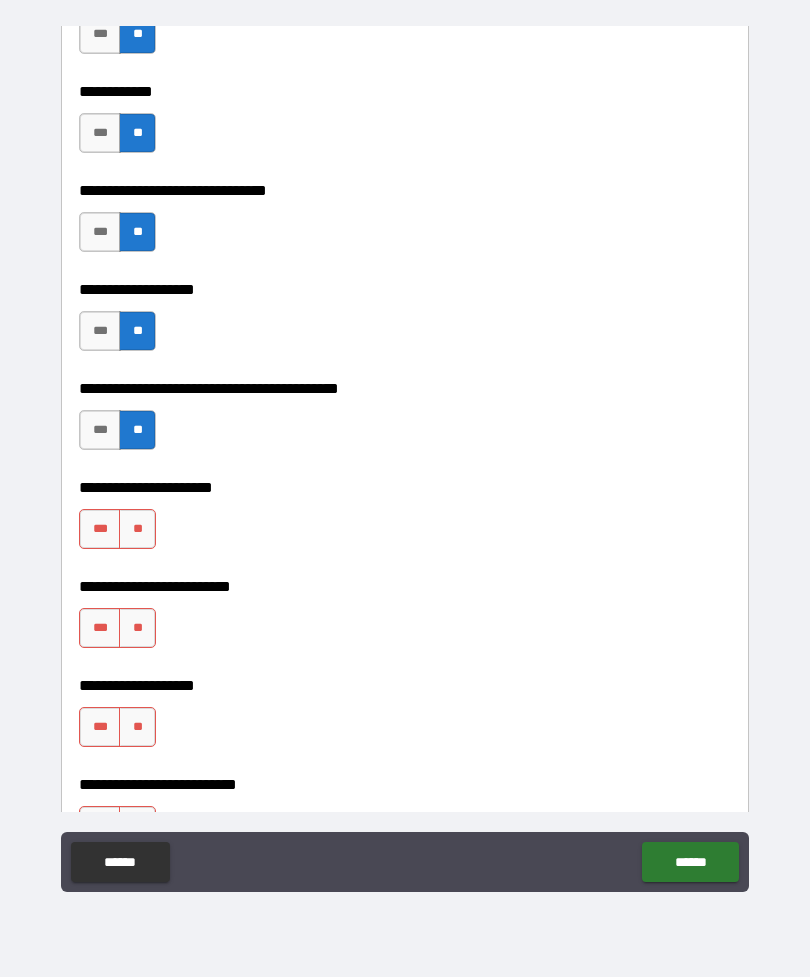 click on "**" at bounding box center (137, 529) 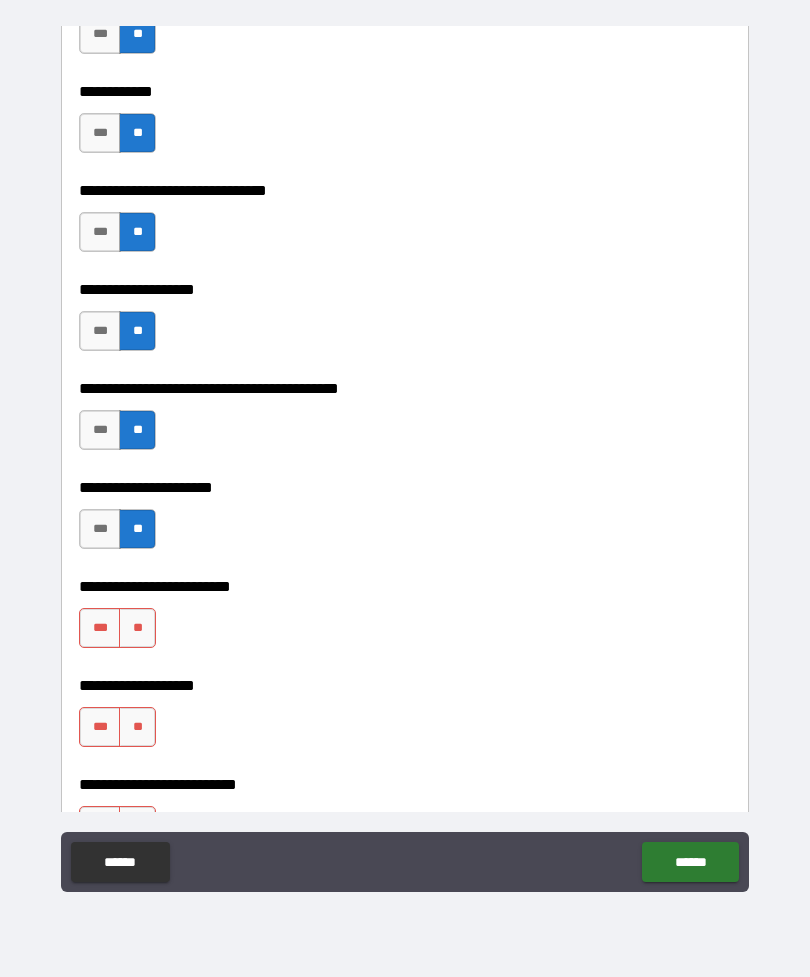 click on "**" at bounding box center [137, 628] 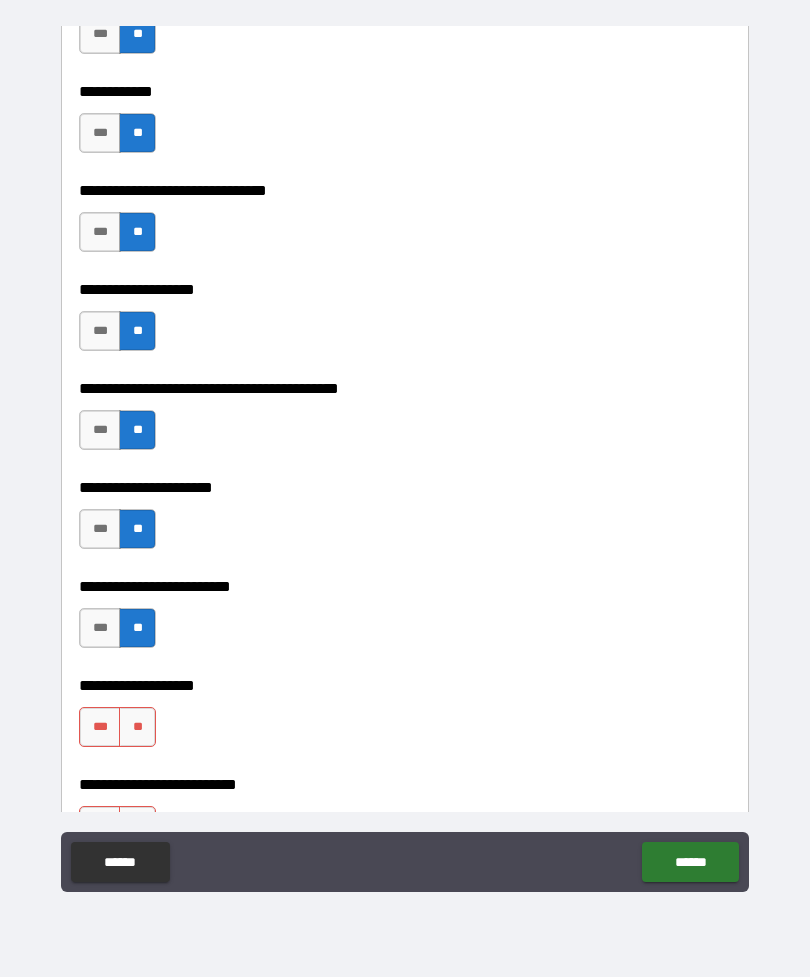 click on "**" at bounding box center [137, 727] 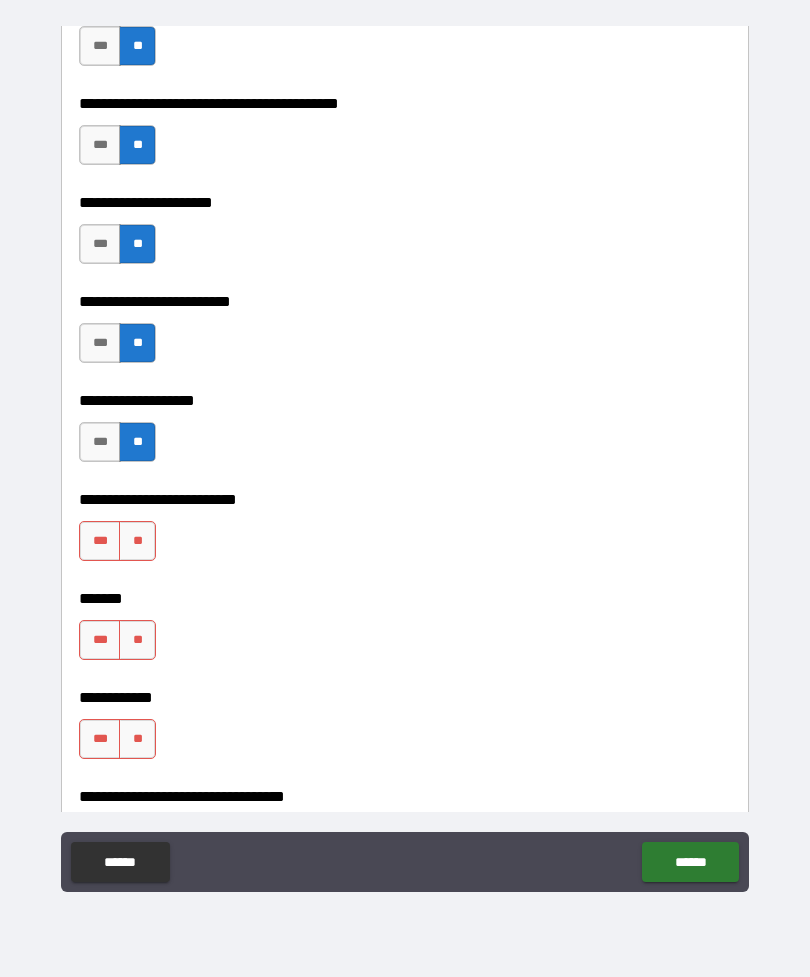 scroll, scrollTop: 9698, scrollLeft: 0, axis: vertical 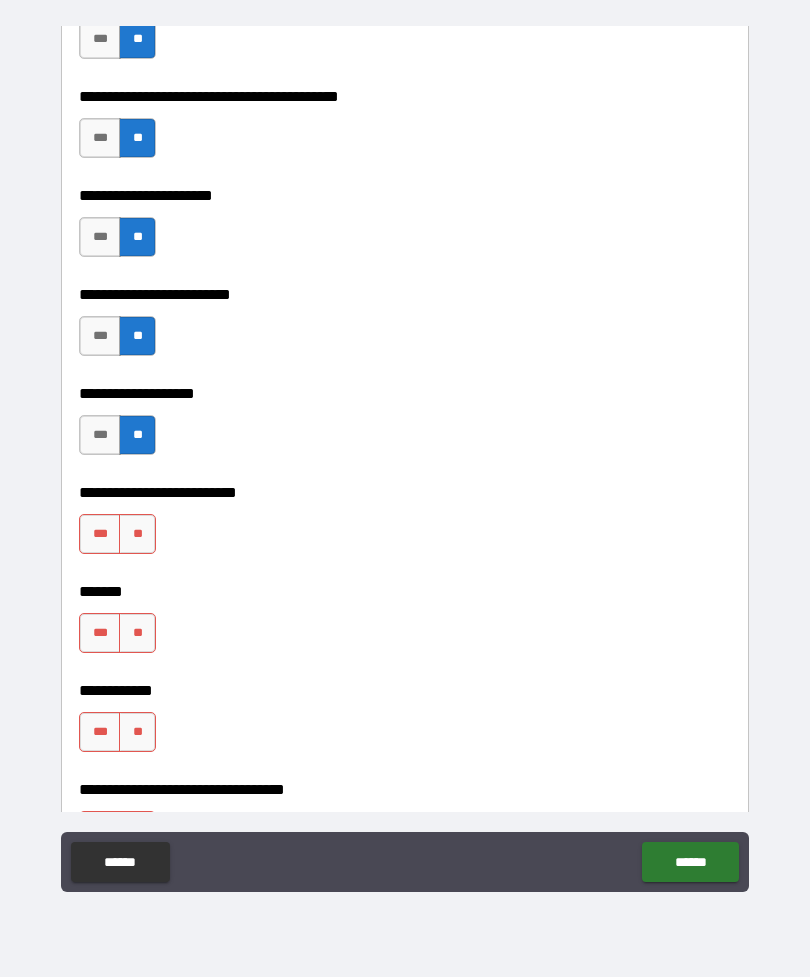 click on "**" at bounding box center [137, 534] 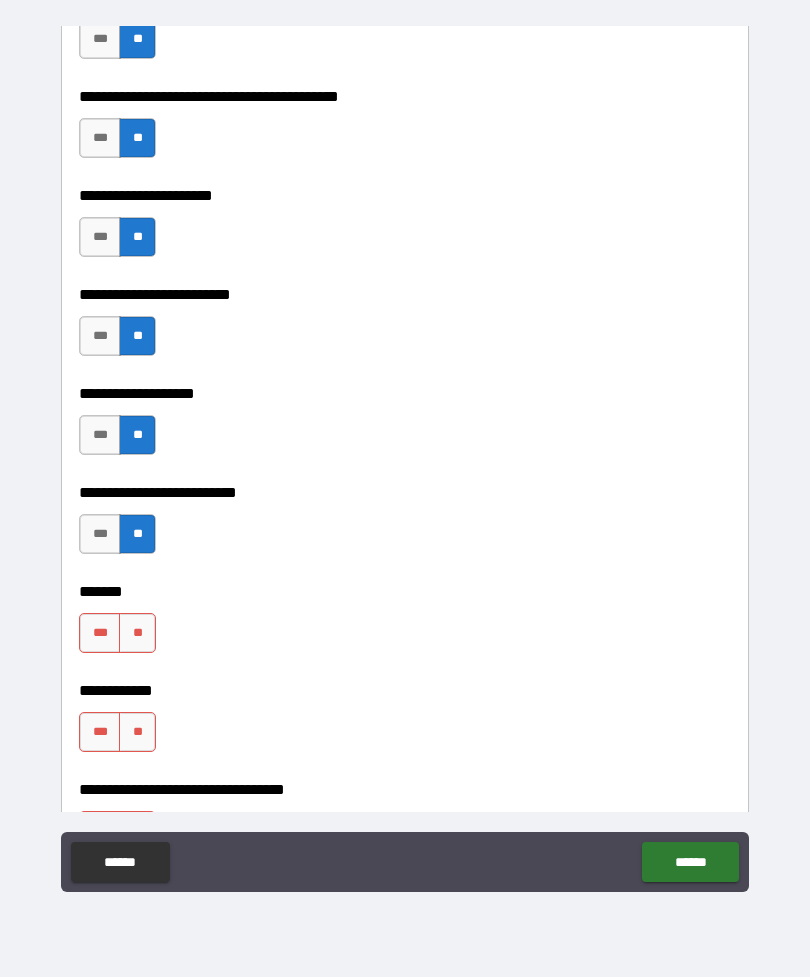 click on "**" at bounding box center (137, 633) 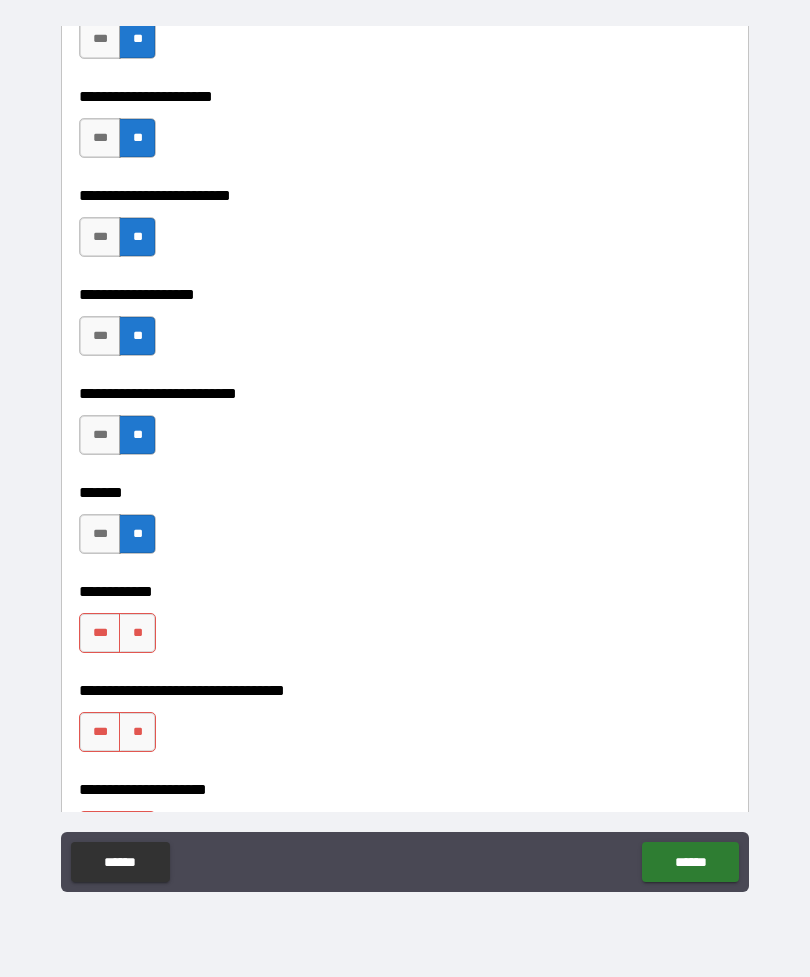 scroll, scrollTop: 9853, scrollLeft: 0, axis: vertical 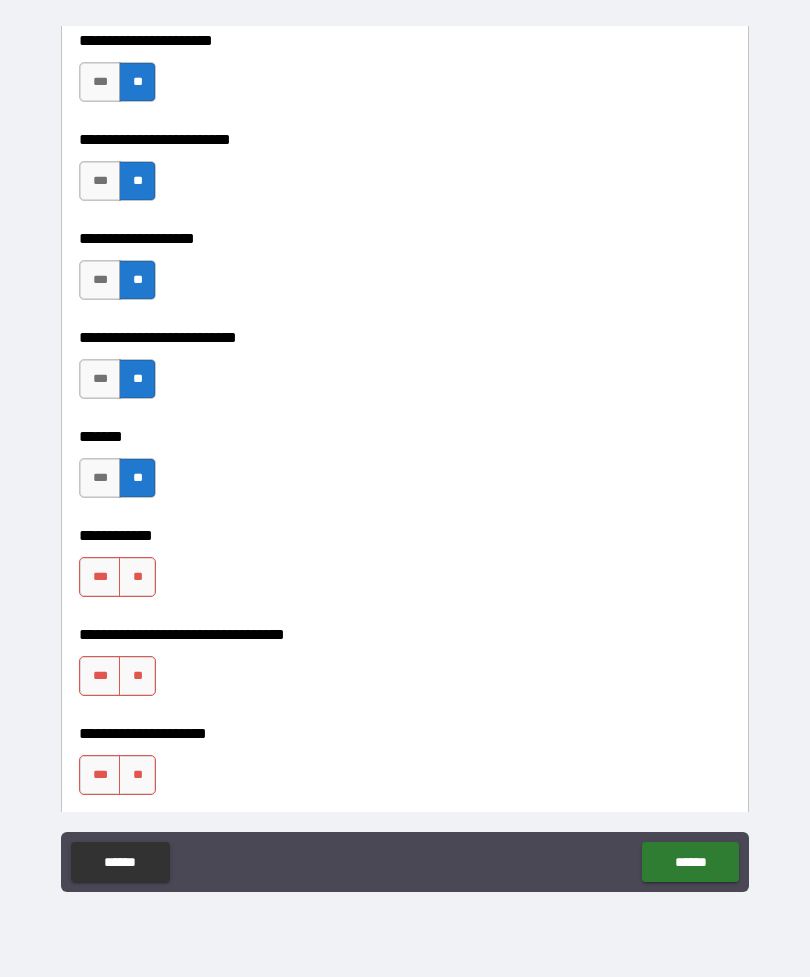 click on "**" at bounding box center (137, 577) 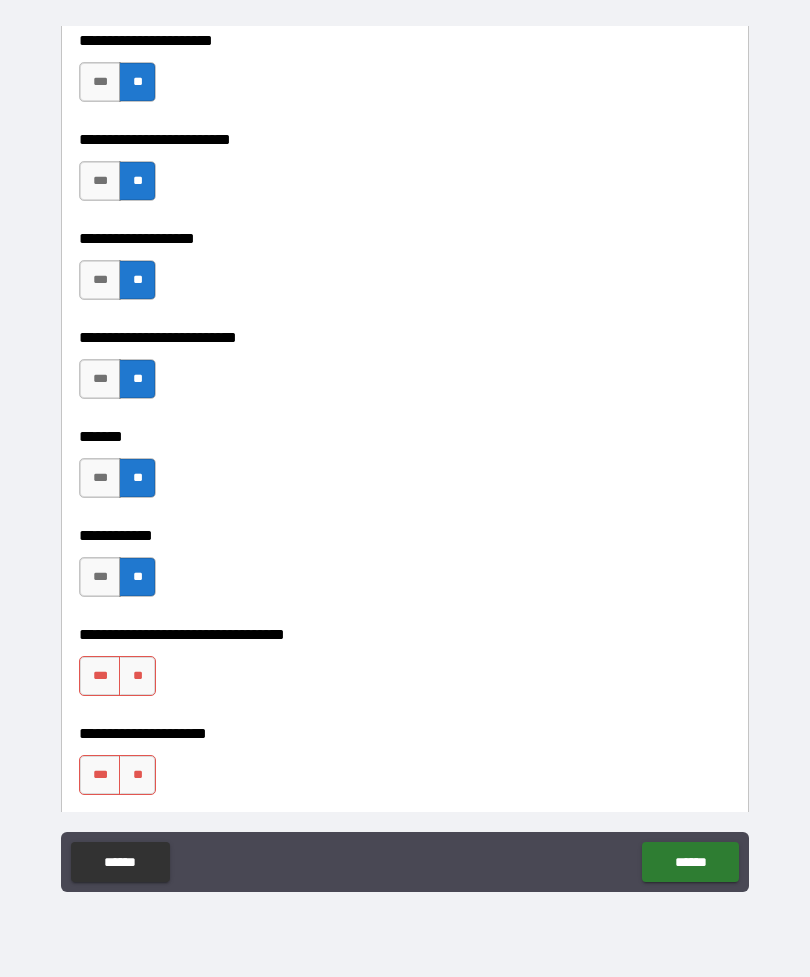 click on "**" at bounding box center (137, 676) 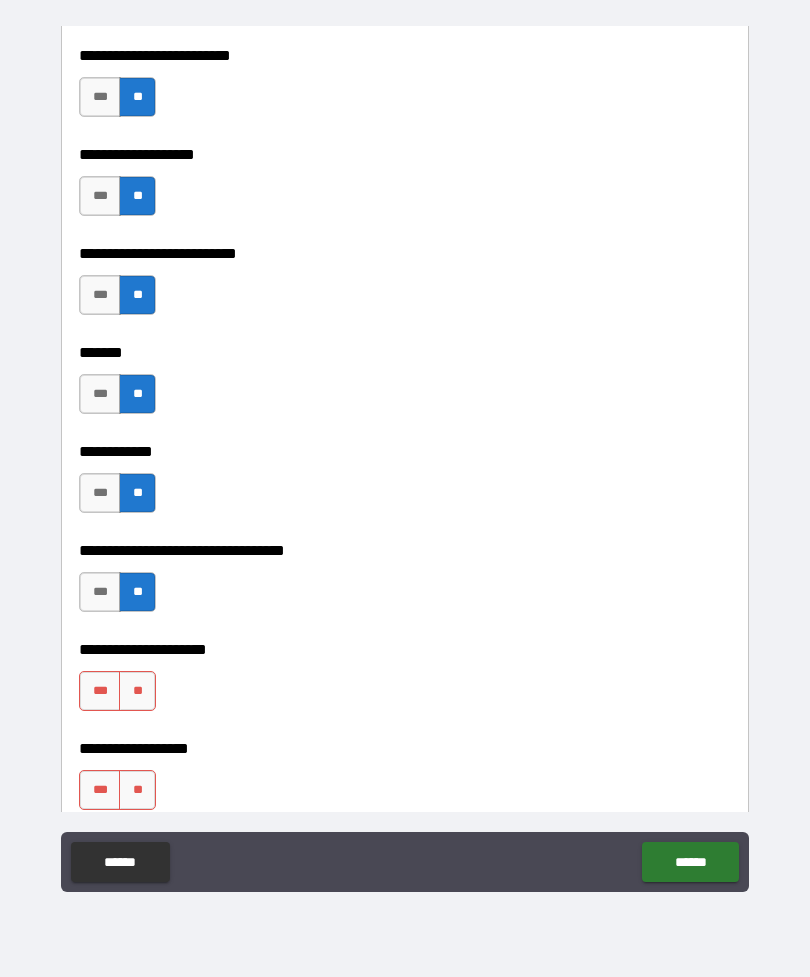 scroll, scrollTop: 9958, scrollLeft: 0, axis: vertical 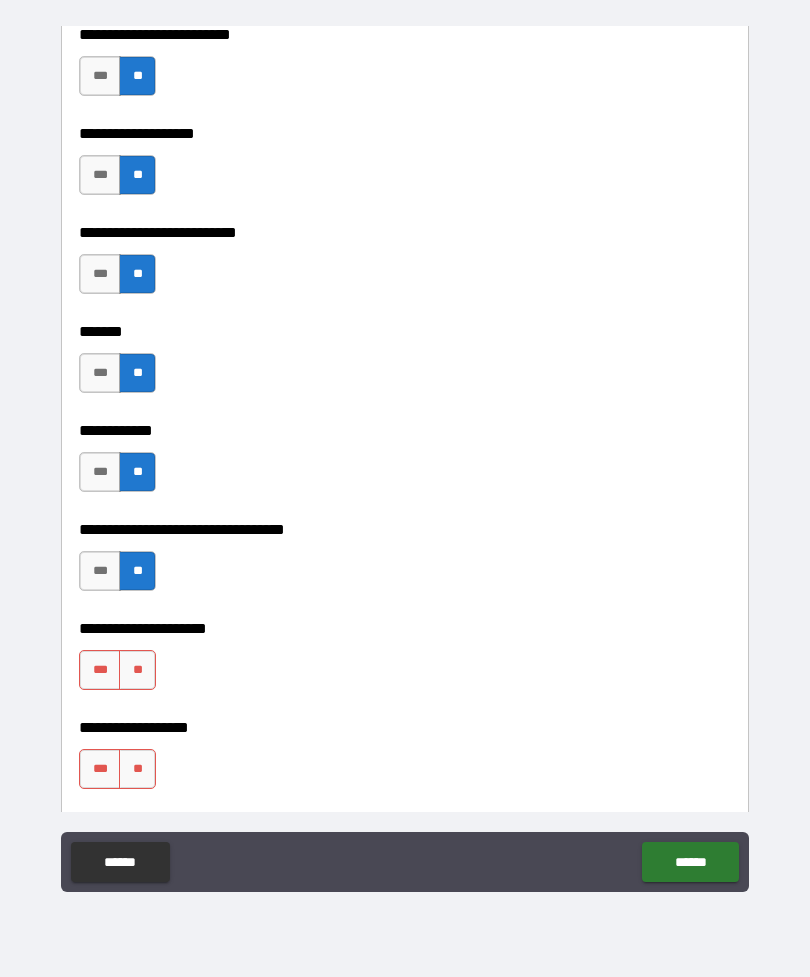 click on "**" at bounding box center [137, 670] 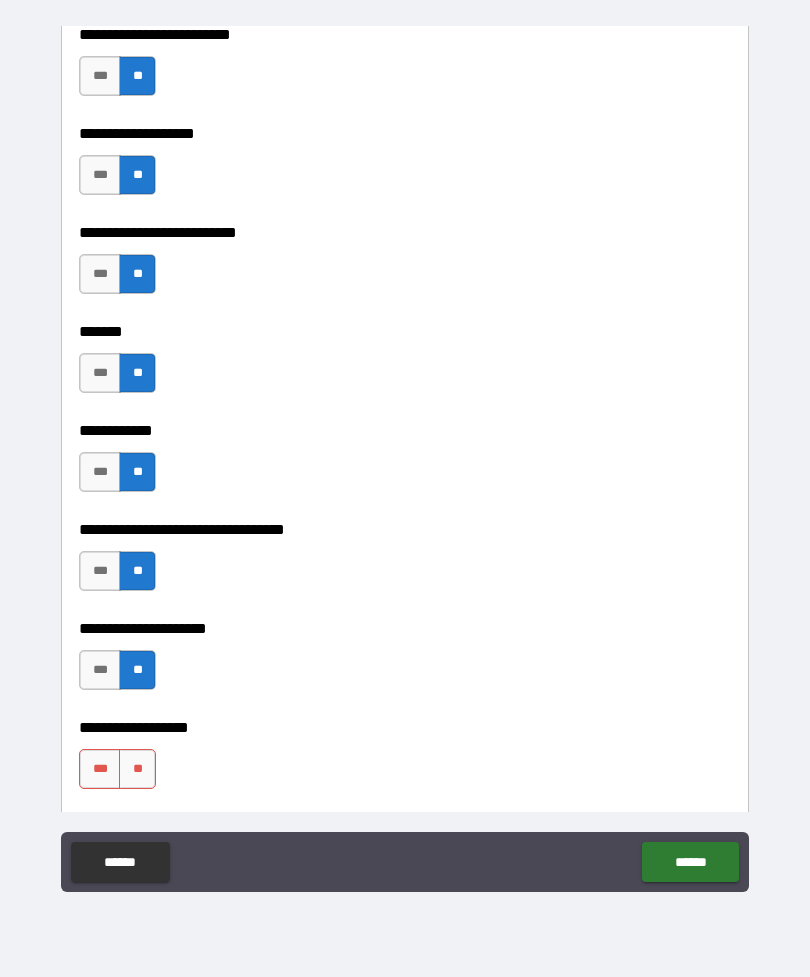 click on "**" at bounding box center [137, 769] 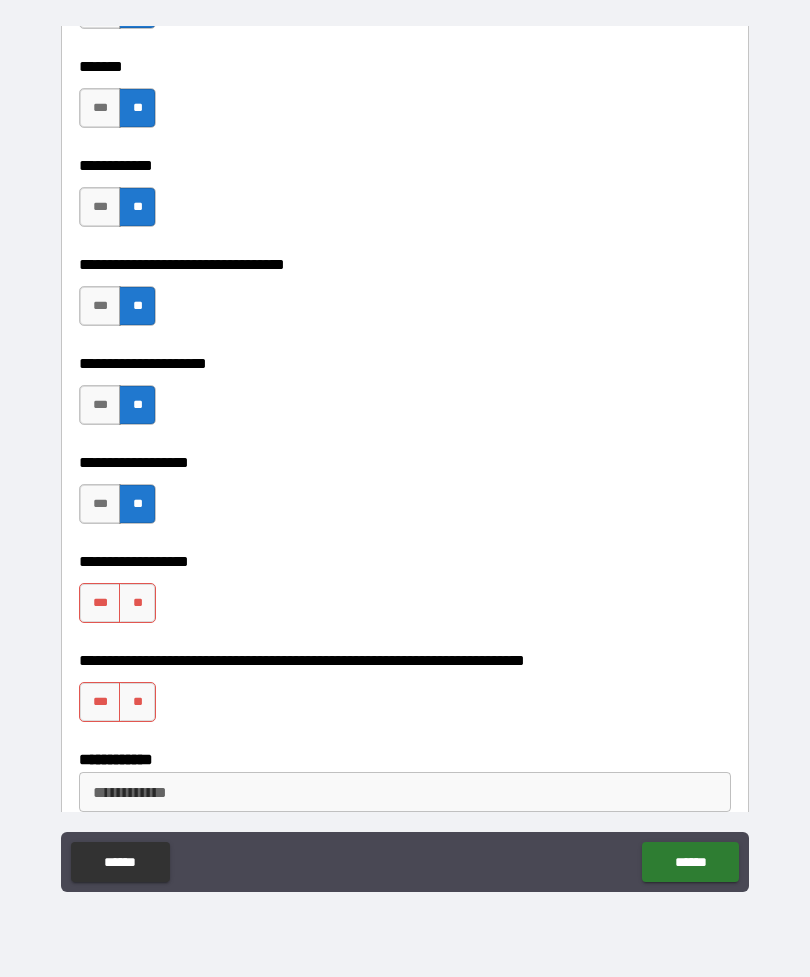 scroll, scrollTop: 10247, scrollLeft: 0, axis: vertical 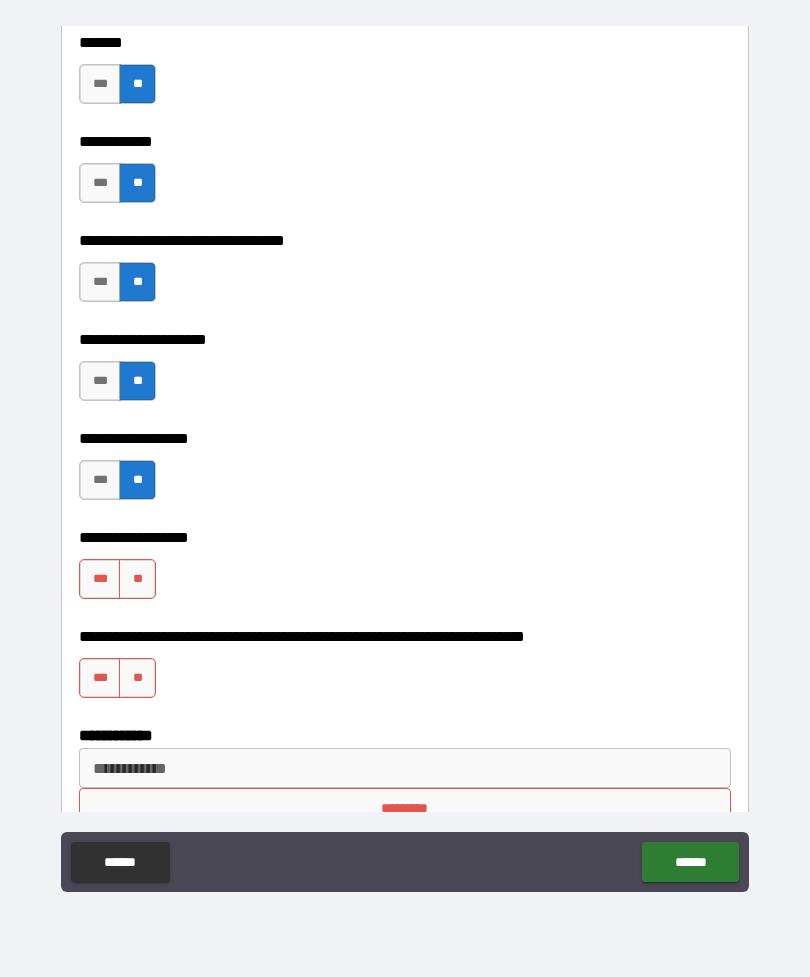 click on "**" at bounding box center (137, 579) 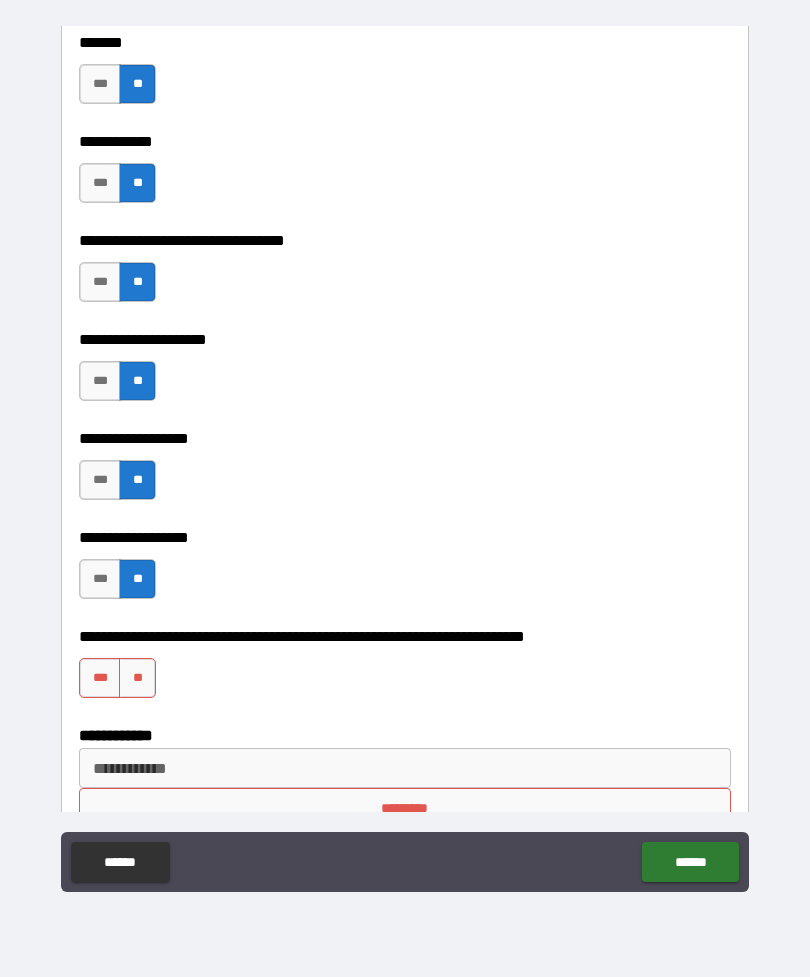 click on "**" at bounding box center [137, 678] 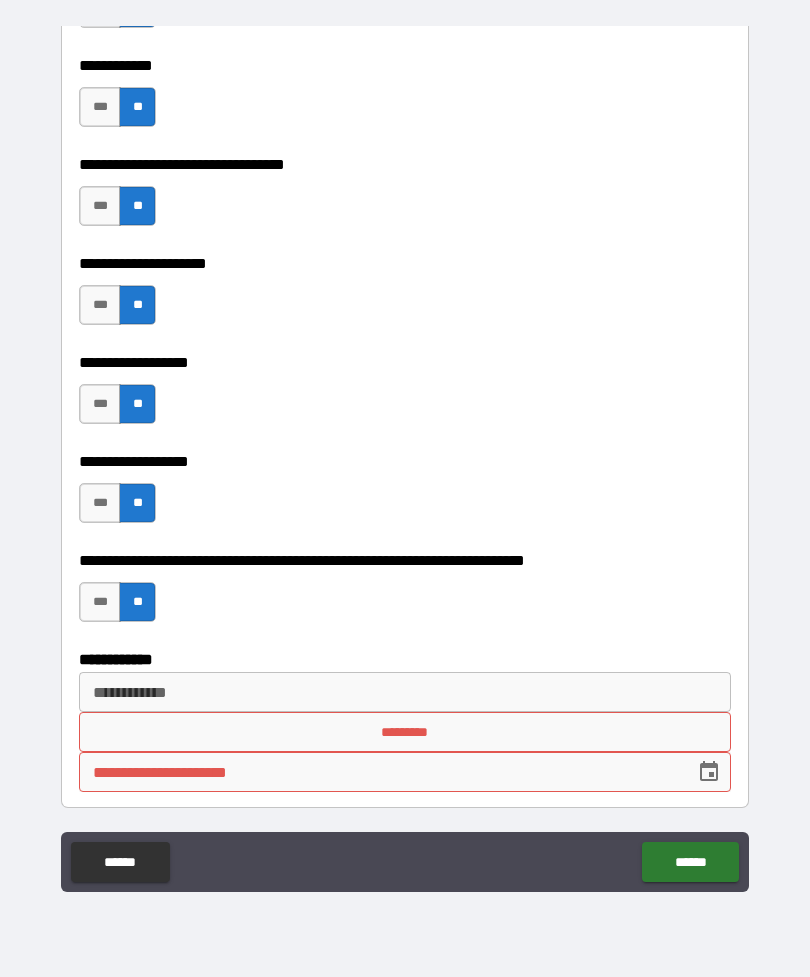 scroll, scrollTop: 10322, scrollLeft: 0, axis: vertical 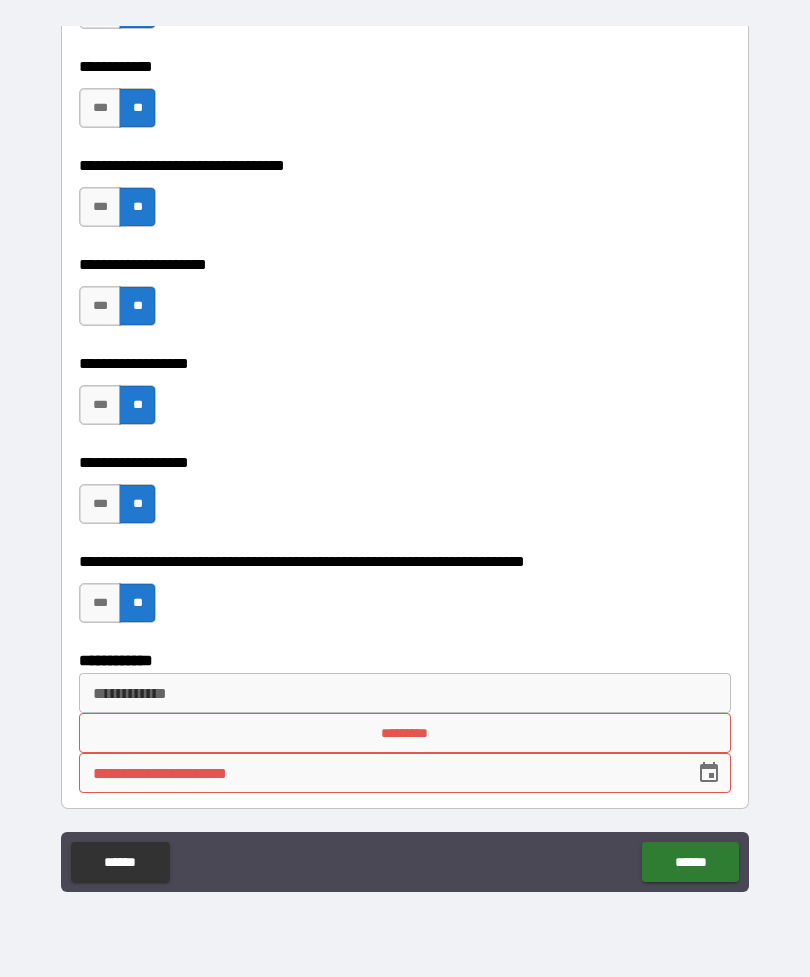 click on "*********" at bounding box center [405, 733] 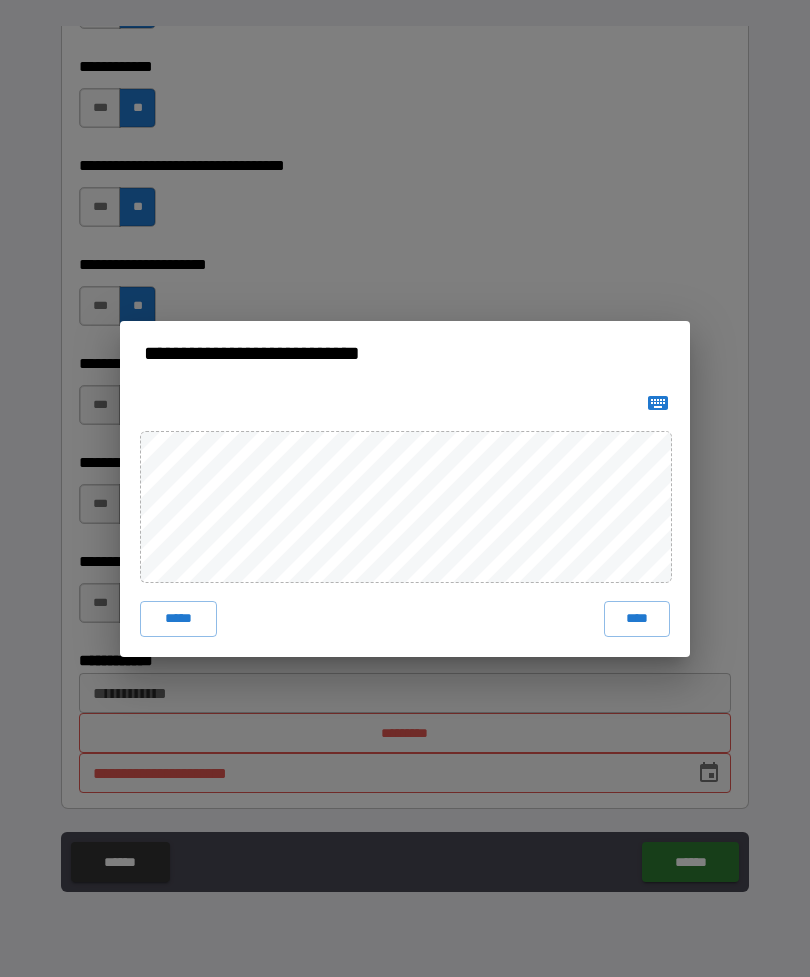 click on "****" at bounding box center (637, 619) 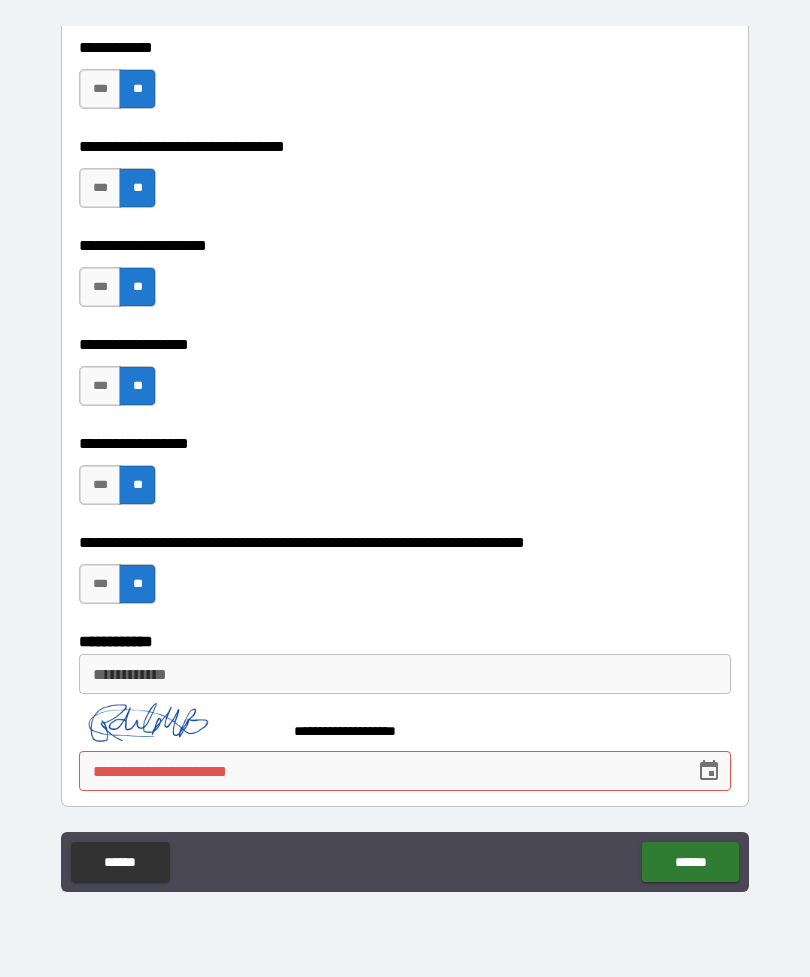 scroll, scrollTop: 10339, scrollLeft: 0, axis: vertical 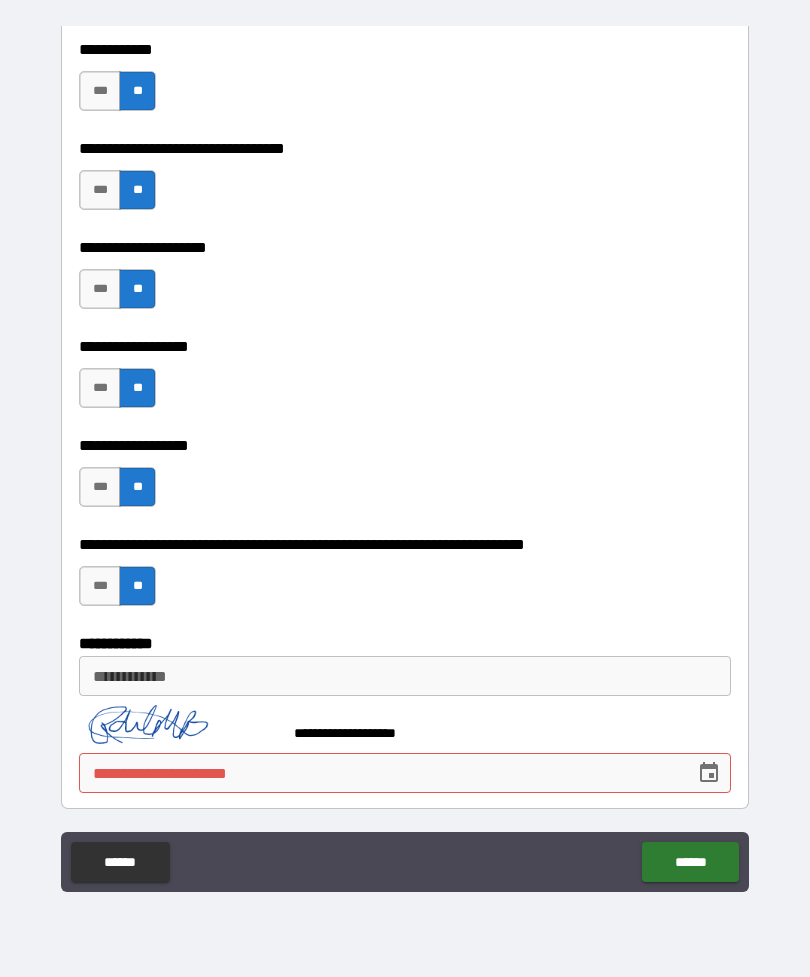 click 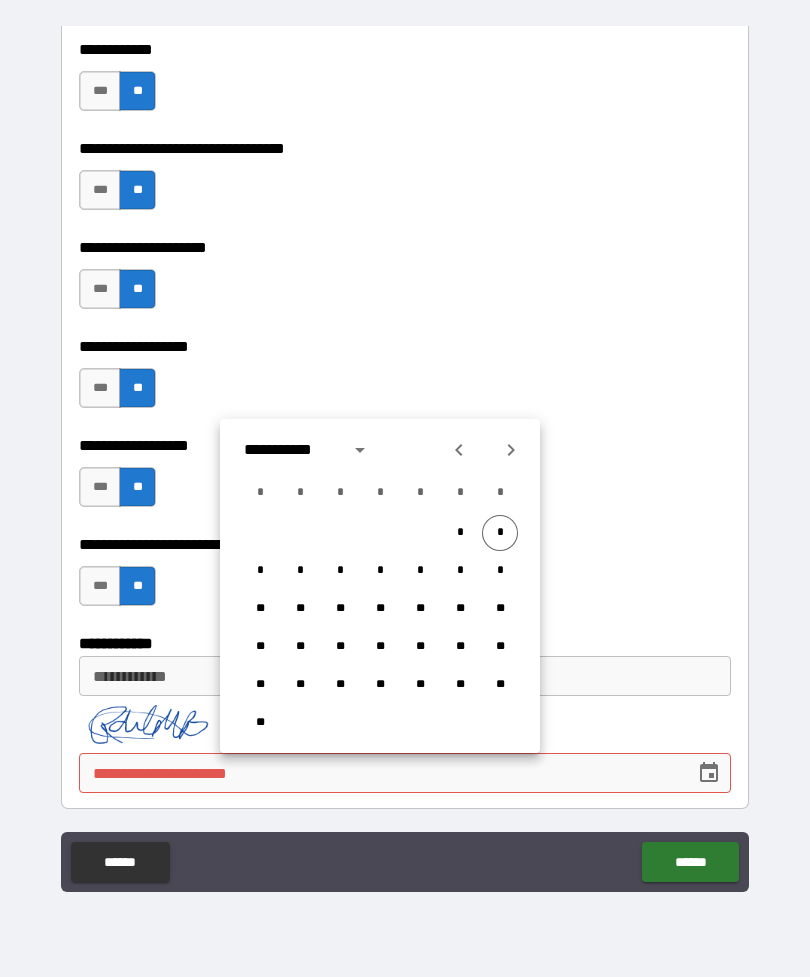 click on "*" at bounding box center [500, 533] 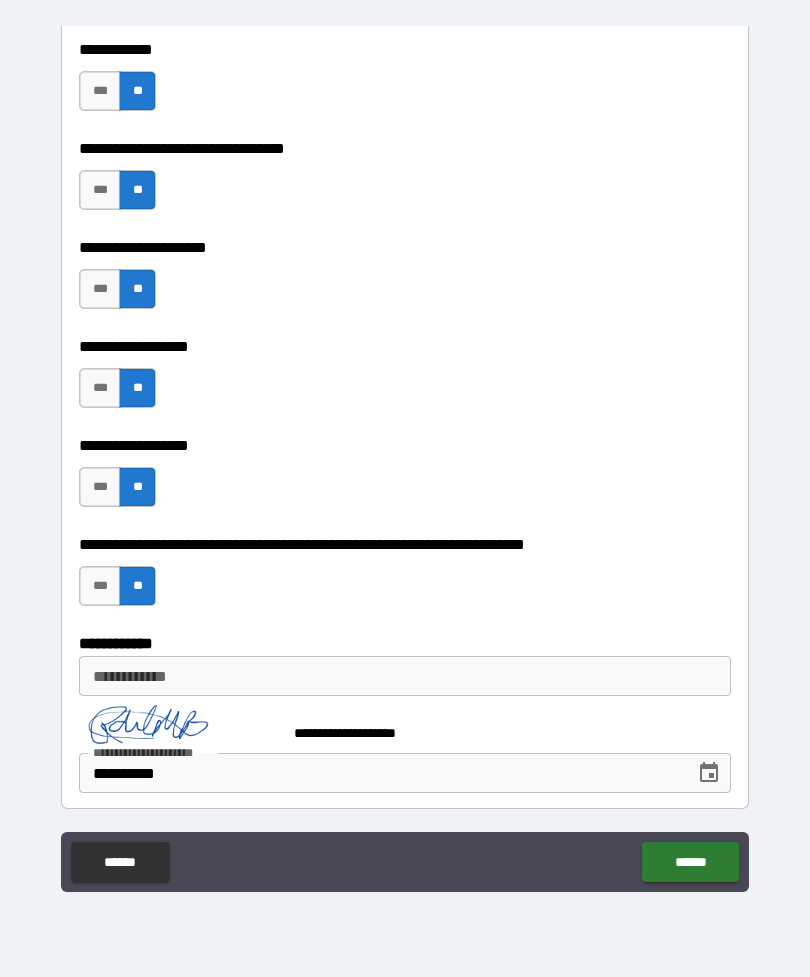 click on "******" at bounding box center [690, 862] 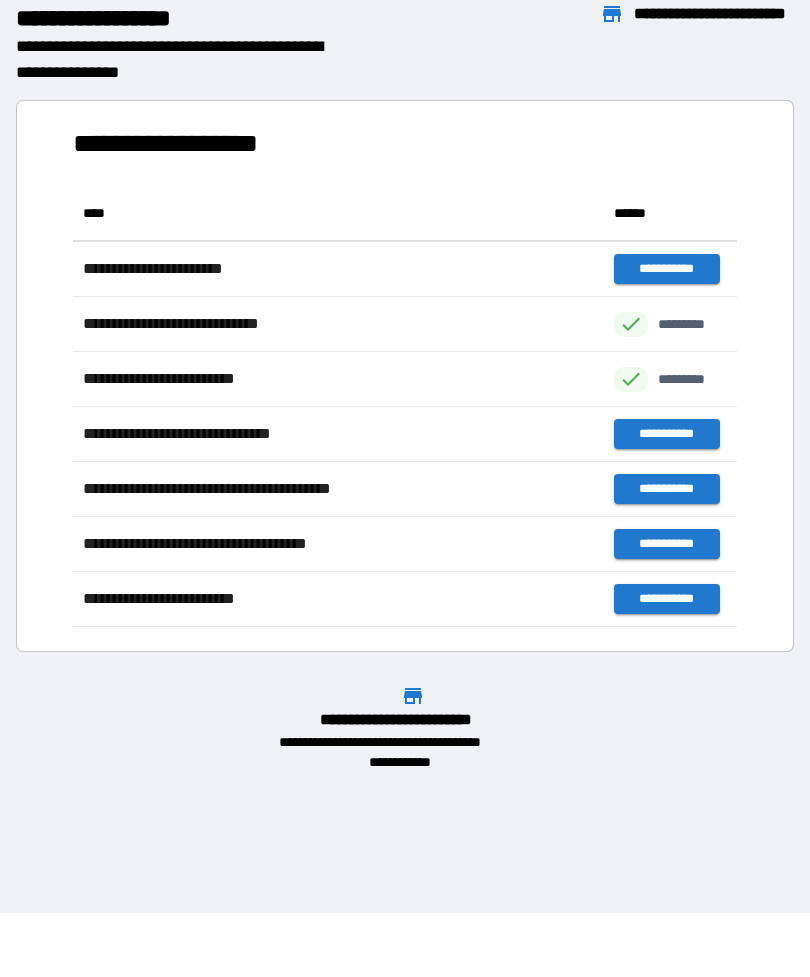 scroll, scrollTop: 441, scrollLeft: 664, axis: both 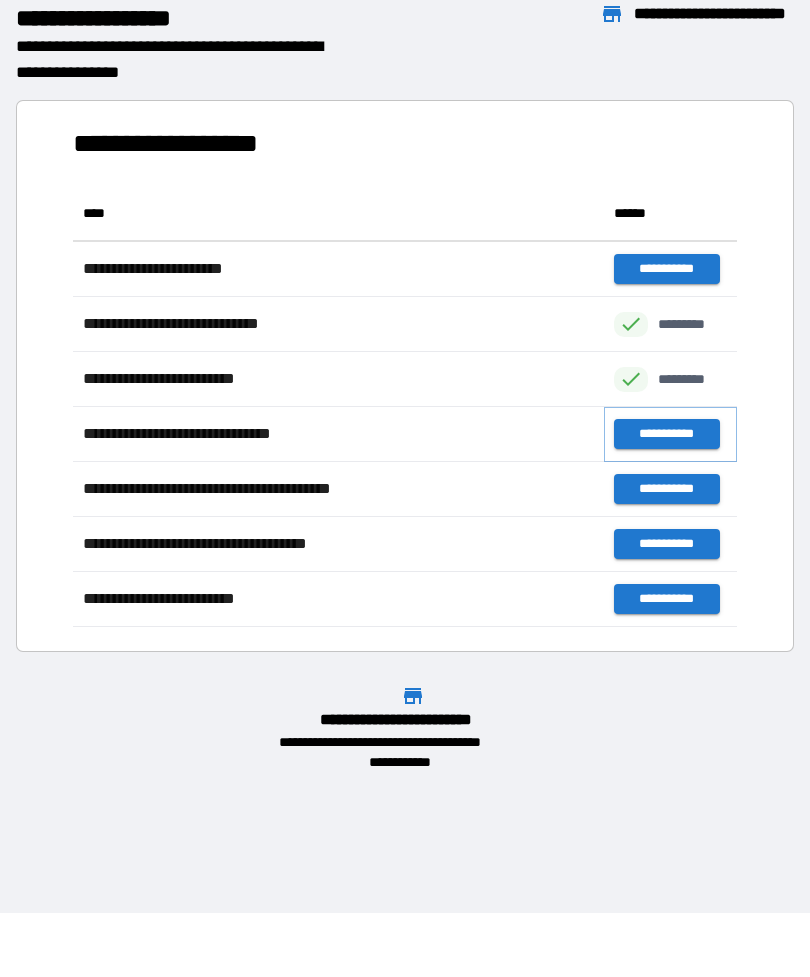 click on "**********" at bounding box center [666, 434] 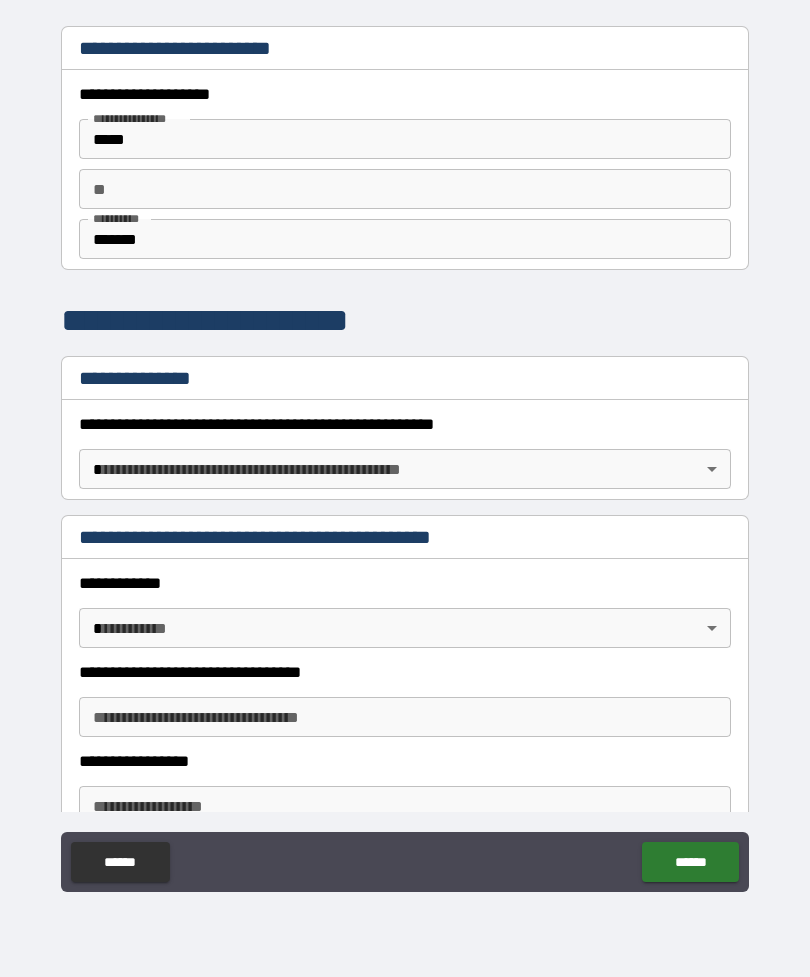 scroll, scrollTop: 0, scrollLeft: 0, axis: both 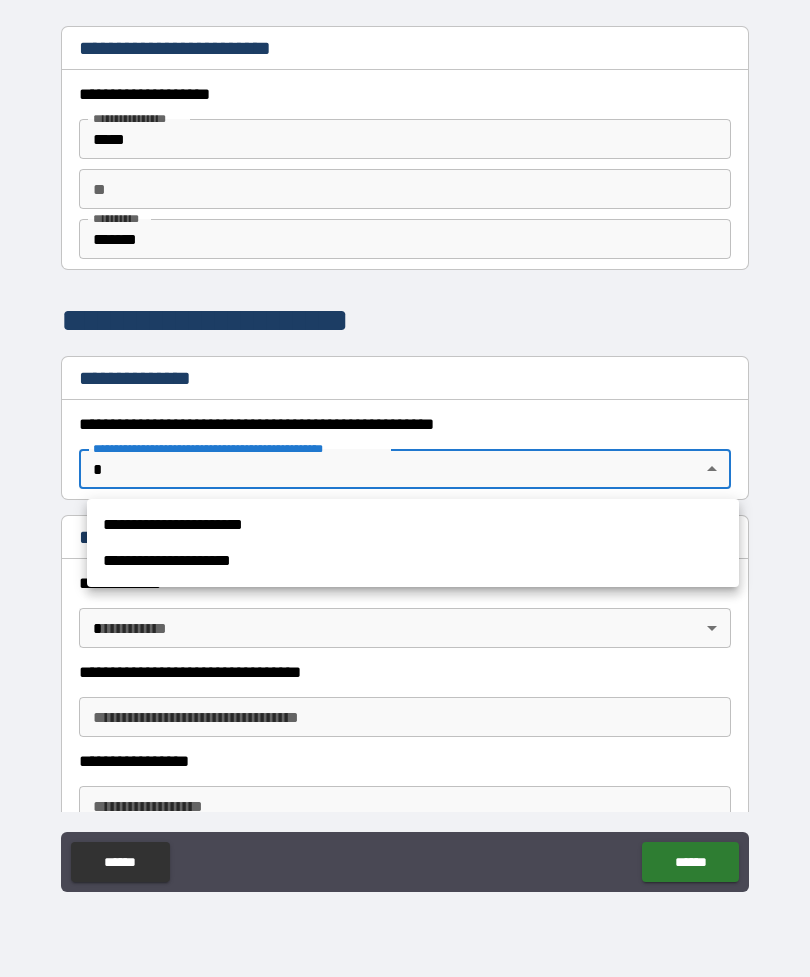click on "**********" at bounding box center (413, 561) 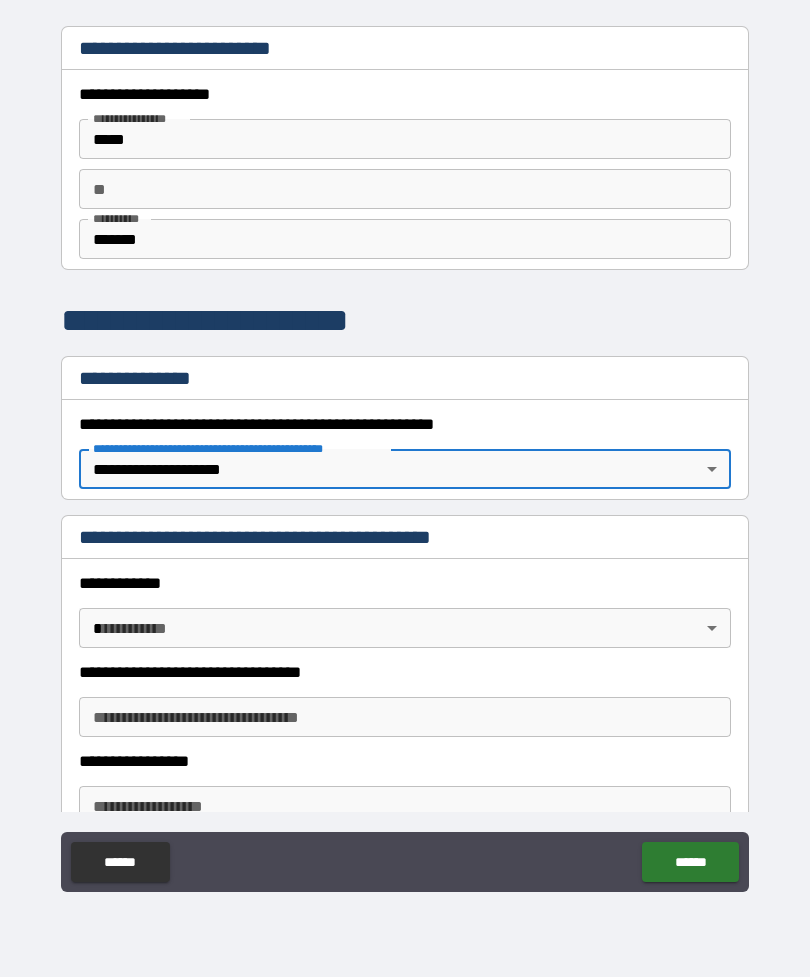 click on "******" at bounding box center (690, 862) 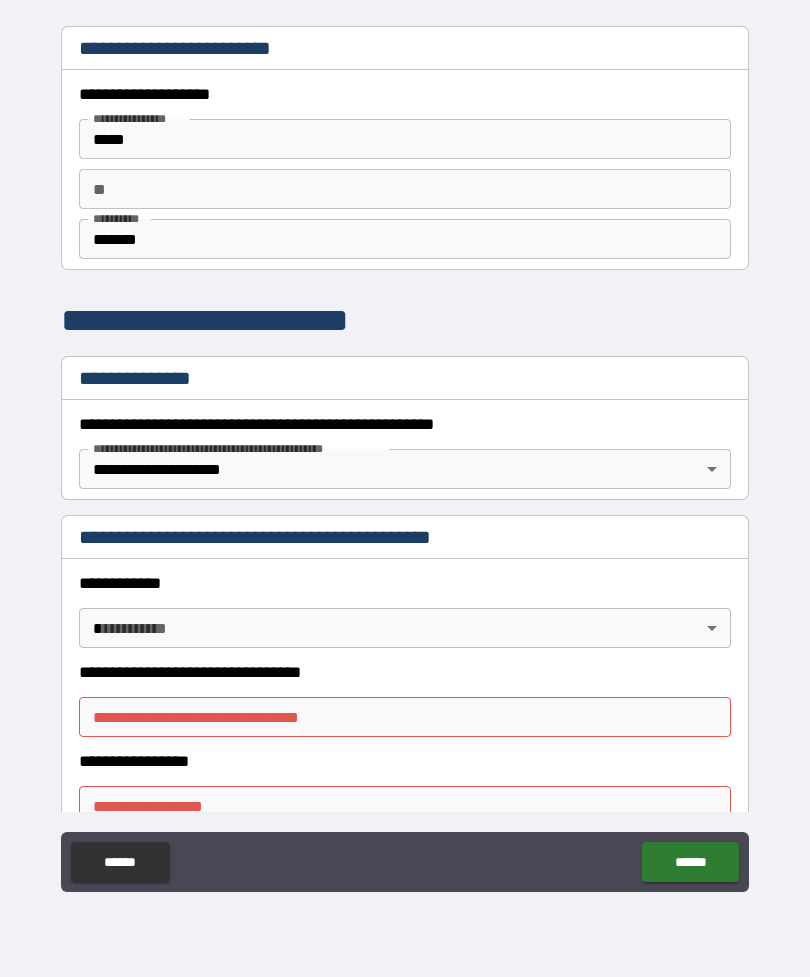 scroll, scrollTop: 0, scrollLeft: 0, axis: both 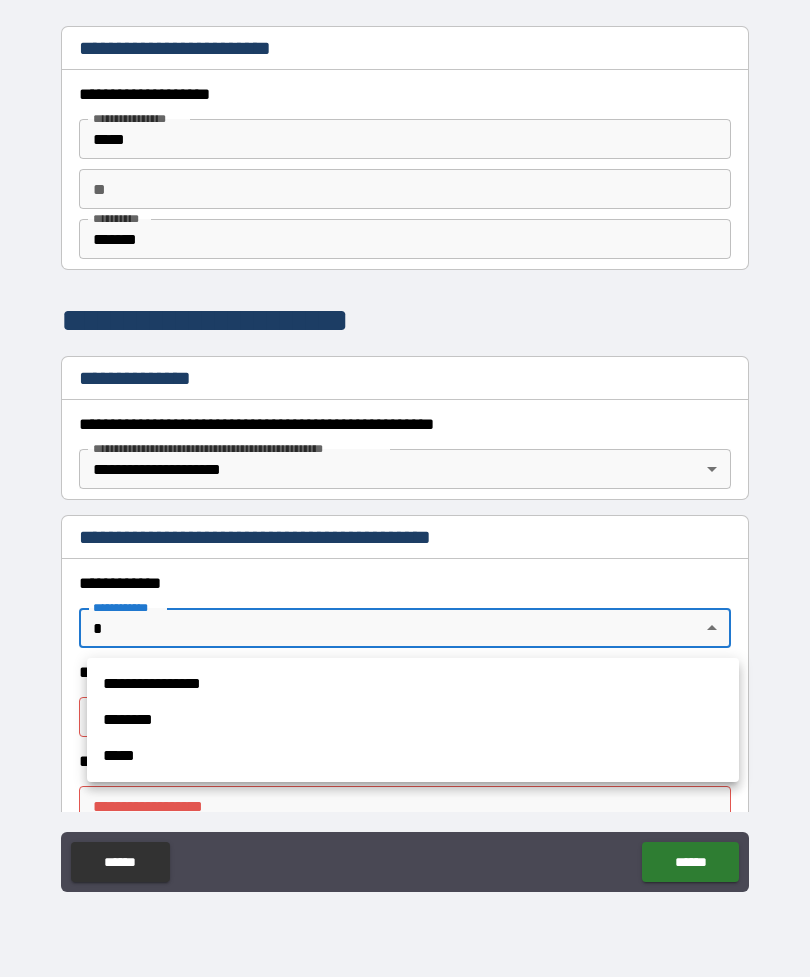 click at bounding box center [405, 488] 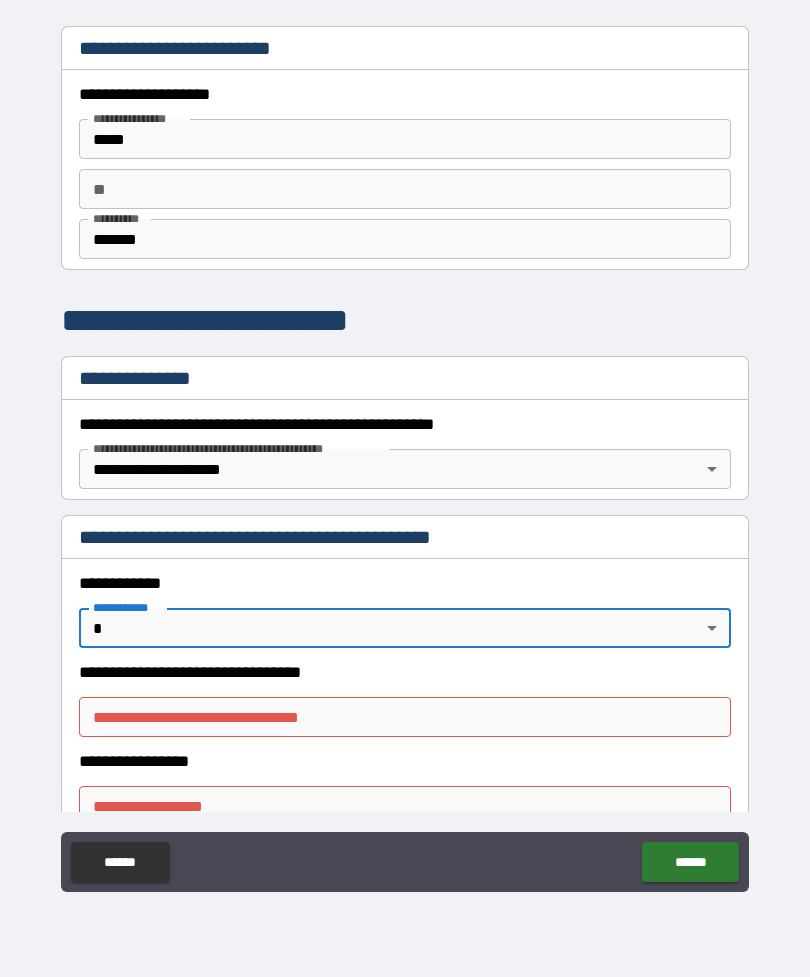click on "**********" at bounding box center (405, 456) 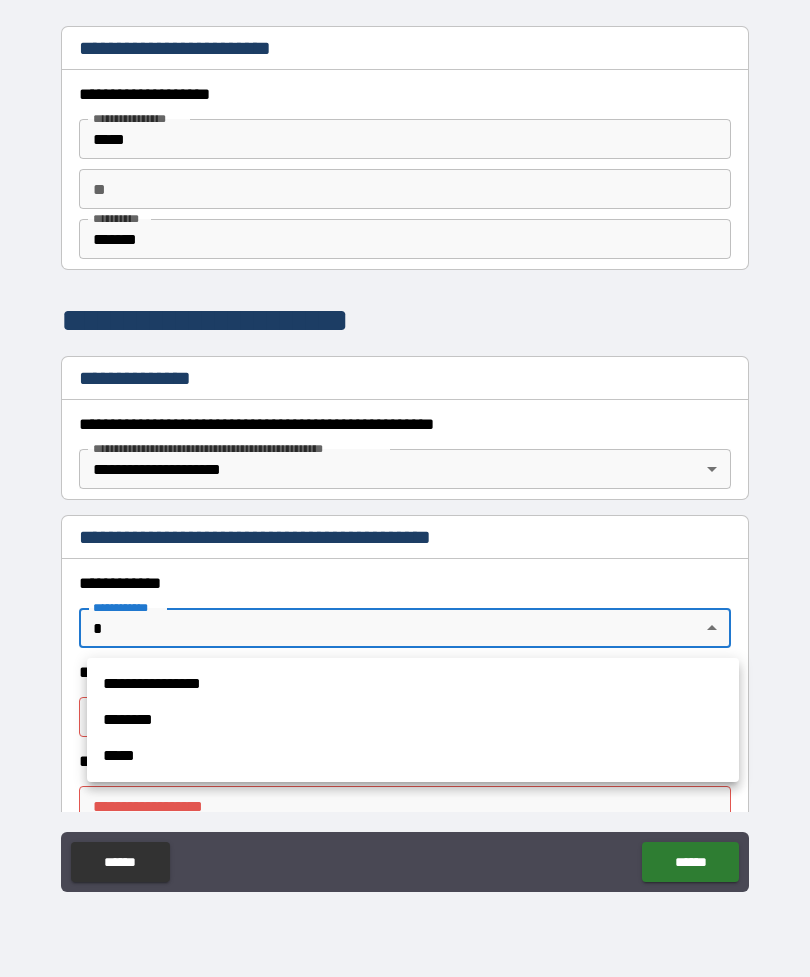 click at bounding box center [405, 488] 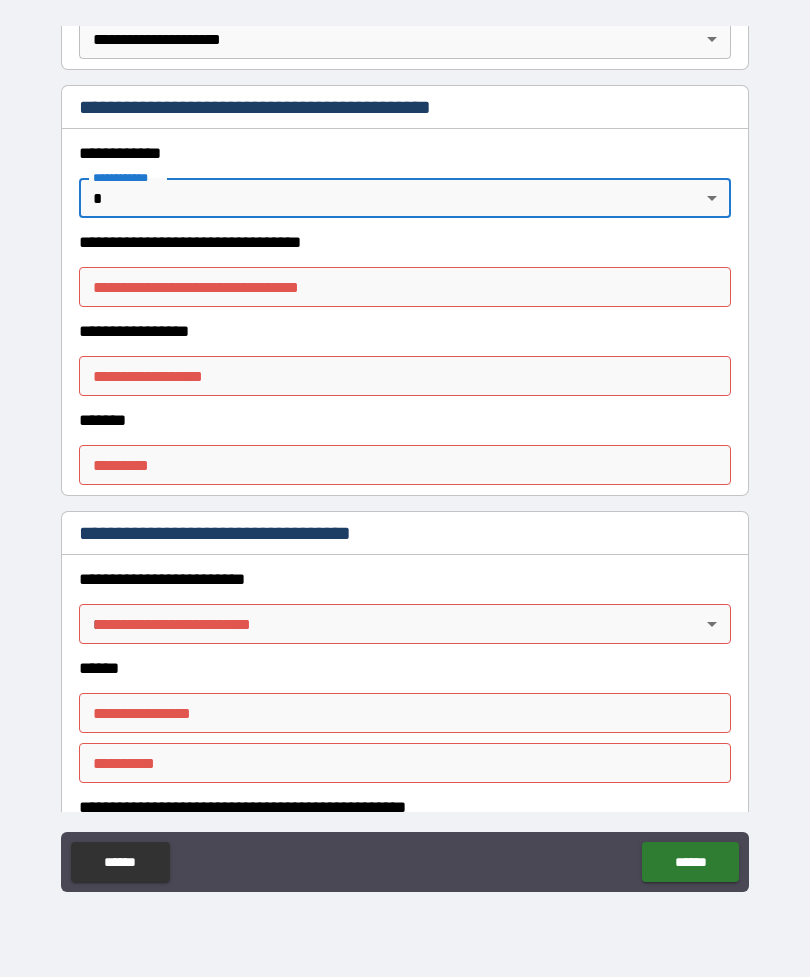 click on "******" at bounding box center [690, 862] 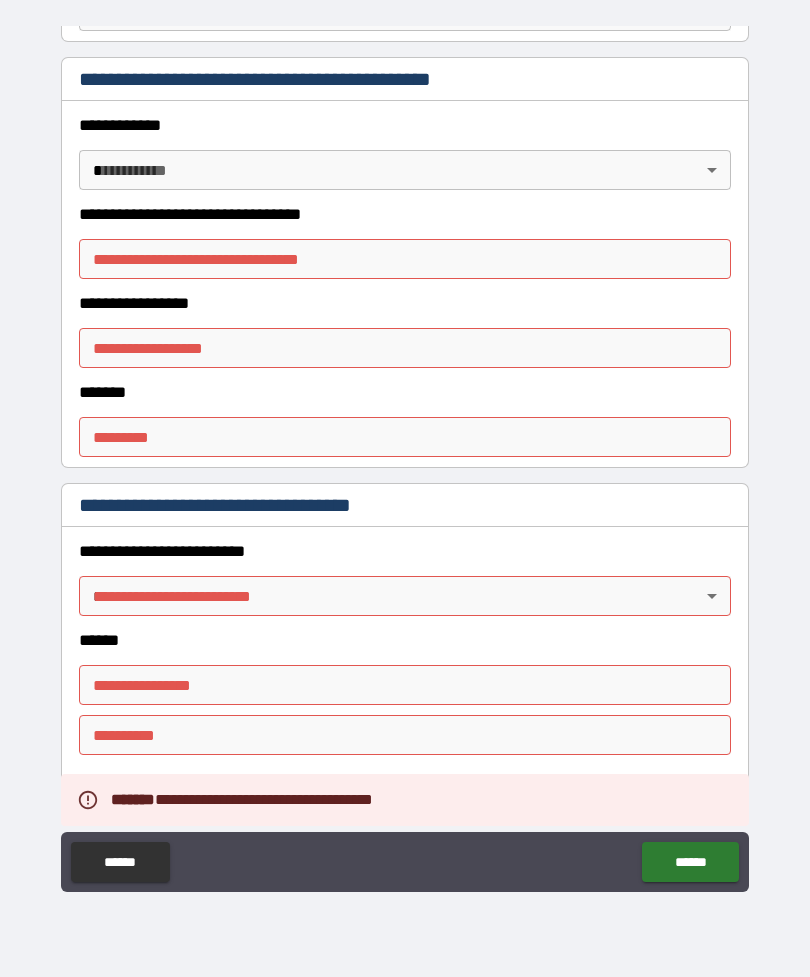 click on "******" at bounding box center (690, 862) 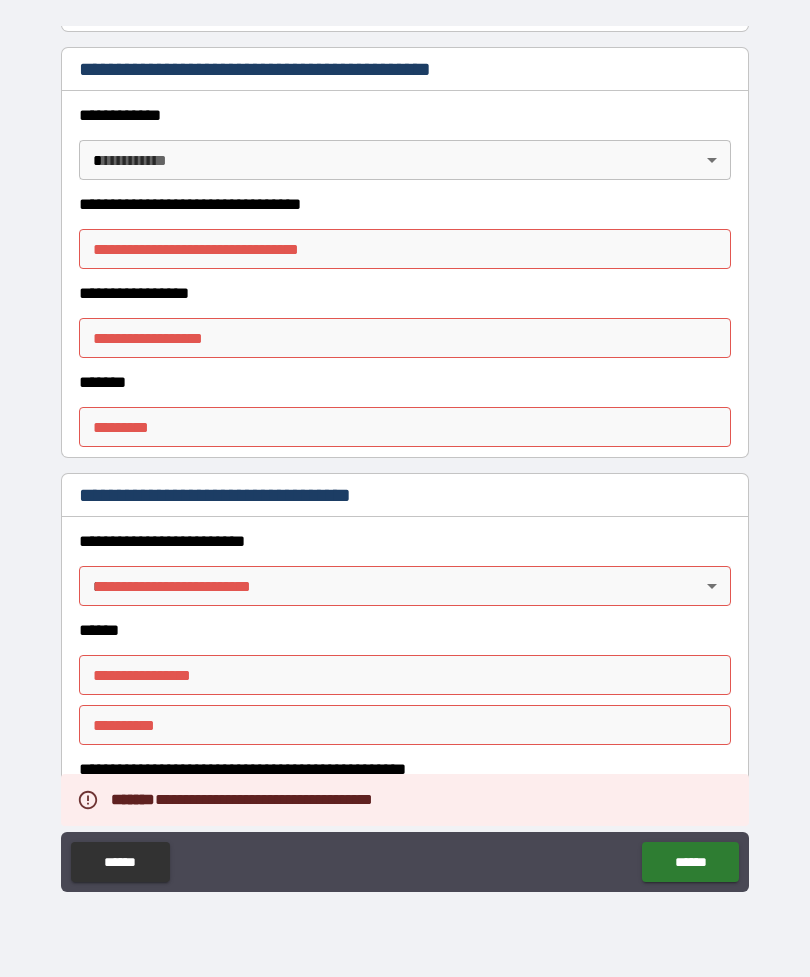 click on "******" at bounding box center (690, 862) 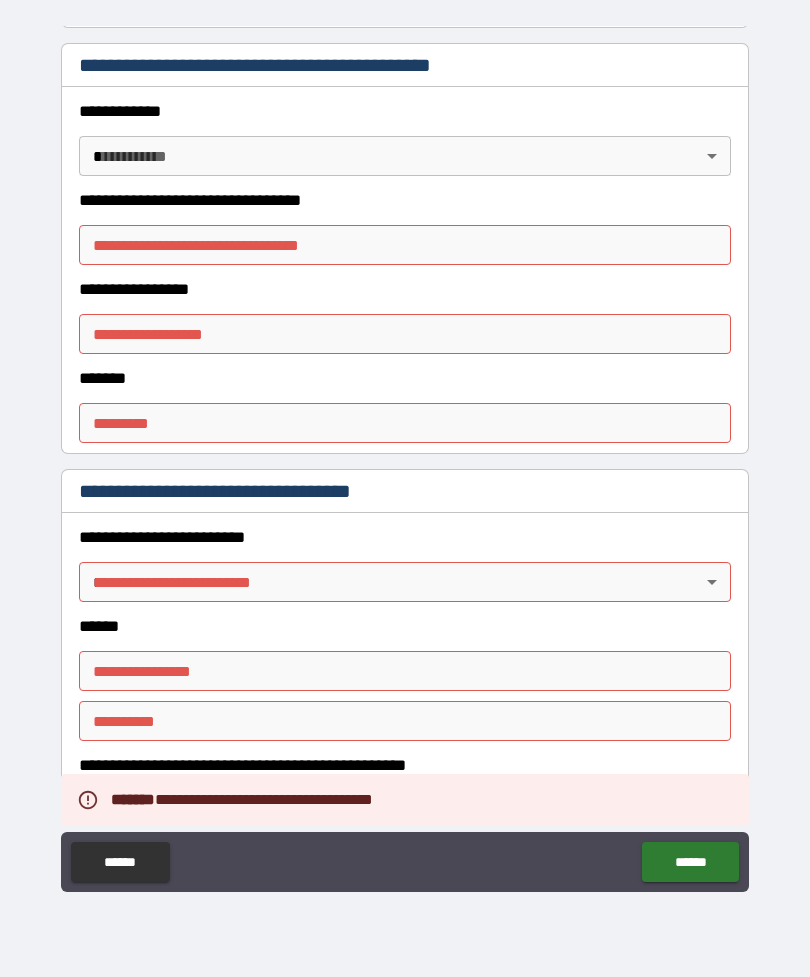 click on "******" at bounding box center [120, 862] 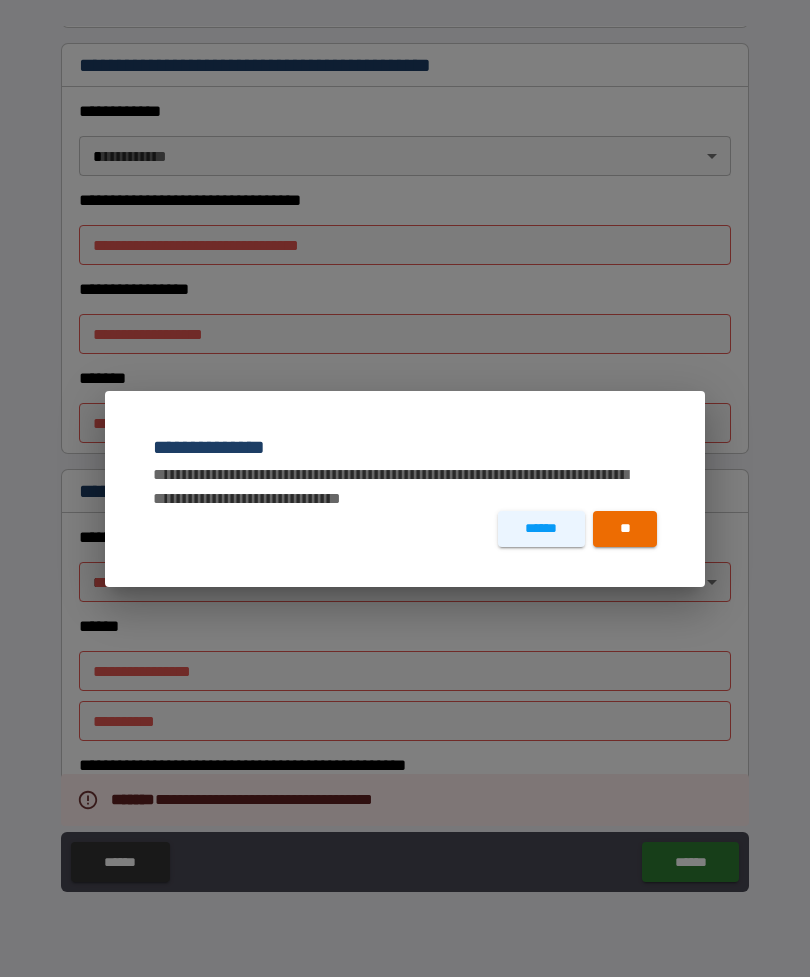 click on "**" at bounding box center (625, 529) 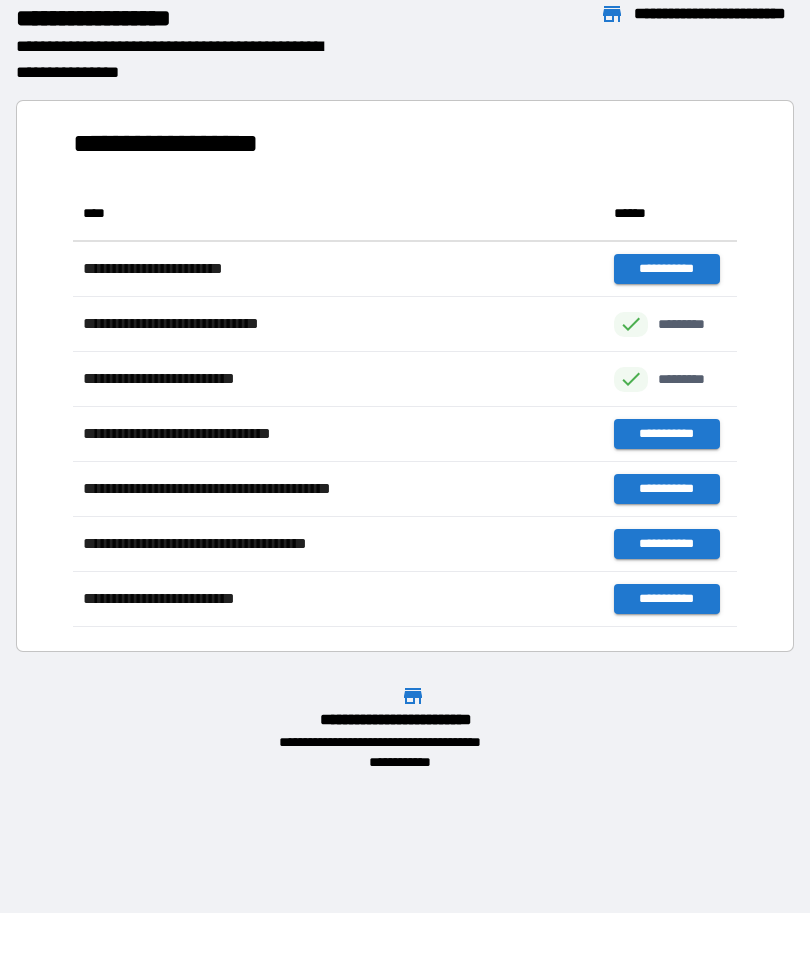 scroll, scrollTop: 1, scrollLeft: 1, axis: both 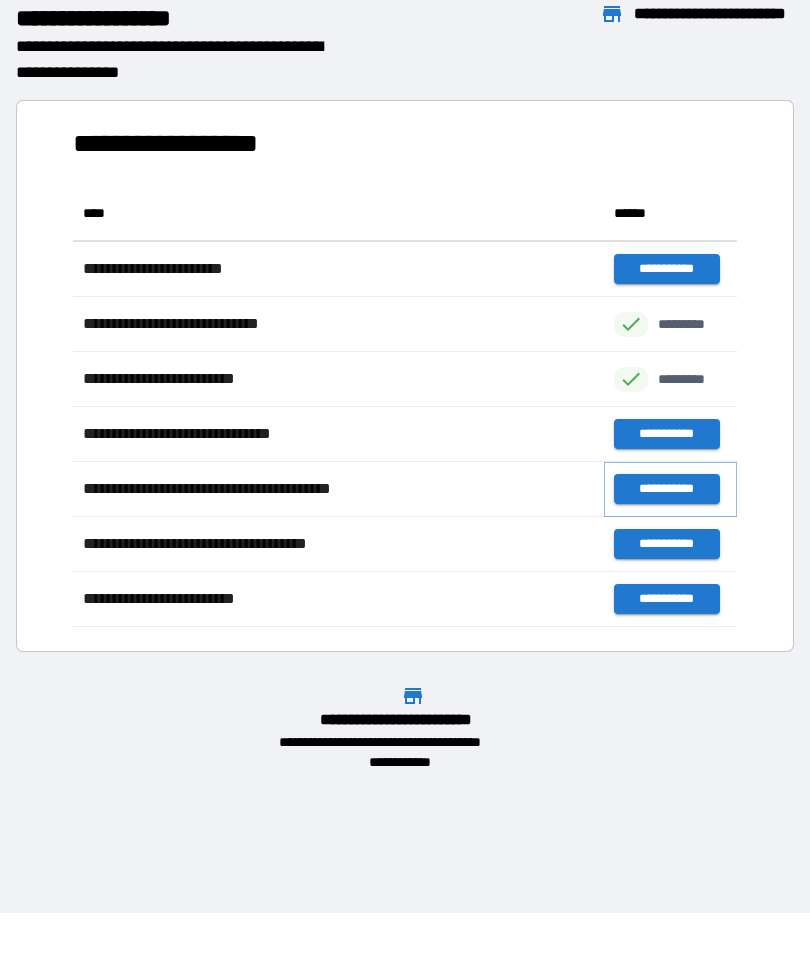 click on "**********" at bounding box center (666, 489) 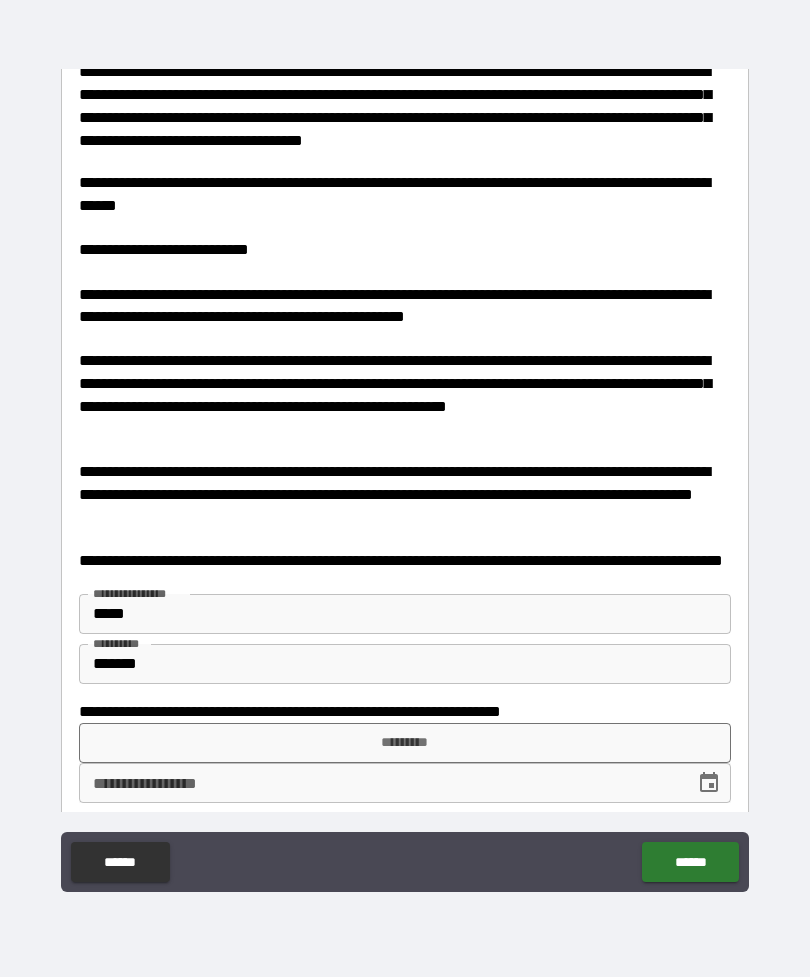 scroll, scrollTop: 1191, scrollLeft: 0, axis: vertical 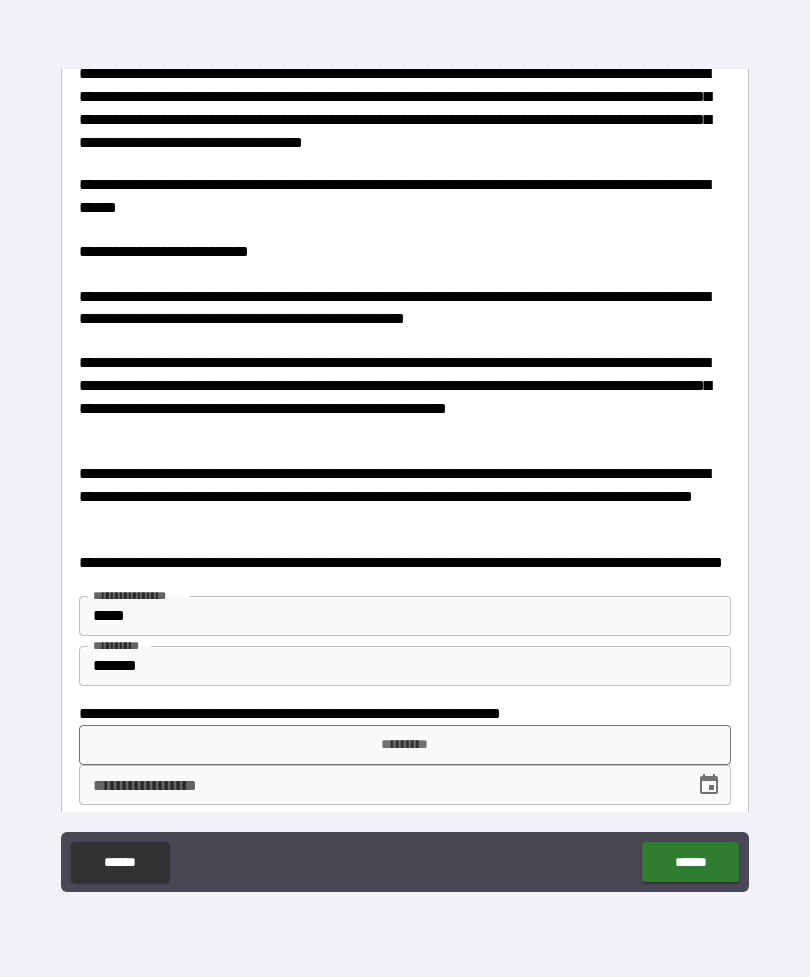 click on "*********" at bounding box center (405, 745) 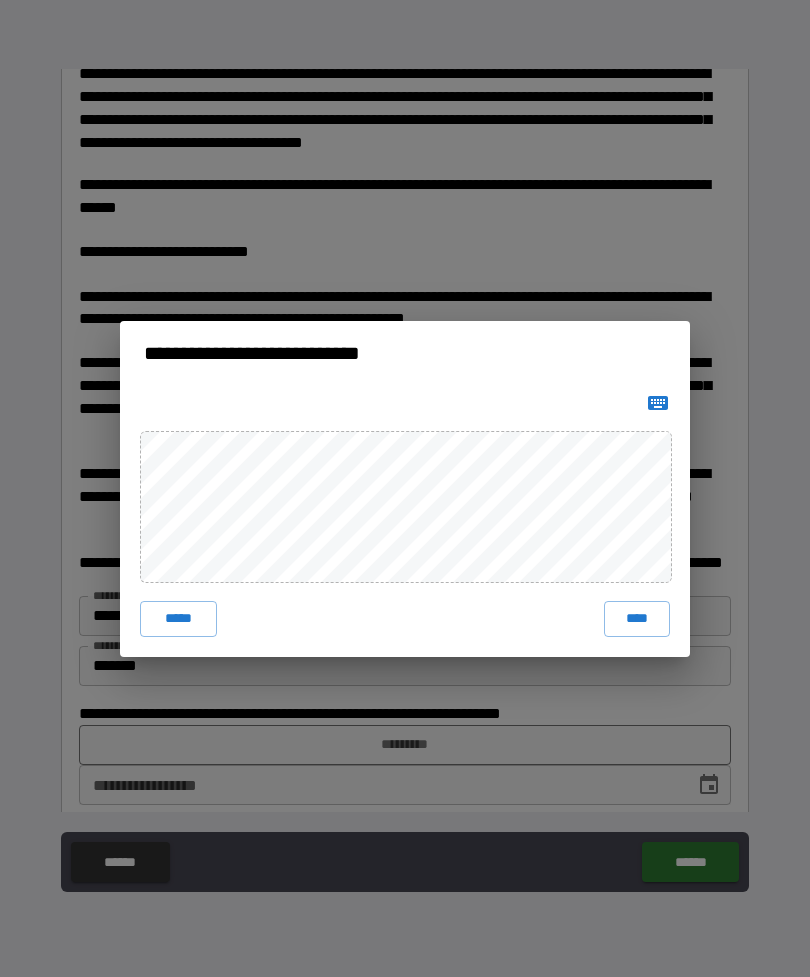 click on "****" at bounding box center [637, 619] 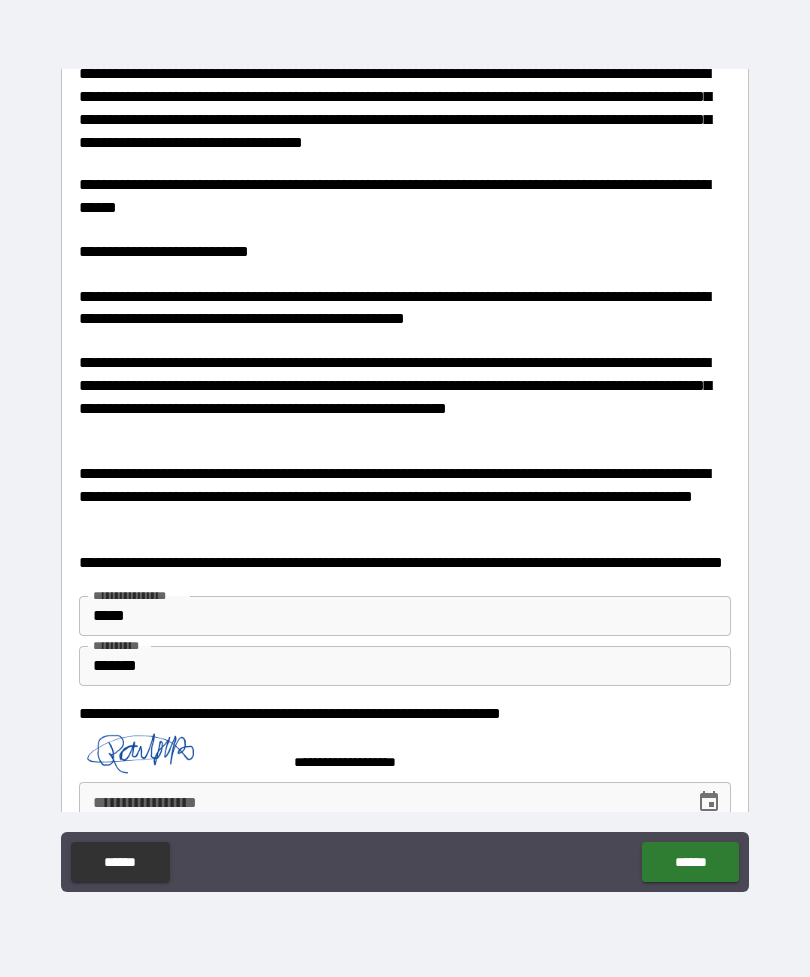scroll, scrollTop: 1181, scrollLeft: 0, axis: vertical 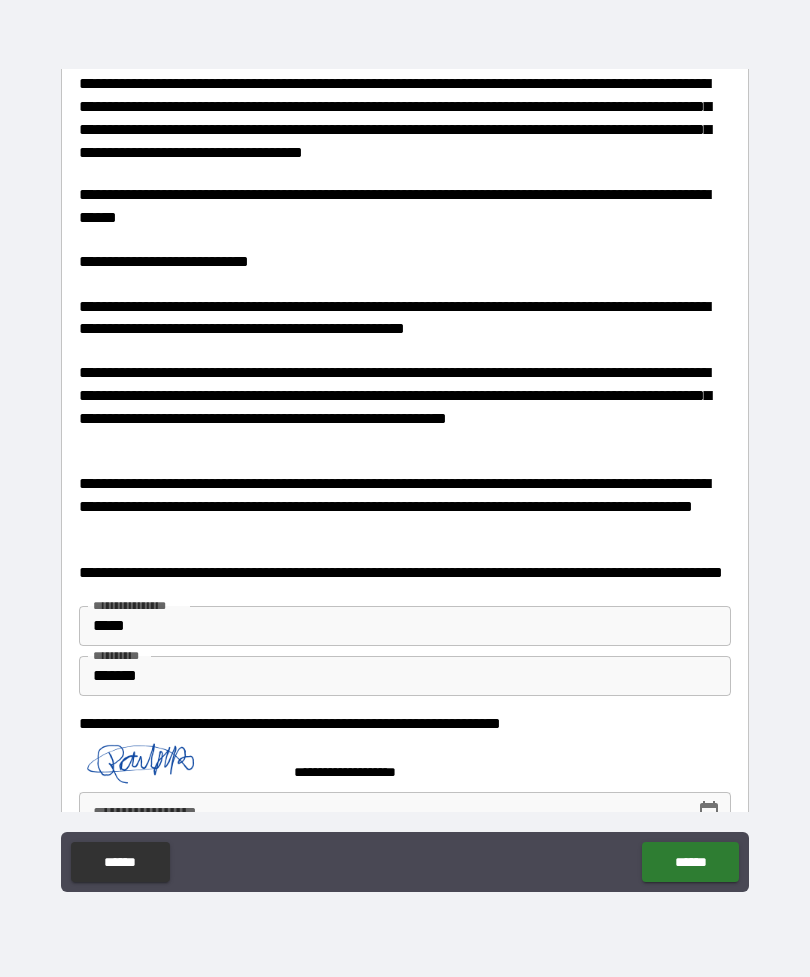click on "**********" at bounding box center (380, 812) 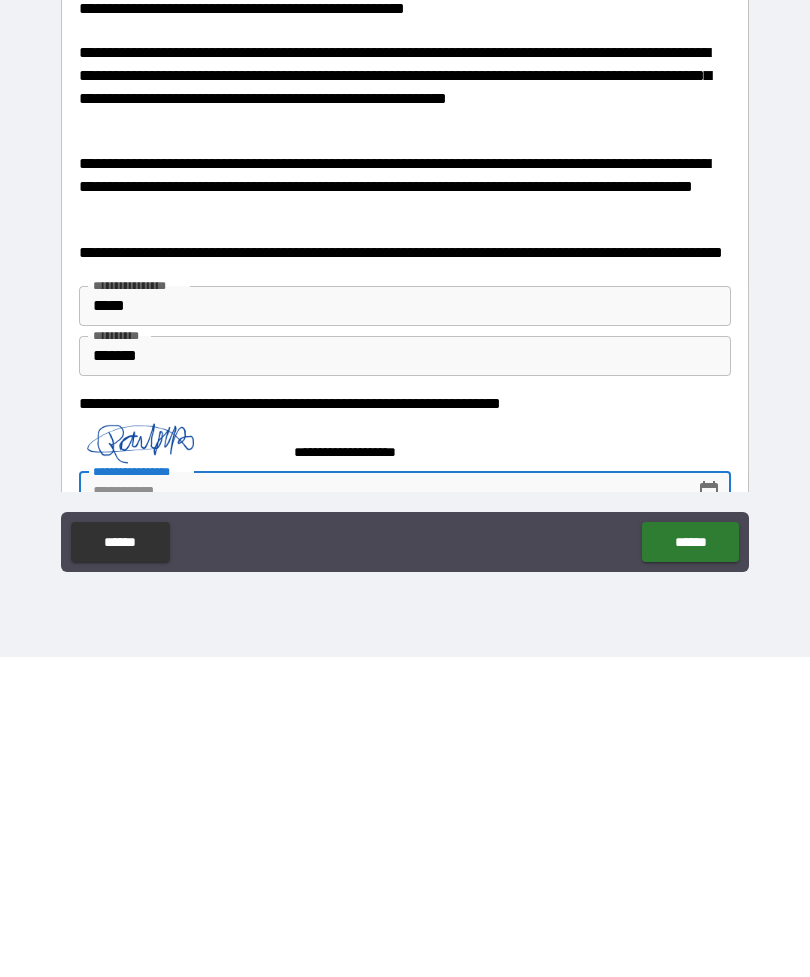 click 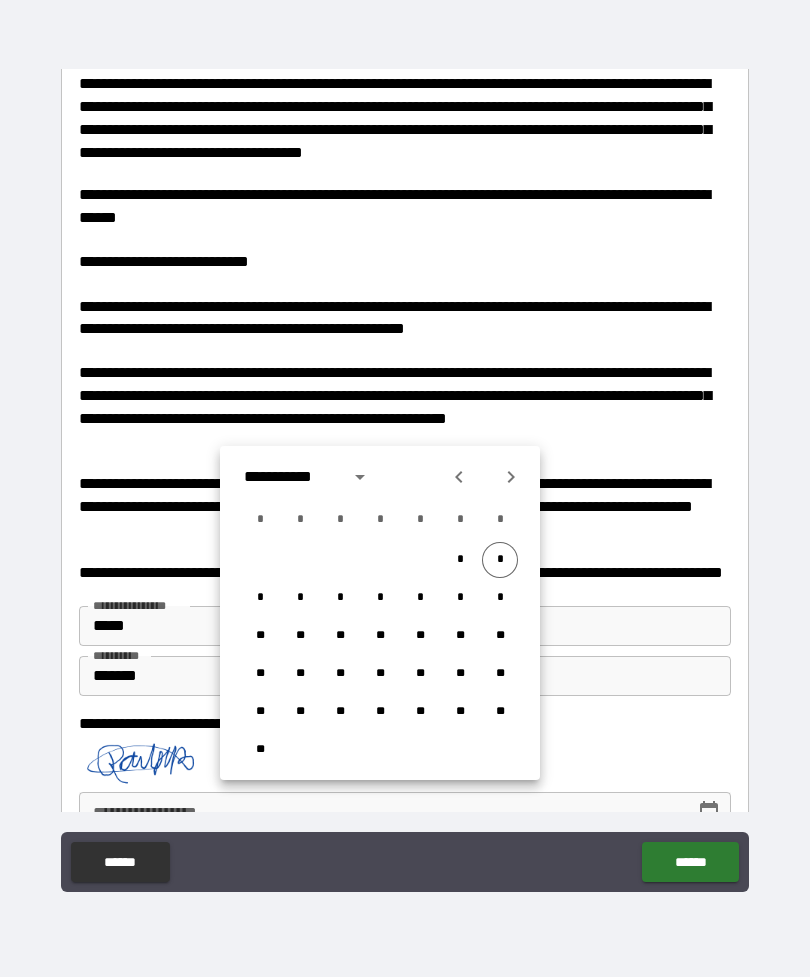 click on "*" at bounding box center [500, 560] 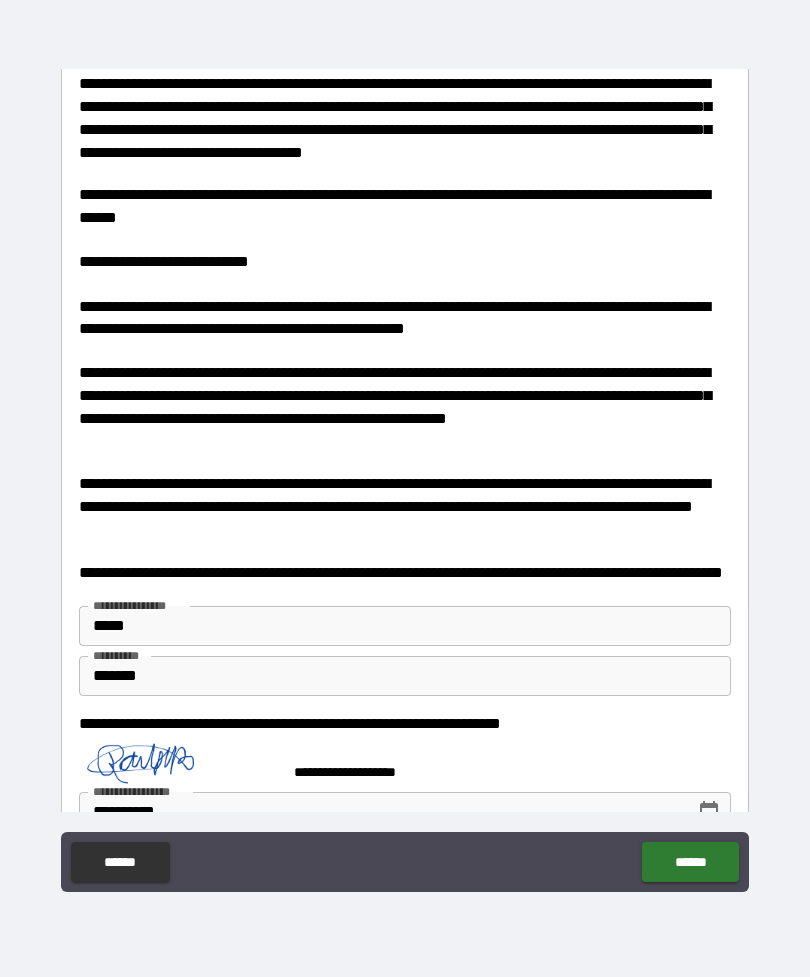 type on "**********" 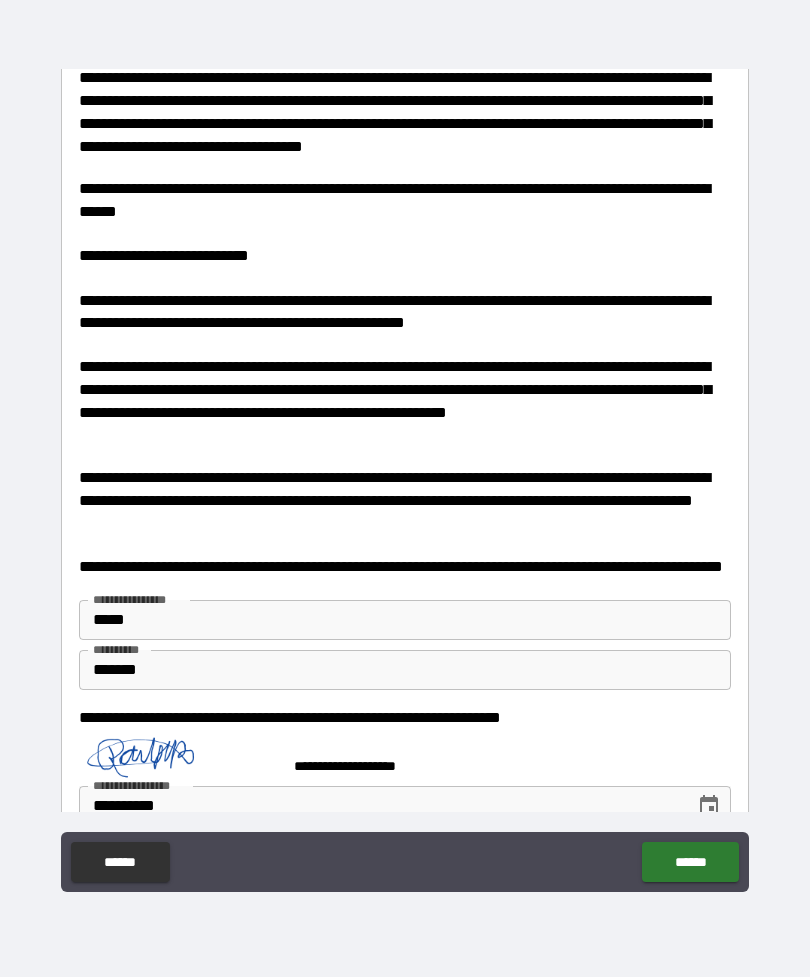 click on "******" at bounding box center [690, 862] 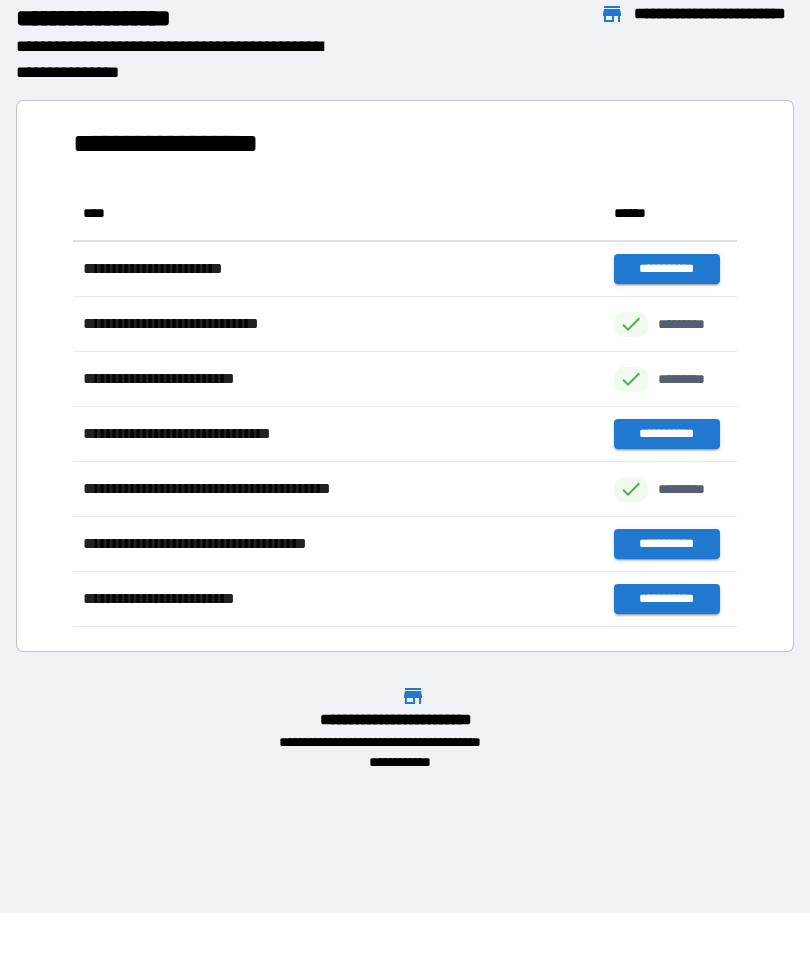 scroll, scrollTop: 1, scrollLeft: 1, axis: both 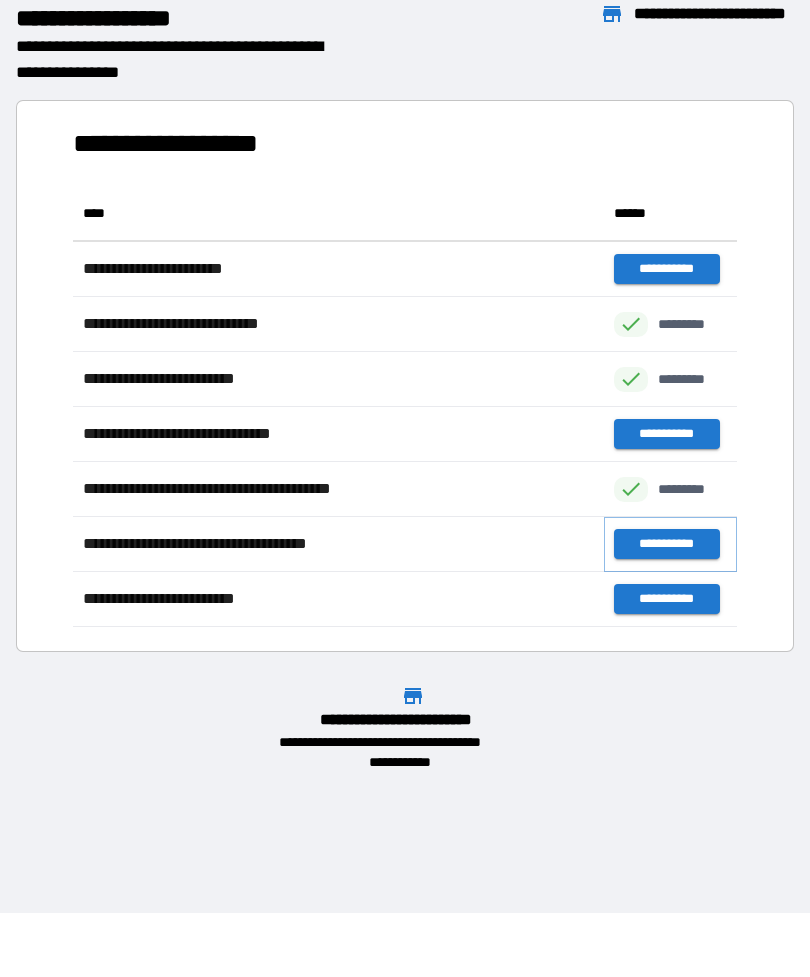 click on "**********" at bounding box center [666, 544] 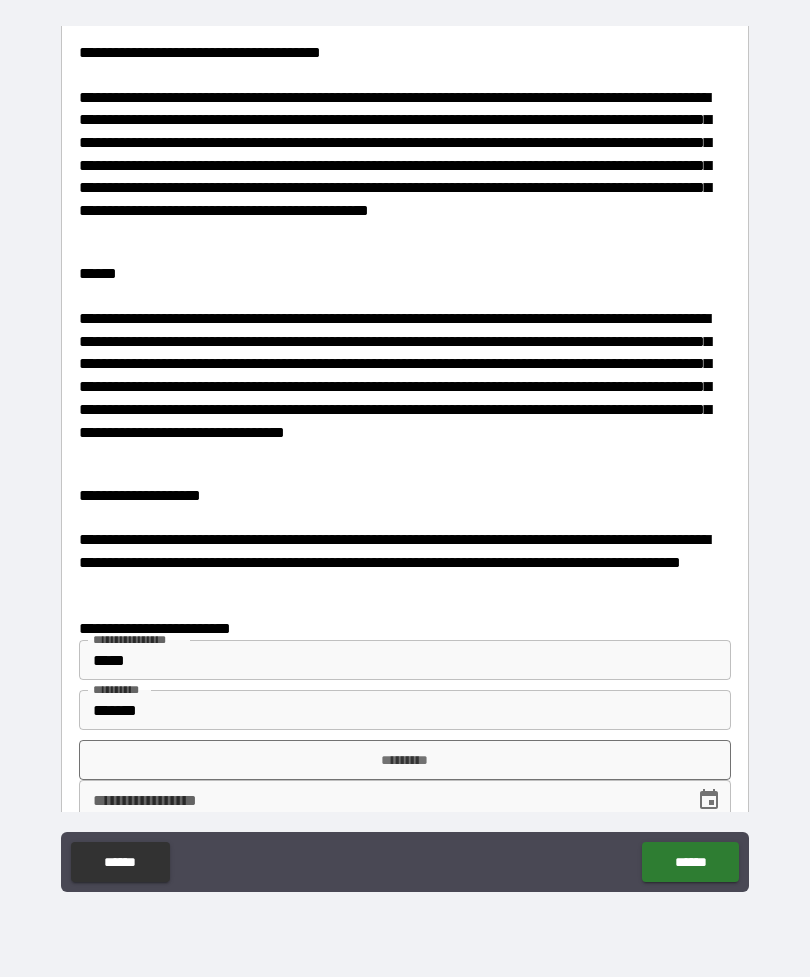 scroll, scrollTop: 3898, scrollLeft: 0, axis: vertical 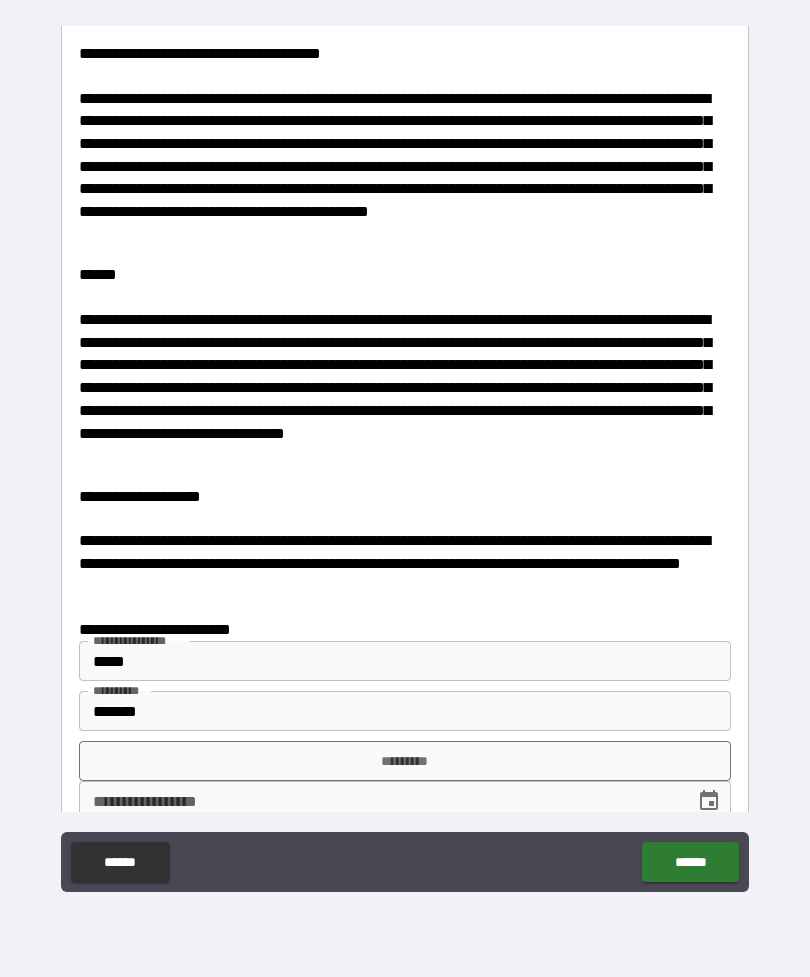 click on "*********" at bounding box center (405, 761) 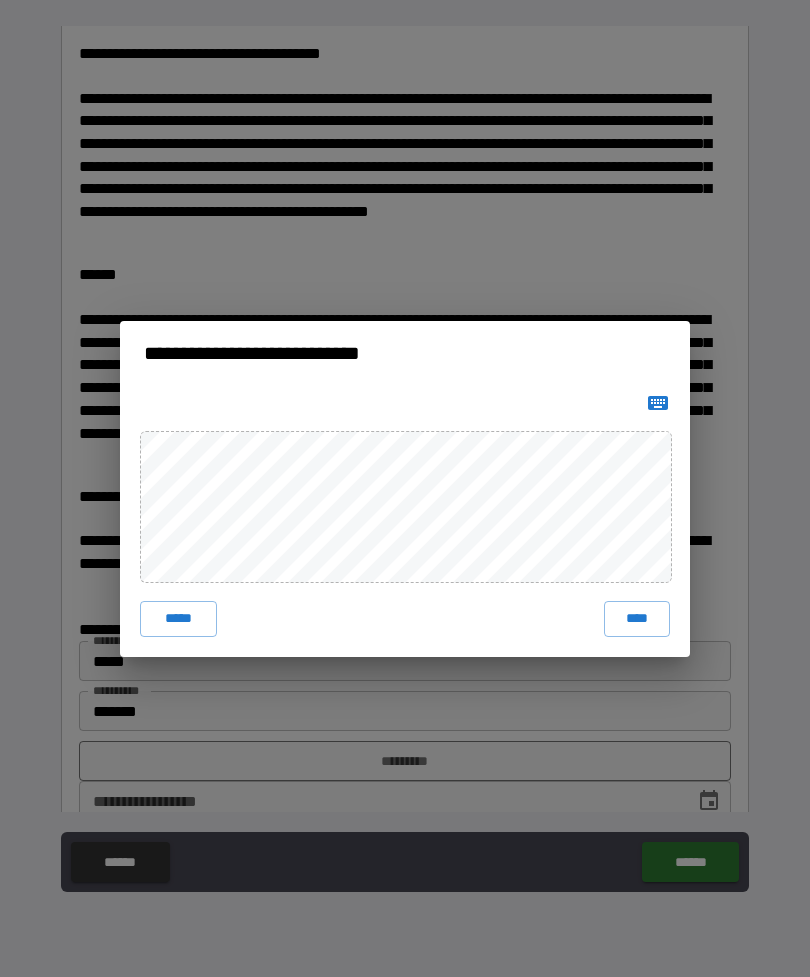 click on "****" at bounding box center [637, 619] 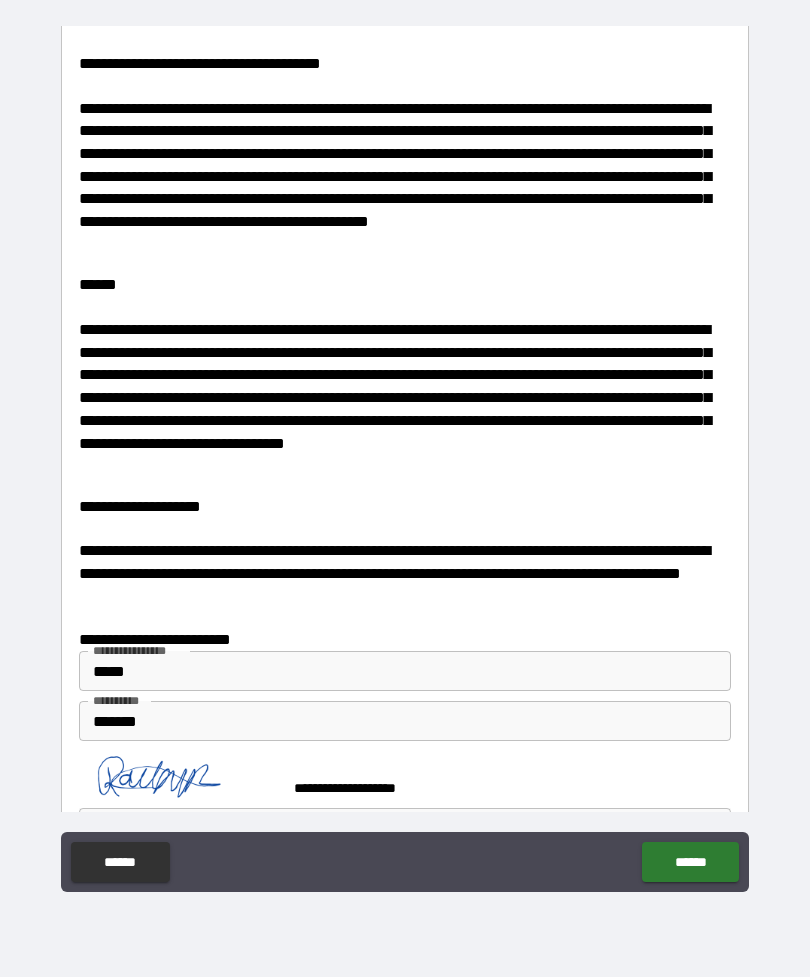 click on "**********" at bounding box center [380, 828] 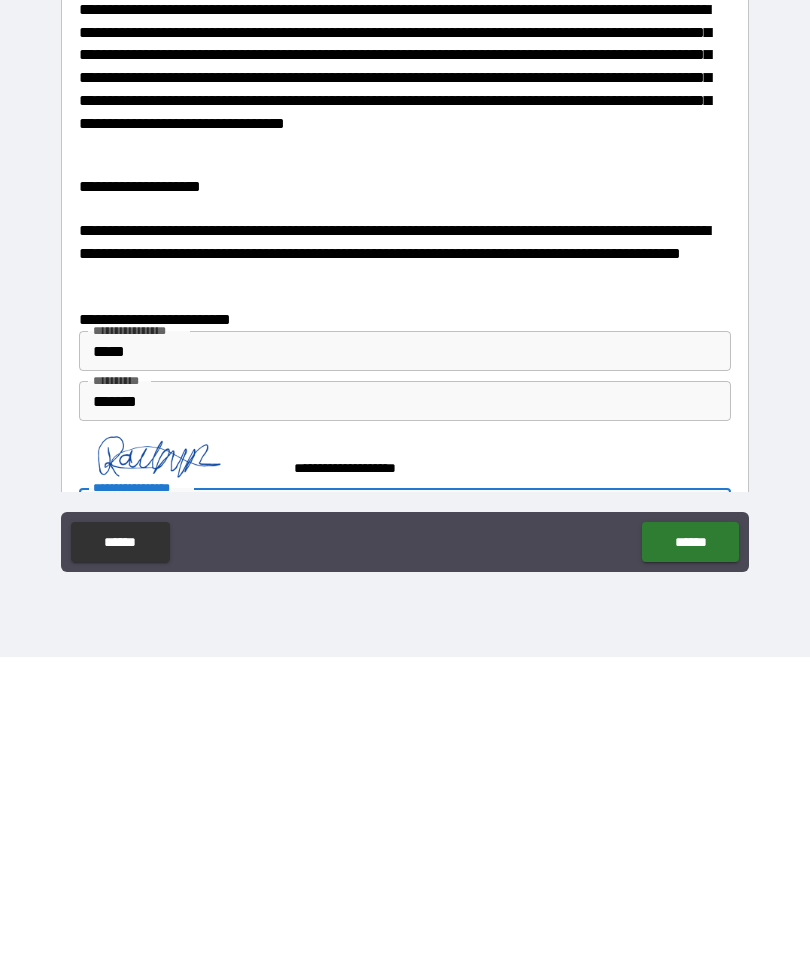 click 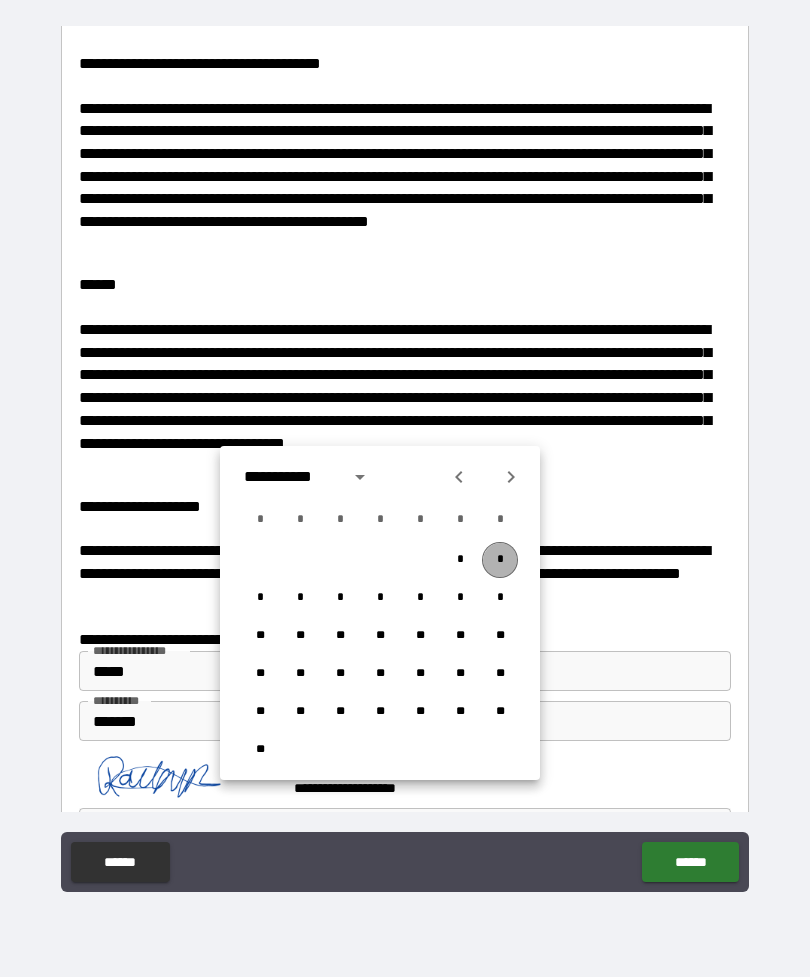 click on "*" at bounding box center [500, 560] 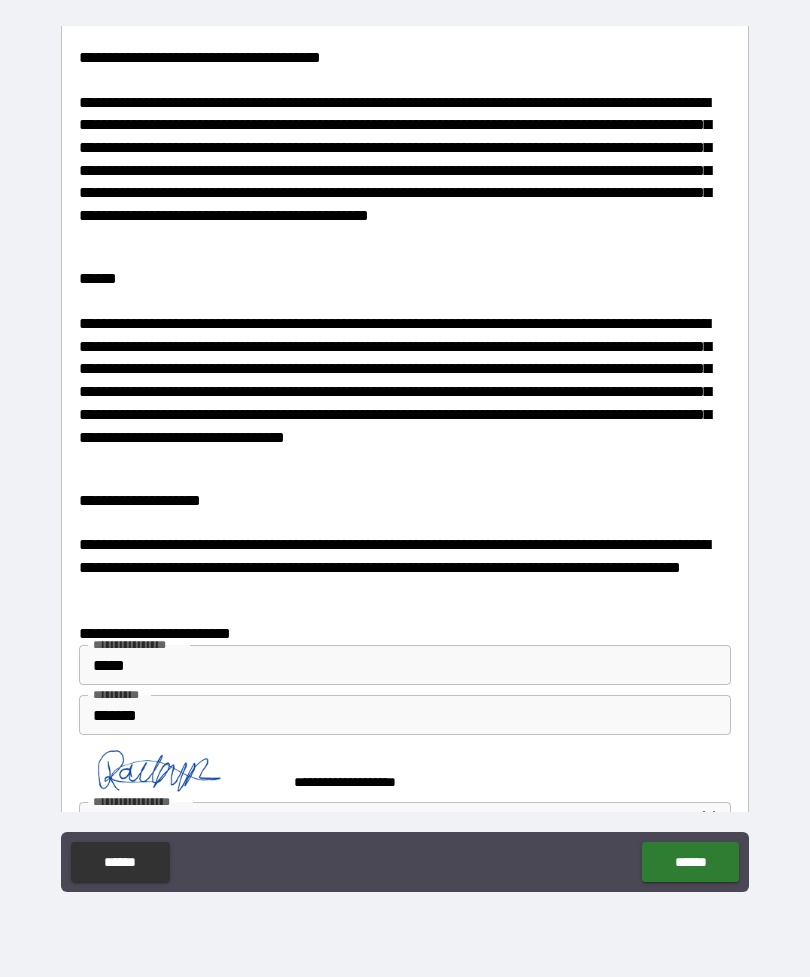 click on "******" at bounding box center [690, 862] 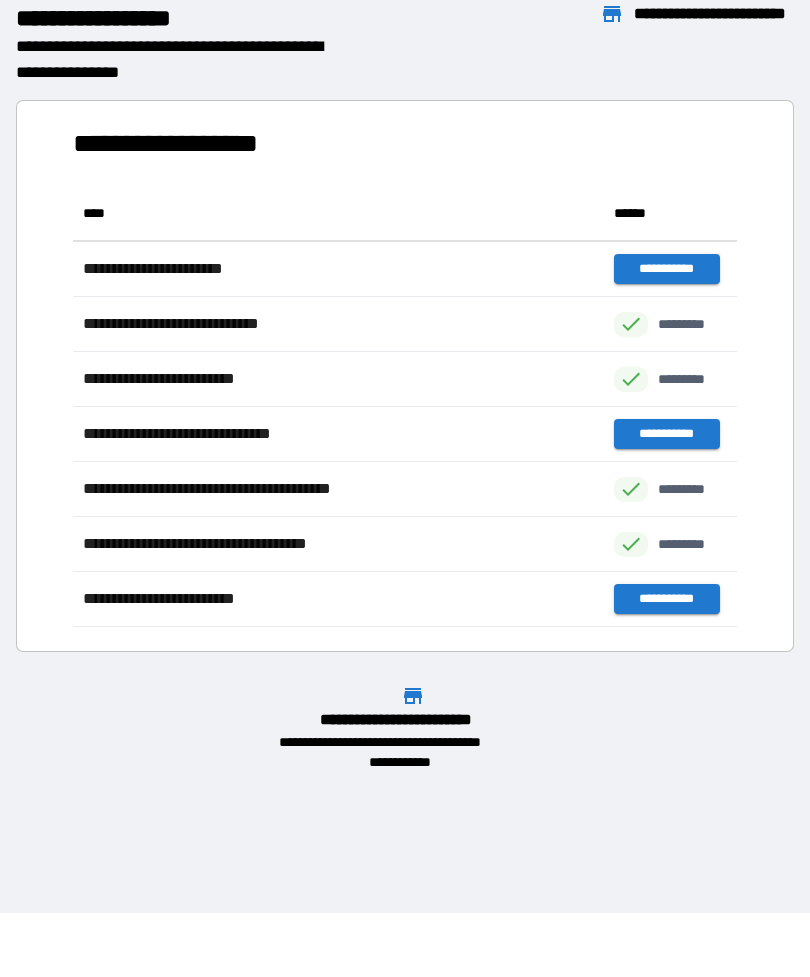 scroll, scrollTop: 441, scrollLeft: 664, axis: both 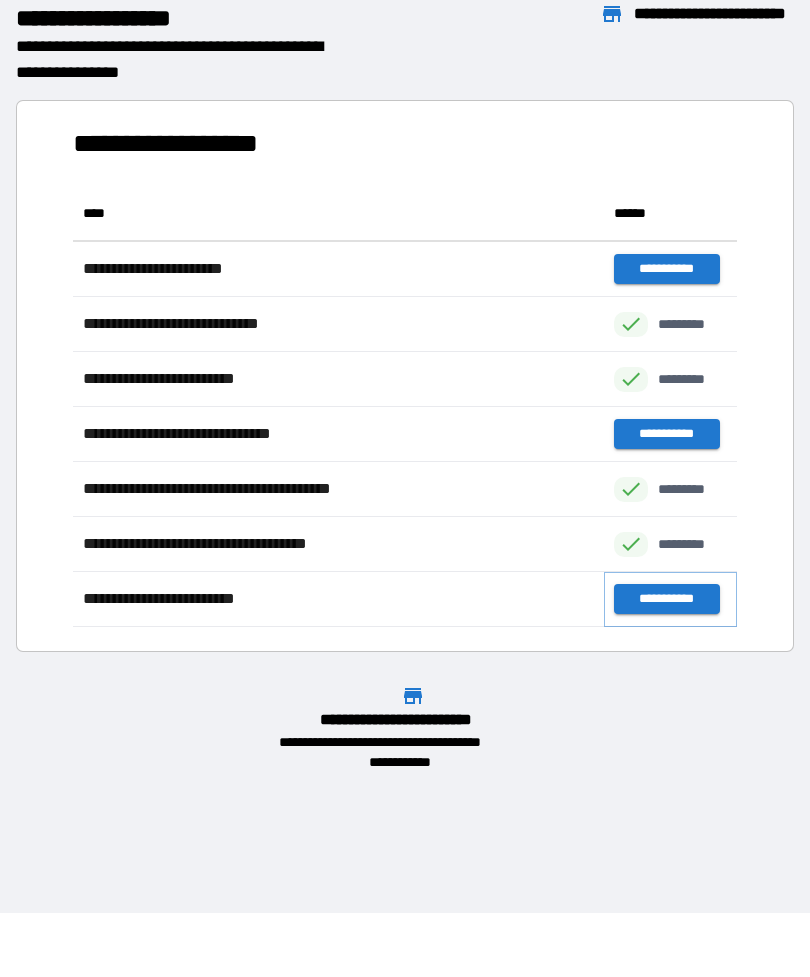 click on "**********" at bounding box center (666, 599) 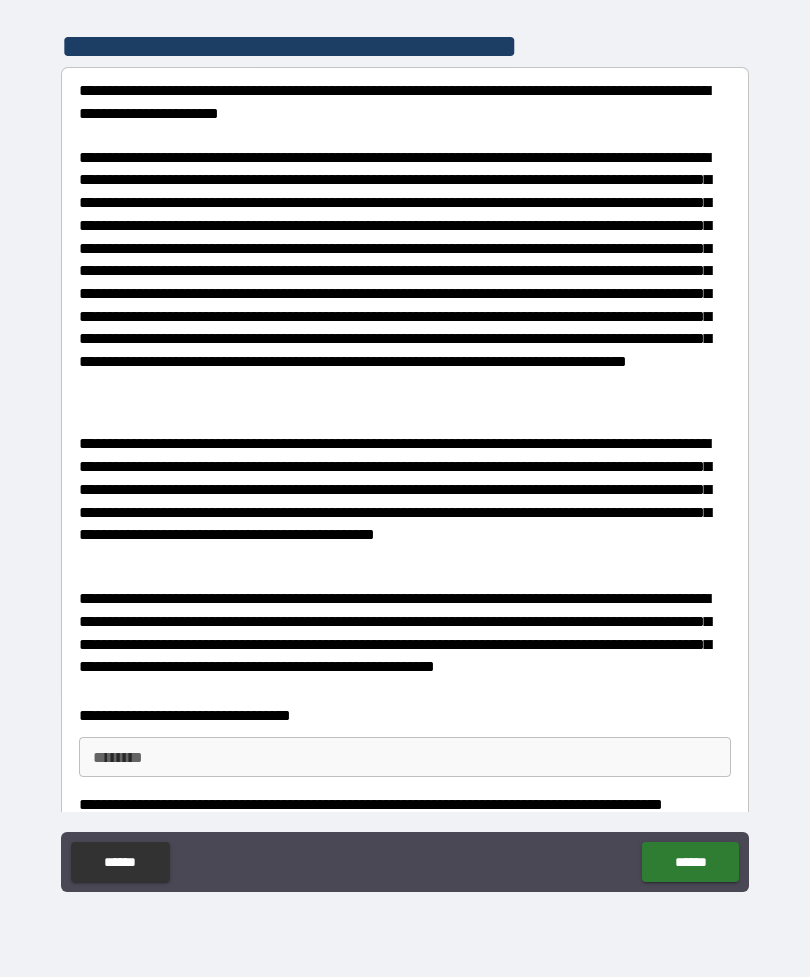 scroll, scrollTop: 0, scrollLeft: 0, axis: both 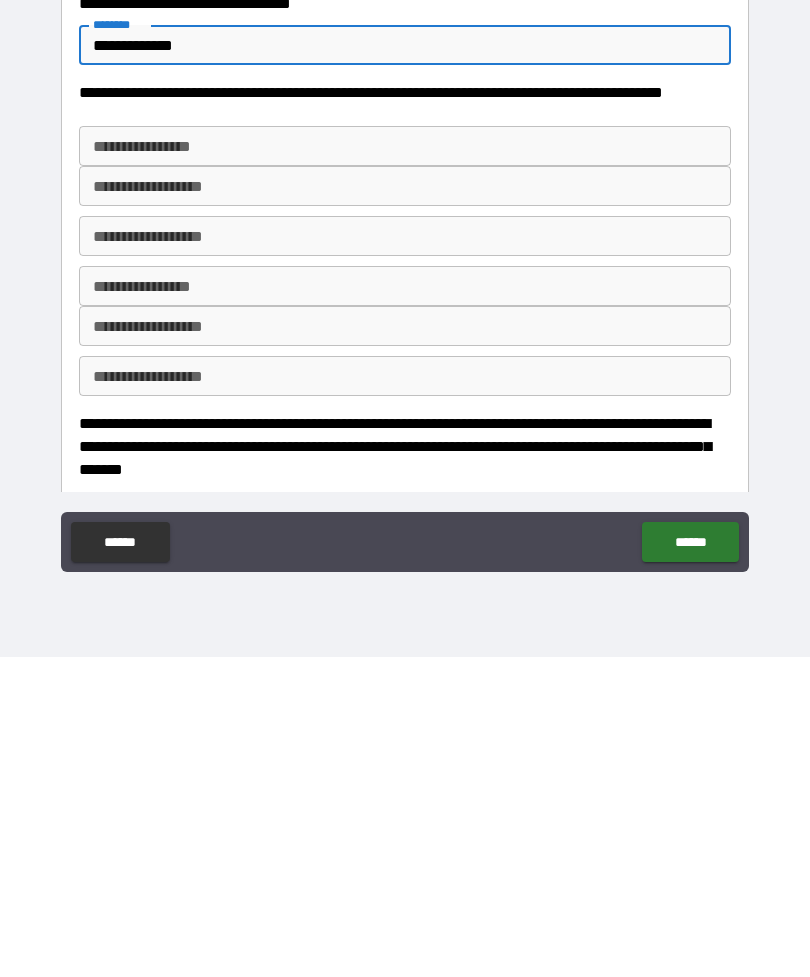 type on "**********" 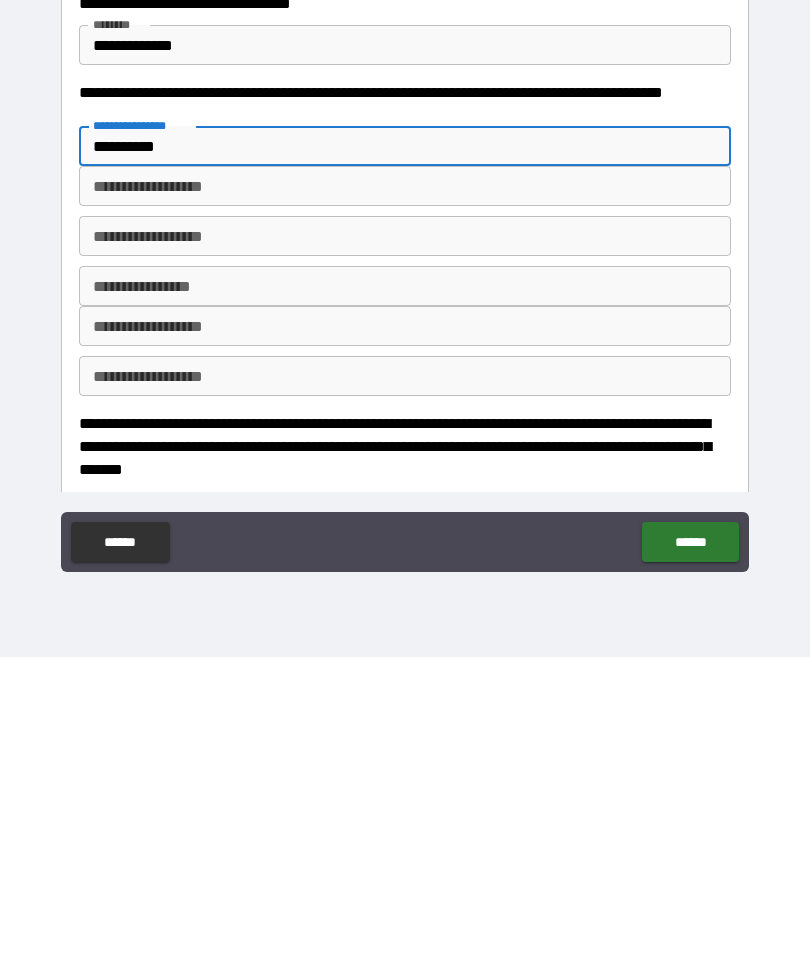 type on "**********" 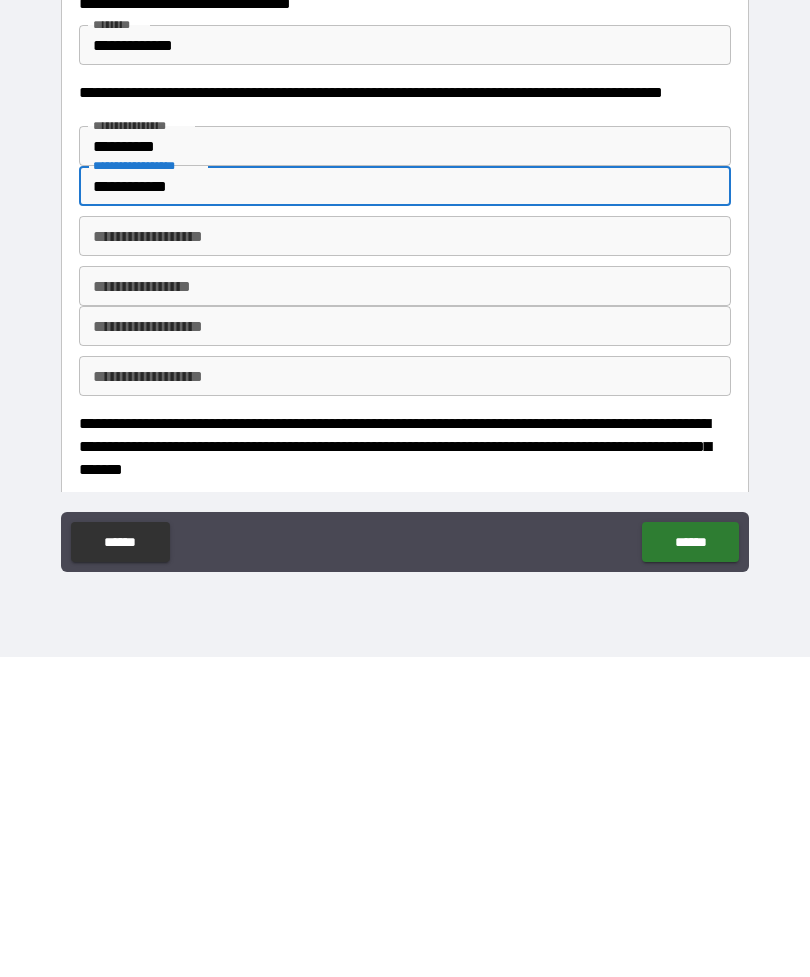 type on "**********" 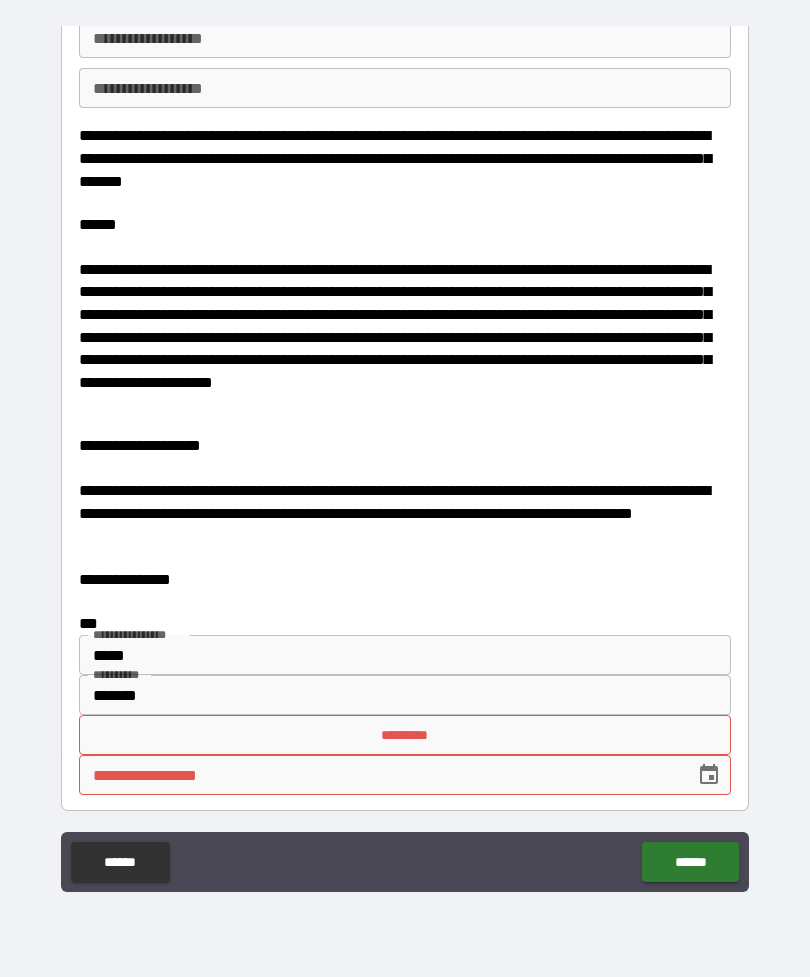 scroll, scrollTop: 998, scrollLeft: 0, axis: vertical 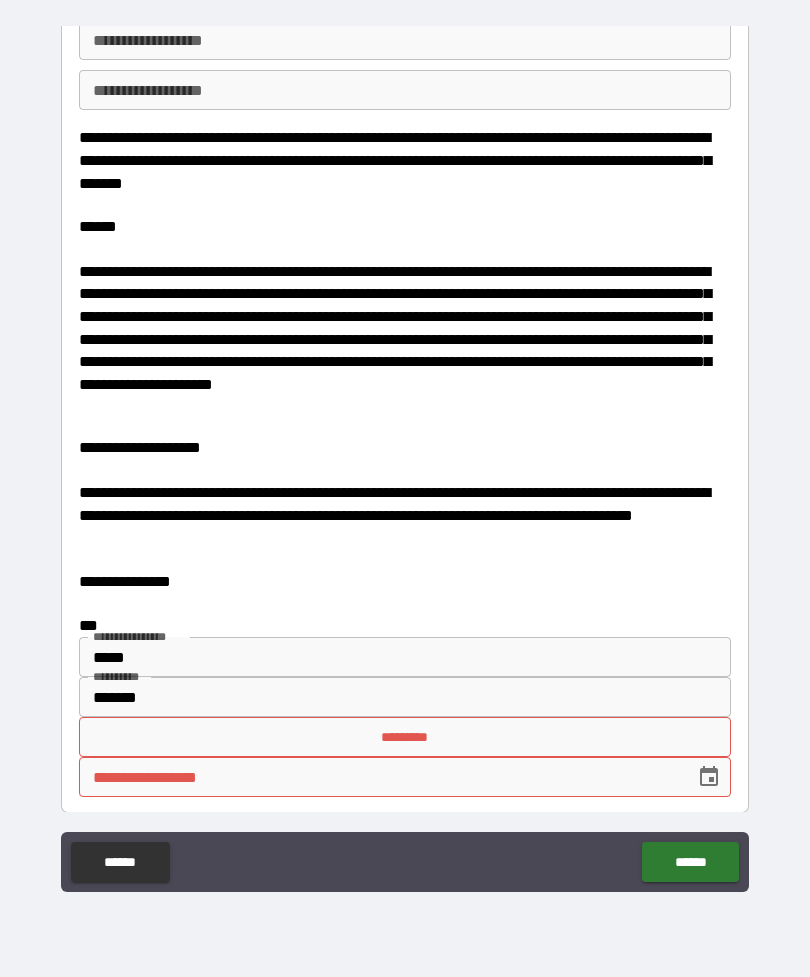 click on "*********" at bounding box center [405, 737] 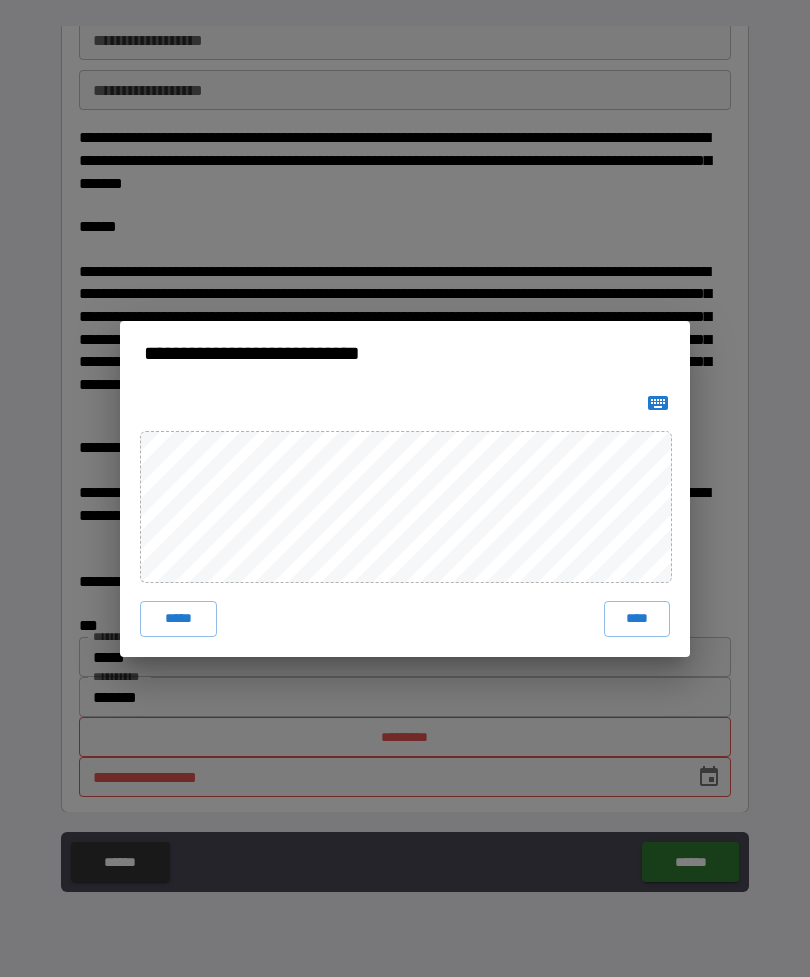 click on "****" at bounding box center (637, 619) 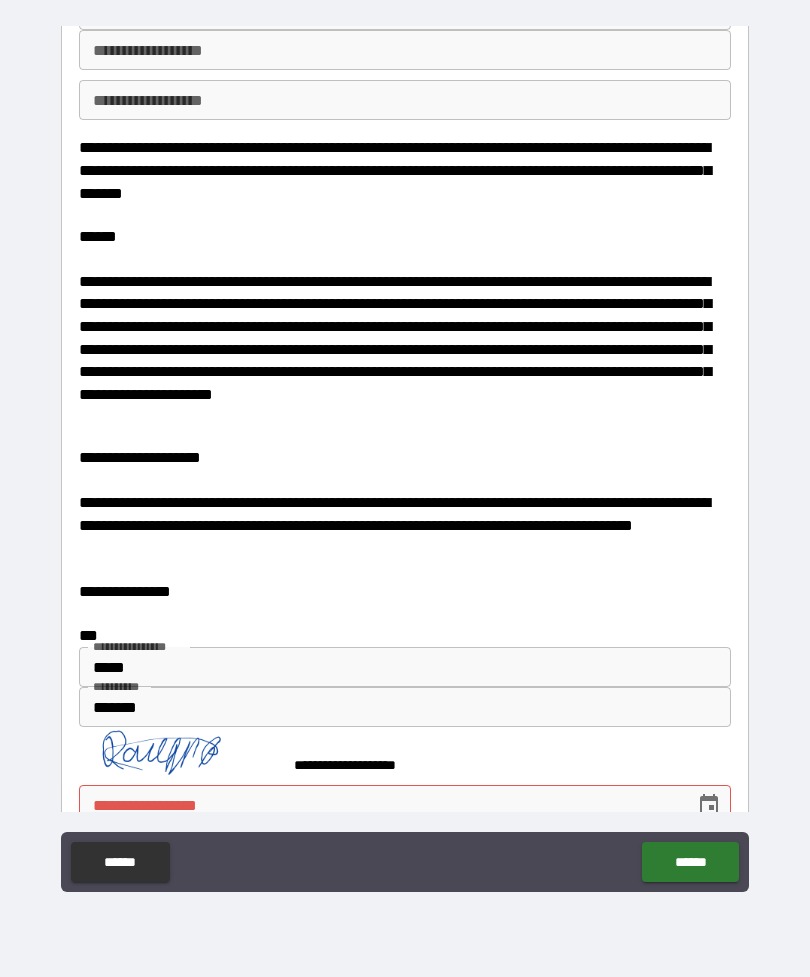 click on "**********" at bounding box center (380, 805) 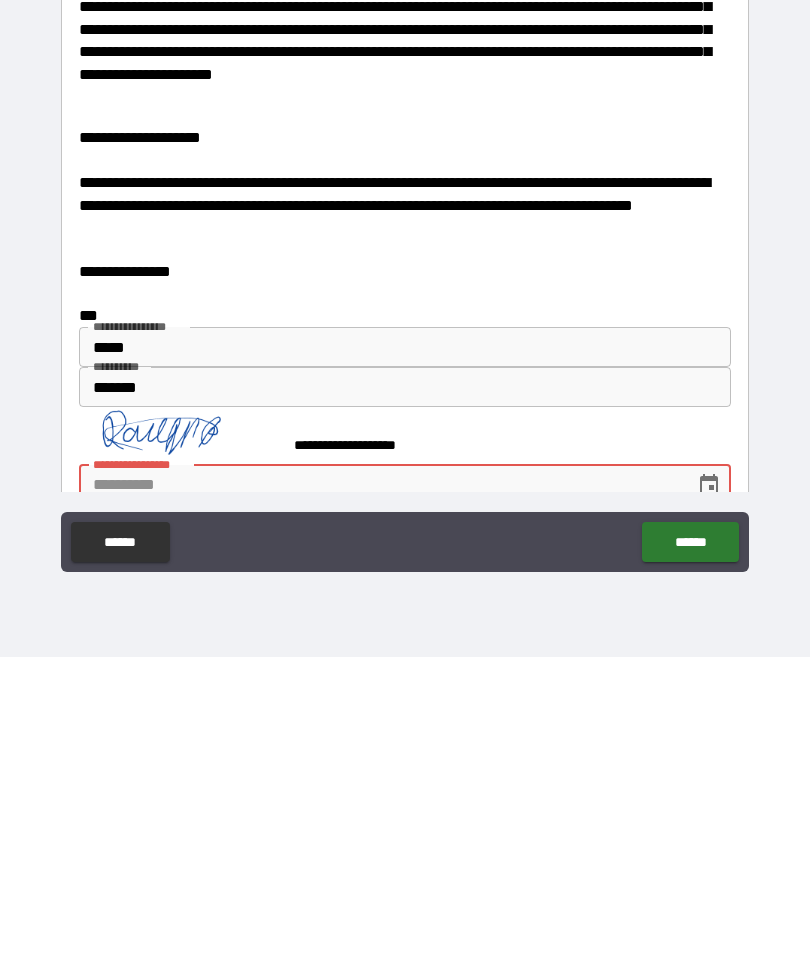 click 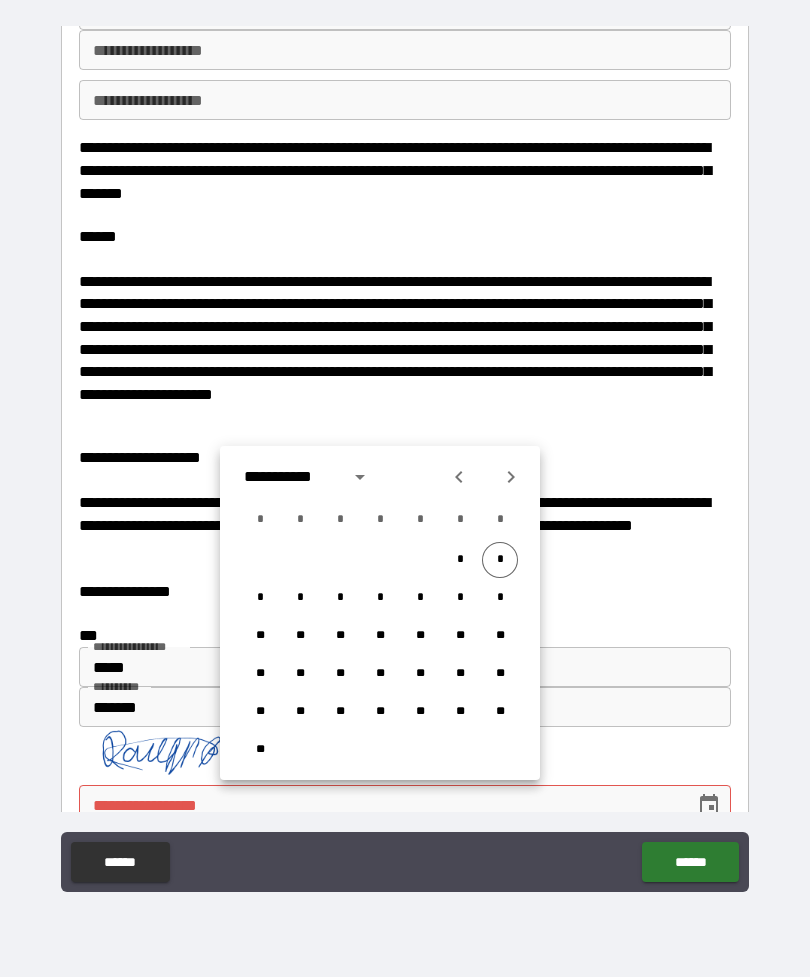 click on "*" at bounding box center [500, 560] 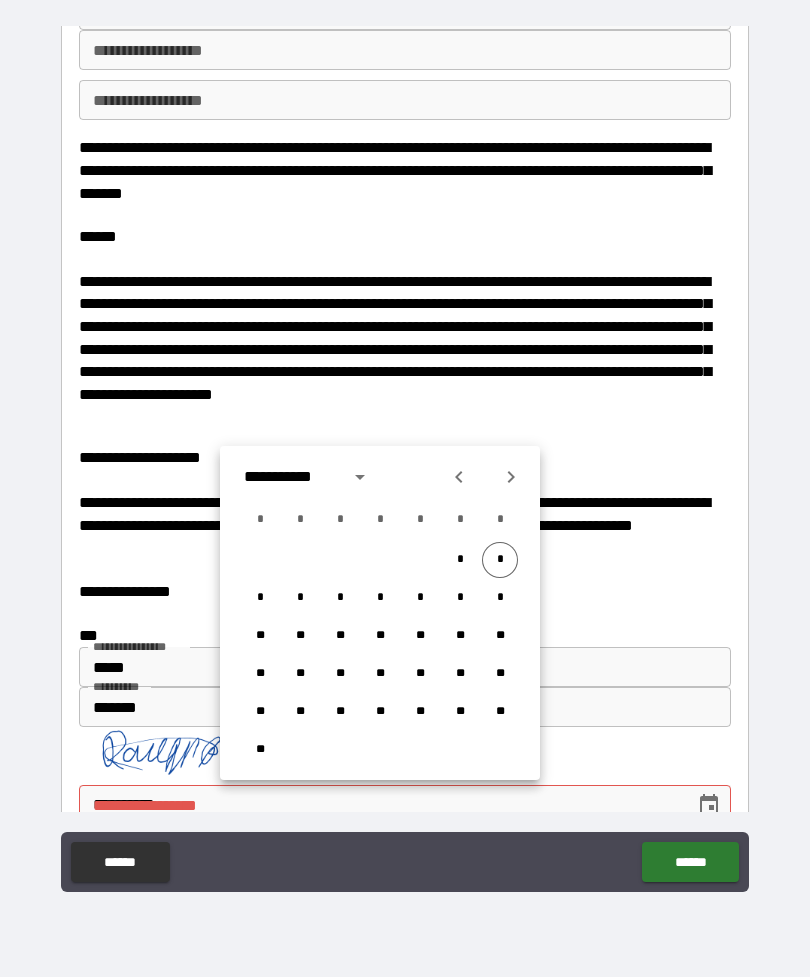 scroll, scrollTop: 994, scrollLeft: 0, axis: vertical 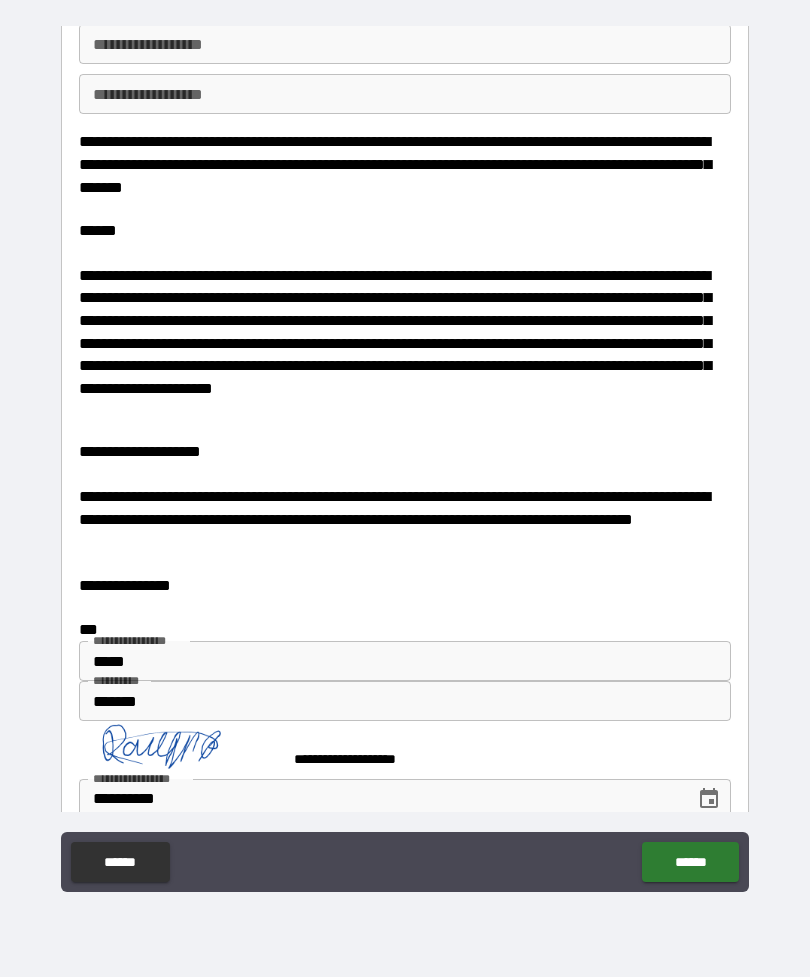 click on "******" at bounding box center (690, 862) 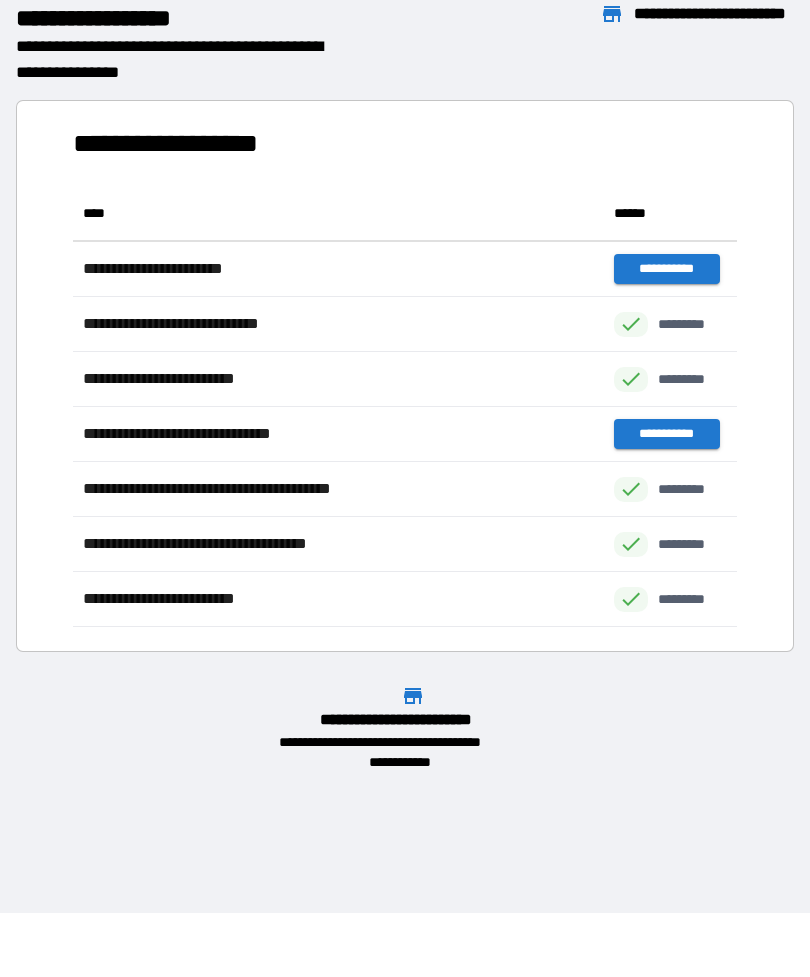 scroll, scrollTop: 441, scrollLeft: 664, axis: both 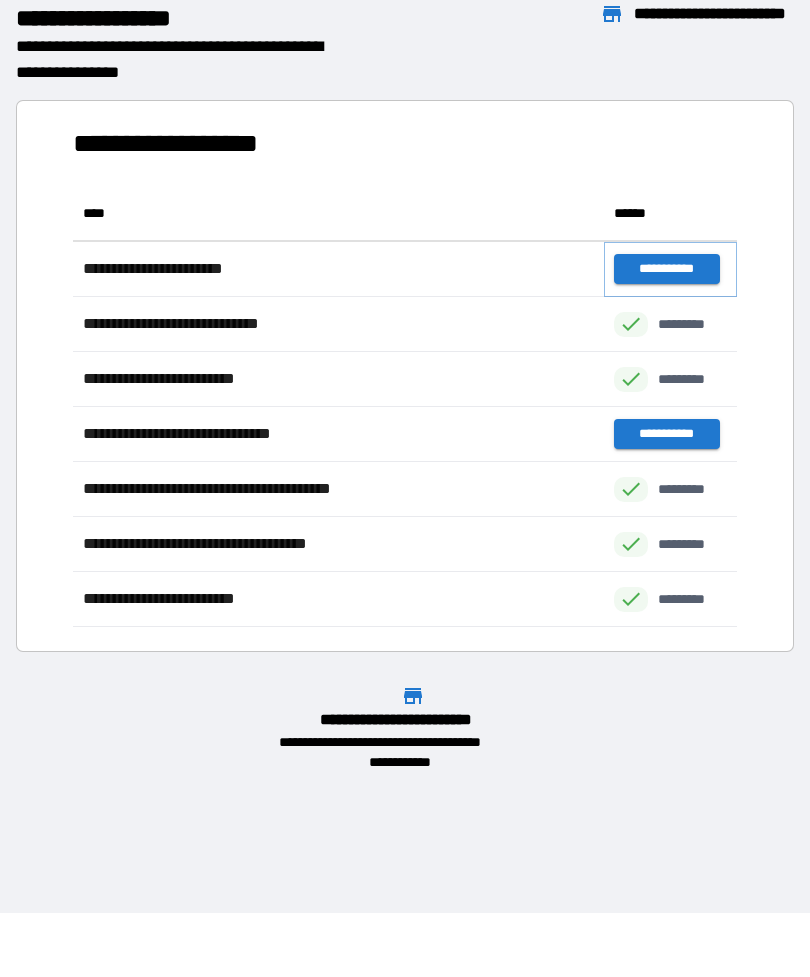 click on "**********" at bounding box center [666, 269] 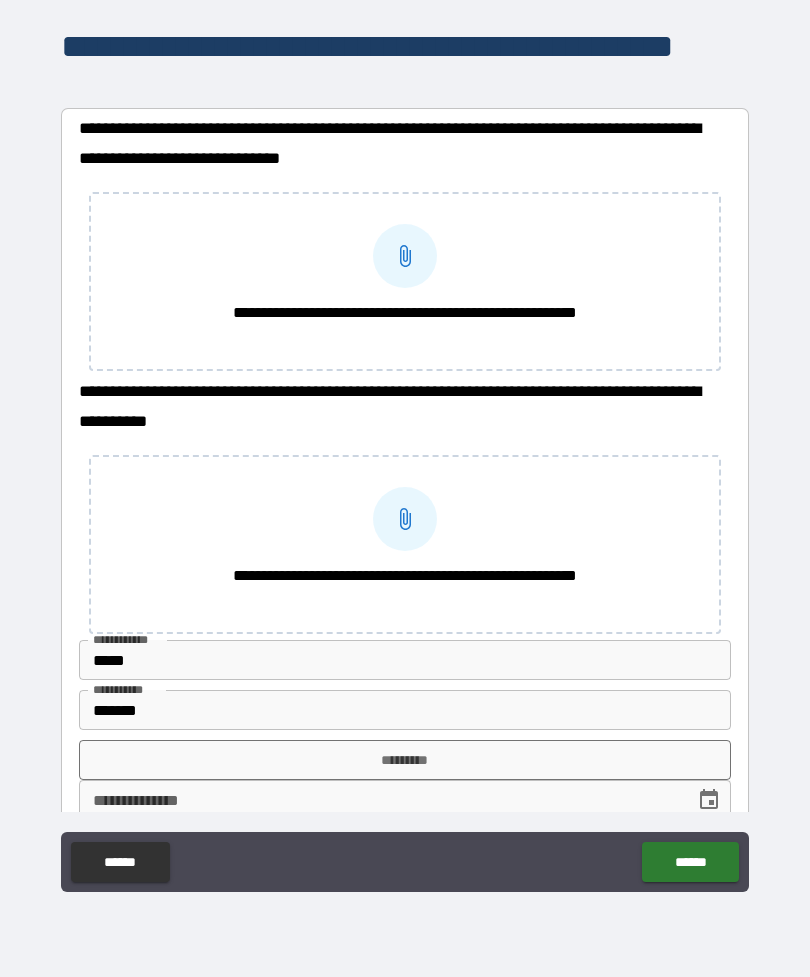 click 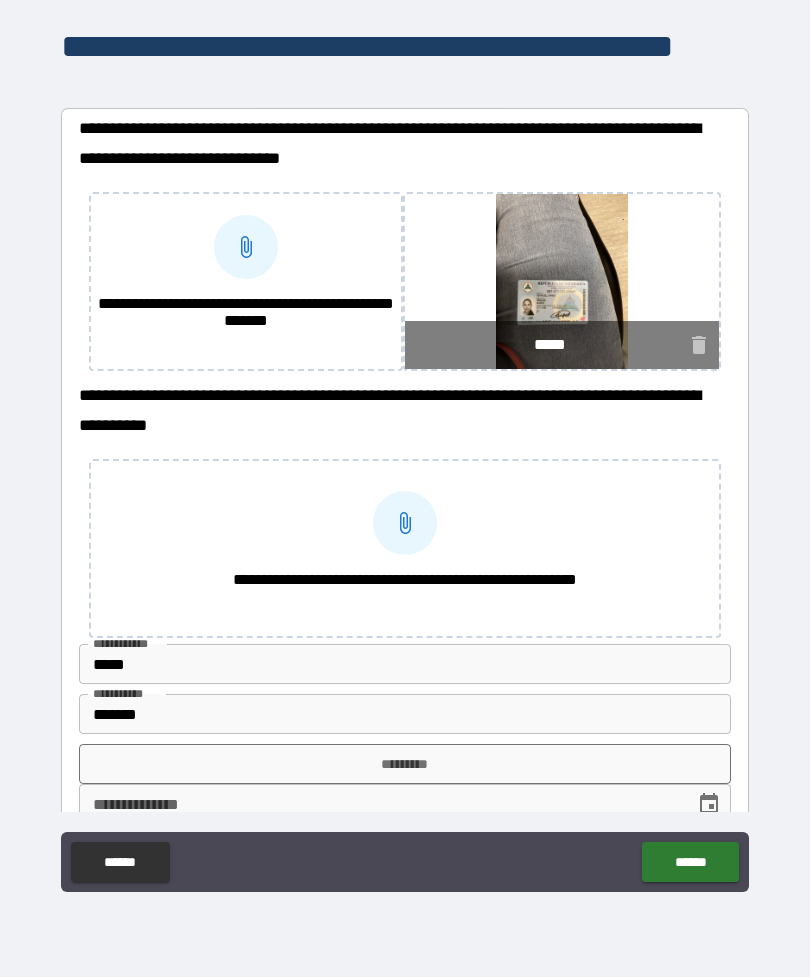 click 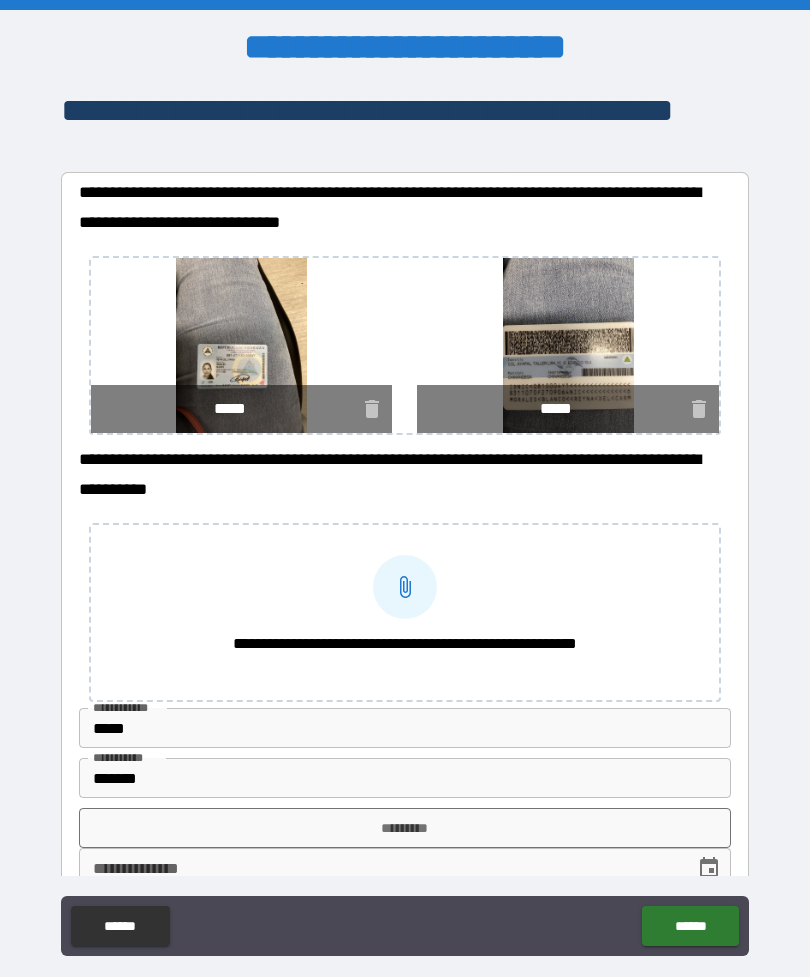 scroll, scrollTop: 64, scrollLeft: 0, axis: vertical 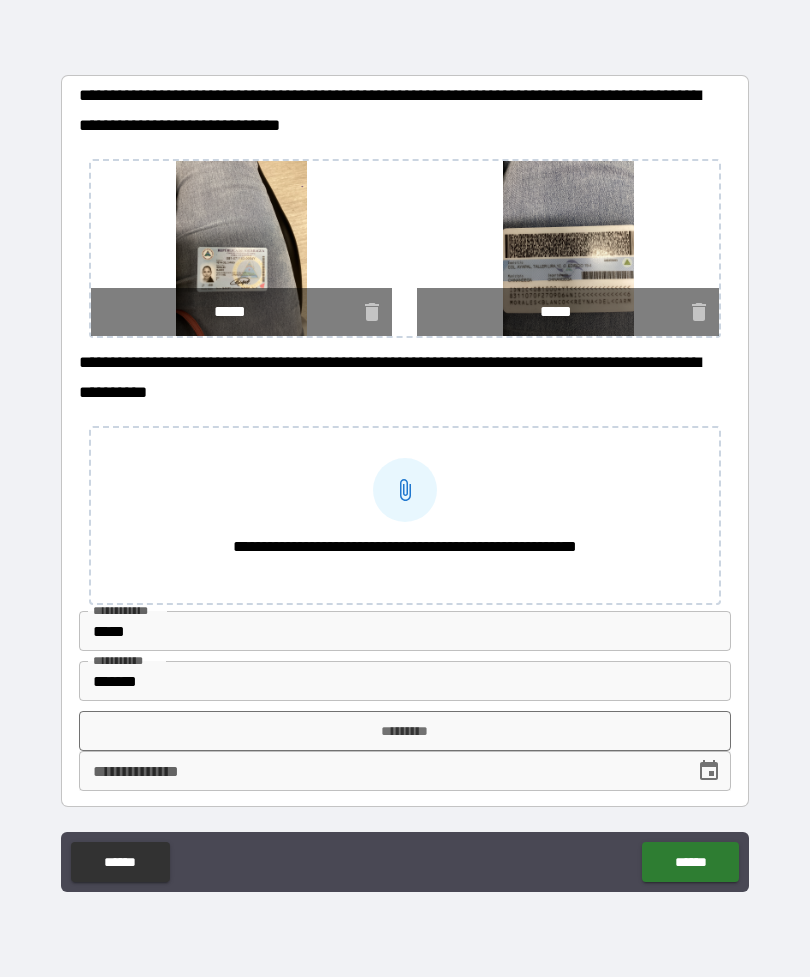 click on "*********" at bounding box center [405, 731] 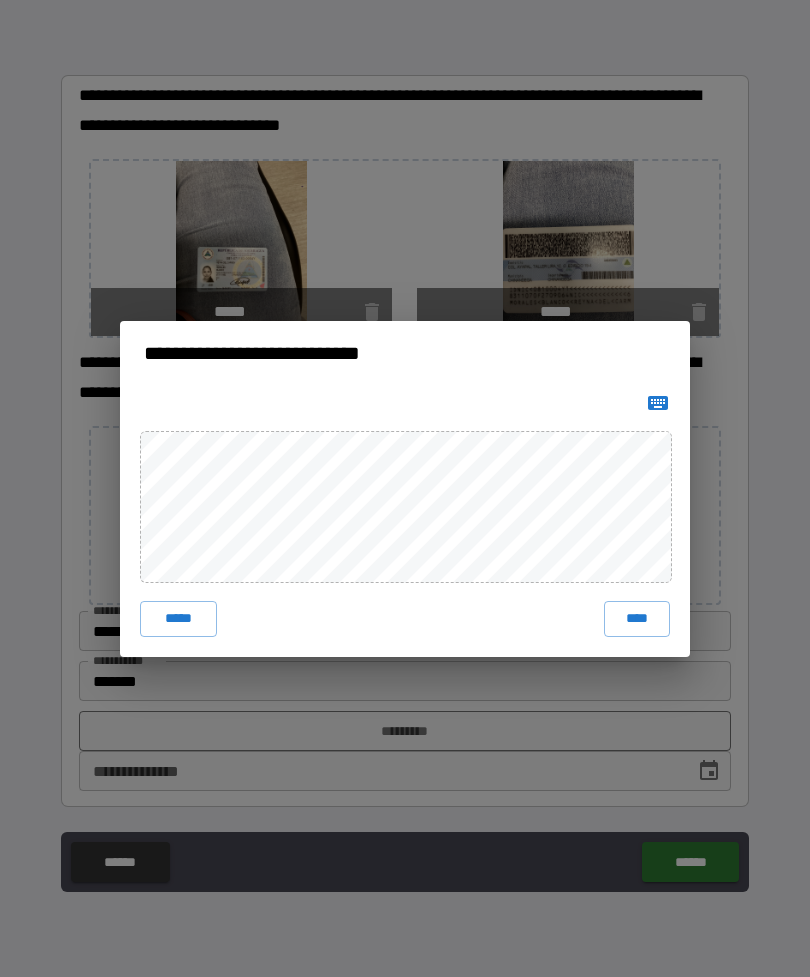 click on "****" at bounding box center (637, 619) 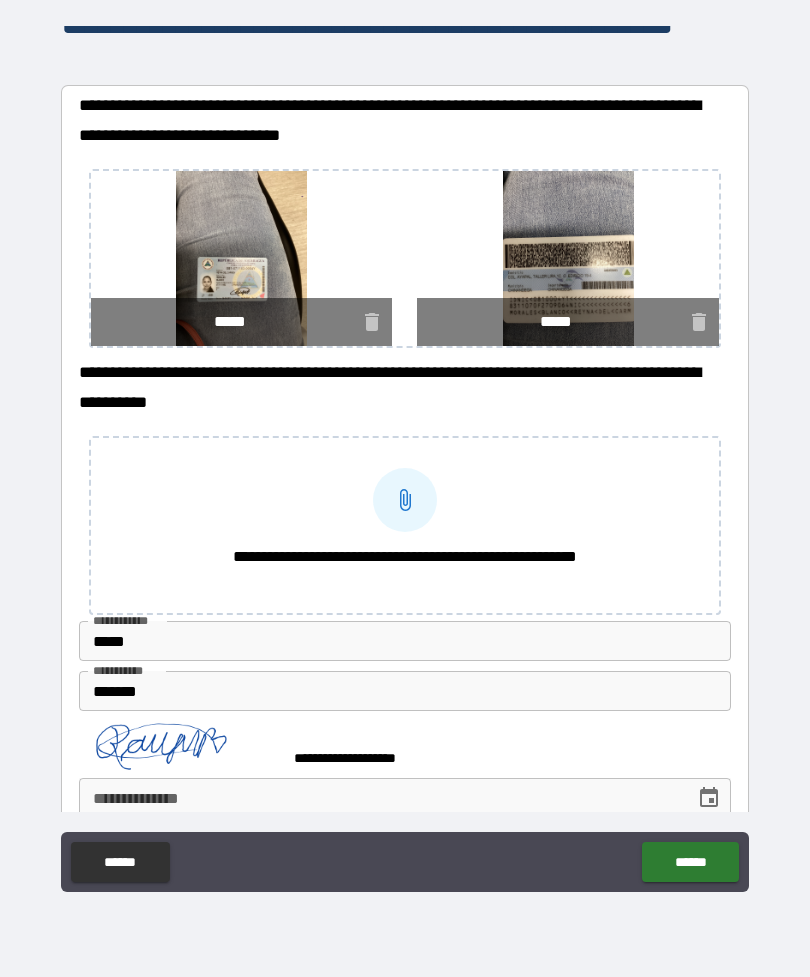 click 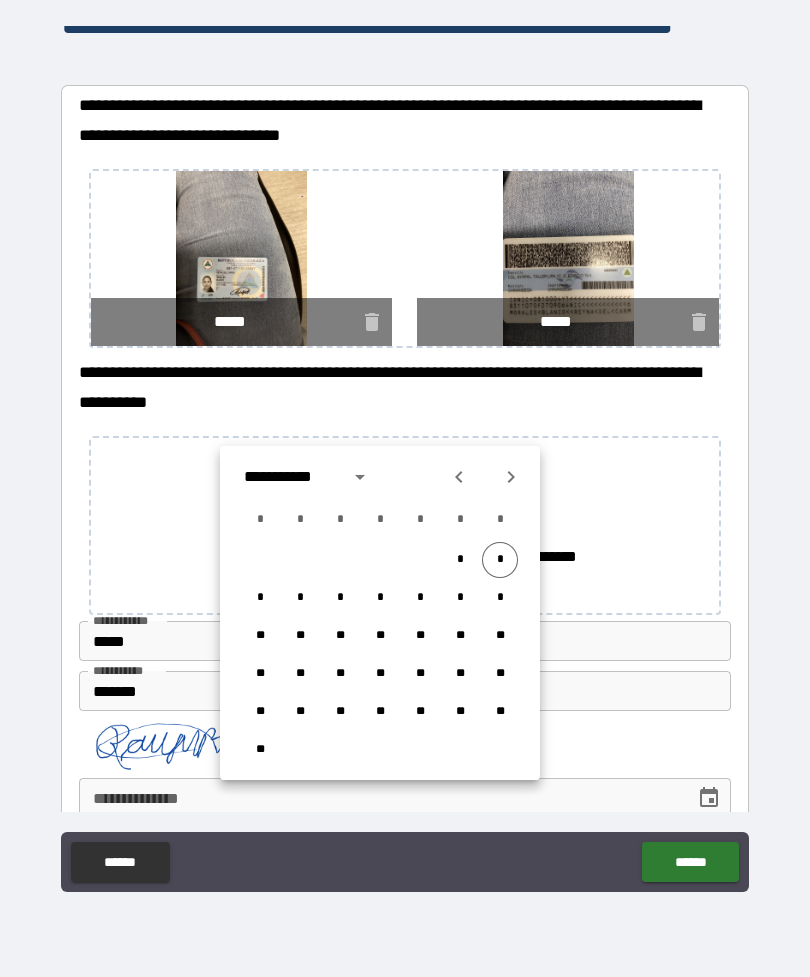click on "*" at bounding box center [500, 560] 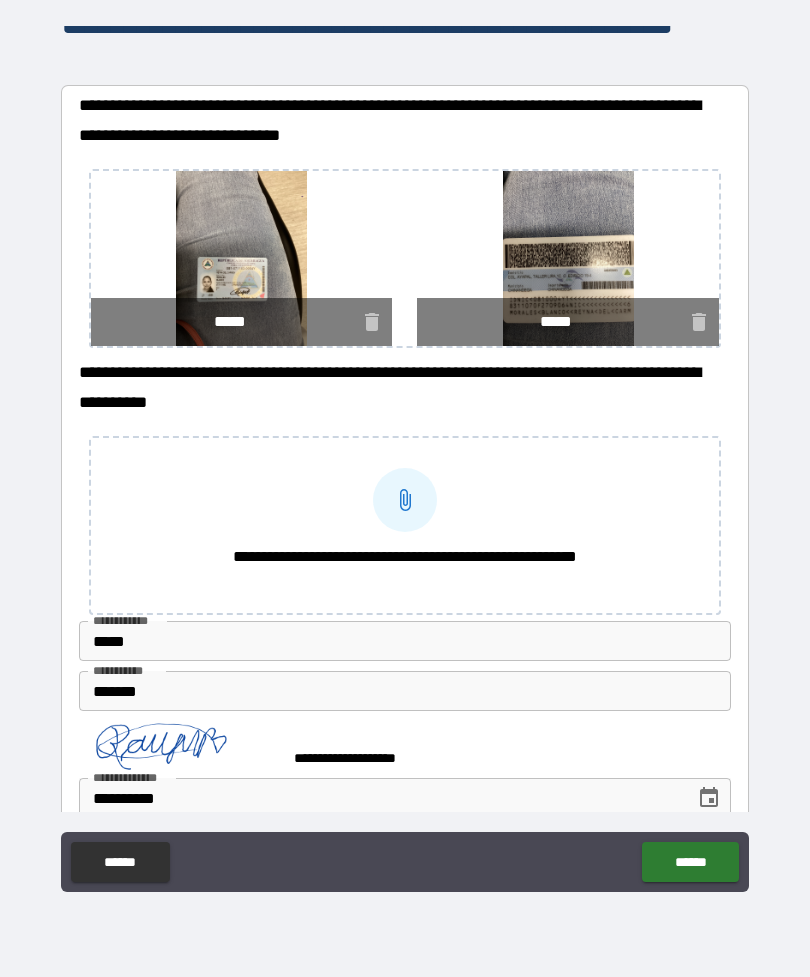 scroll, scrollTop: 29, scrollLeft: 0, axis: vertical 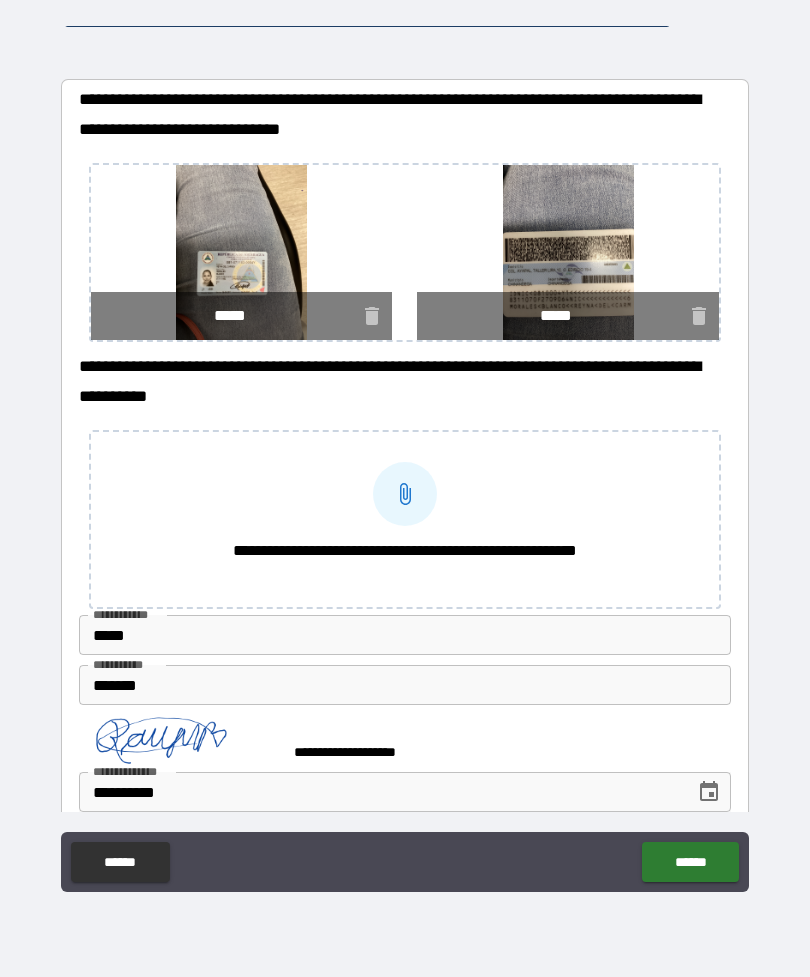 click on "******" at bounding box center [690, 862] 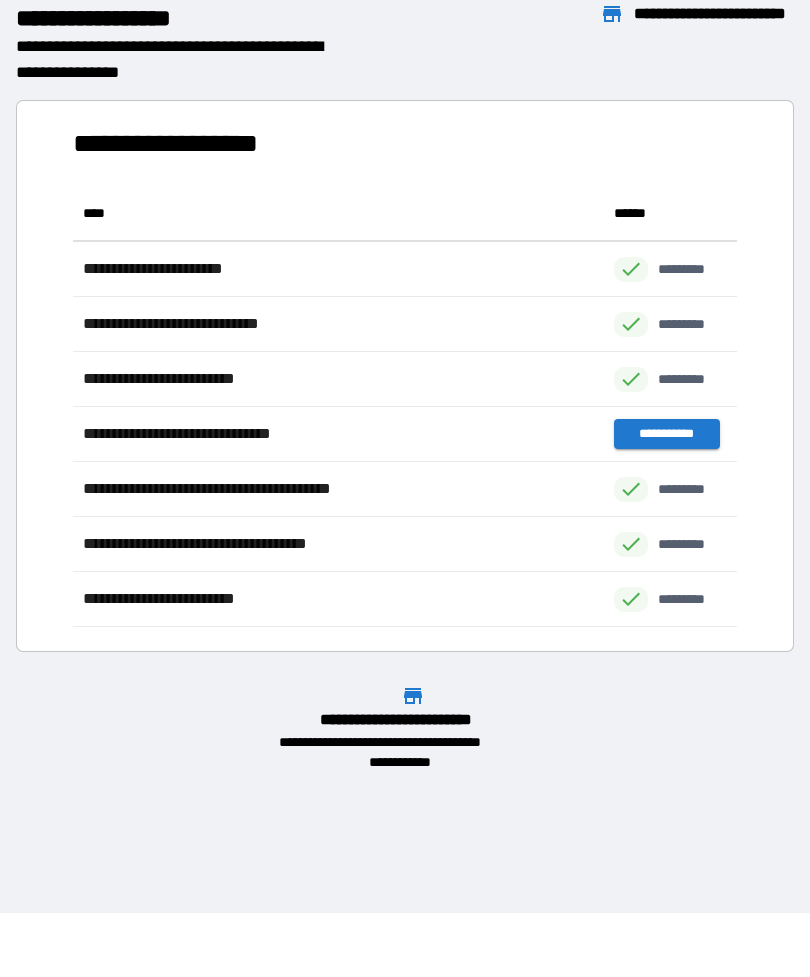 scroll, scrollTop: 1, scrollLeft: 1, axis: both 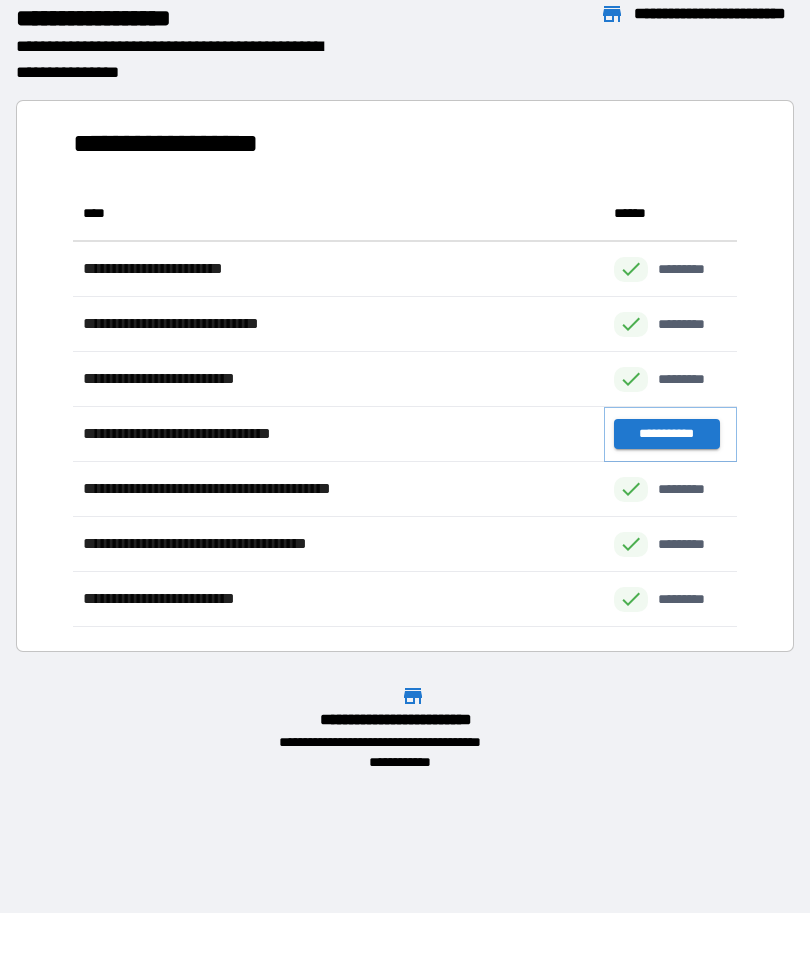 click on "**********" at bounding box center [666, 434] 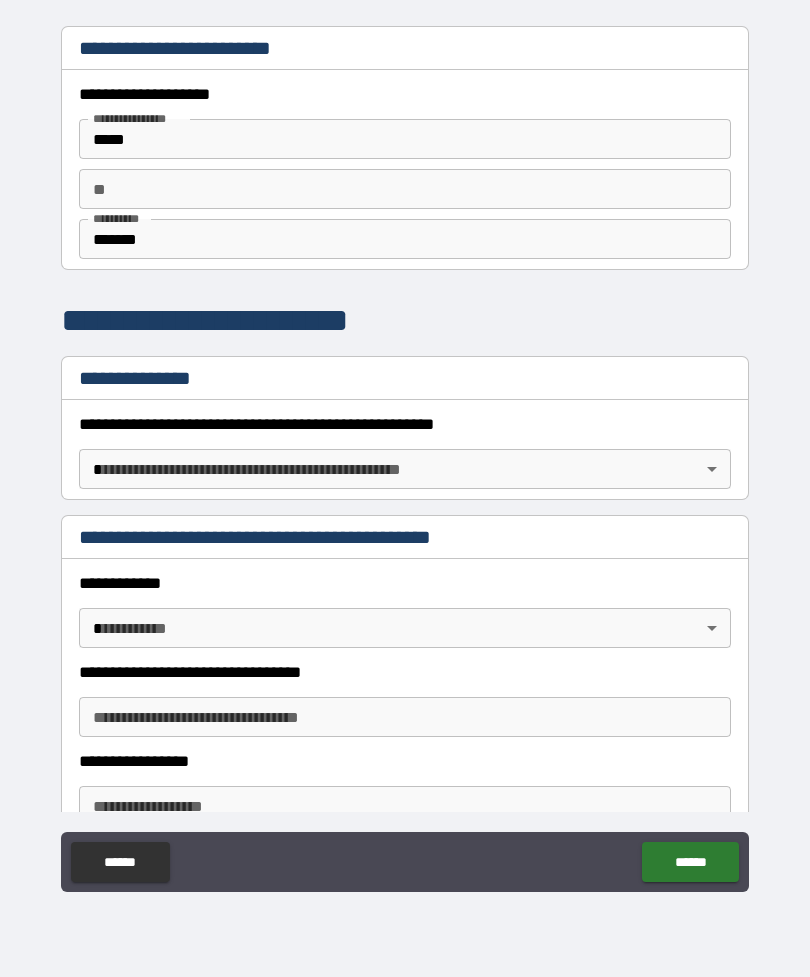 scroll, scrollTop: 0, scrollLeft: 0, axis: both 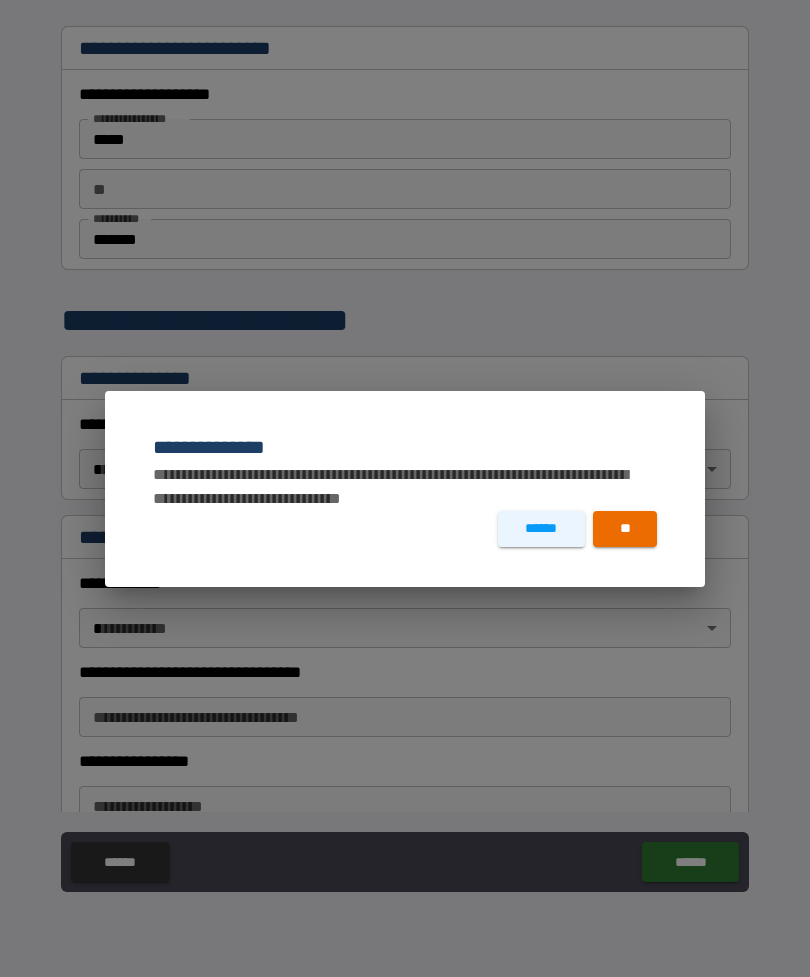 click on "**" at bounding box center (625, 529) 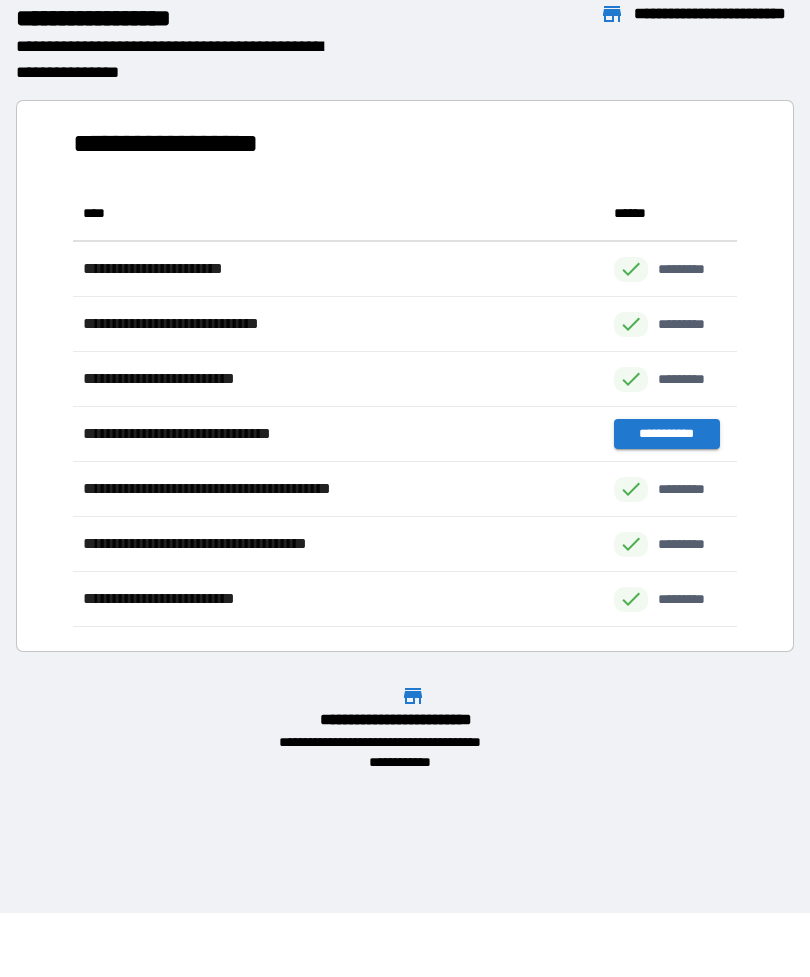 scroll, scrollTop: 1, scrollLeft: 1, axis: both 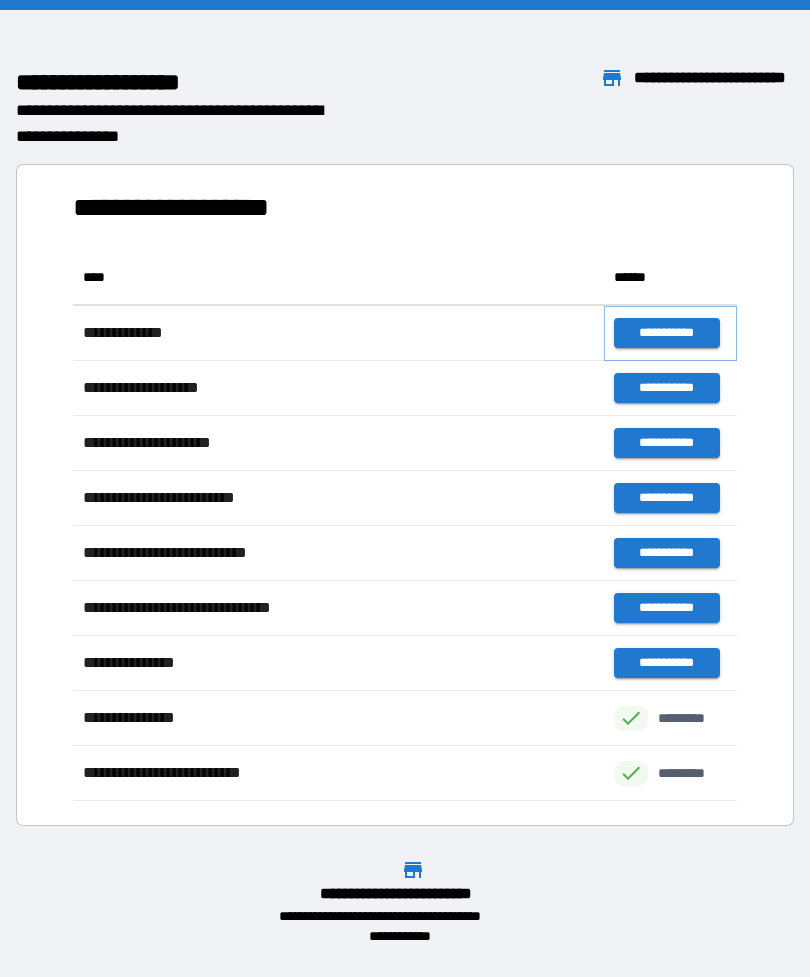 click on "**********" at bounding box center (666, 333) 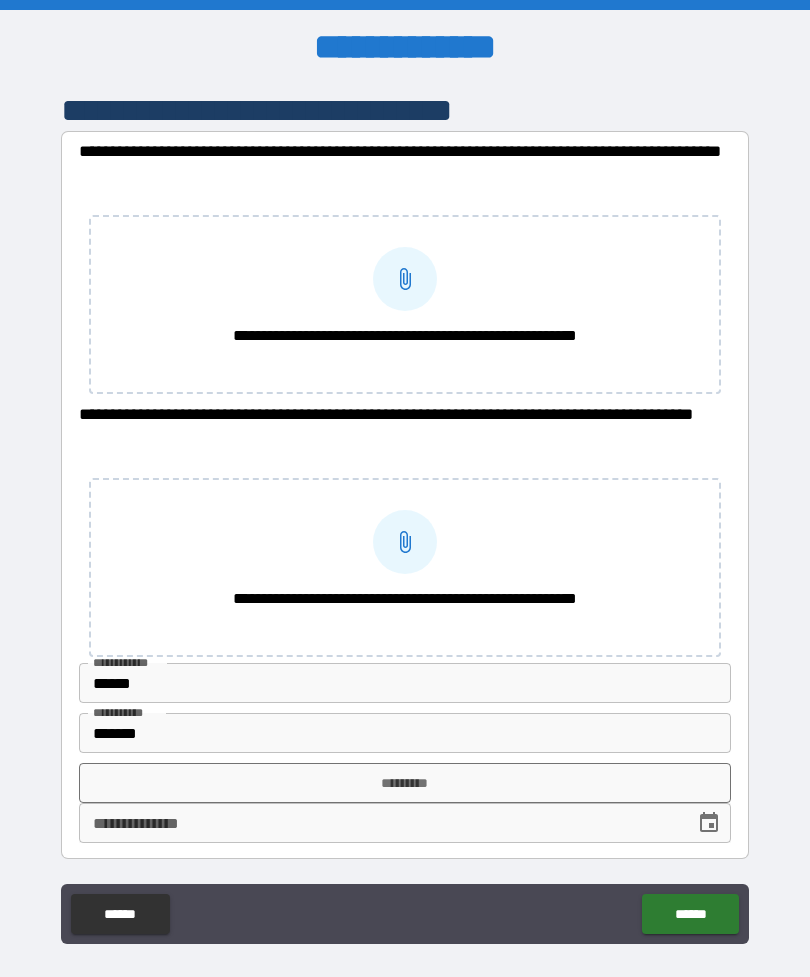 click on "**********" at bounding box center [405, 279] 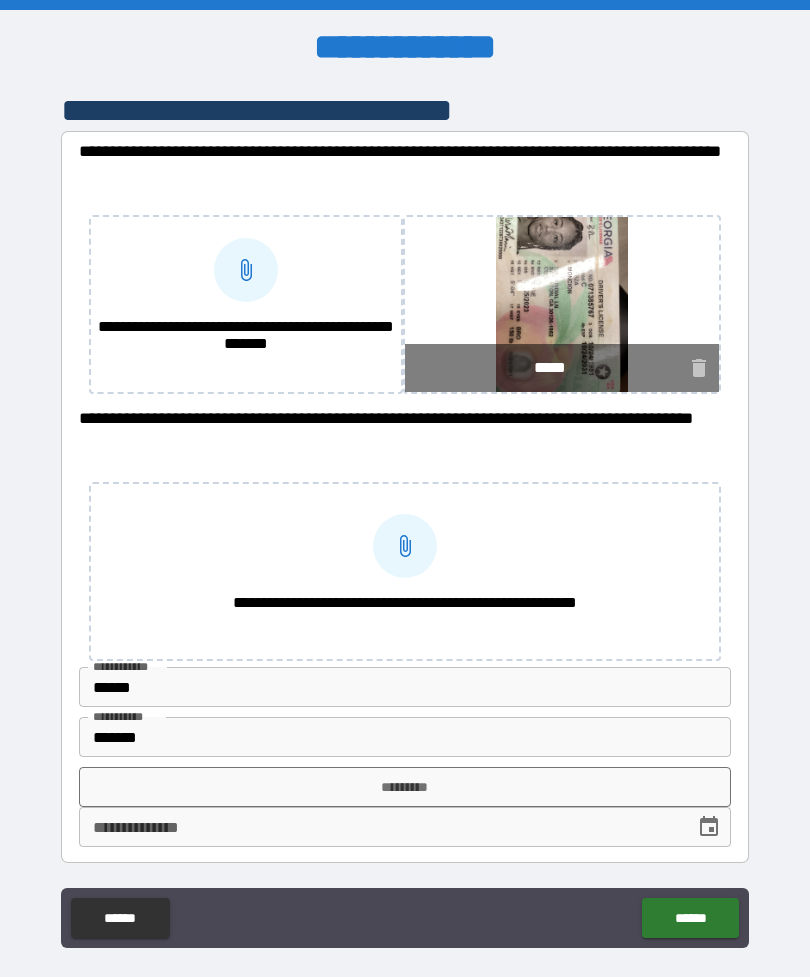 click on "**********" at bounding box center [246, 270] 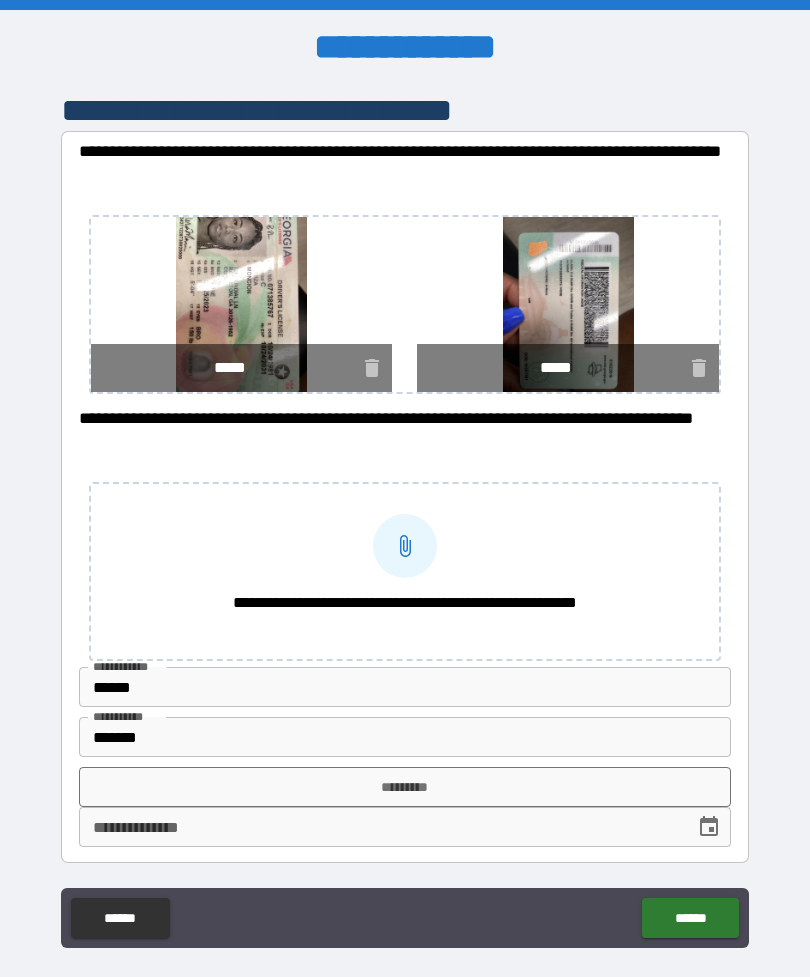 click on "*********" at bounding box center [405, 787] 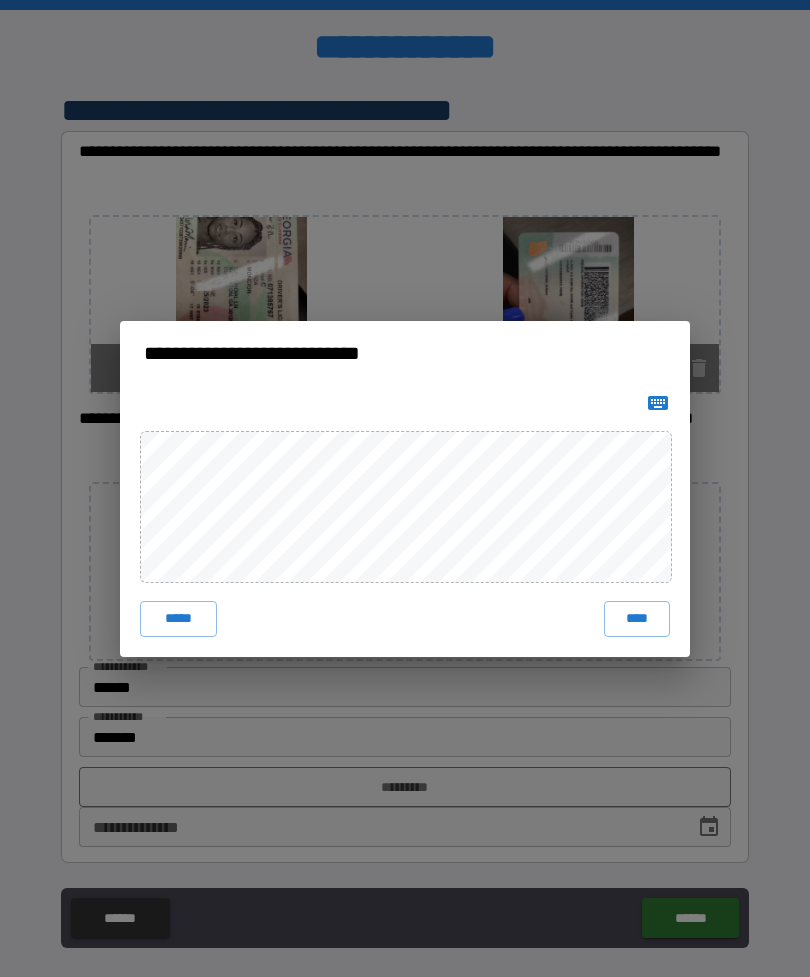 click on "****" at bounding box center (637, 619) 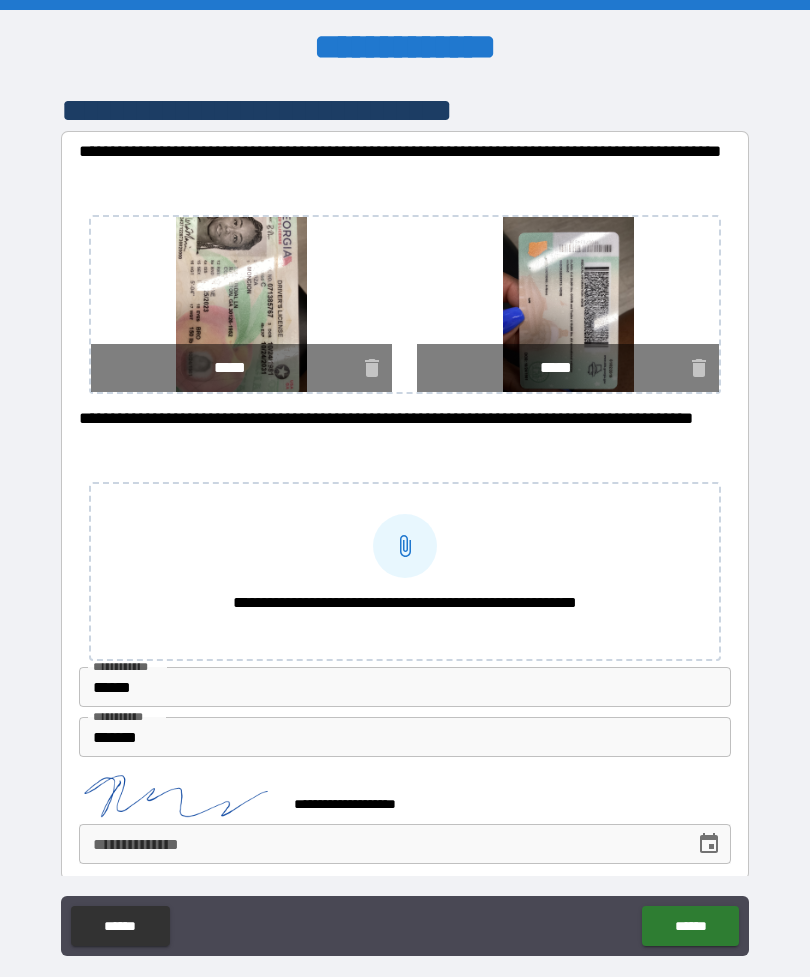 click on "******" at bounding box center (690, 926) 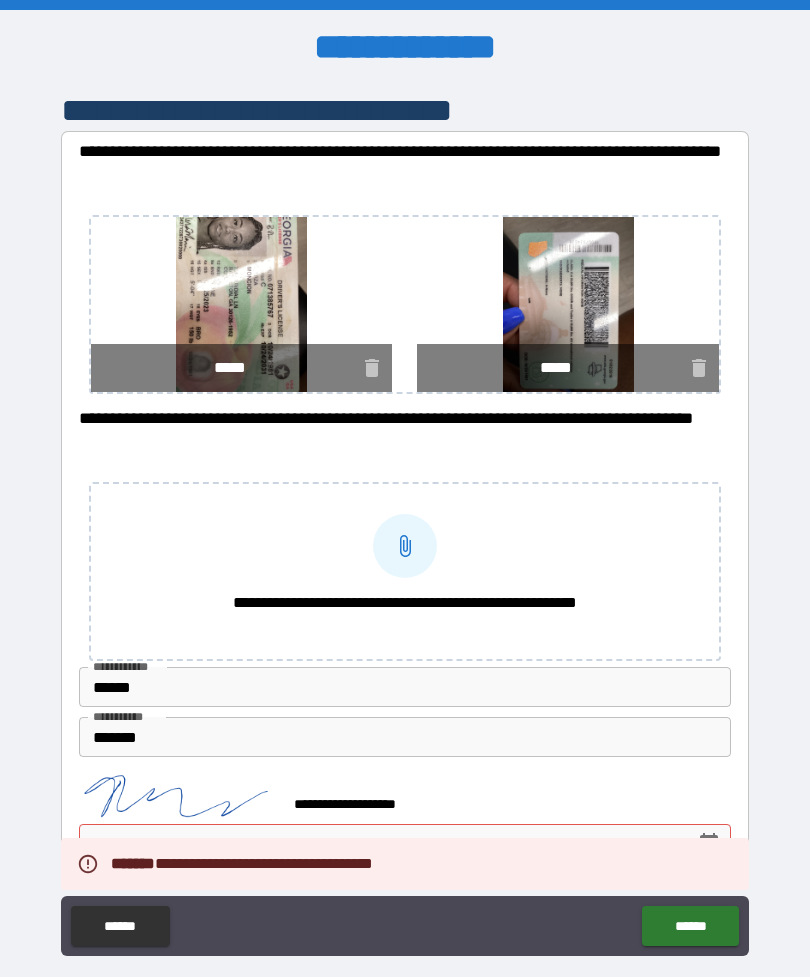 click on "**********" at bounding box center (405, 795) 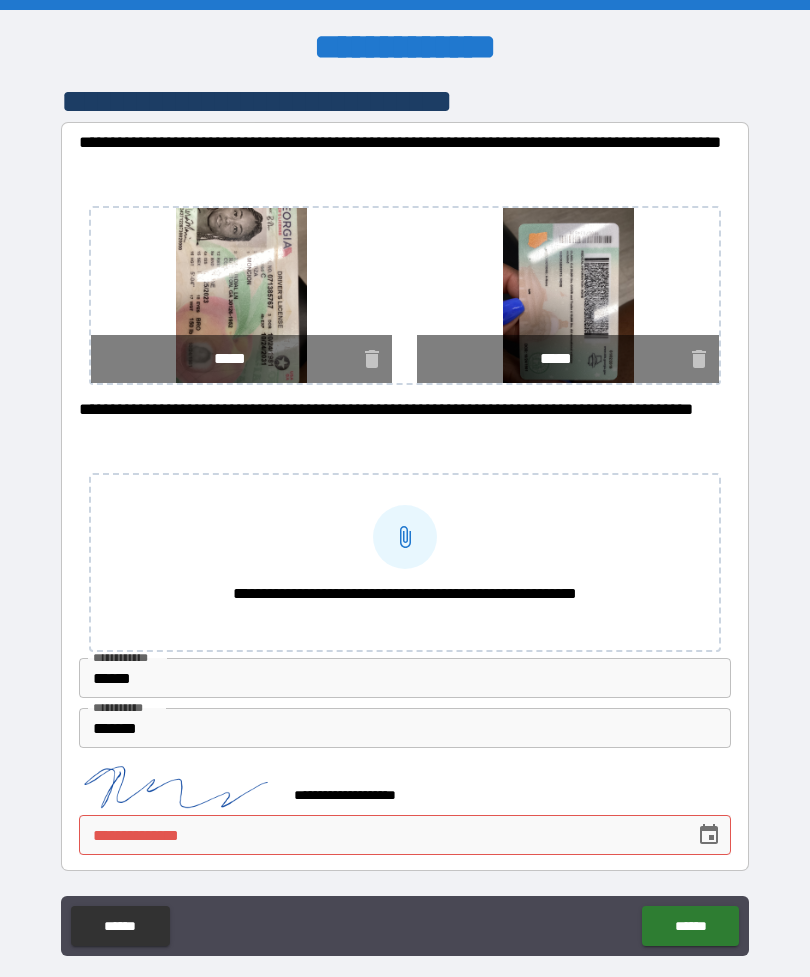 scroll, scrollTop: 9, scrollLeft: 0, axis: vertical 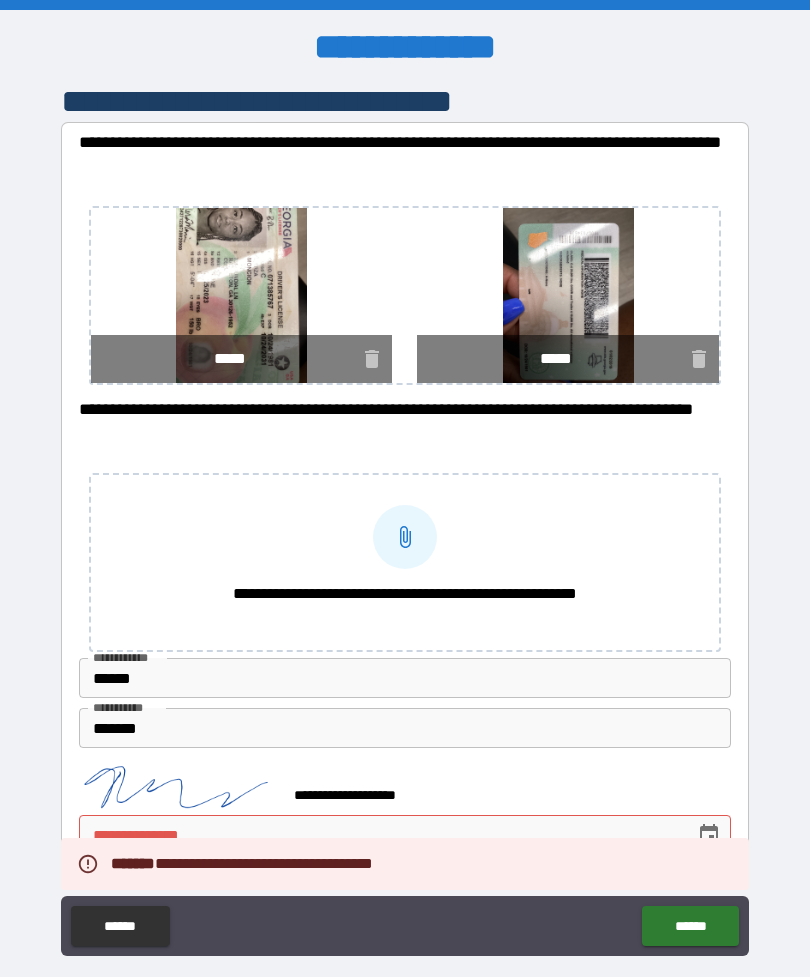 click 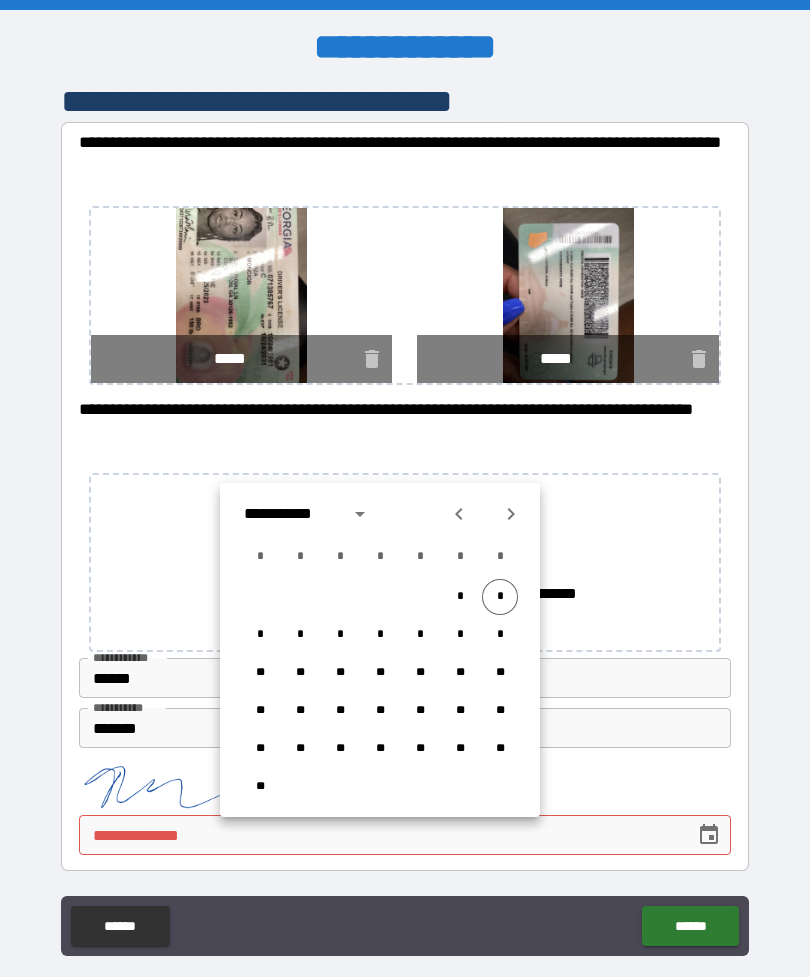 click on "*" at bounding box center [500, 597] 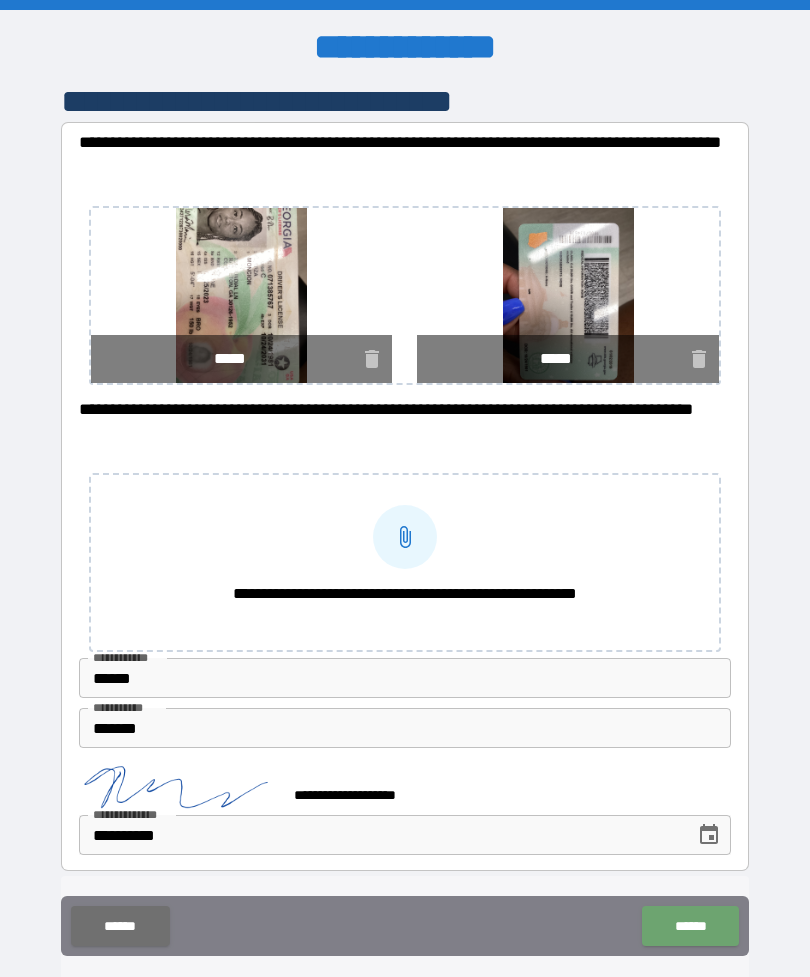 click on "******" at bounding box center (690, 926) 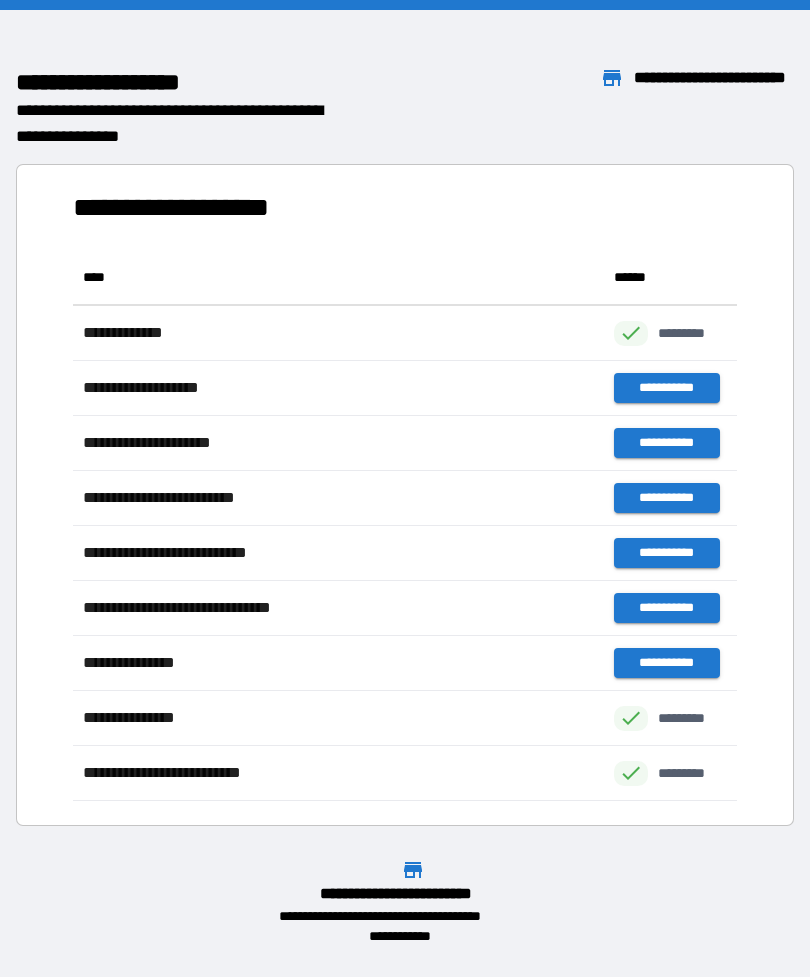 scroll, scrollTop: 551, scrollLeft: 664, axis: both 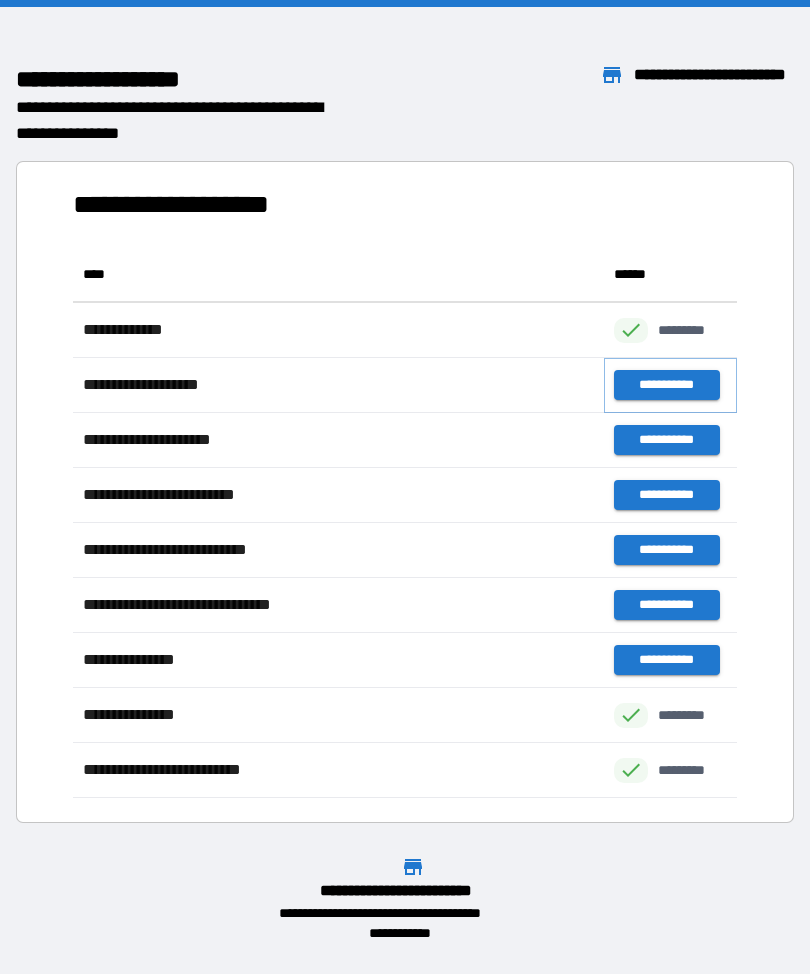 click on "**********" at bounding box center [666, 385] 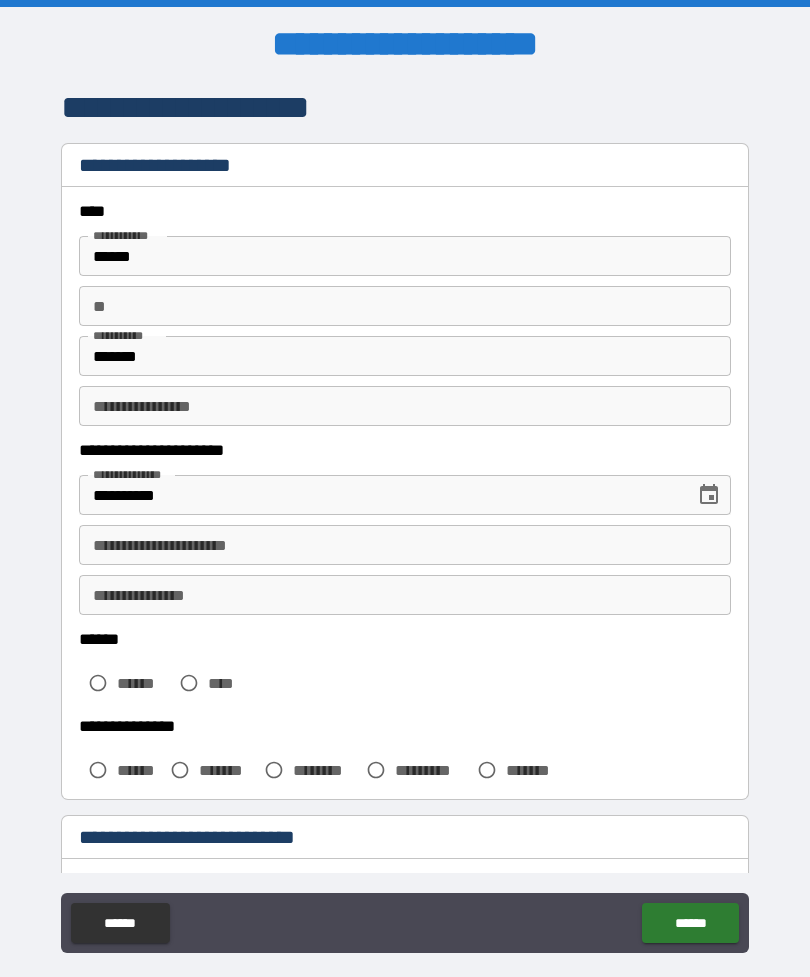 click on "******" at bounding box center (690, 923) 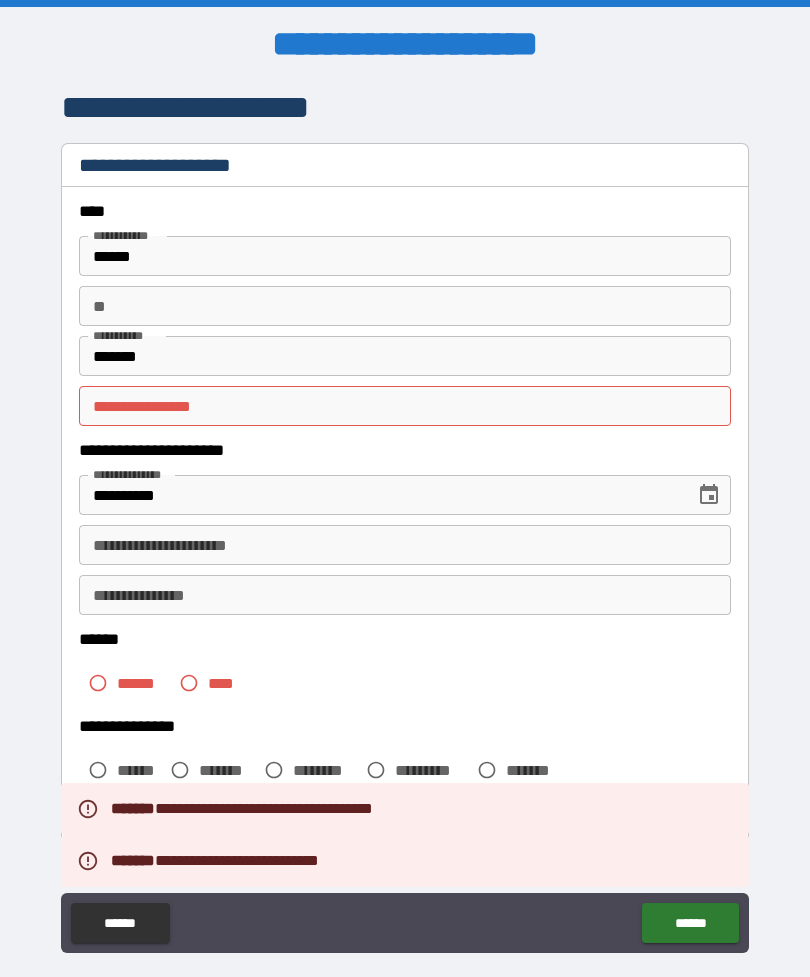 click on "**********" at bounding box center [405, 406] 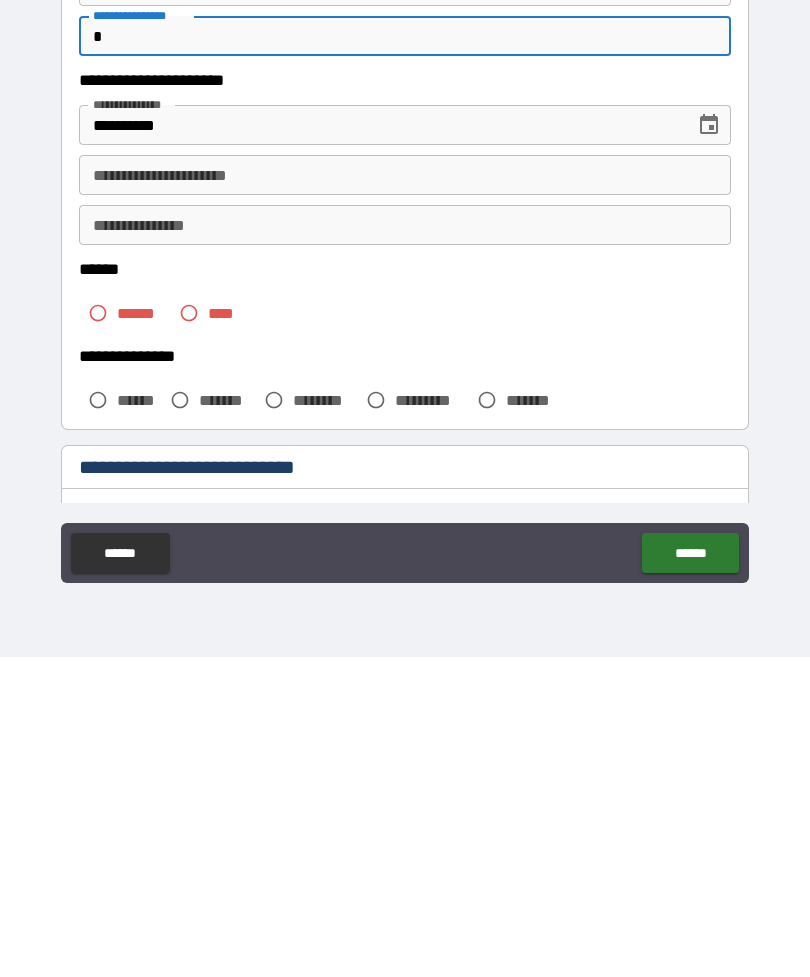 scroll, scrollTop: 64, scrollLeft: 0, axis: vertical 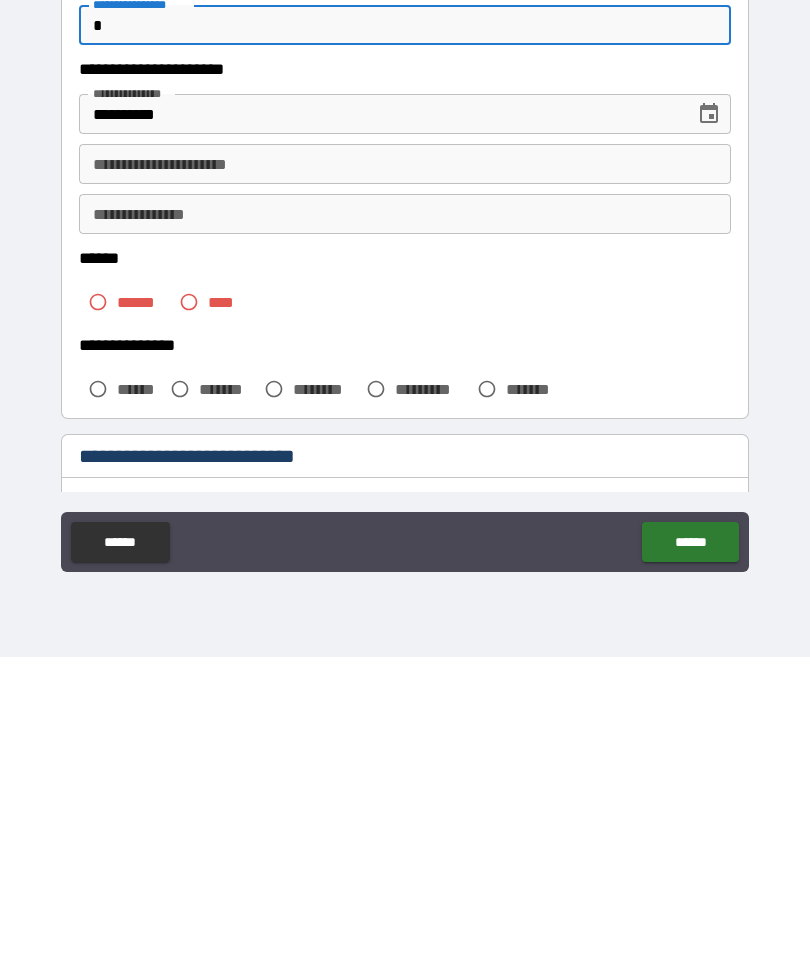 type on "*" 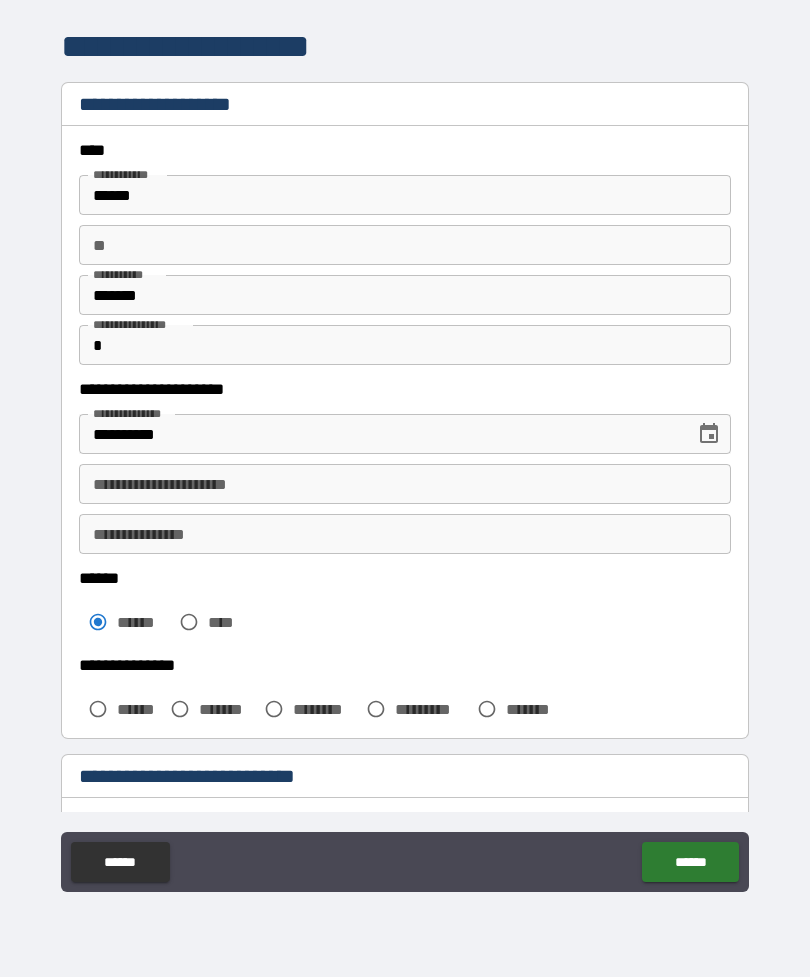 click on "******" at bounding box center [690, 862] 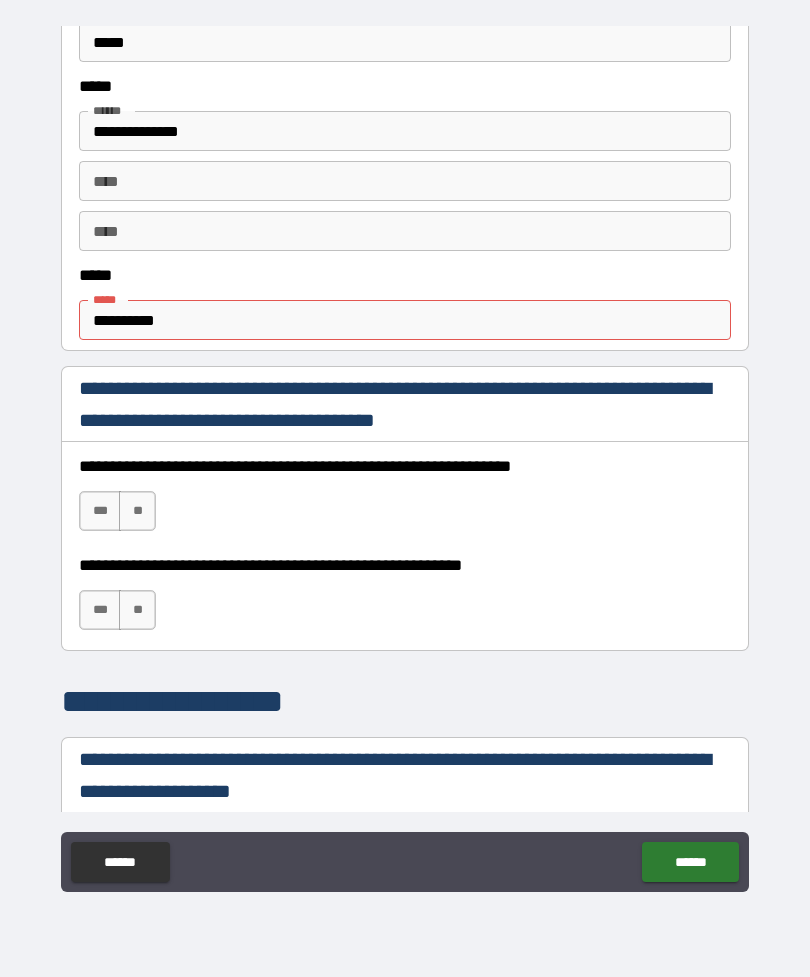 scroll, scrollTop: 1033, scrollLeft: 0, axis: vertical 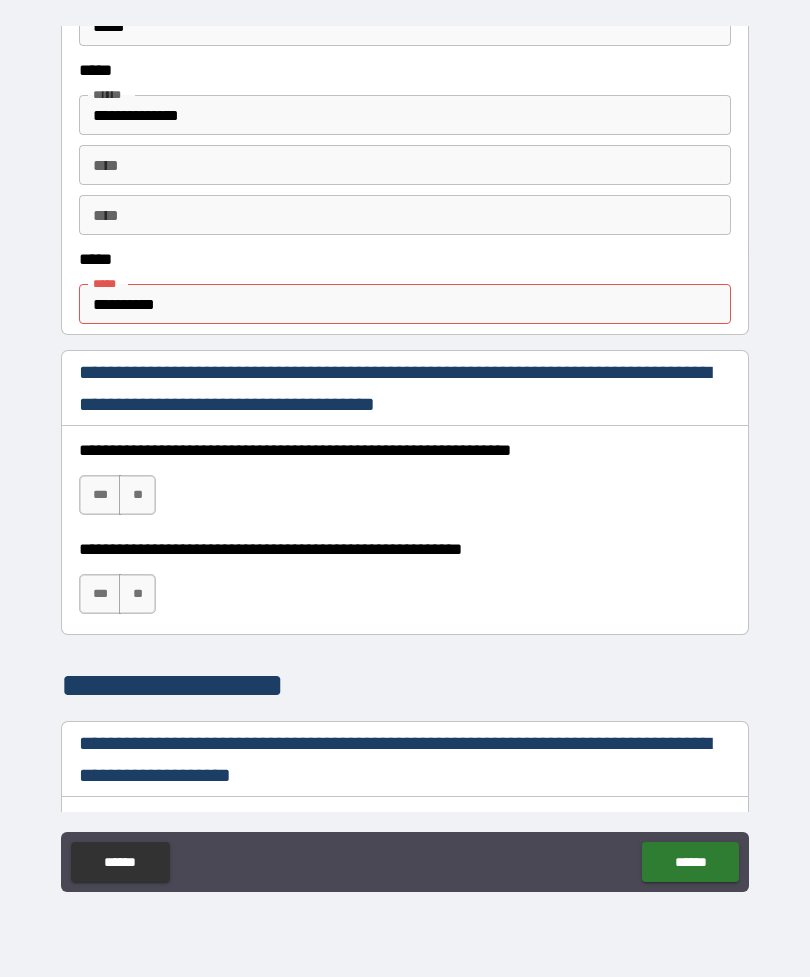 click on "***" at bounding box center [100, 495] 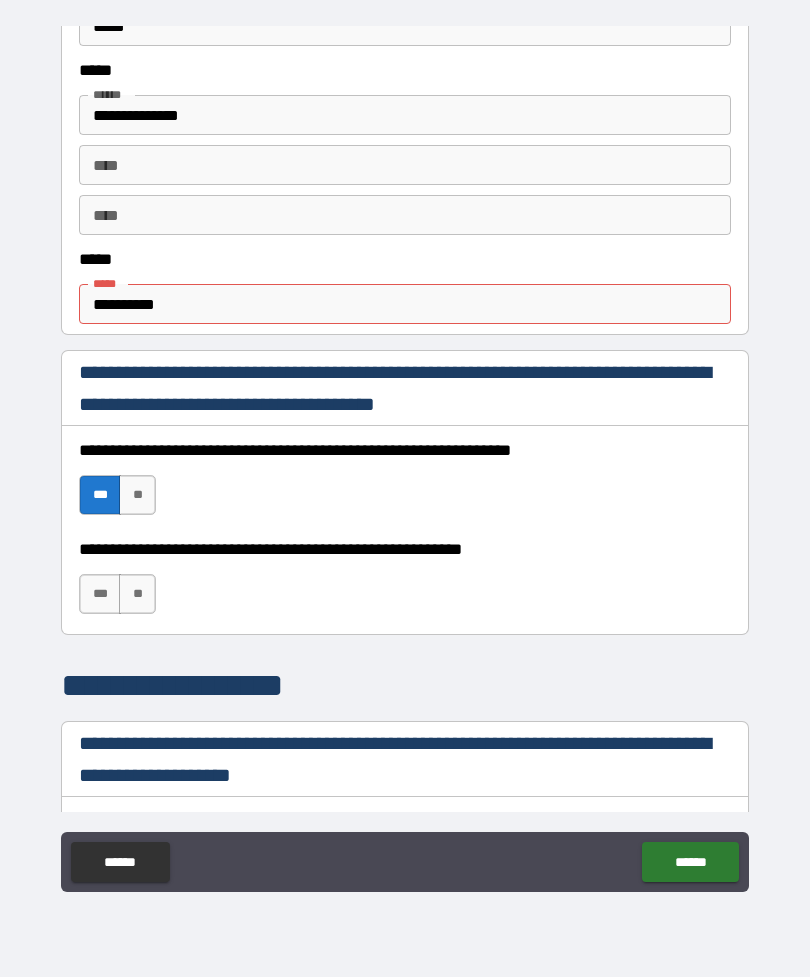 click on "***" at bounding box center (100, 594) 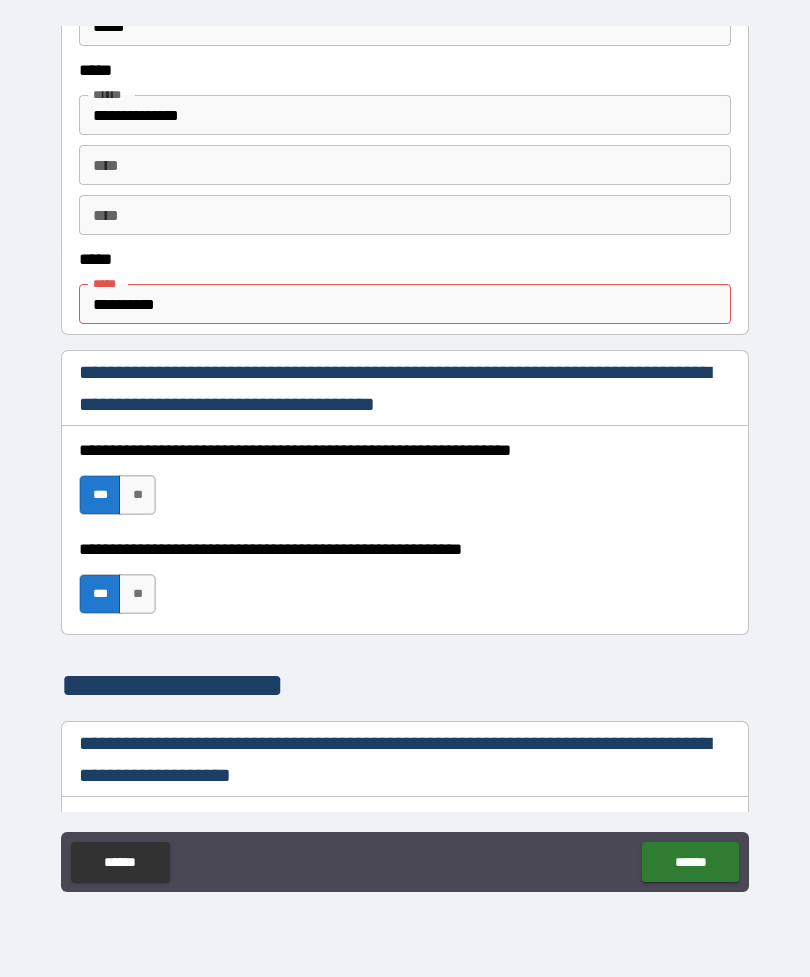 click on "******" at bounding box center (690, 862) 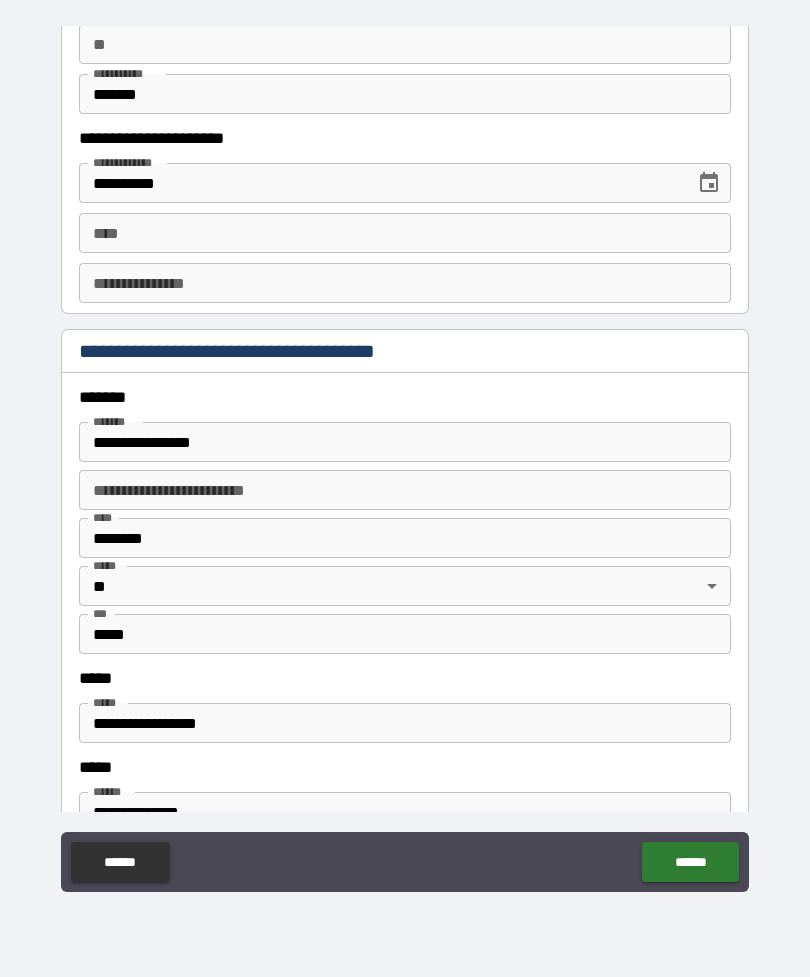scroll, scrollTop: 2067, scrollLeft: 0, axis: vertical 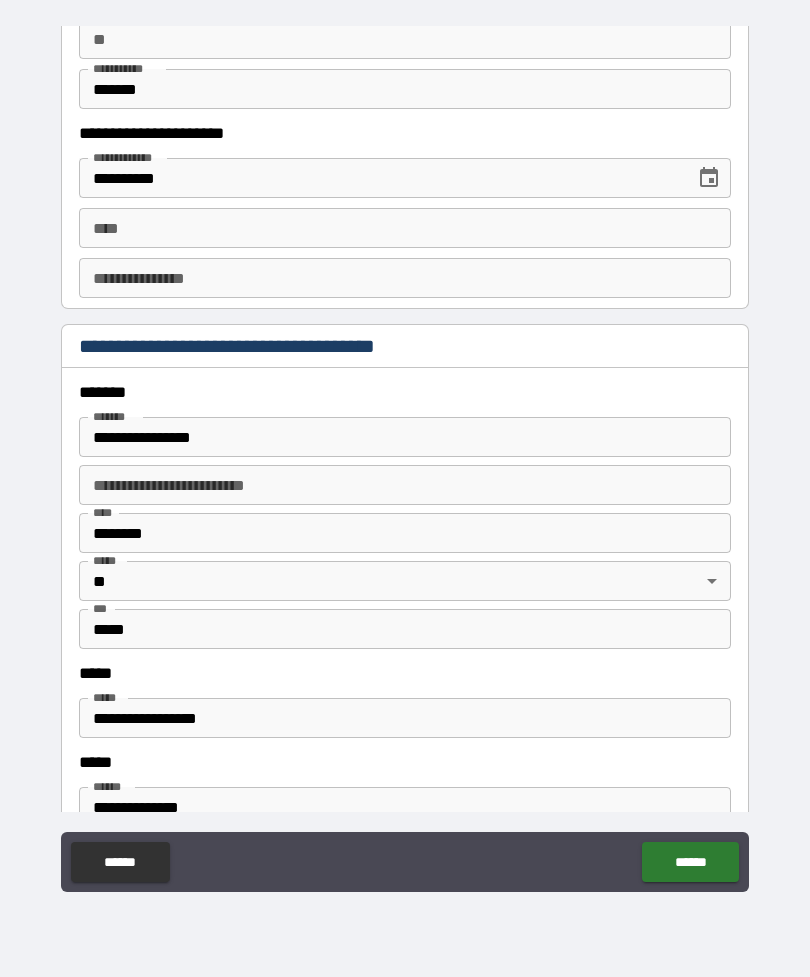 click on "****" at bounding box center (405, 228) 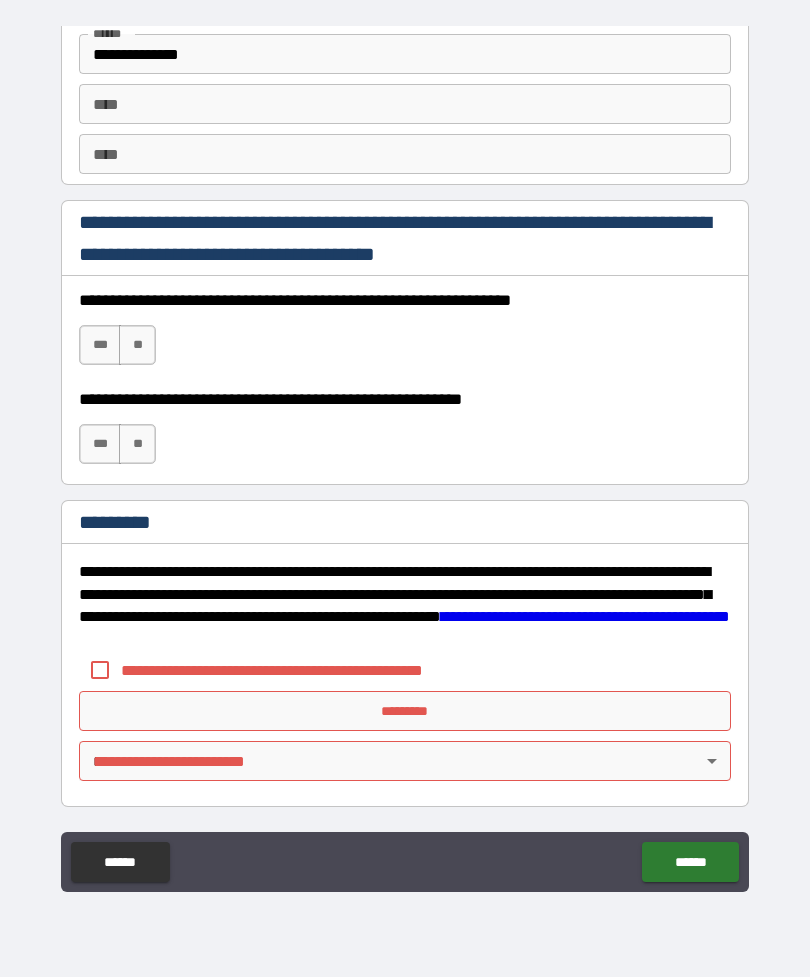 scroll, scrollTop: 2820, scrollLeft: 0, axis: vertical 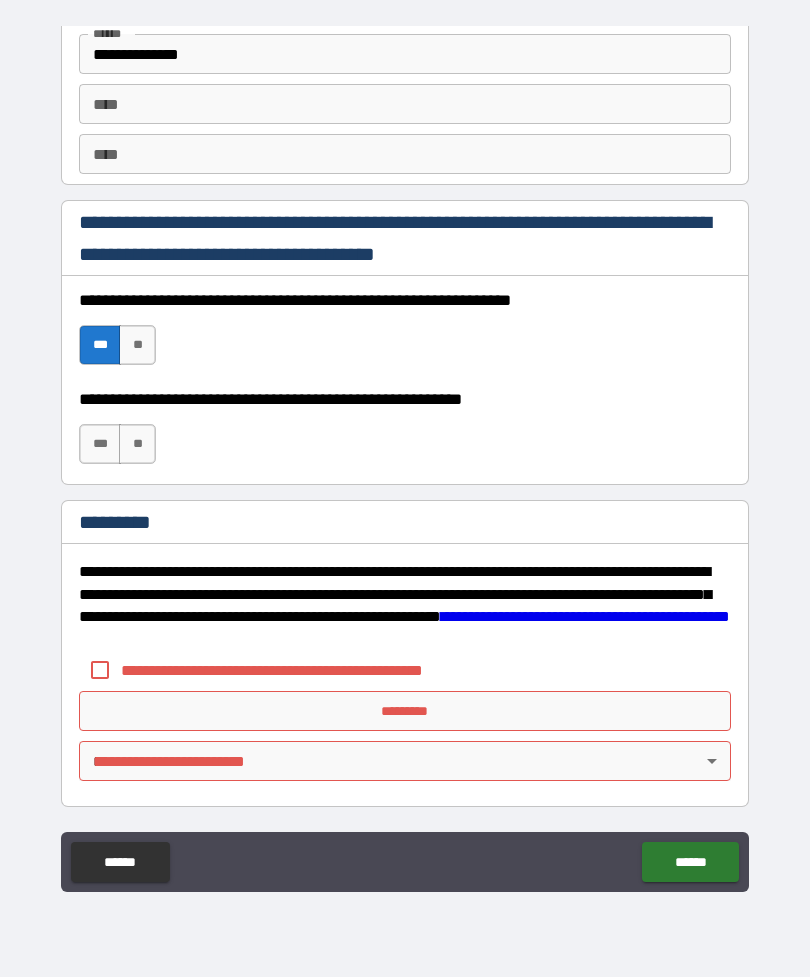 click on "***" at bounding box center [100, 444] 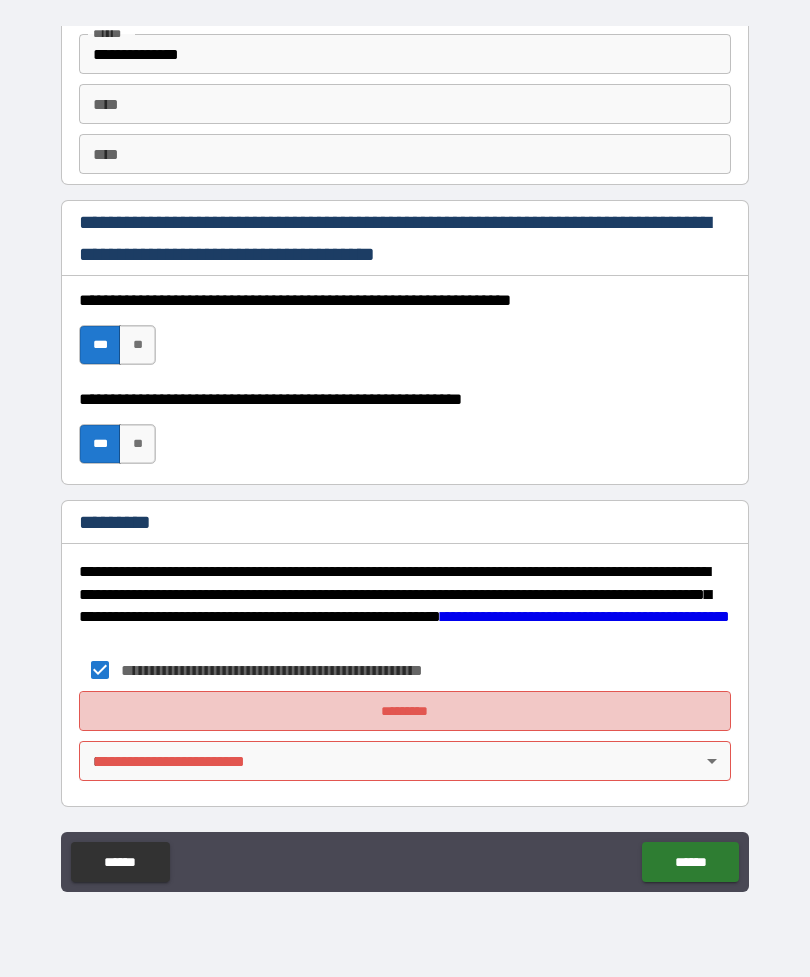 click on "*********" at bounding box center [405, 711] 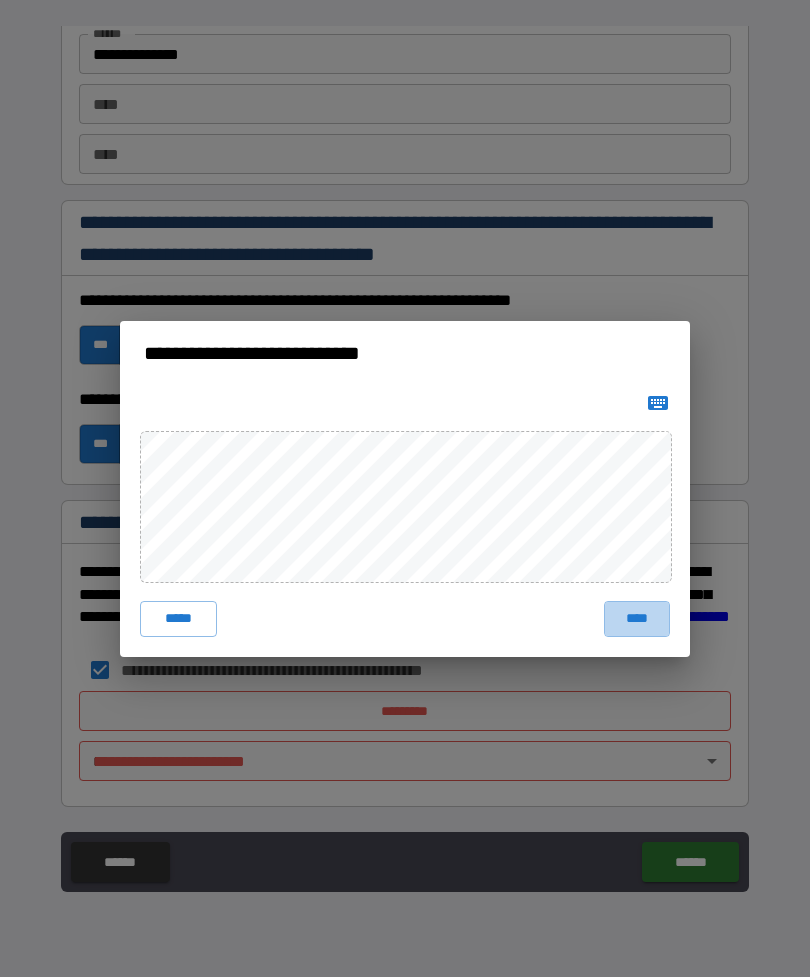click on "****" at bounding box center [637, 619] 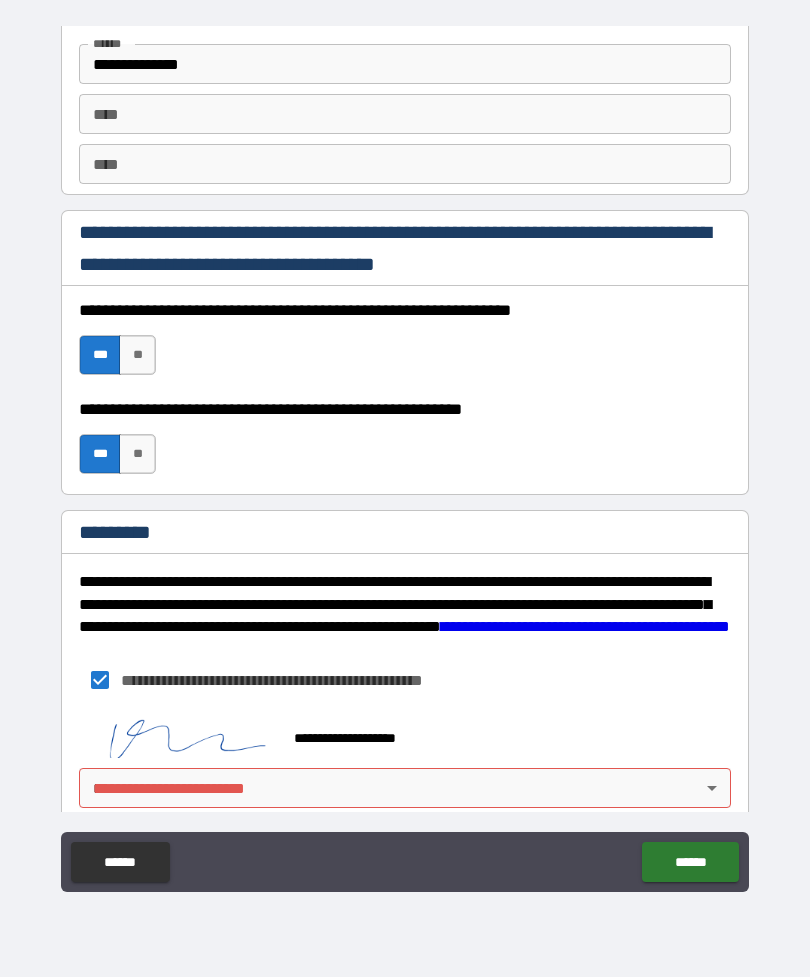 click on "**********" at bounding box center (405, 456) 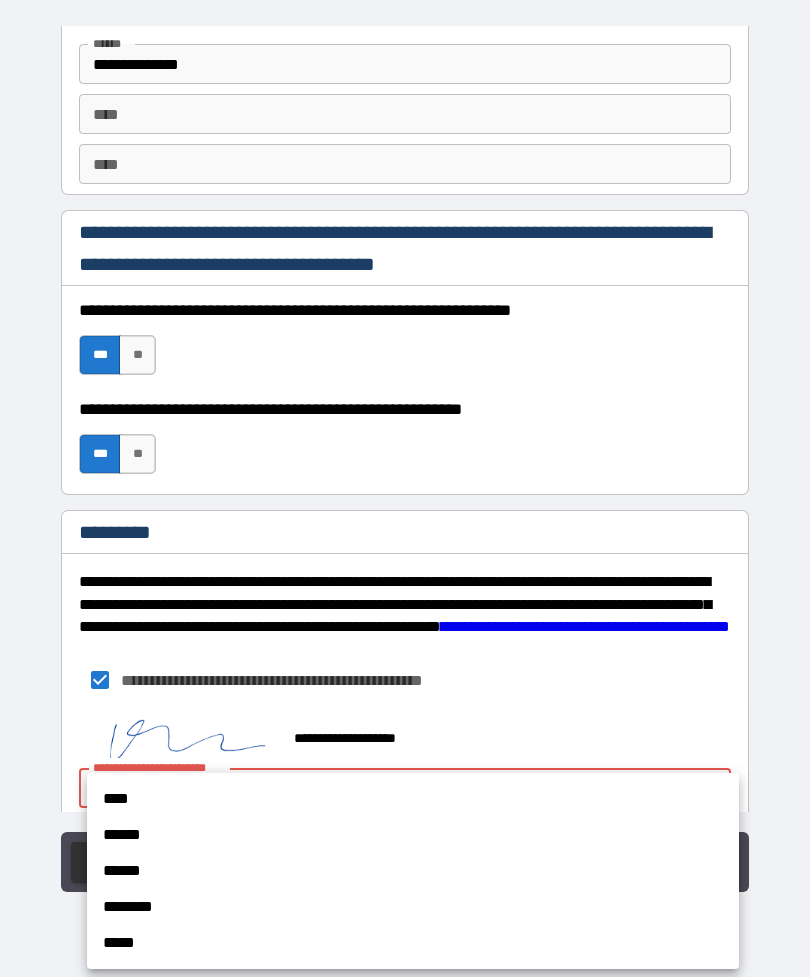 click on "****" at bounding box center [413, 799] 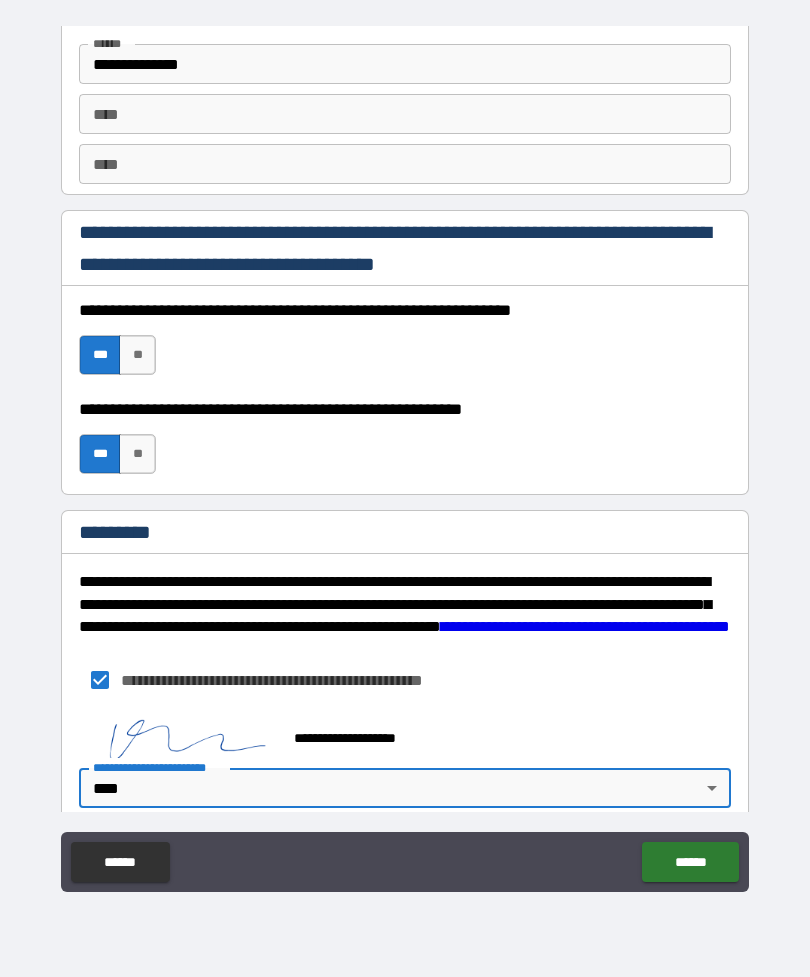 type on "*" 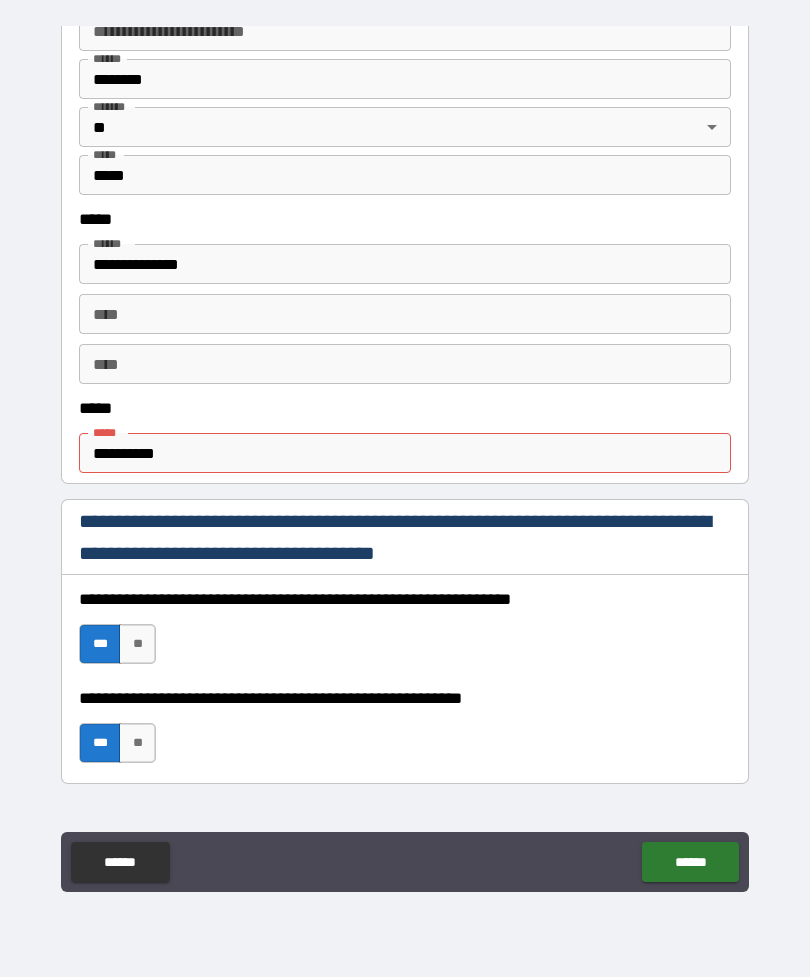 scroll, scrollTop: 824, scrollLeft: 0, axis: vertical 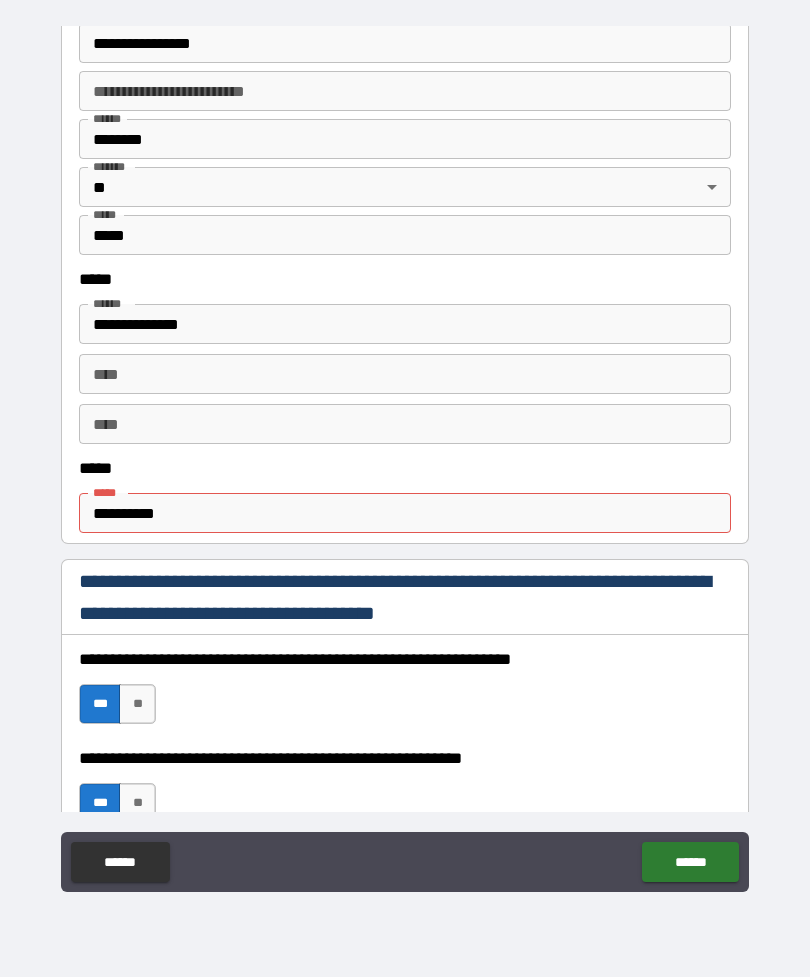 click on "**********" at bounding box center [405, 513] 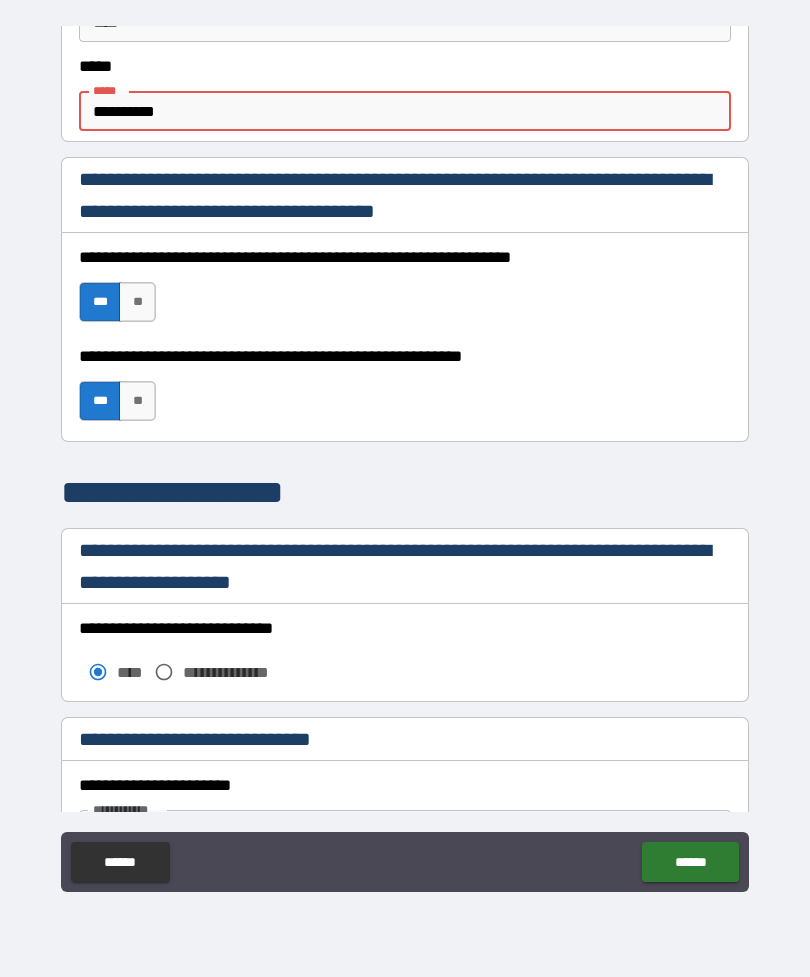 scroll, scrollTop: 1255, scrollLeft: 0, axis: vertical 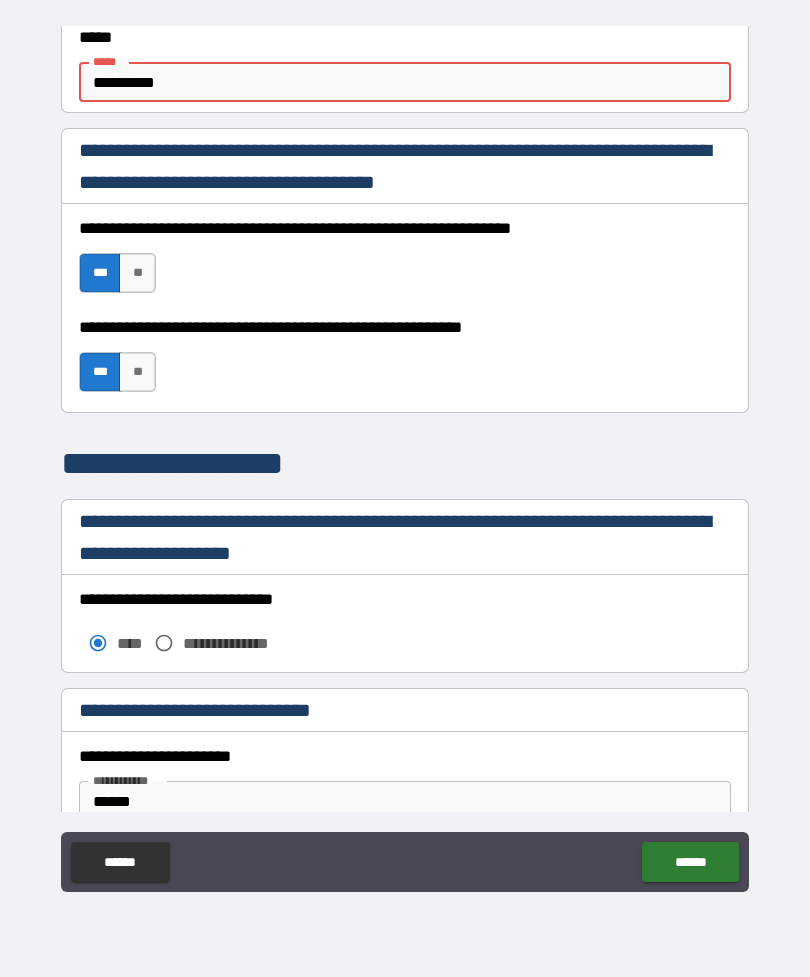 click on "**" at bounding box center [137, 372] 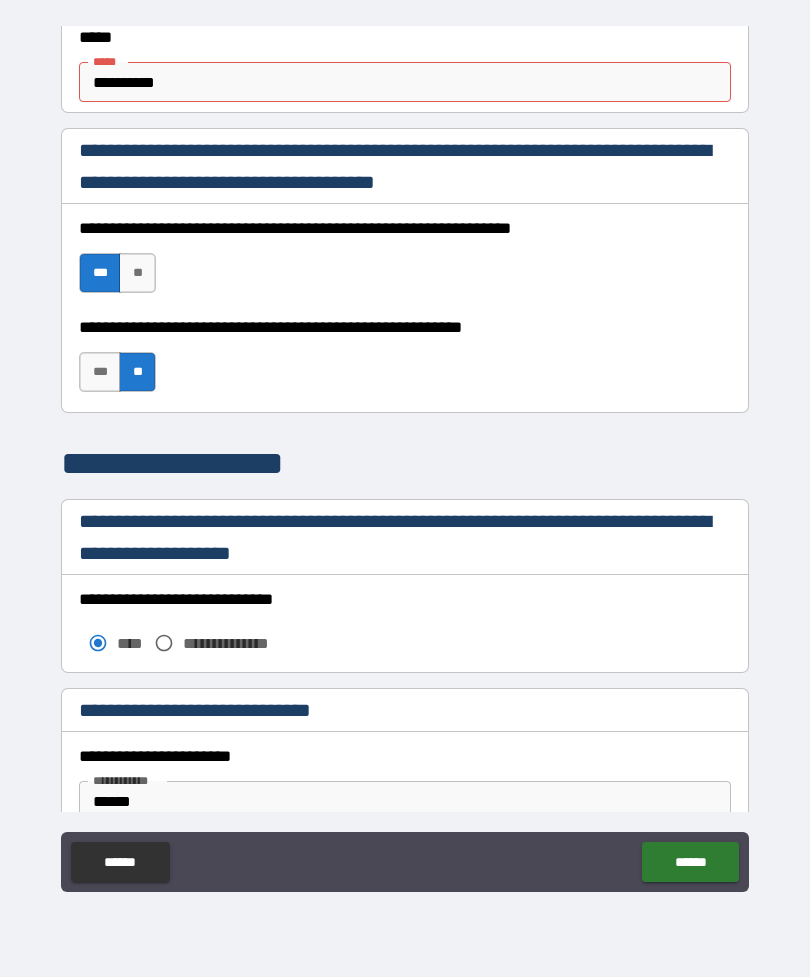 click on "**********" at bounding box center (405, 82) 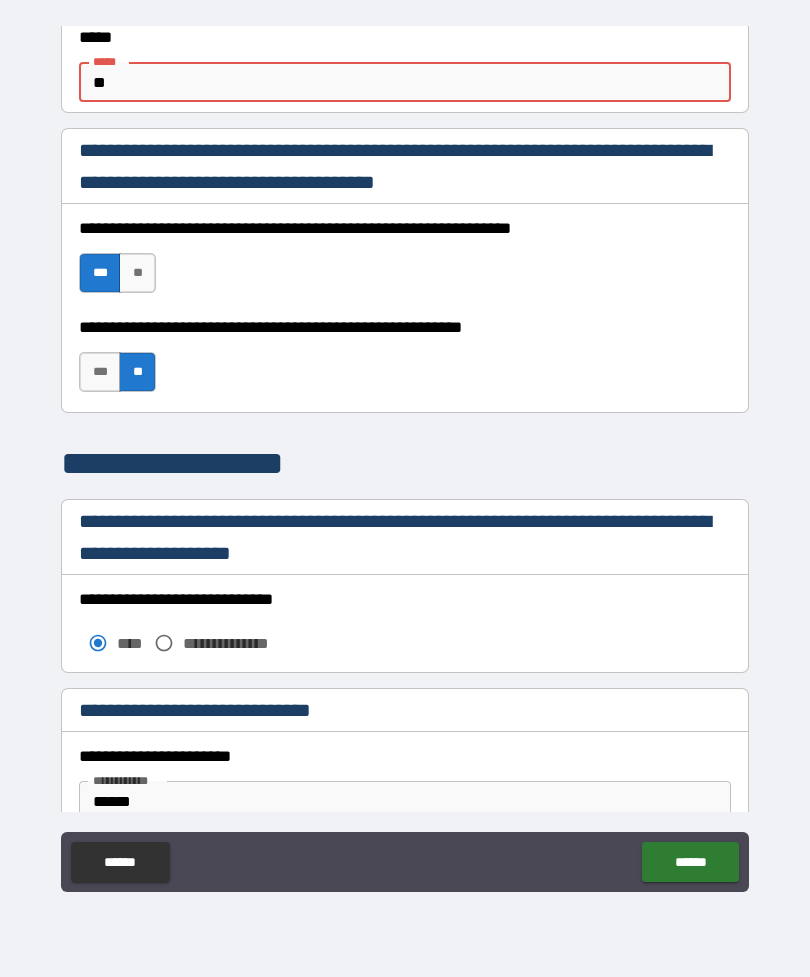type on "*" 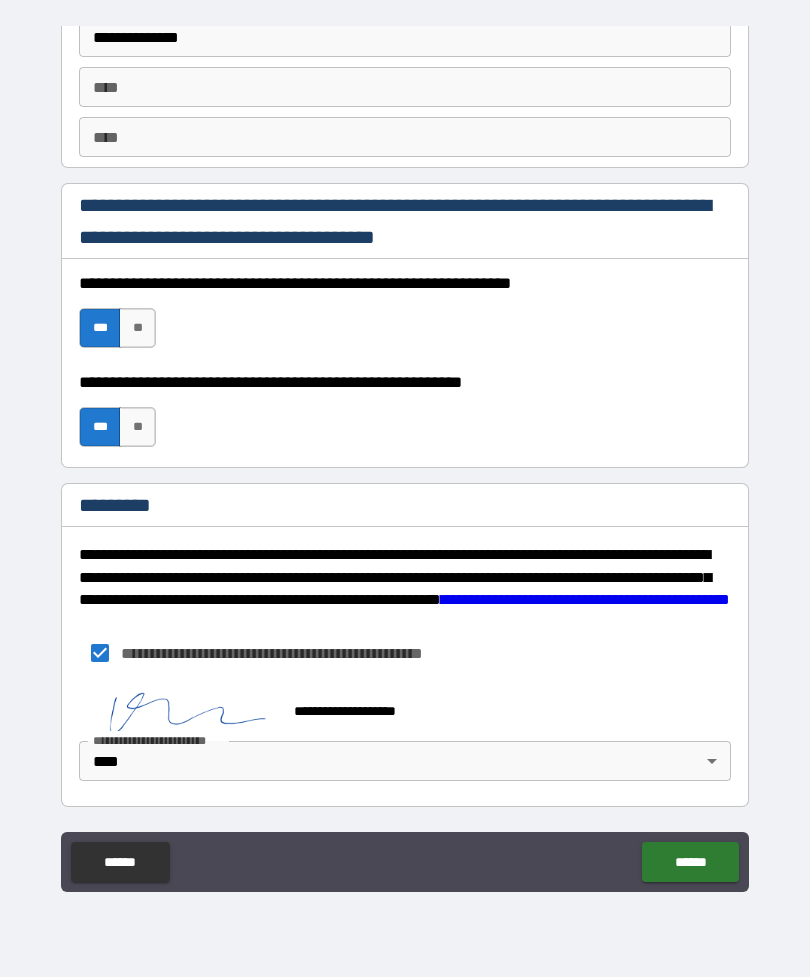 scroll, scrollTop: 2837, scrollLeft: 0, axis: vertical 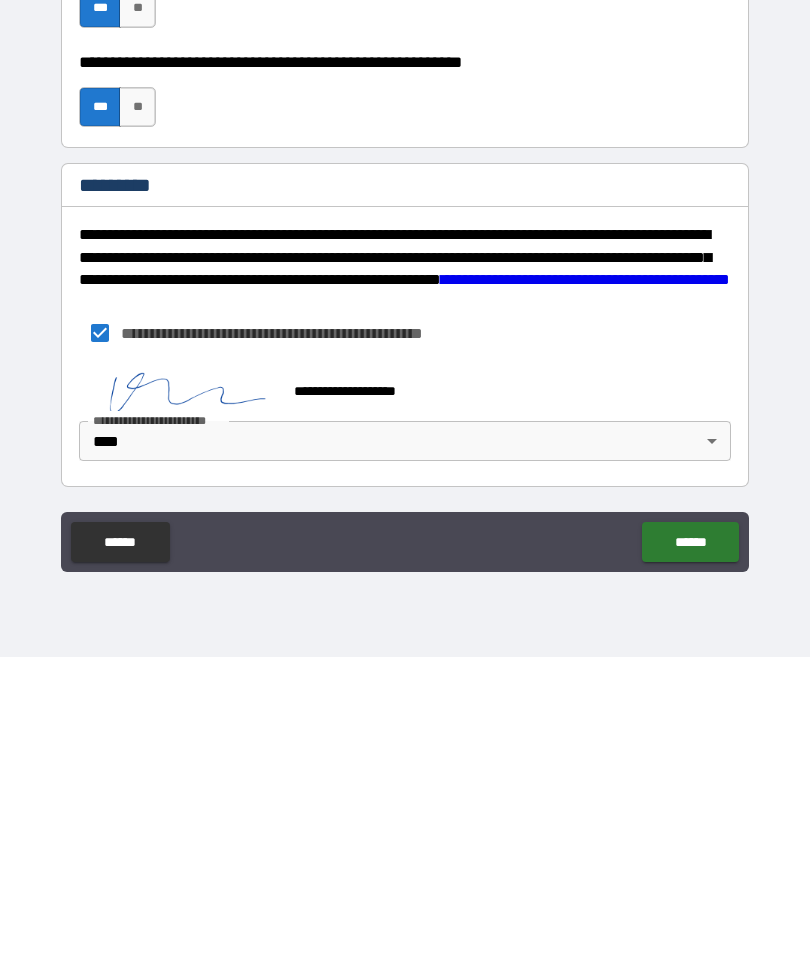 click on "******" at bounding box center (690, 862) 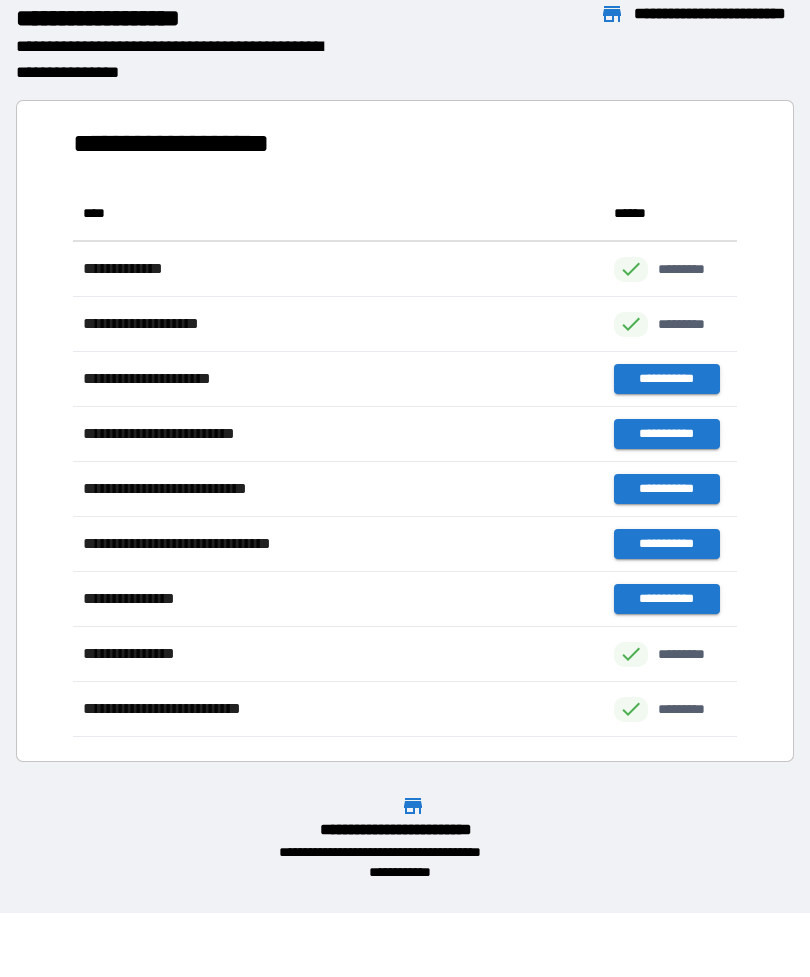 scroll, scrollTop: 551, scrollLeft: 664, axis: both 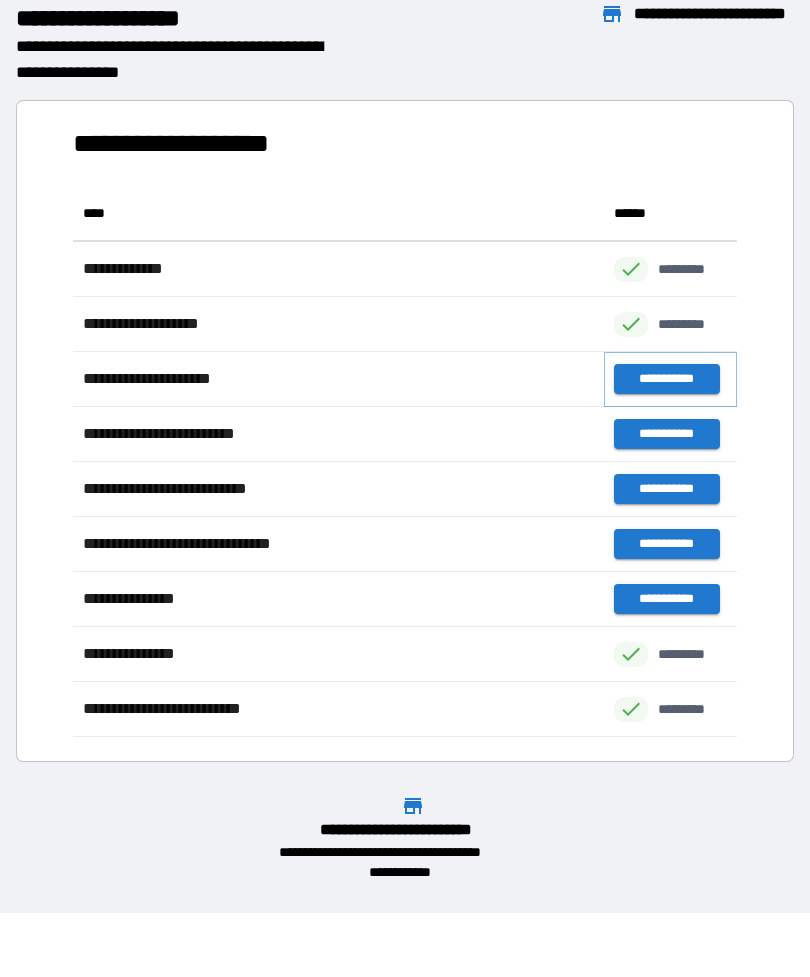 click on "**********" at bounding box center (666, 379) 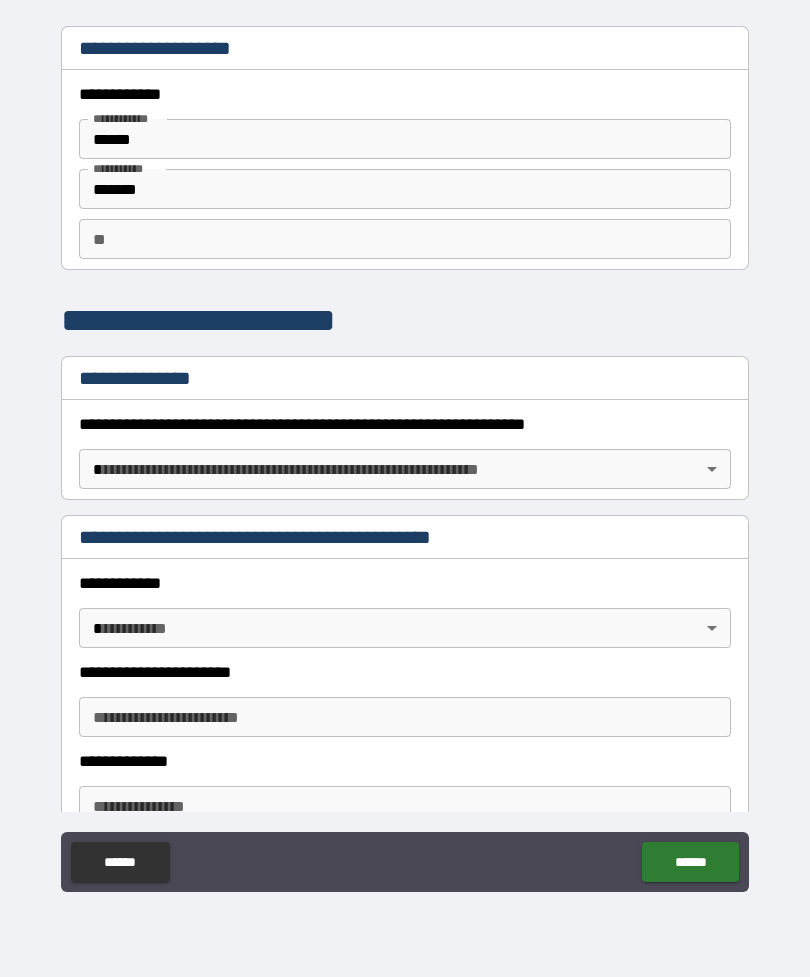 click on "**********" at bounding box center [405, 456] 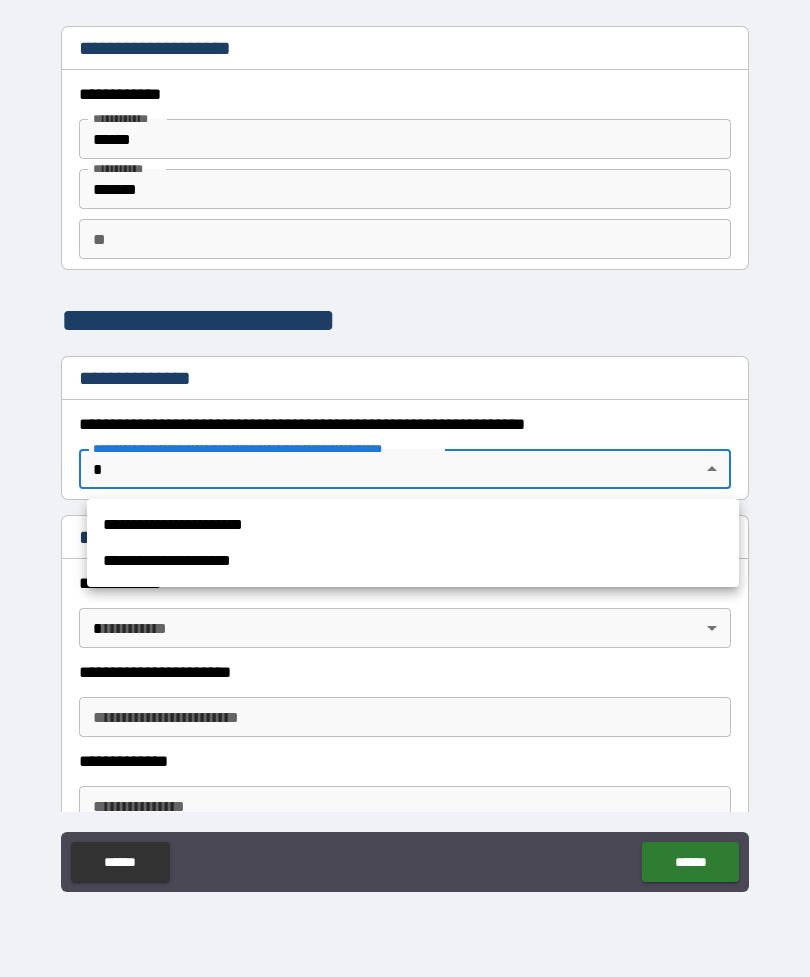 click on "**********" at bounding box center (413, 525) 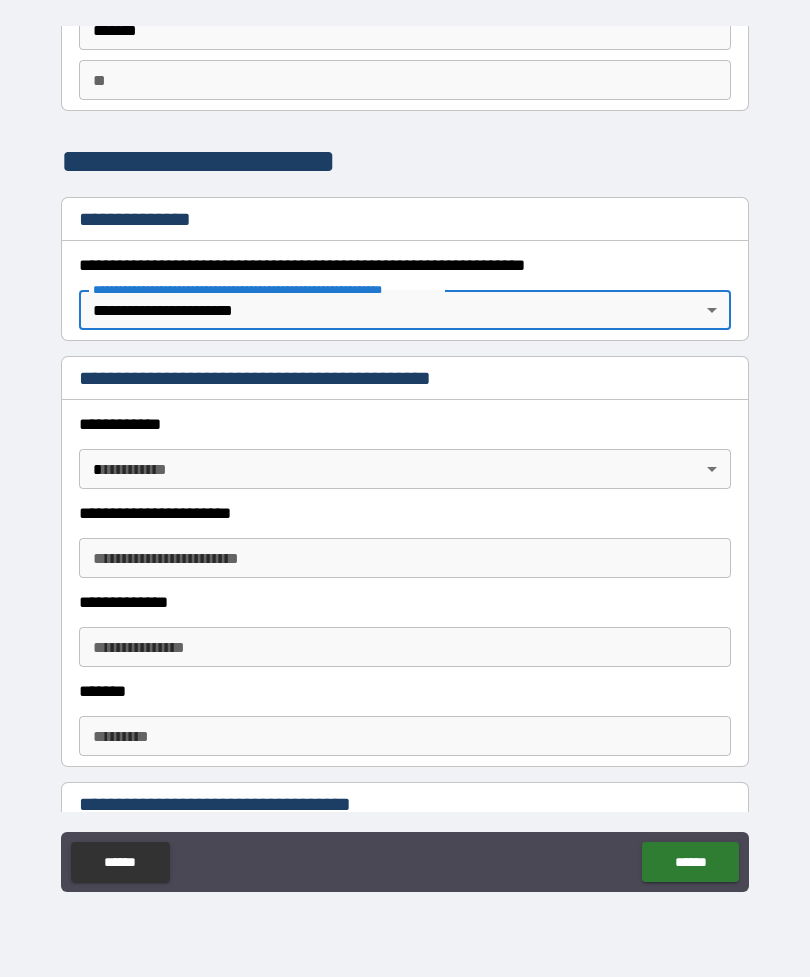 scroll, scrollTop: 180, scrollLeft: 0, axis: vertical 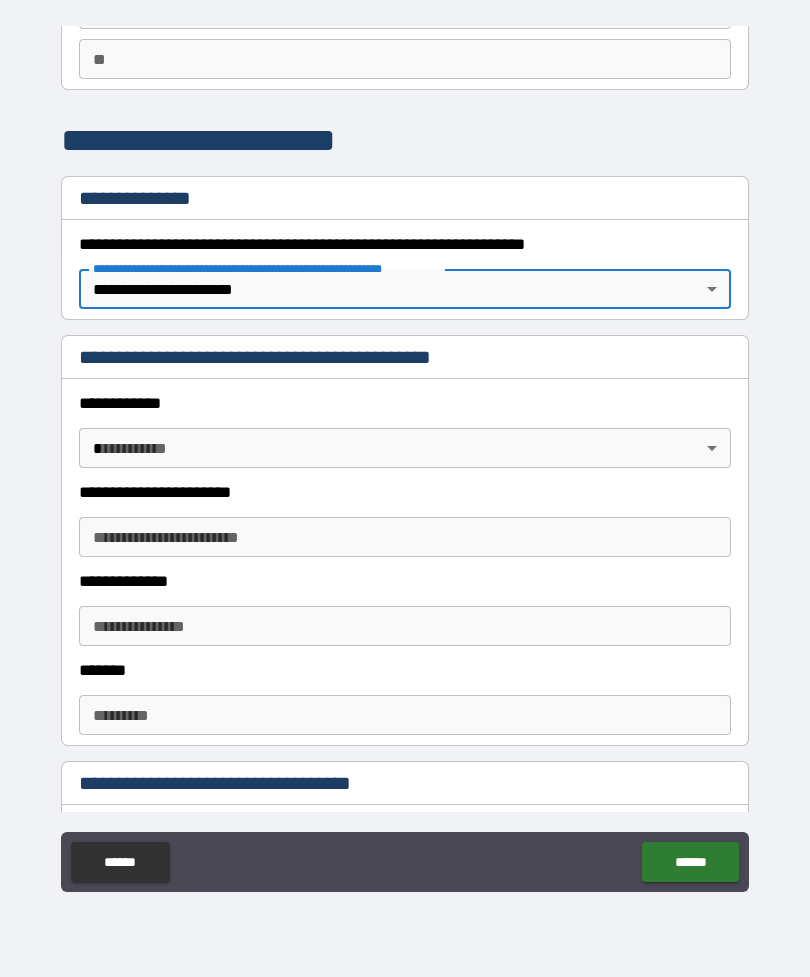 click on "**********" at bounding box center (405, 456) 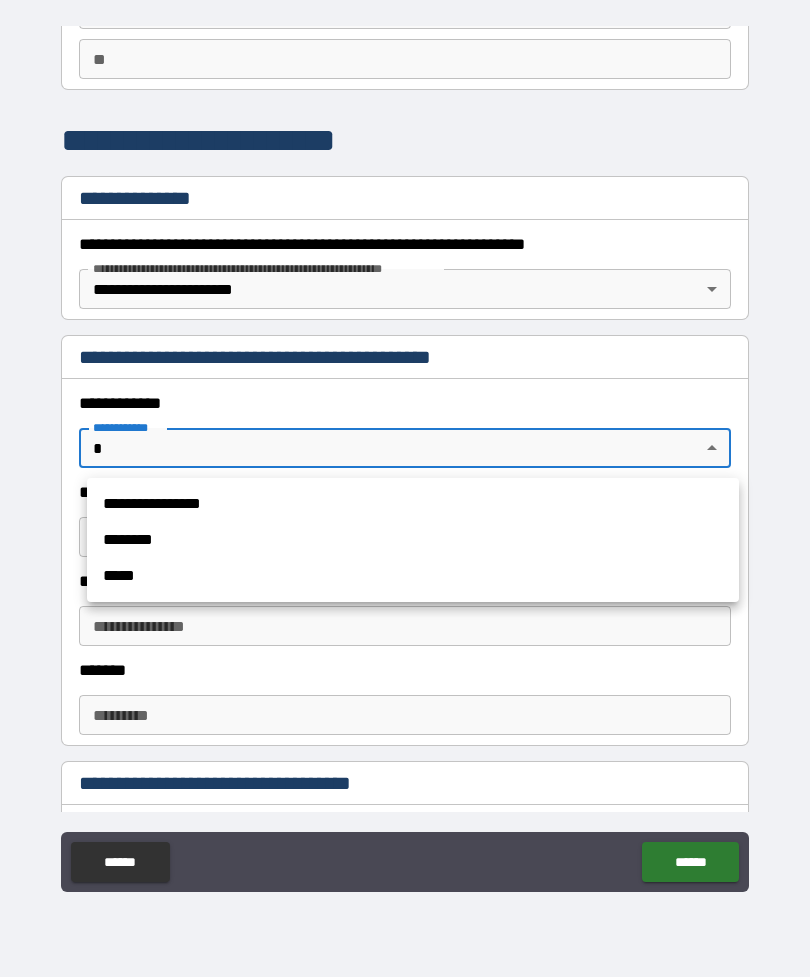 click on "**********" at bounding box center [413, 504] 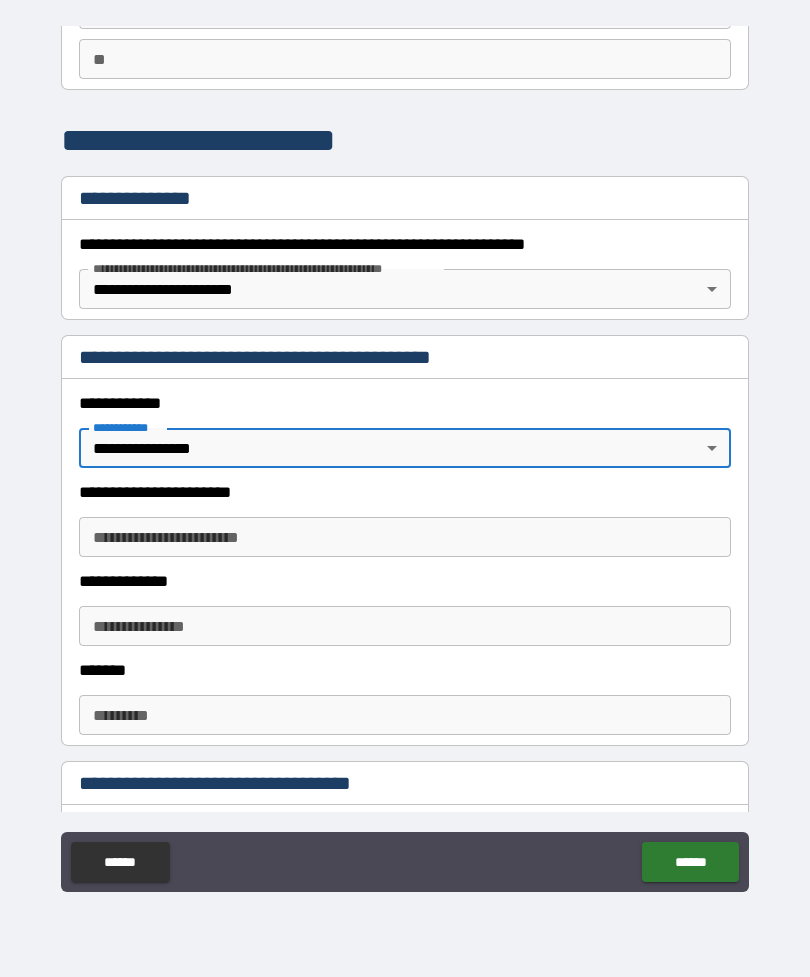 click on "**********" at bounding box center (405, 537) 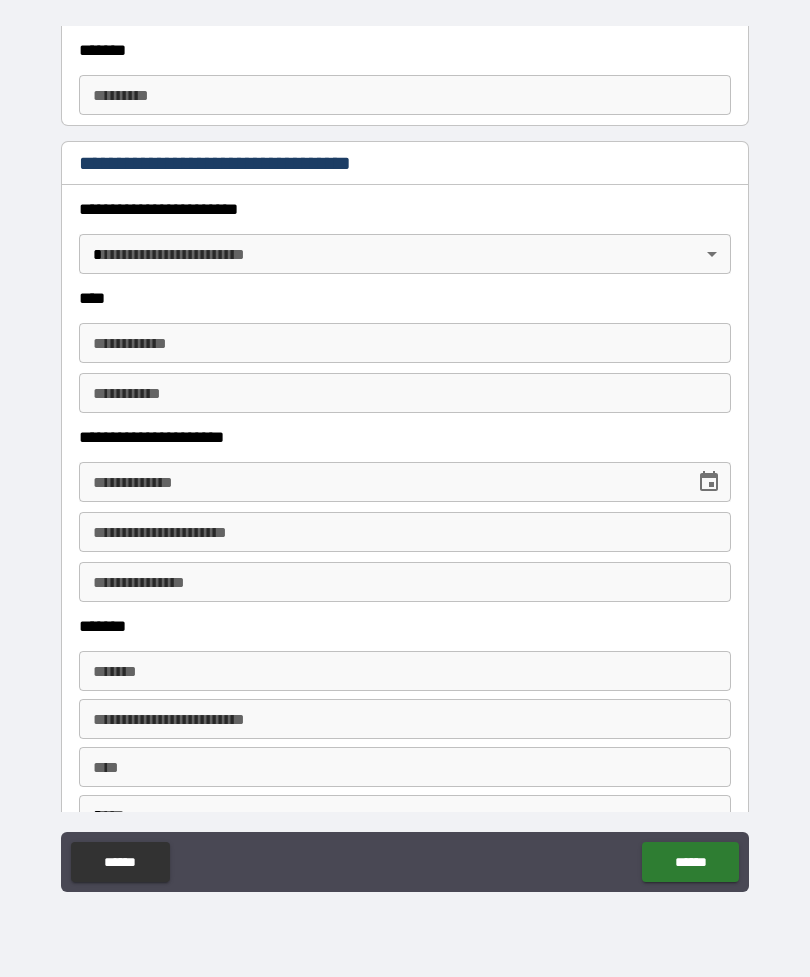 scroll, scrollTop: 807, scrollLeft: 0, axis: vertical 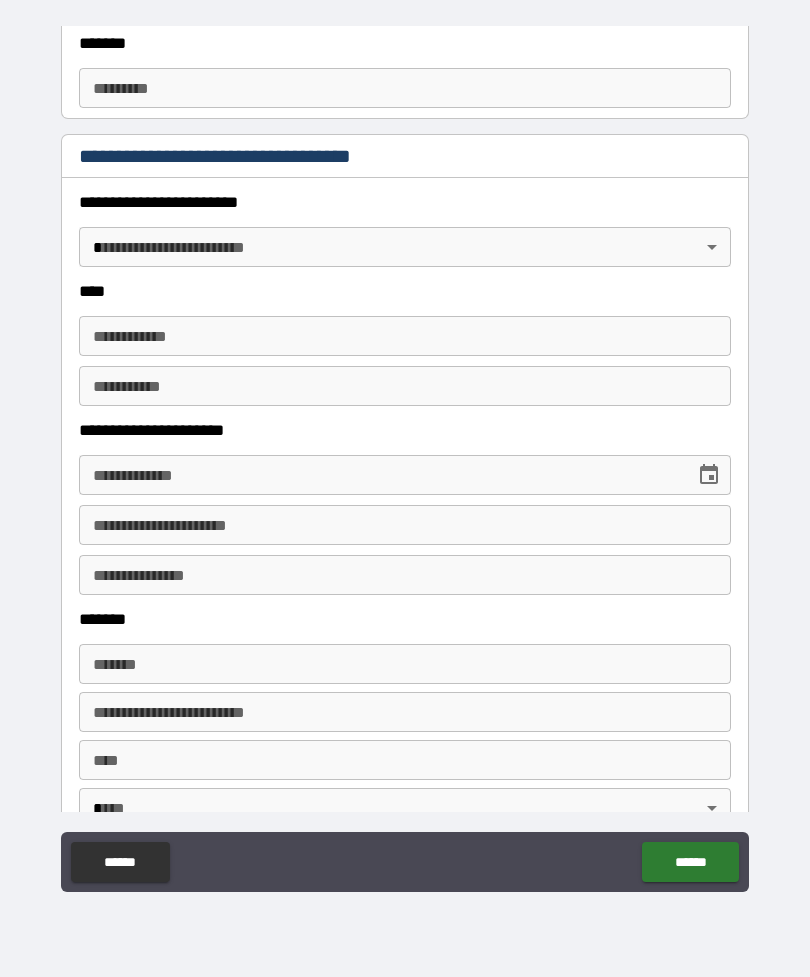 type on "********" 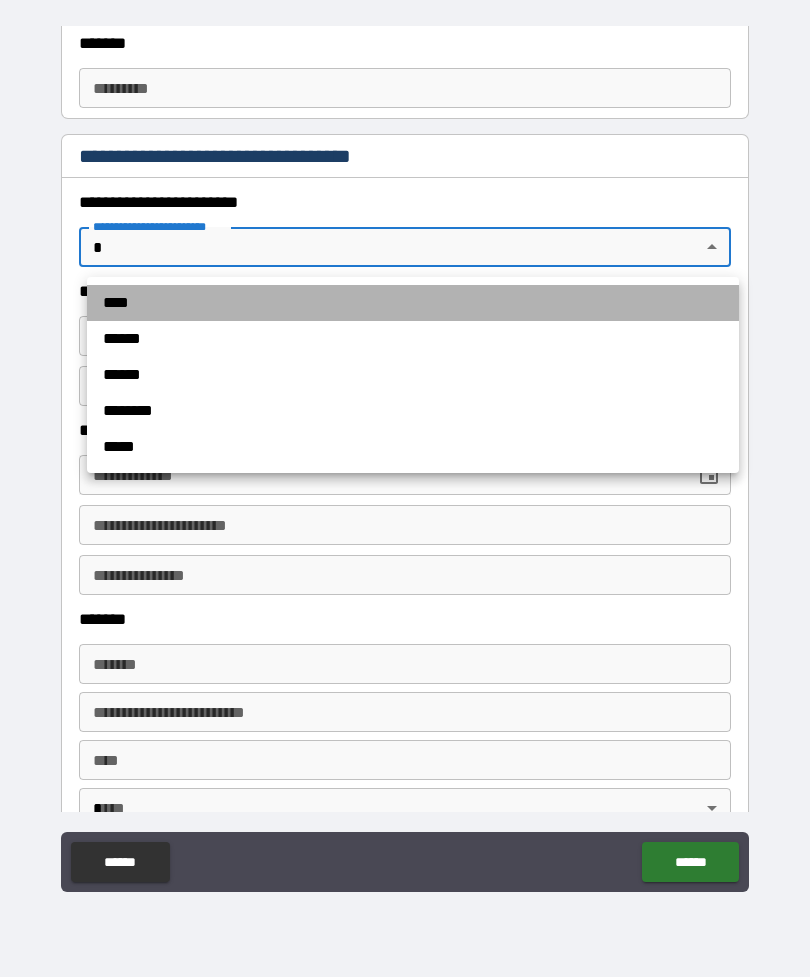 click on "****" at bounding box center [413, 303] 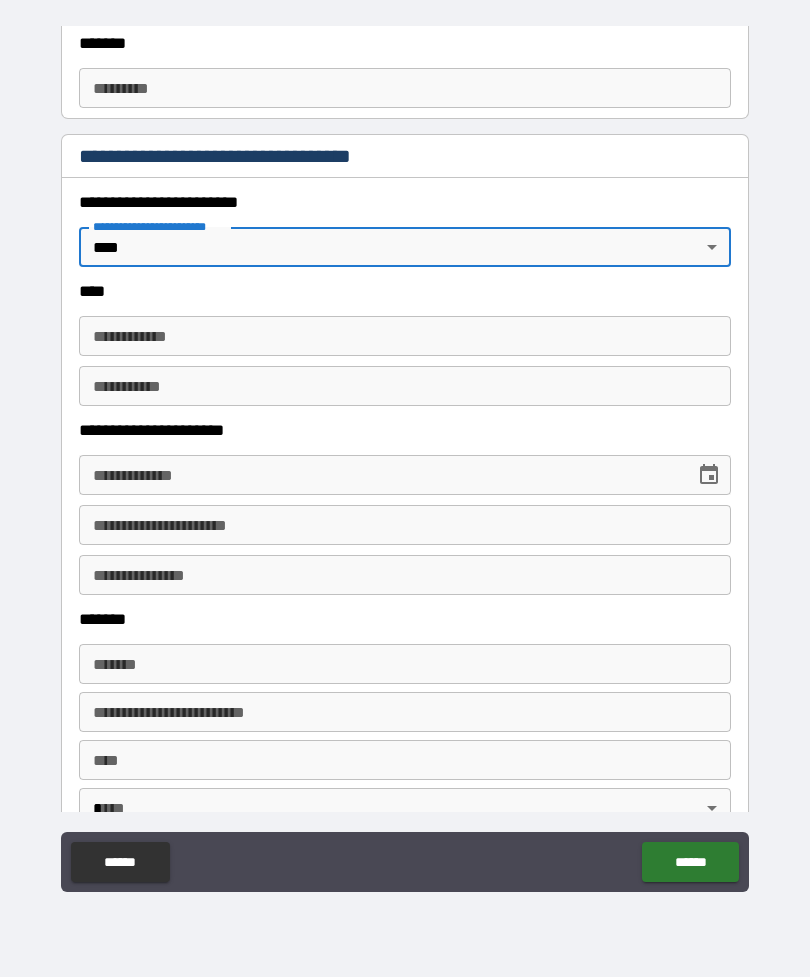 click on "**********" at bounding box center (405, 336) 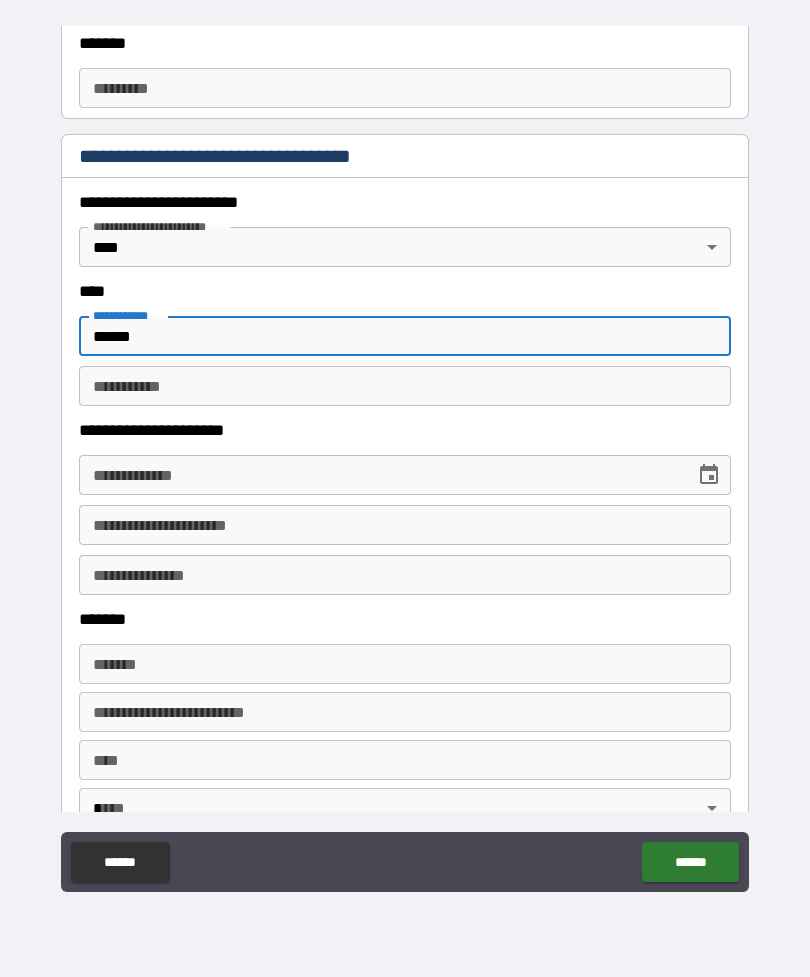 type on "******" 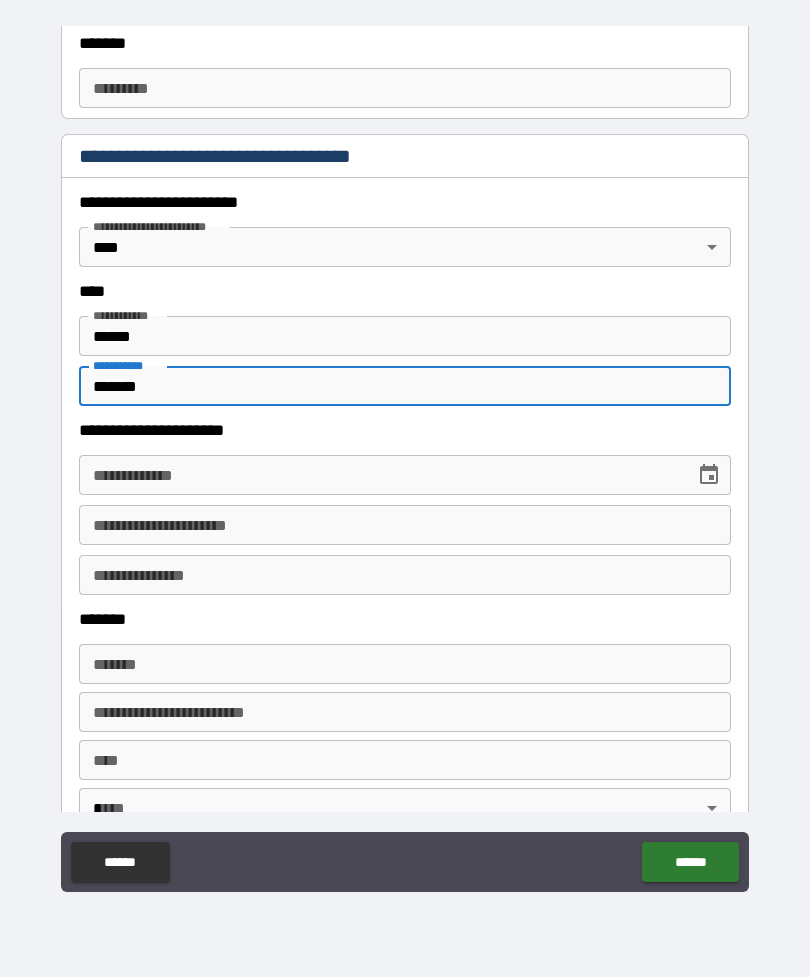 type on "*******" 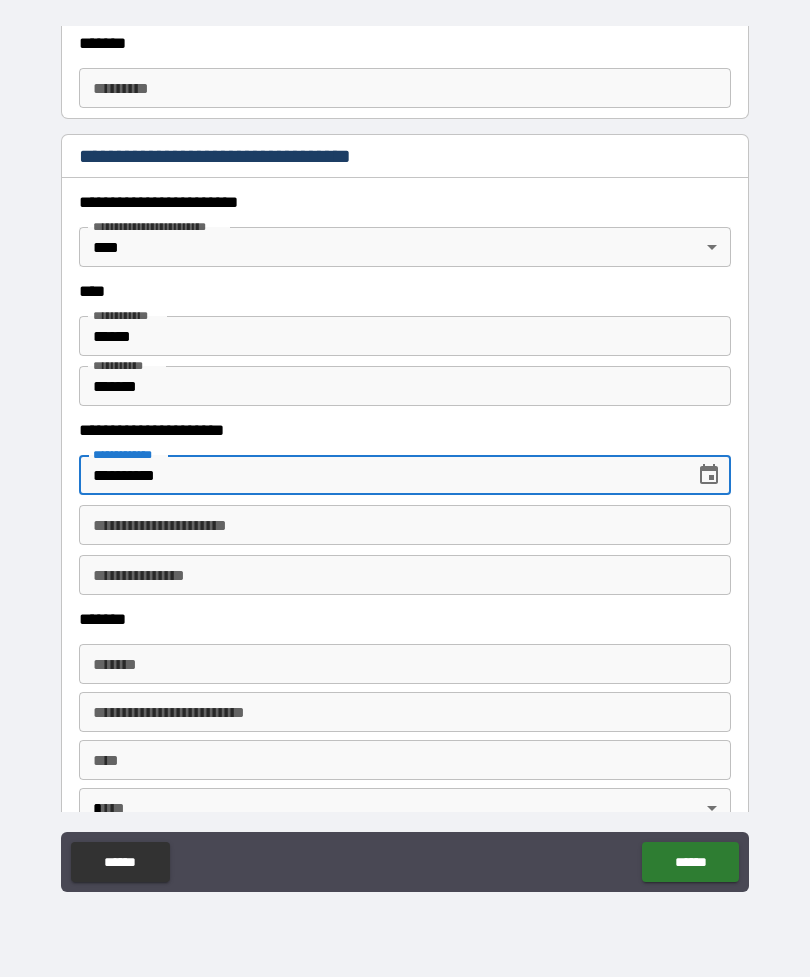 type on "**********" 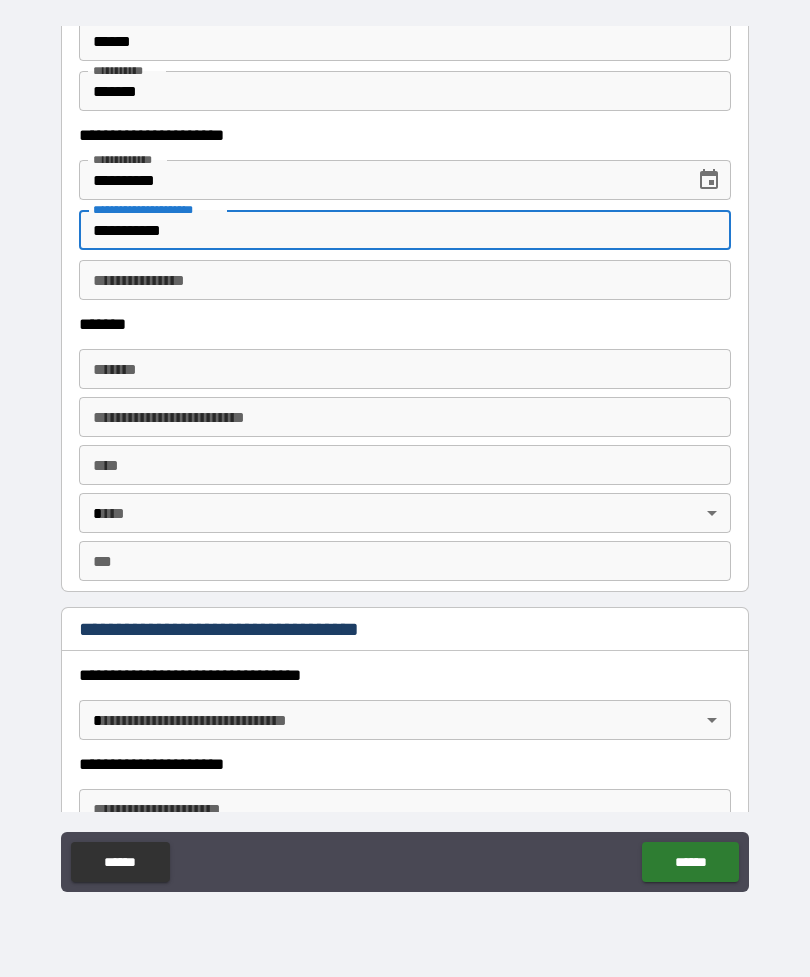 scroll, scrollTop: 1156, scrollLeft: 0, axis: vertical 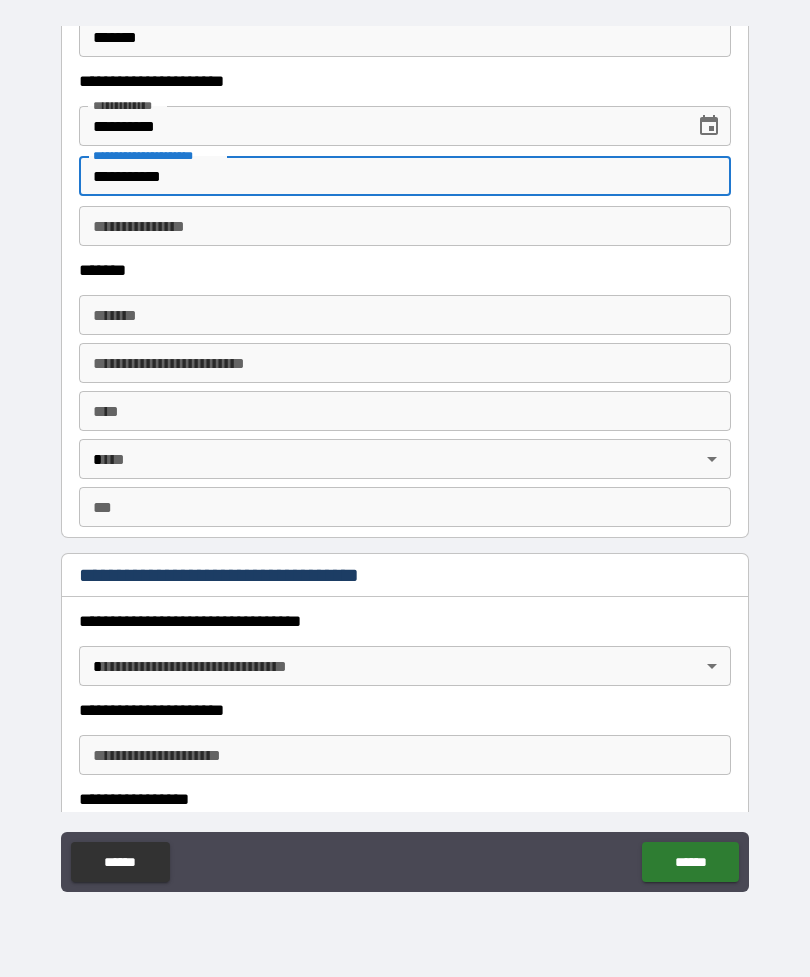type on "**********" 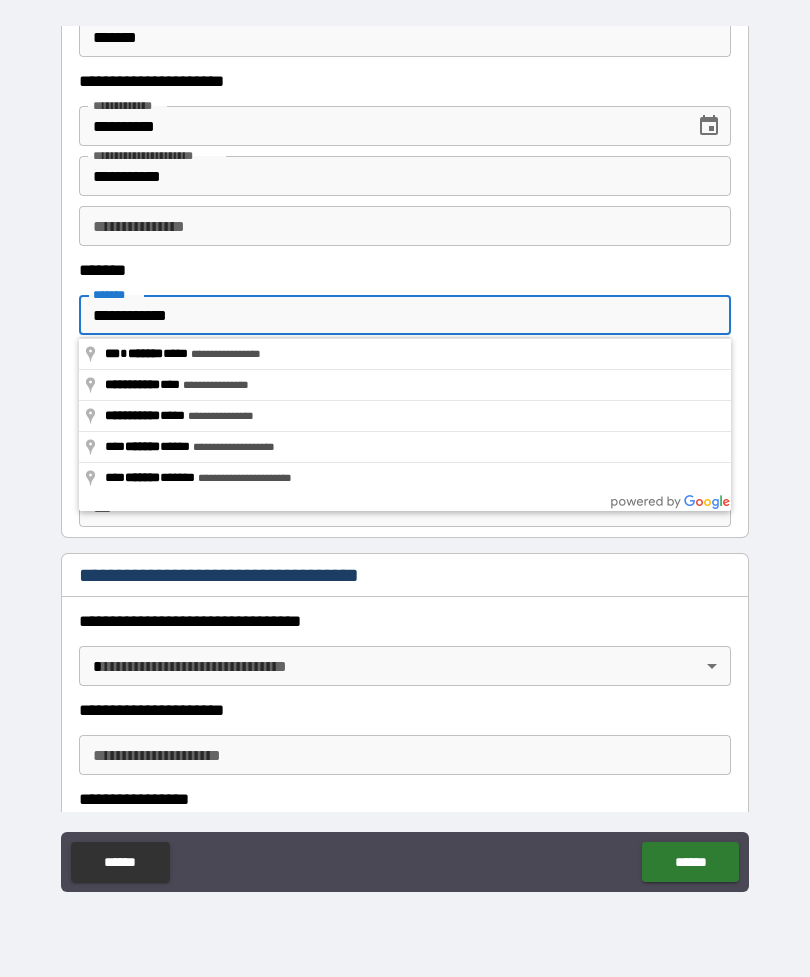 type on "**********" 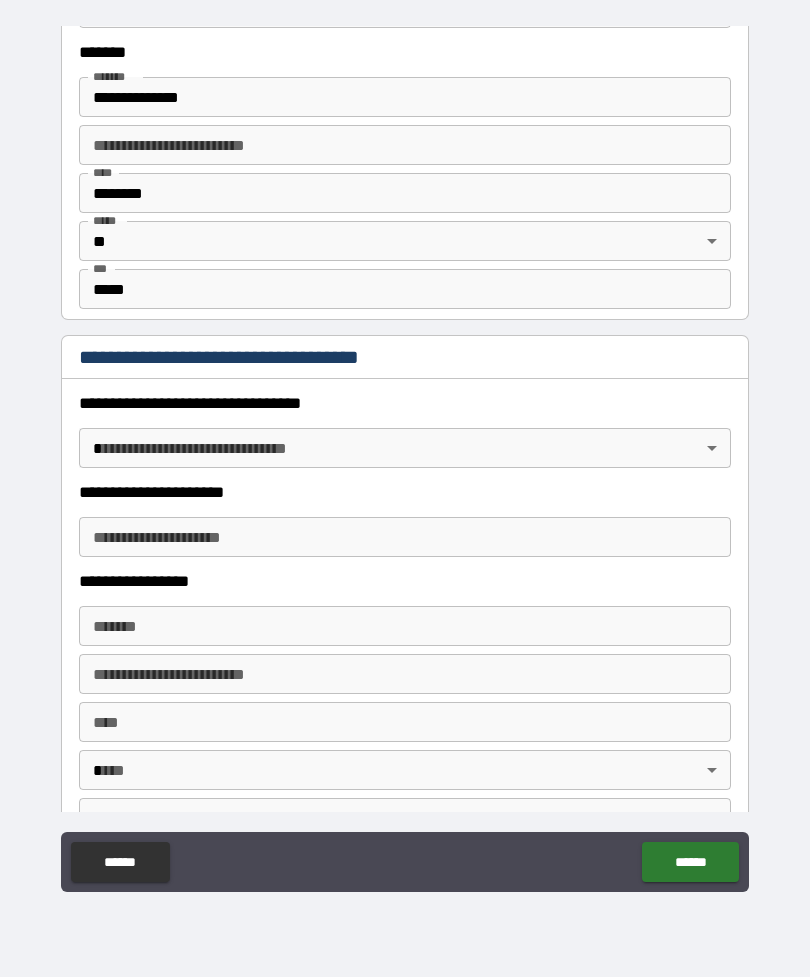 scroll, scrollTop: 1389, scrollLeft: 0, axis: vertical 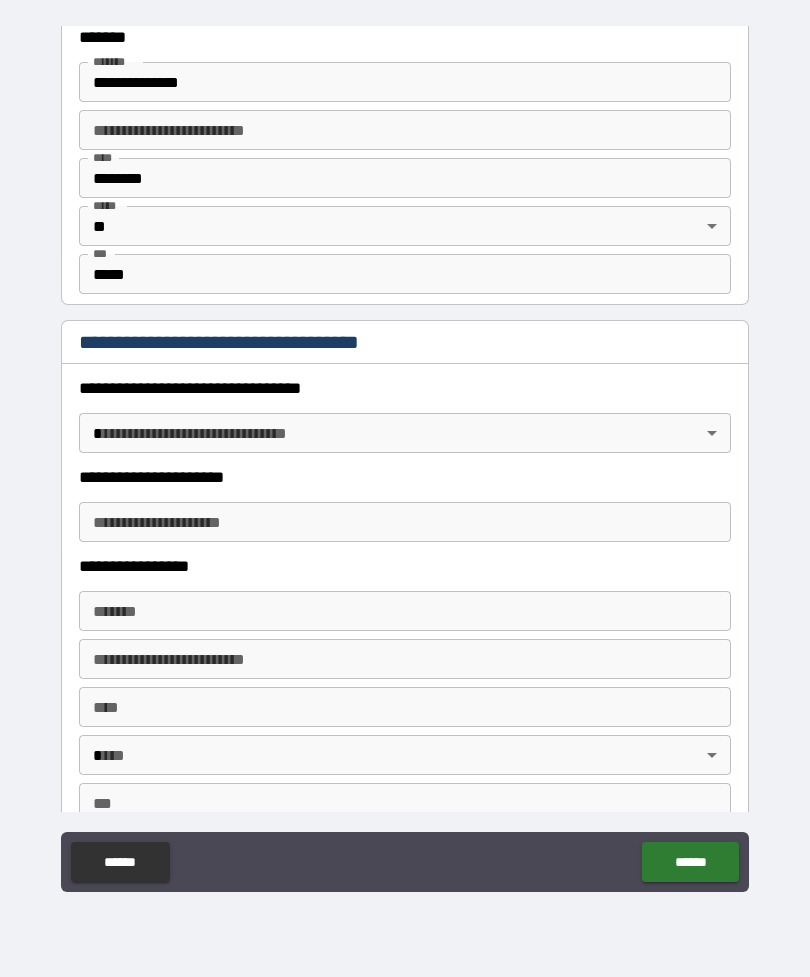click on "**********" at bounding box center (405, 522) 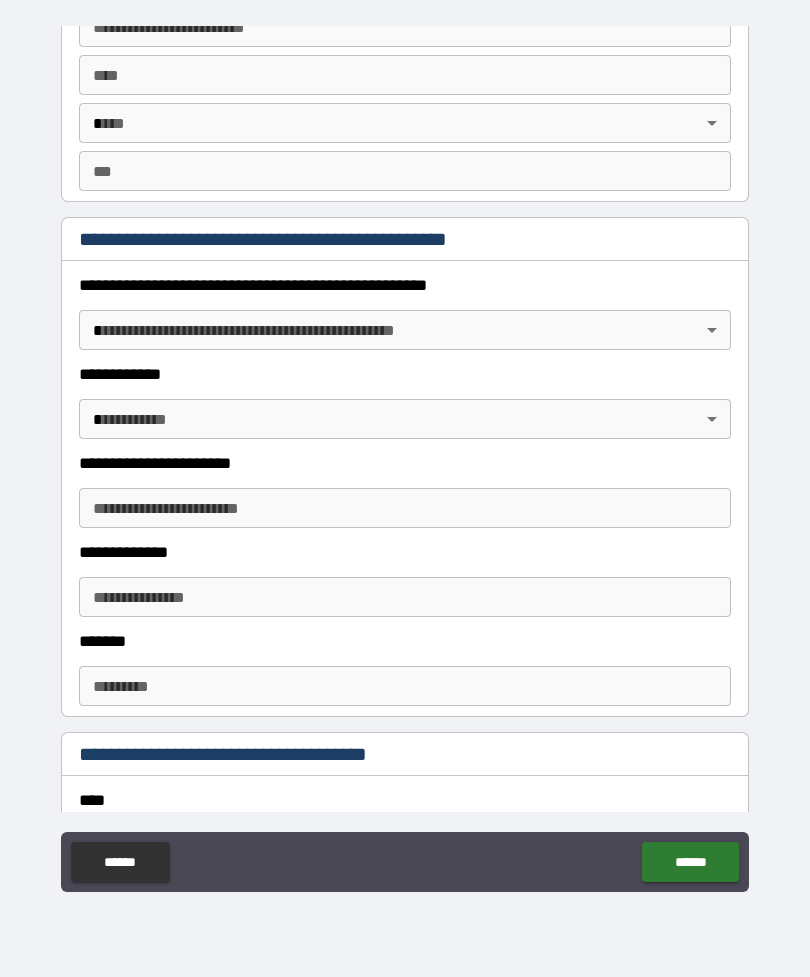 scroll, scrollTop: 2034, scrollLeft: 0, axis: vertical 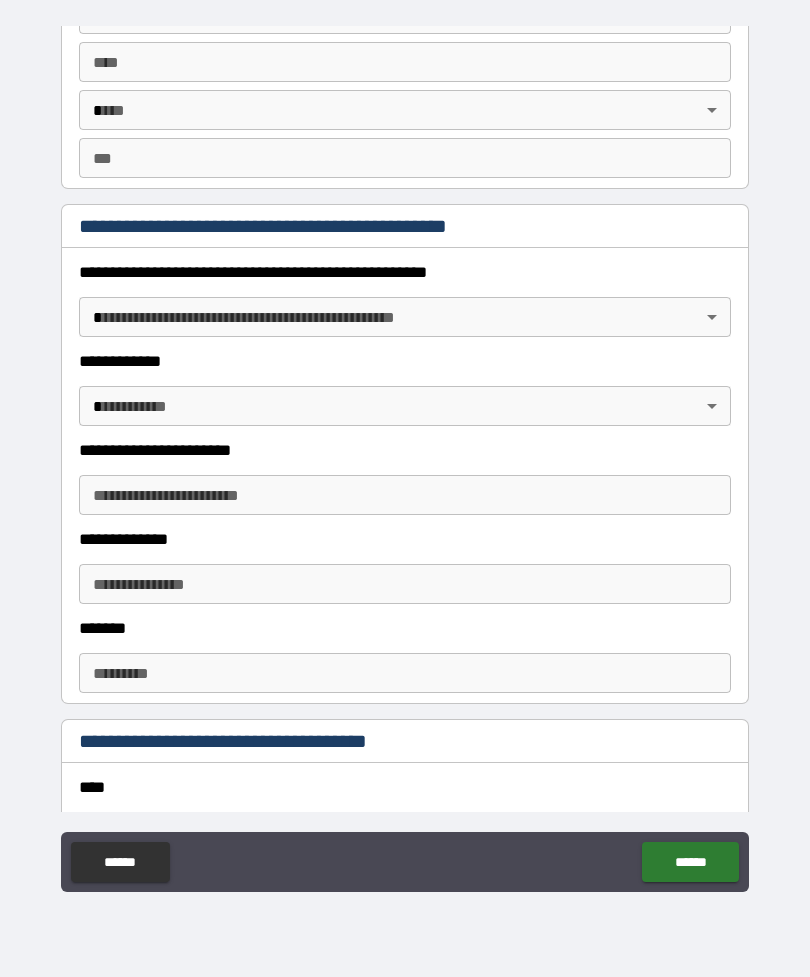 type on "**********" 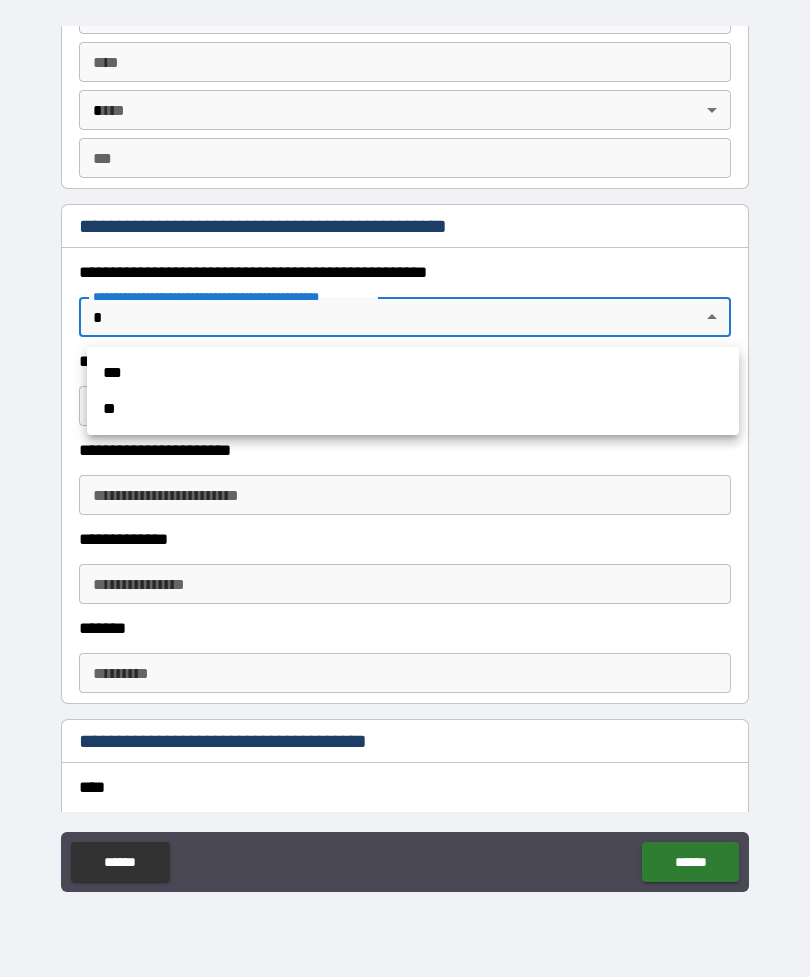click on "**" at bounding box center (413, 409) 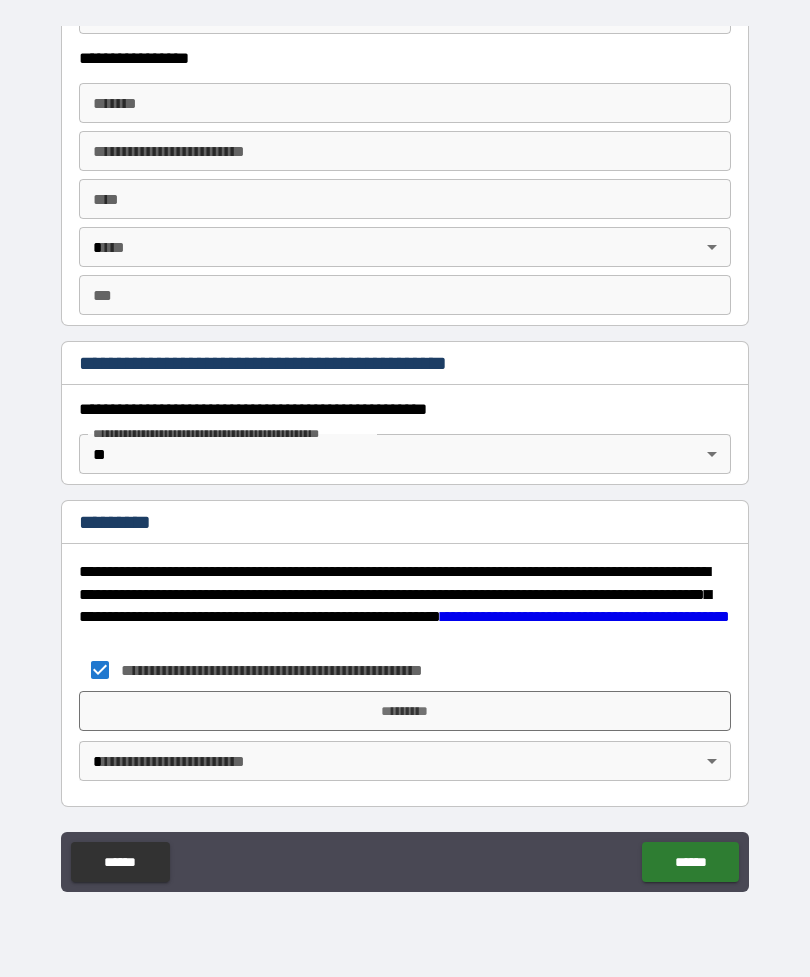 click on "*********" at bounding box center (405, 711) 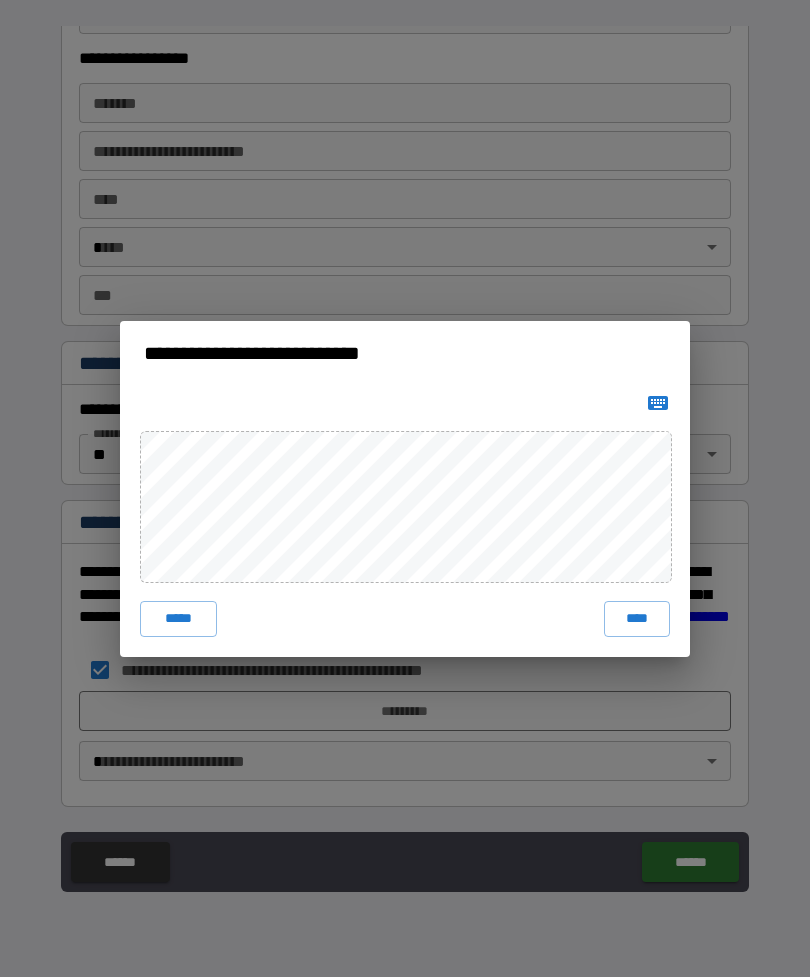 click on "****" at bounding box center (637, 619) 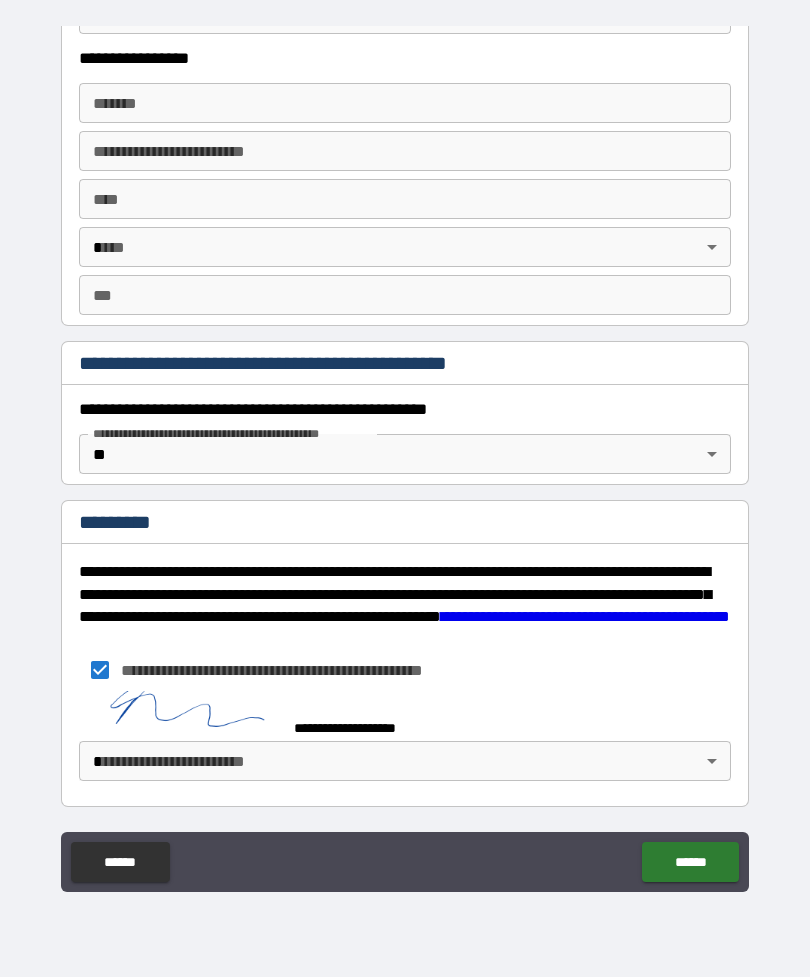scroll, scrollTop: 1887, scrollLeft: 0, axis: vertical 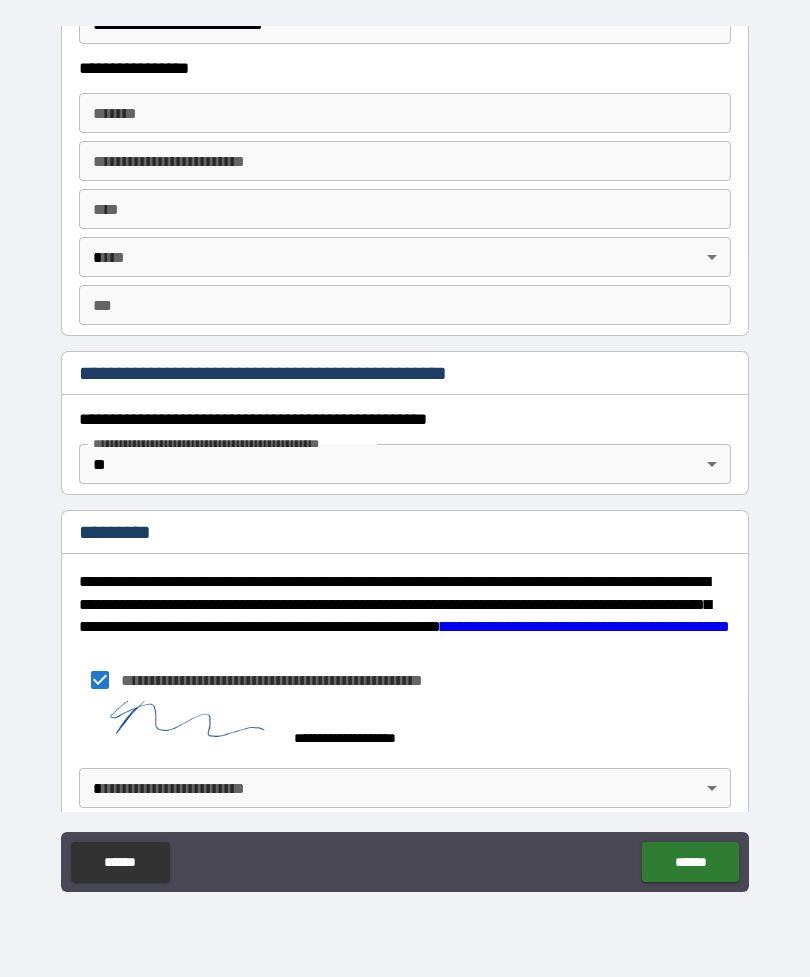 click on "******" at bounding box center [690, 862] 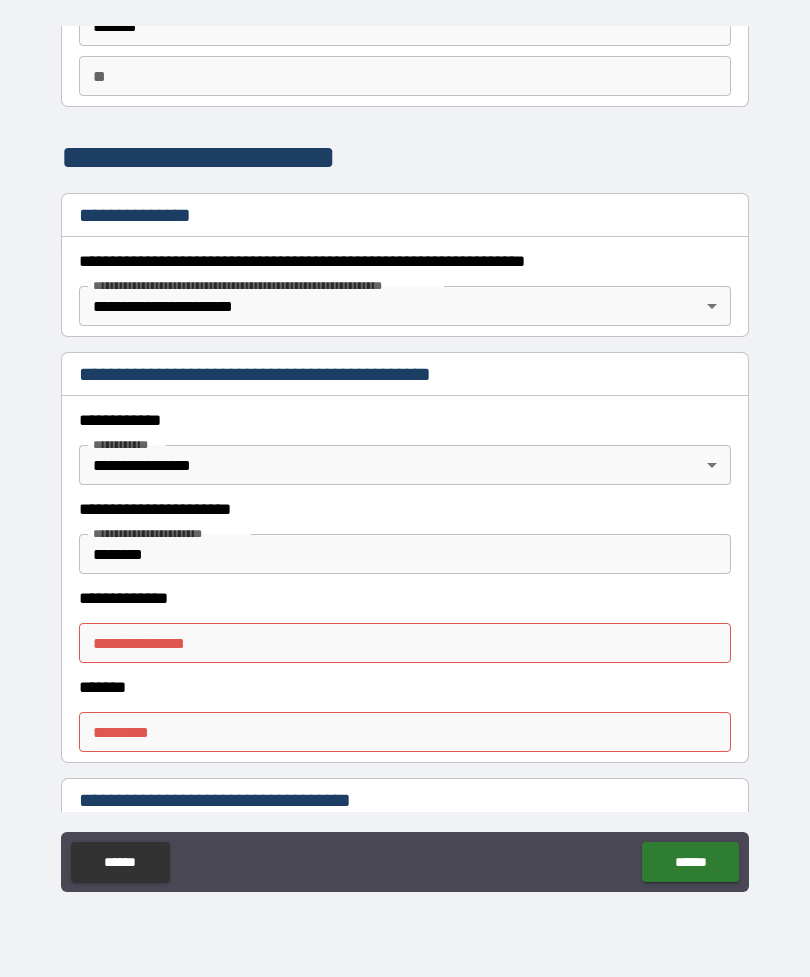 scroll, scrollTop: 161, scrollLeft: 0, axis: vertical 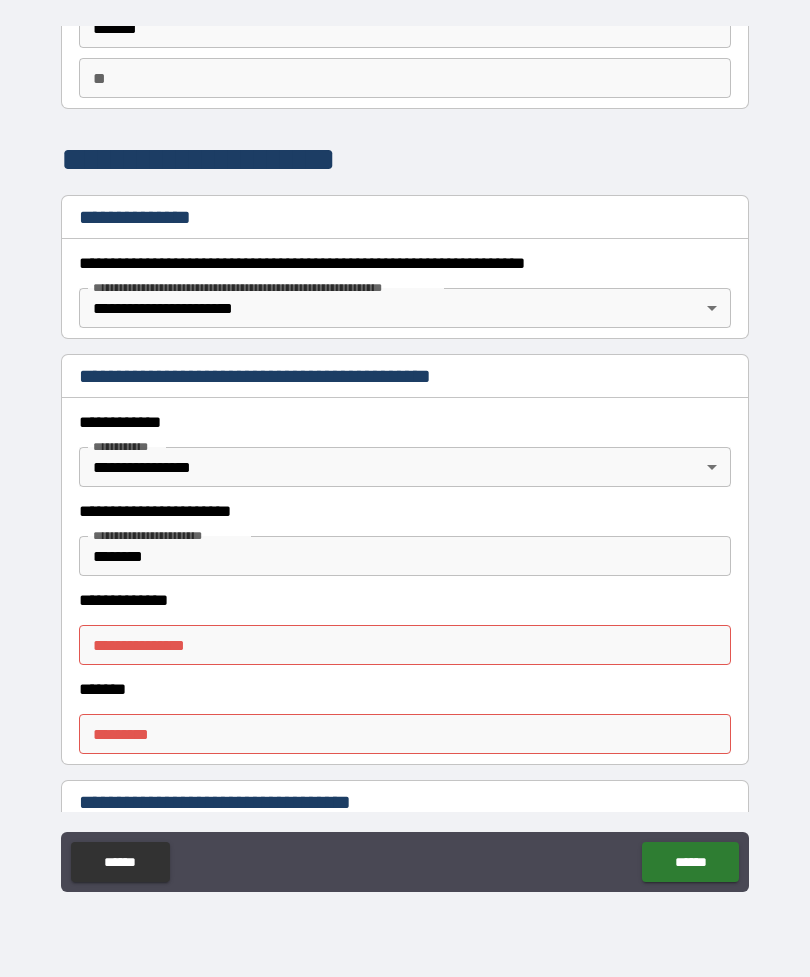 click on "**********" at bounding box center [405, 645] 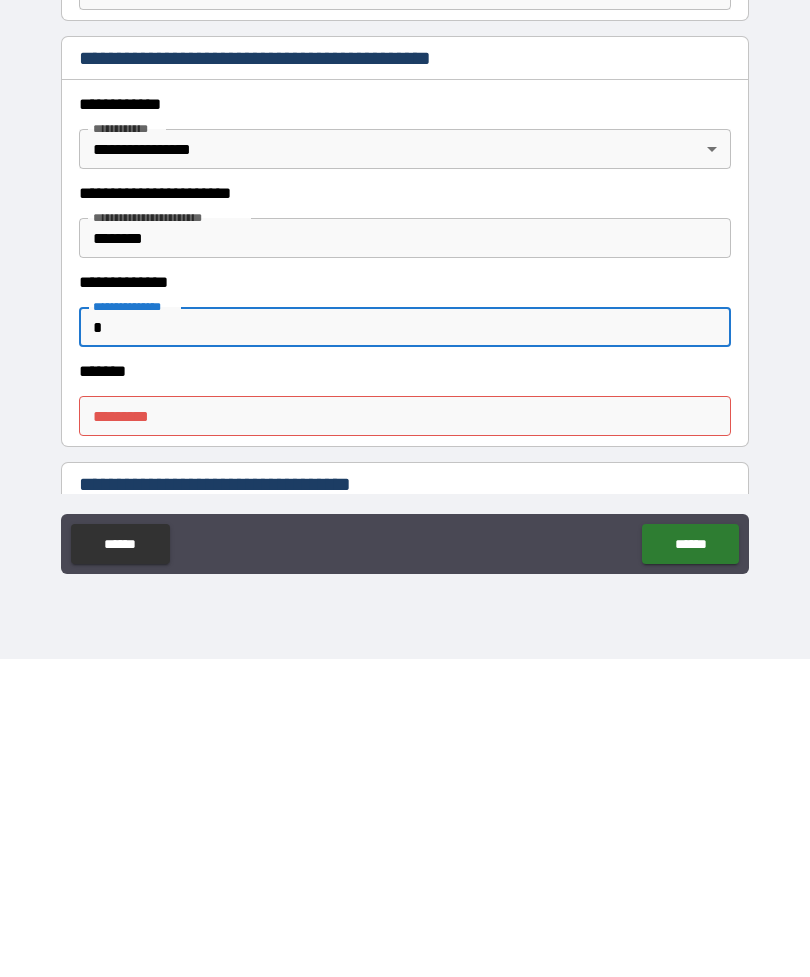 type on "*" 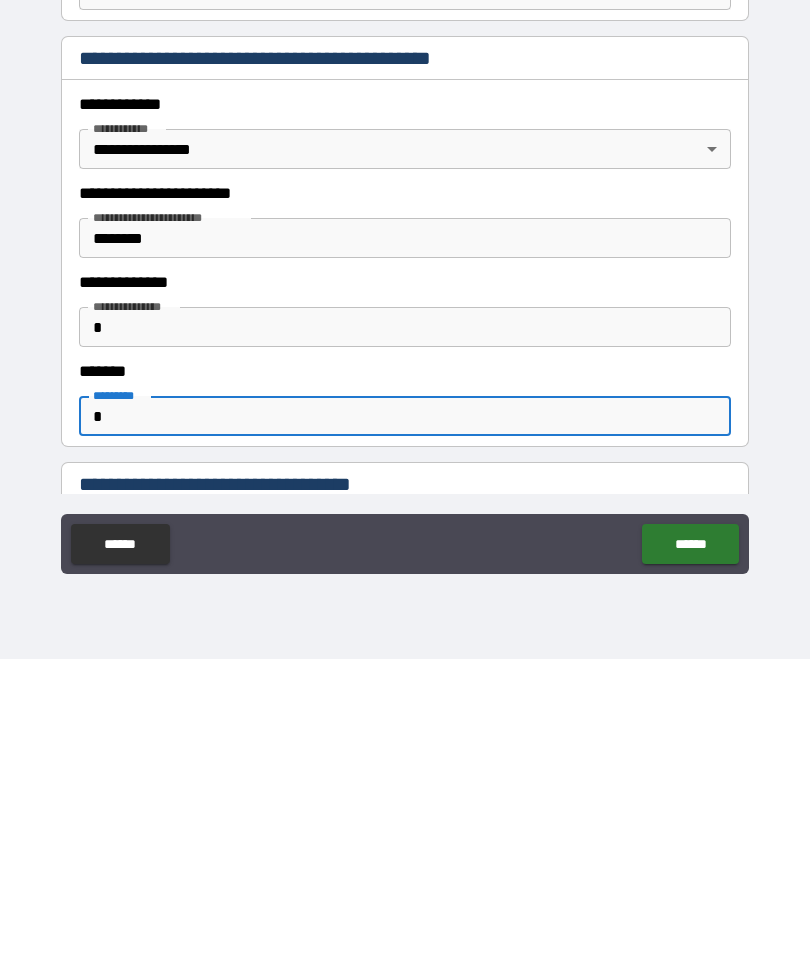 type on "*" 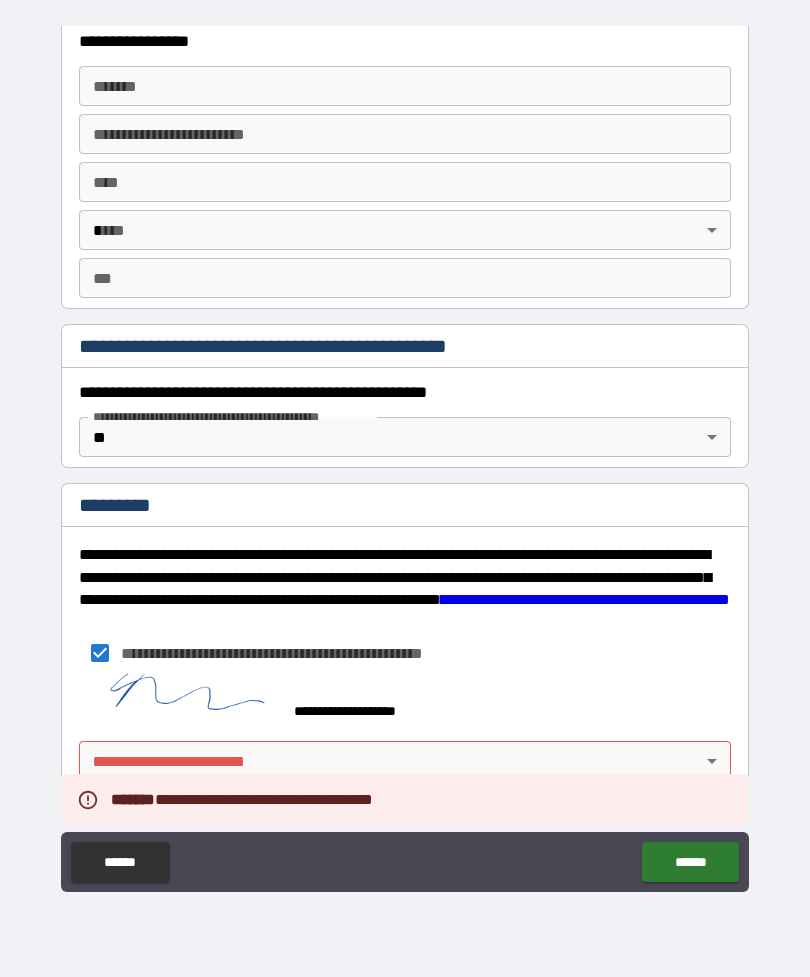 scroll, scrollTop: 1914, scrollLeft: 0, axis: vertical 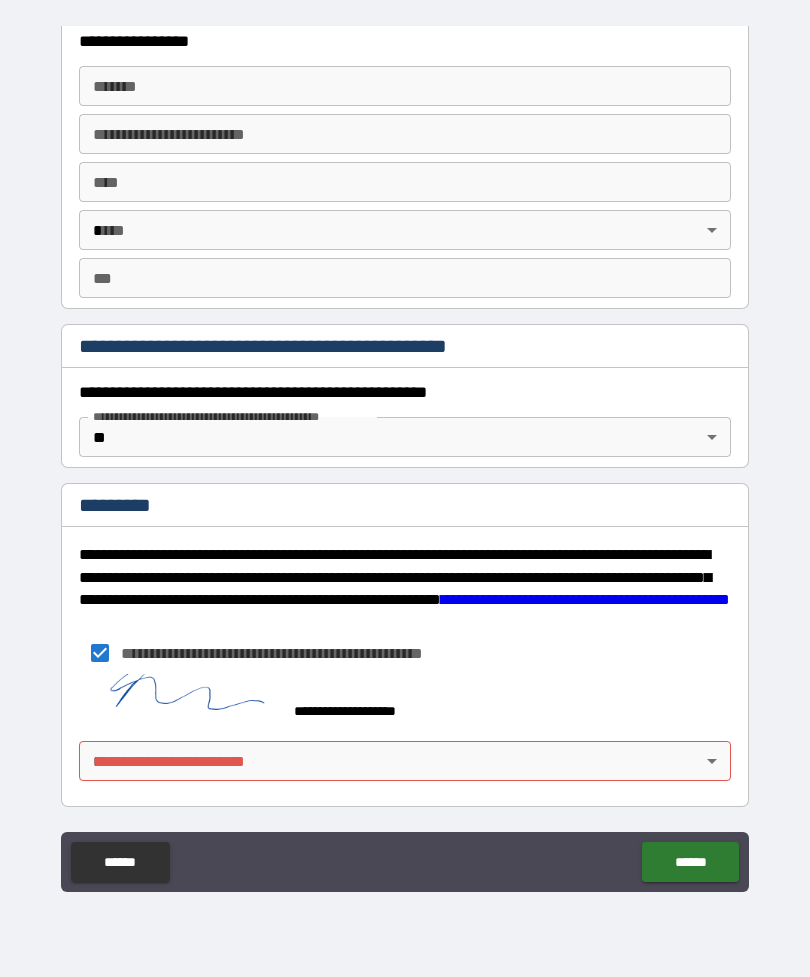 click on "**********" at bounding box center [405, 456] 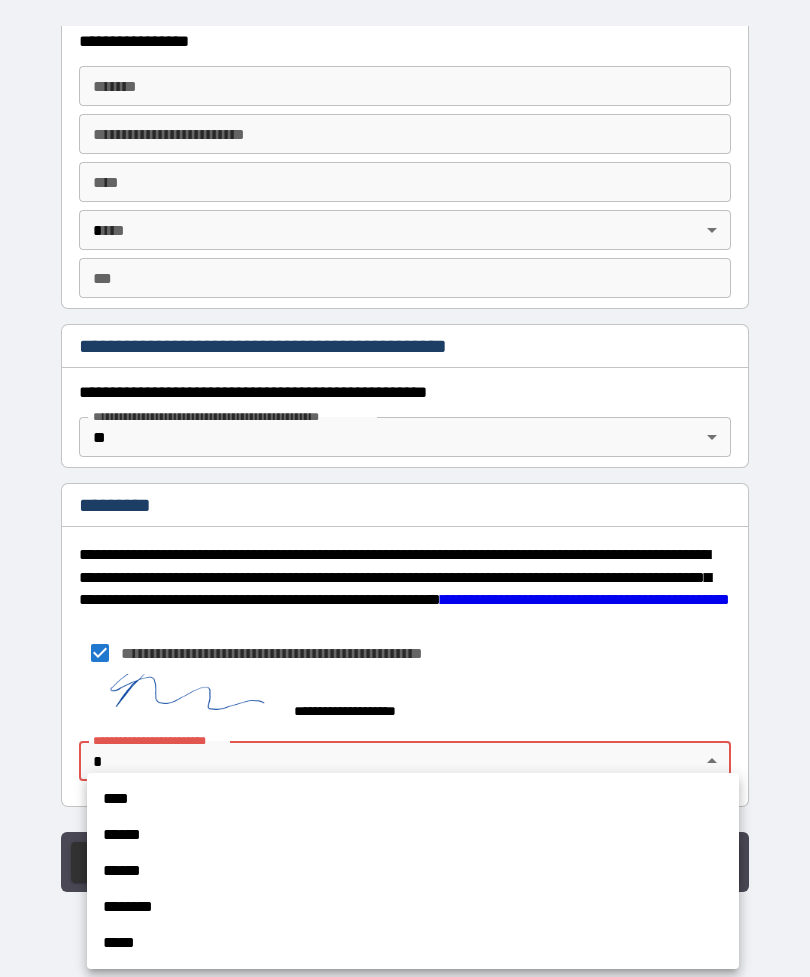 click on "****" at bounding box center (413, 799) 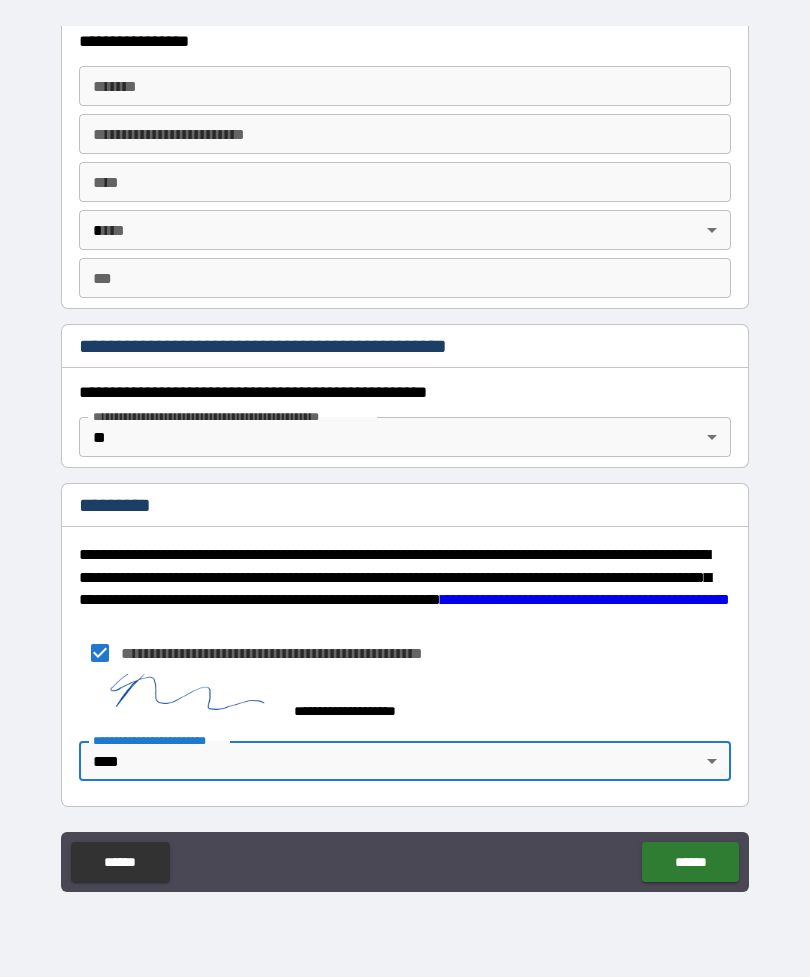 click on "******" at bounding box center [690, 862] 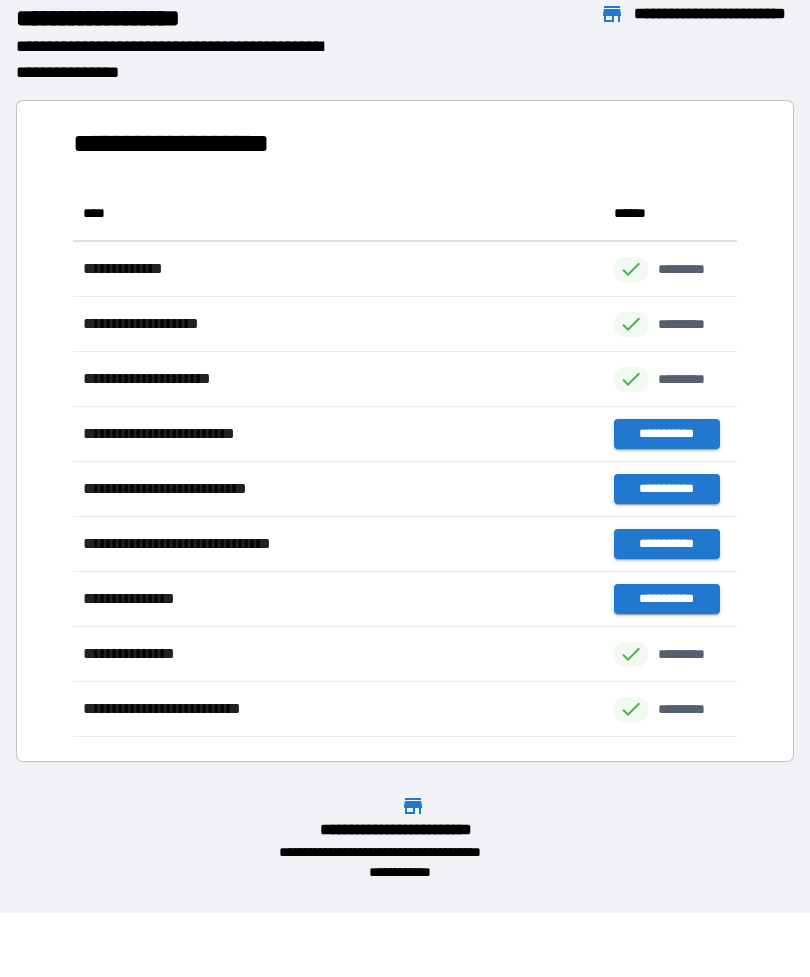 scroll, scrollTop: 1, scrollLeft: 1, axis: both 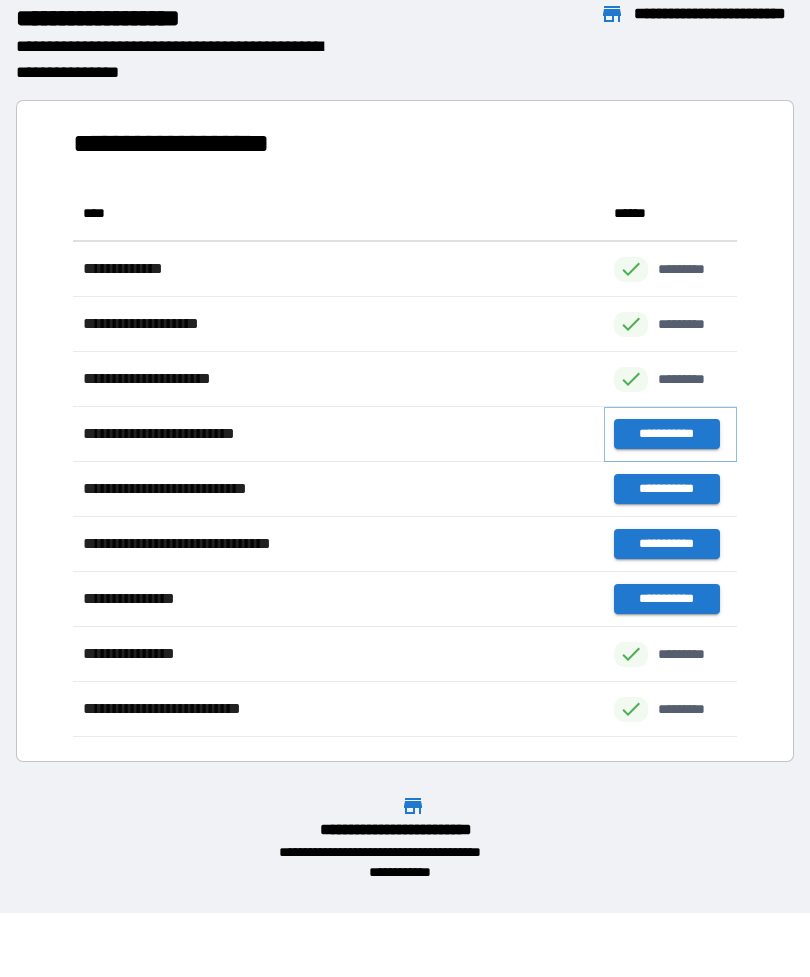 click on "**********" at bounding box center [666, 434] 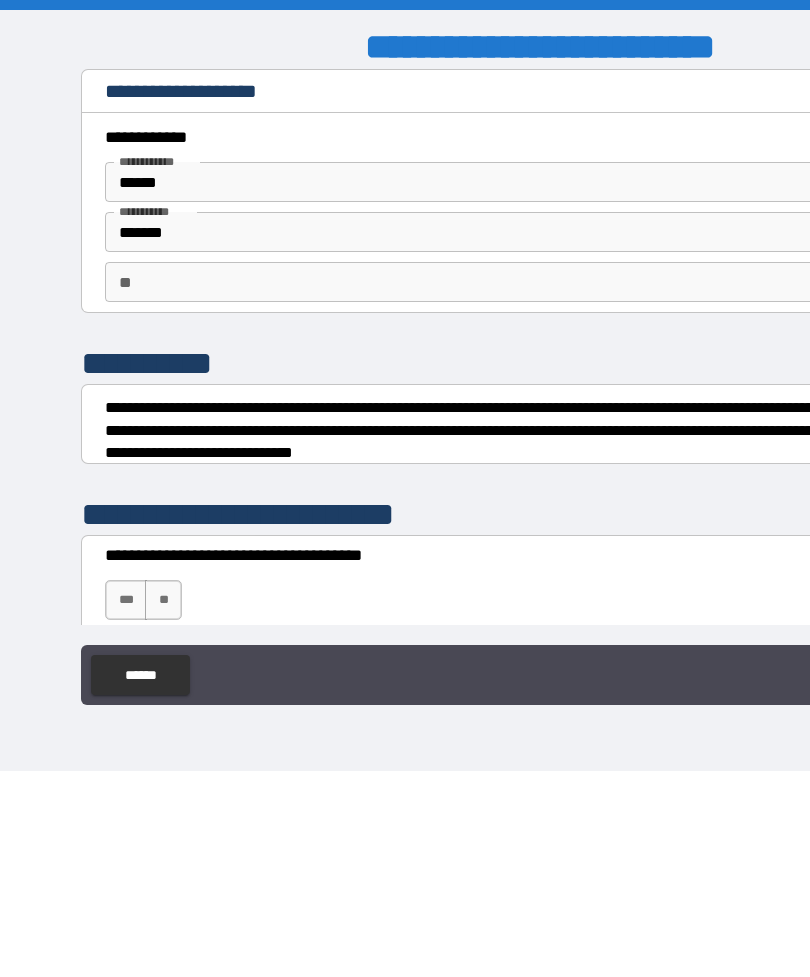 scroll, scrollTop: 0, scrollLeft: 0, axis: both 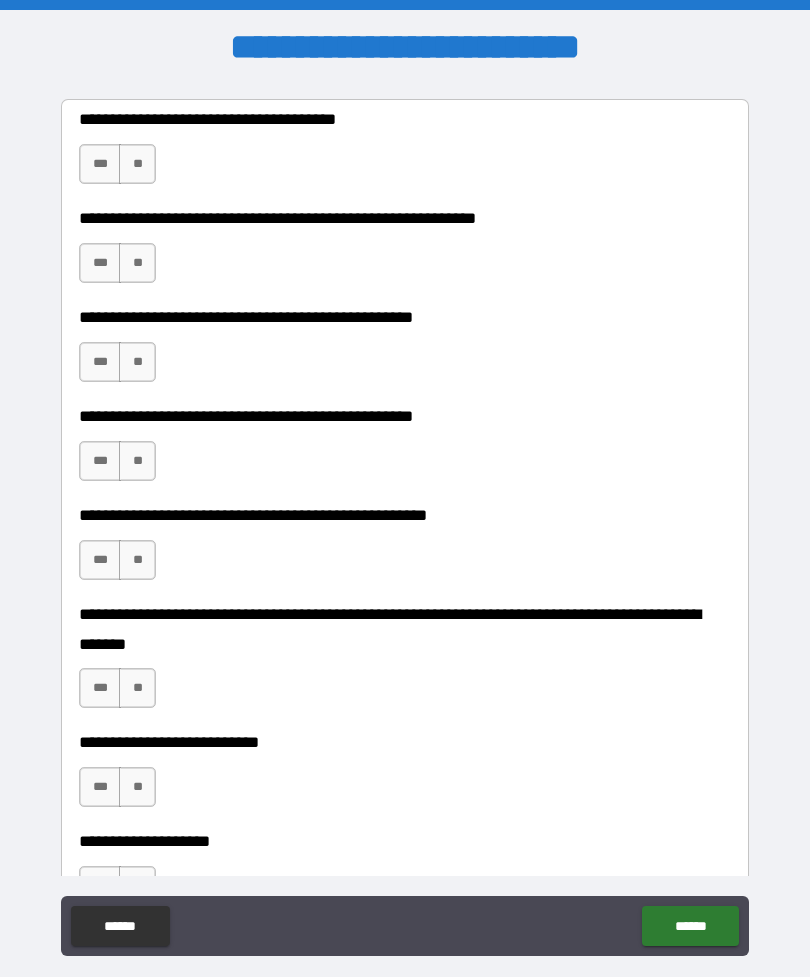 click on "***" at bounding box center (100, 164) 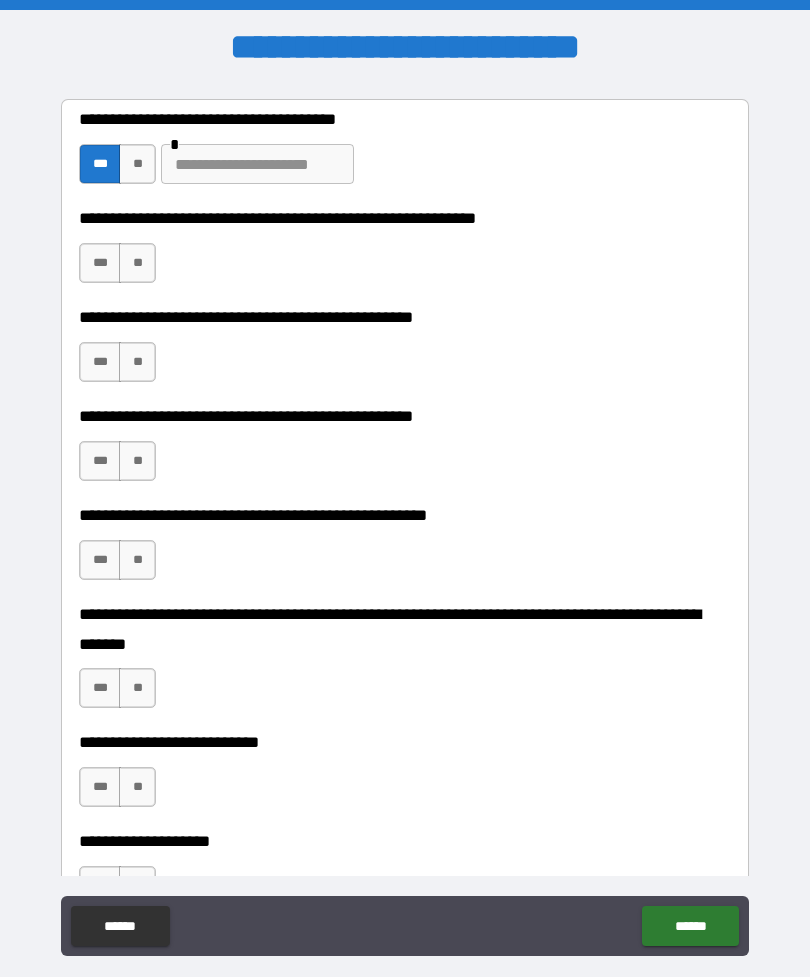 click on "***" at bounding box center (100, 263) 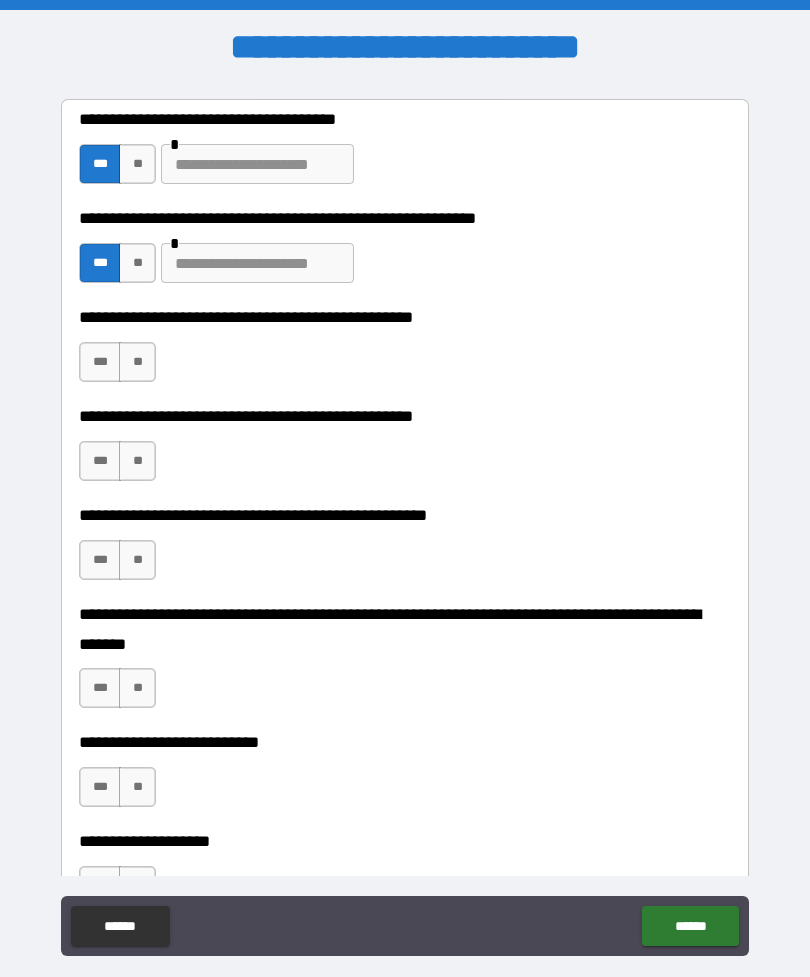 click on "**" at bounding box center [137, 362] 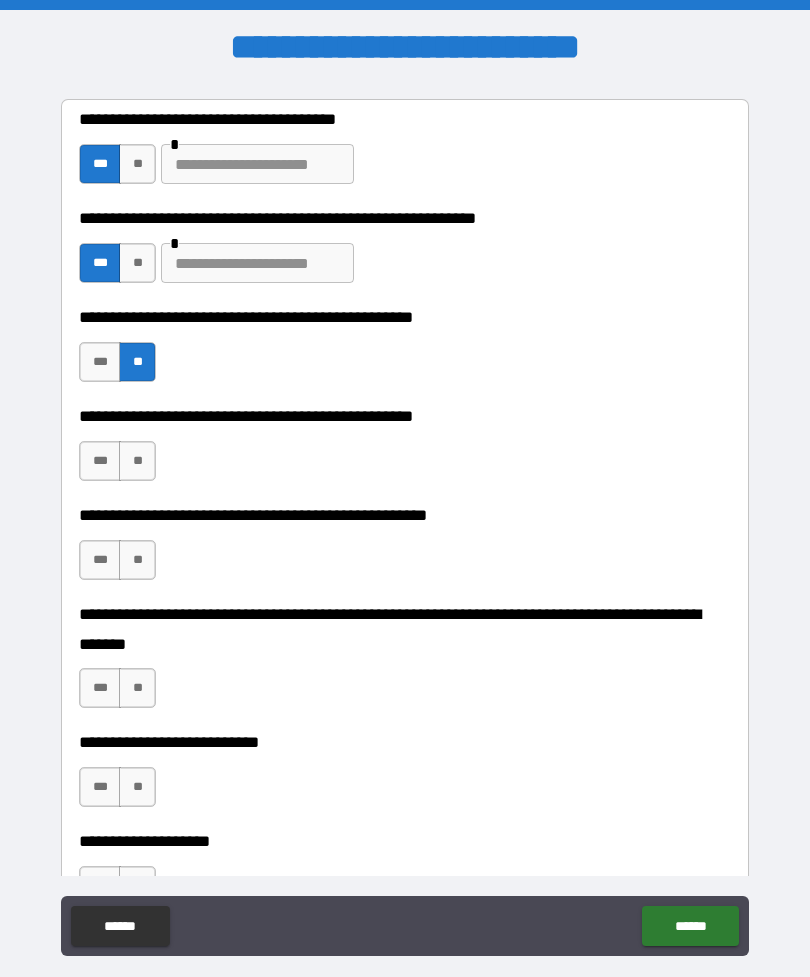 click on "**" at bounding box center [137, 461] 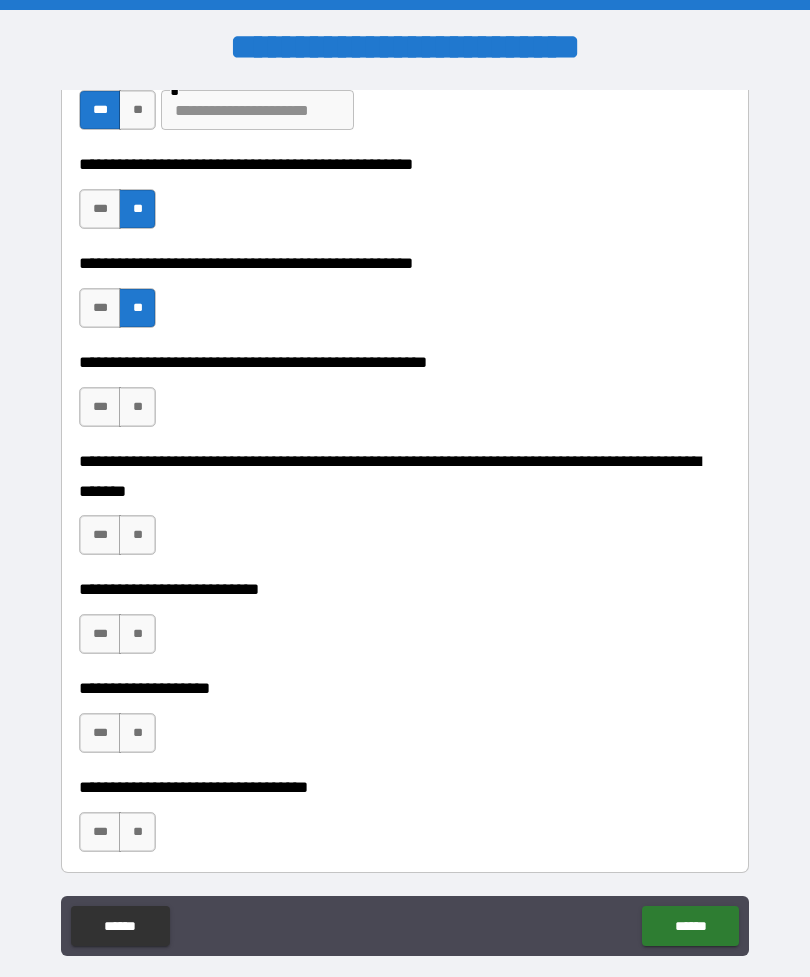 scroll, scrollTop: 633, scrollLeft: 0, axis: vertical 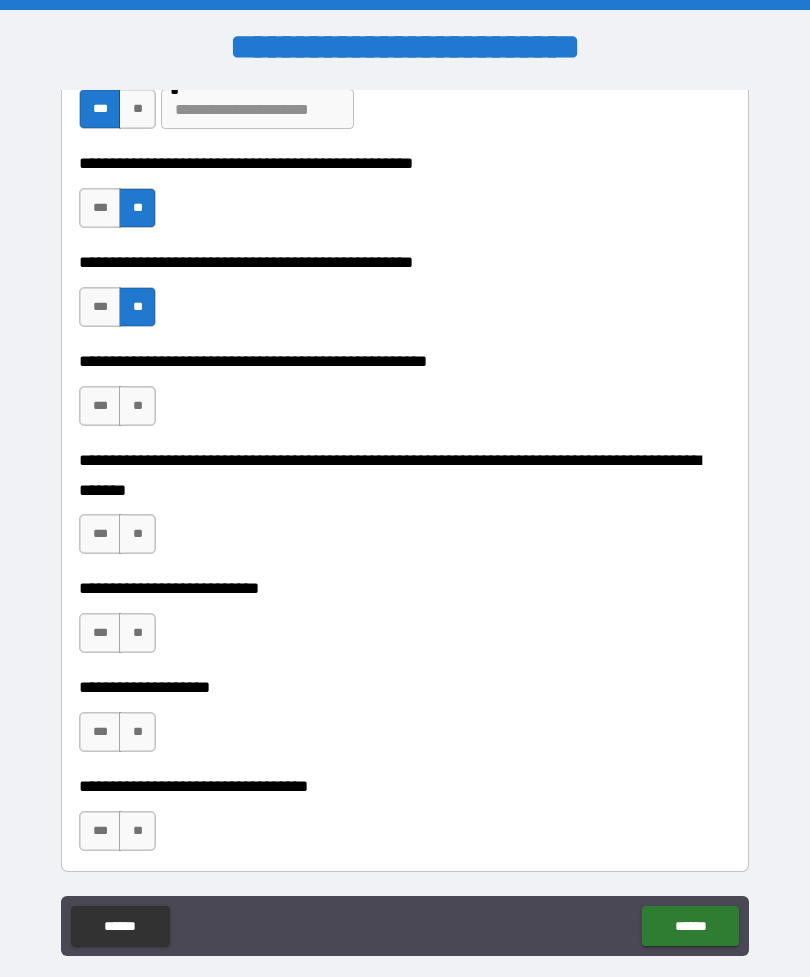 click on "**" at bounding box center [137, 406] 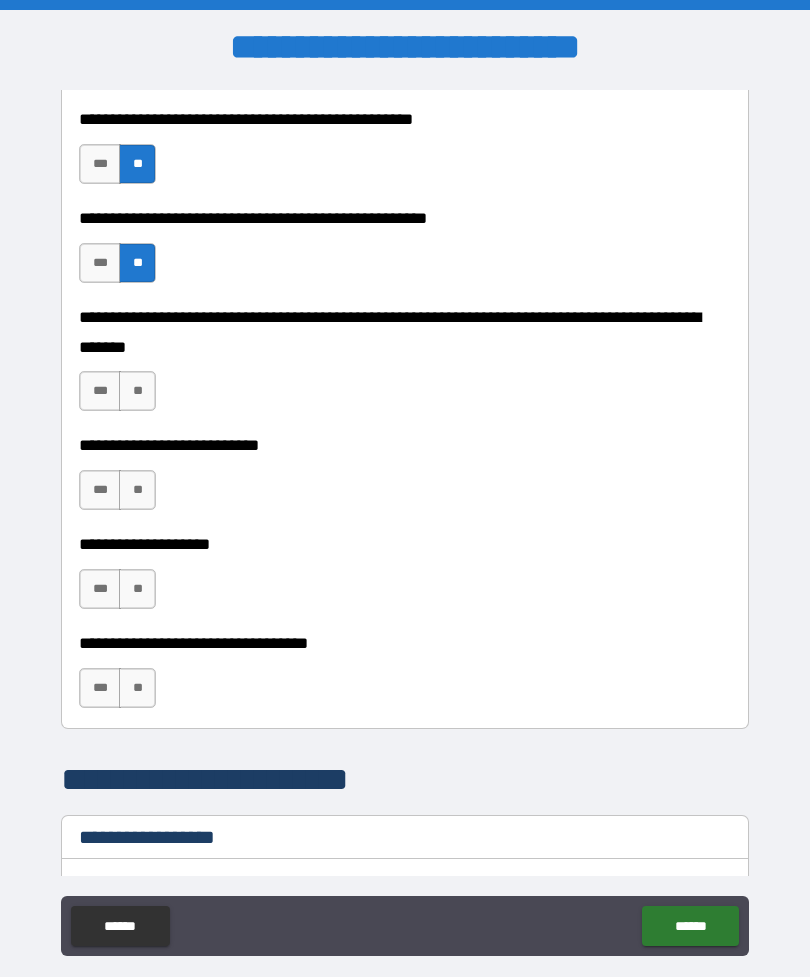 scroll, scrollTop: 796, scrollLeft: 0, axis: vertical 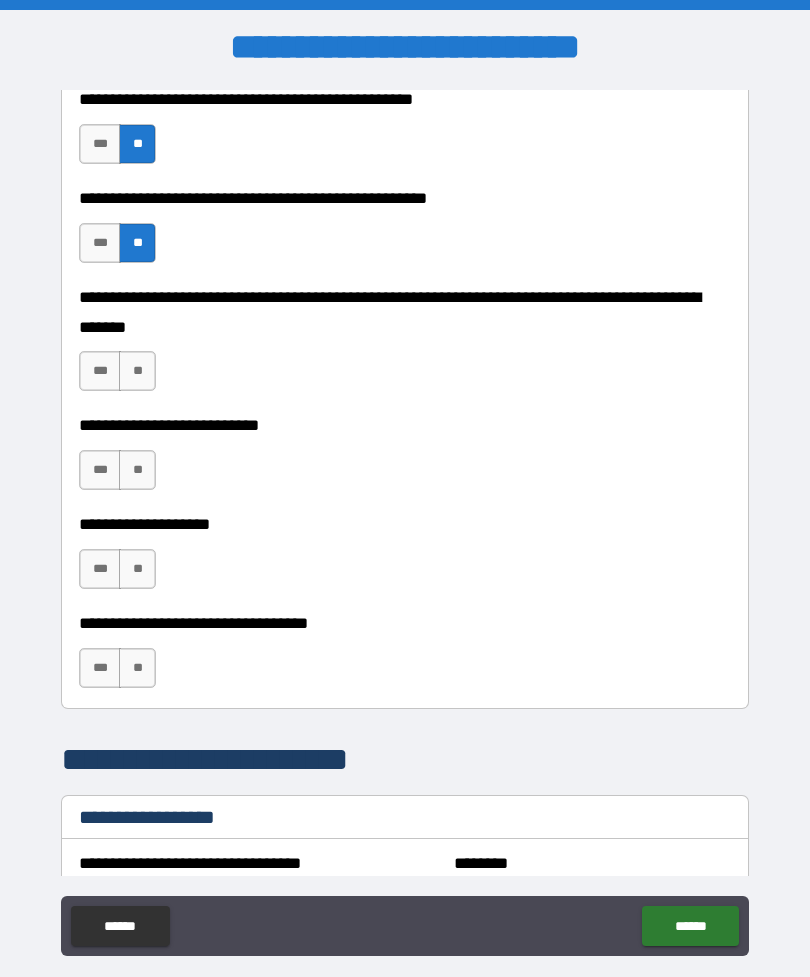 click on "**" at bounding box center [137, 371] 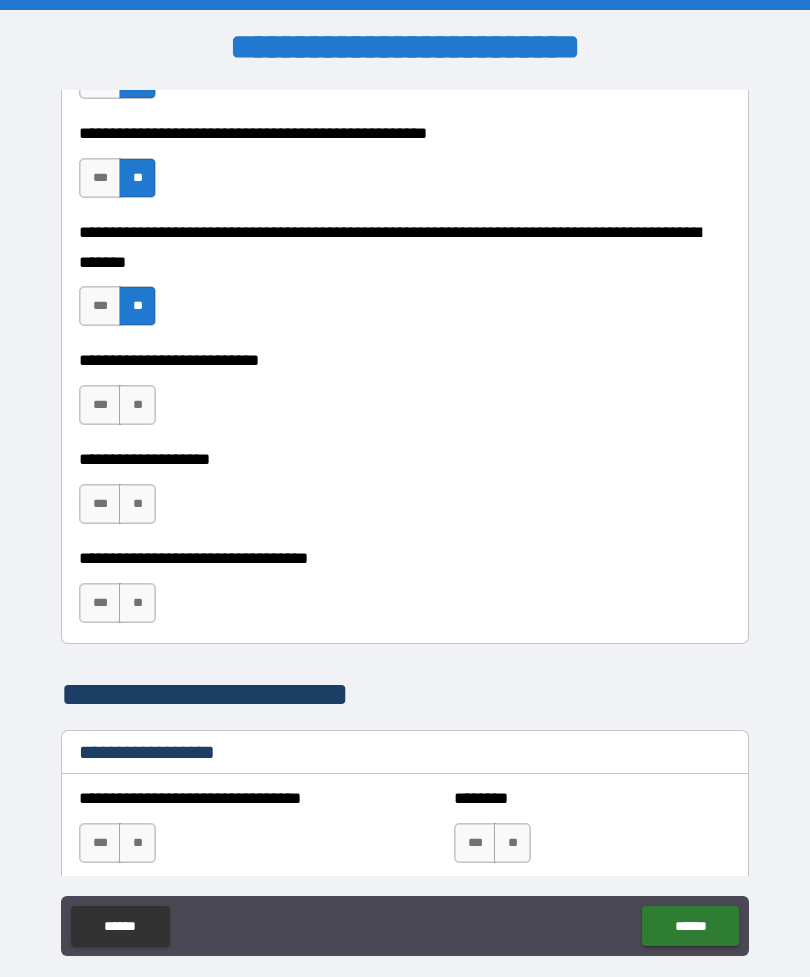 scroll, scrollTop: 878, scrollLeft: 0, axis: vertical 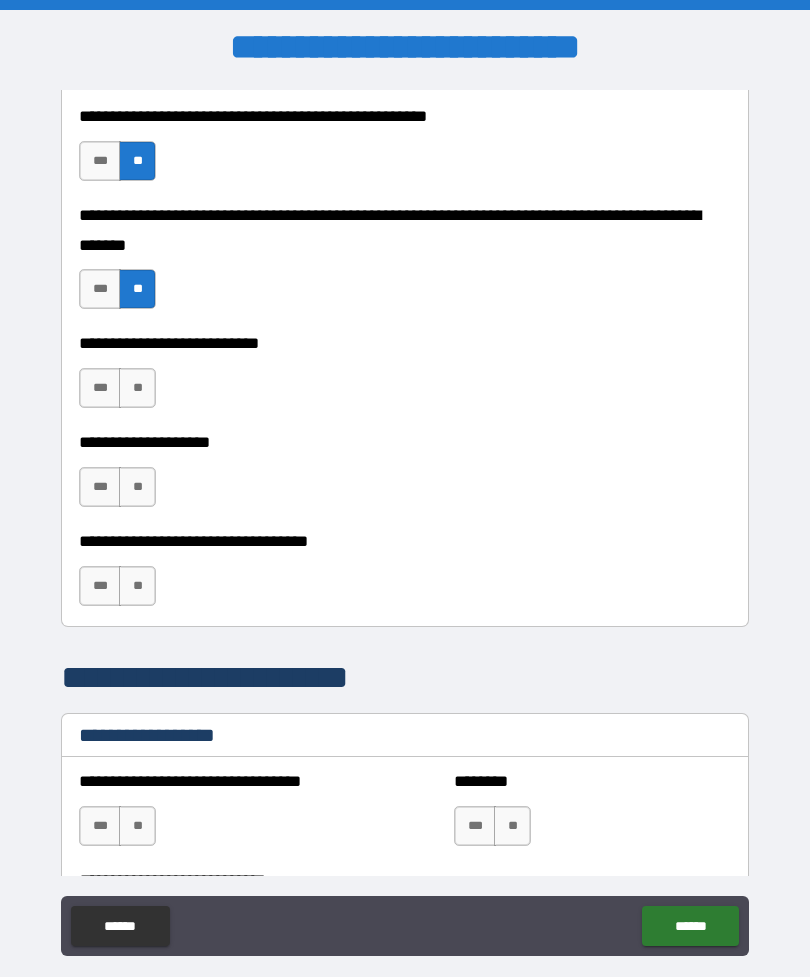 click on "**" at bounding box center (137, 388) 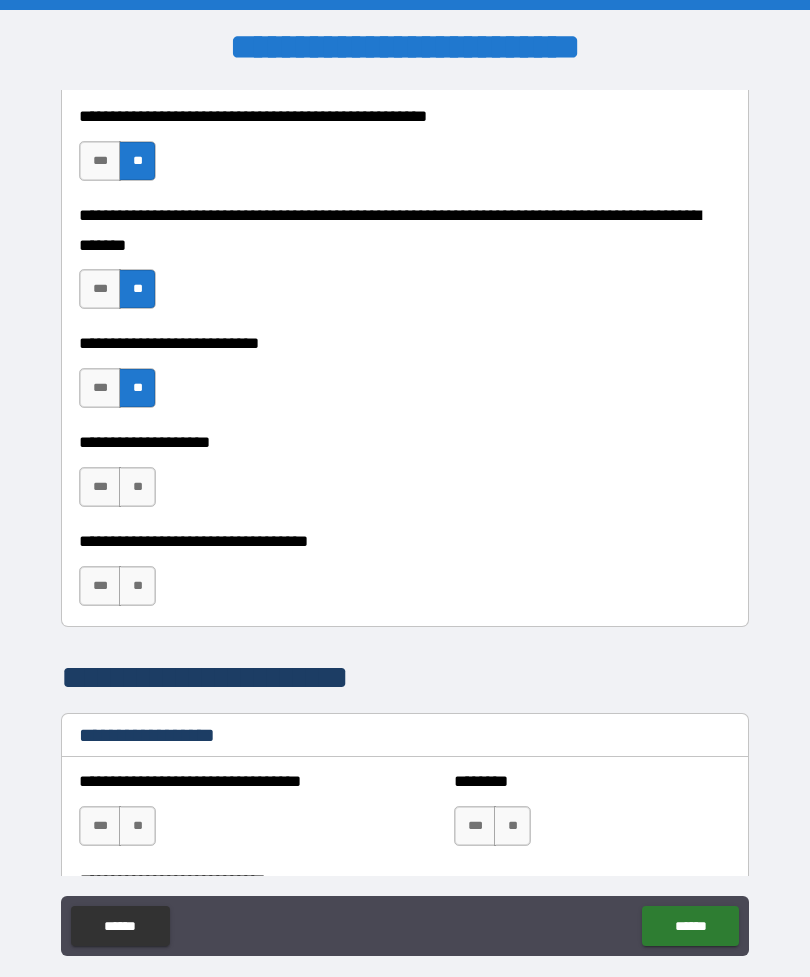 click on "**" at bounding box center (137, 487) 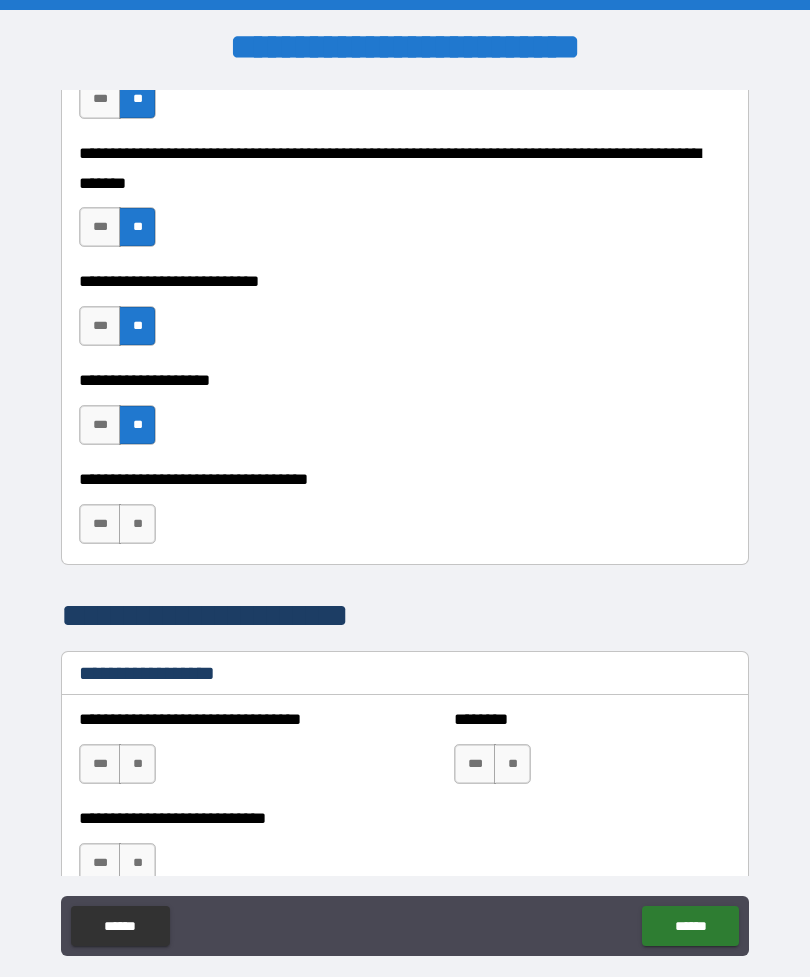 scroll, scrollTop: 976, scrollLeft: 0, axis: vertical 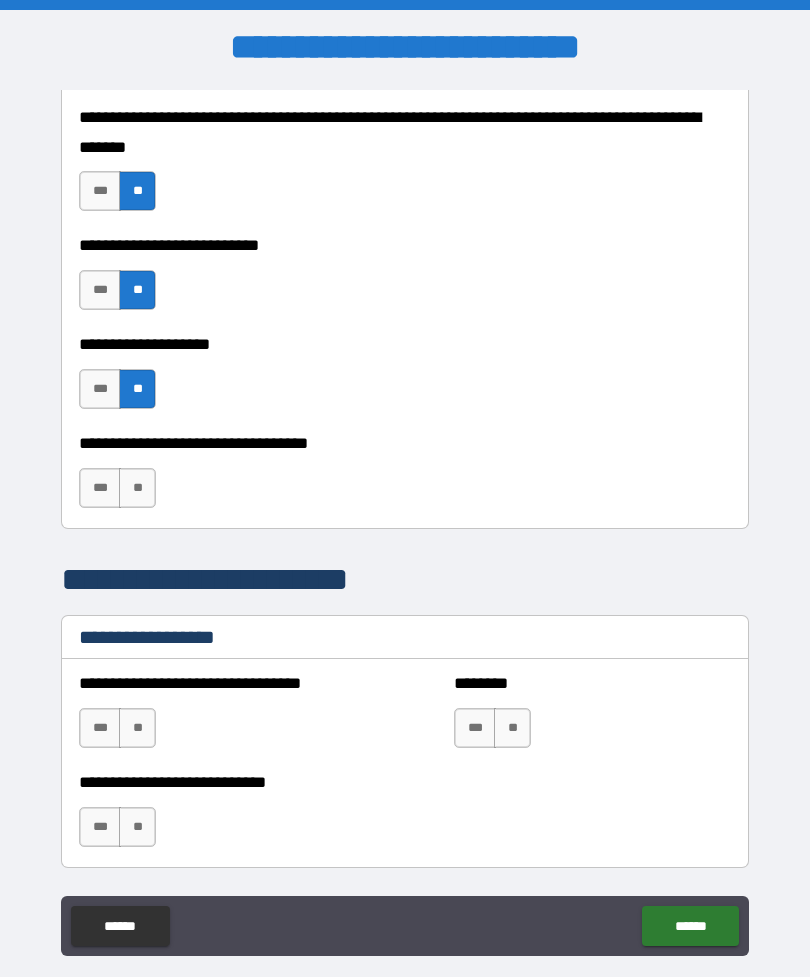 click on "**" at bounding box center (137, 488) 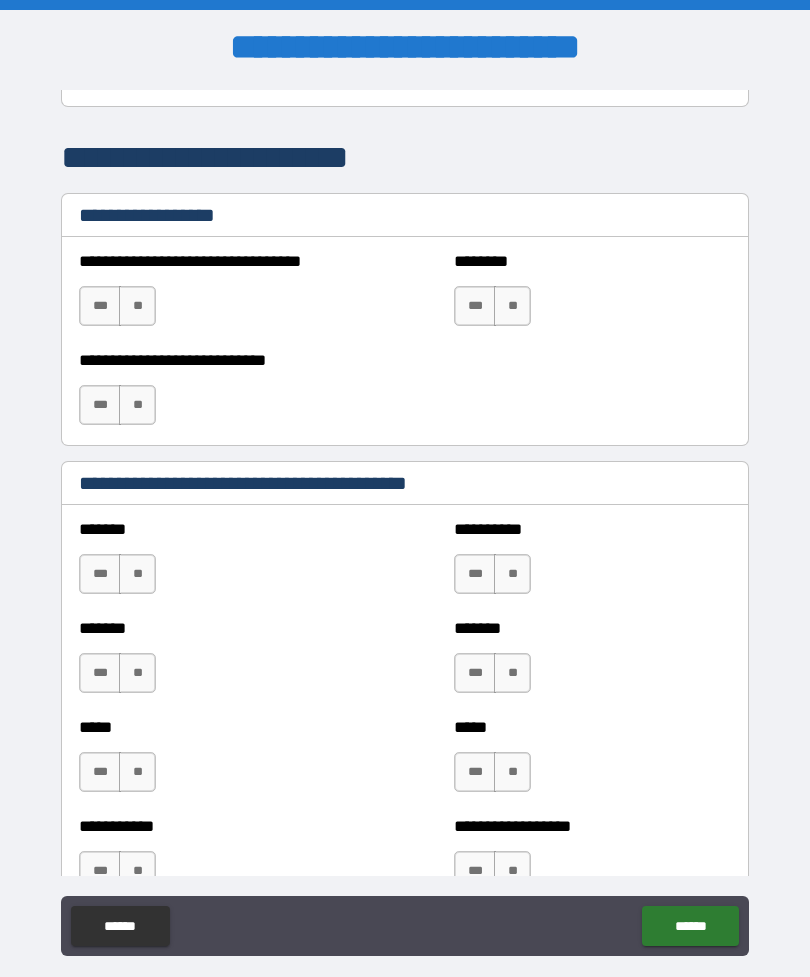 scroll, scrollTop: 1409, scrollLeft: 0, axis: vertical 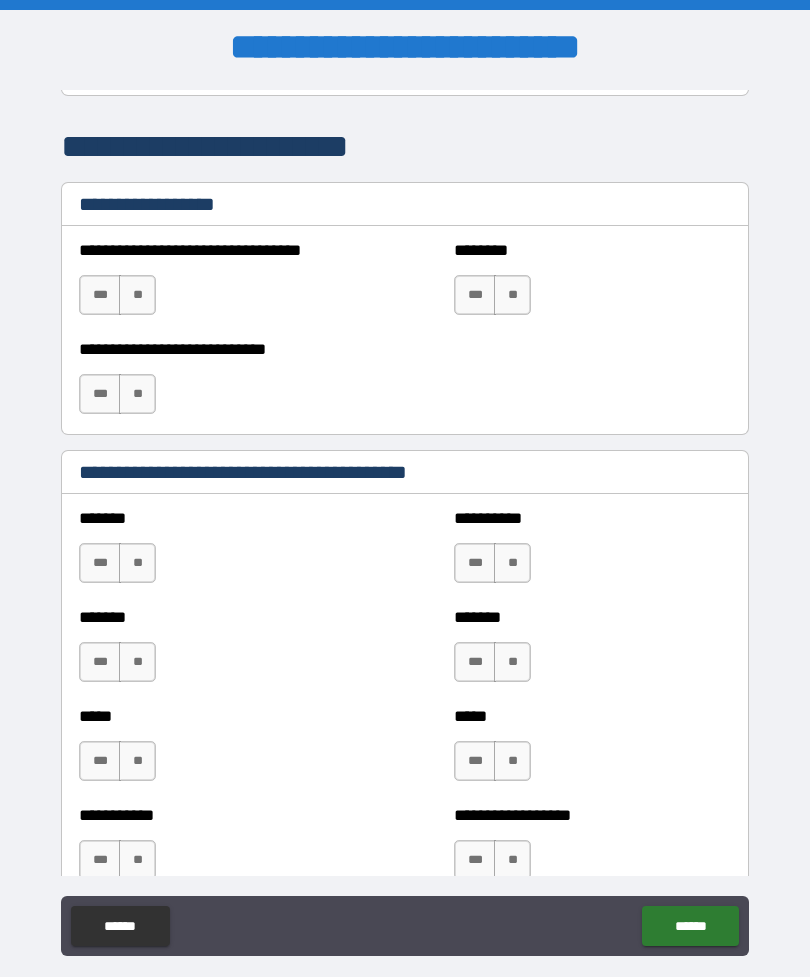 click on "**" at bounding box center (137, 295) 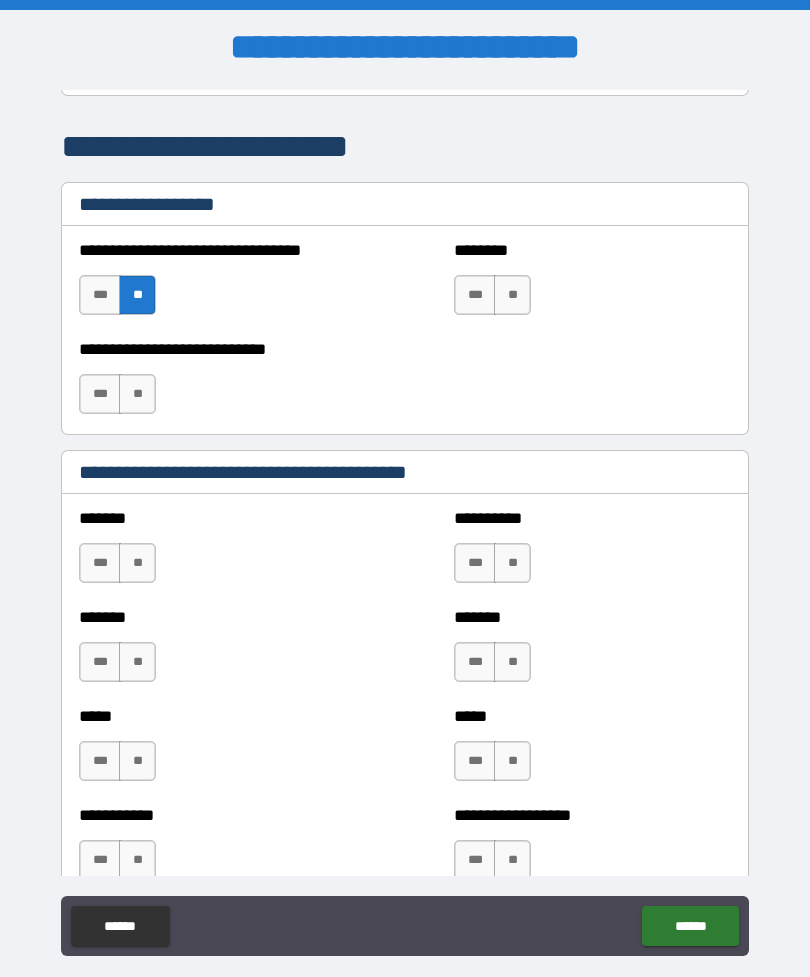 click on "**" at bounding box center [512, 295] 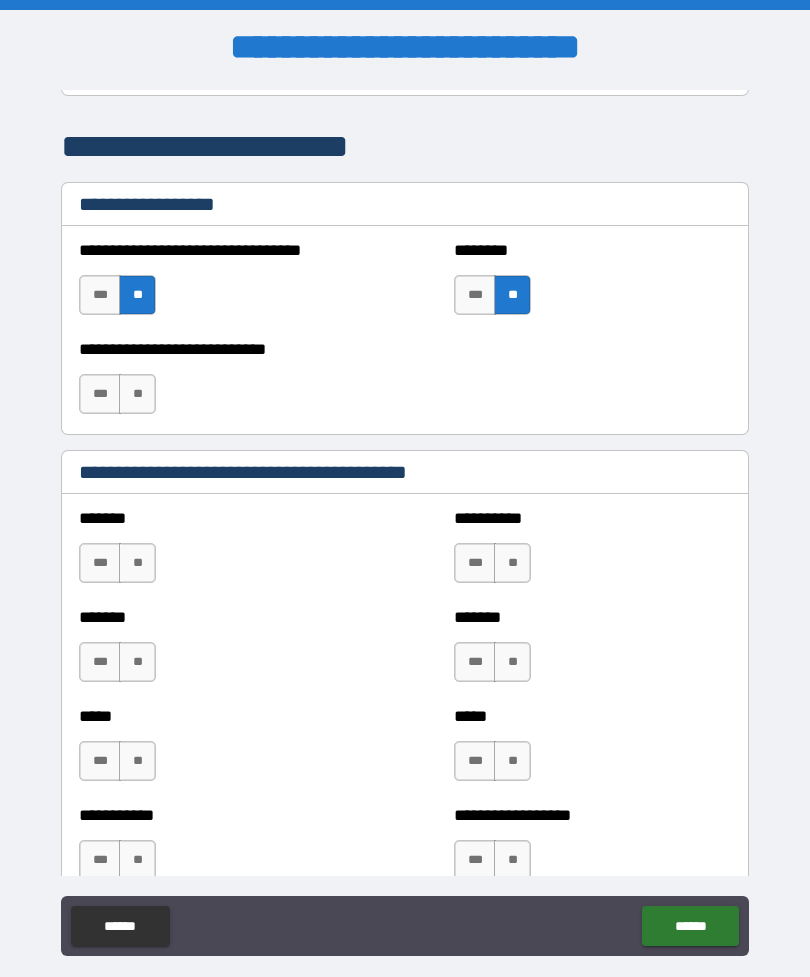 click on "**" at bounding box center [137, 394] 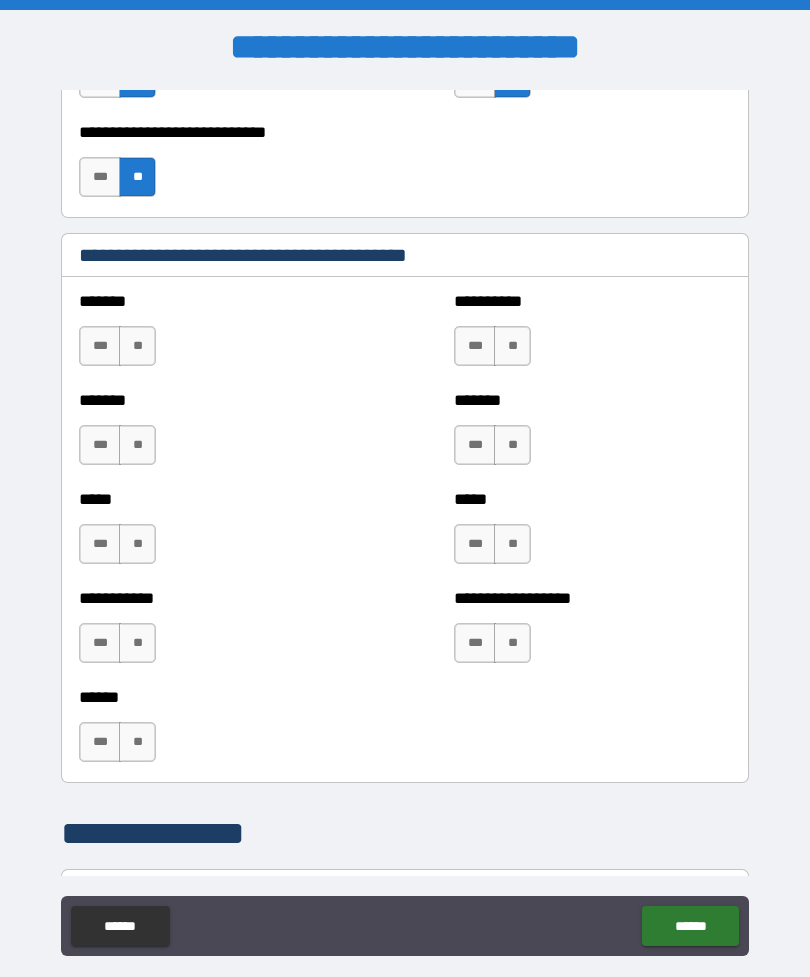 scroll, scrollTop: 1644, scrollLeft: 0, axis: vertical 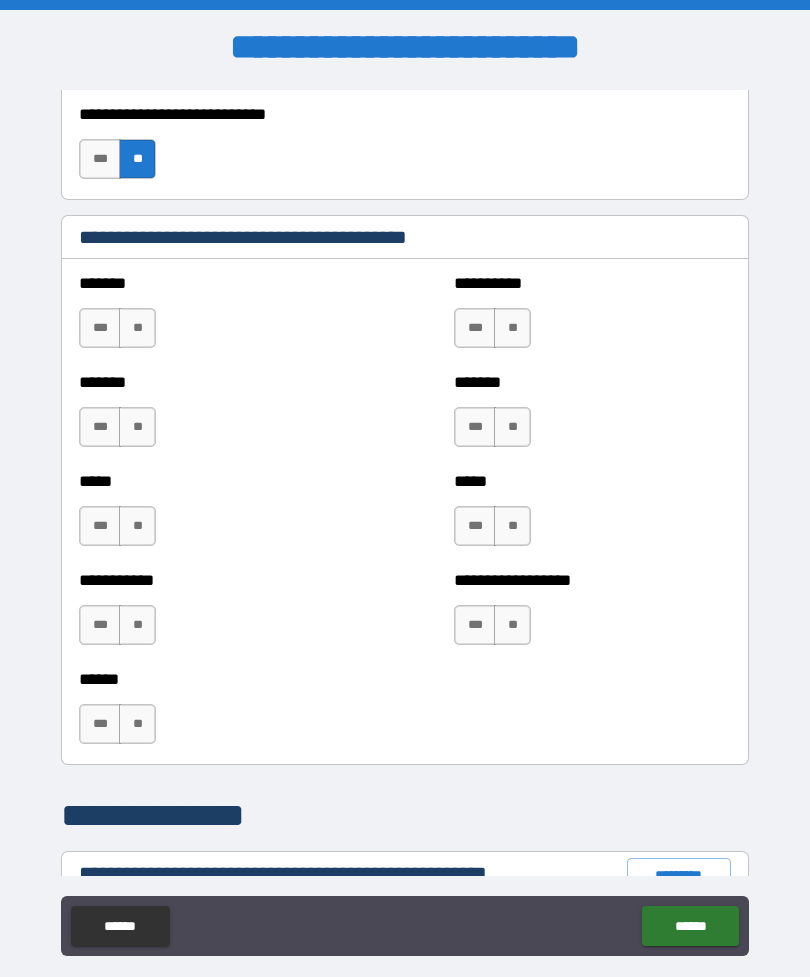 click on "***" at bounding box center (100, 328) 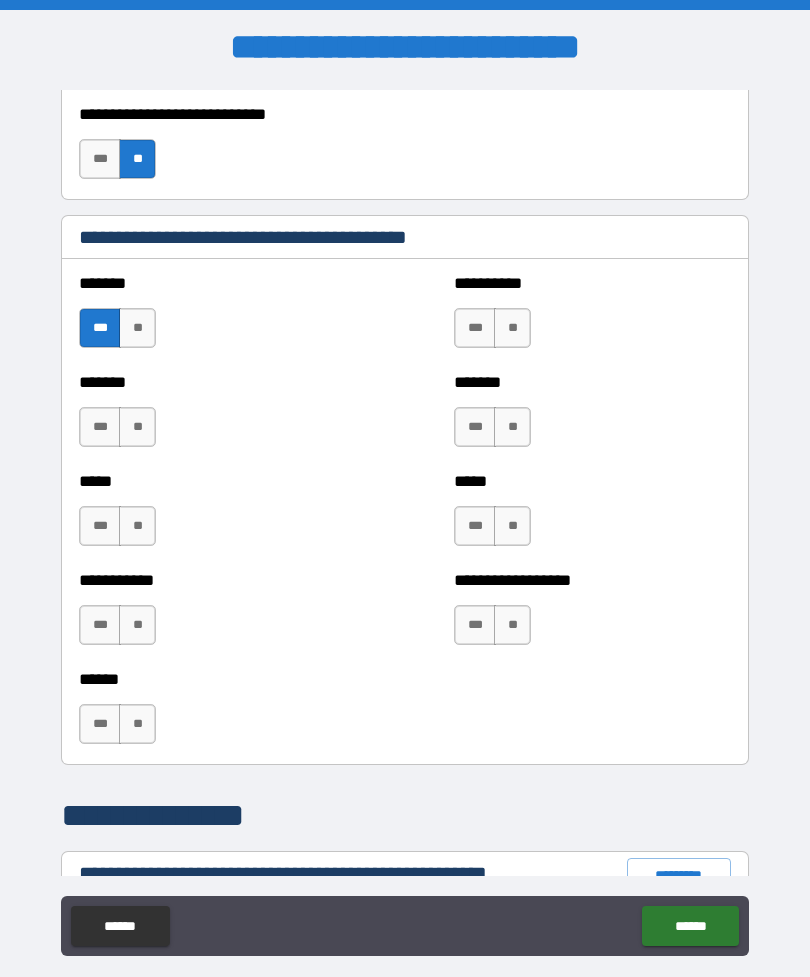 click on "***" at bounding box center [475, 328] 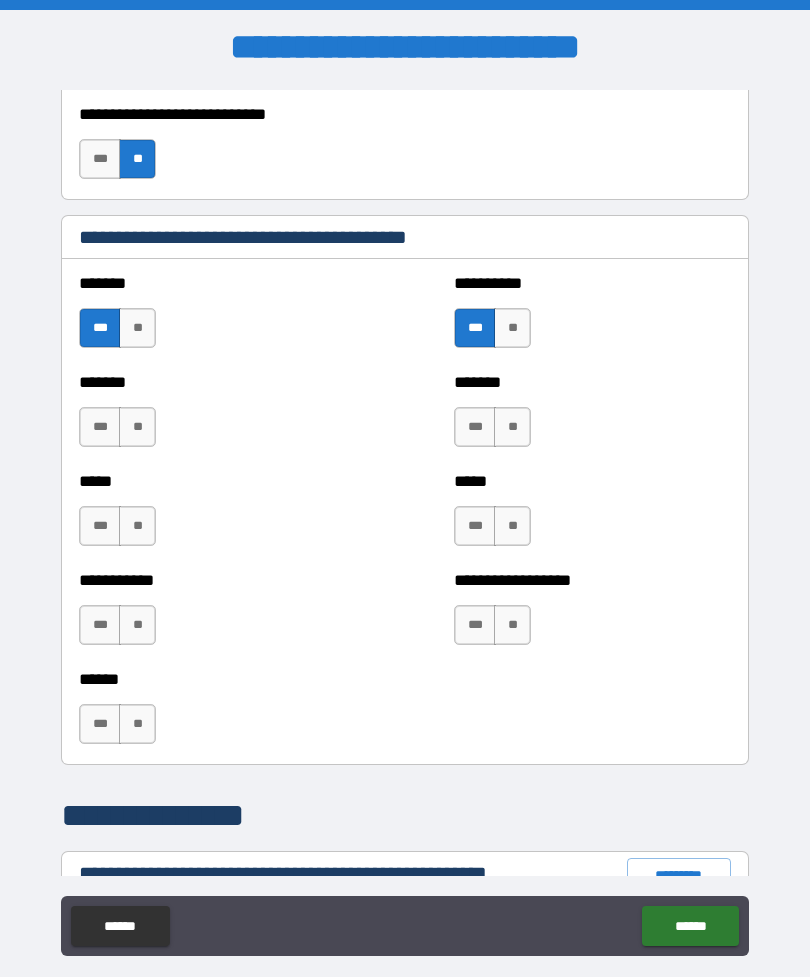 click on "**" at bounding box center [512, 328] 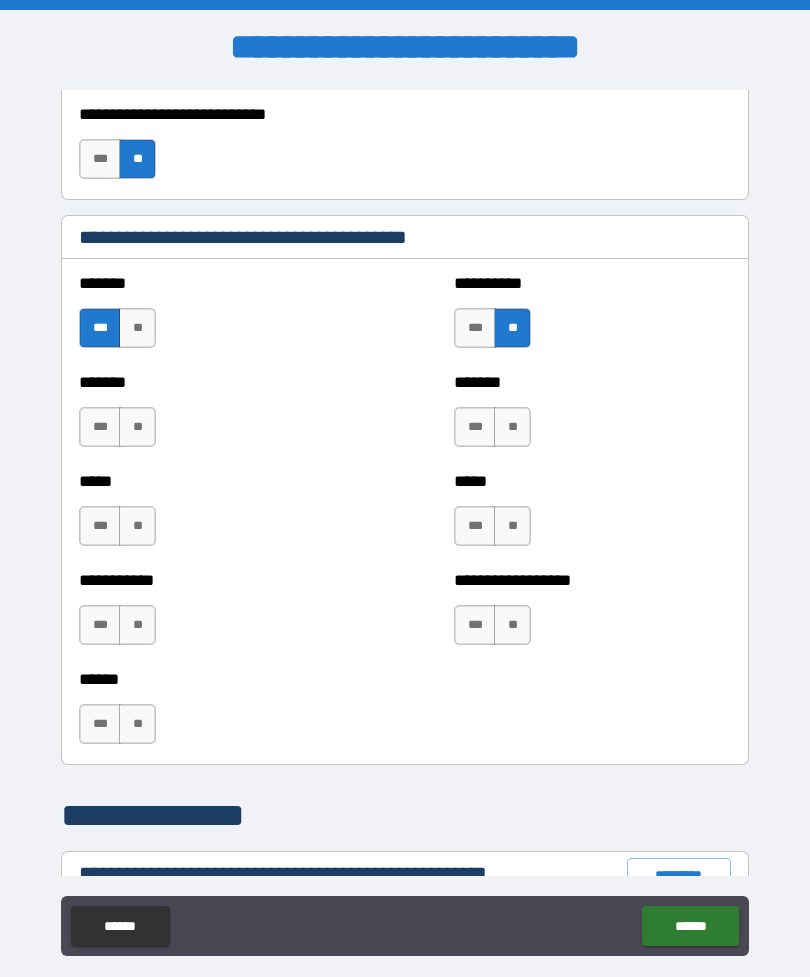 click on "**" at bounding box center [512, 427] 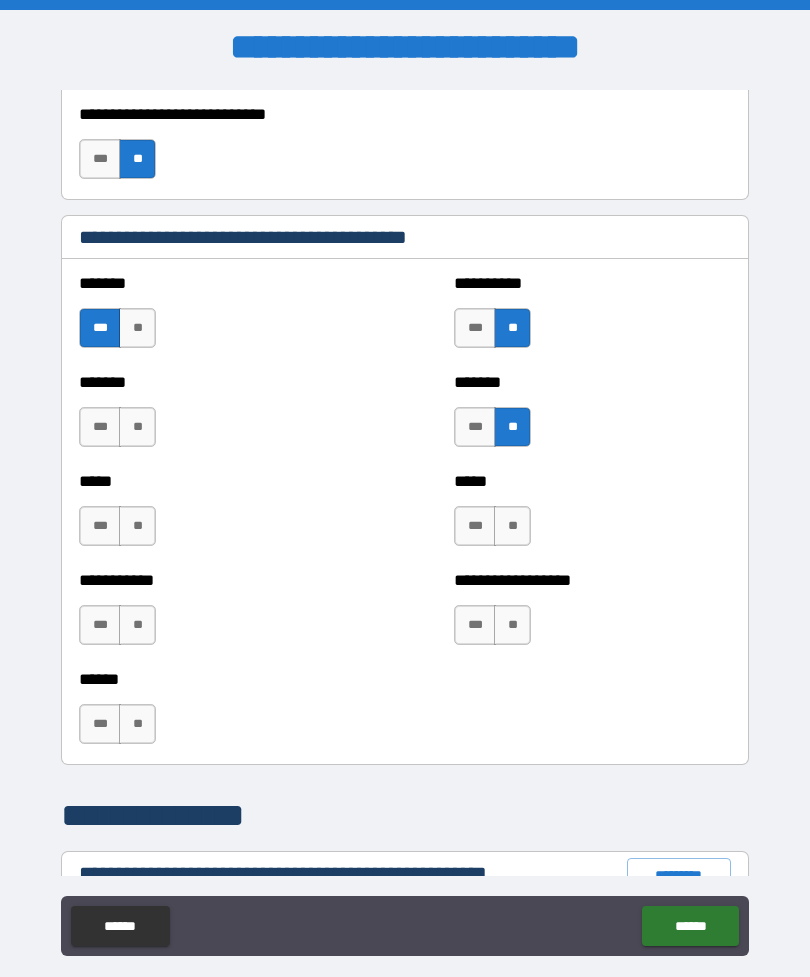 click on "**" at bounding box center [137, 427] 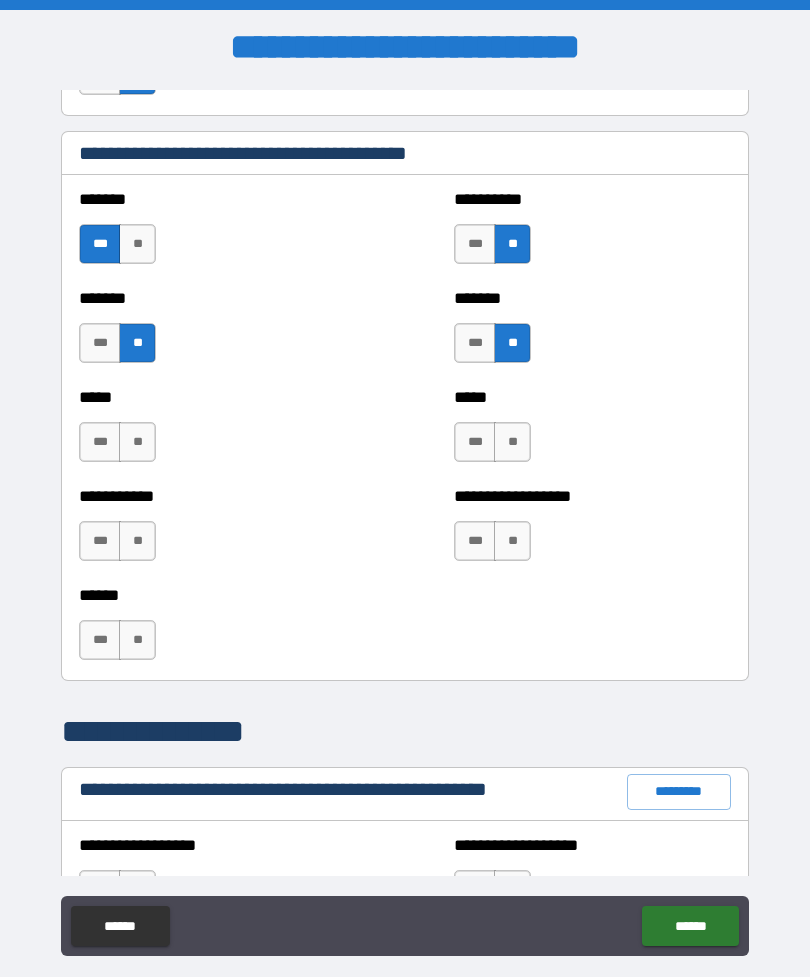scroll, scrollTop: 1735, scrollLeft: 0, axis: vertical 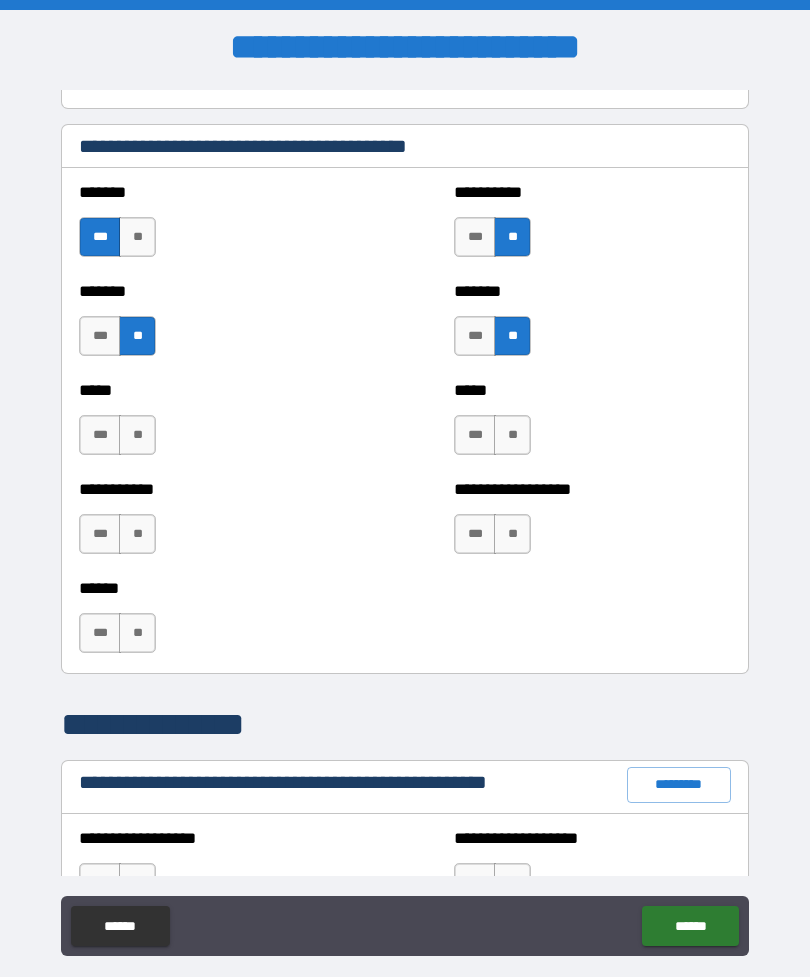 click on "**" at bounding box center (137, 435) 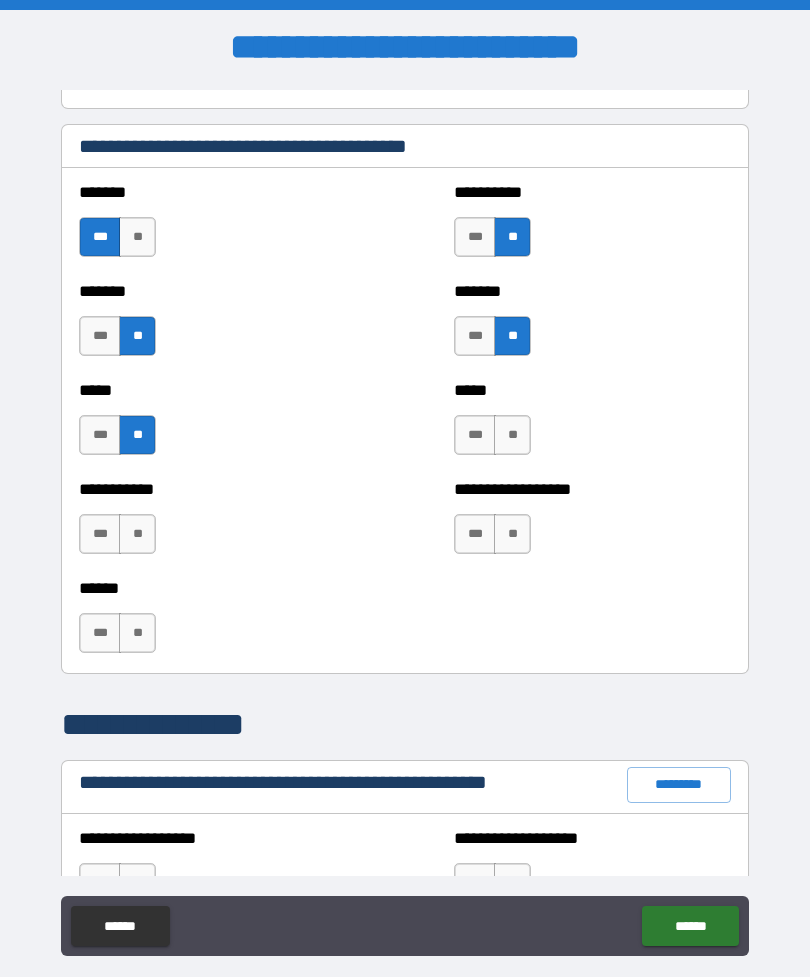 click on "**" at bounding box center (137, 534) 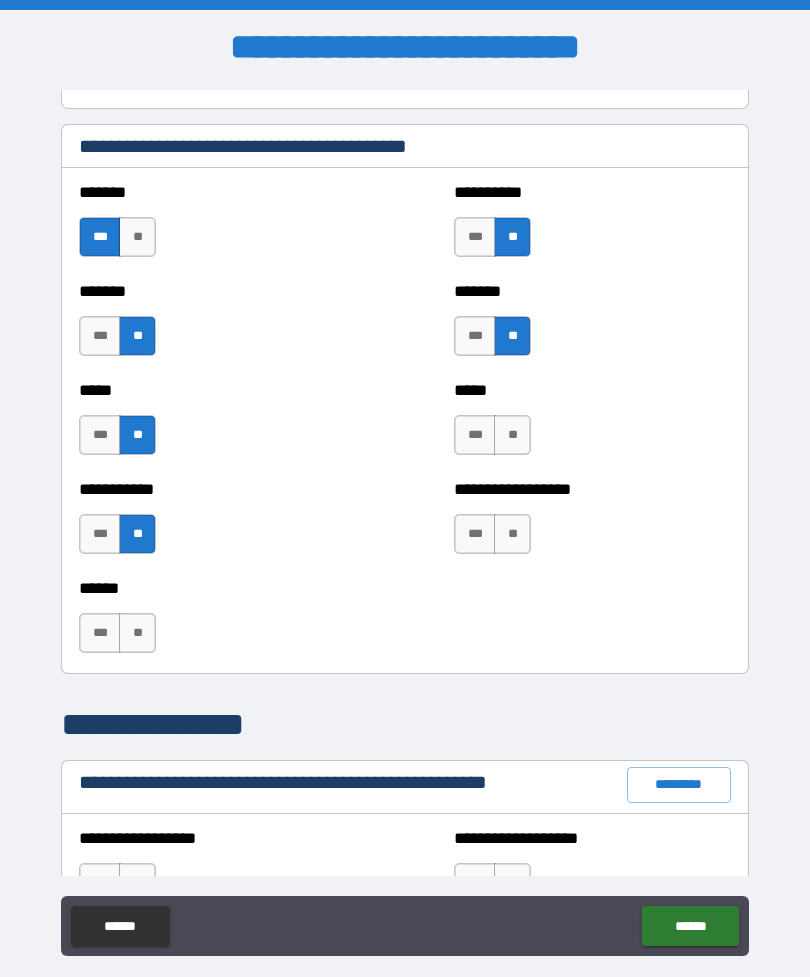 click on "**" at bounding box center [512, 435] 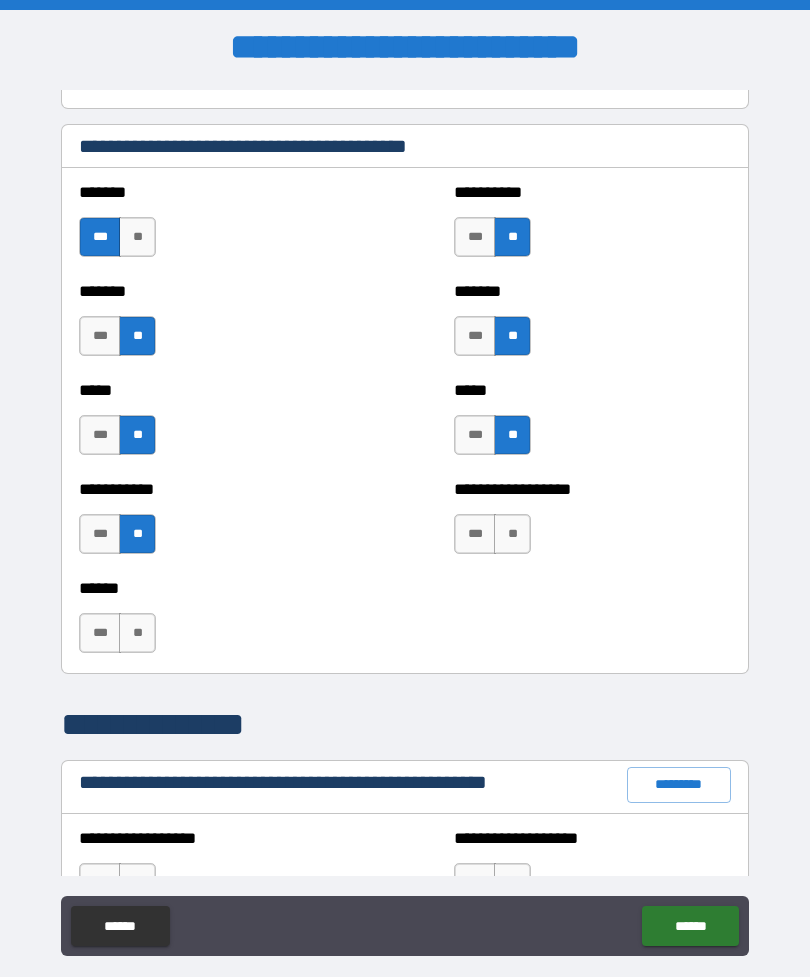 click on "**" at bounding box center [512, 534] 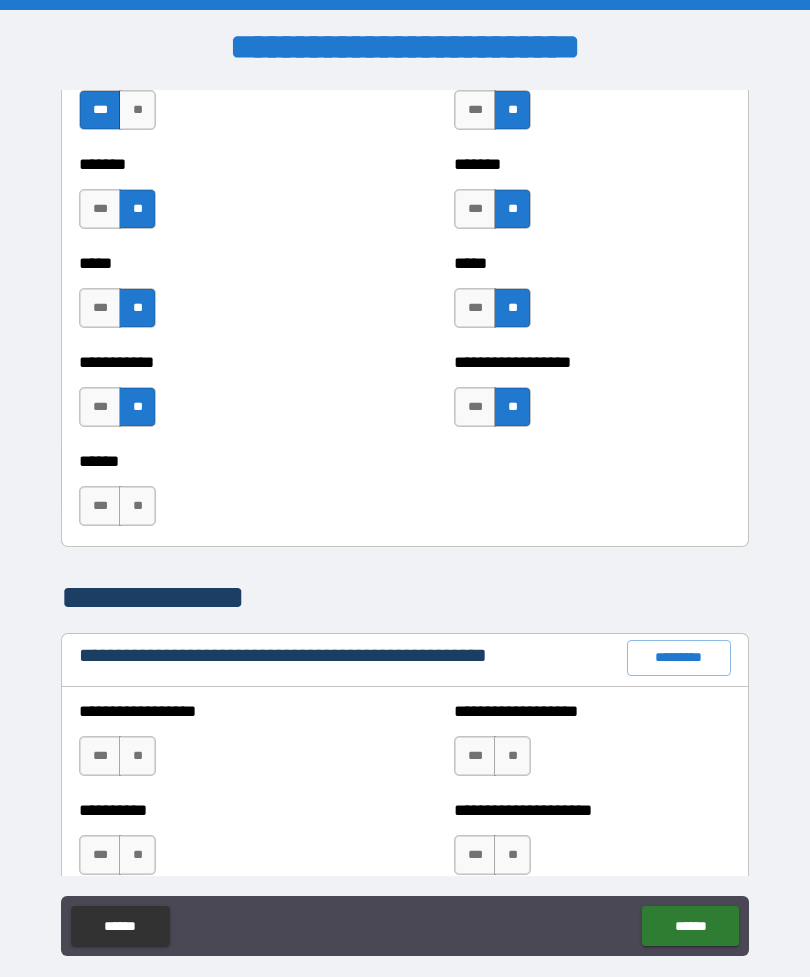 scroll, scrollTop: 1893, scrollLeft: 0, axis: vertical 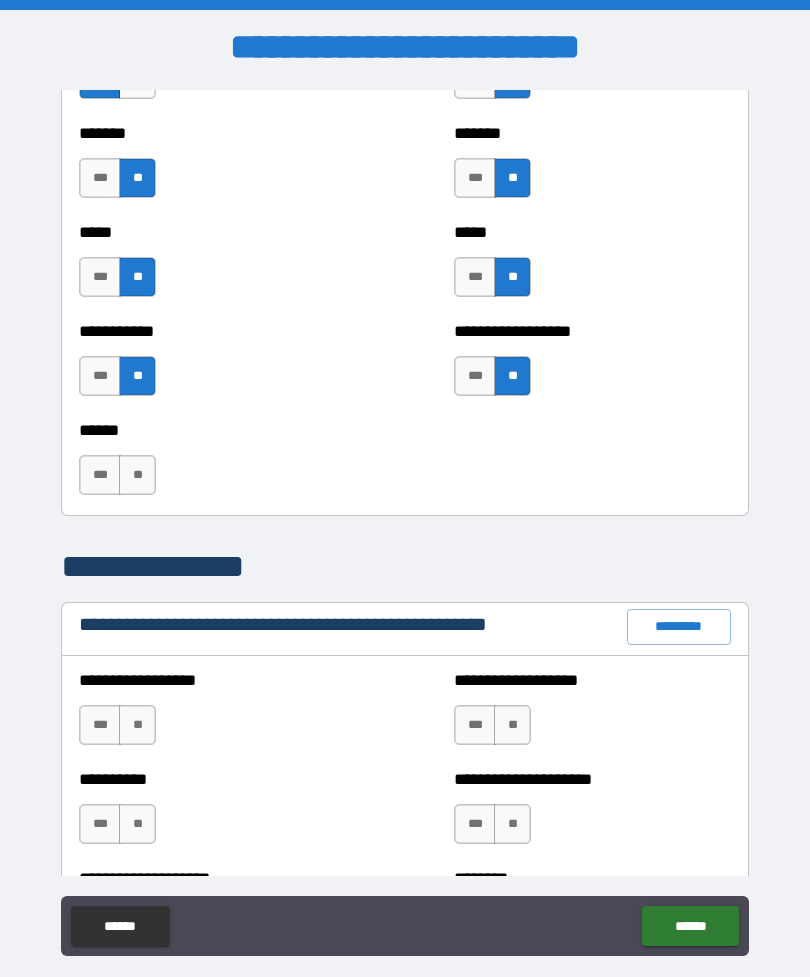 click on "**" at bounding box center [137, 475] 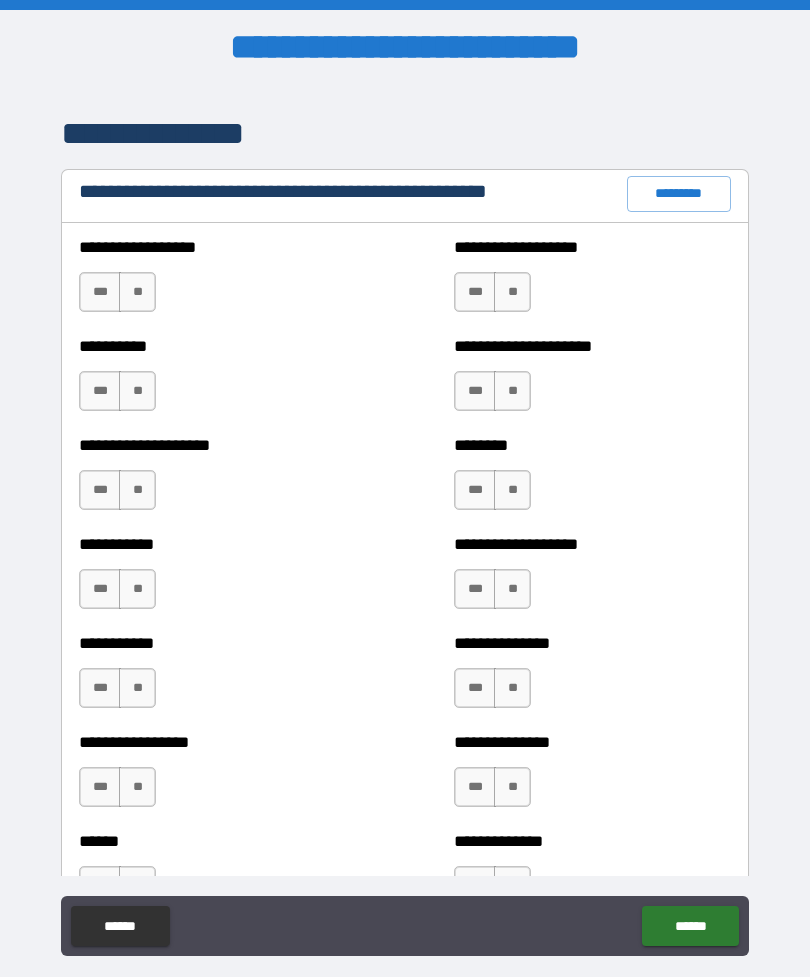 scroll, scrollTop: 2327, scrollLeft: 0, axis: vertical 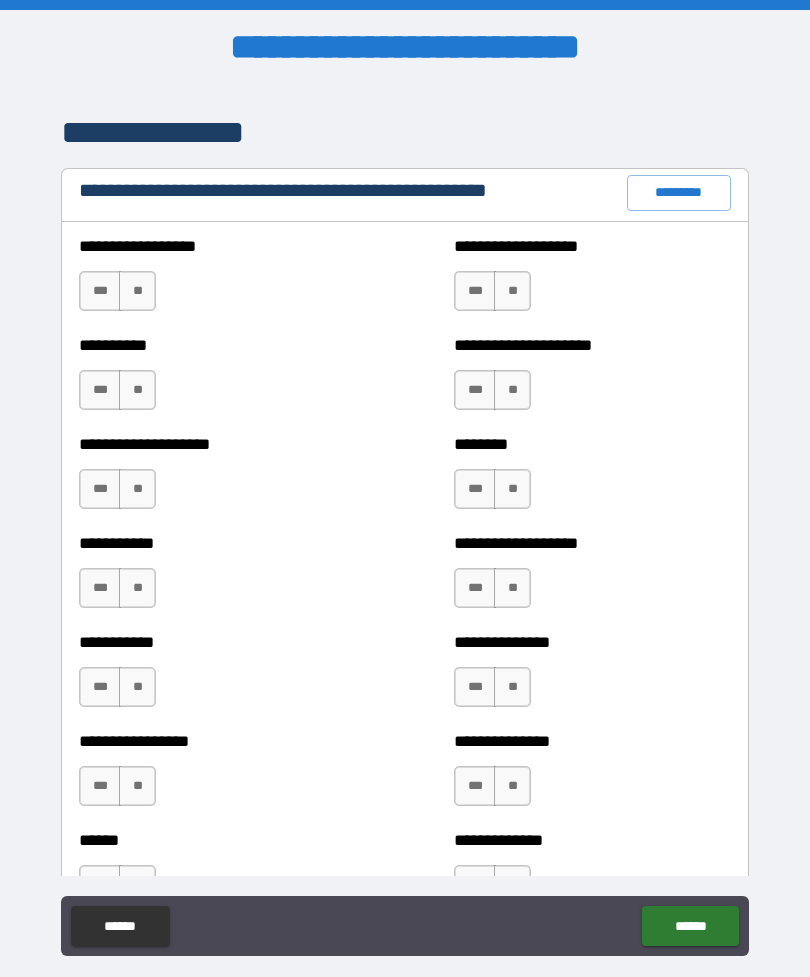 click on "**" at bounding box center [137, 291] 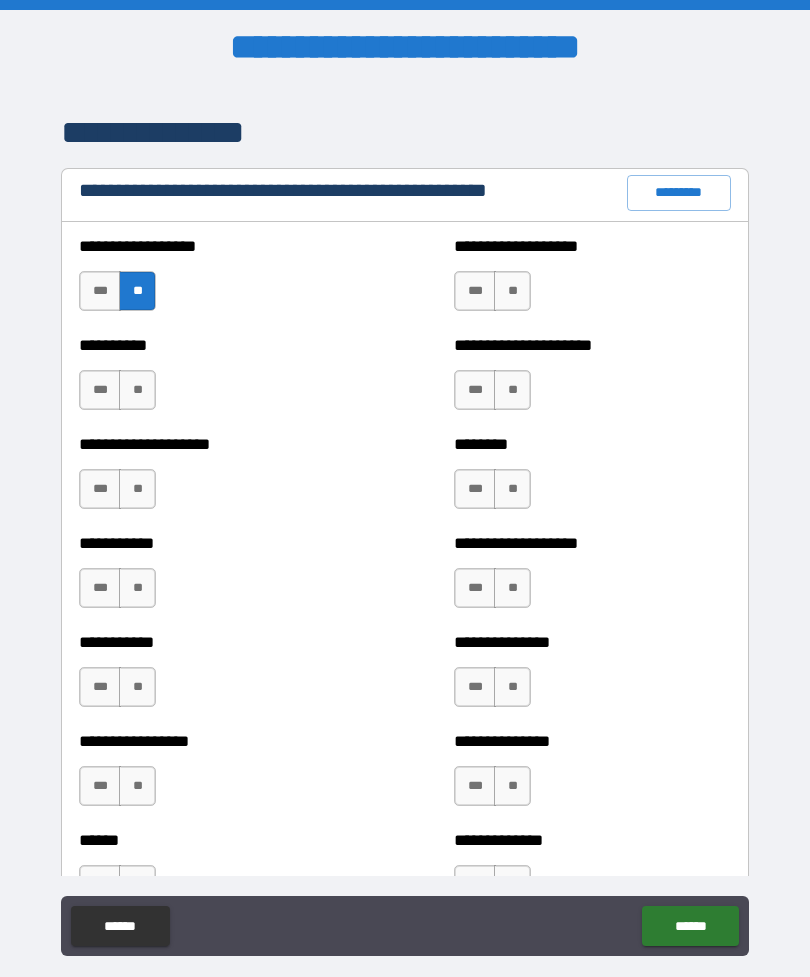 click on "**" at bounding box center [137, 390] 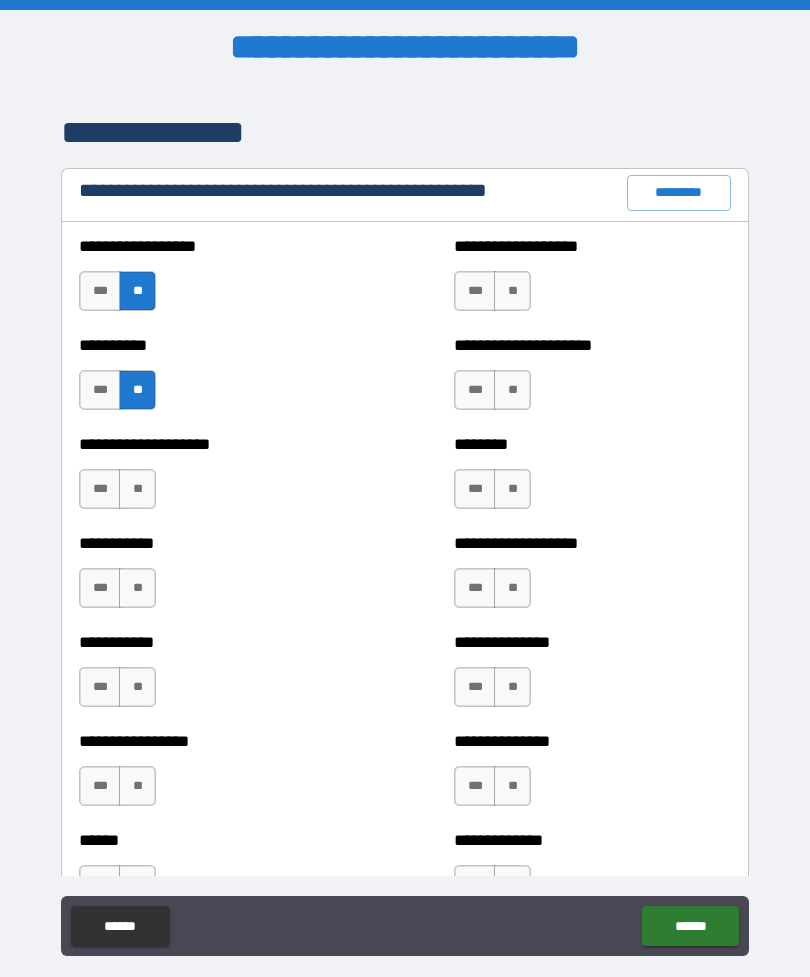 click on "**" at bounding box center (137, 489) 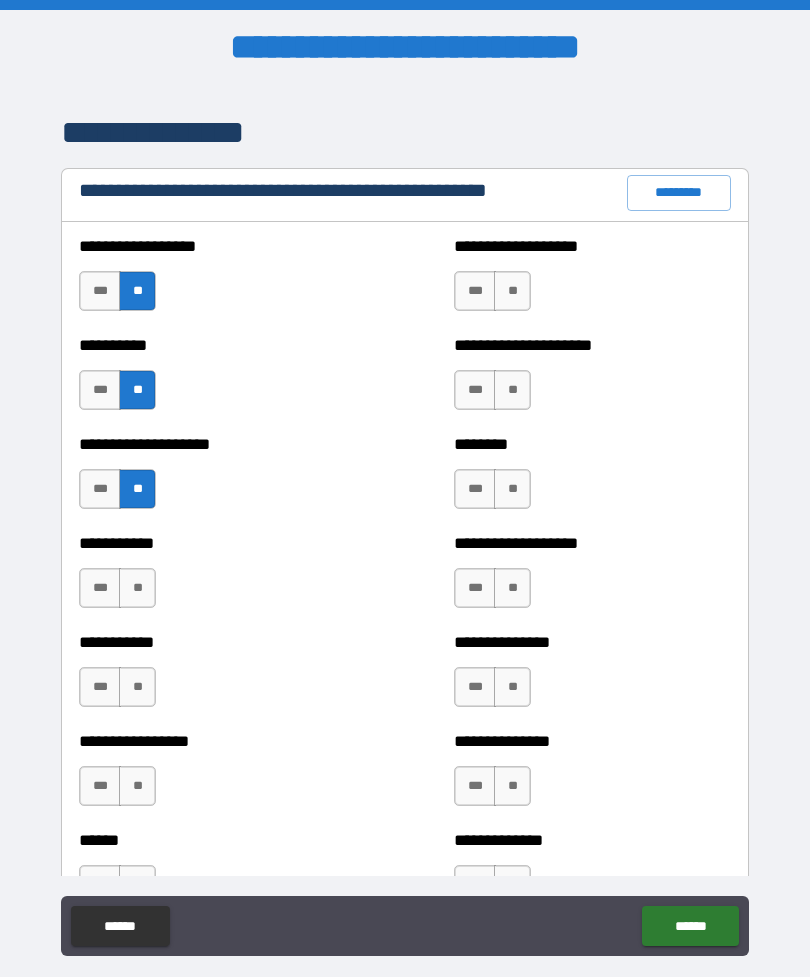 click on "**" at bounding box center (137, 588) 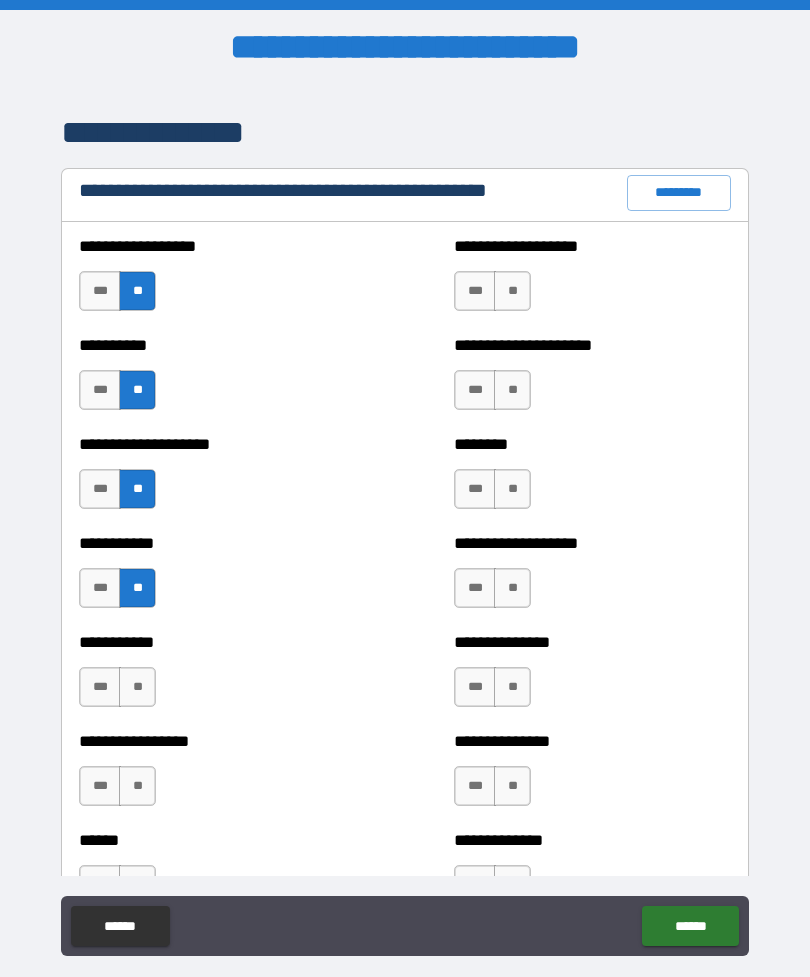 click on "**" at bounding box center [512, 291] 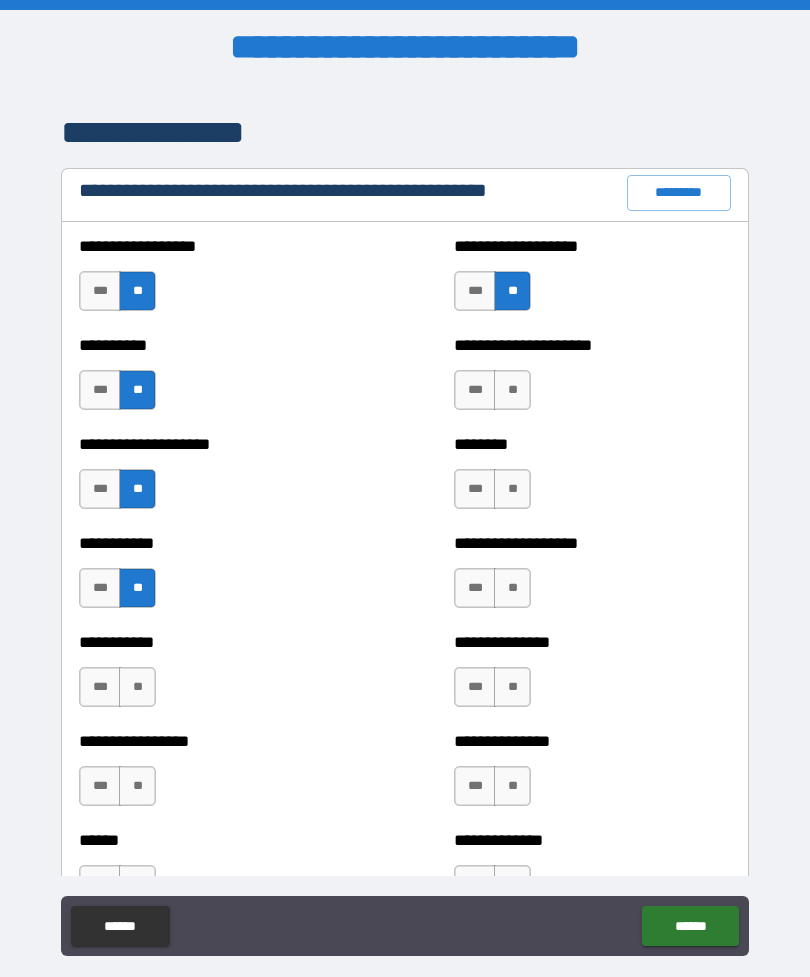 click on "**" at bounding box center [512, 390] 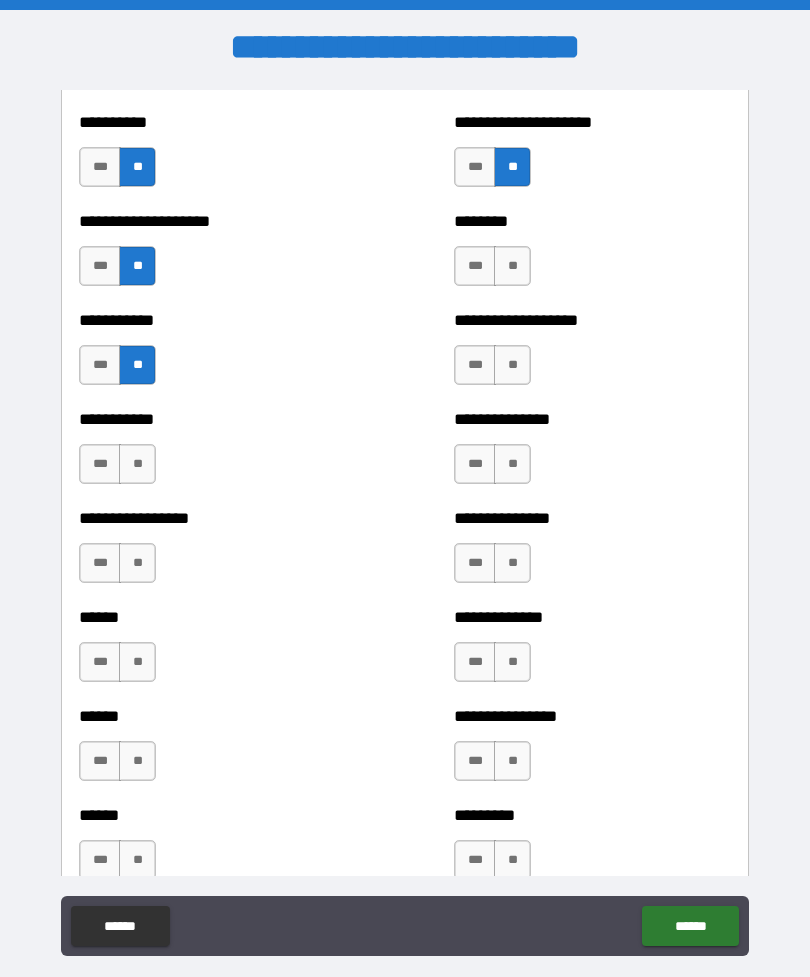 scroll, scrollTop: 2548, scrollLeft: 0, axis: vertical 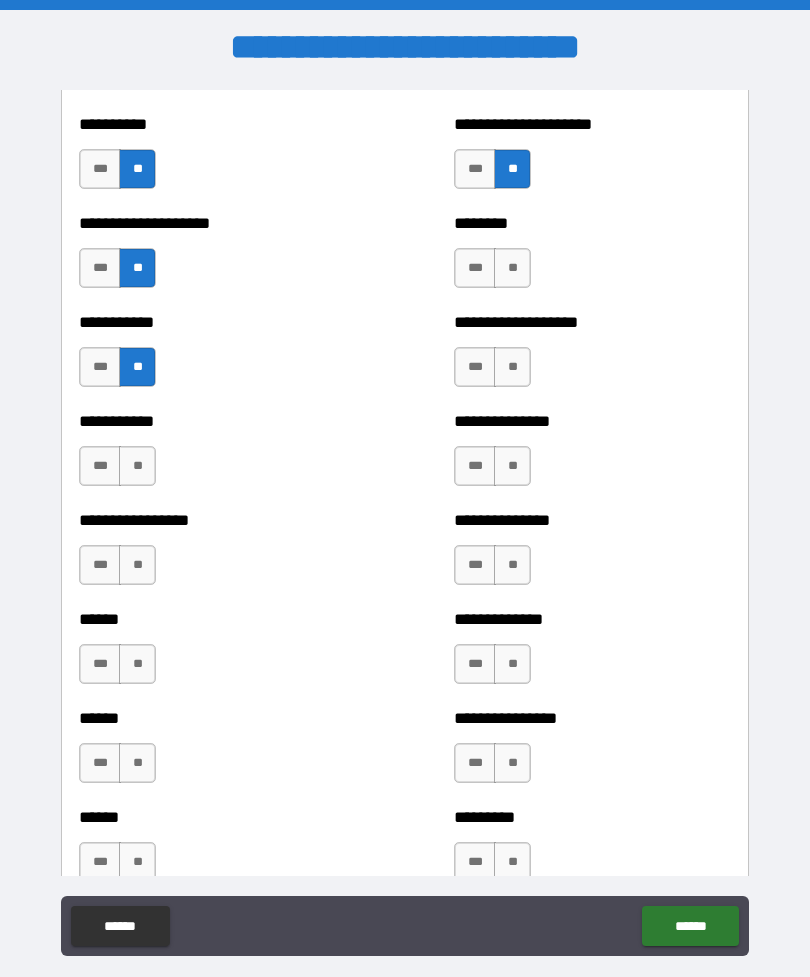 click on "**" at bounding box center [512, 268] 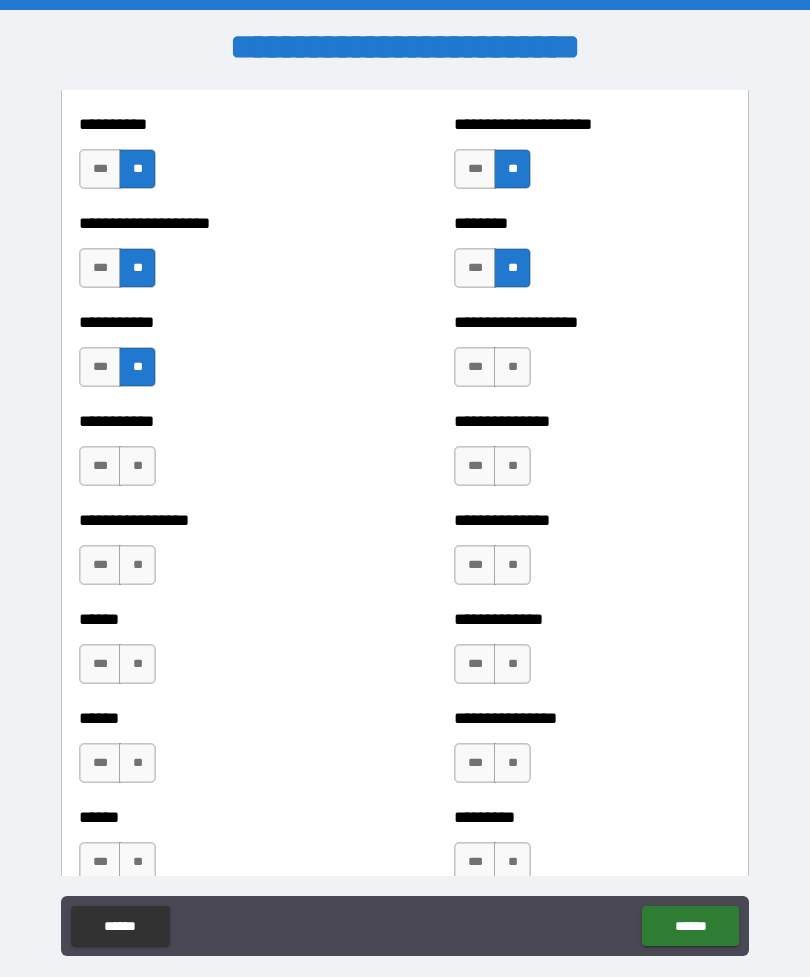 click on "**" at bounding box center (512, 367) 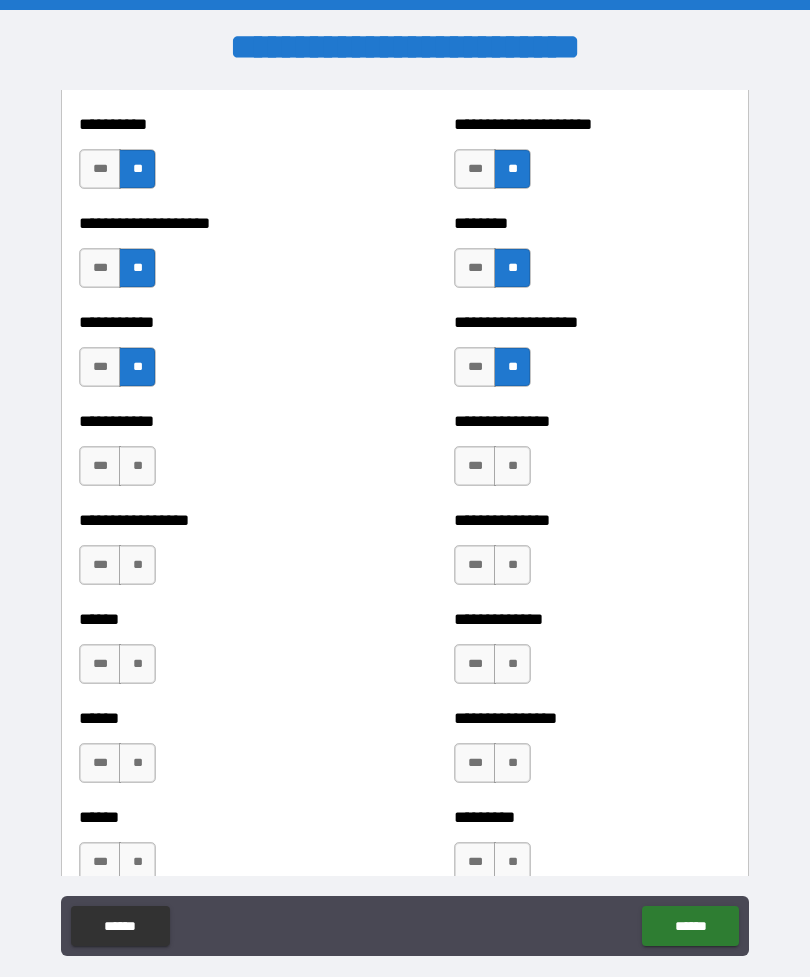 click on "**" at bounding box center (512, 466) 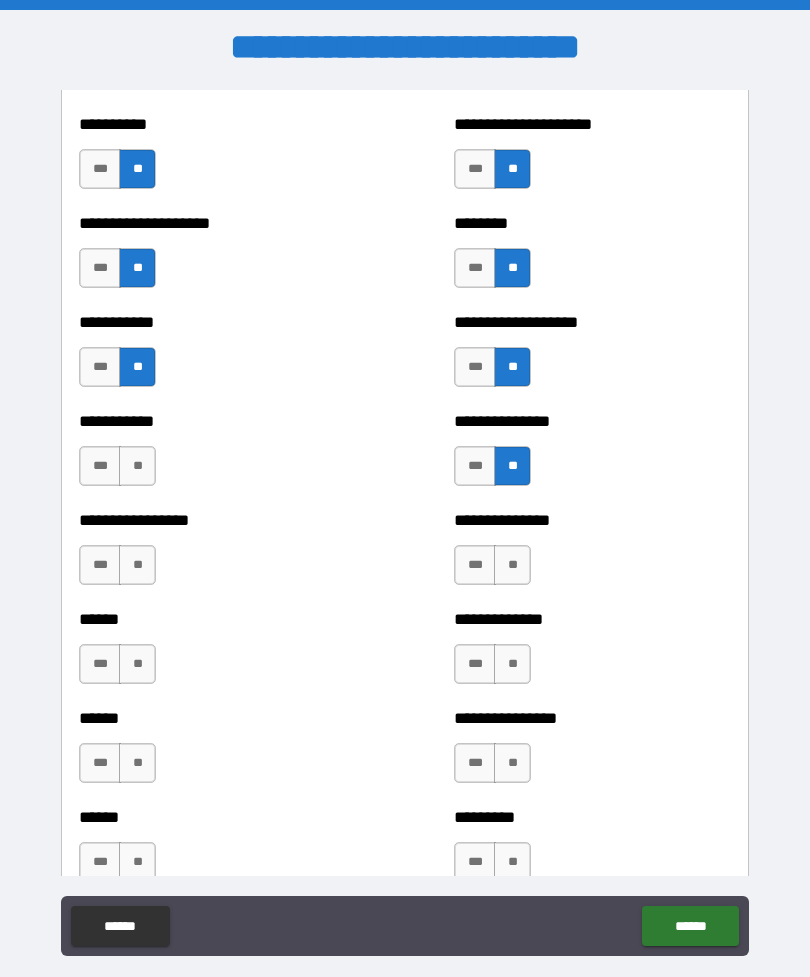 click on "**" at bounding box center [512, 565] 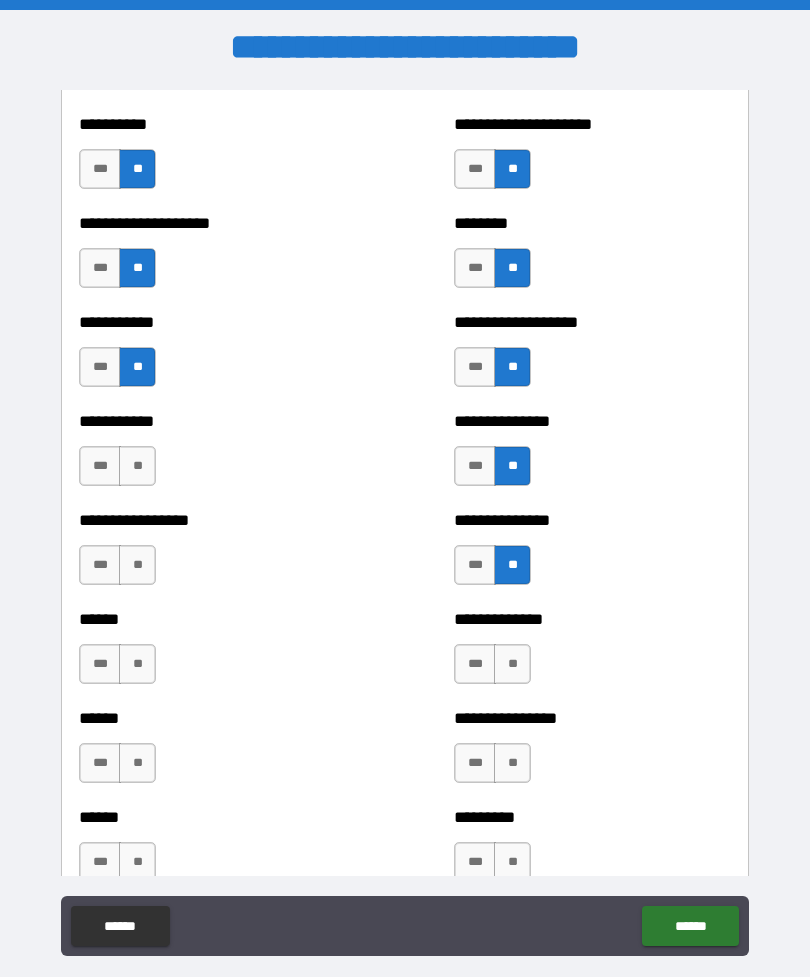 click on "**" at bounding box center (137, 466) 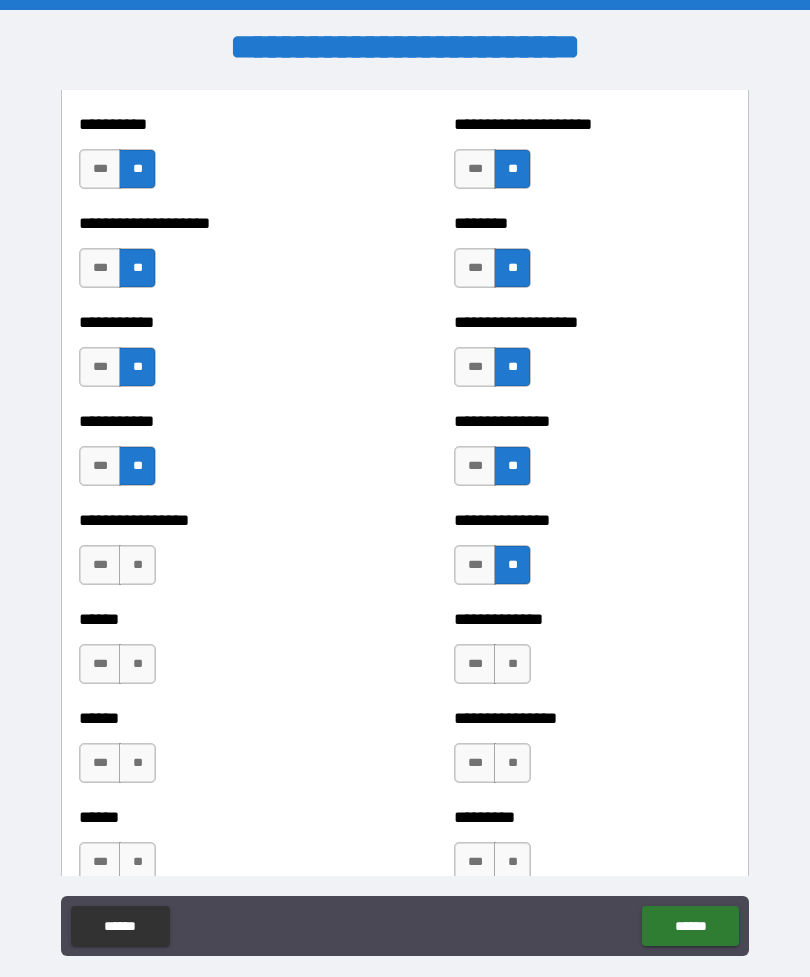 click on "**" at bounding box center (137, 565) 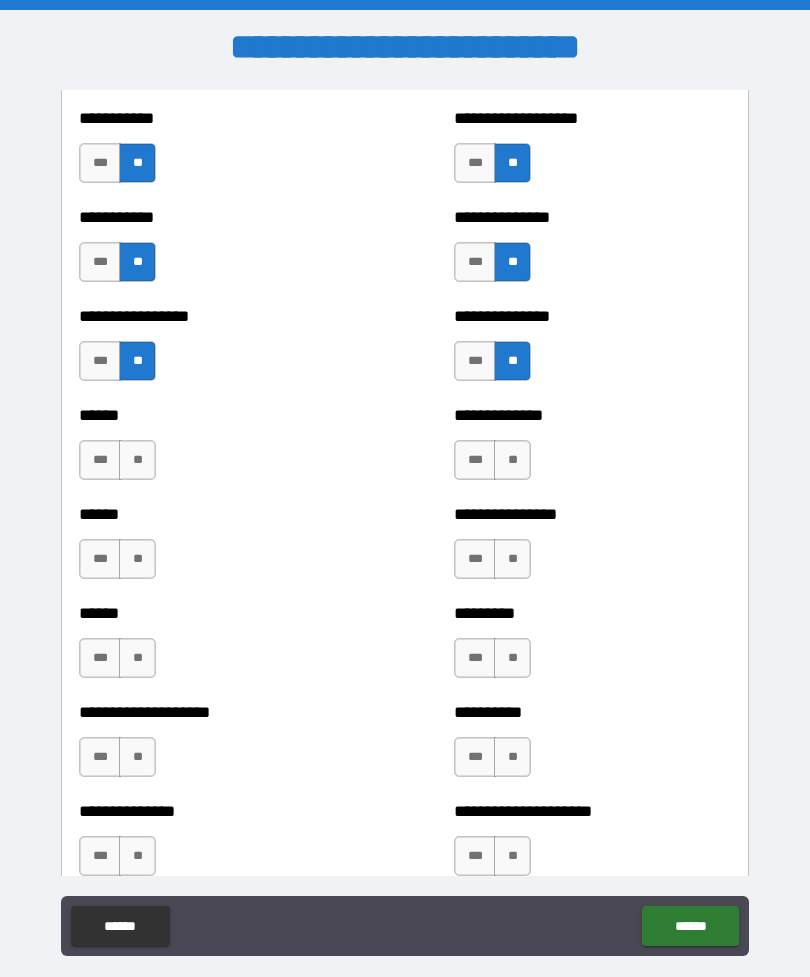 scroll, scrollTop: 2756, scrollLeft: 0, axis: vertical 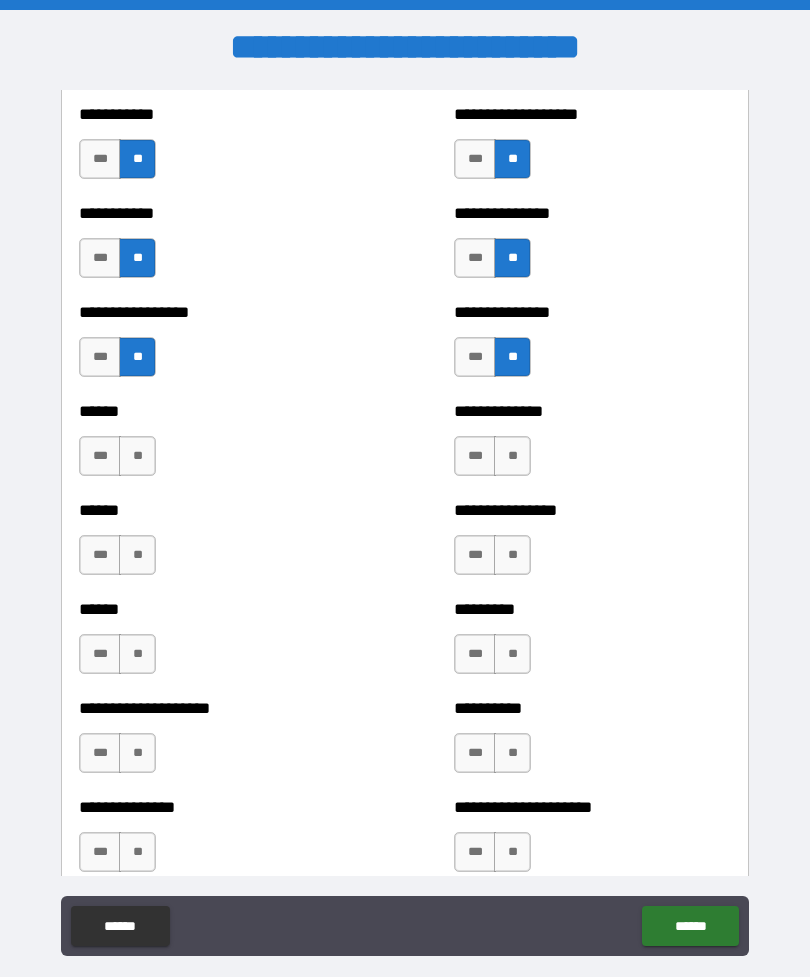 click on "**" at bounding box center (137, 456) 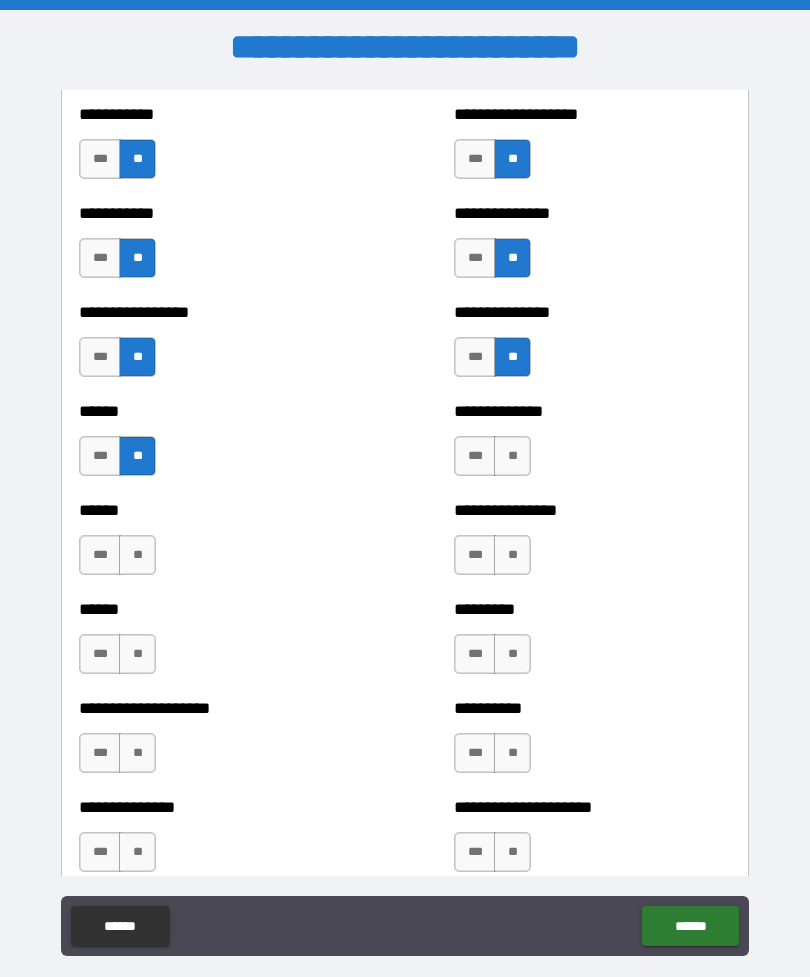 click on "**" at bounding box center [137, 555] 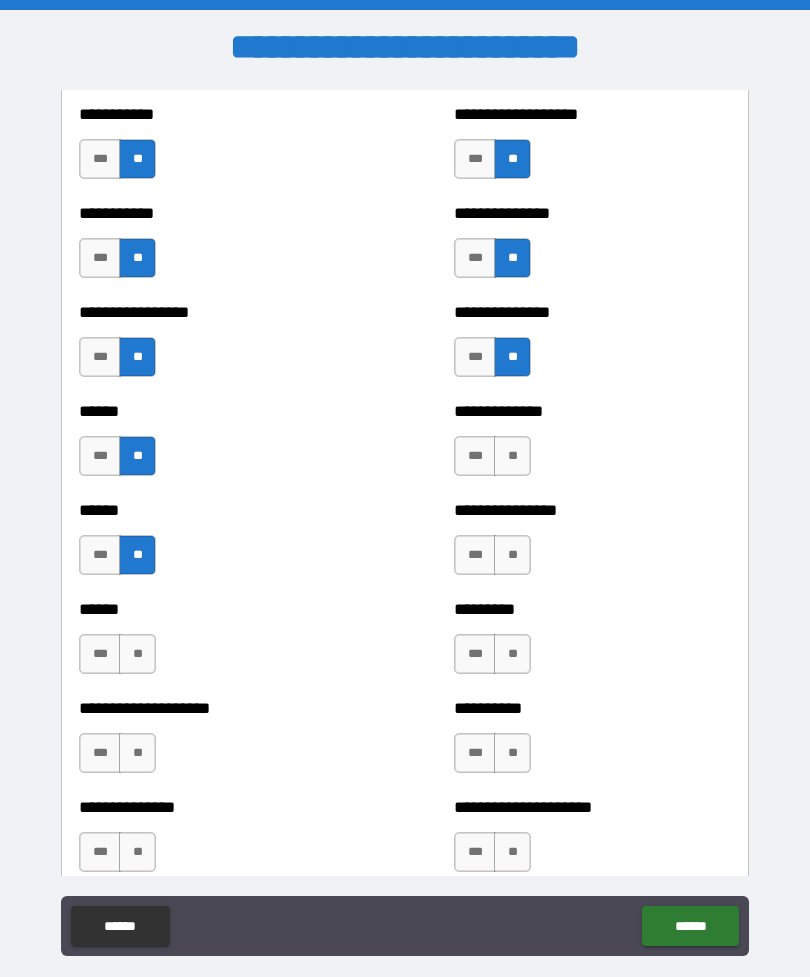 click on "**" at bounding box center [512, 456] 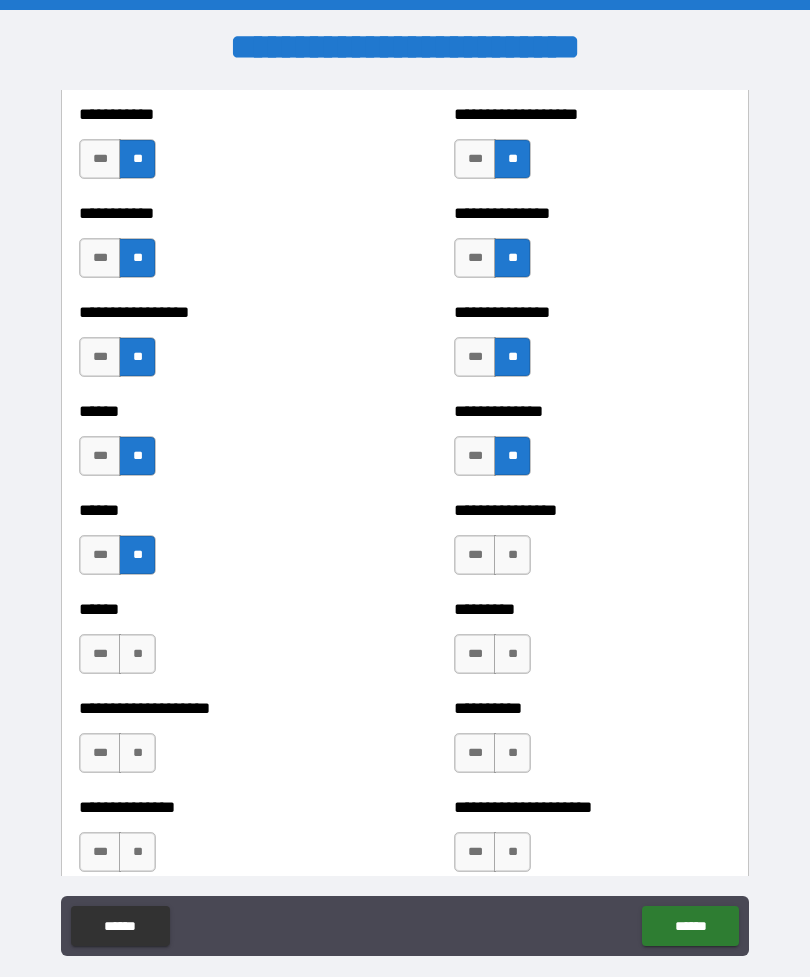 click on "**" at bounding box center (512, 555) 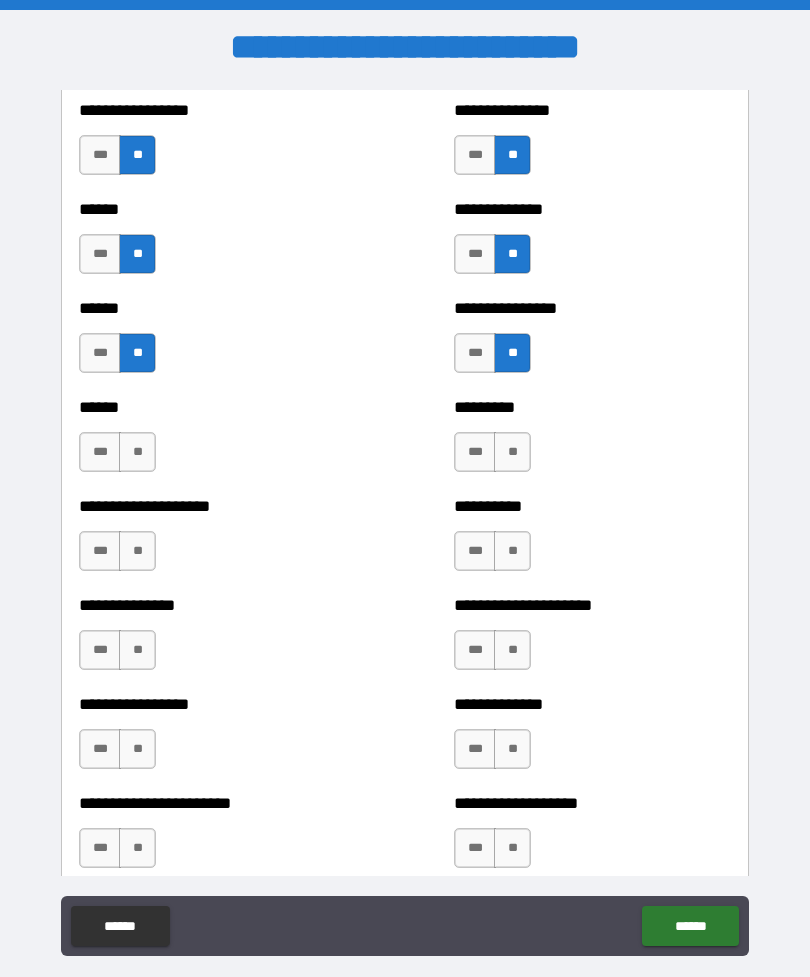 scroll, scrollTop: 2959, scrollLeft: 0, axis: vertical 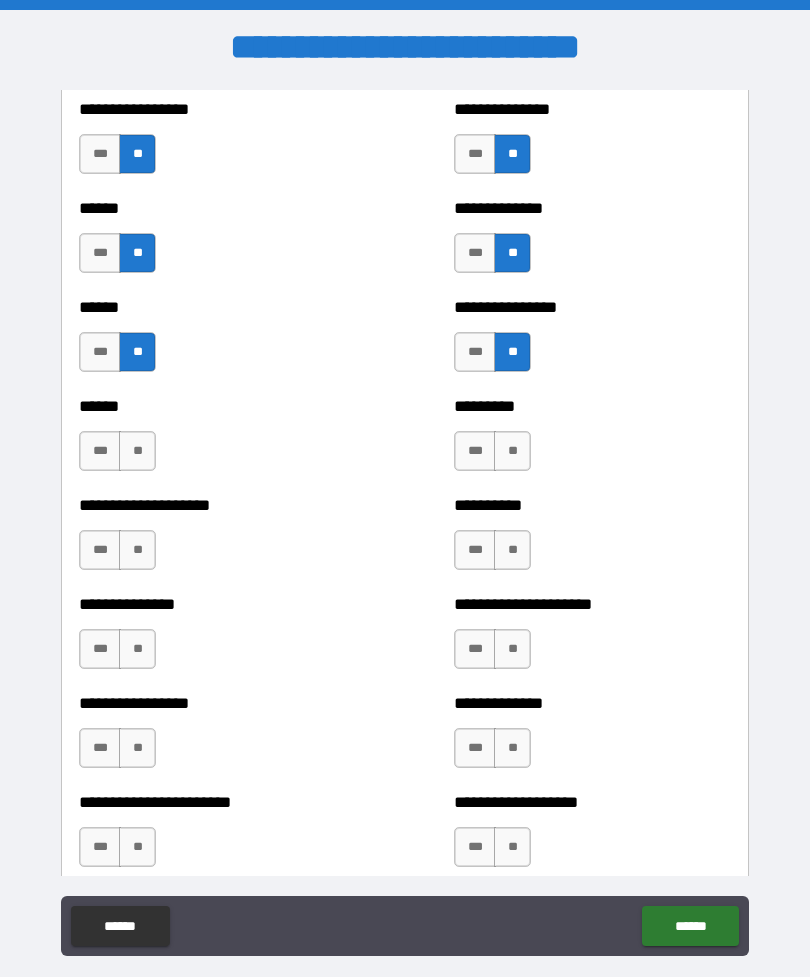 click on "**" at bounding box center (137, 451) 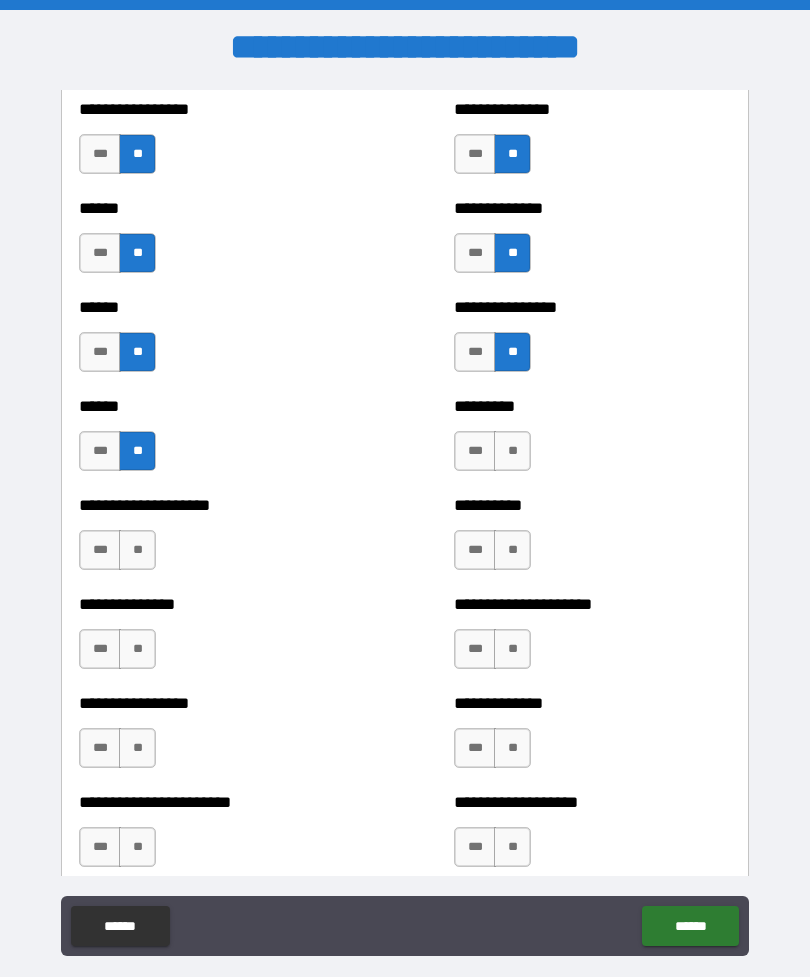 click on "**" at bounding box center (137, 550) 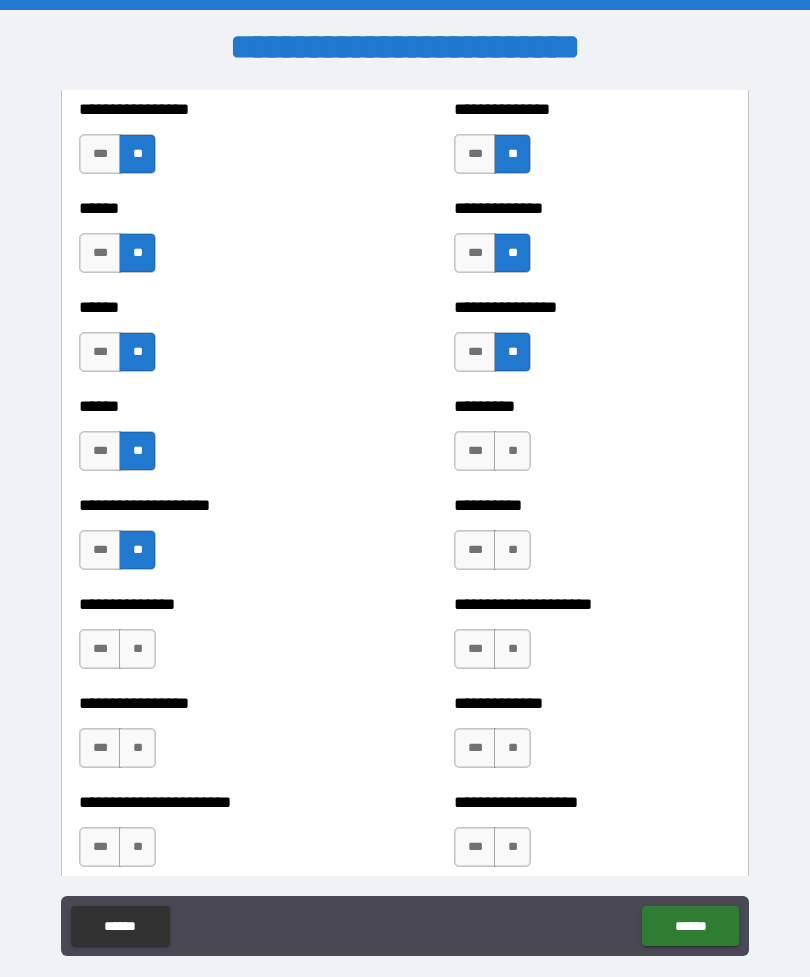 click on "**" at bounding box center (512, 451) 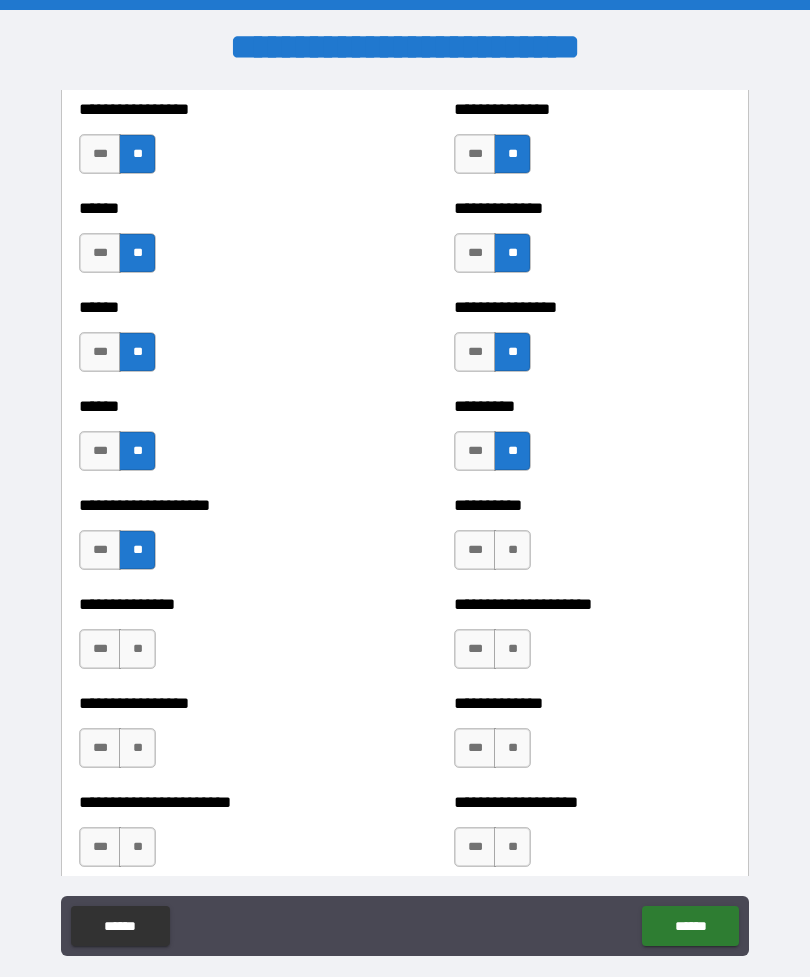 click on "**" at bounding box center (512, 550) 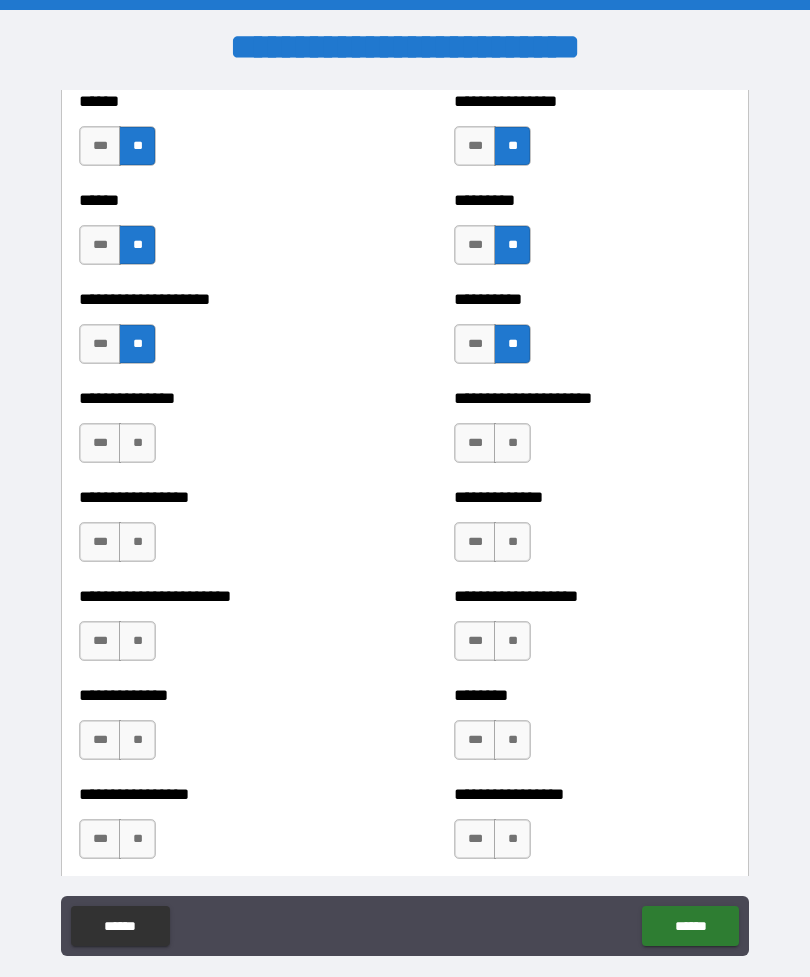 scroll, scrollTop: 3167, scrollLeft: 0, axis: vertical 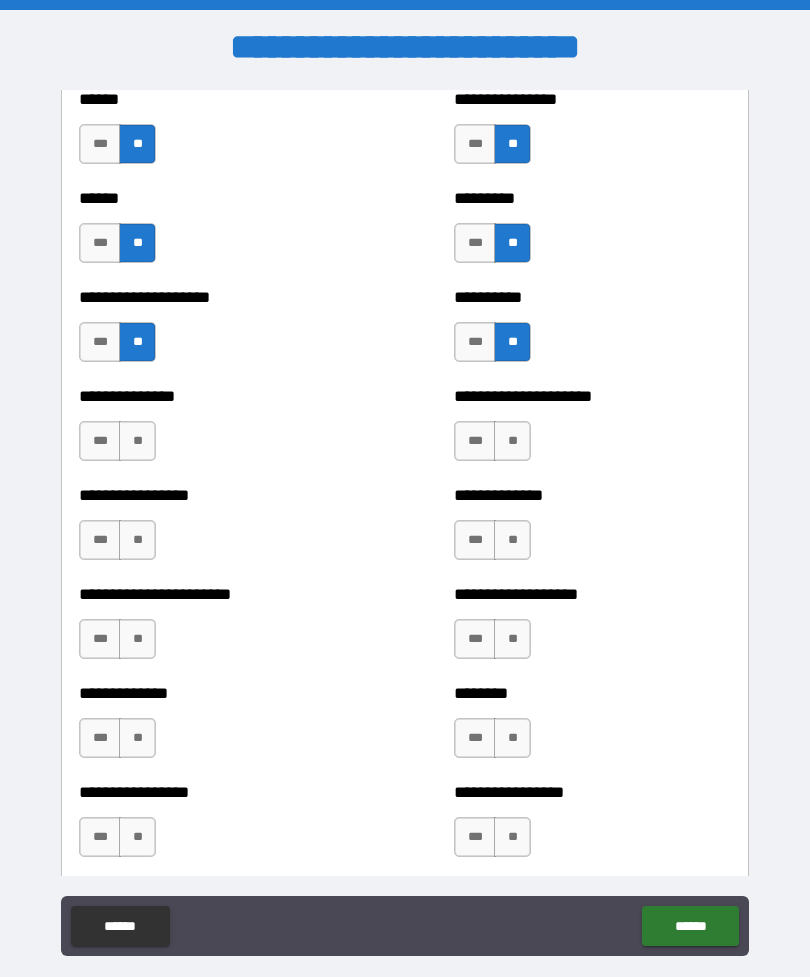 click on "**" at bounding box center (137, 441) 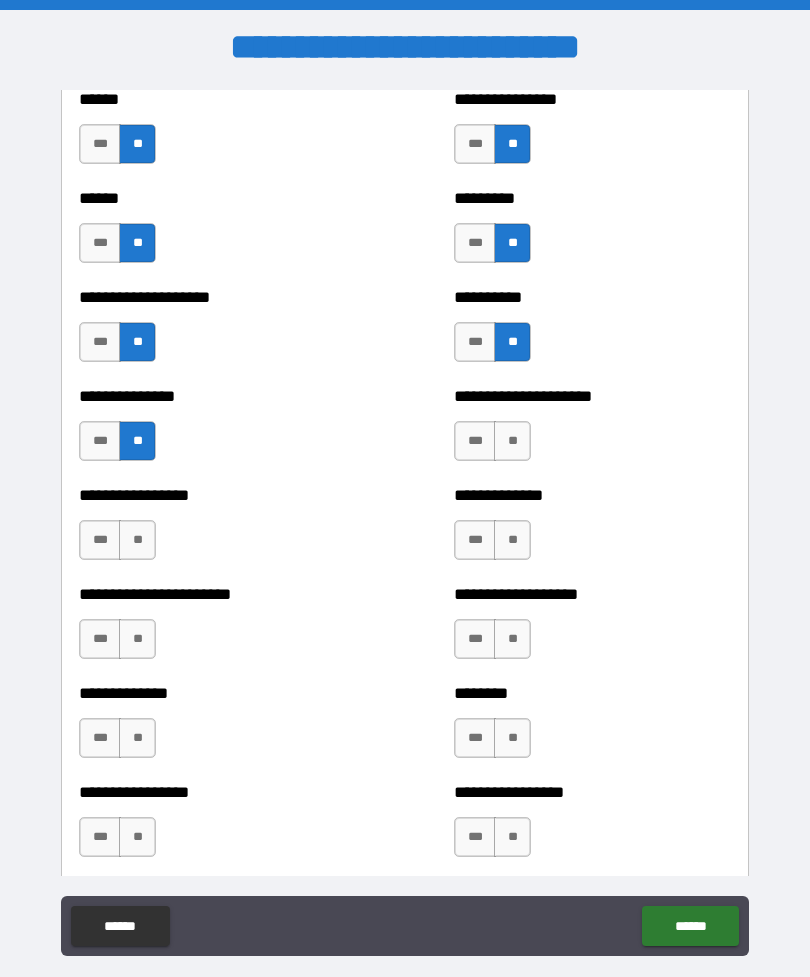 click on "**" at bounding box center (137, 540) 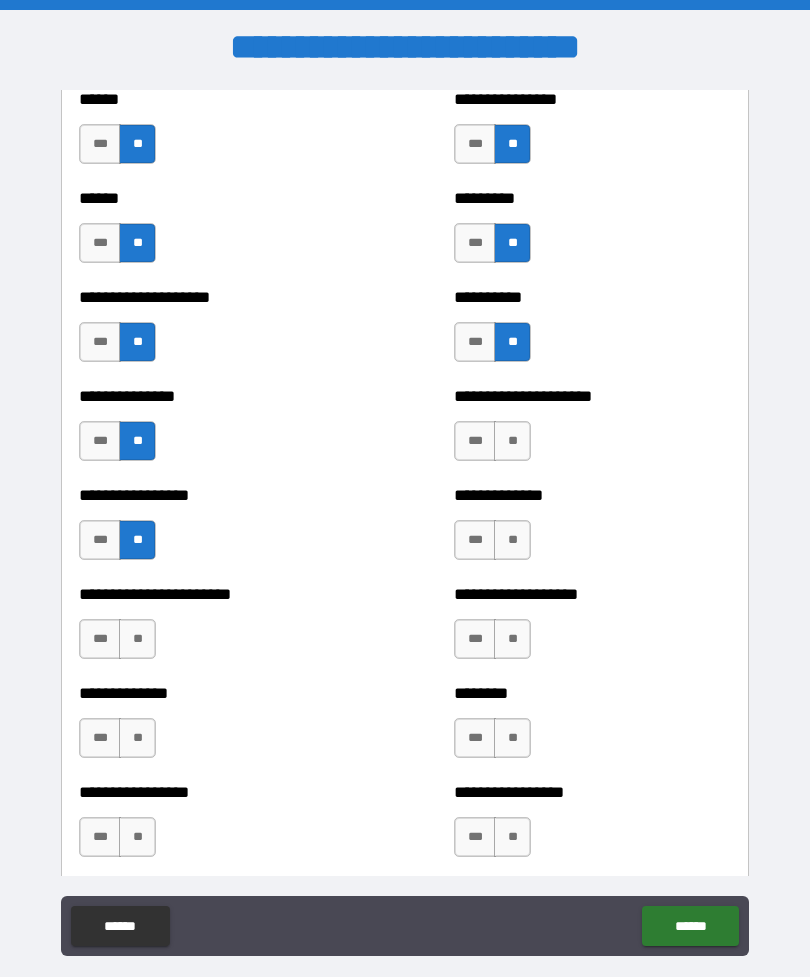 click on "**" at bounding box center [512, 441] 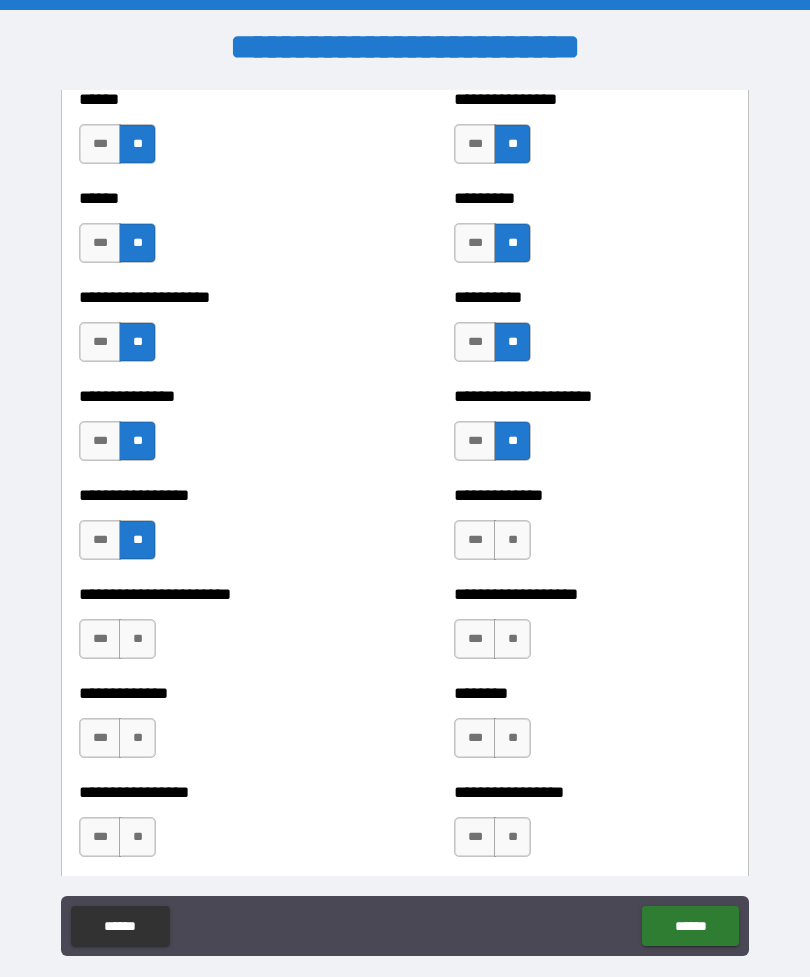 click on "**" at bounding box center [512, 540] 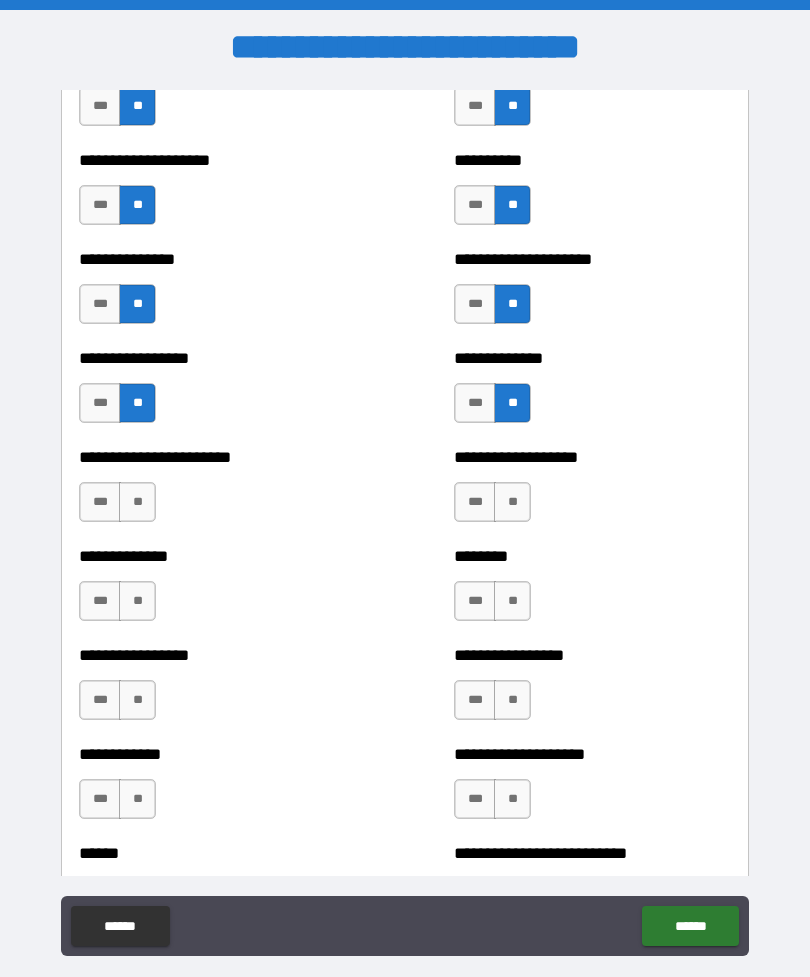 scroll, scrollTop: 3357, scrollLeft: 0, axis: vertical 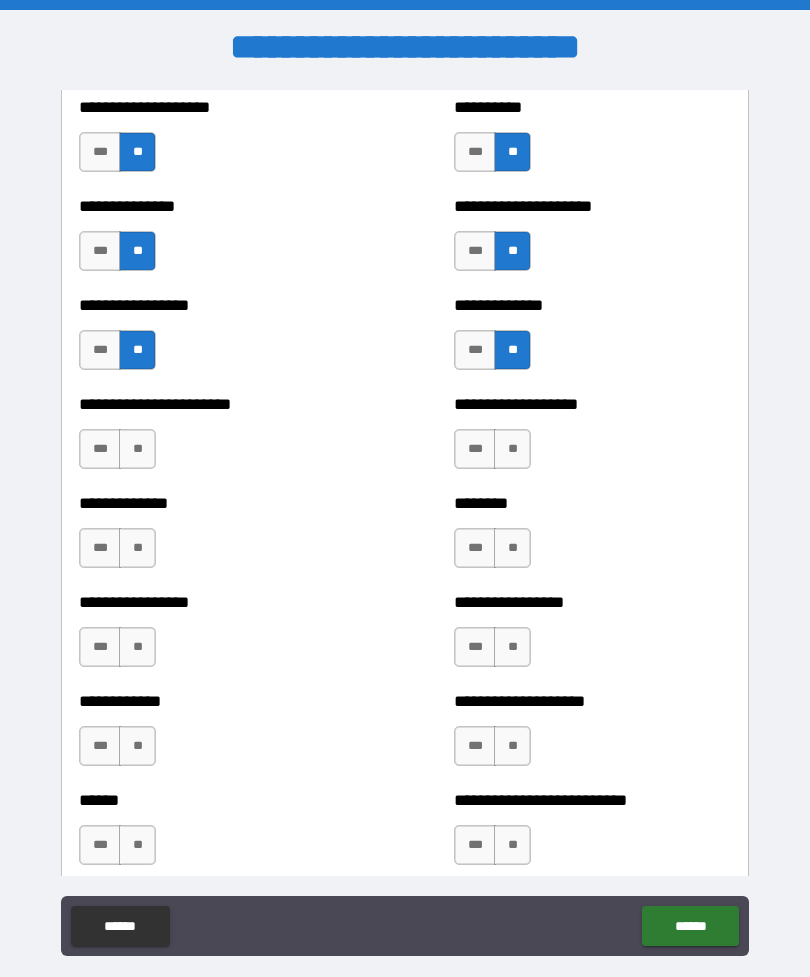 click on "**" at bounding box center (137, 449) 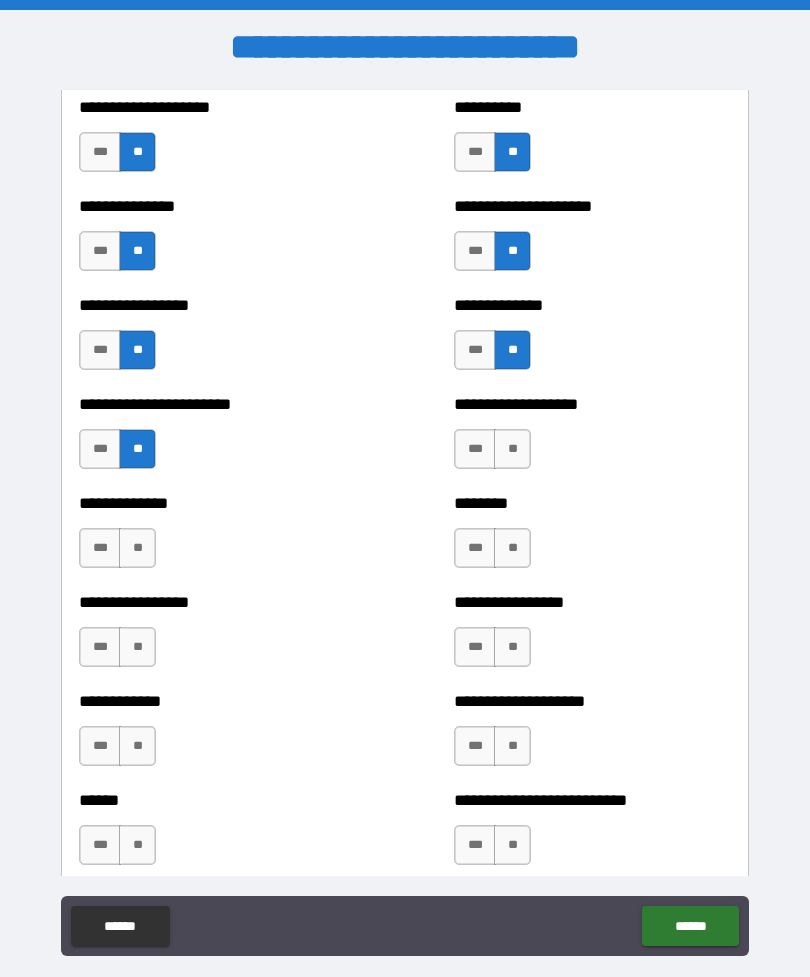 click on "**" at bounding box center [137, 548] 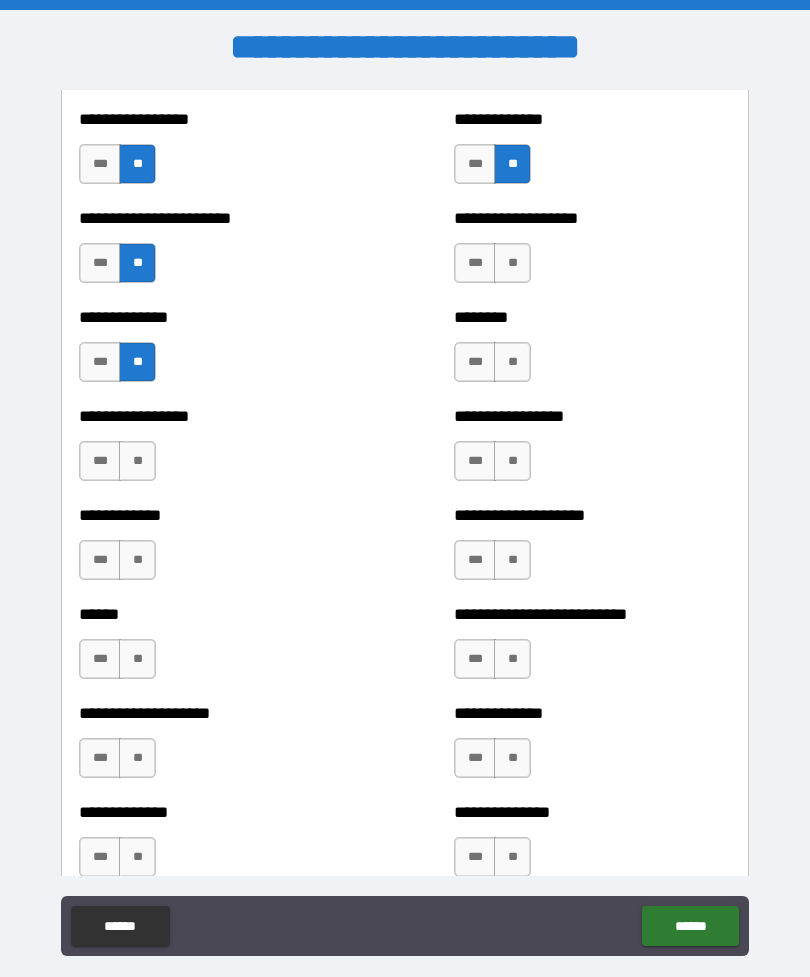 scroll, scrollTop: 3546, scrollLeft: 0, axis: vertical 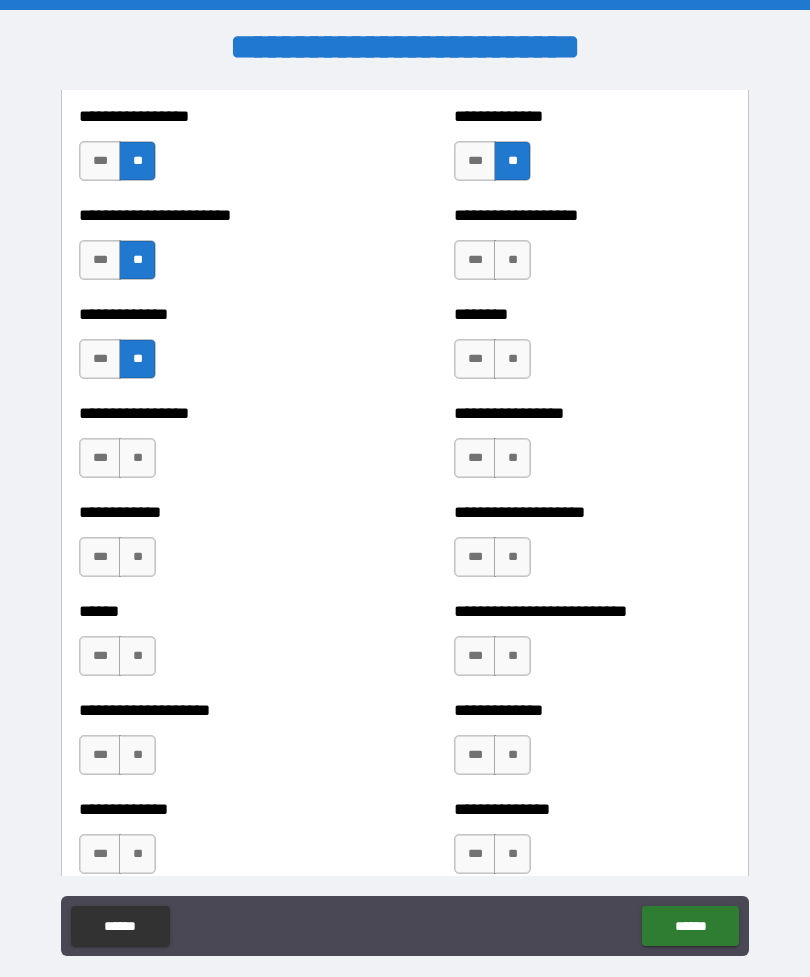 click on "**" at bounding box center (137, 458) 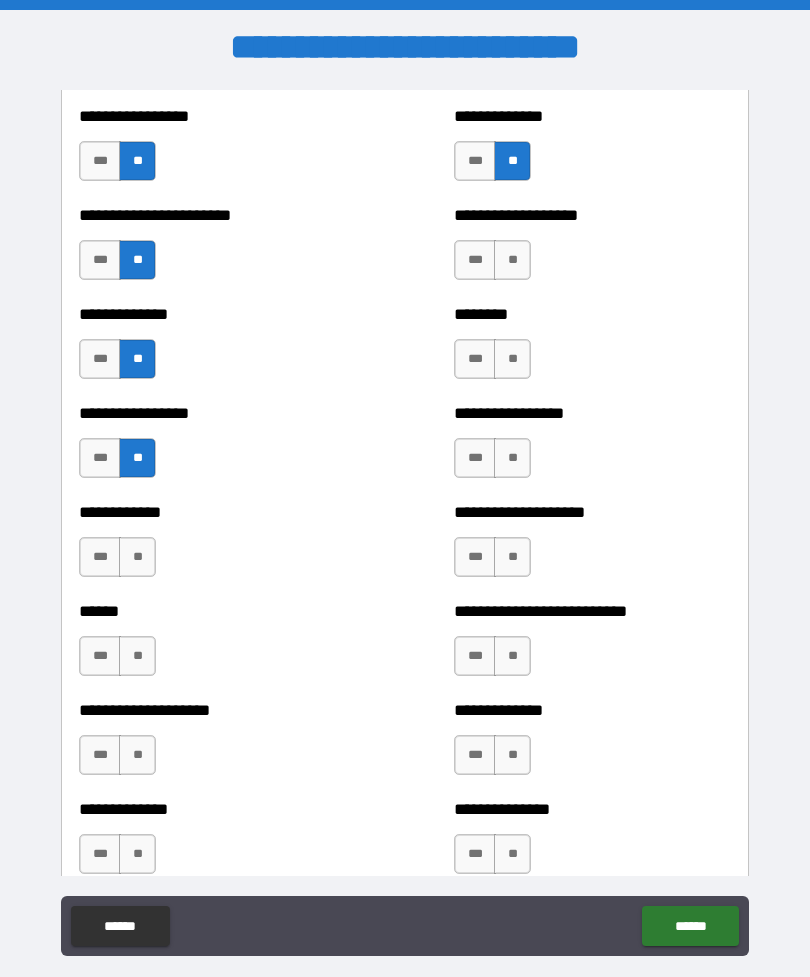 click on "**" at bounding box center (137, 557) 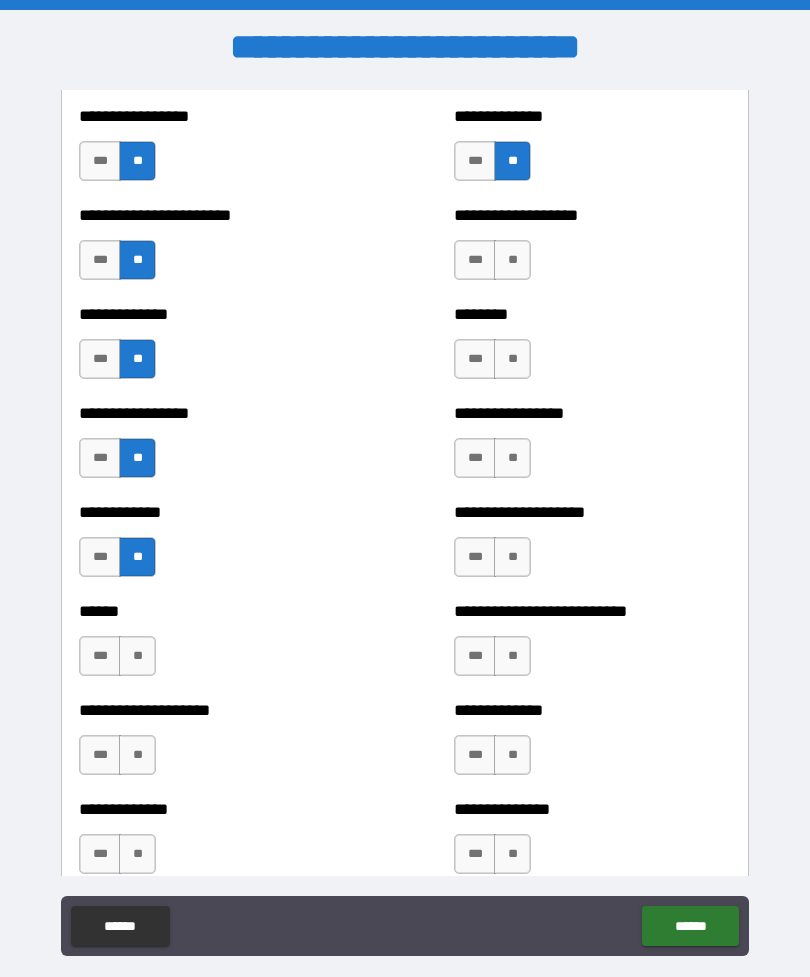 click on "**" at bounding box center [512, 260] 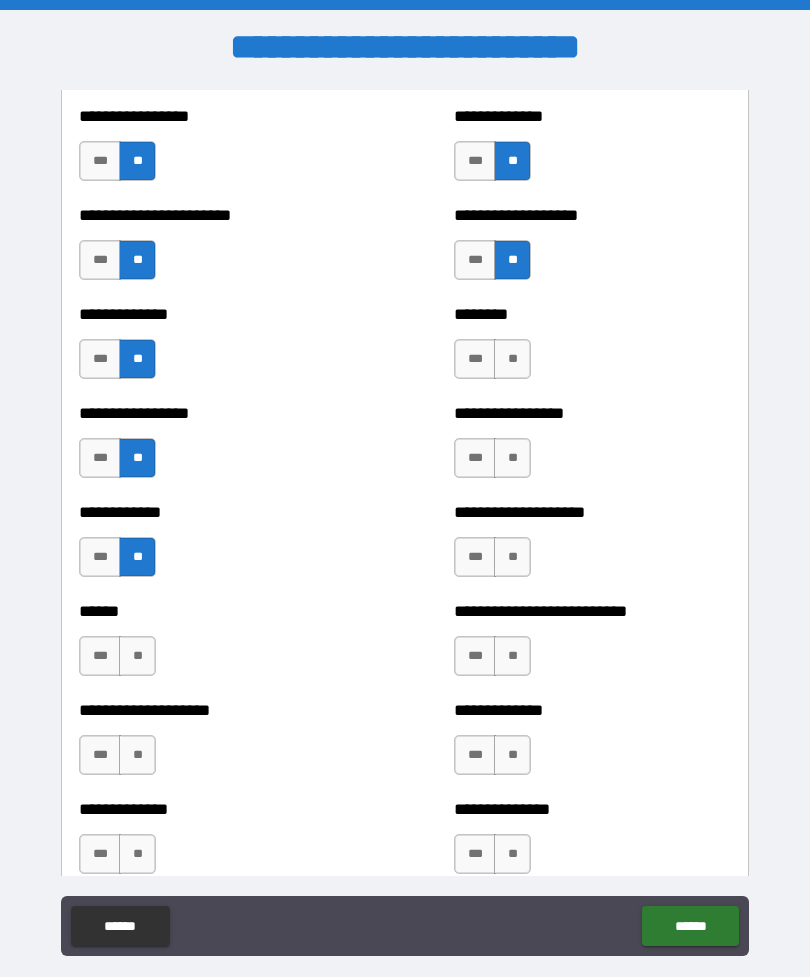 click on "**" at bounding box center [512, 359] 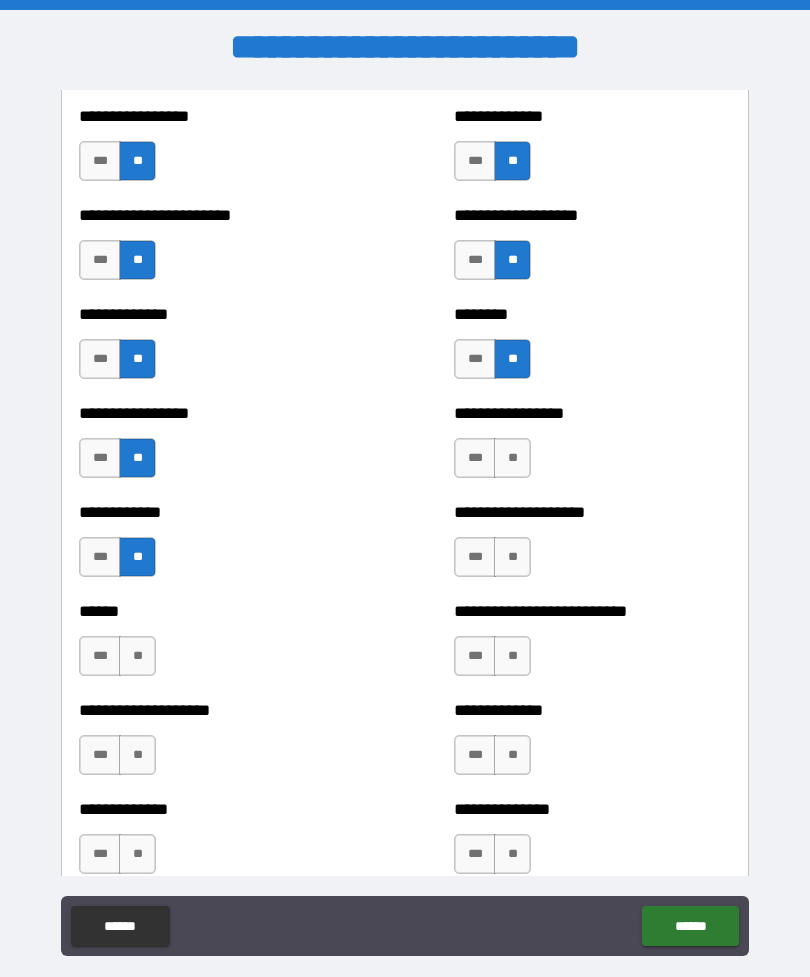 click on "**" at bounding box center (512, 458) 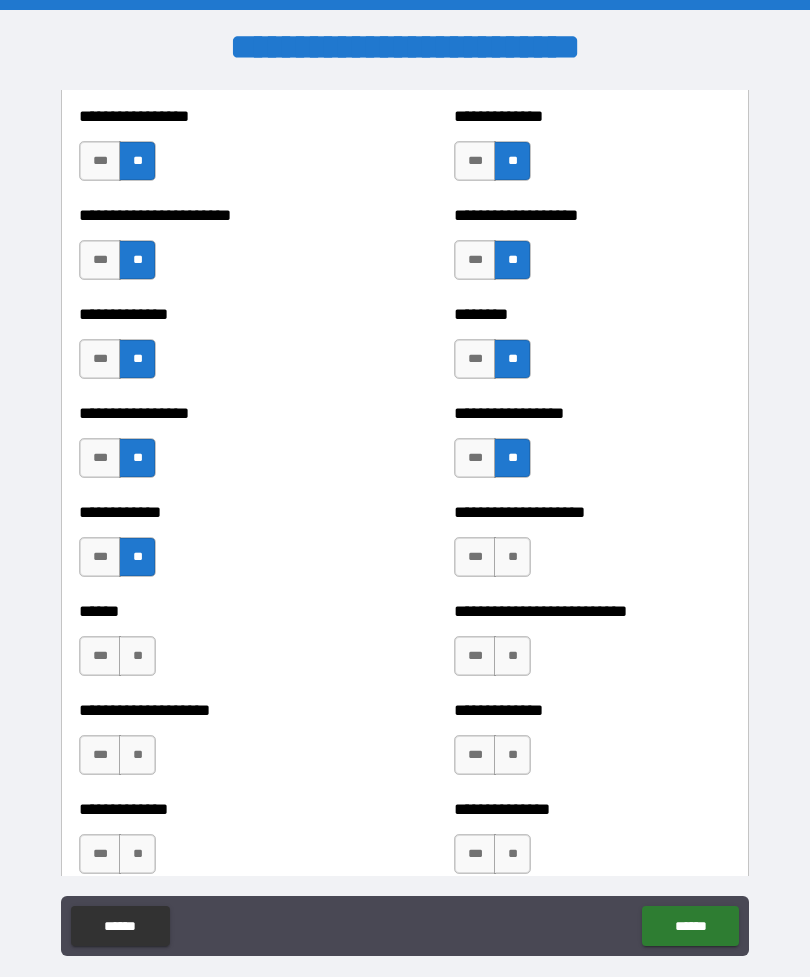 click on "**" at bounding box center [512, 557] 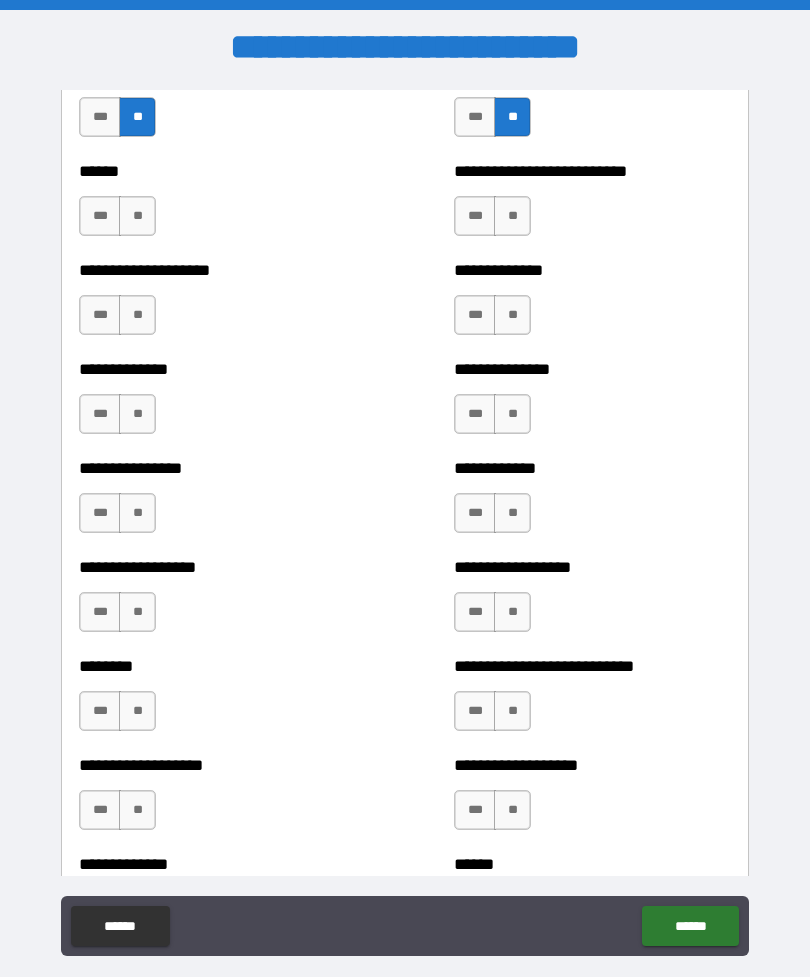 scroll, scrollTop: 3962, scrollLeft: 0, axis: vertical 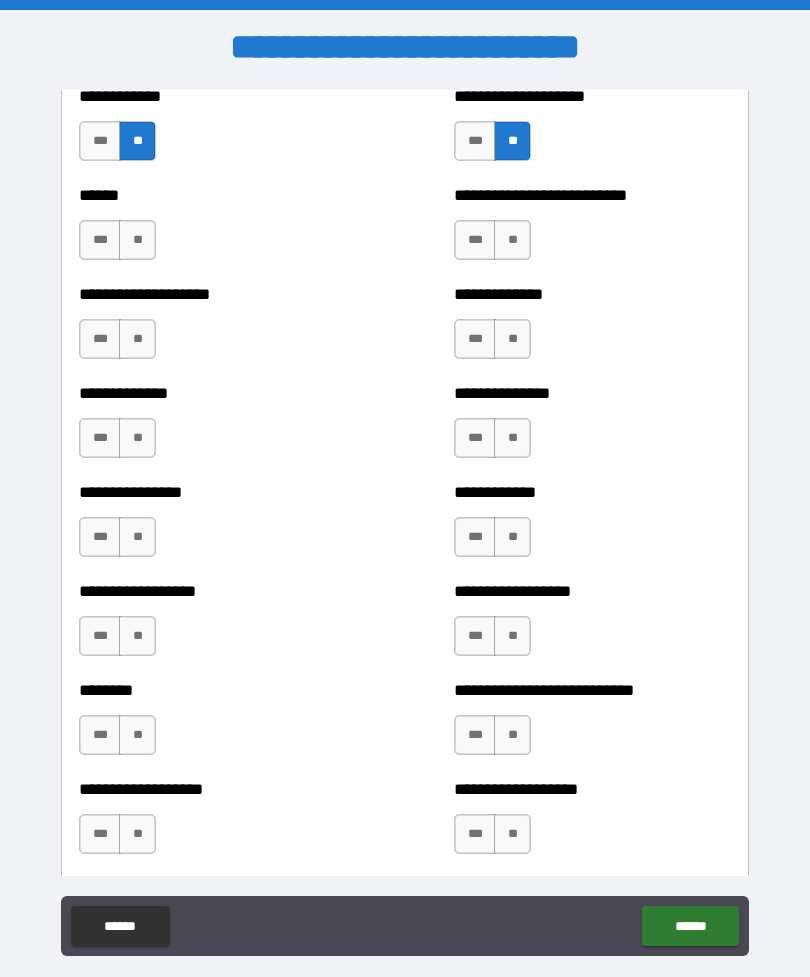 click on "**" at bounding box center [512, 240] 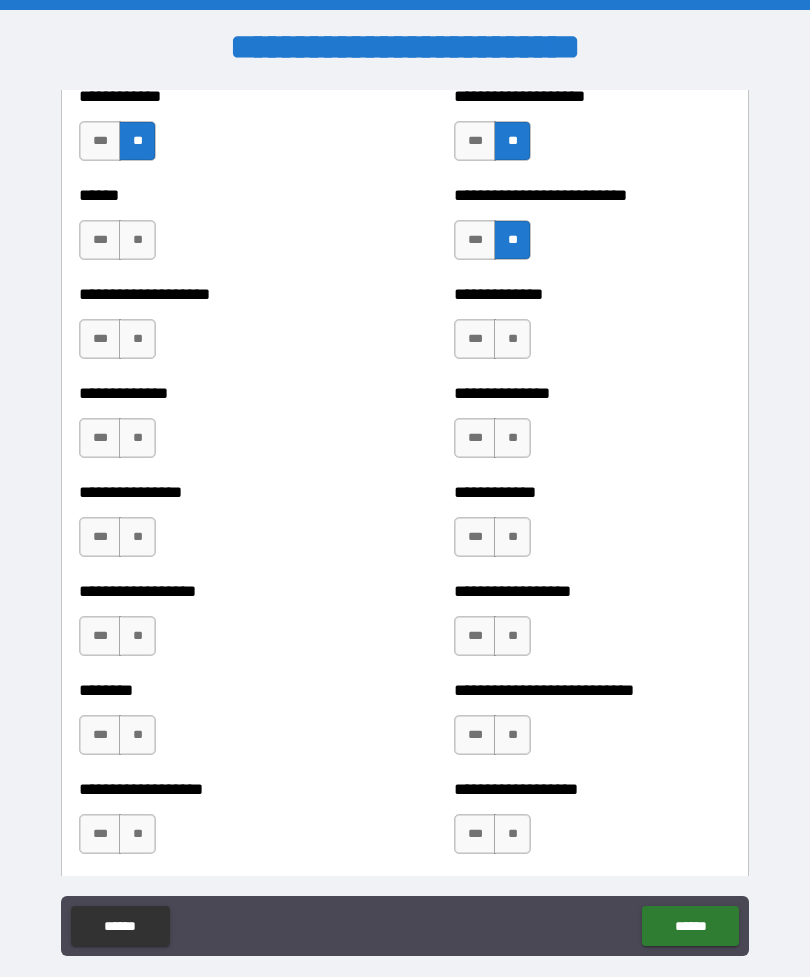click on "**" at bounding box center (137, 240) 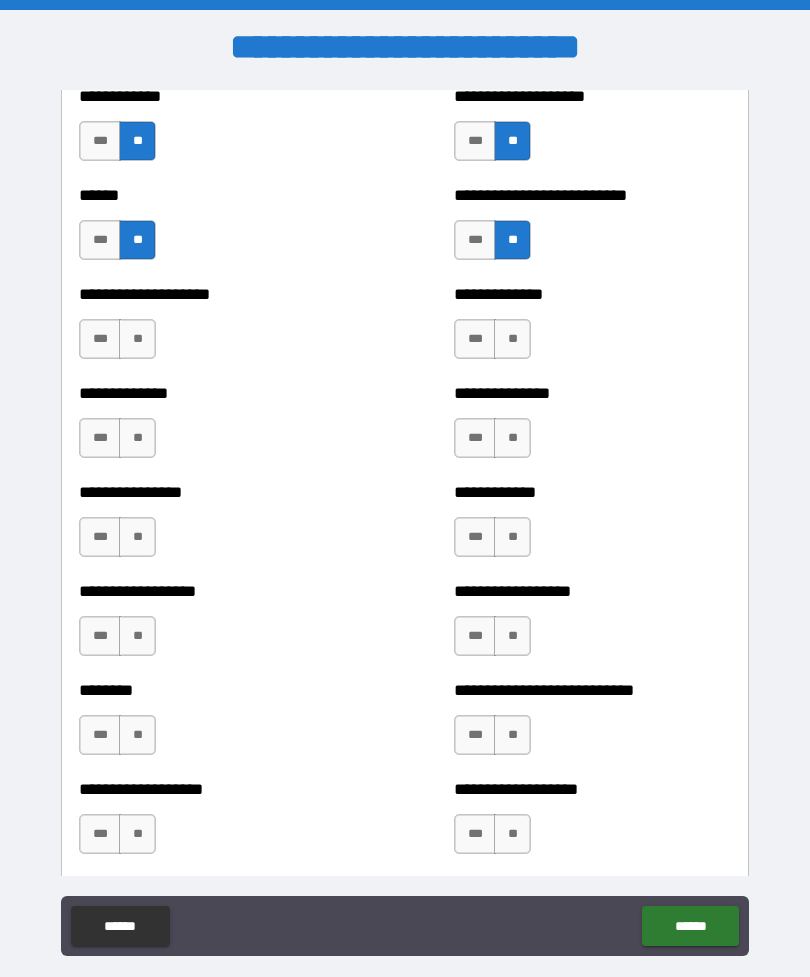 click on "**" at bounding box center (137, 339) 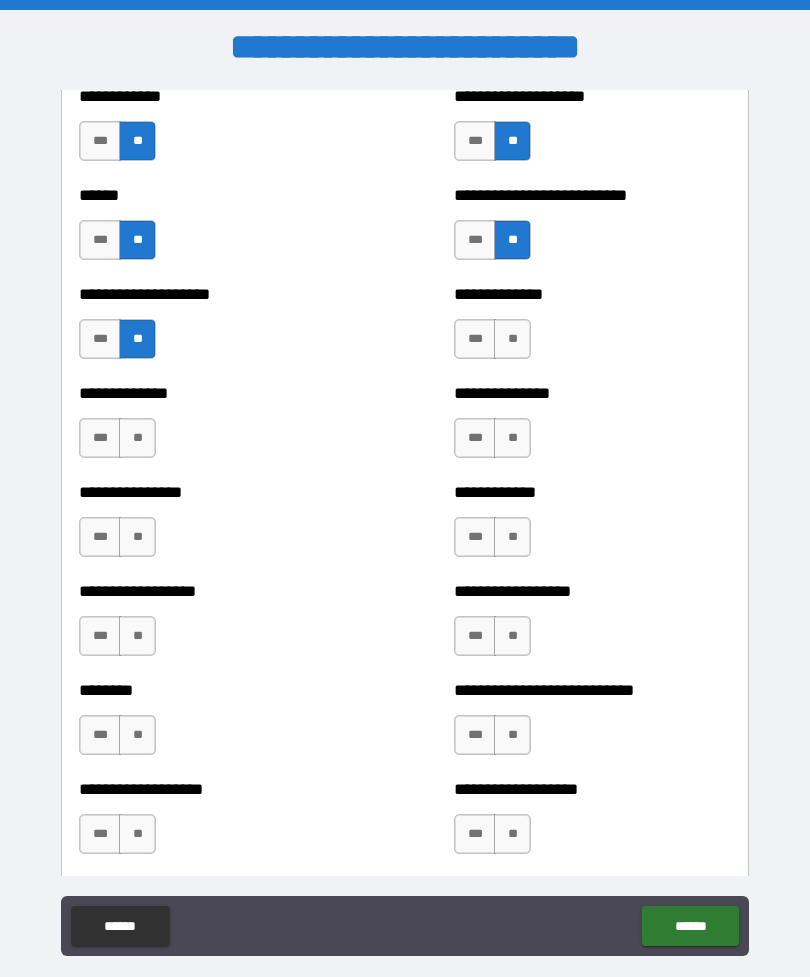 click on "**" at bounding box center (512, 339) 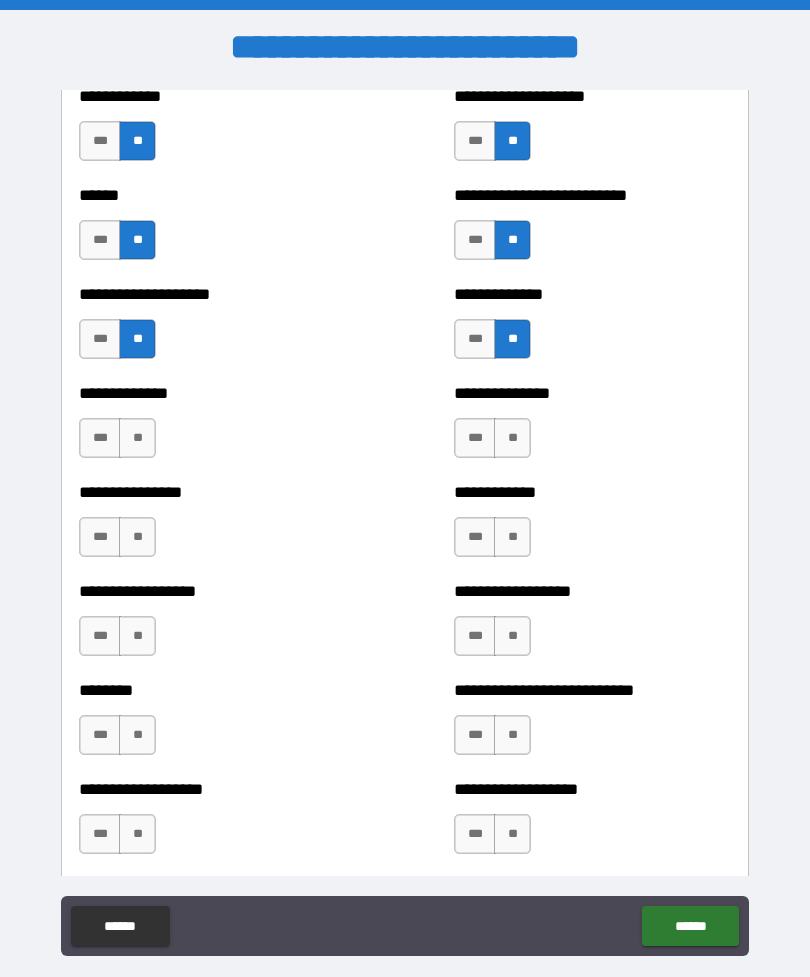 click on "**" at bounding box center [512, 438] 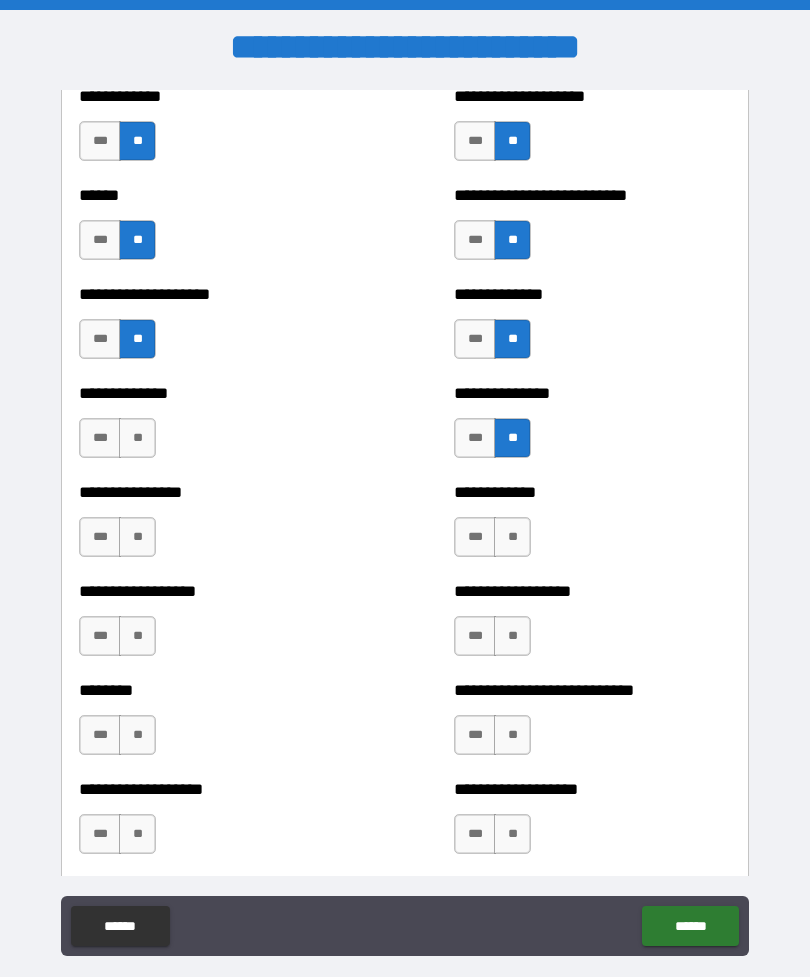click on "**" at bounding box center (512, 537) 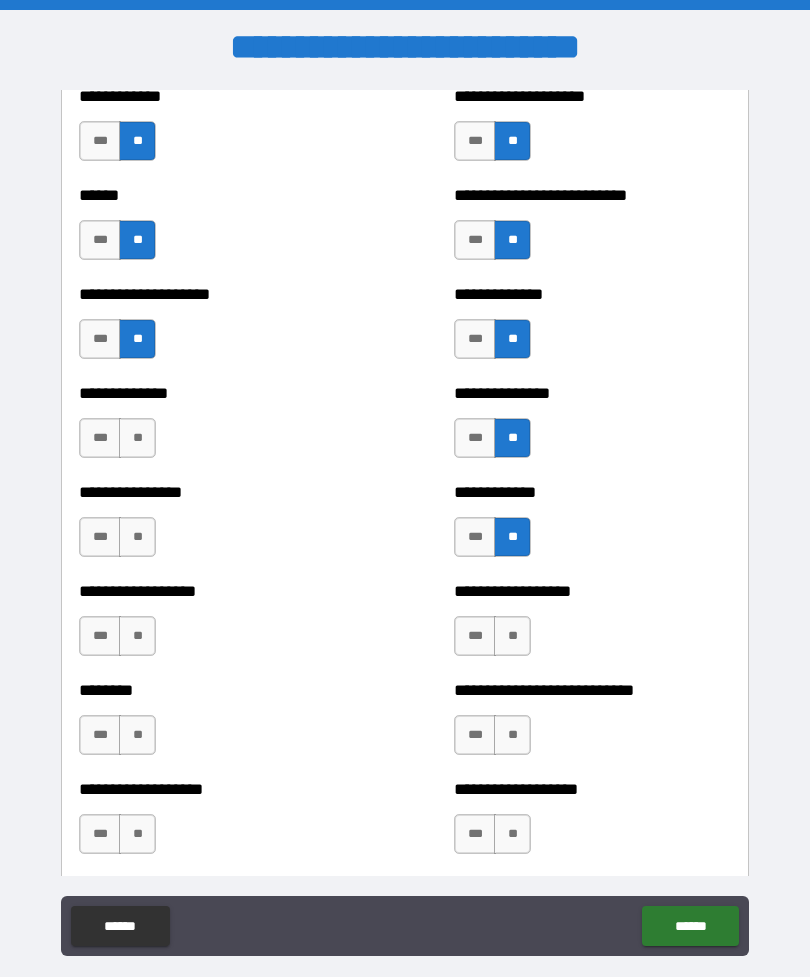 click on "**" at bounding box center [137, 537] 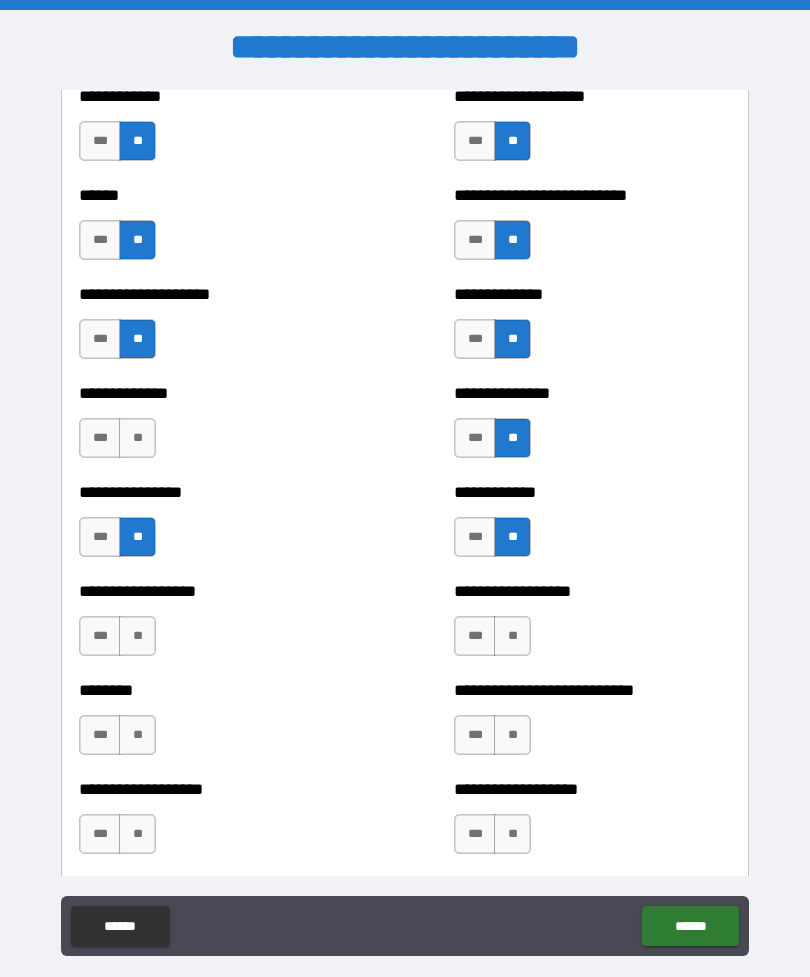 click on "**" at bounding box center (137, 438) 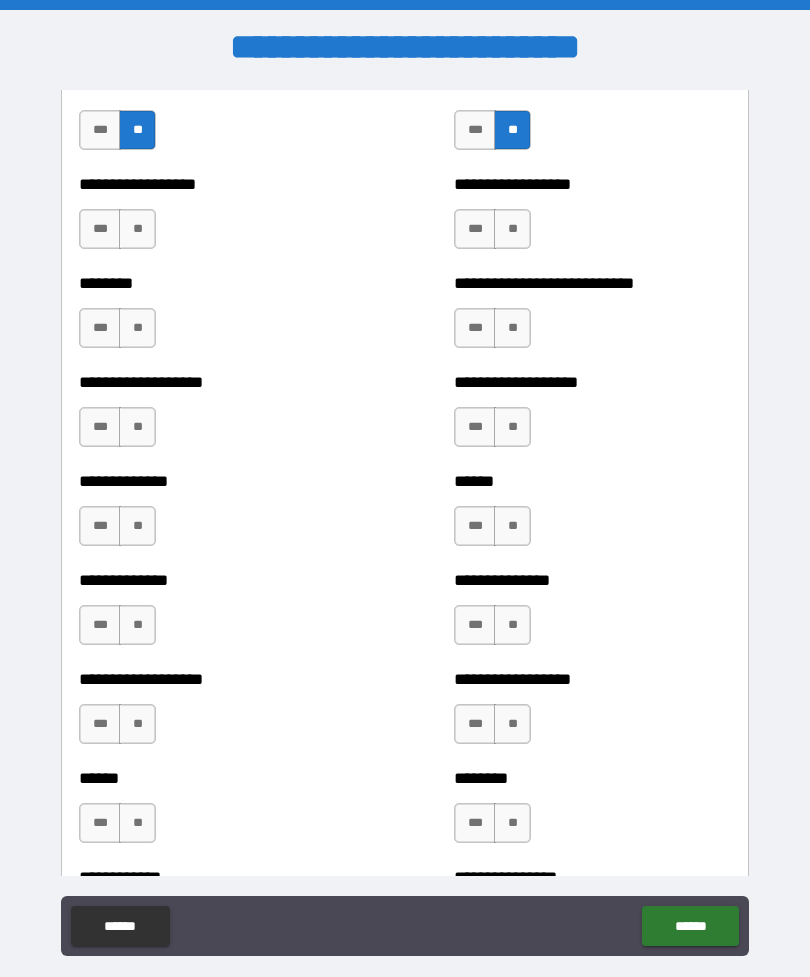 scroll, scrollTop: 4360, scrollLeft: 0, axis: vertical 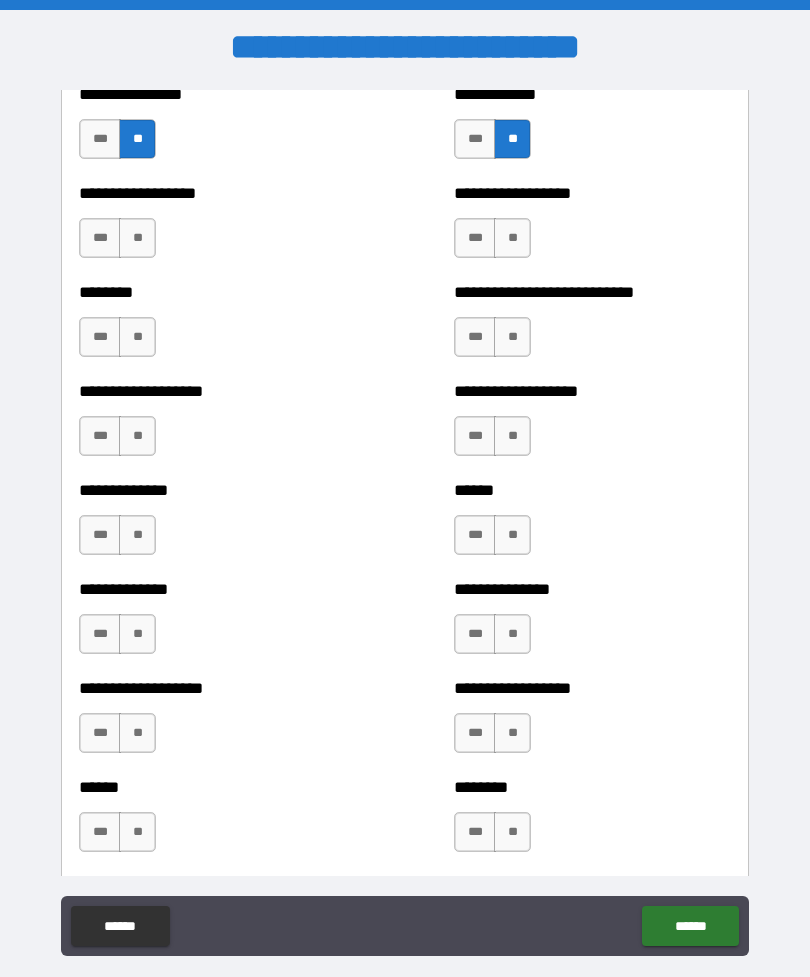 click on "**" at bounding box center [137, 238] 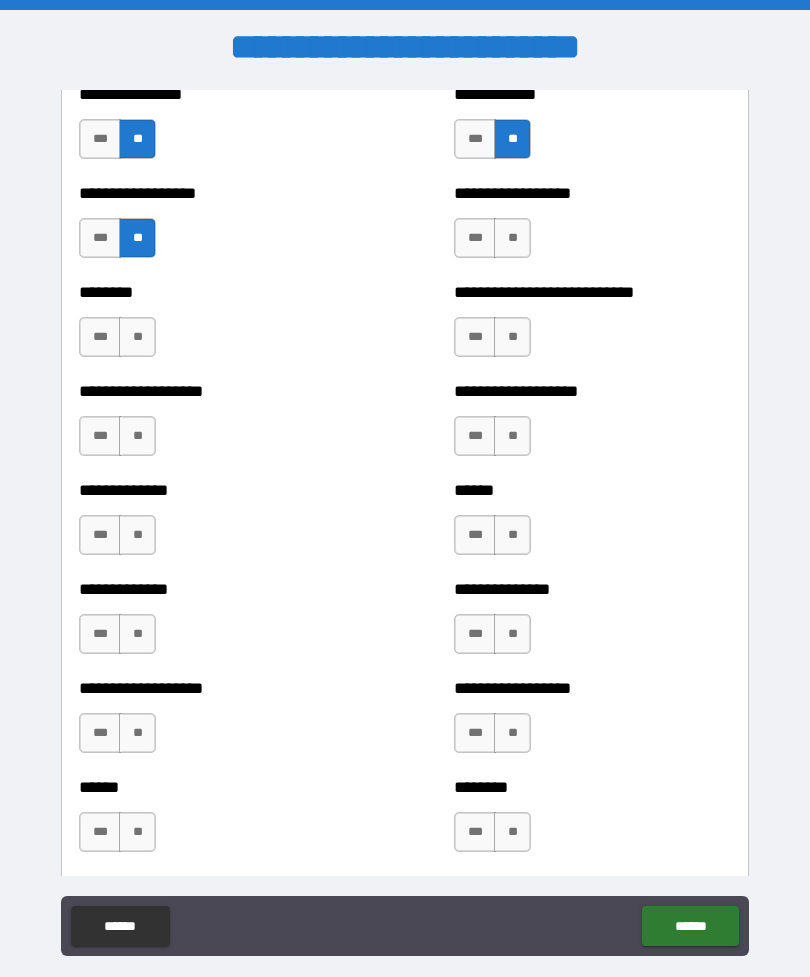 click on "***" at bounding box center [100, 238] 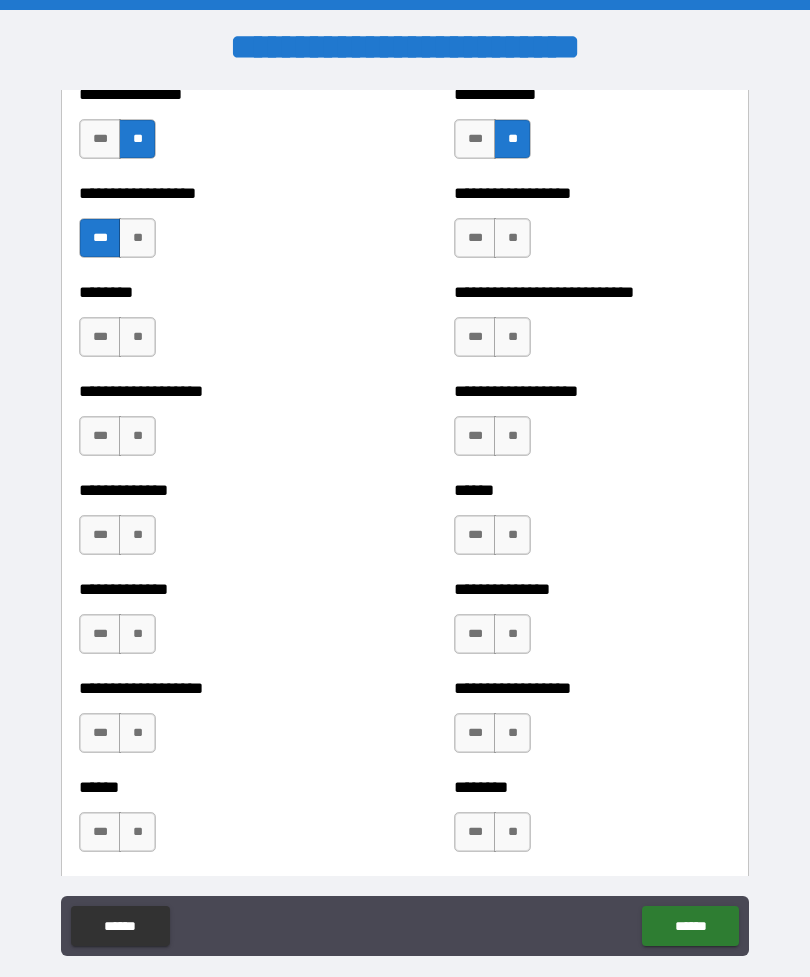 click on "**" at bounding box center [512, 238] 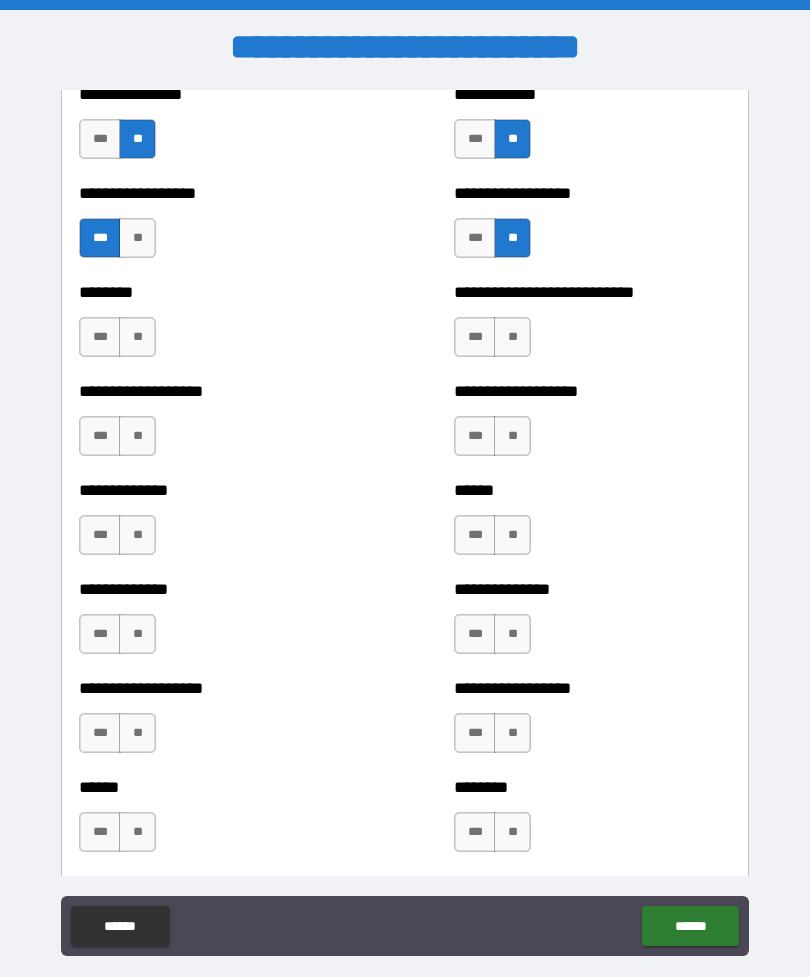click on "**" at bounding box center (512, 337) 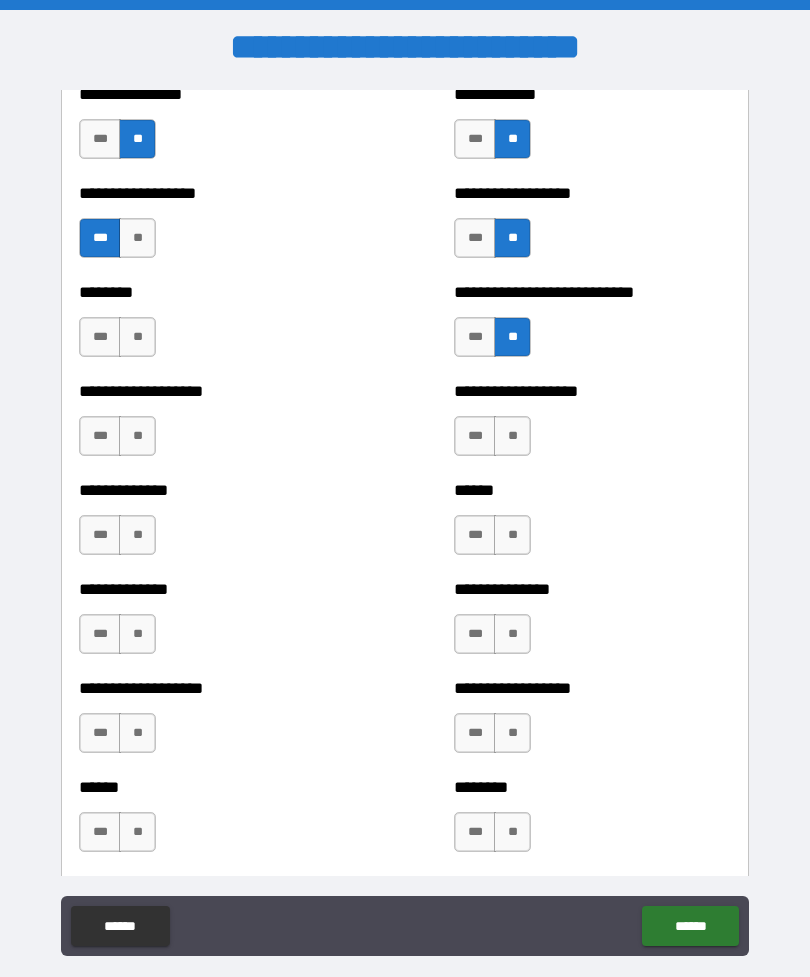 click on "**" at bounding box center [512, 436] 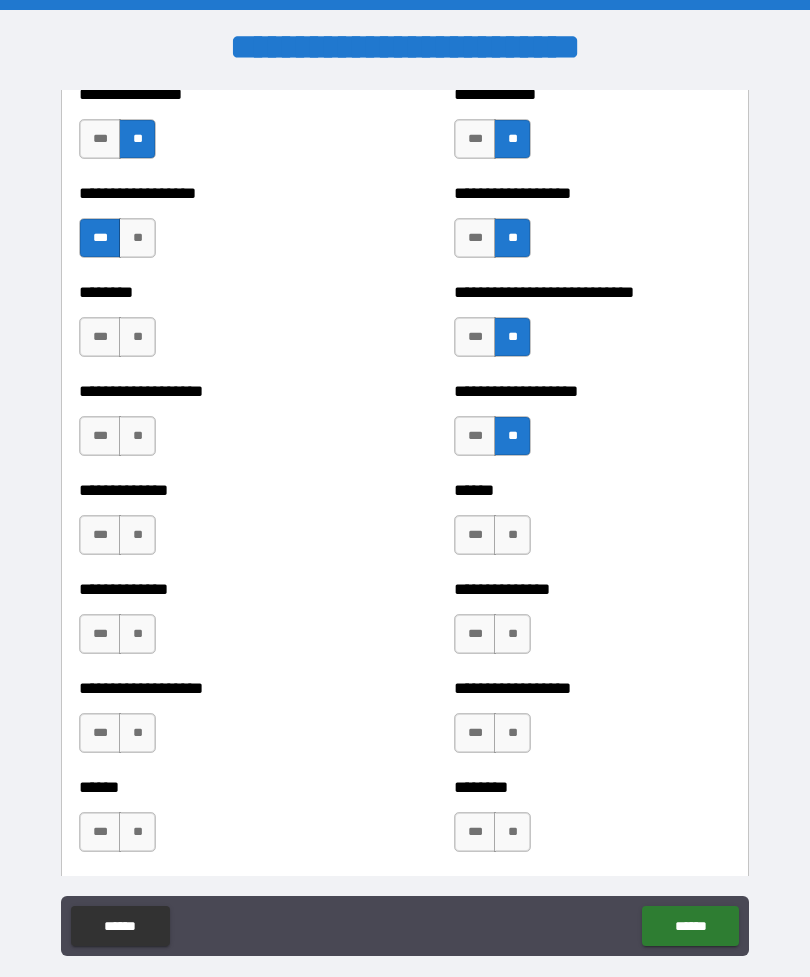 click on "**" at bounding box center (137, 436) 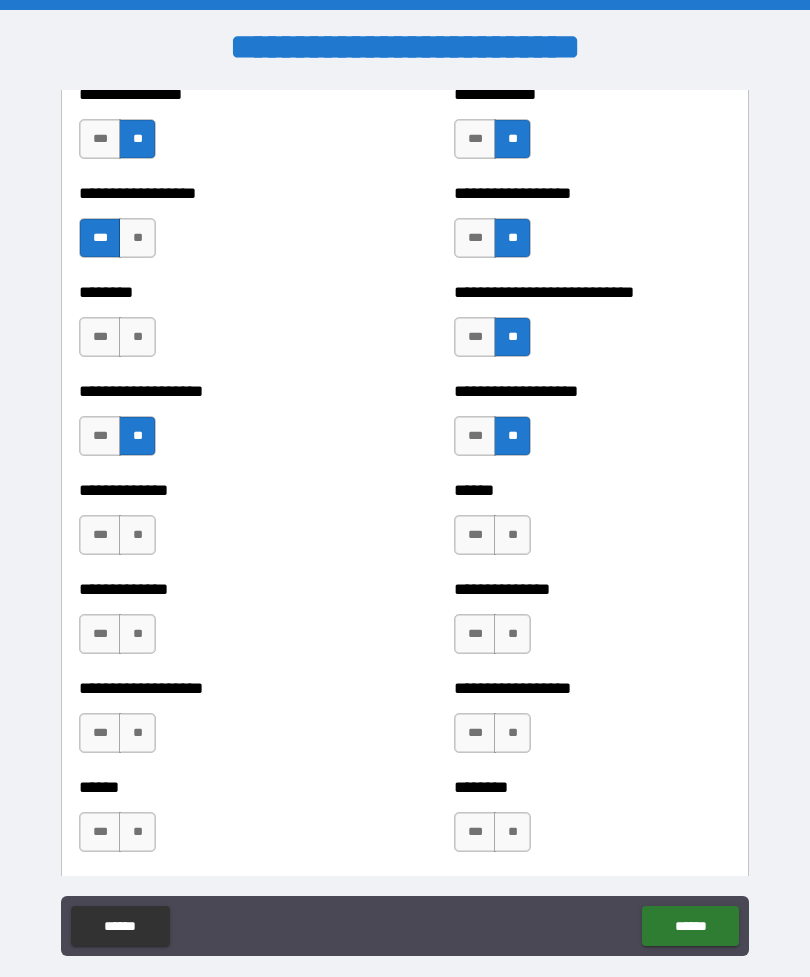 click on "**" at bounding box center [137, 337] 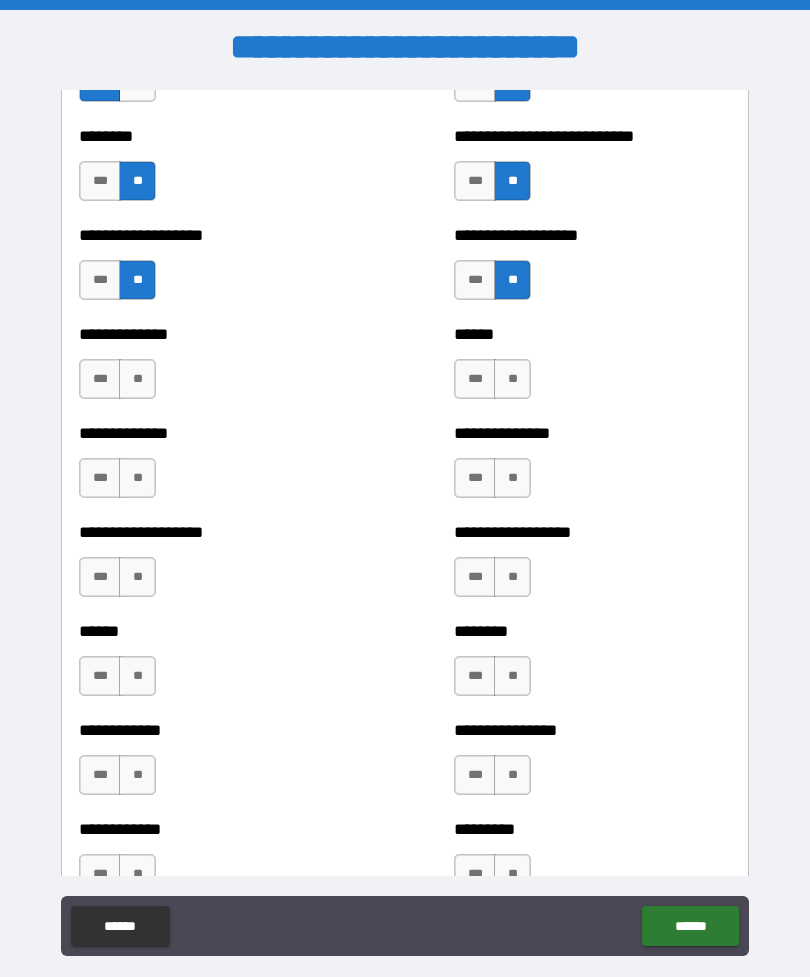 scroll, scrollTop: 4522, scrollLeft: 0, axis: vertical 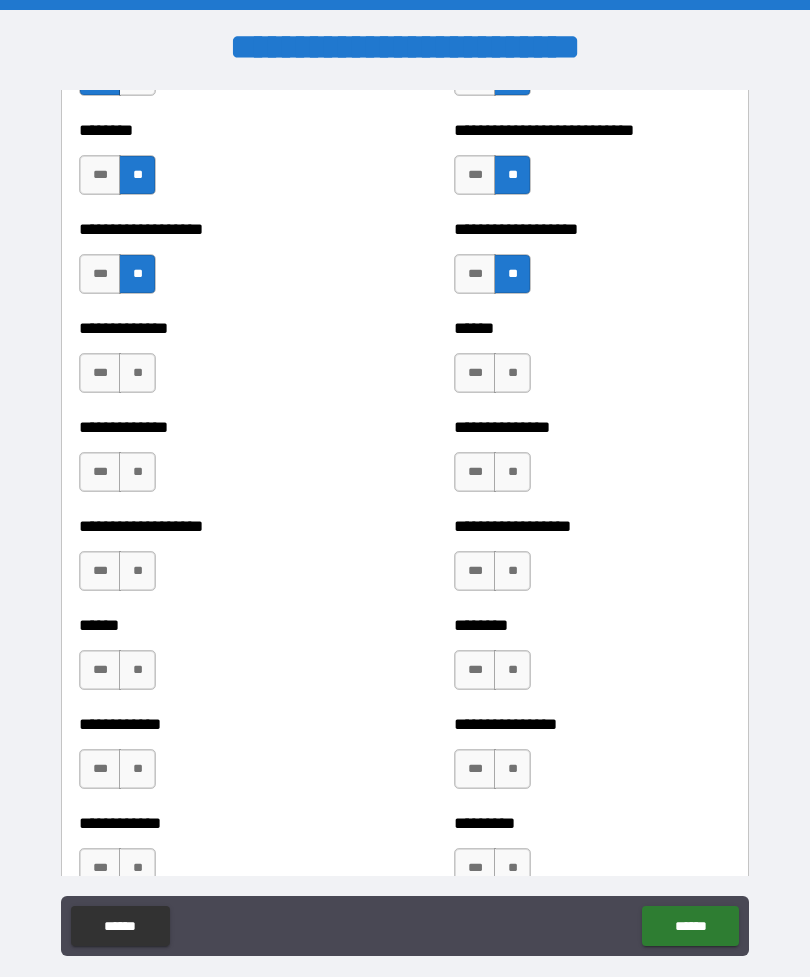 click on "**" at bounding box center (137, 373) 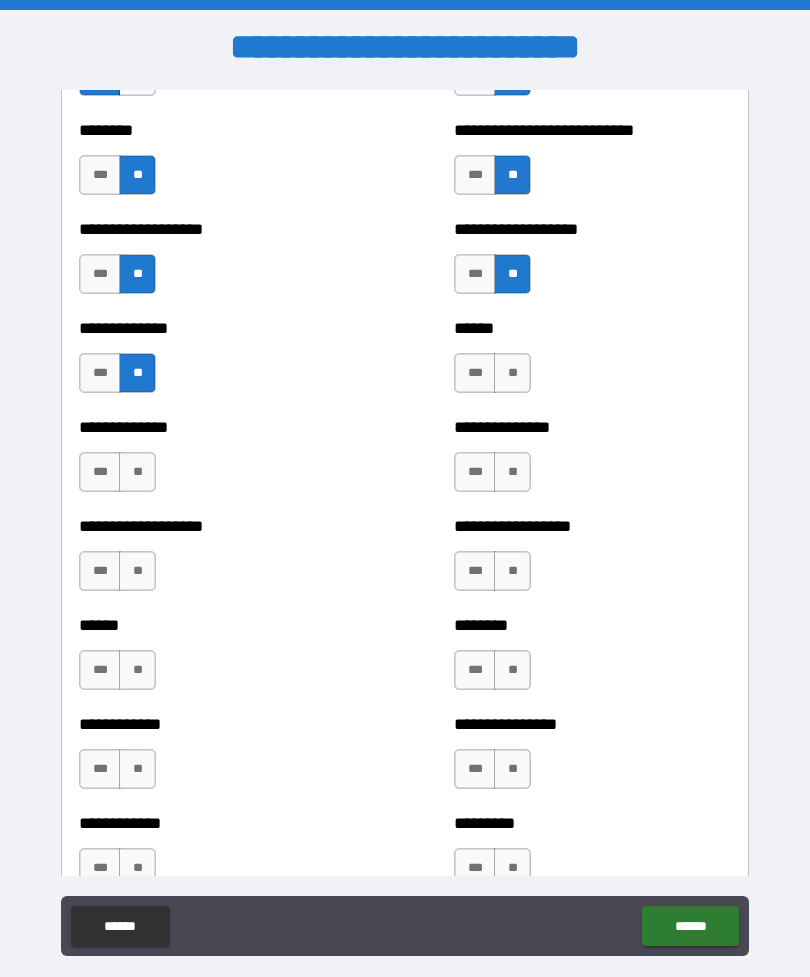 click on "**" at bounding box center (137, 472) 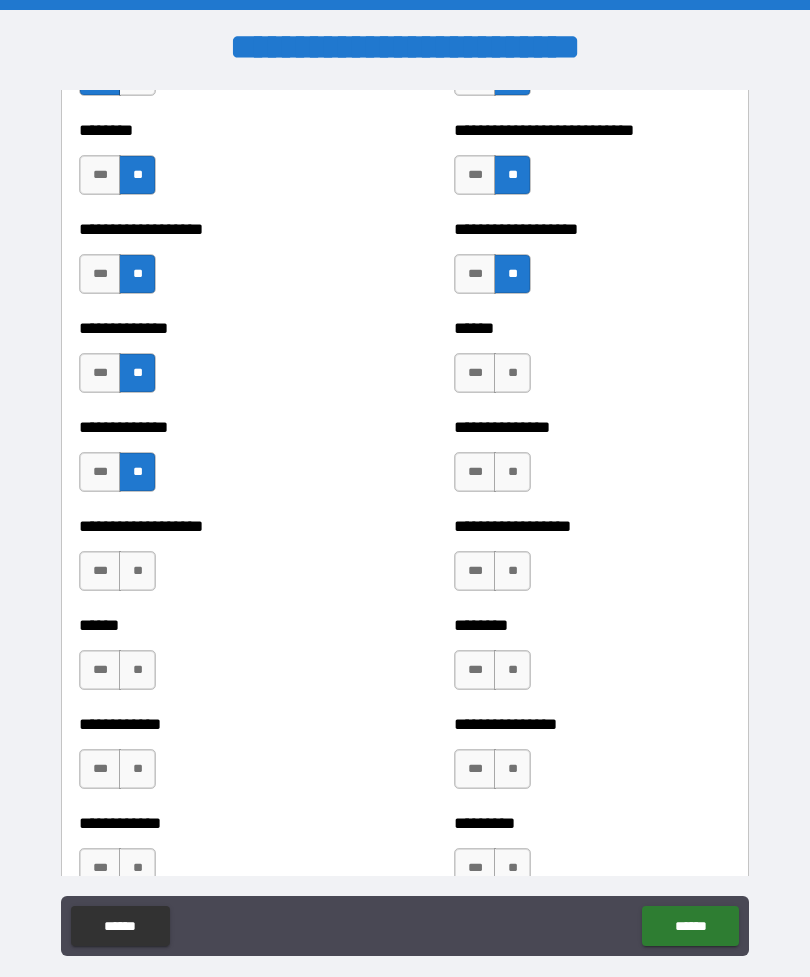 click on "**" at bounding box center [512, 373] 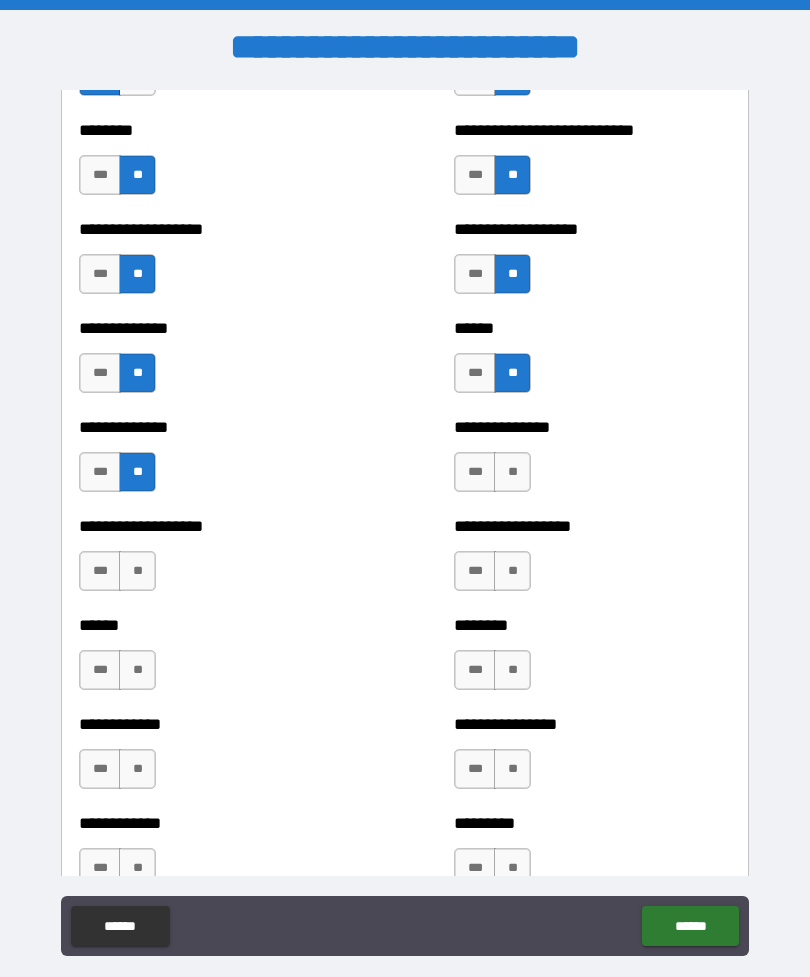 click on "**" at bounding box center [512, 472] 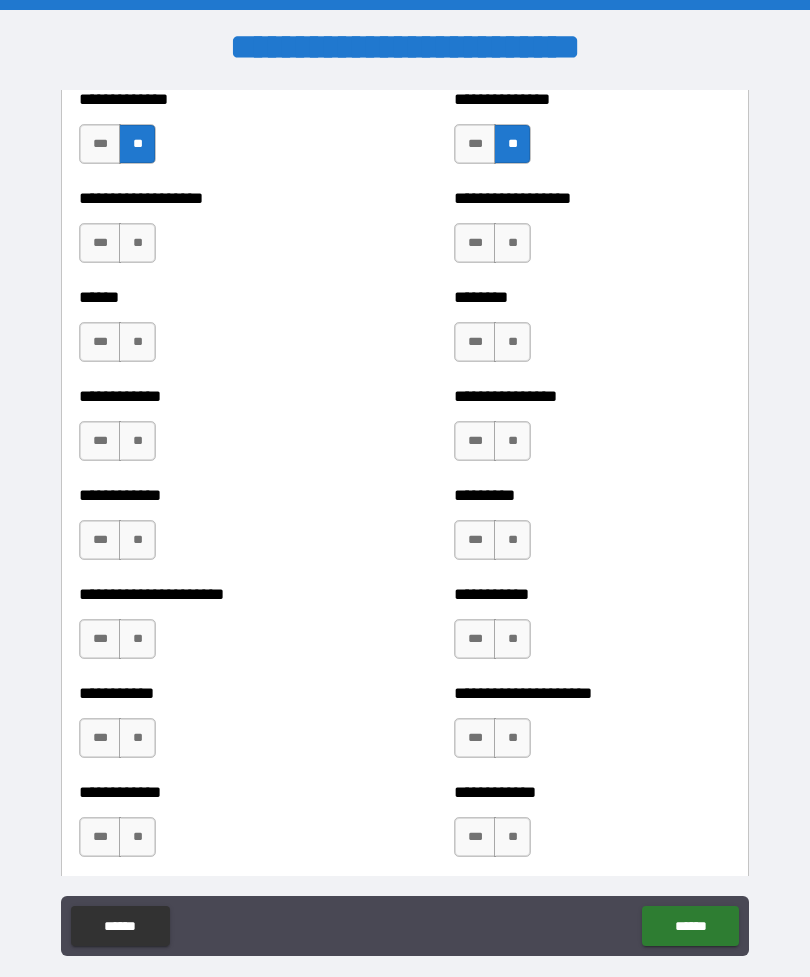 scroll, scrollTop: 4853, scrollLeft: 0, axis: vertical 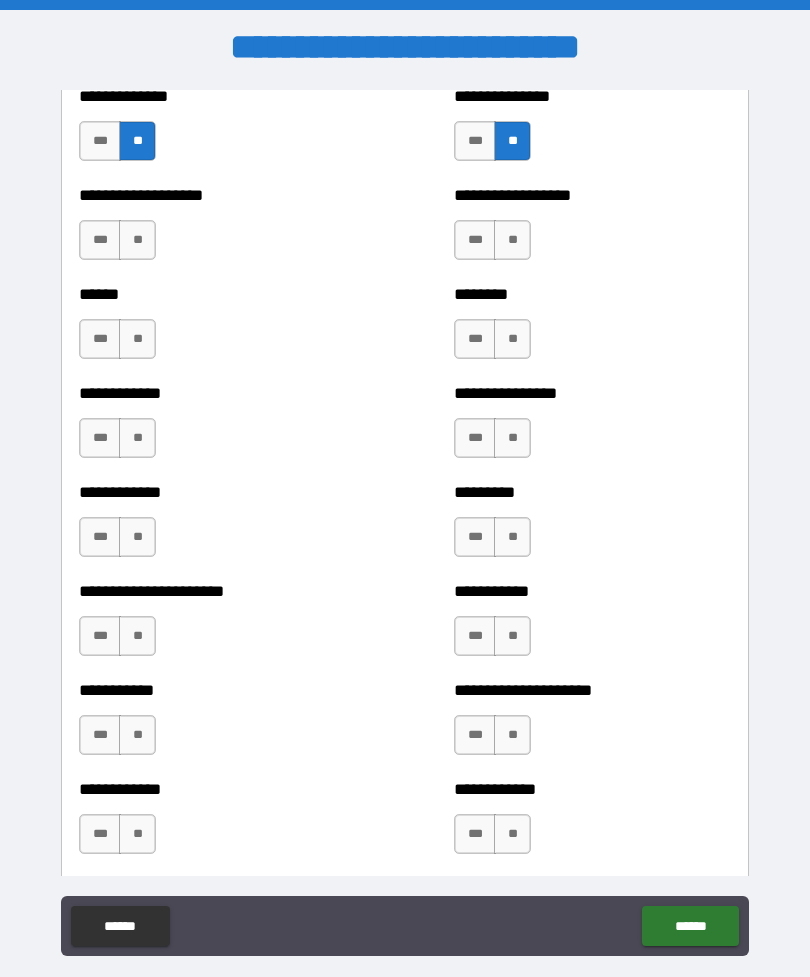 click on "**" at bounding box center (137, 240) 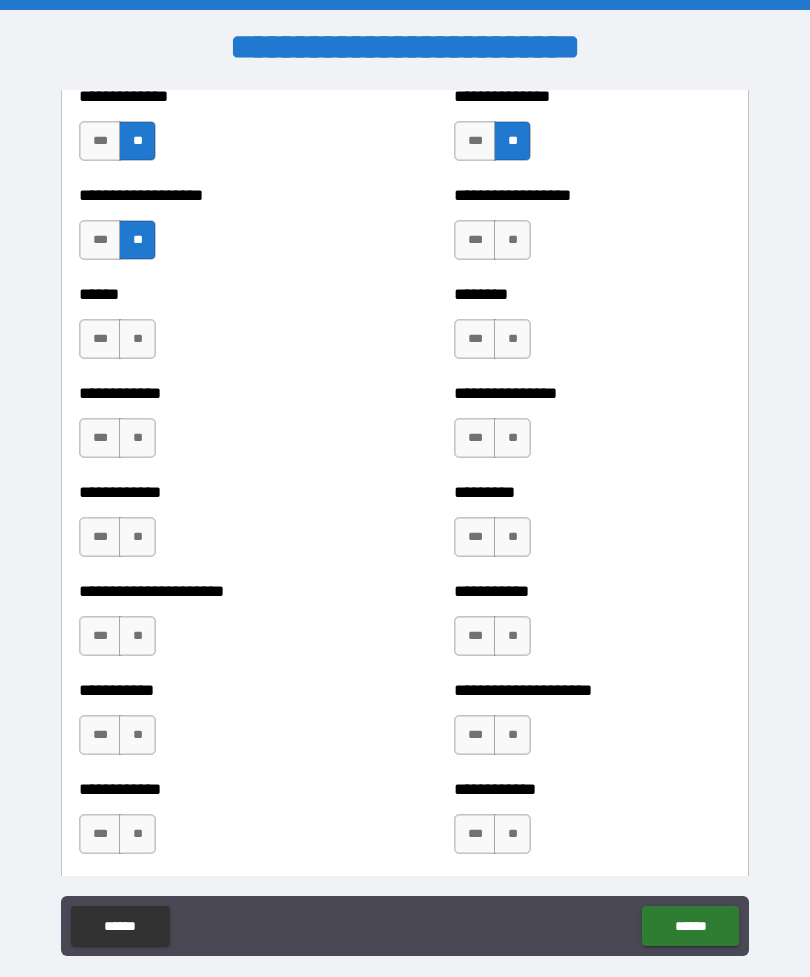 click on "**" at bounding box center [137, 339] 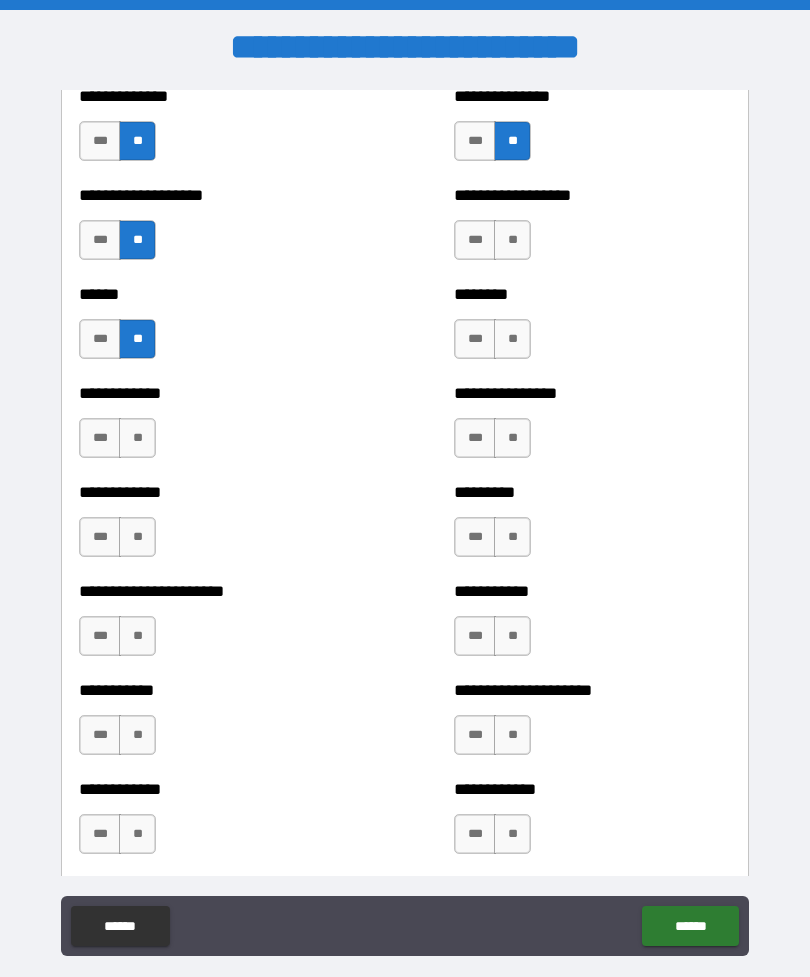 click on "**" at bounding box center [512, 240] 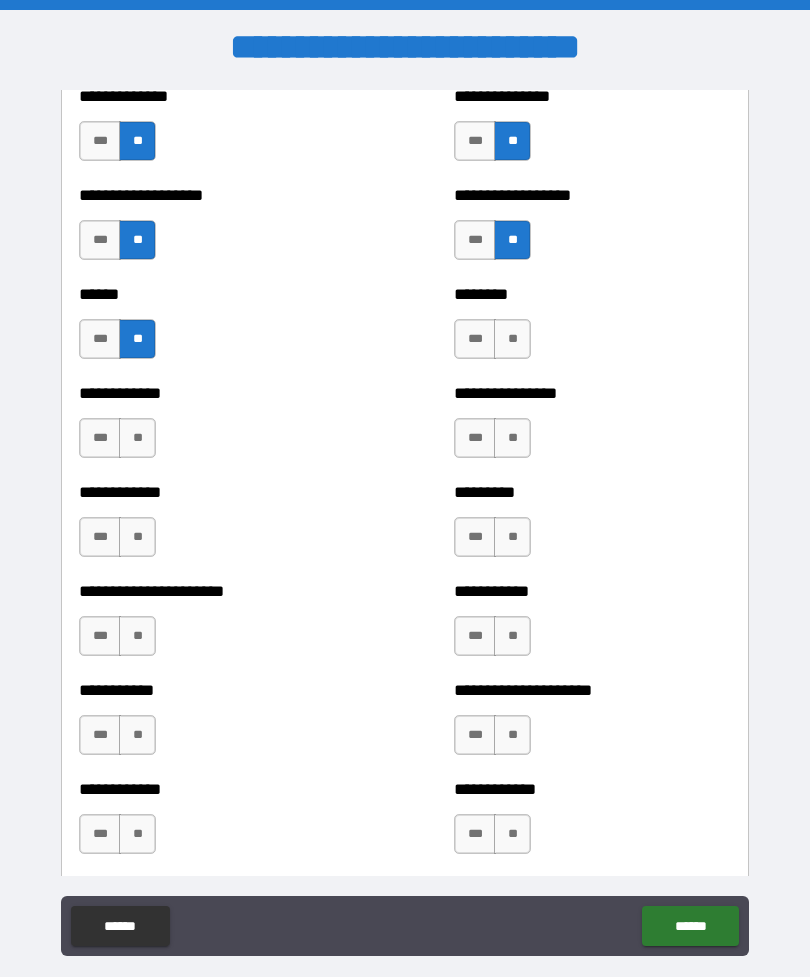 click on "**" at bounding box center [512, 339] 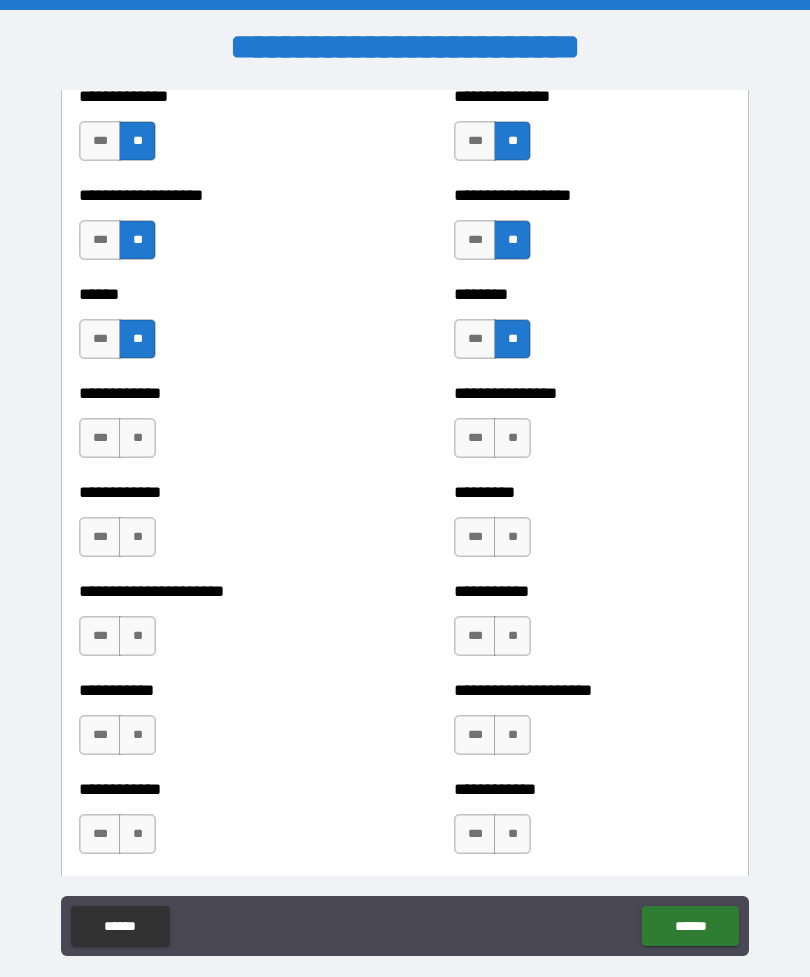 click on "**" at bounding box center [512, 438] 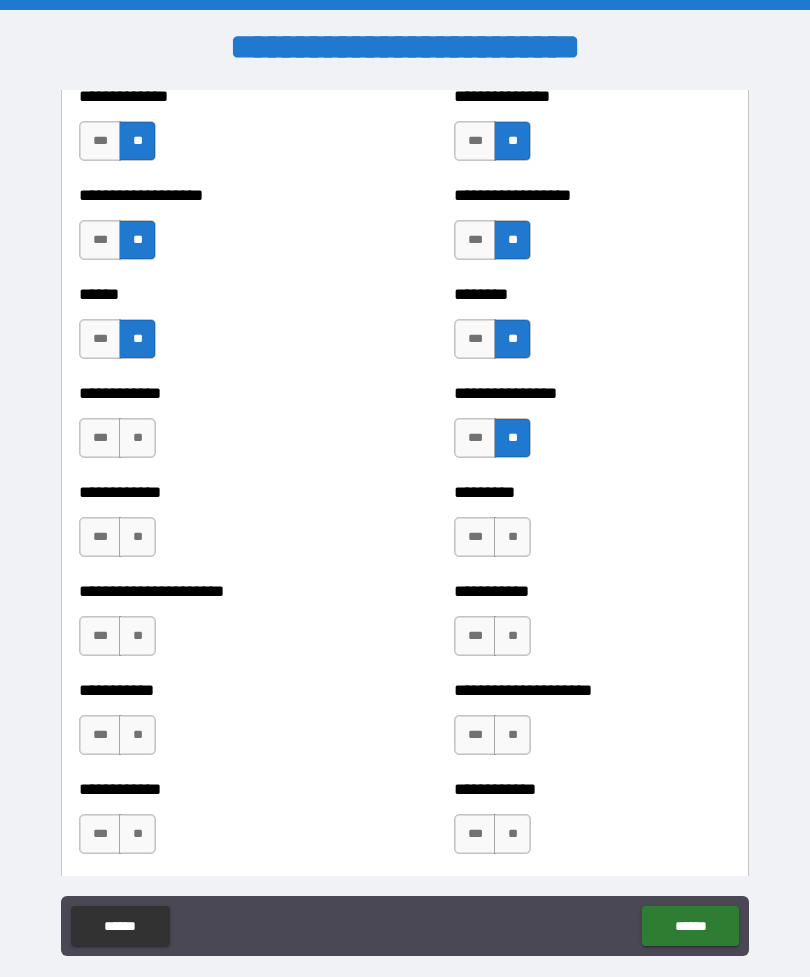 click on "**" at bounding box center (512, 537) 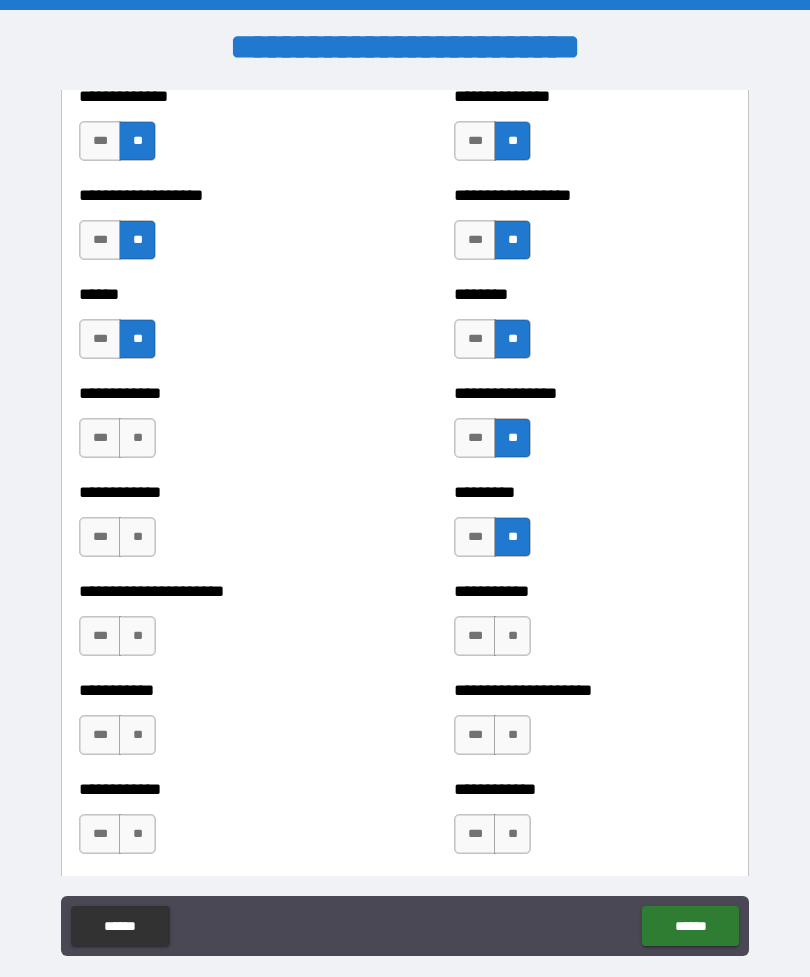 scroll, scrollTop: 4857, scrollLeft: 0, axis: vertical 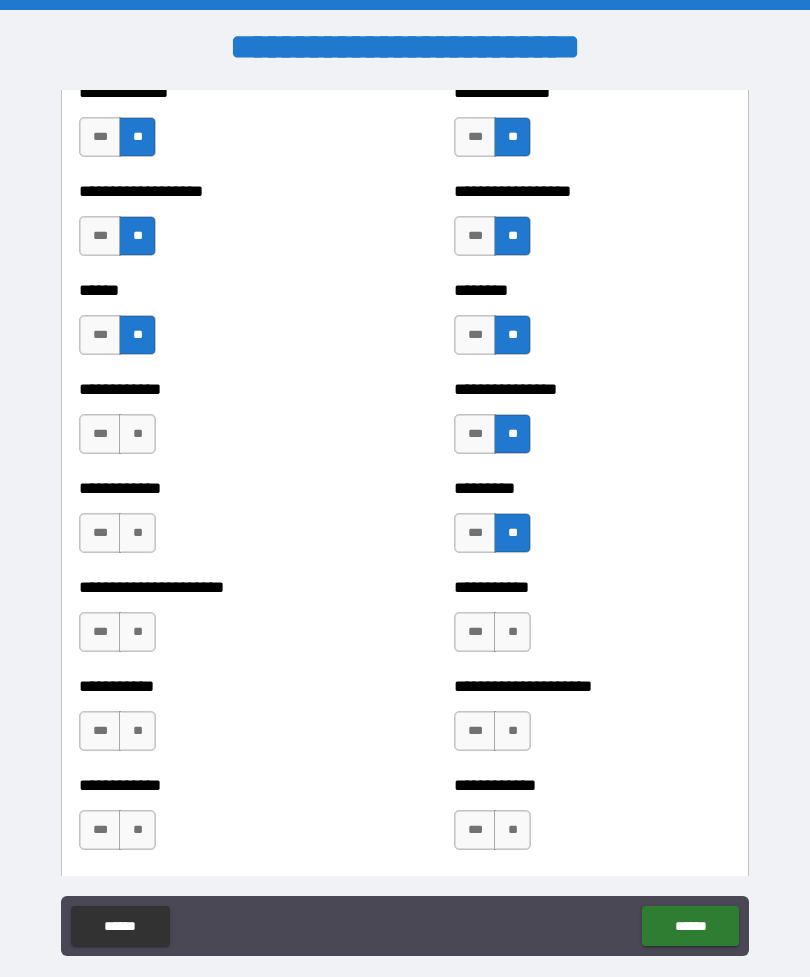 click on "**" at bounding box center [137, 533] 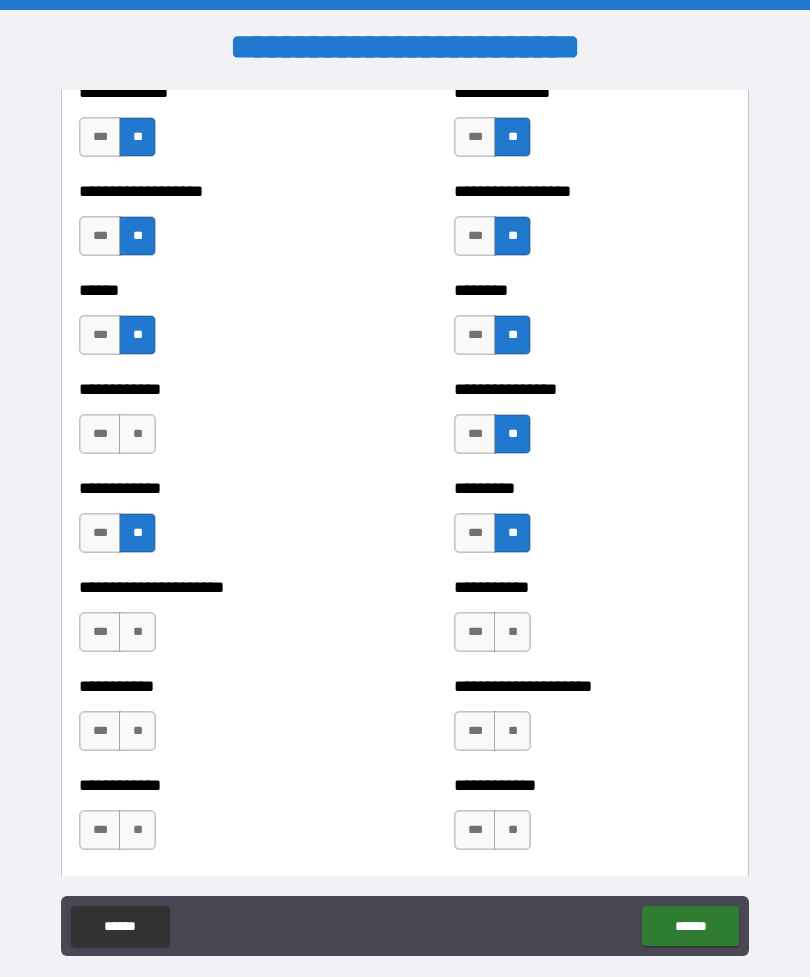 click on "**" at bounding box center (137, 434) 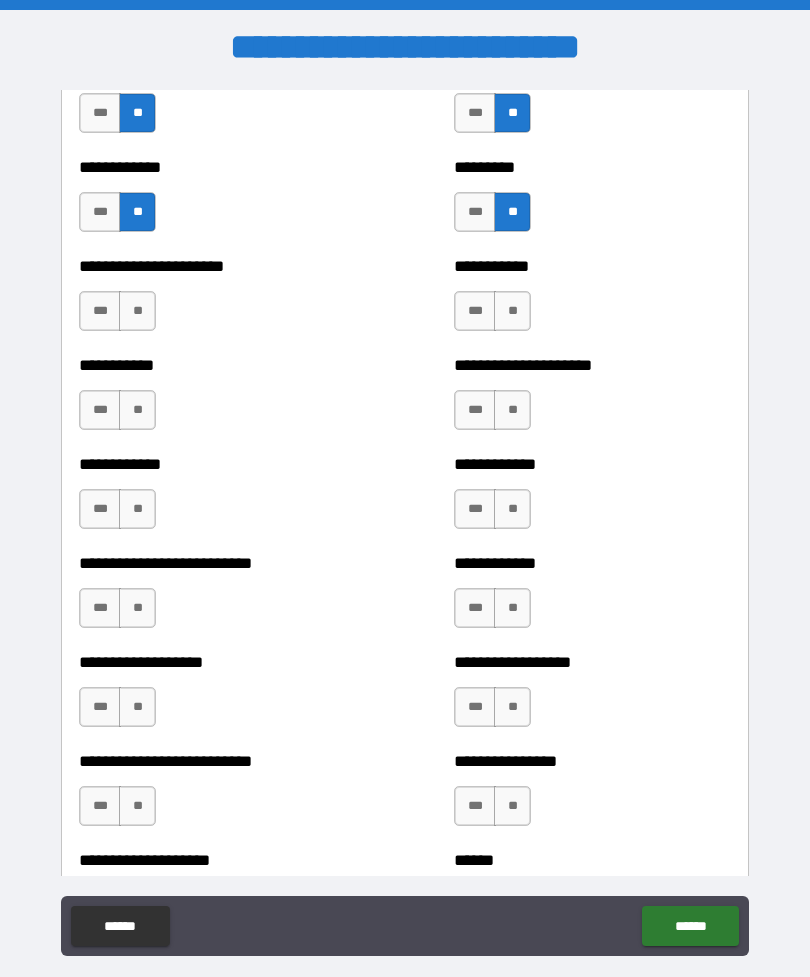 scroll, scrollTop: 5187, scrollLeft: 0, axis: vertical 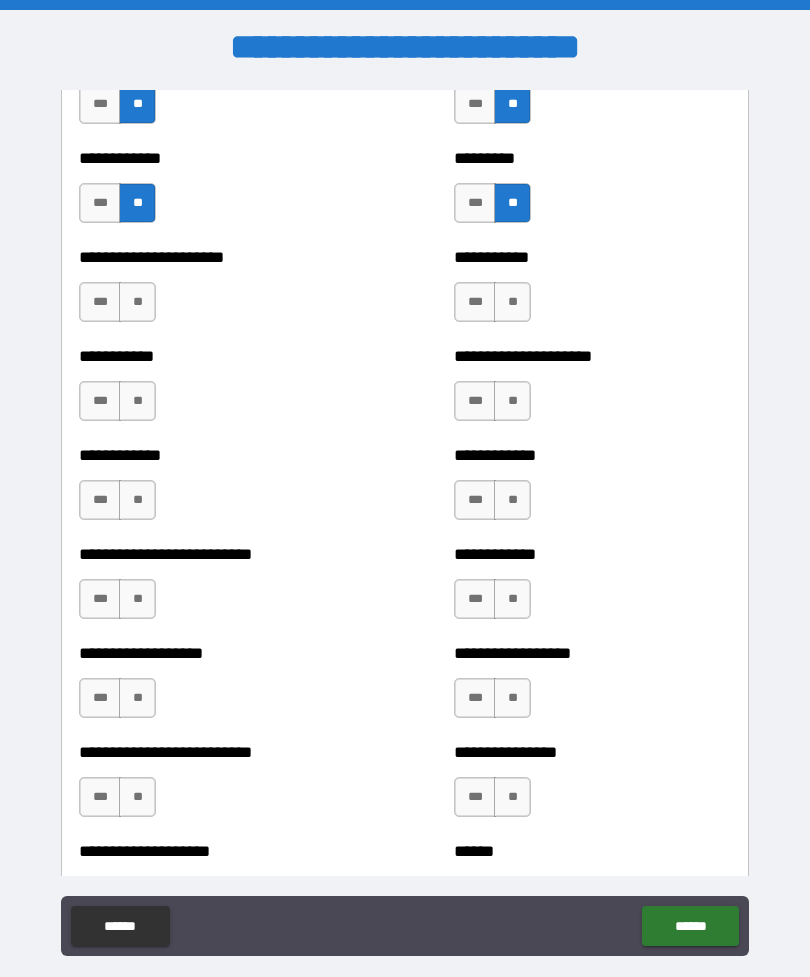 click on "**" at bounding box center [137, 302] 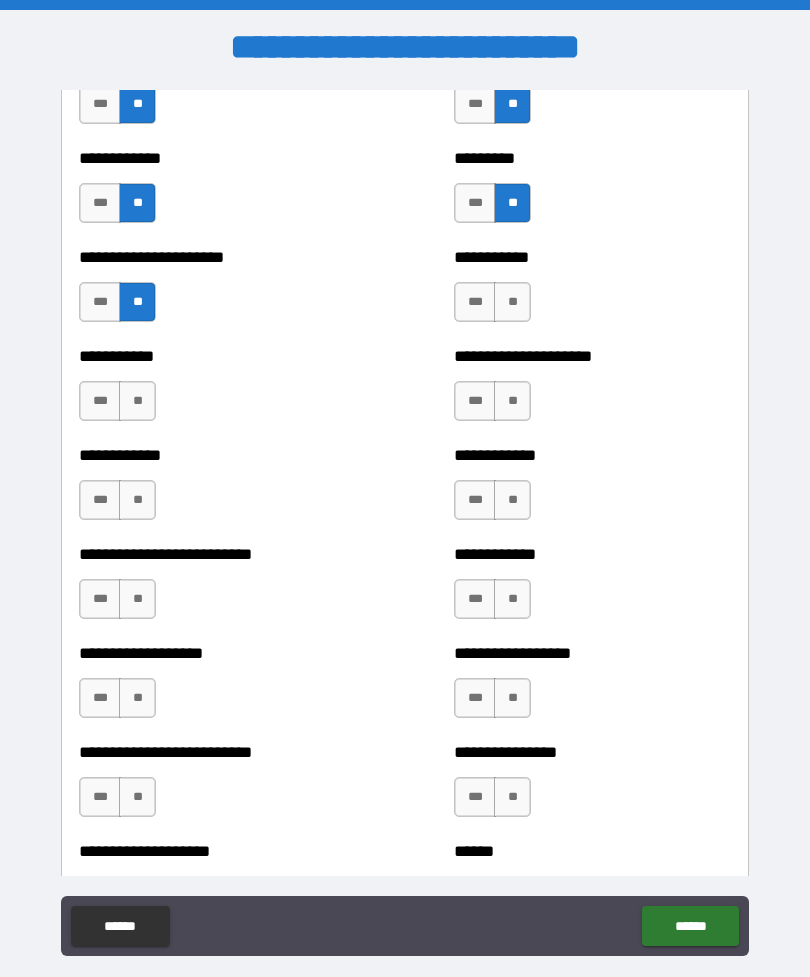 click on "**" at bounding box center (137, 401) 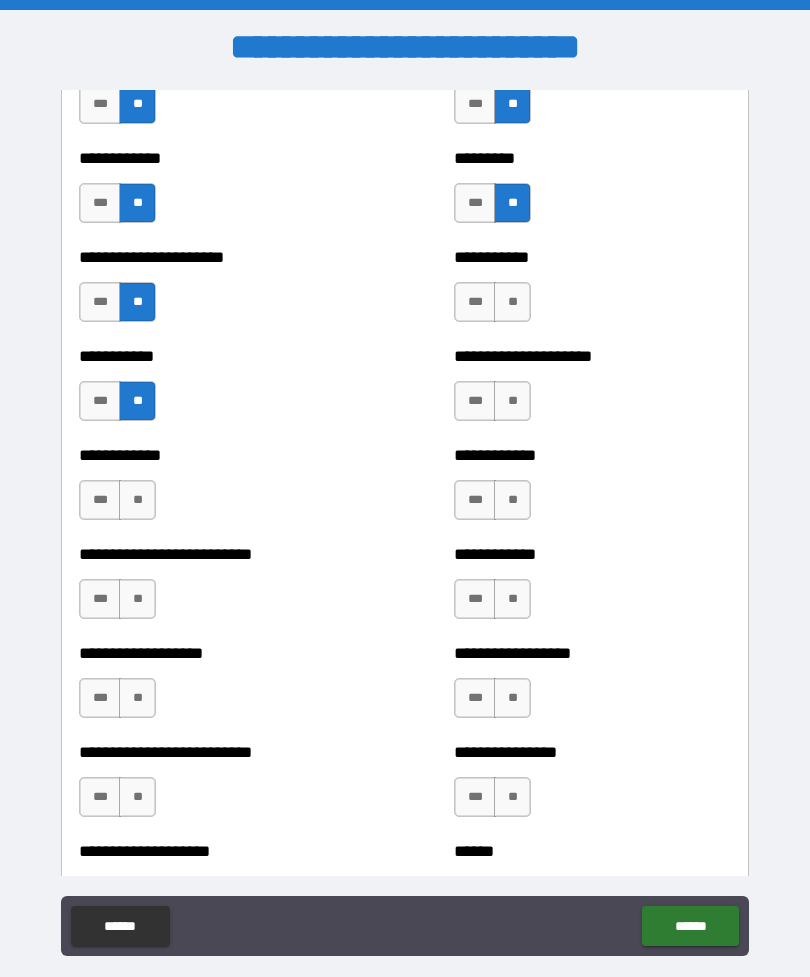 click on "**" at bounding box center (137, 500) 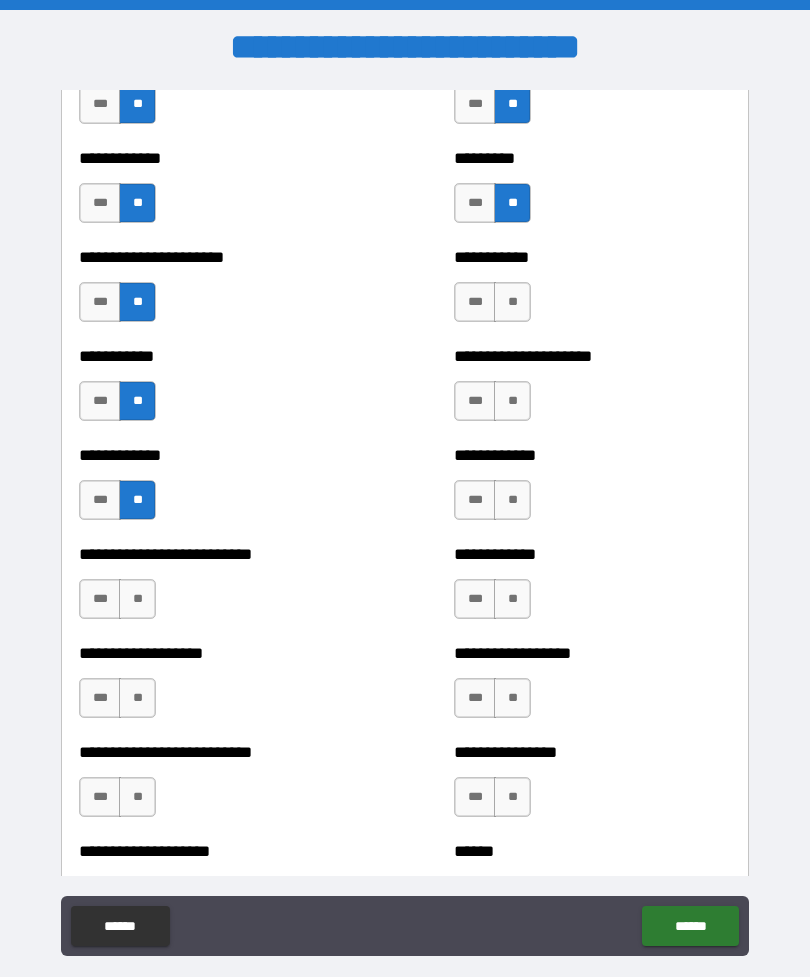 click on "**" at bounding box center (137, 599) 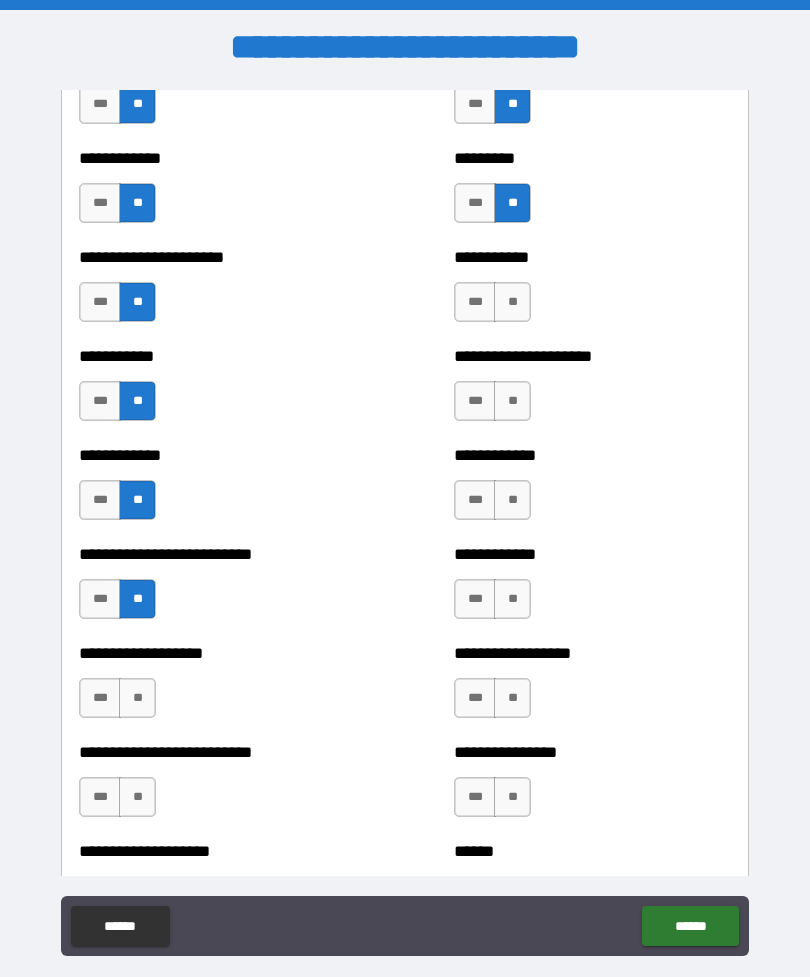 click on "**" at bounding box center [512, 302] 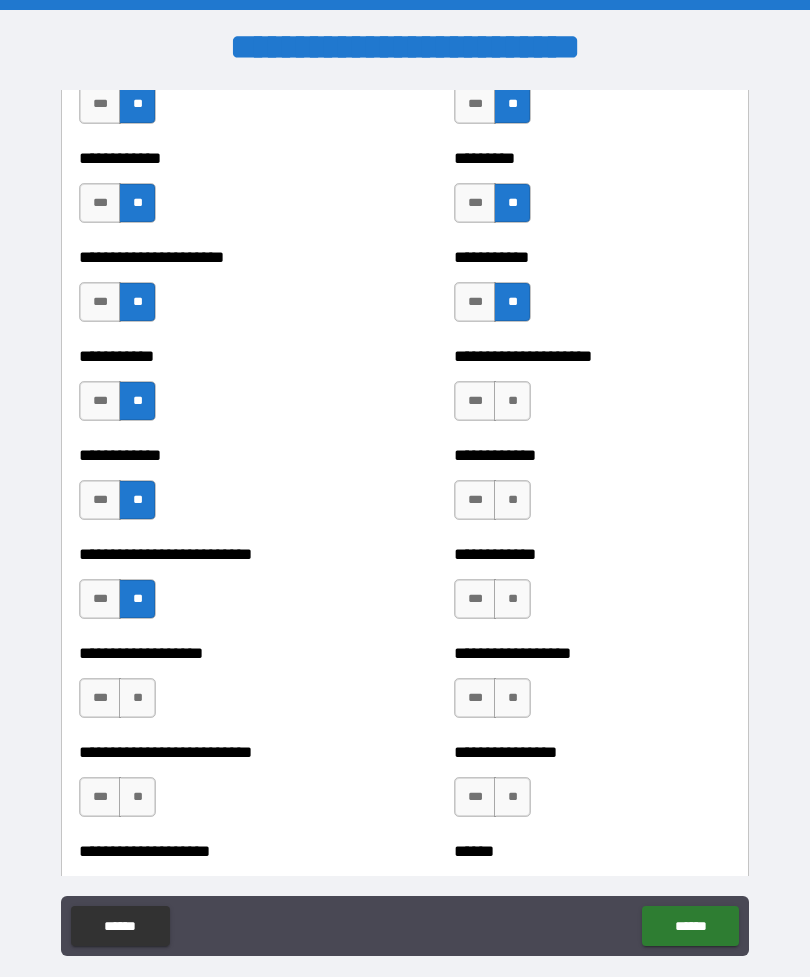click on "**" at bounding box center [512, 401] 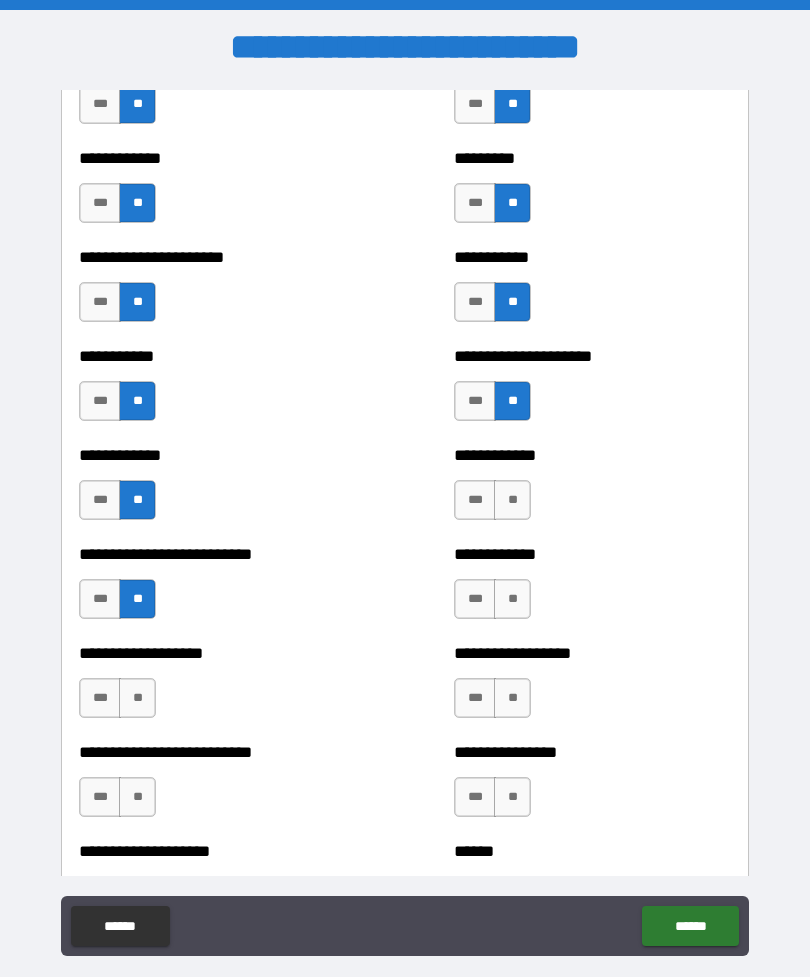 click on "**" at bounding box center [512, 500] 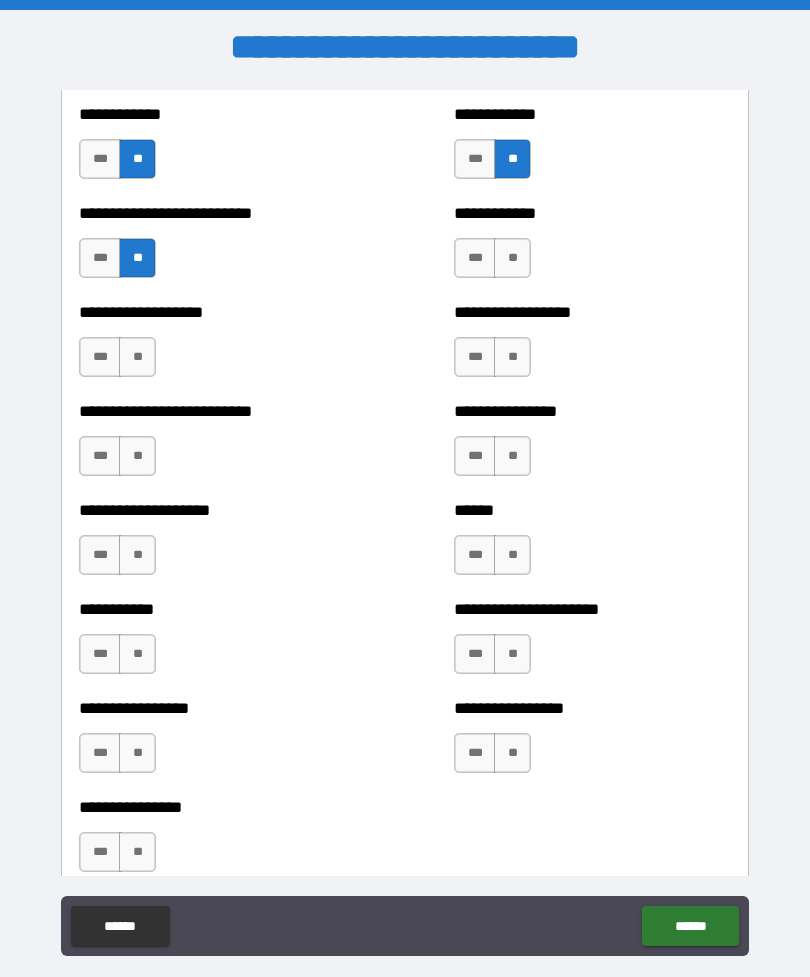 scroll, scrollTop: 5537, scrollLeft: 0, axis: vertical 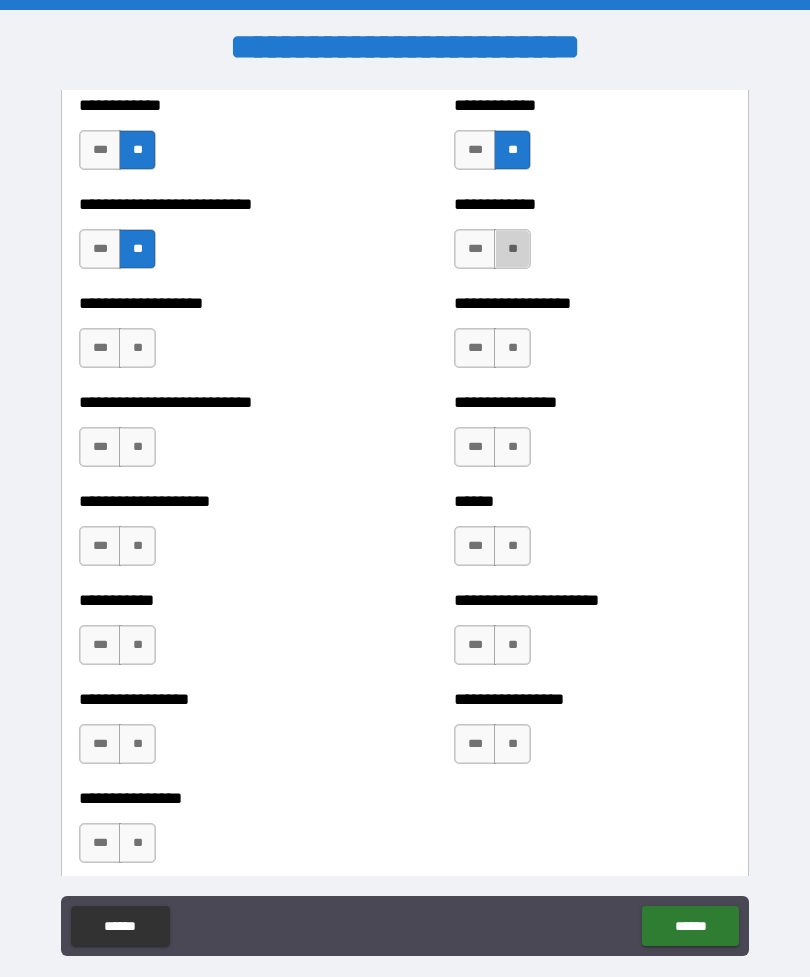 click on "**" at bounding box center (512, 249) 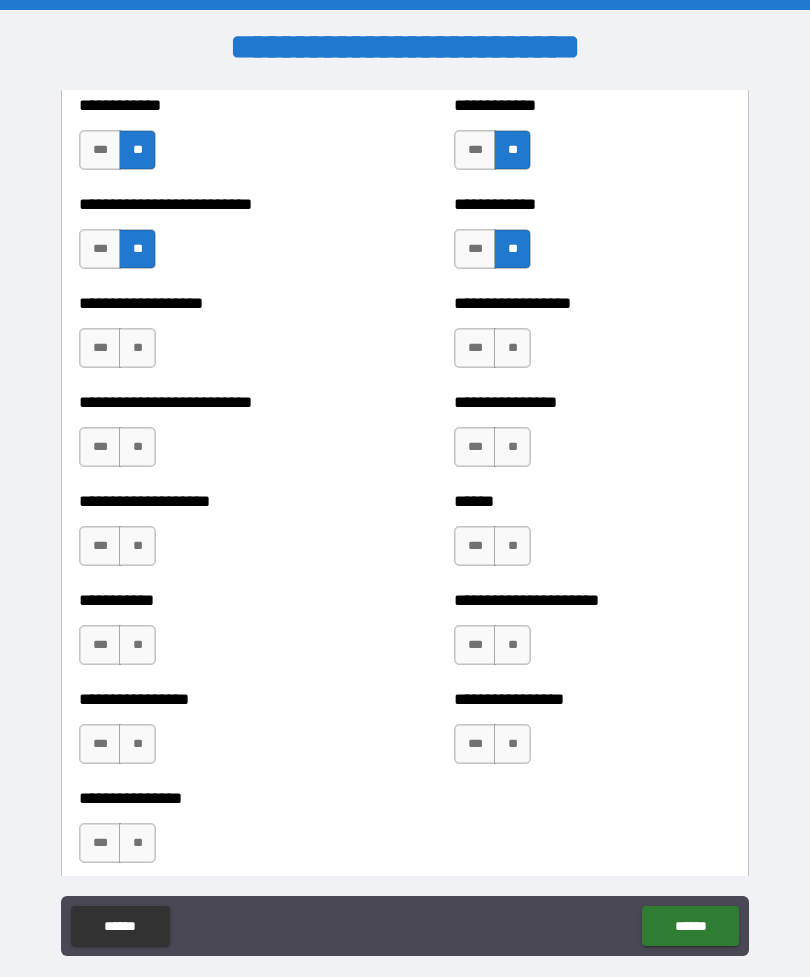 click on "**" at bounding box center (512, 348) 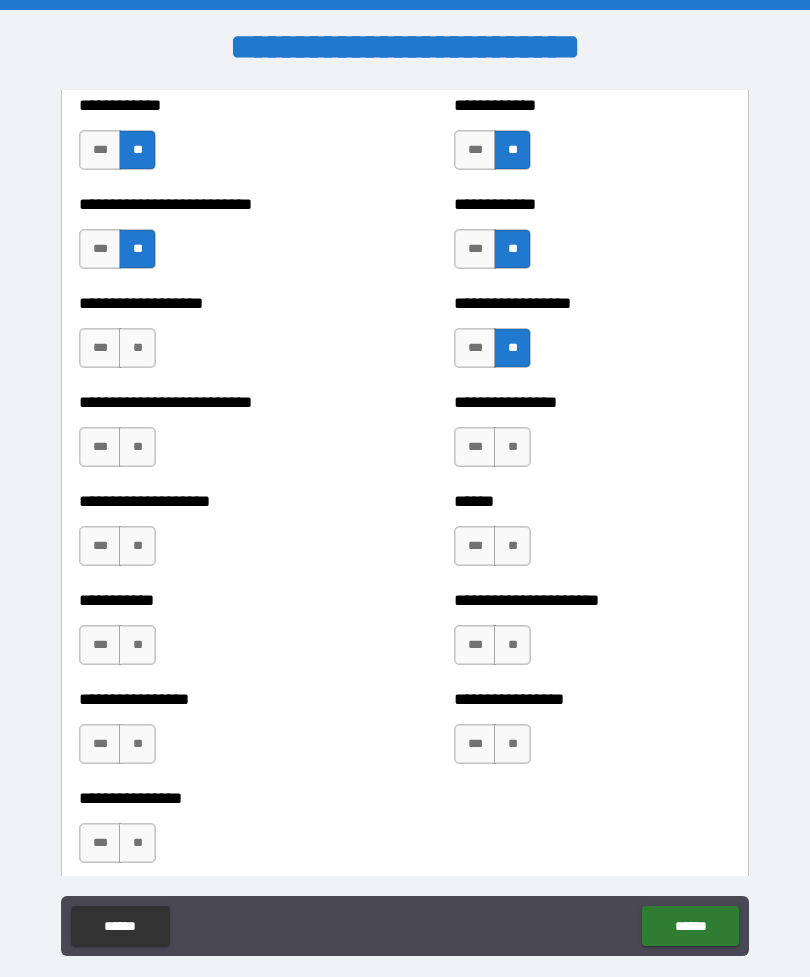 click on "**" at bounding box center (512, 447) 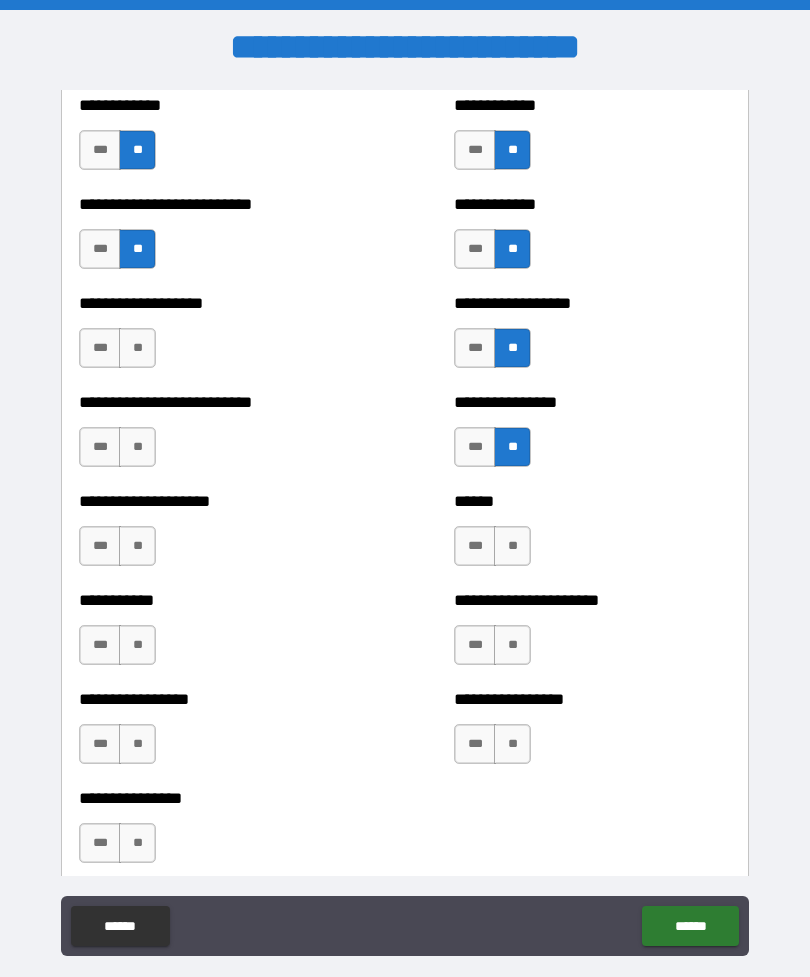 click on "**" at bounding box center (512, 546) 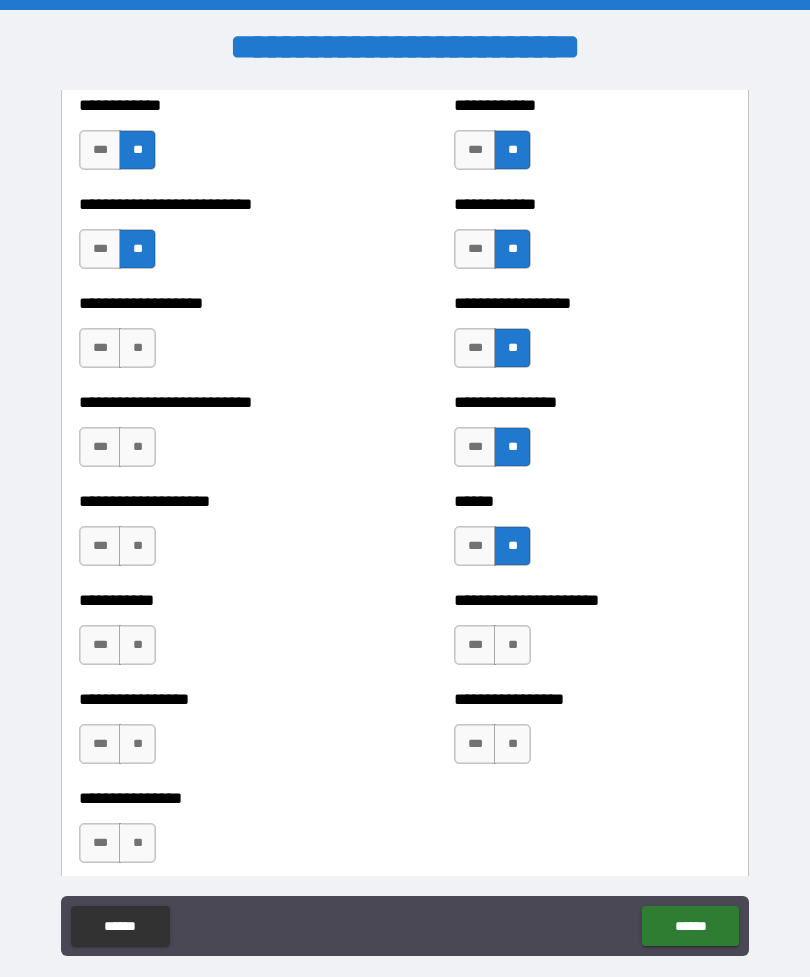 click on "**" at bounding box center [137, 447] 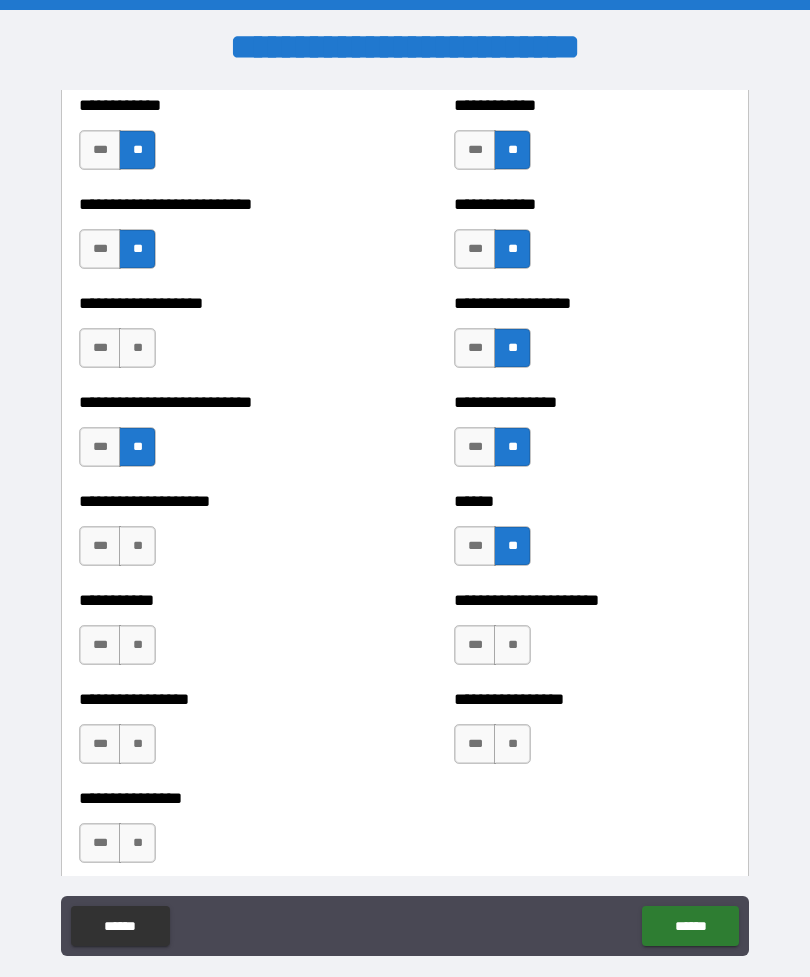 click on "**" at bounding box center [137, 348] 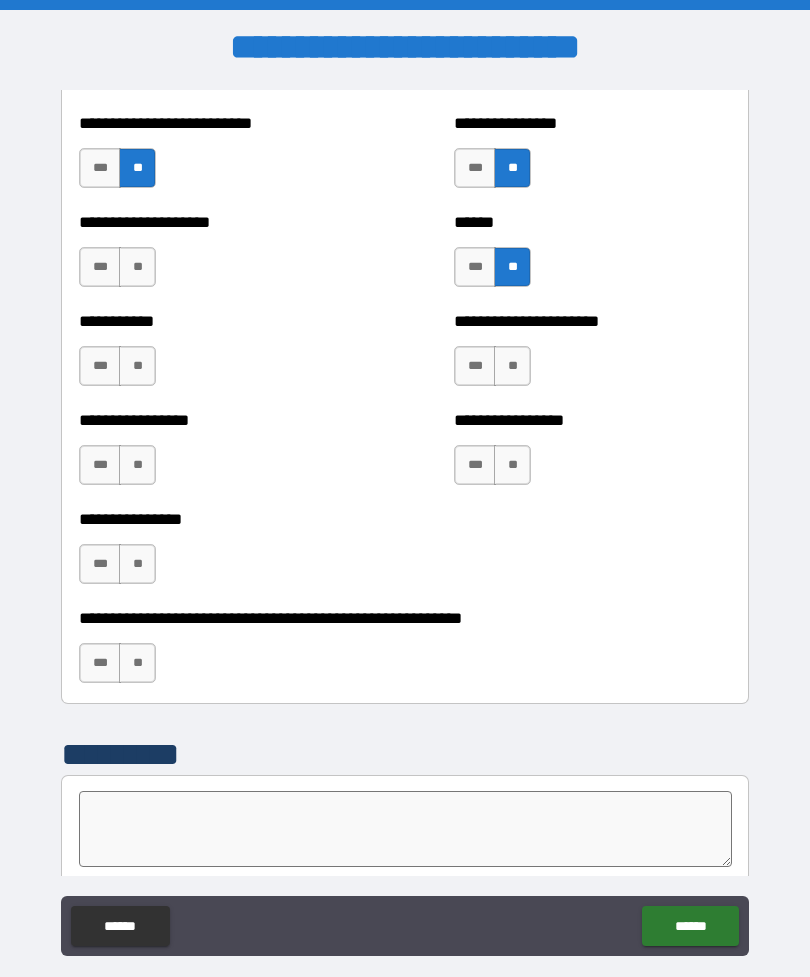 scroll, scrollTop: 5892, scrollLeft: 0, axis: vertical 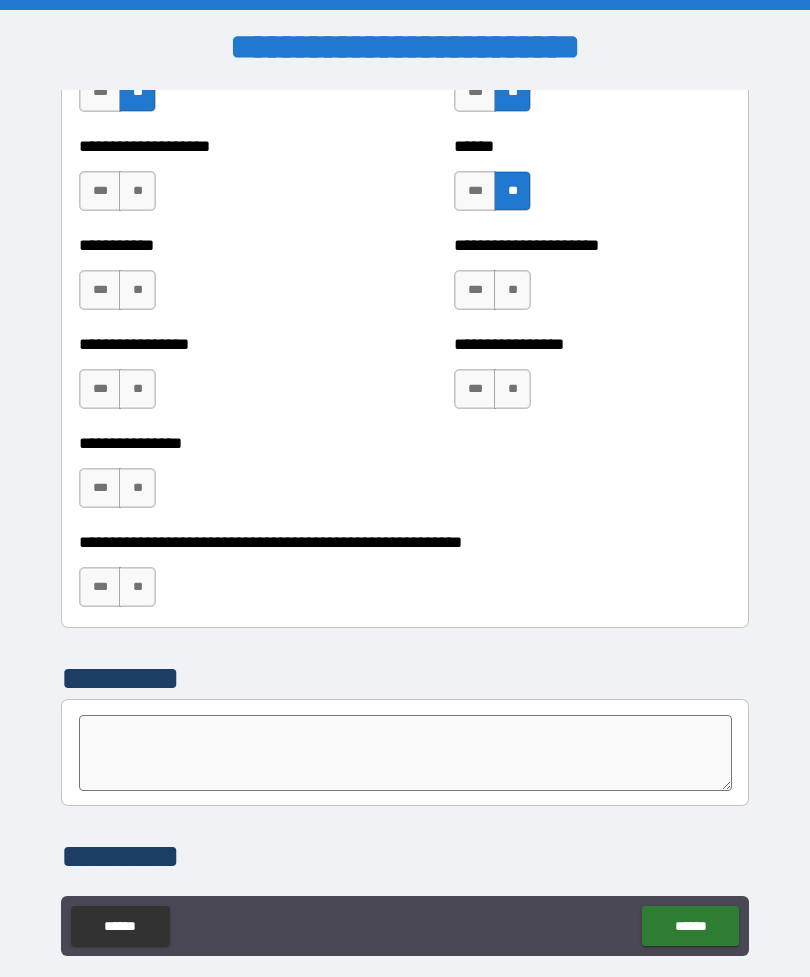 click on "**" at bounding box center [137, 191] 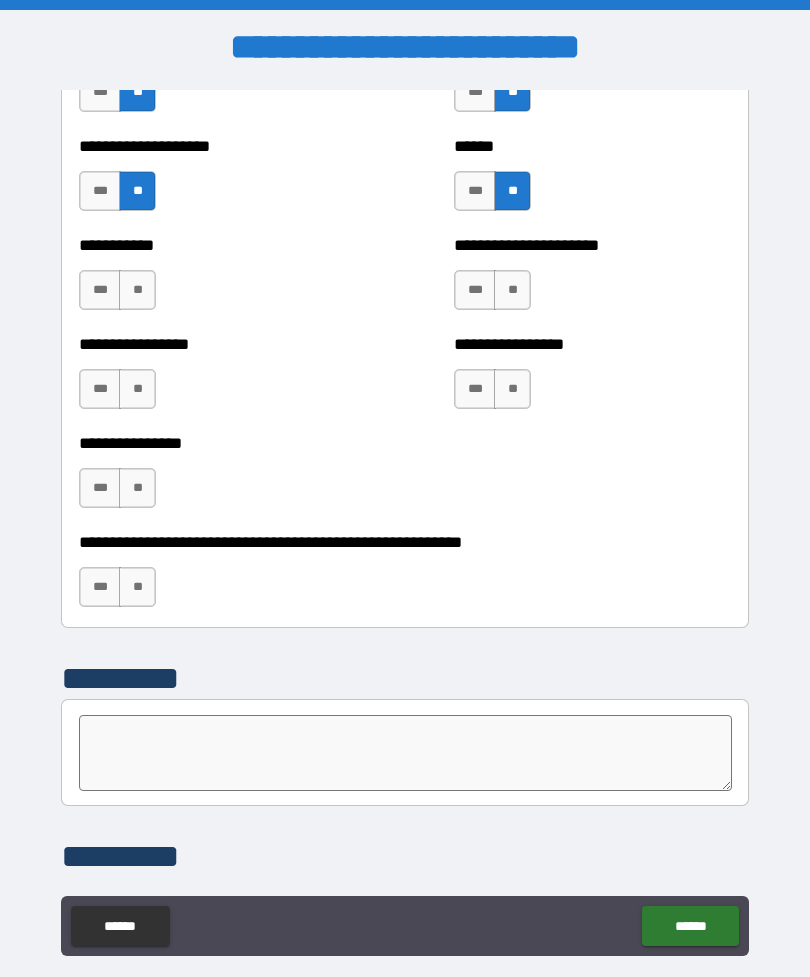 click on "**" at bounding box center [137, 290] 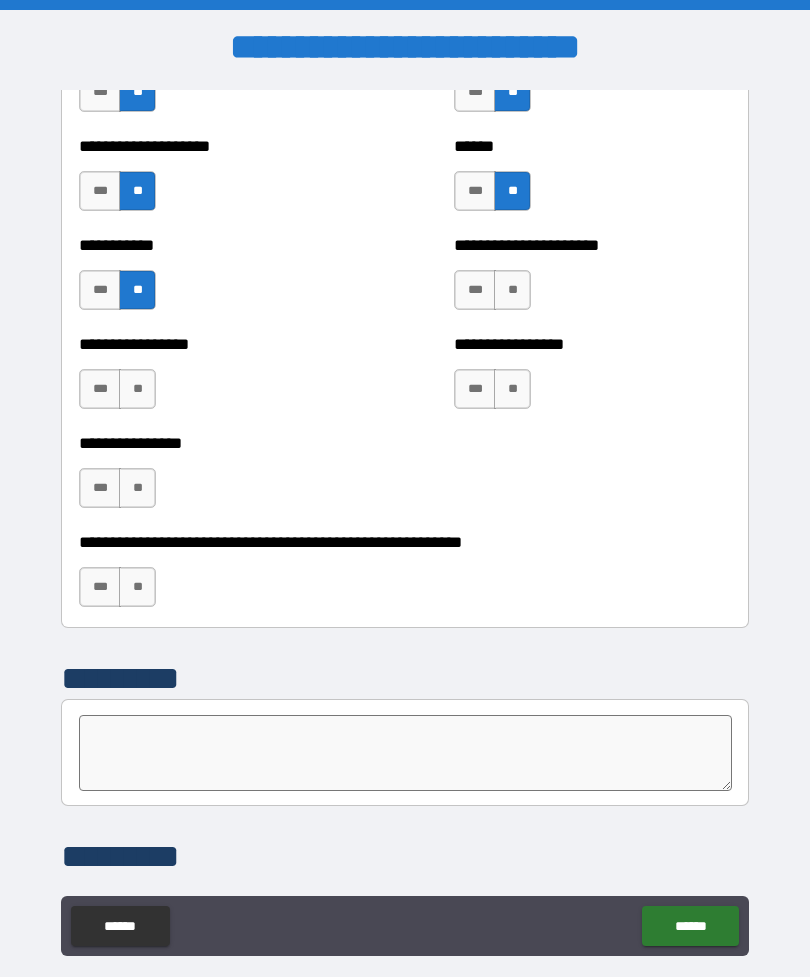 click on "**" at bounding box center [137, 389] 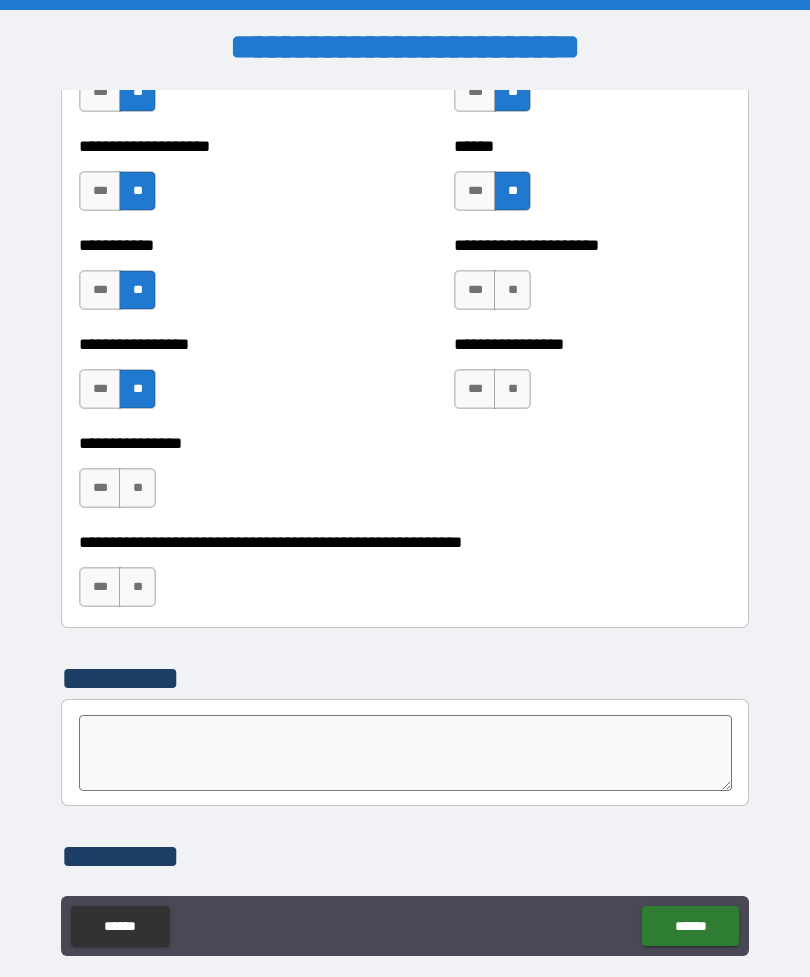 click on "**" at bounding box center [137, 488] 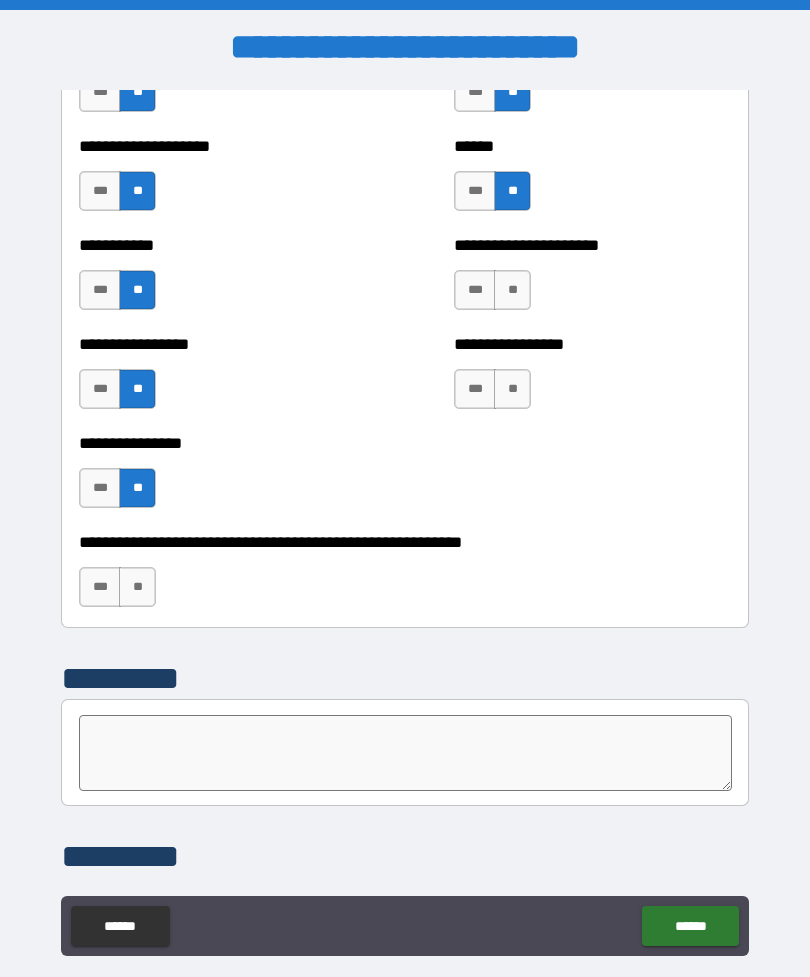 click on "**" at bounding box center (137, 587) 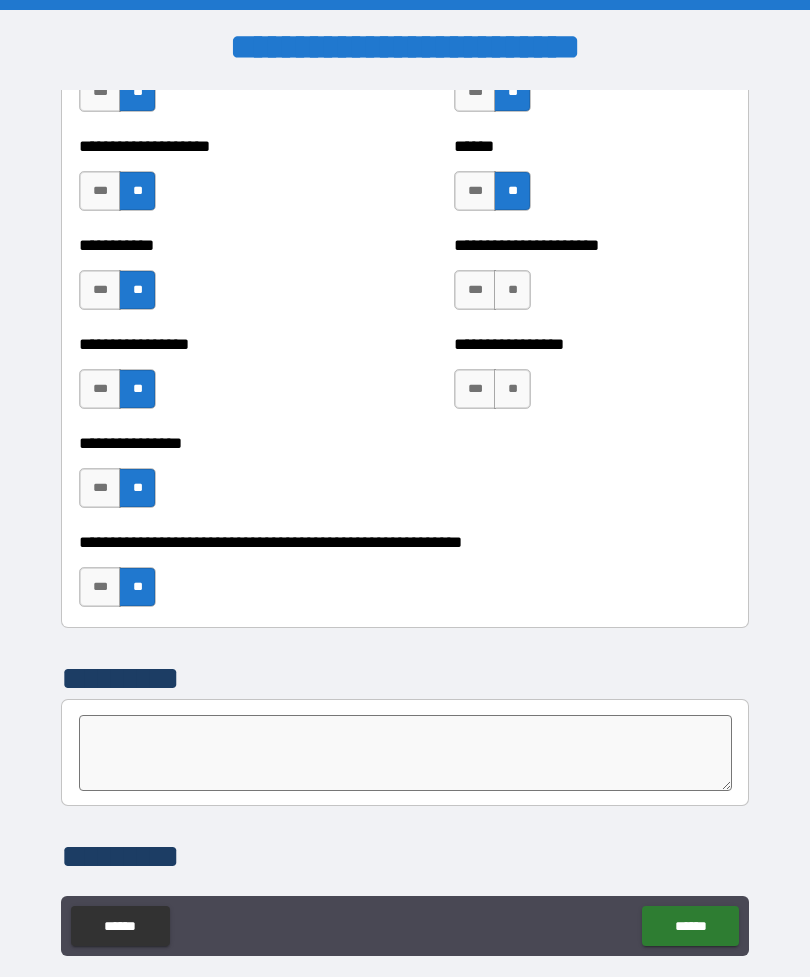 click on "**" at bounding box center (512, 389) 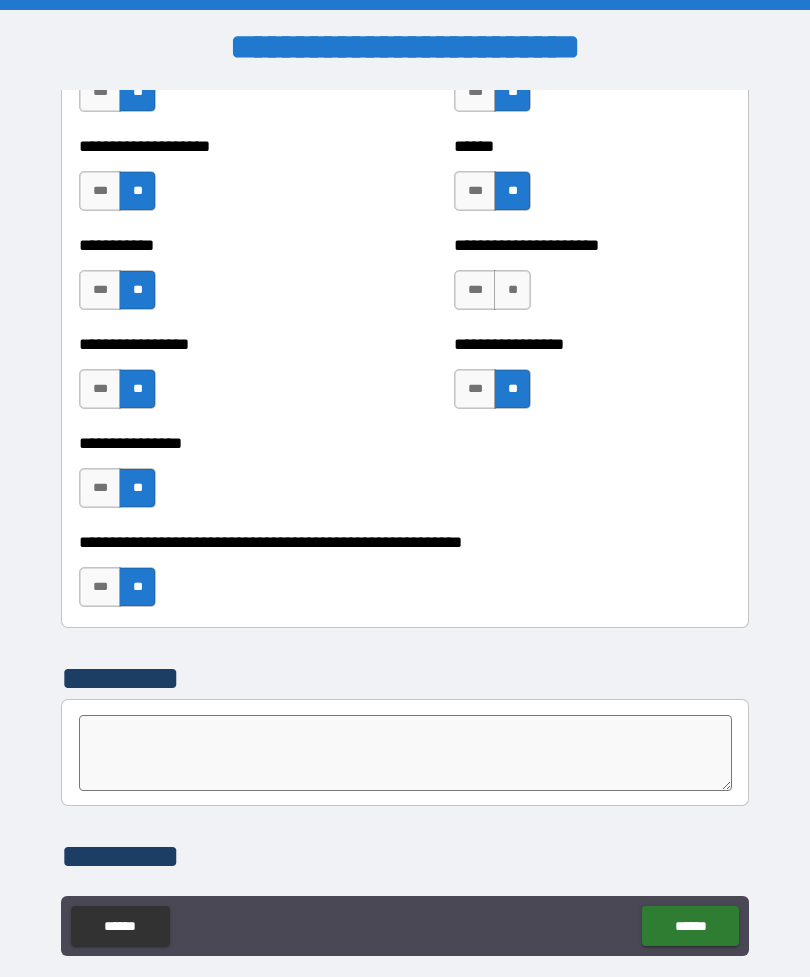 click on "**" at bounding box center (512, 290) 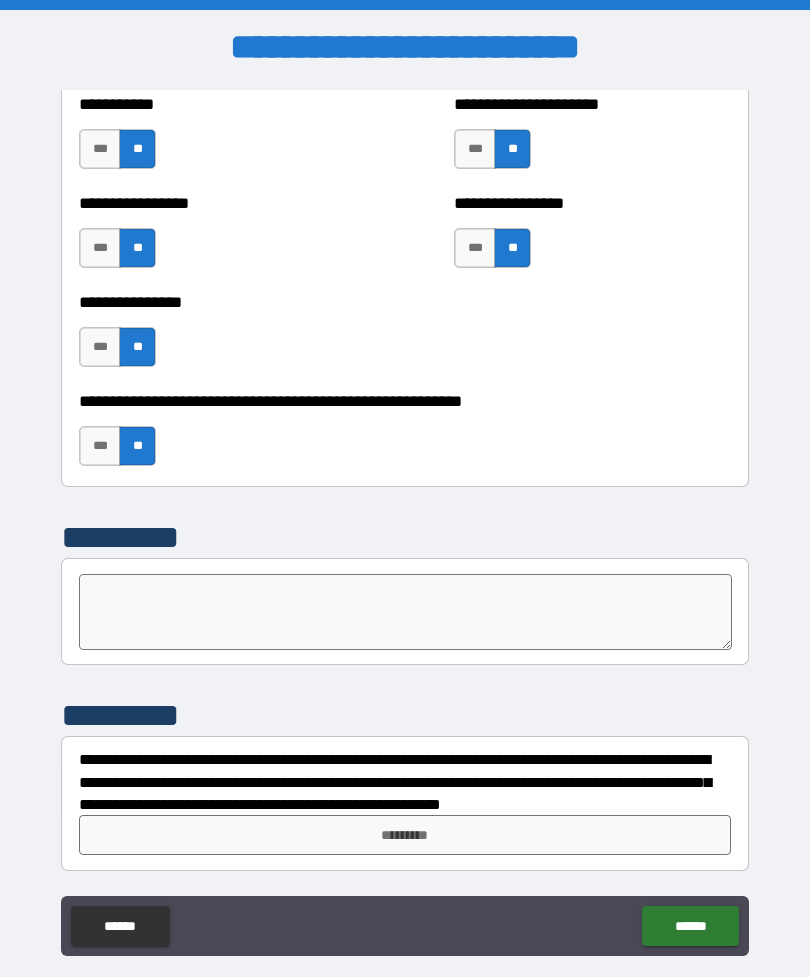 scroll, scrollTop: 6033, scrollLeft: 0, axis: vertical 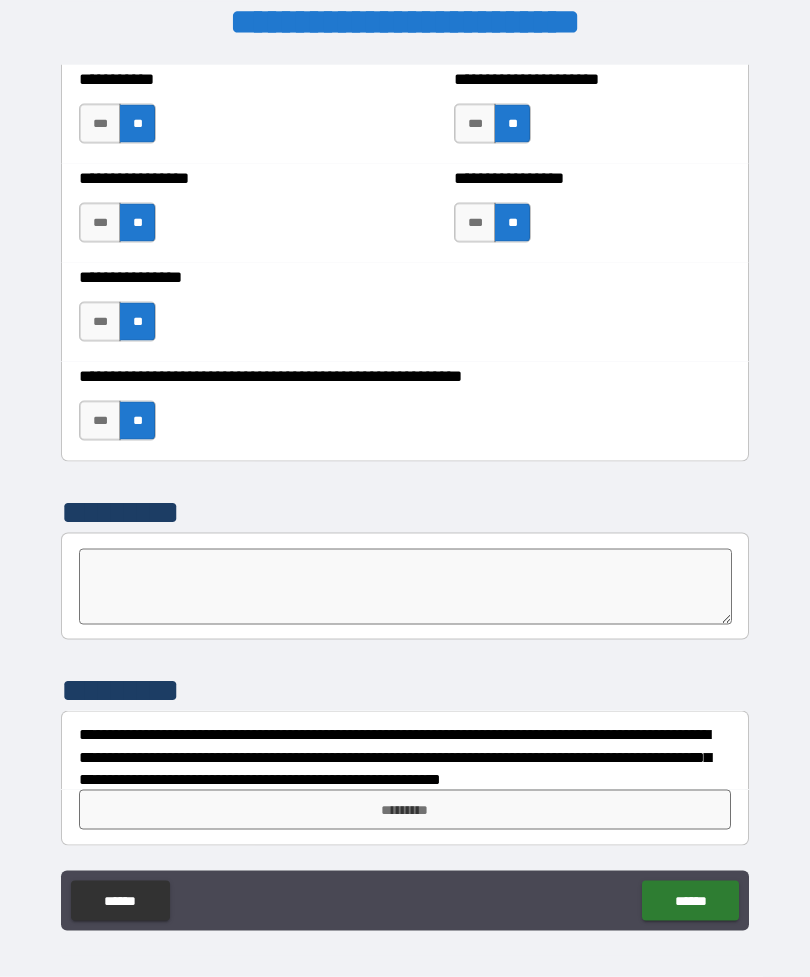 click on "*********" at bounding box center (405, 810) 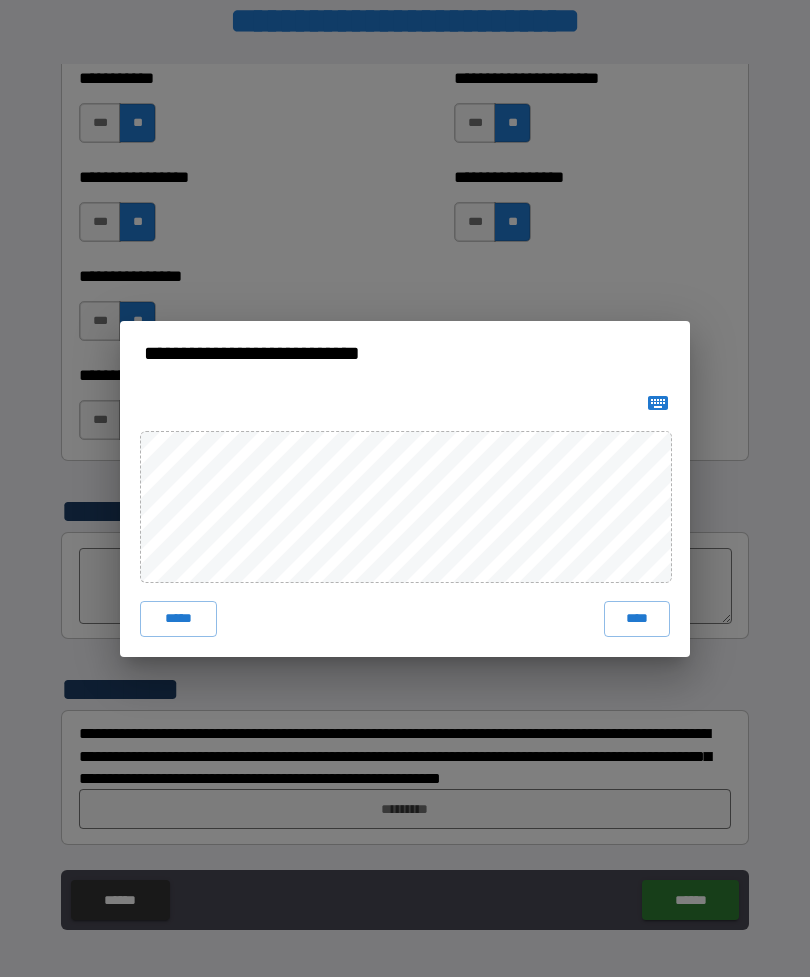 click on "****" at bounding box center [637, 619] 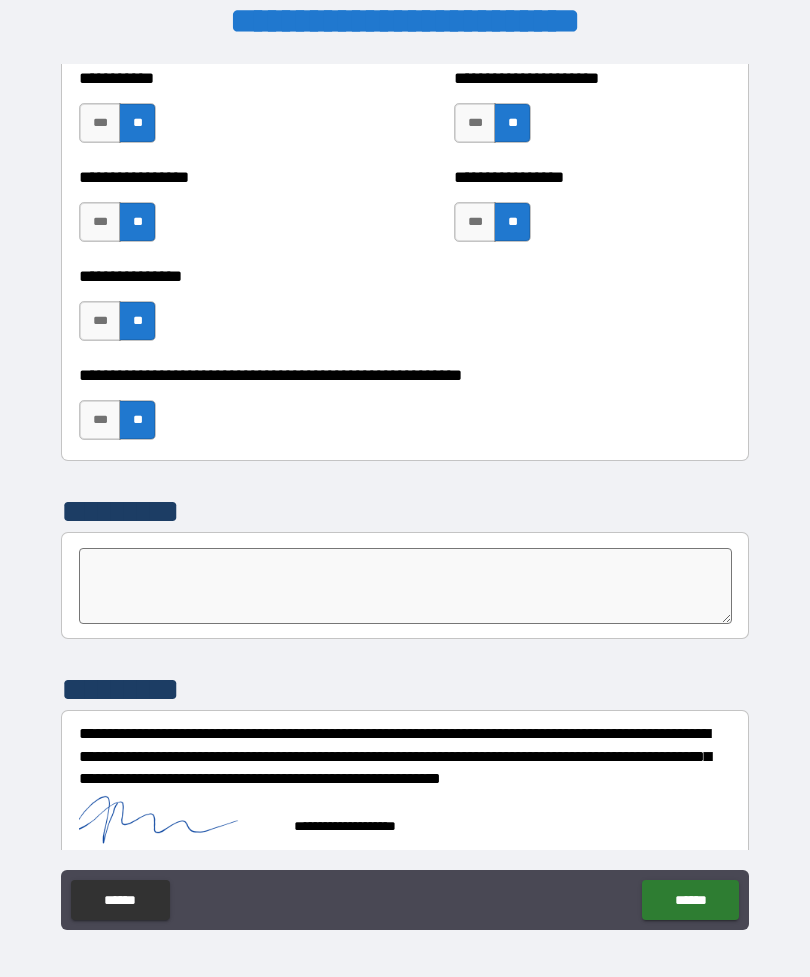 scroll, scrollTop: 6023, scrollLeft: 0, axis: vertical 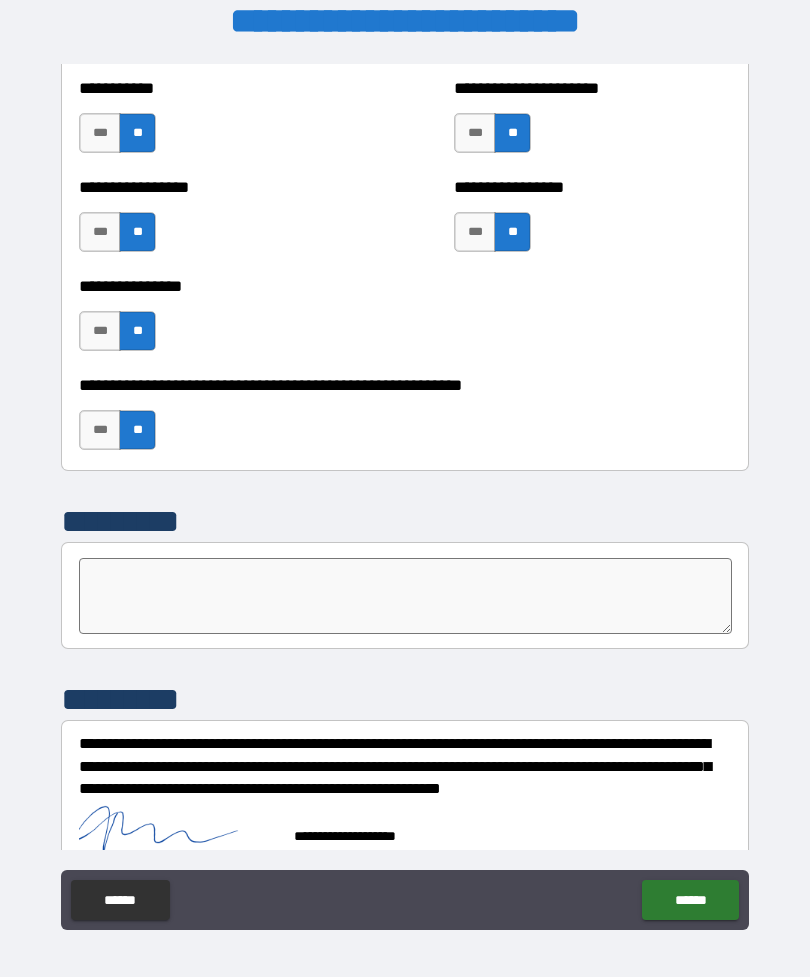 click on "******" at bounding box center (690, 900) 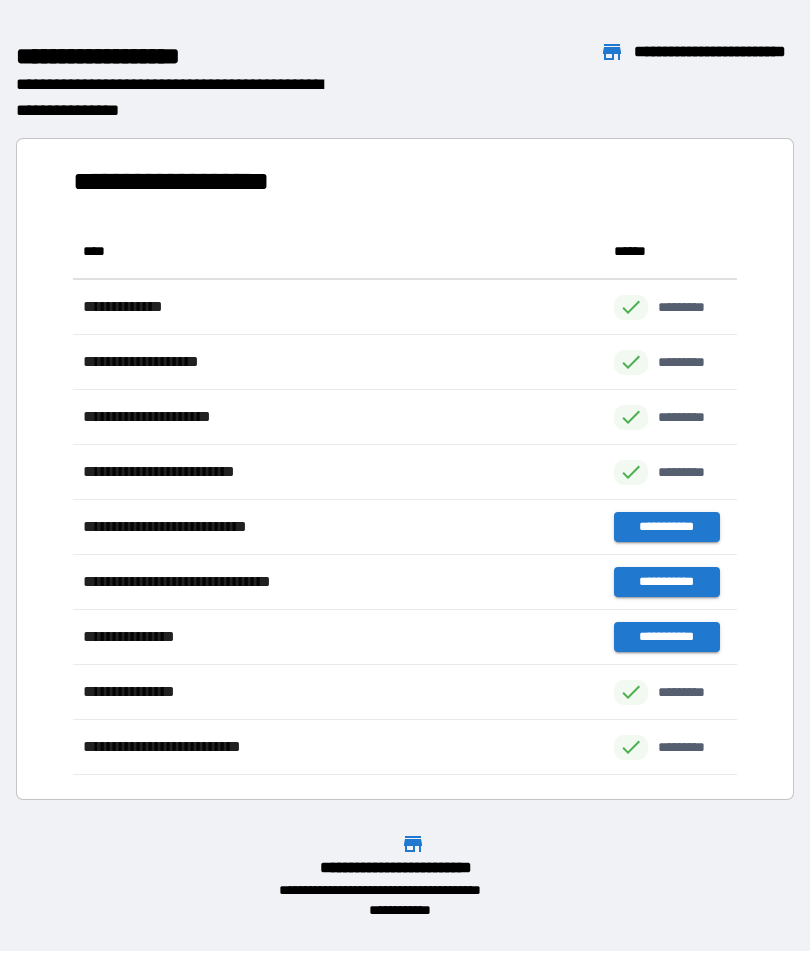 scroll, scrollTop: 1, scrollLeft: 1, axis: both 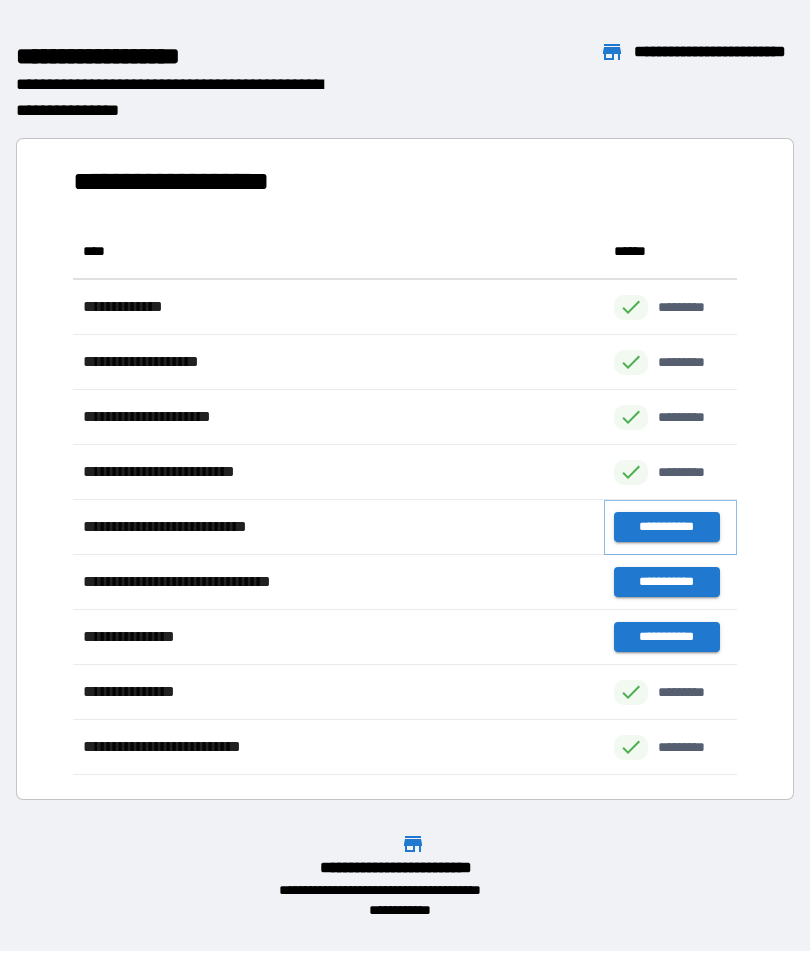 click on "**********" at bounding box center (666, 527) 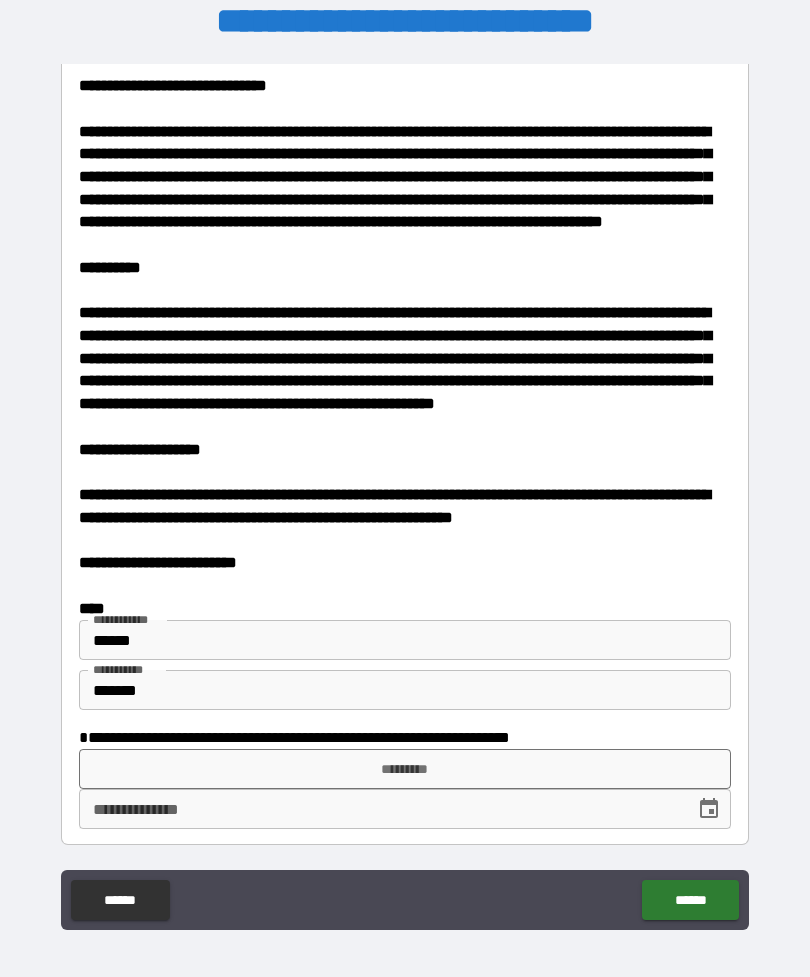 scroll, scrollTop: 3619, scrollLeft: 0, axis: vertical 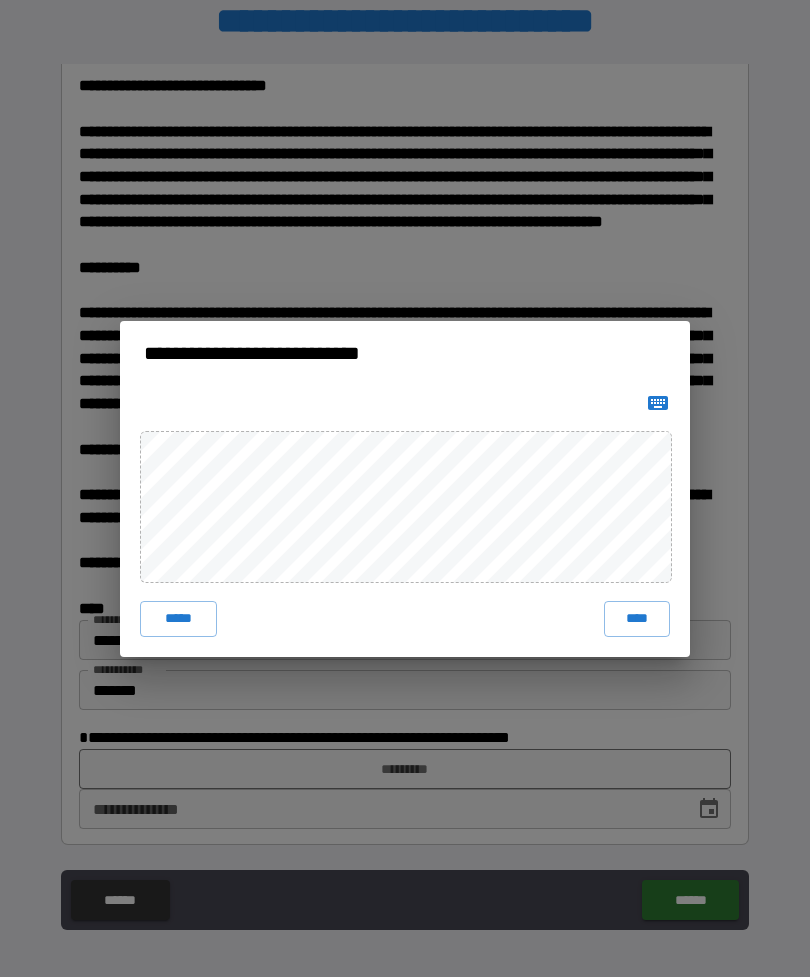 click on "****" at bounding box center [637, 619] 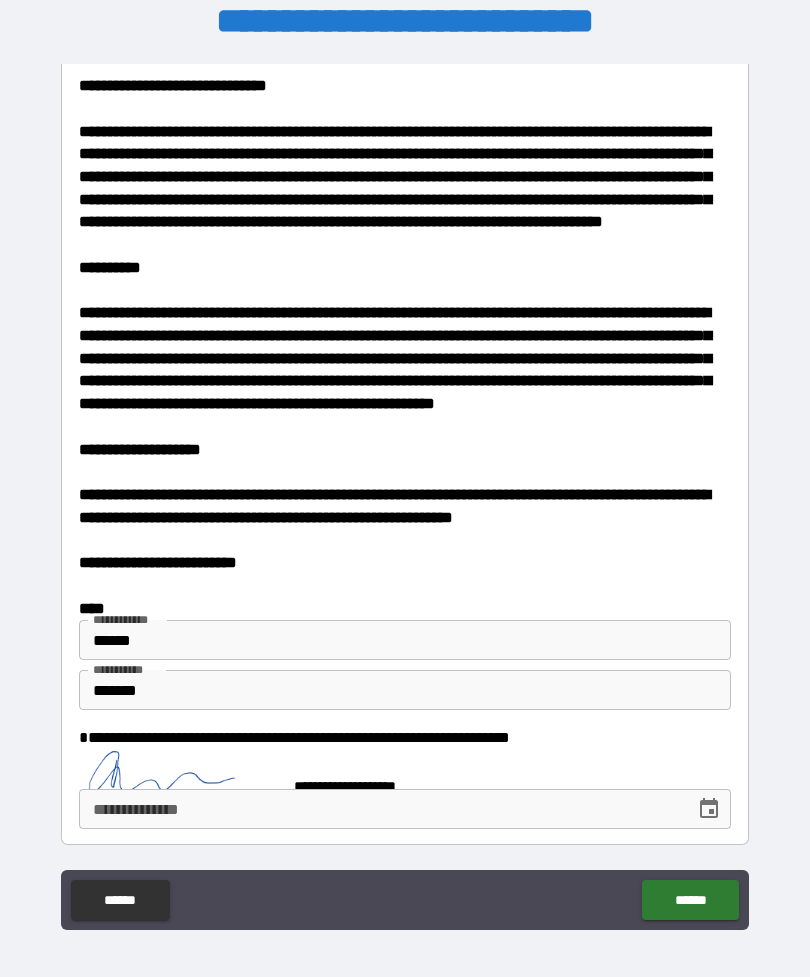 scroll, scrollTop: 3609, scrollLeft: 0, axis: vertical 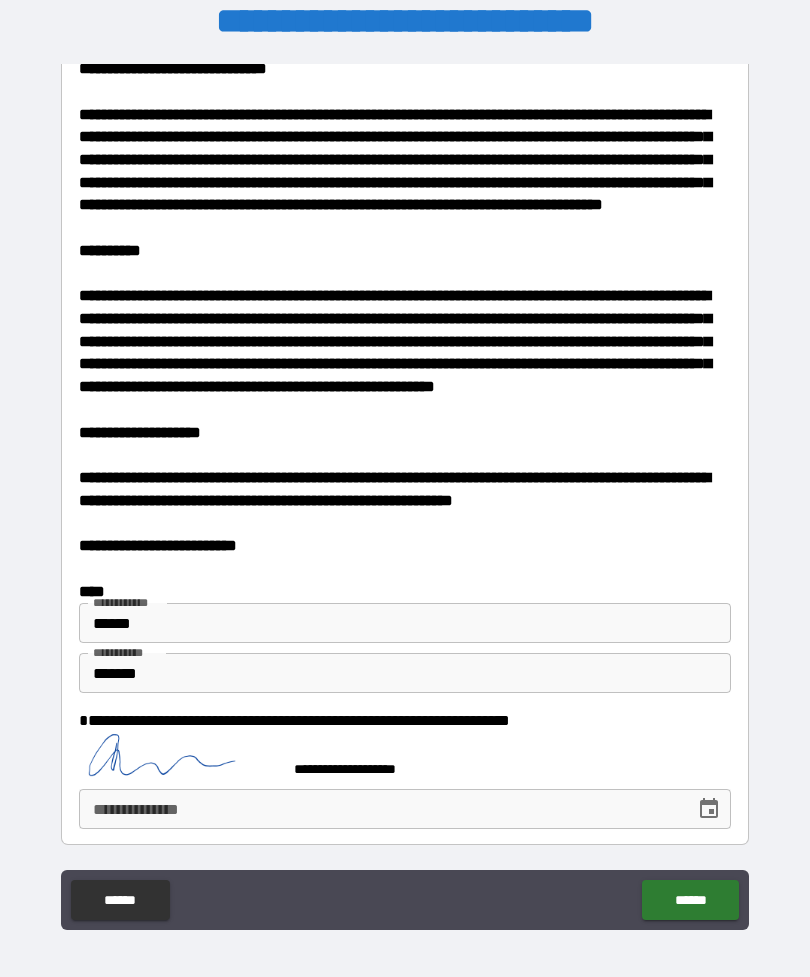 click on "**********" at bounding box center (380, 809) 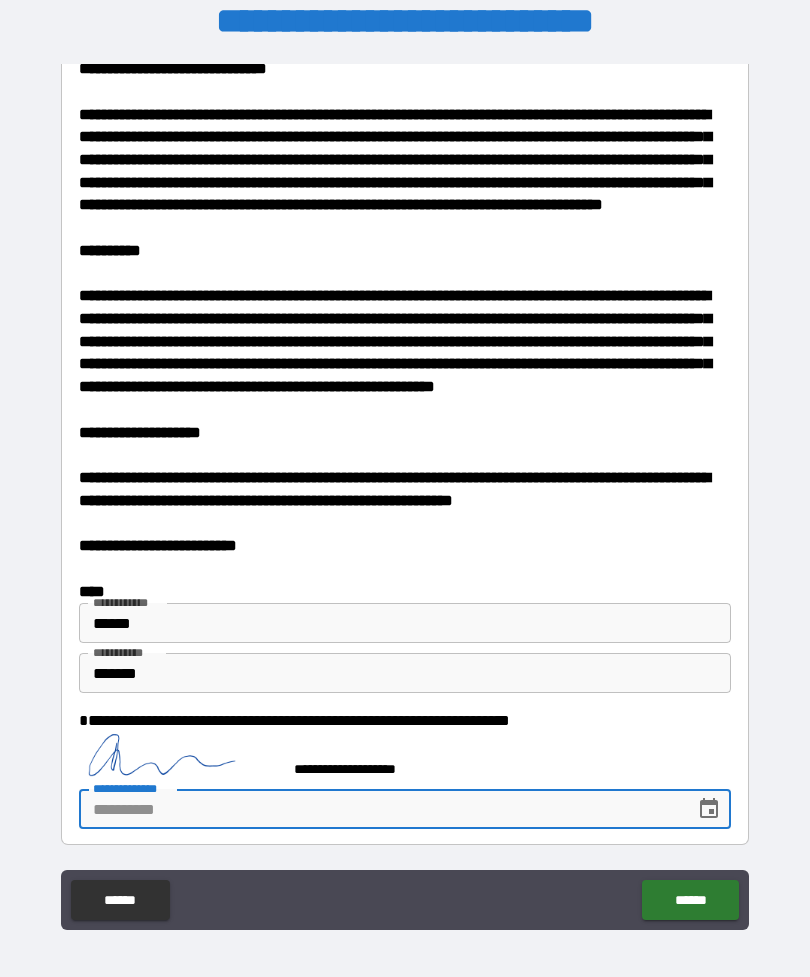 scroll, scrollTop: 64, scrollLeft: 0, axis: vertical 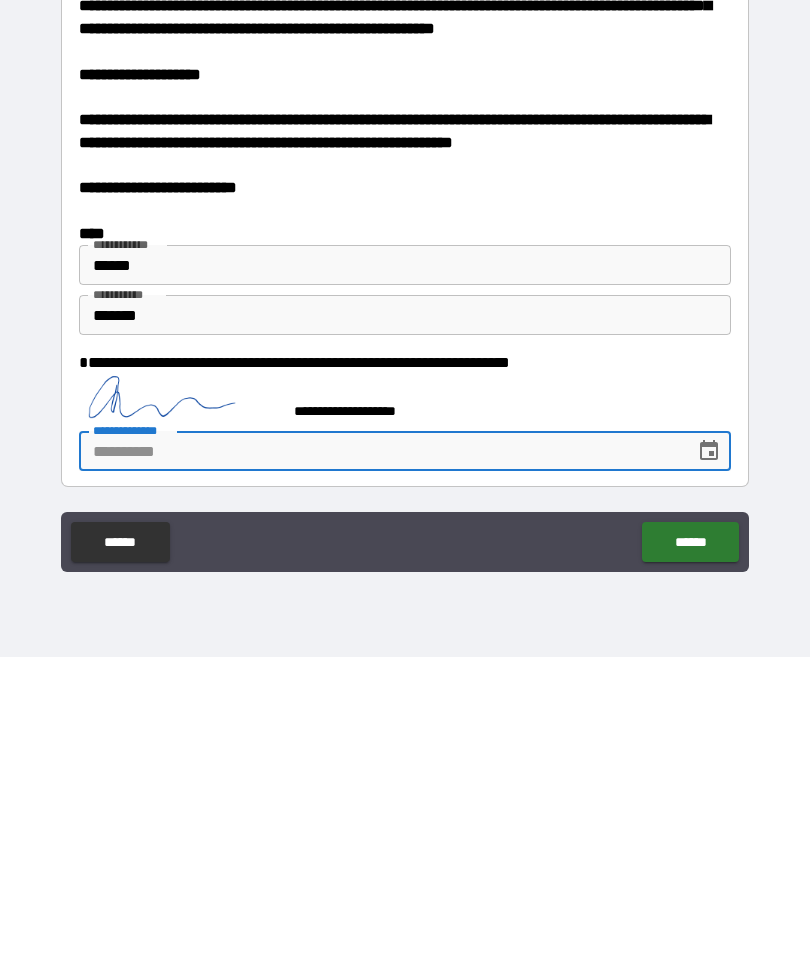 click 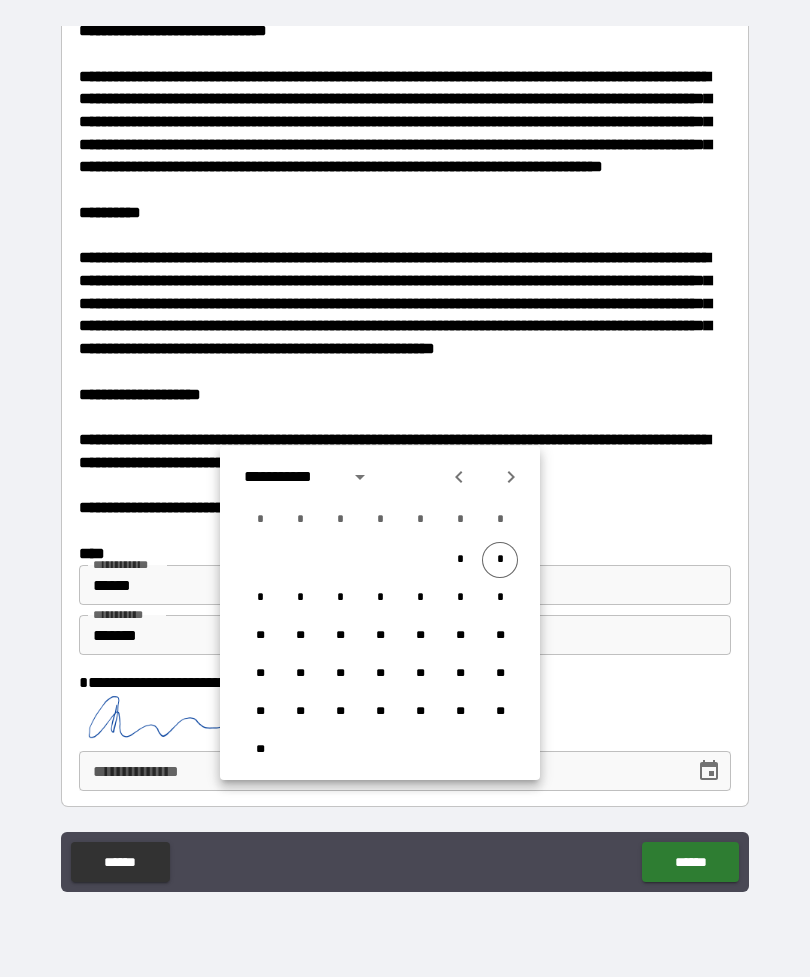 click on "*" at bounding box center [500, 560] 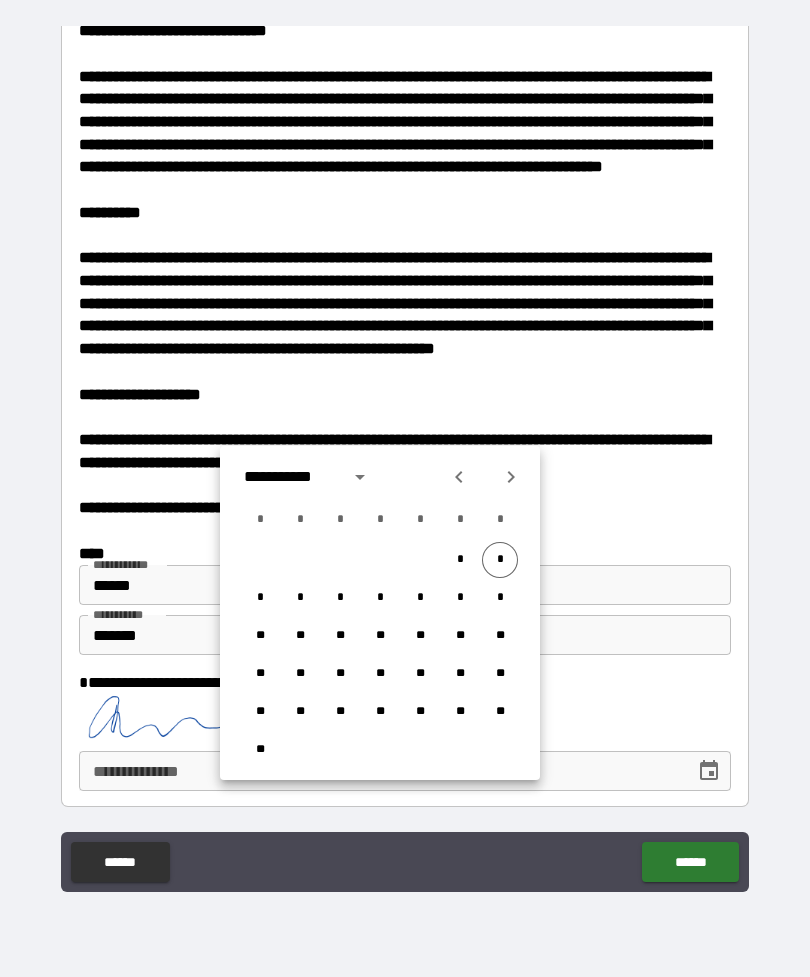 type on "**********" 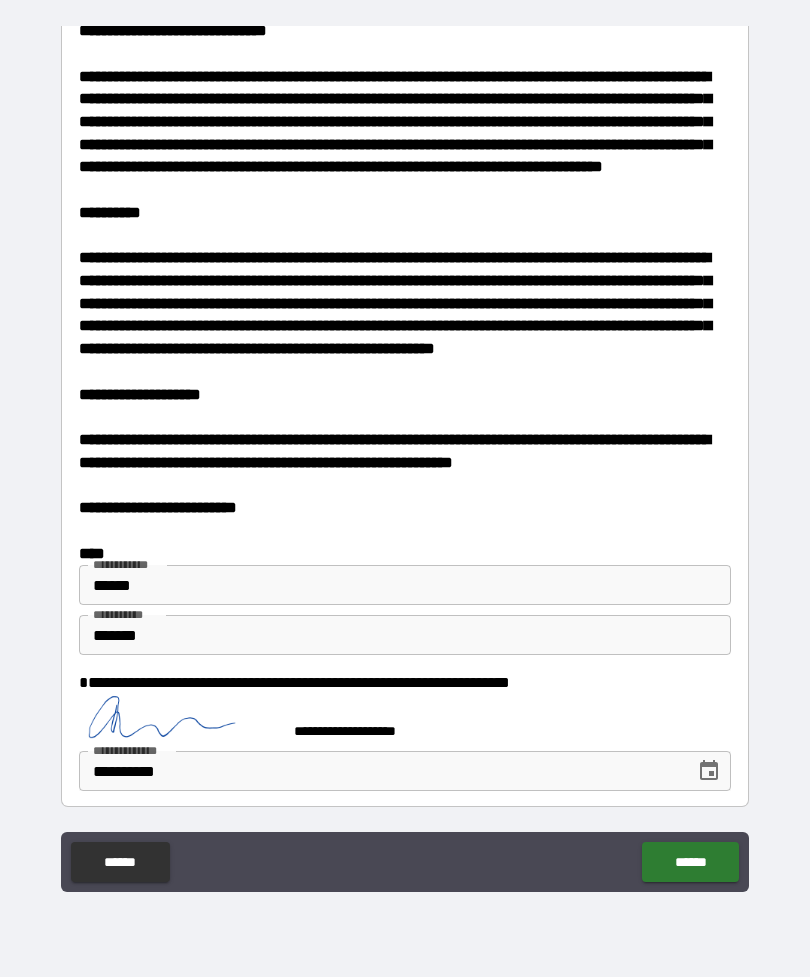 scroll, scrollTop: 3615, scrollLeft: 0, axis: vertical 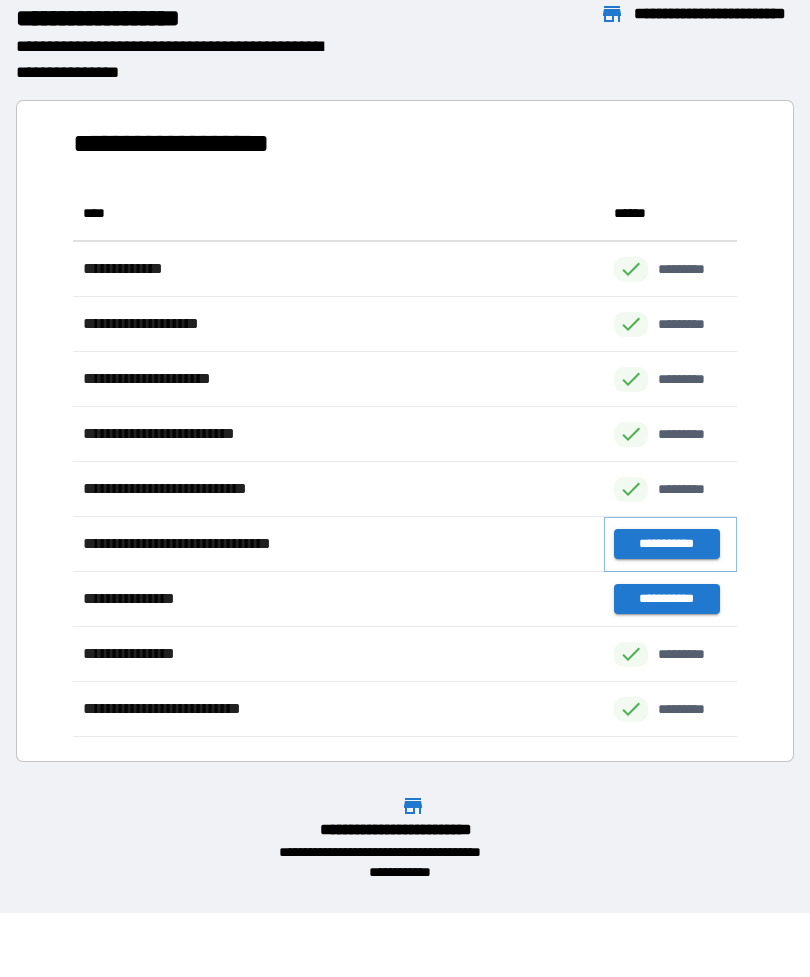 click on "**********" at bounding box center [666, 544] 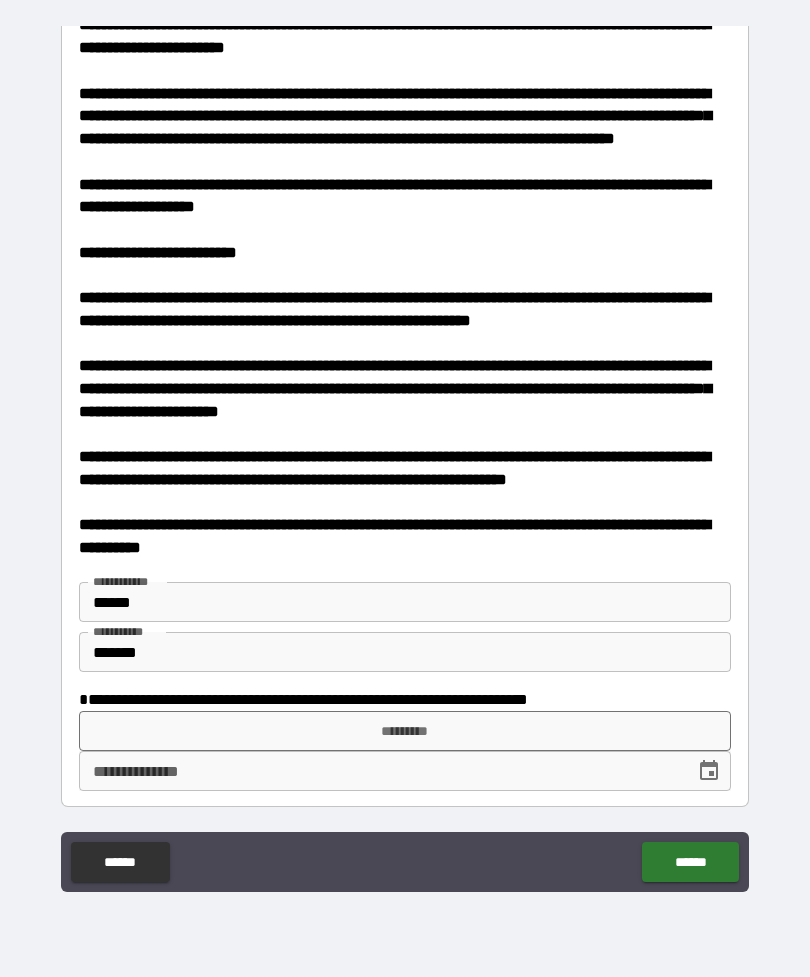 scroll, scrollTop: 1126, scrollLeft: 0, axis: vertical 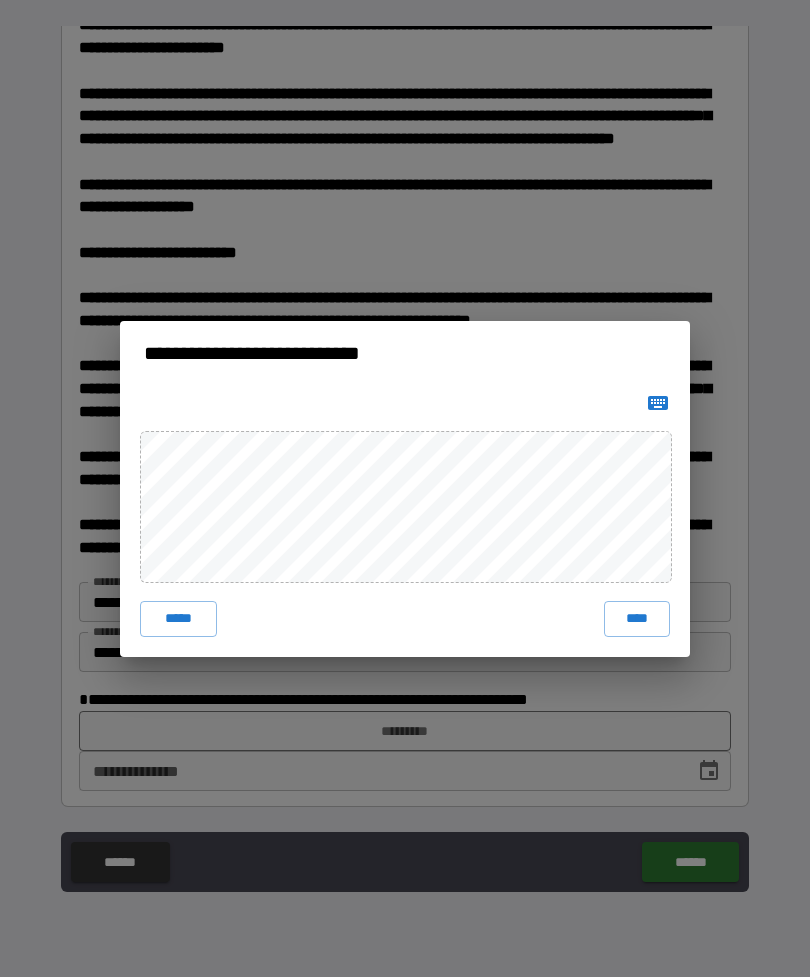 click on "****" at bounding box center [637, 619] 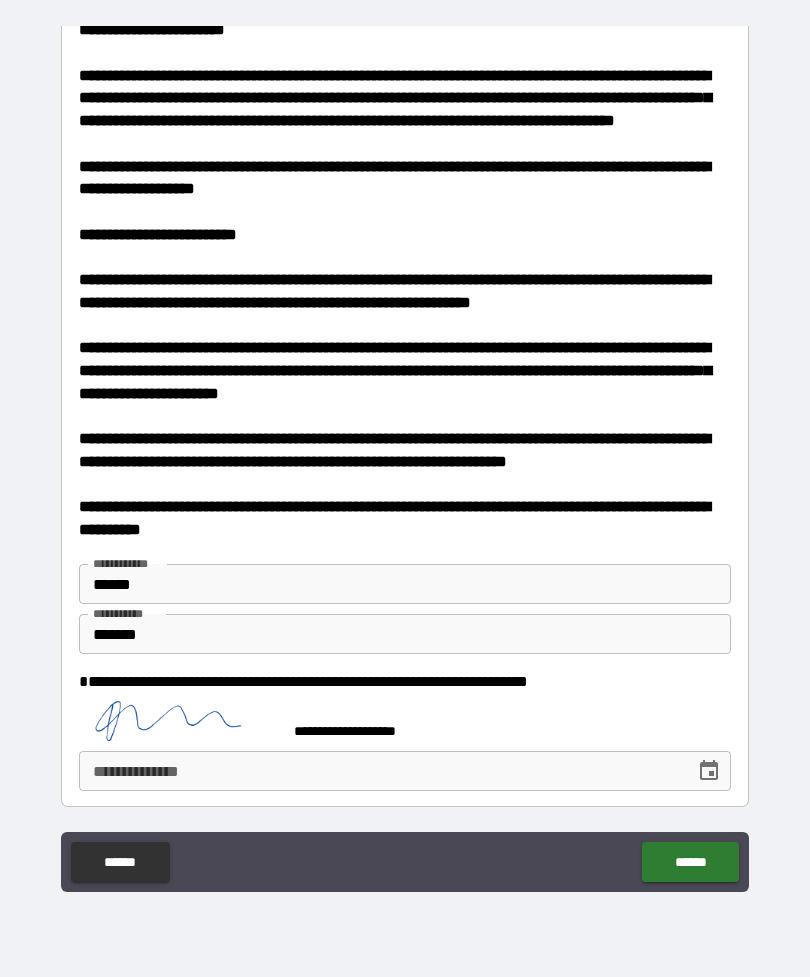 scroll, scrollTop: 1143, scrollLeft: 0, axis: vertical 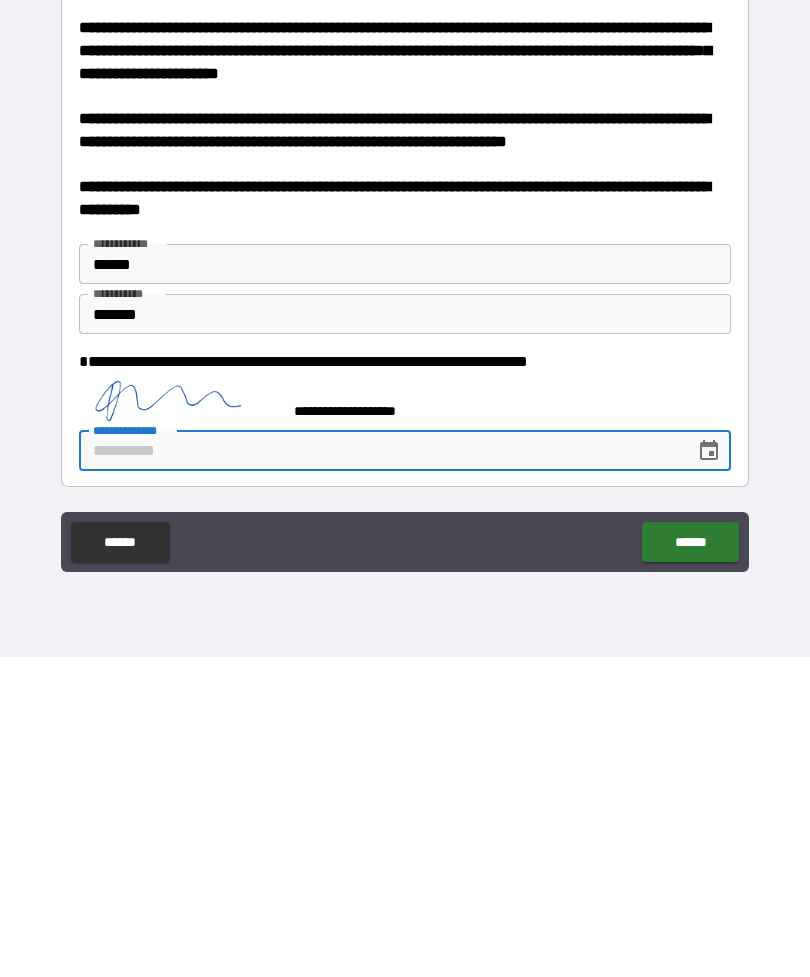click 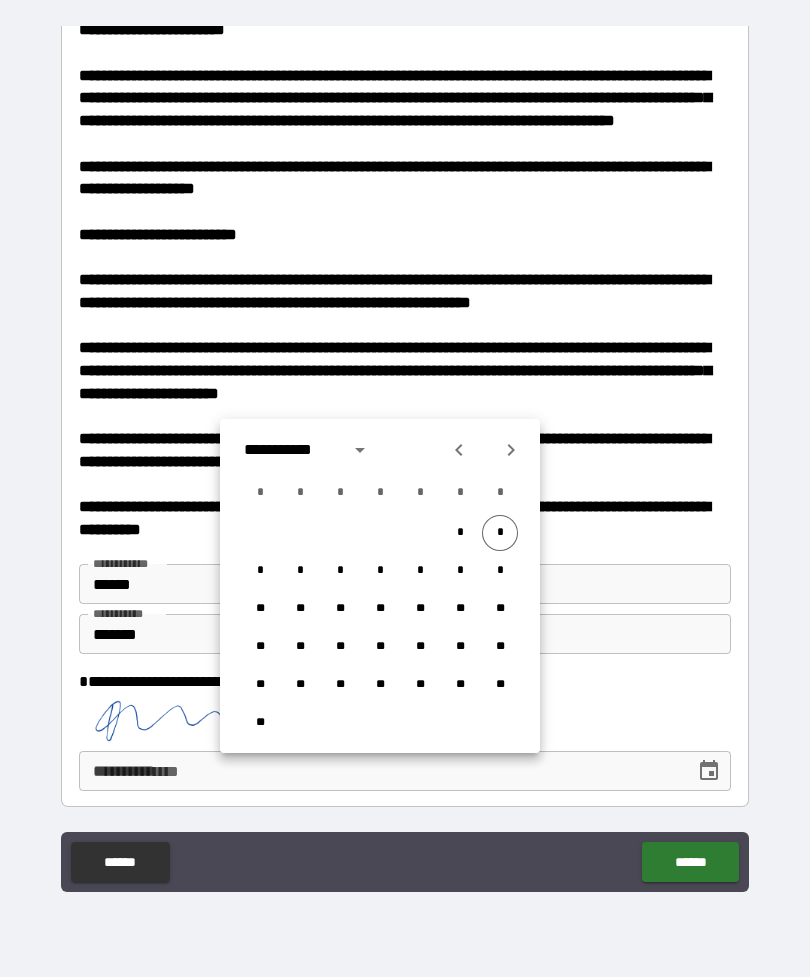 click on "*" at bounding box center (500, 533) 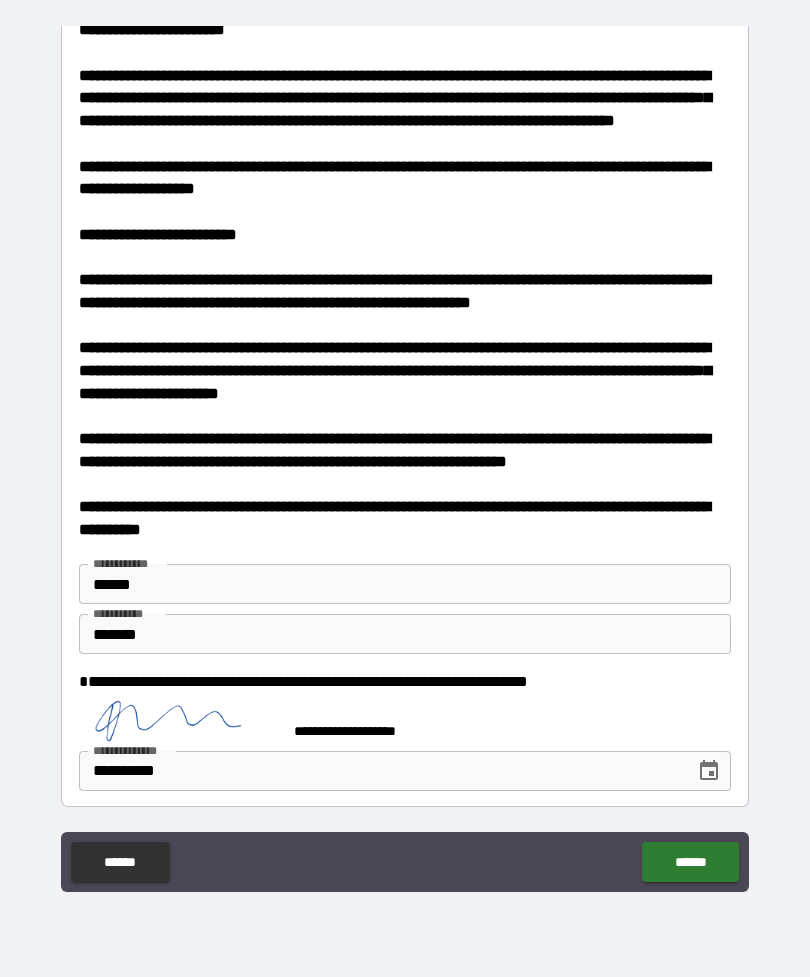 type on "**********" 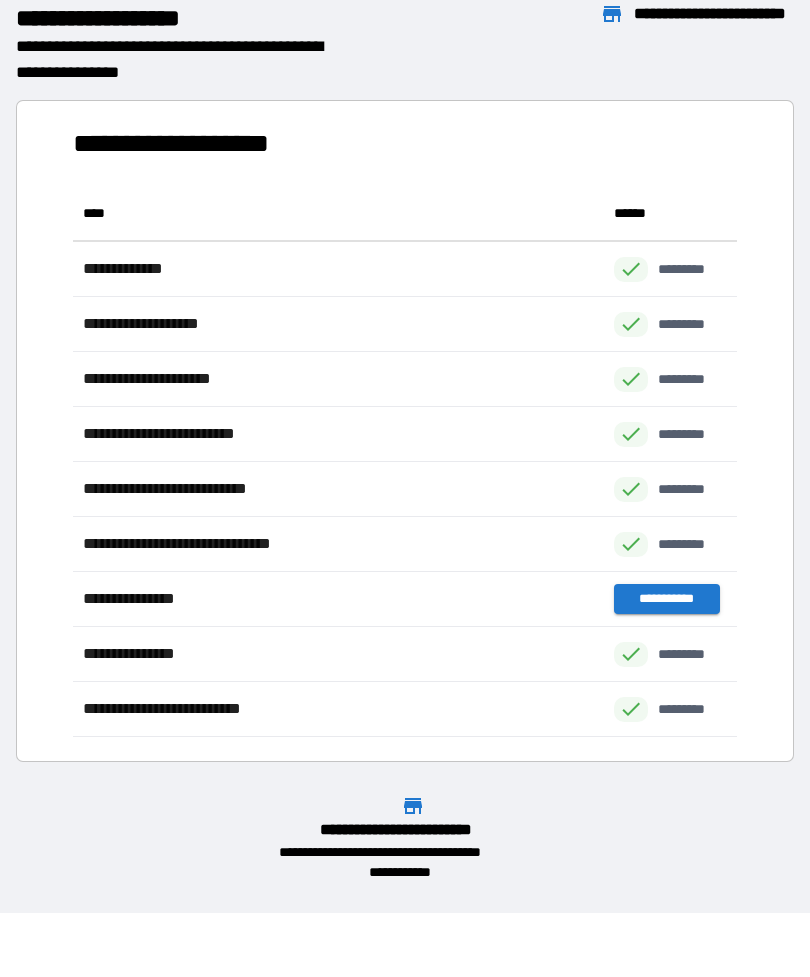 scroll, scrollTop: 1, scrollLeft: 1, axis: both 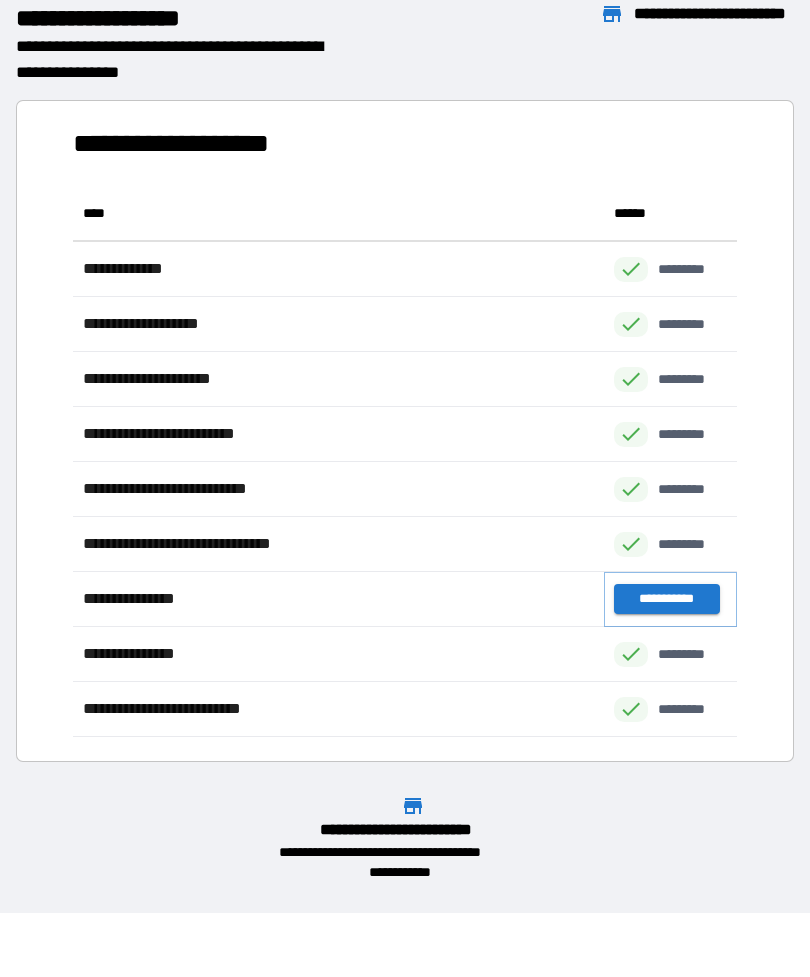 click on "**********" at bounding box center [666, 599] 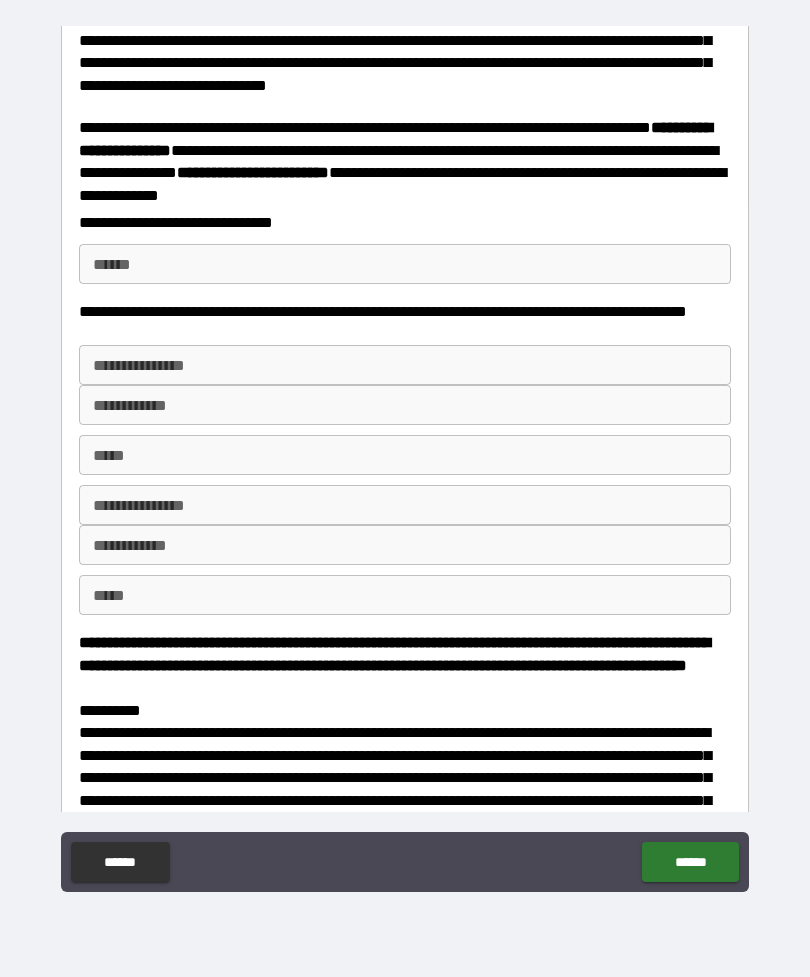 scroll, scrollTop: 406, scrollLeft: 0, axis: vertical 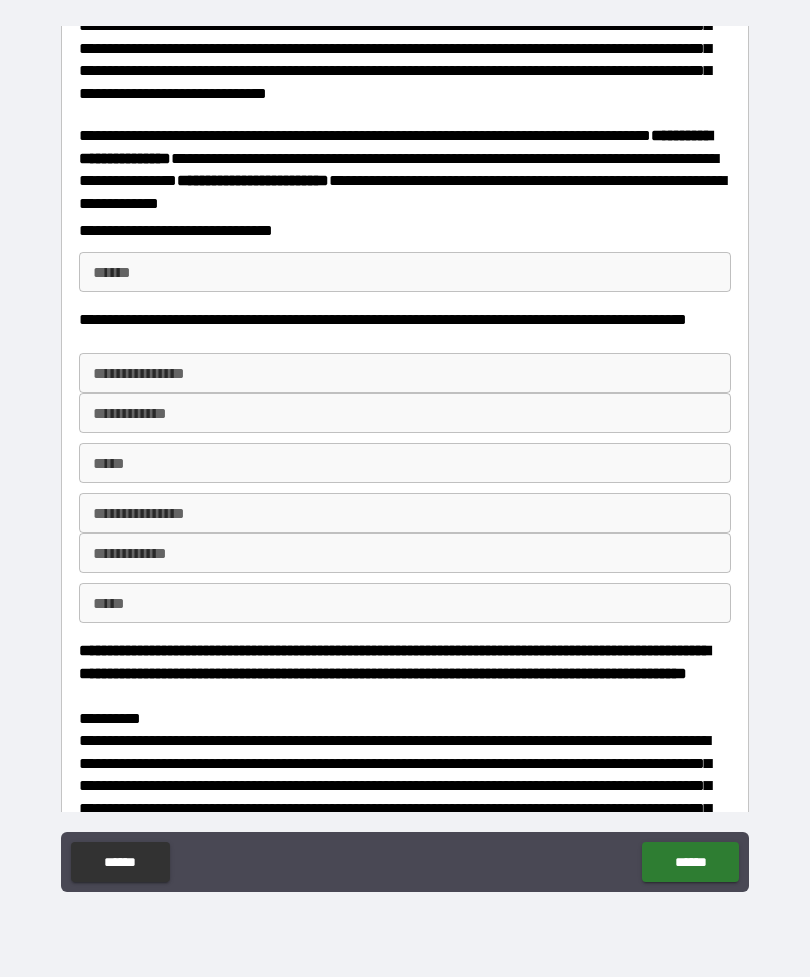 click on "****   *" at bounding box center [405, 272] 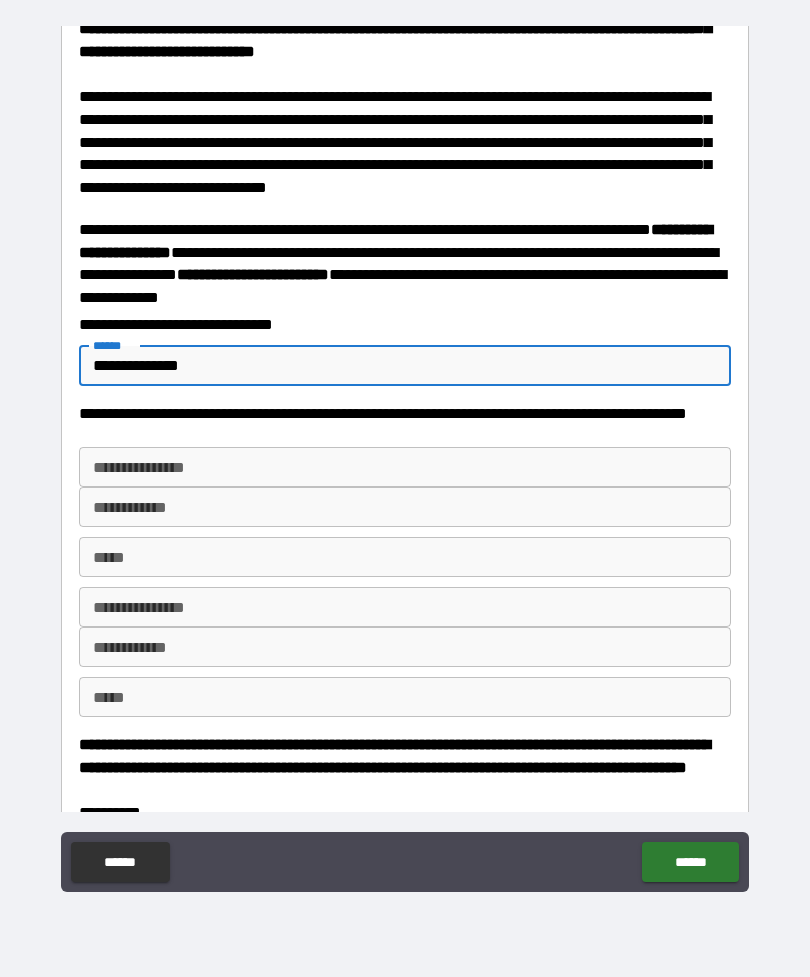 scroll, scrollTop: 311, scrollLeft: 0, axis: vertical 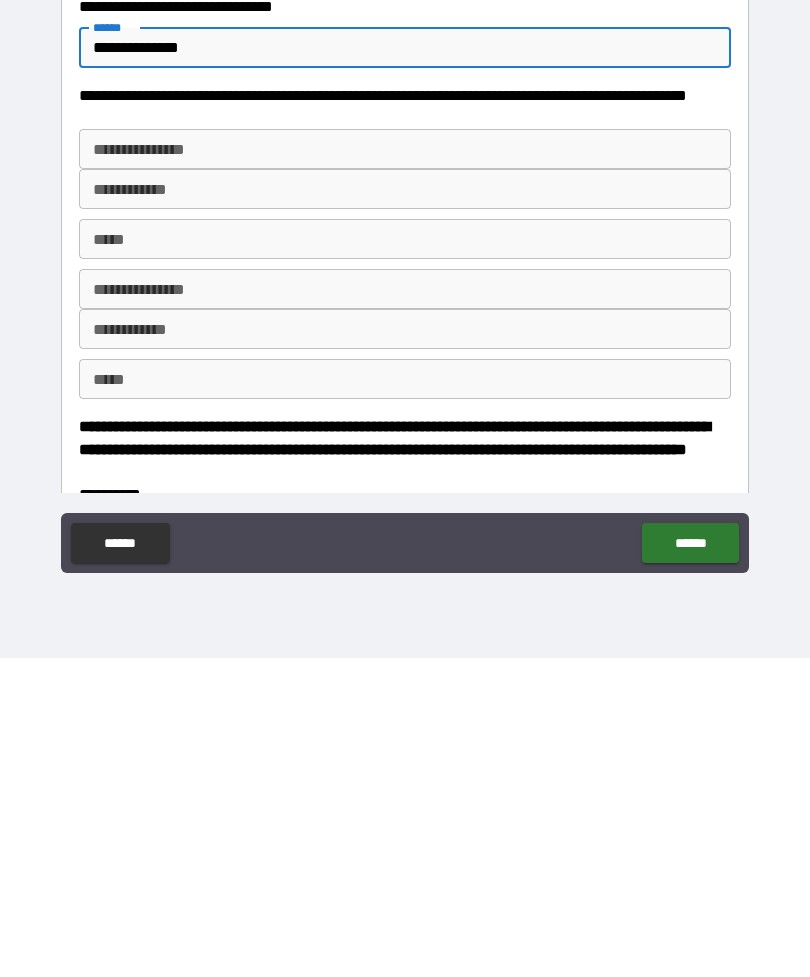 type on "**********" 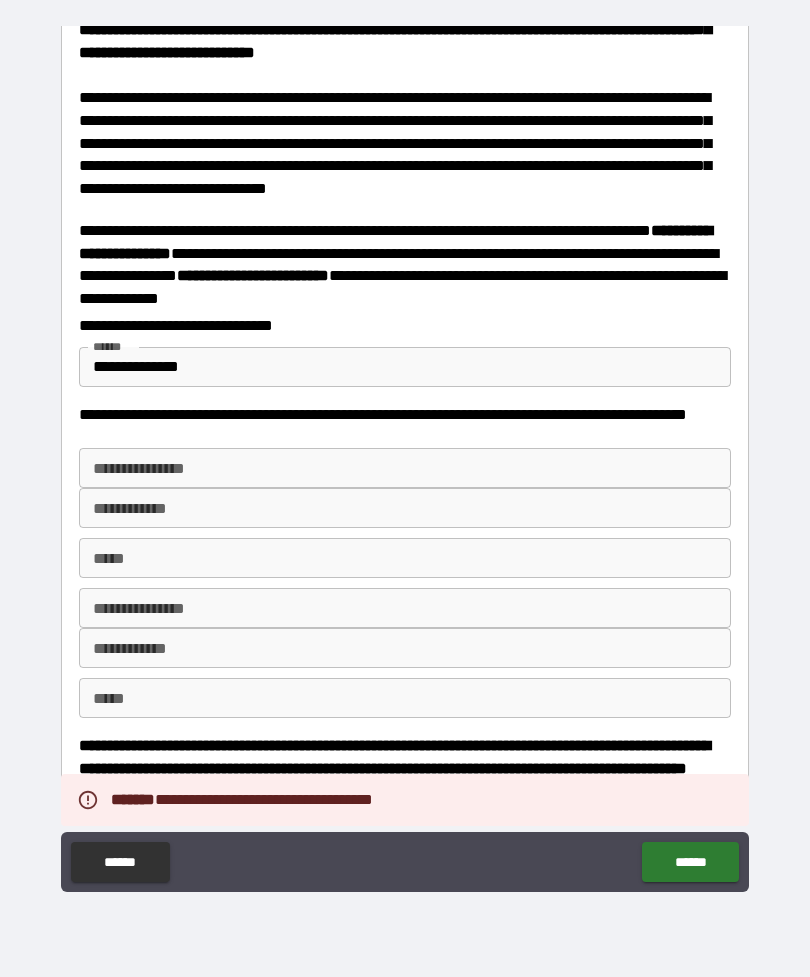 click on "******" at bounding box center (690, 862) 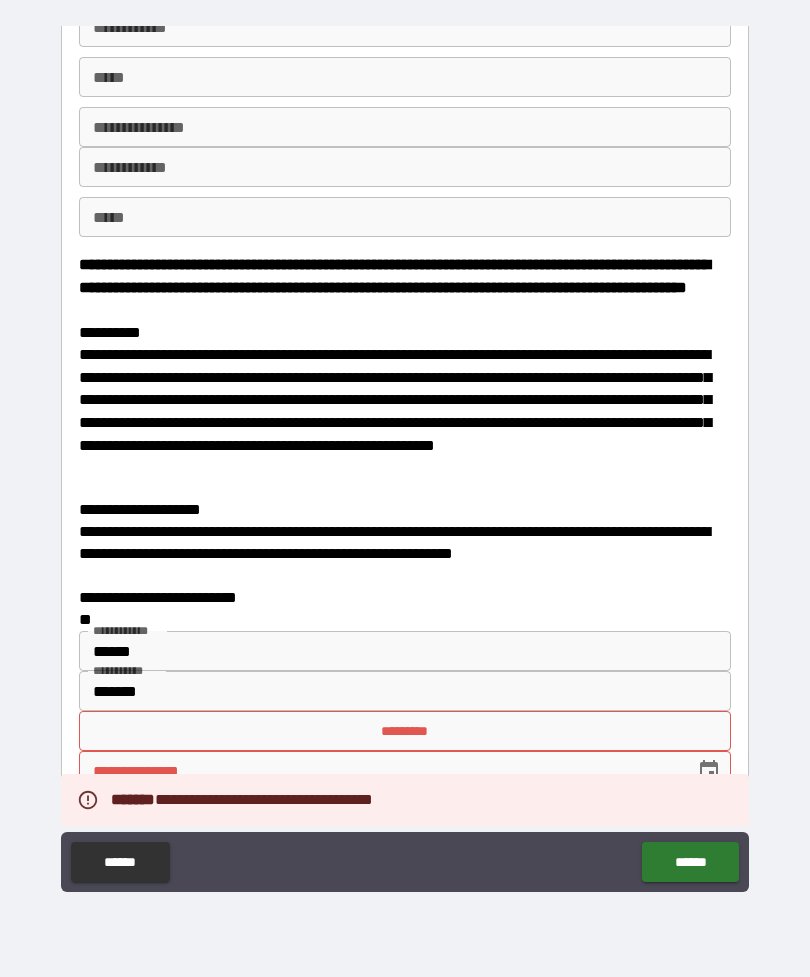 scroll, scrollTop: 844, scrollLeft: 0, axis: vertical 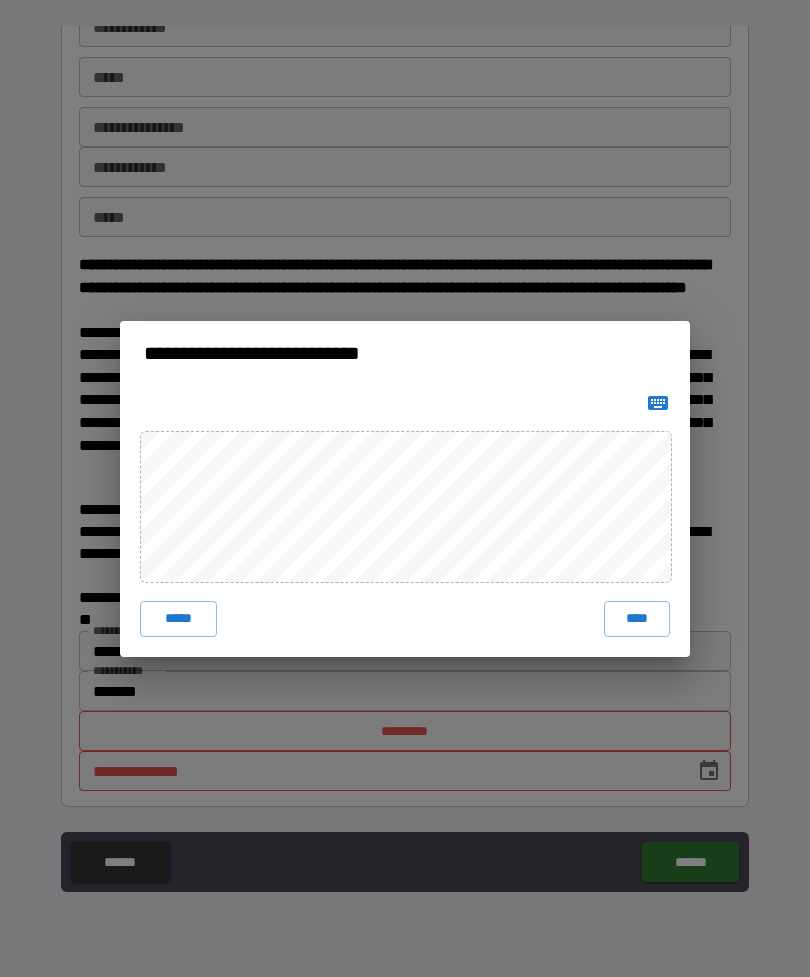 click on "****" at bounding box center [637, 619] 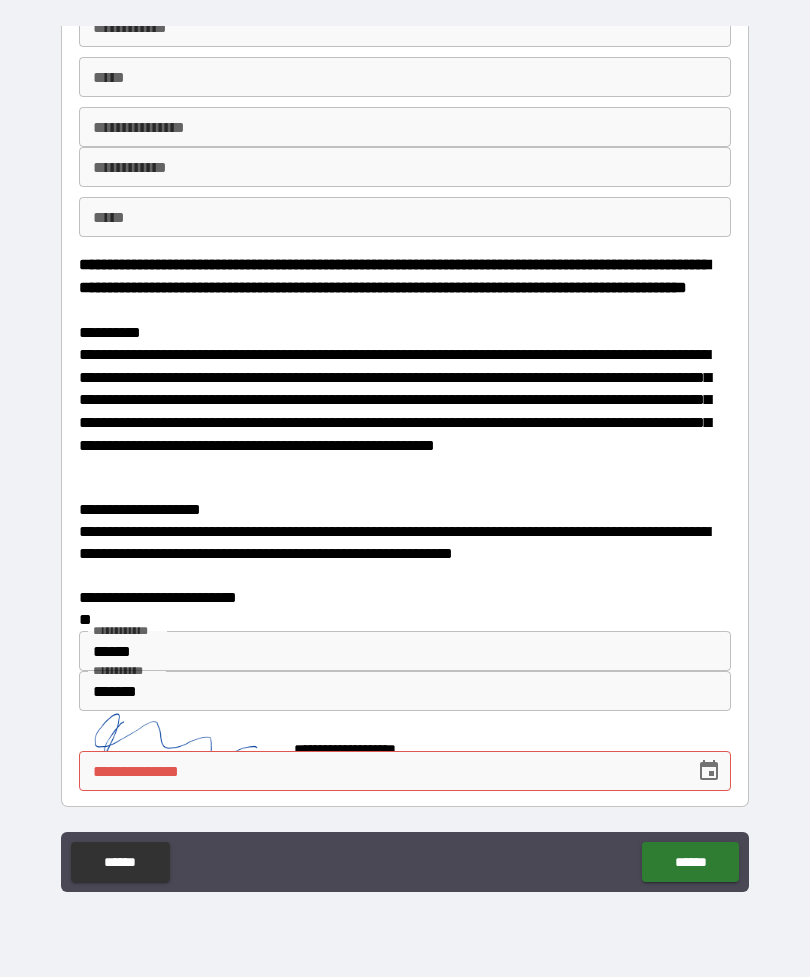 scroll, scrollTop: 834, scrollLeft: 0, axis: vertical 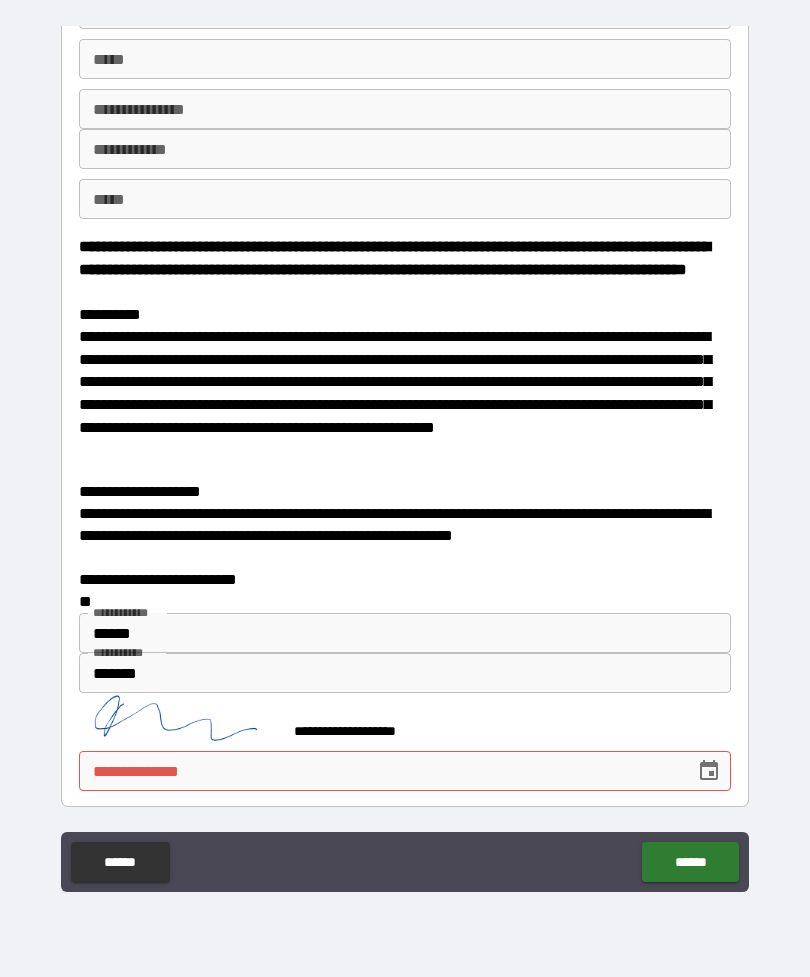 click 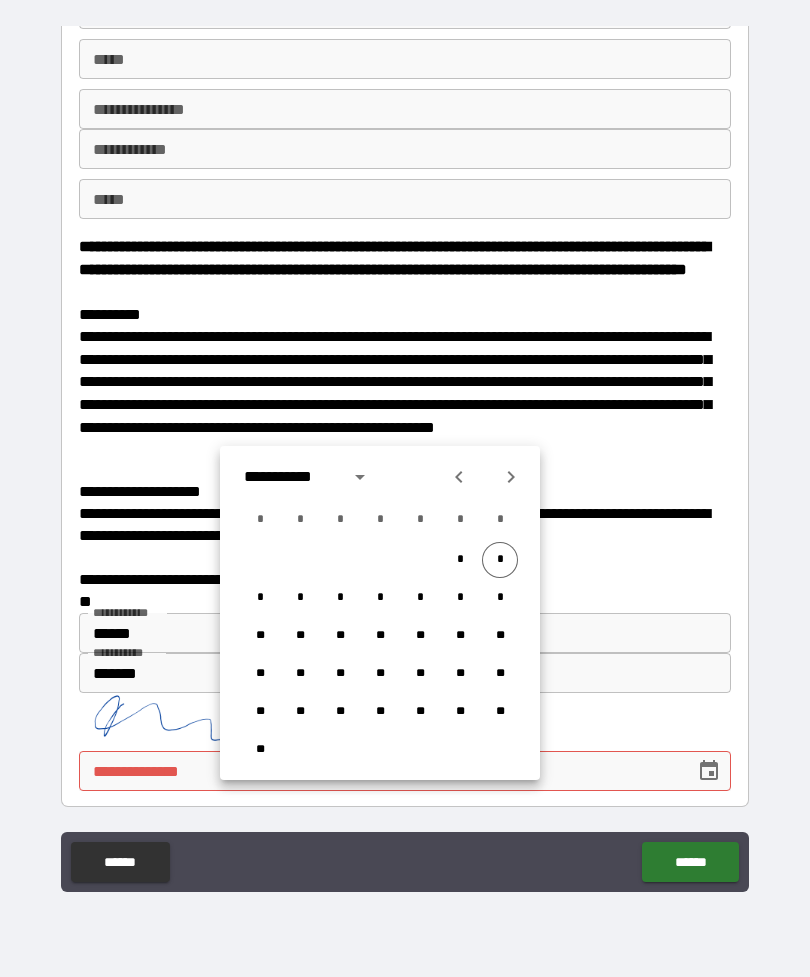 click on "*" at bounding box center [500, 560] 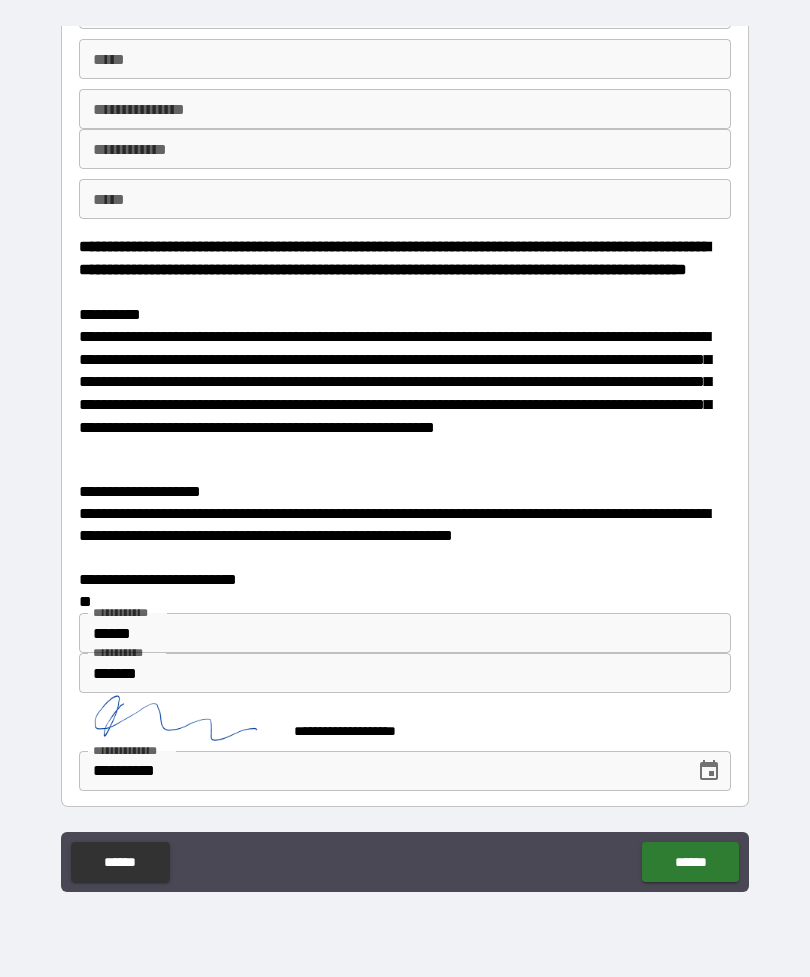 scroll, scrollTop: 840, scrollLeft: 0, axis: vertical 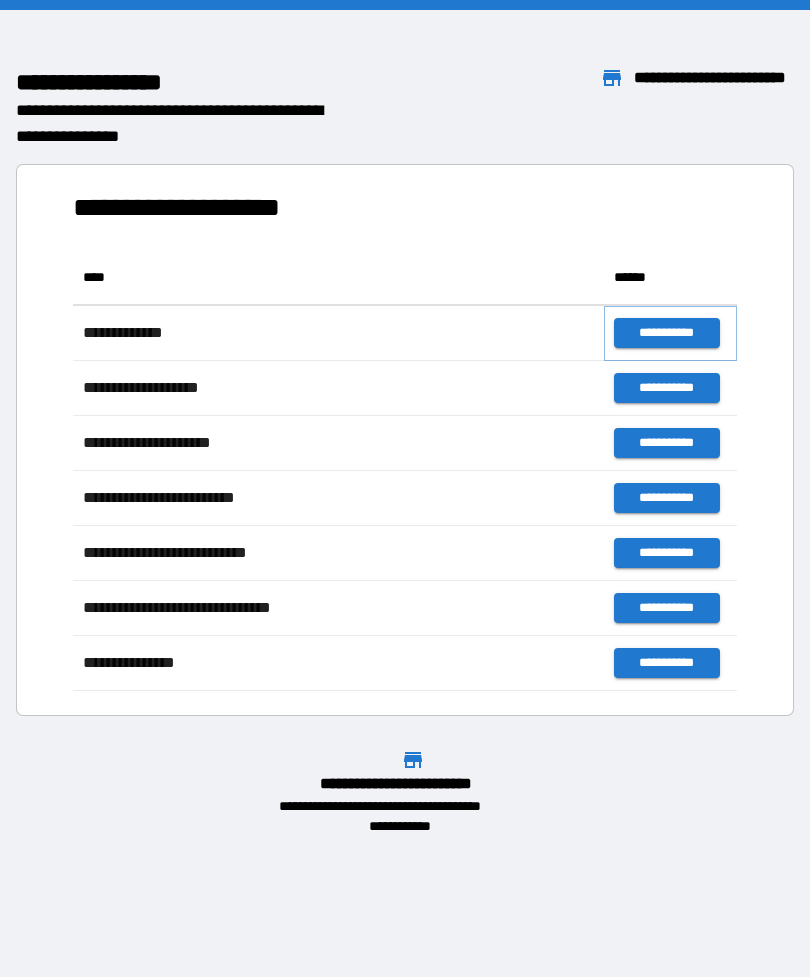 click on "**********" at bounding box center [666, 333] 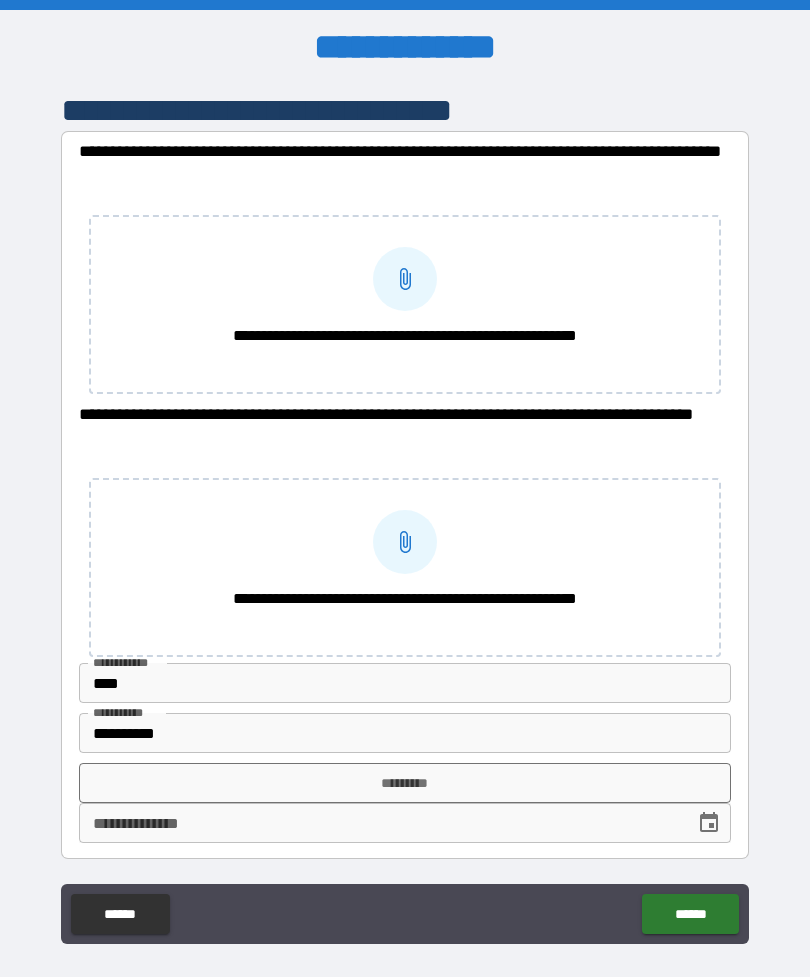 click on "**********" at bounding box center [405, 279] 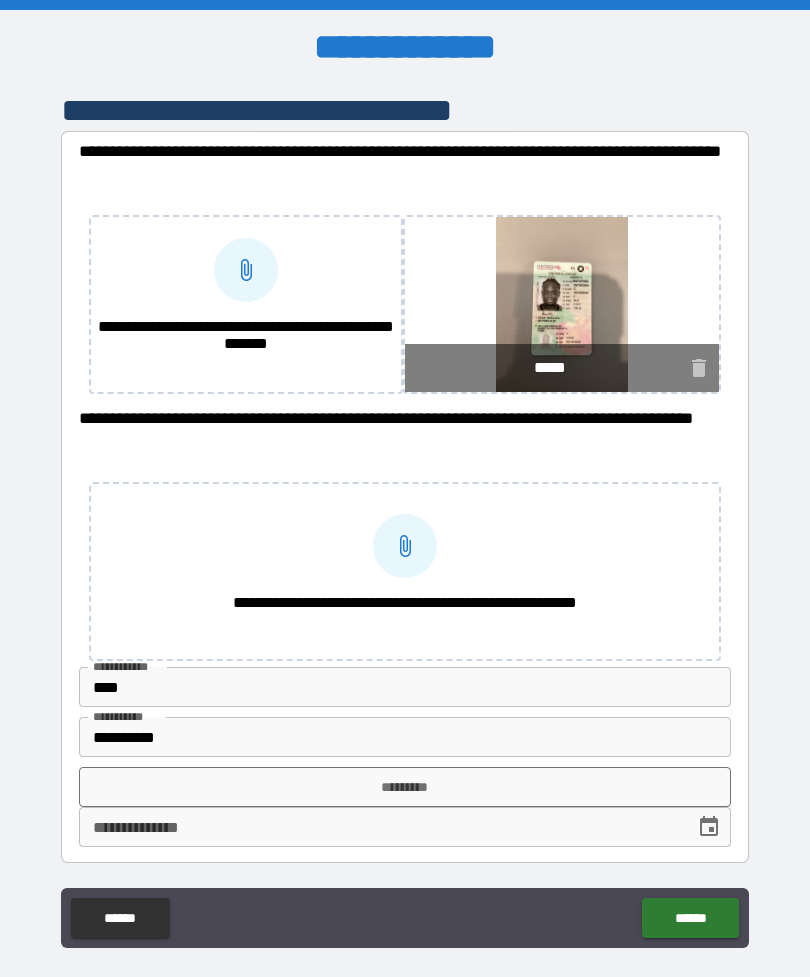 click on "**********" at bounding box center [246, 337] 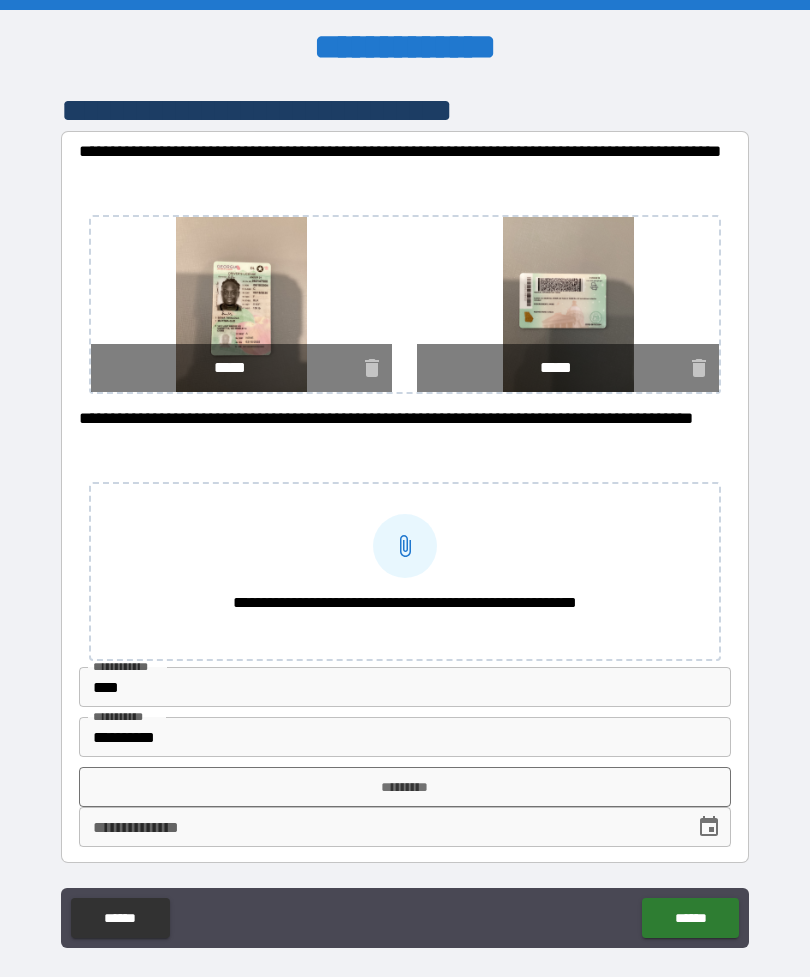click 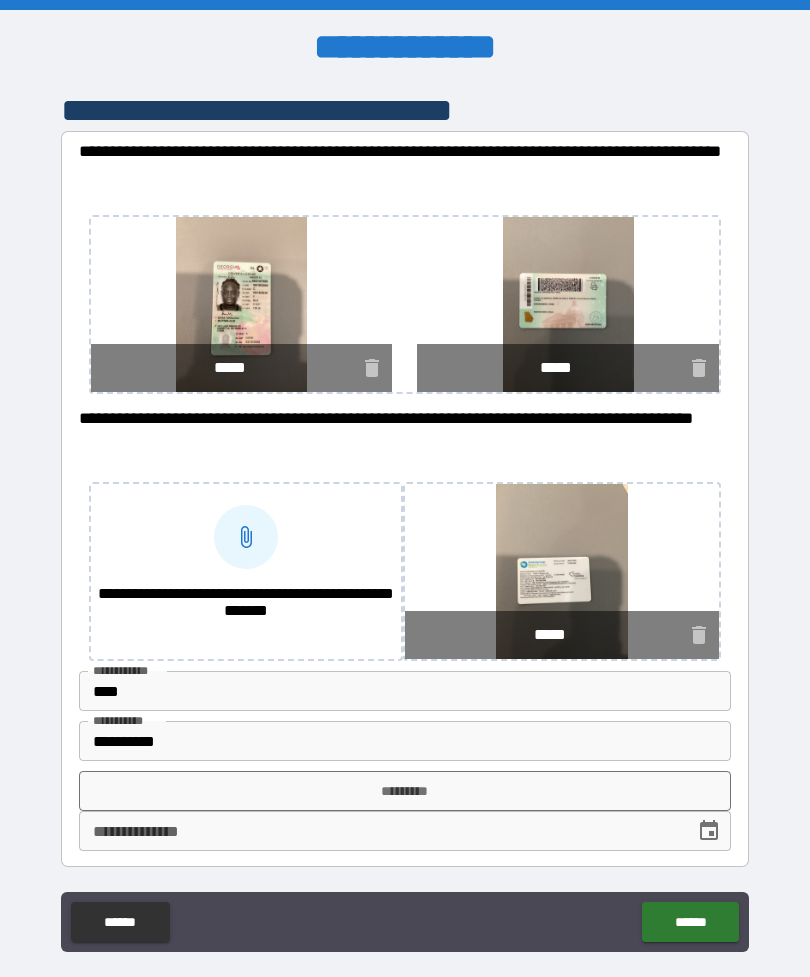 click on "**********" at bounding box center (246, 604) 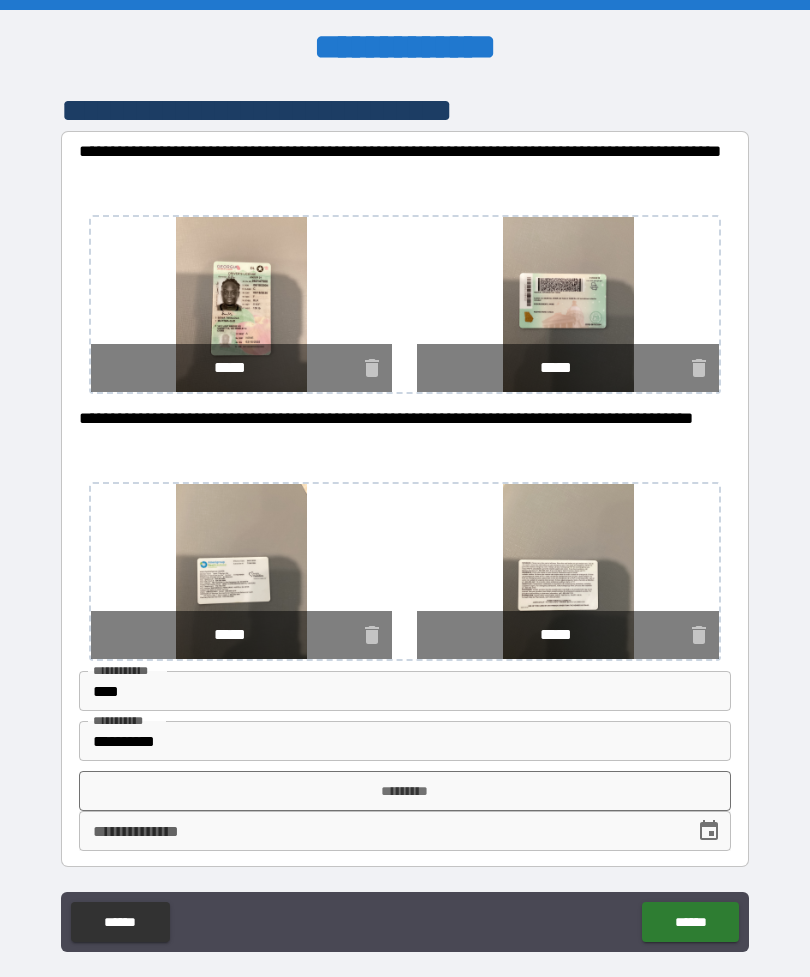 click on "*********" at bounding box center [405, 791] 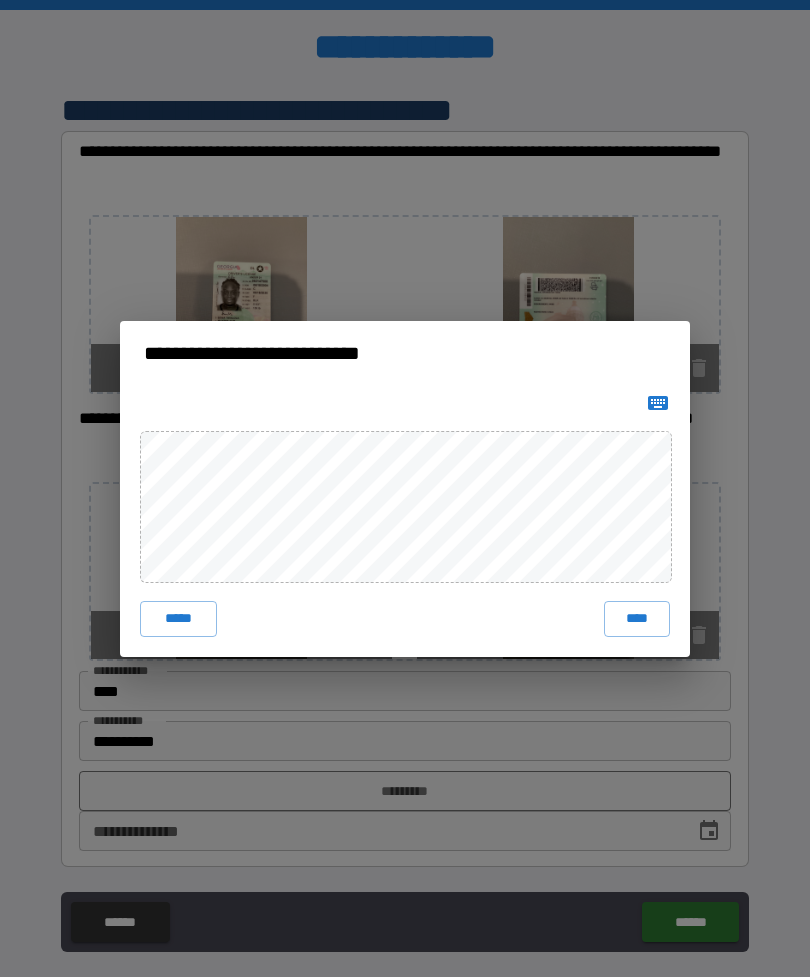 click on "****" at bounding box center (637, 619) 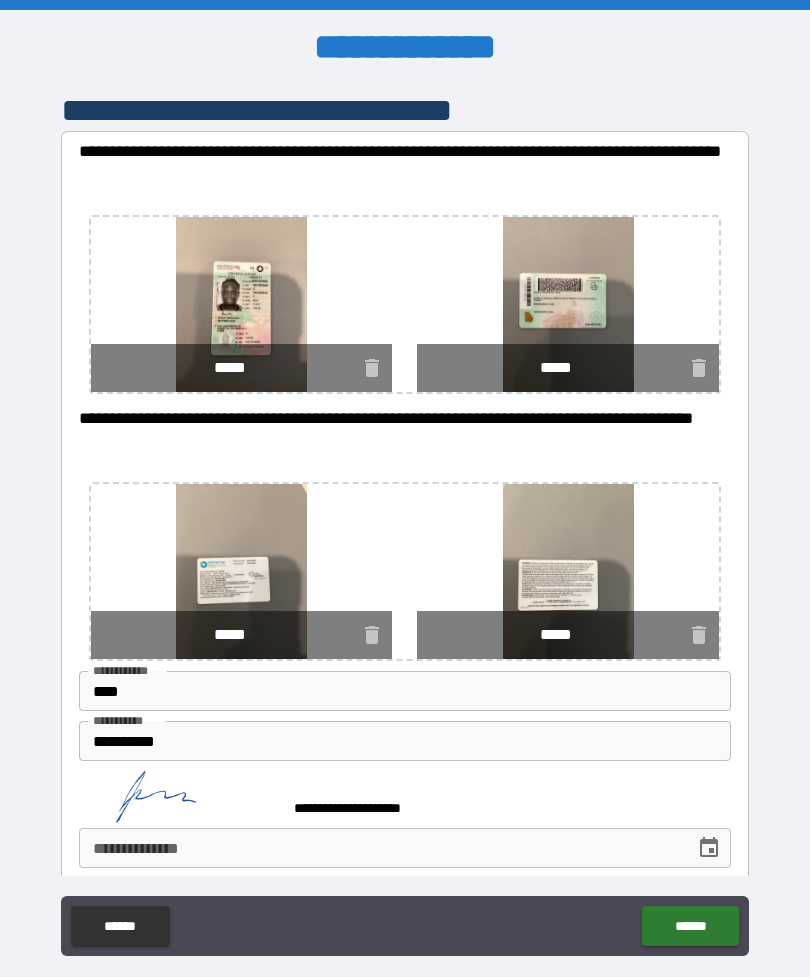 click on "**********" at bounding box center [380, 848] 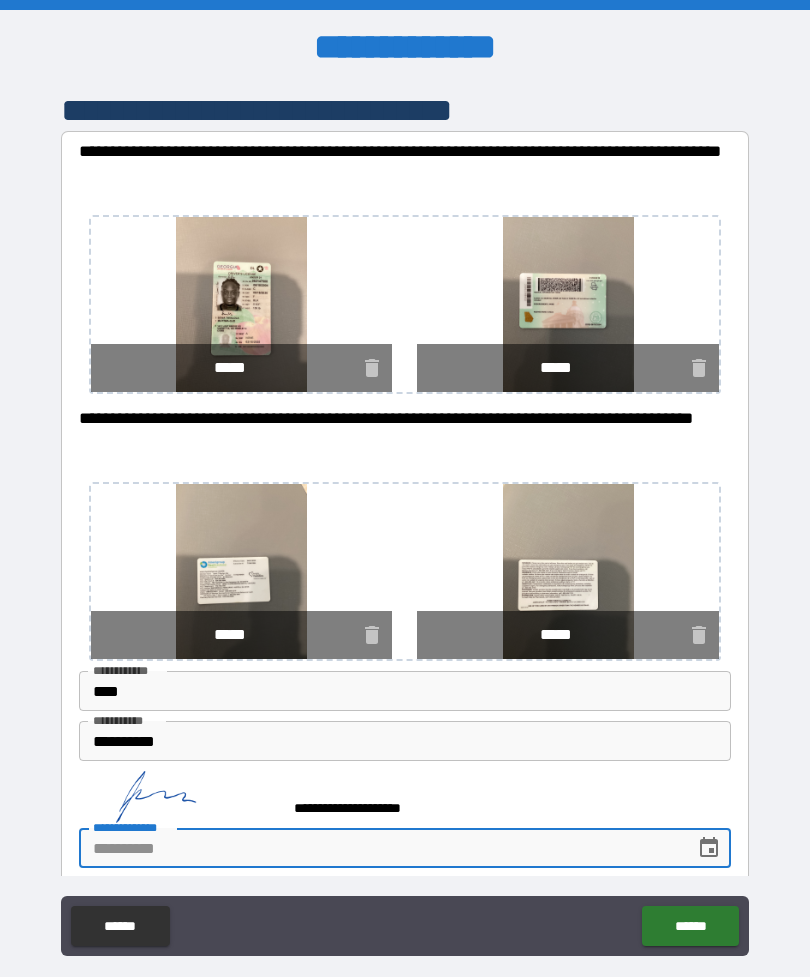 scroll, scrollTop: 64, scrollLeft: 0, axis: vertical 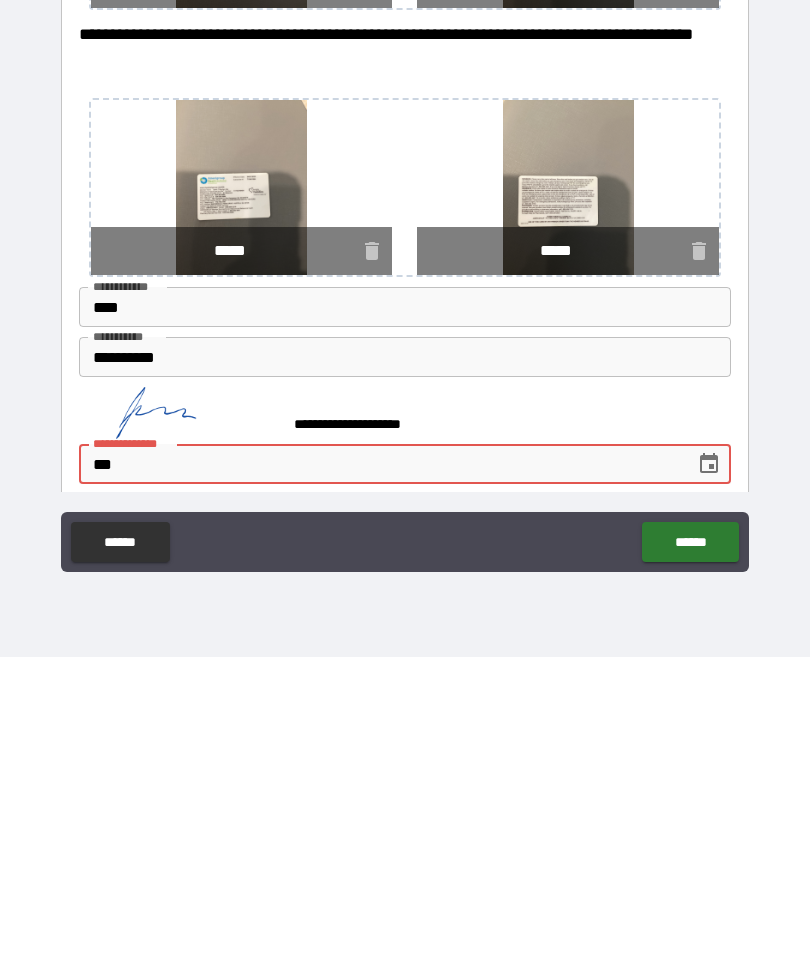 click on "***" at bounding box center (380, 784) 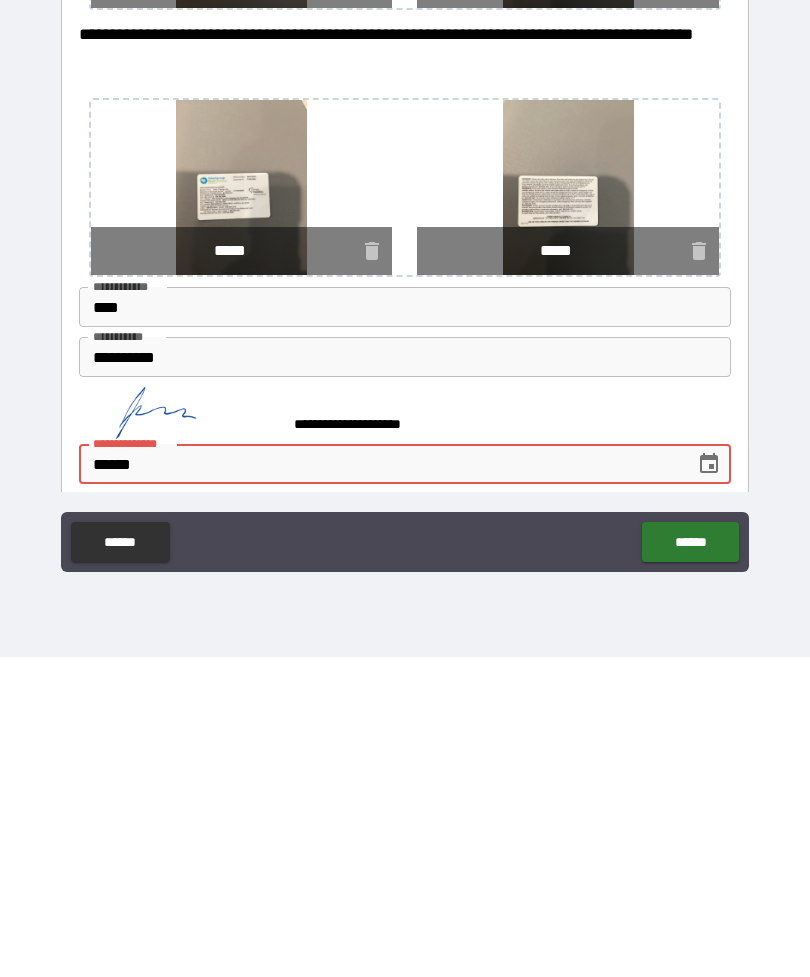 click on "******" at bounding box center [380, 784] 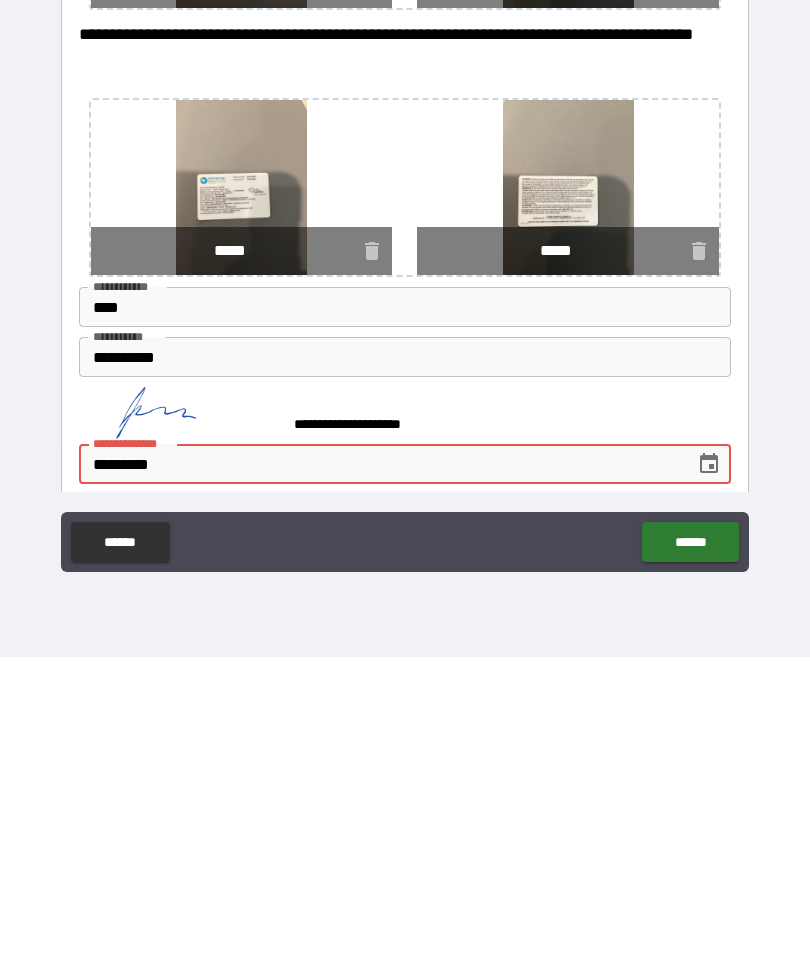 type on "**********" 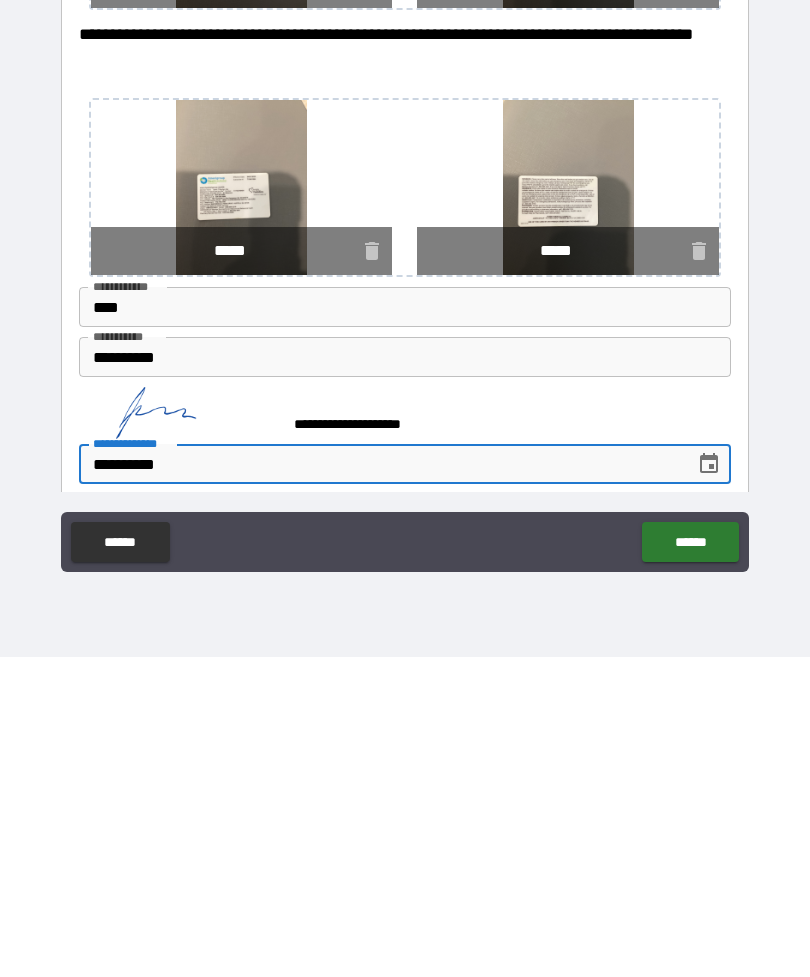 click on "******" at bounding box center (690, 862) 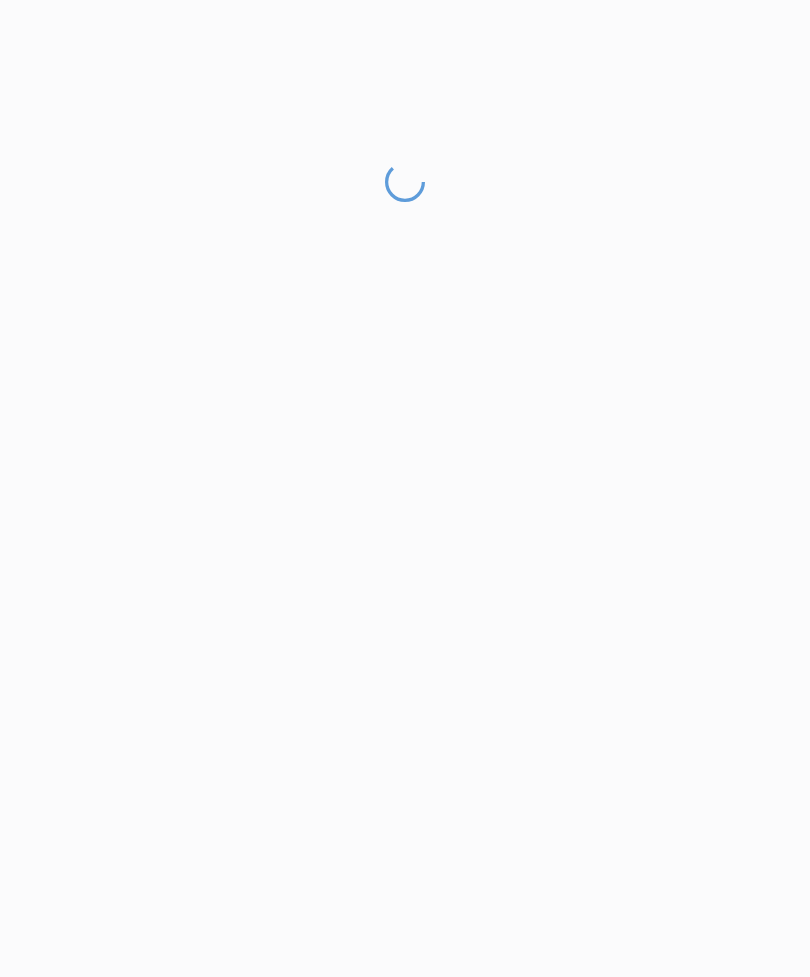click at bounding box center [405, 569] 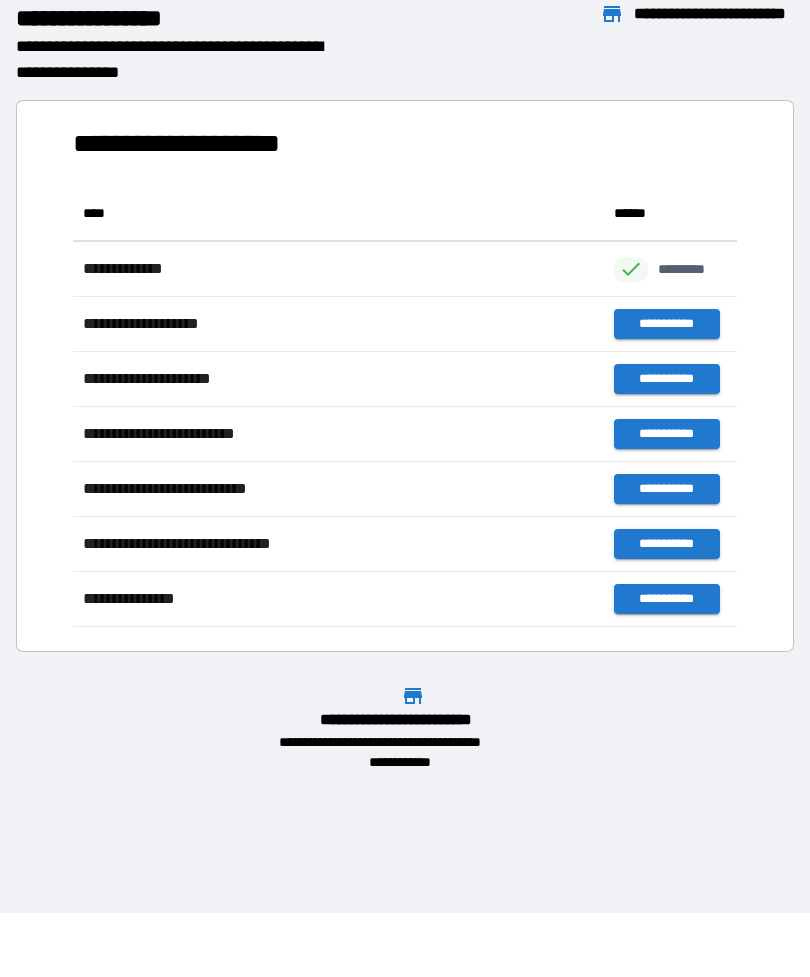 scroll, scrollTop: 1, scrollLeft: 1, axis: both 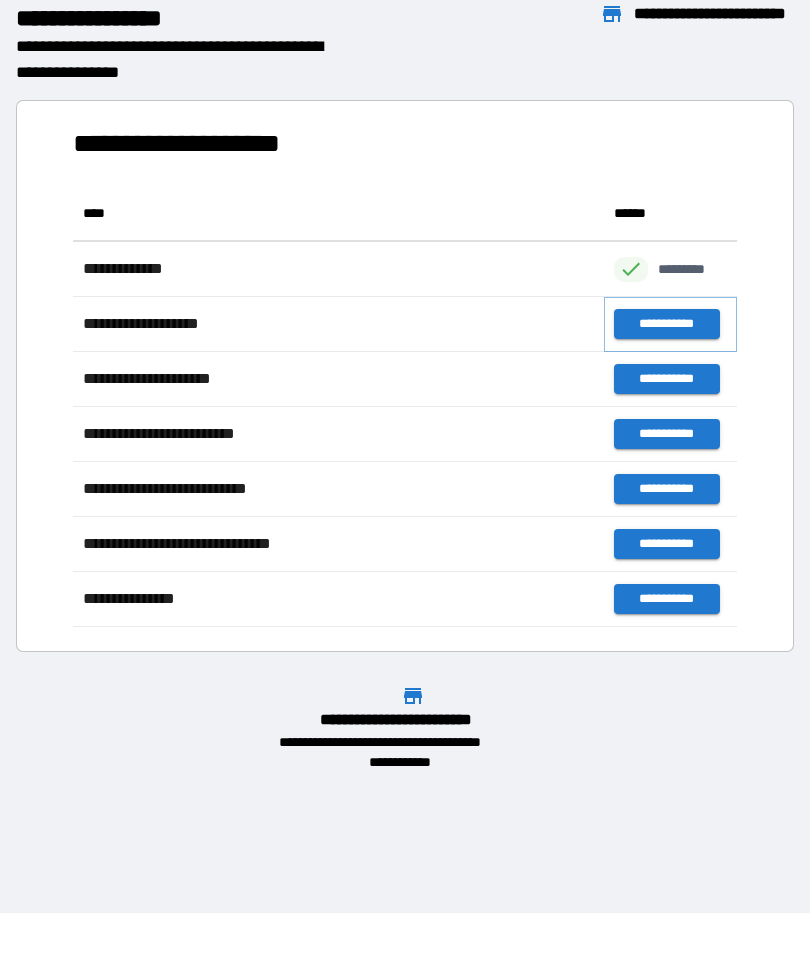 click on "**********" at bounding box center (666, 324) 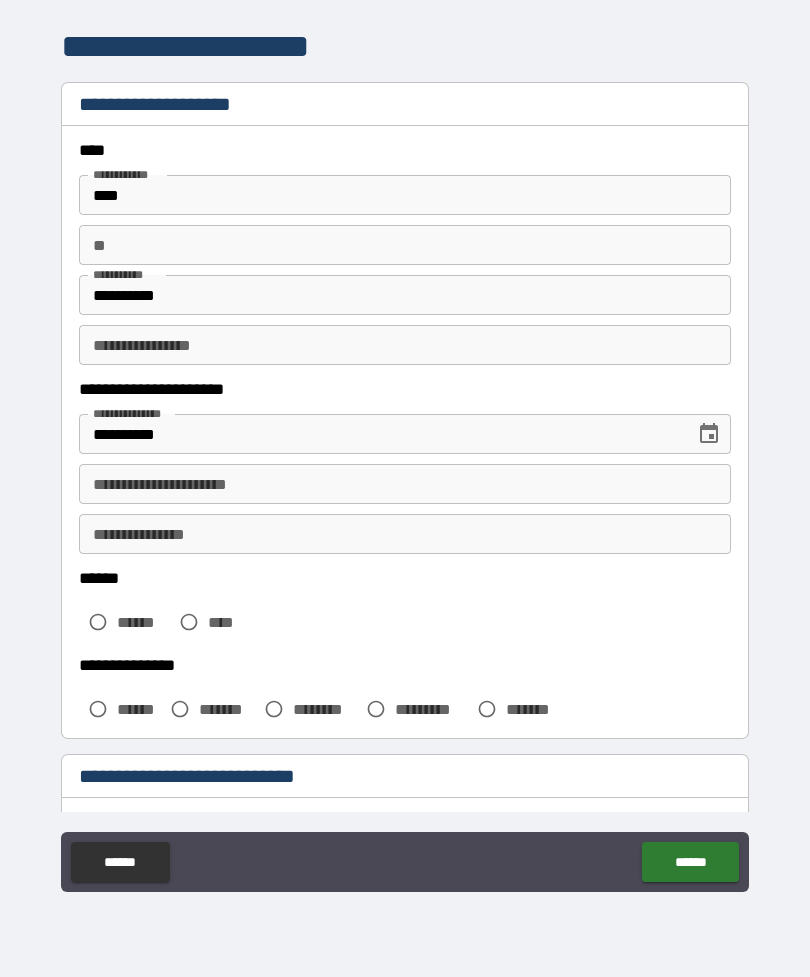 click on "**********" at bounding box center (405, 484) 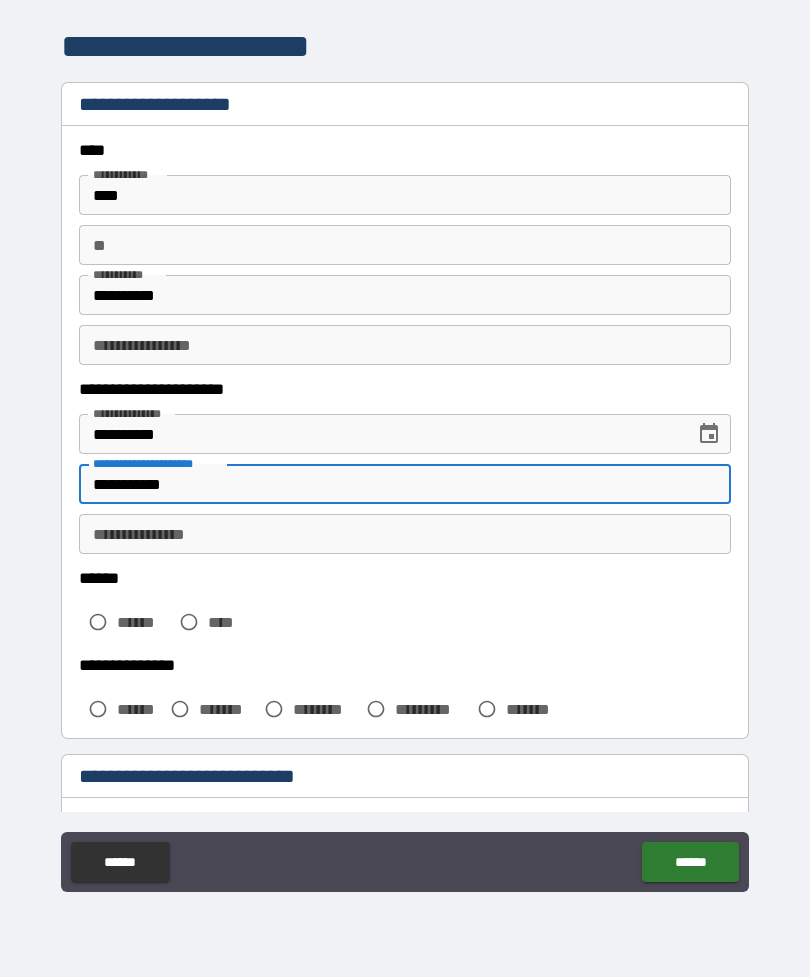 type on "**********" 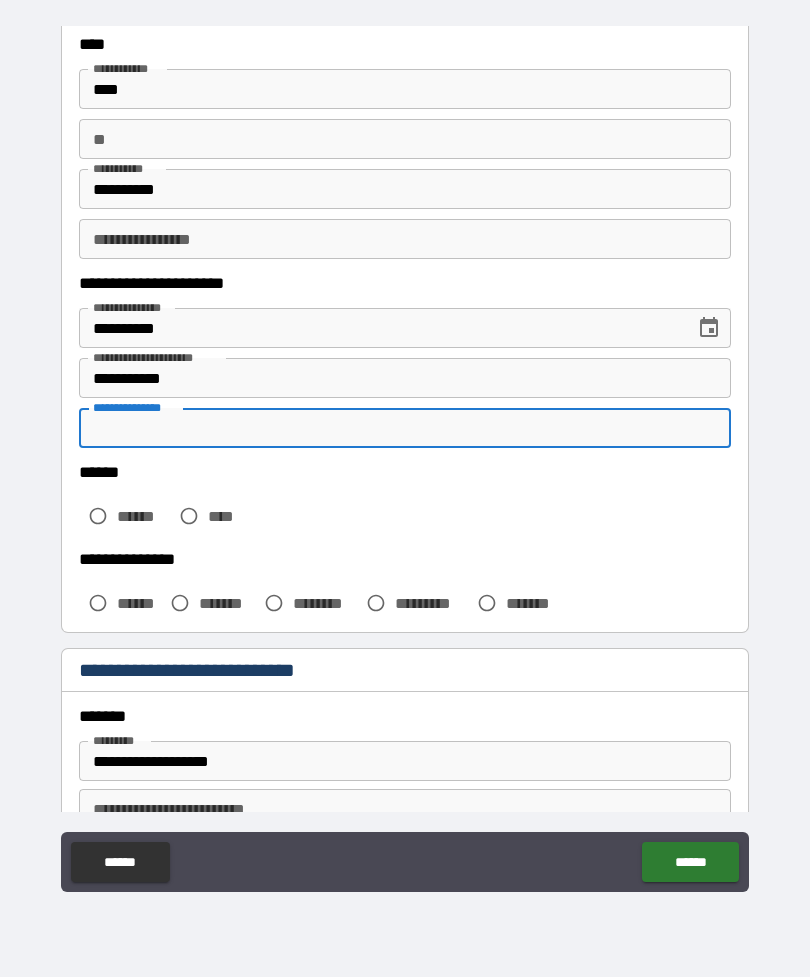scroll, scrollTop: 120, scrollLeft: 0, axis: vertical 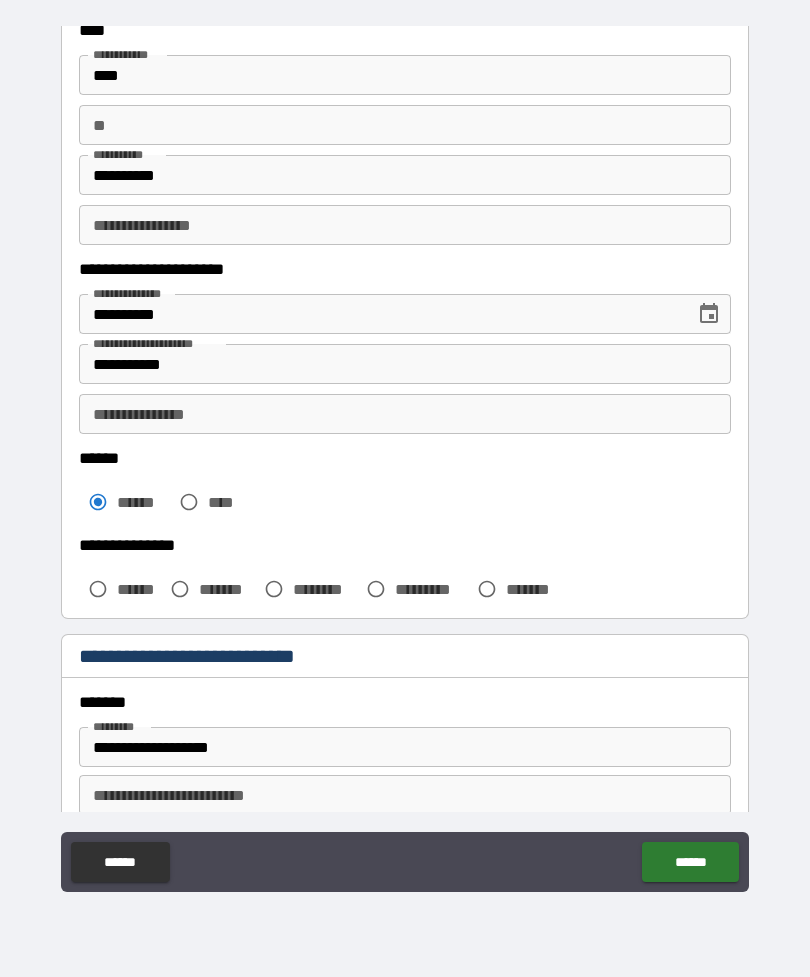 click on "******" at bounding box center (120, 589) 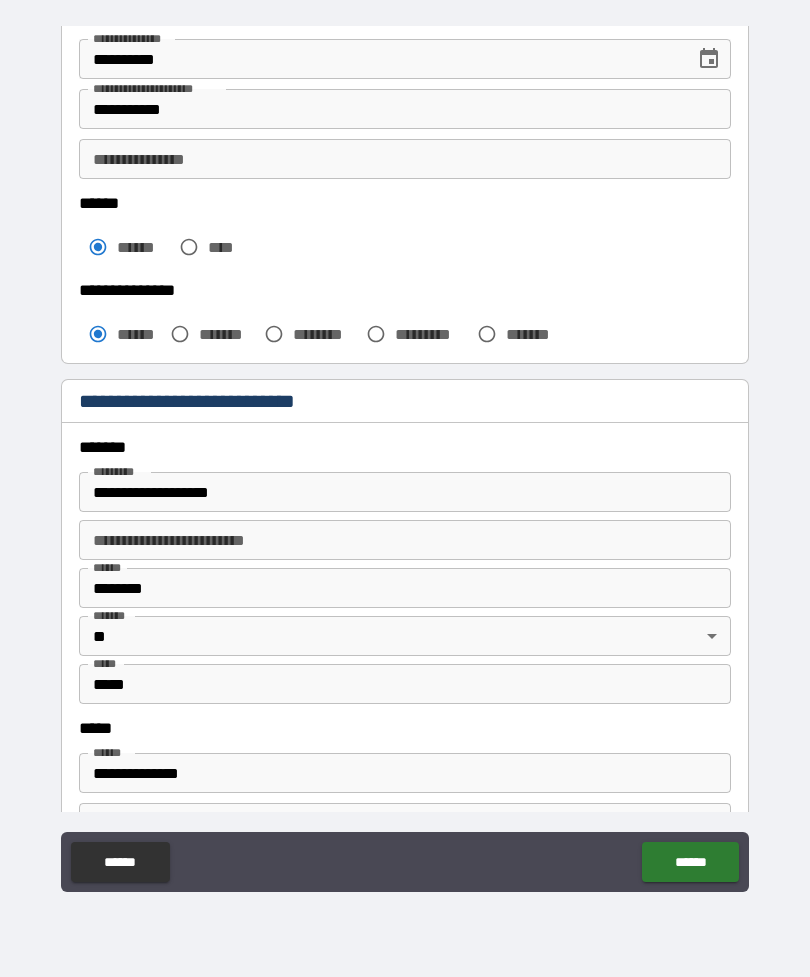 scroll, scrollTop: 375, scrollLeft: 0, axis: vertical 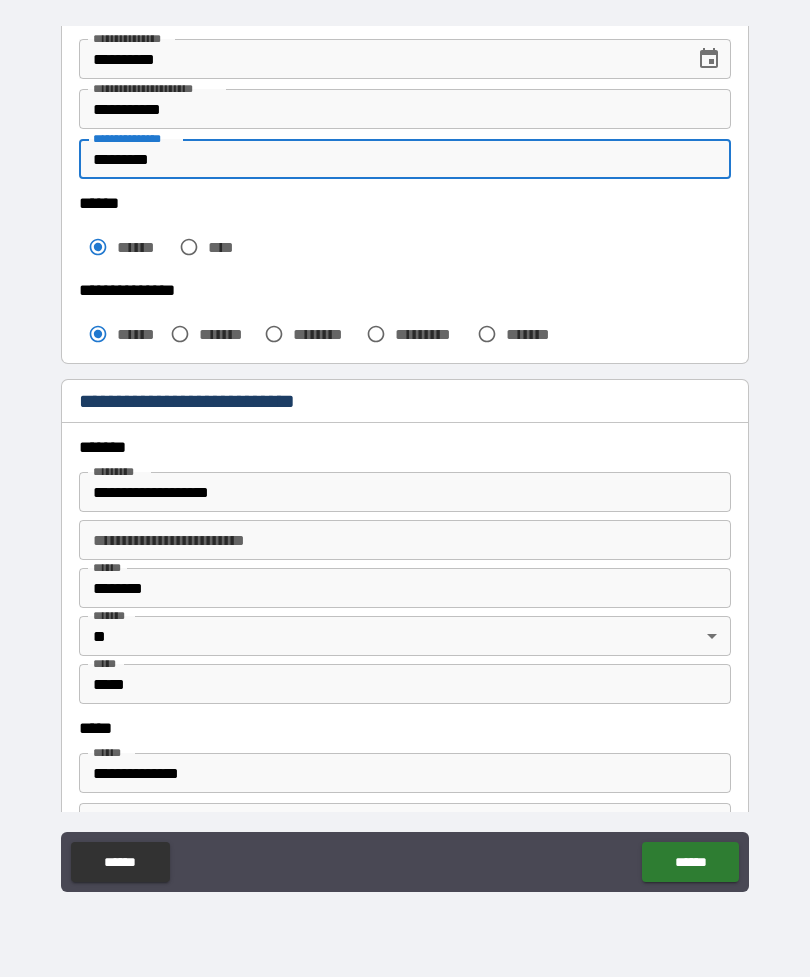 type on "*********" 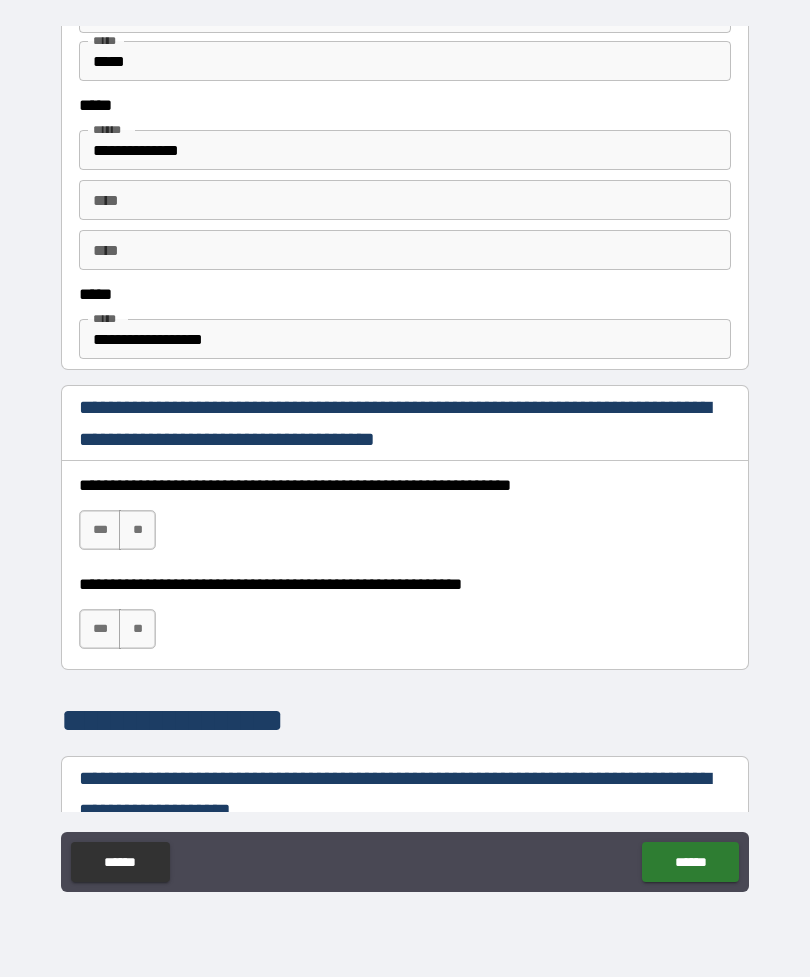 scroll, scrollTop: 1000, scrollLeft: 0, axis: vertical 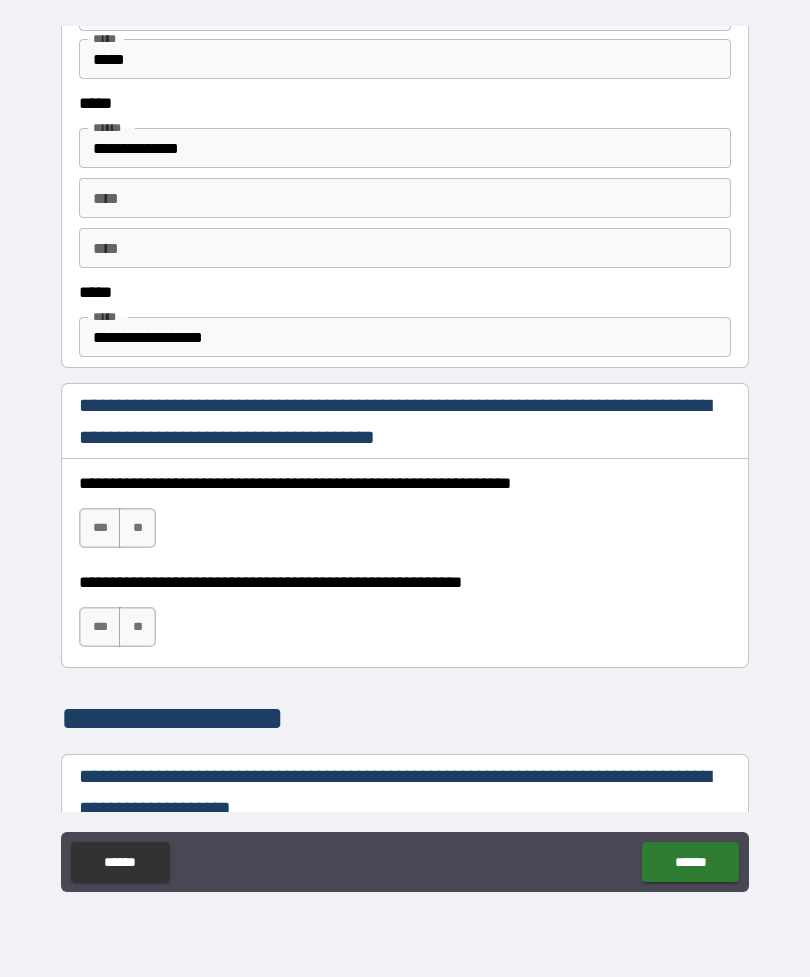 click on "***" at bounding box center [100, 528] 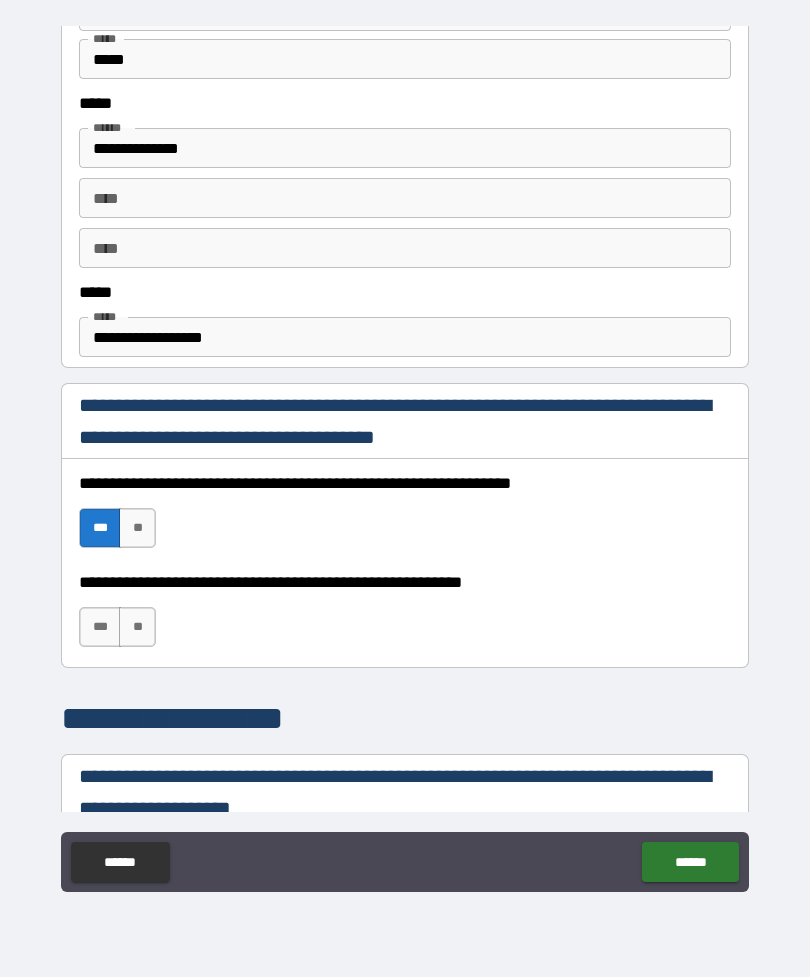 click on "***" at bounding box center [100, 627] 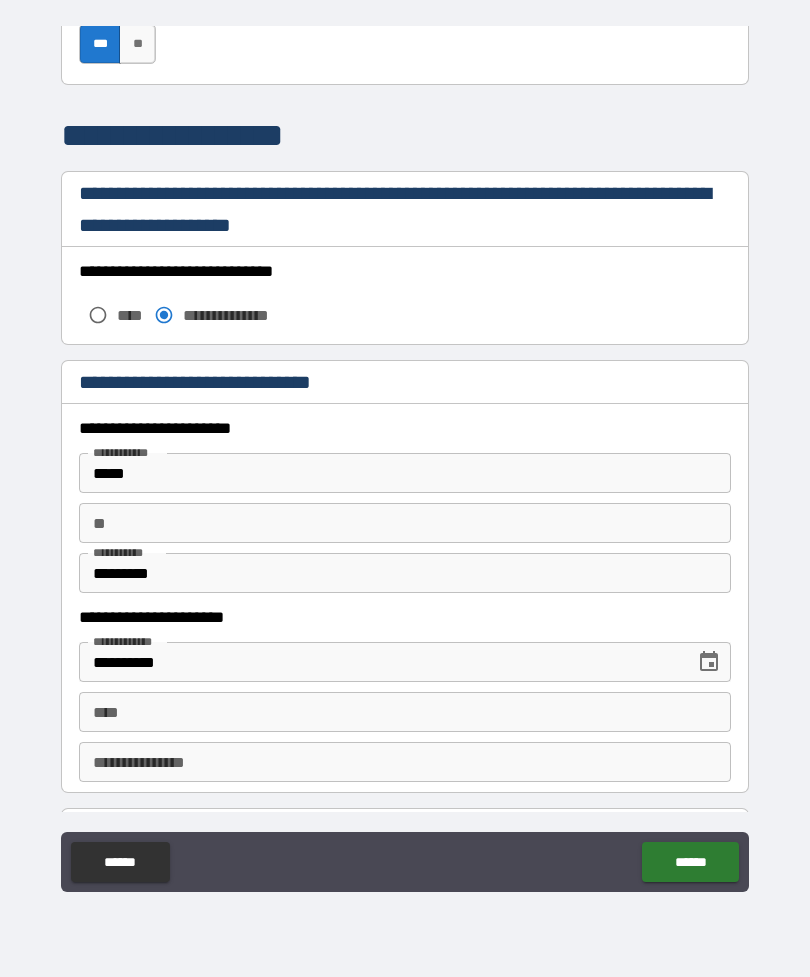 scroll, scrollTop: 1585, scrollLeft: 0, axis: vertical 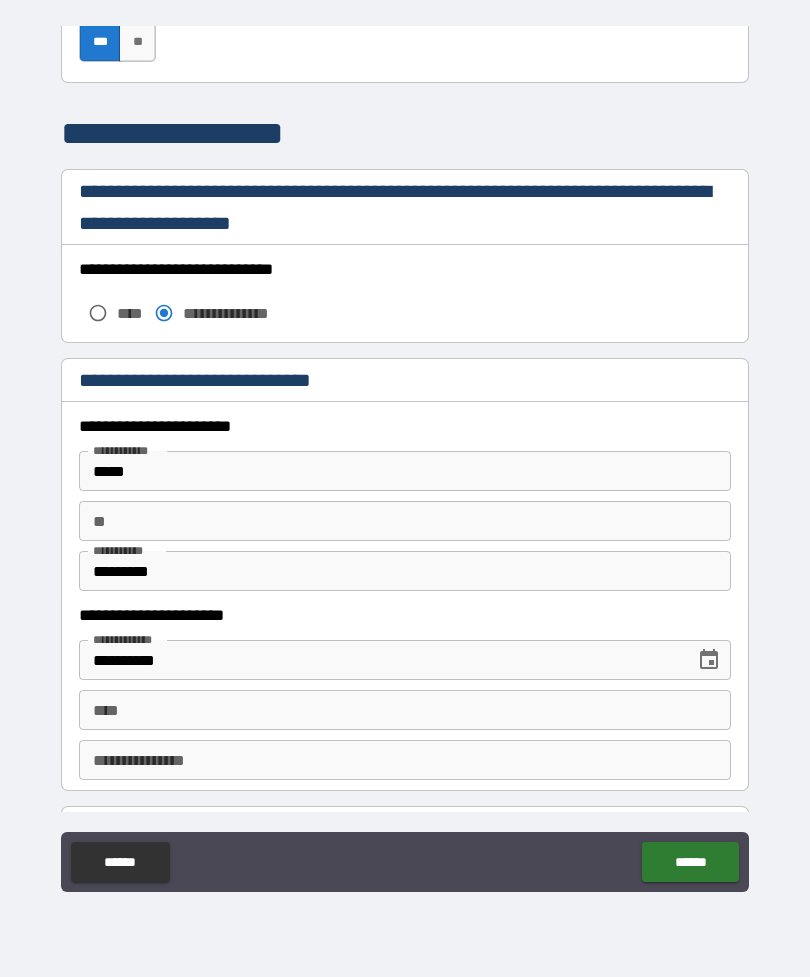 click on "******" at bounding box center [690, 862] 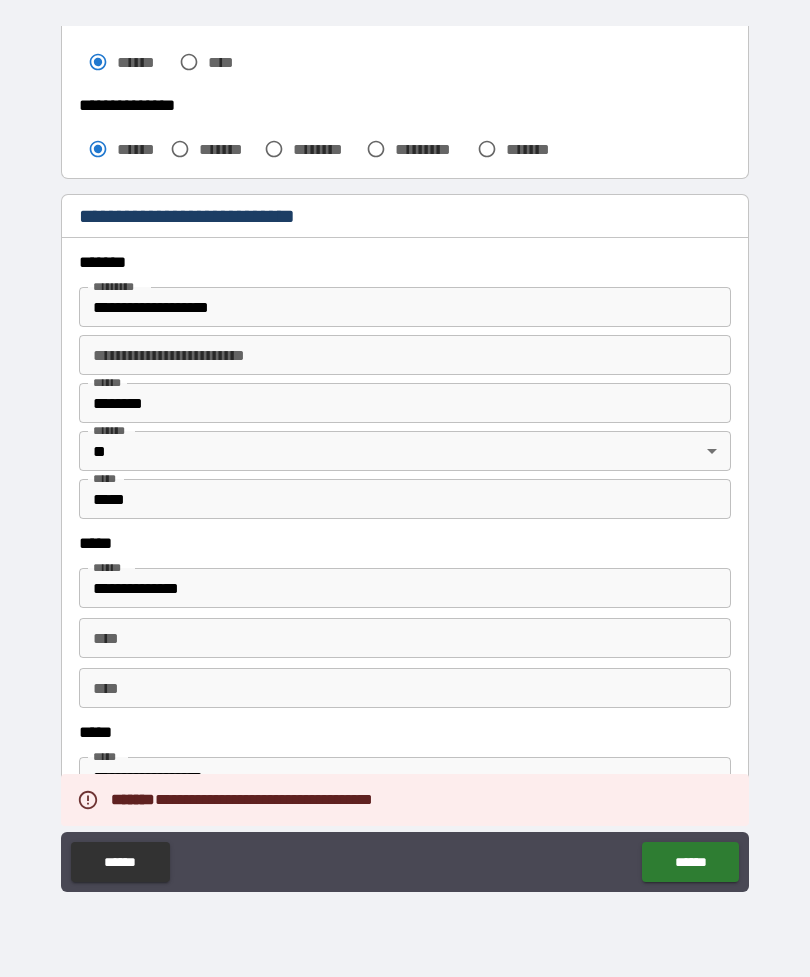 scroll, scrollTop: 559, scrollLeft: 0, axis: vertical 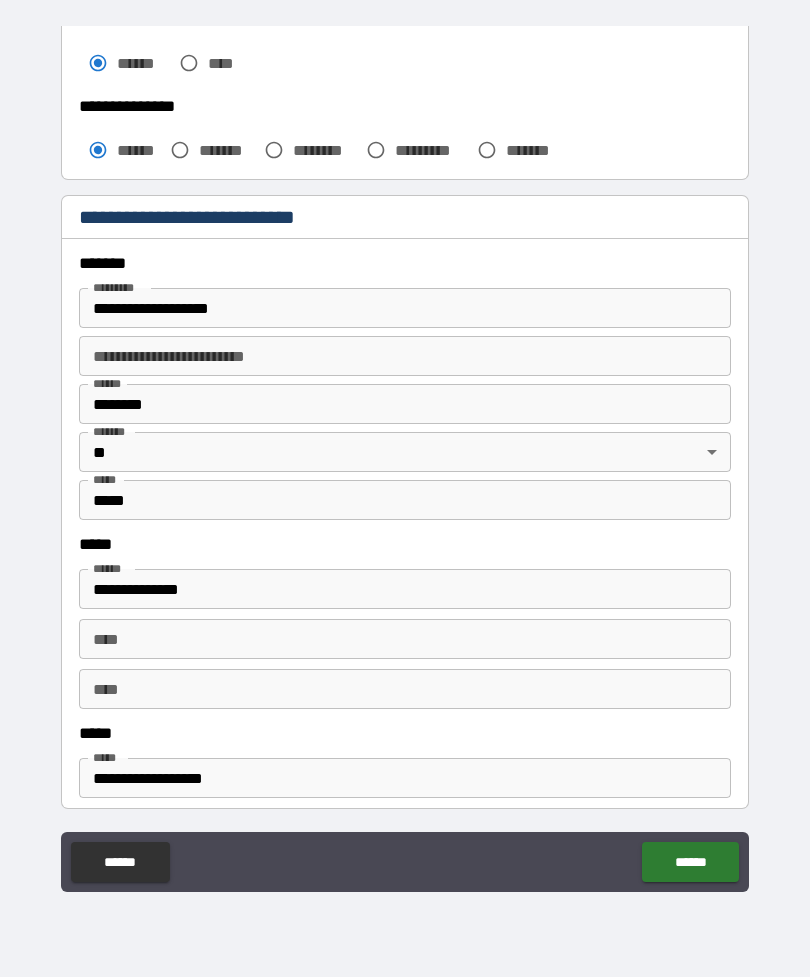 click on "******" at bounding box center (690, 862) 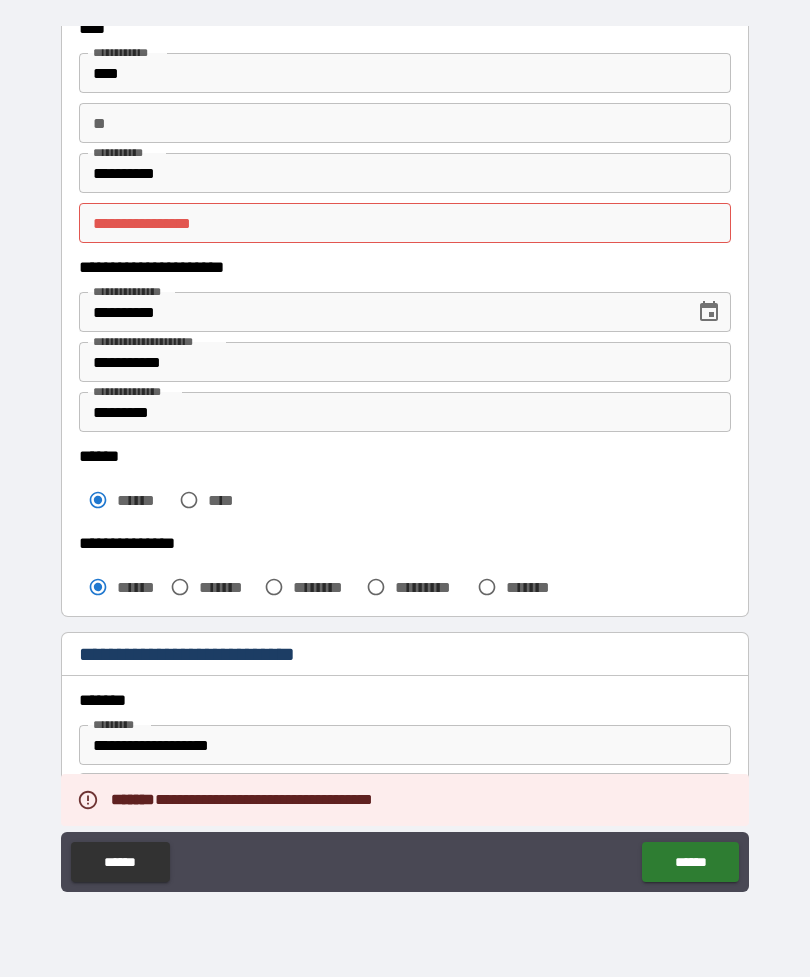 scroll, scrollTop: 86, scrollLeft: 0, axis: vertical 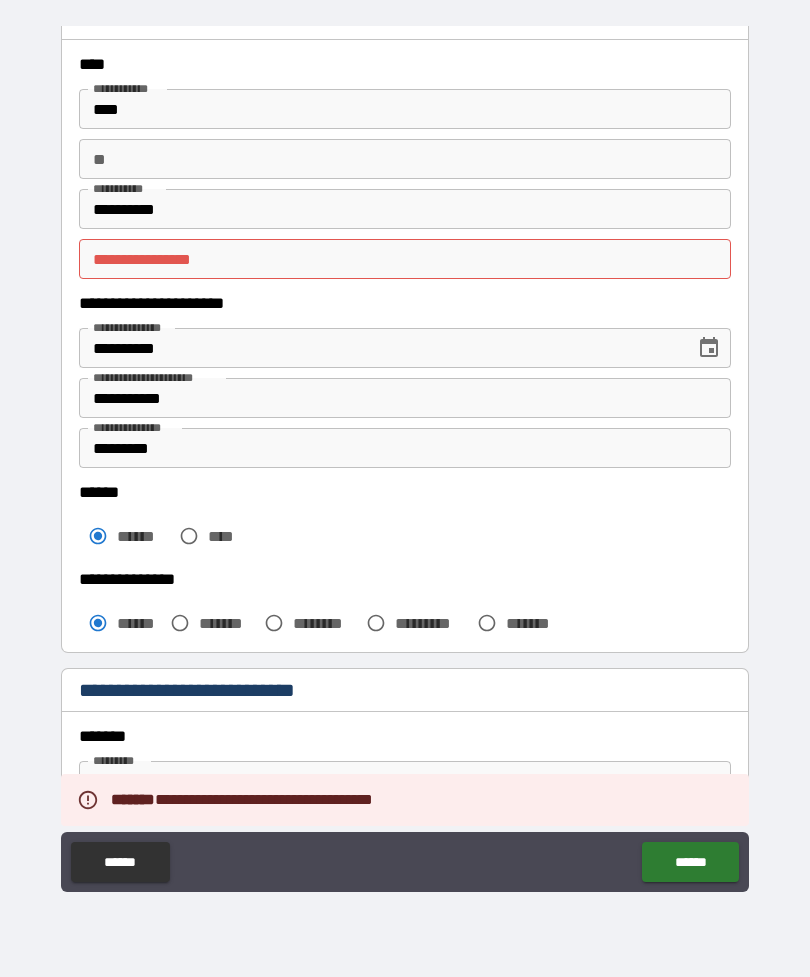 click on "**********" at bounding box center [405, 259] 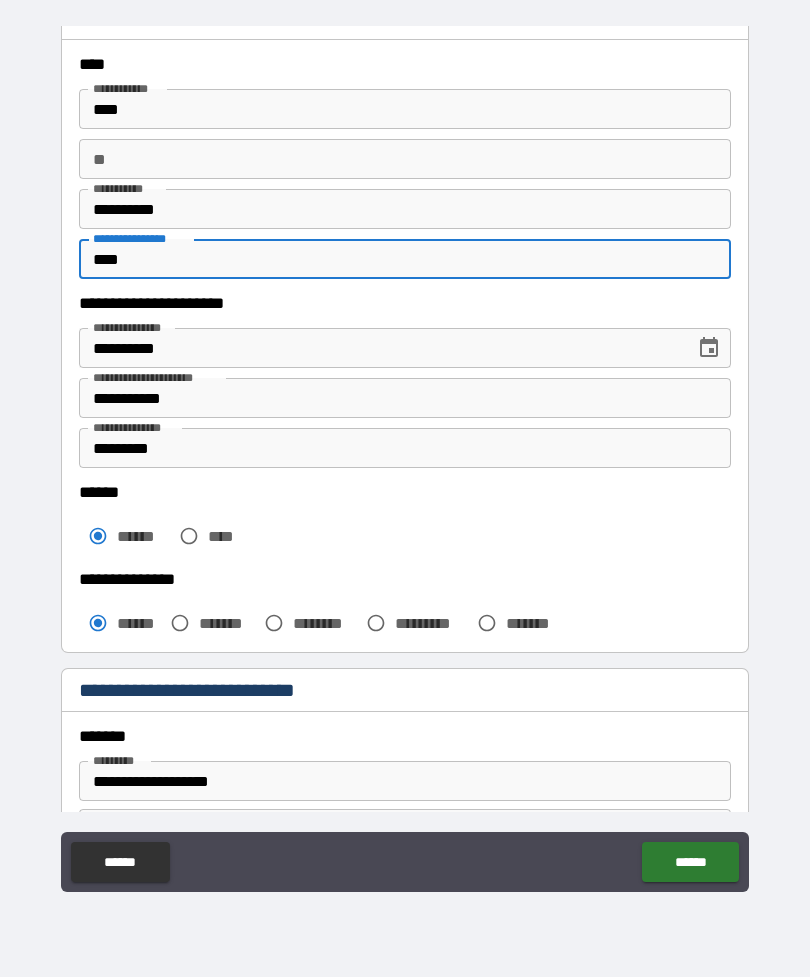 type on "****" 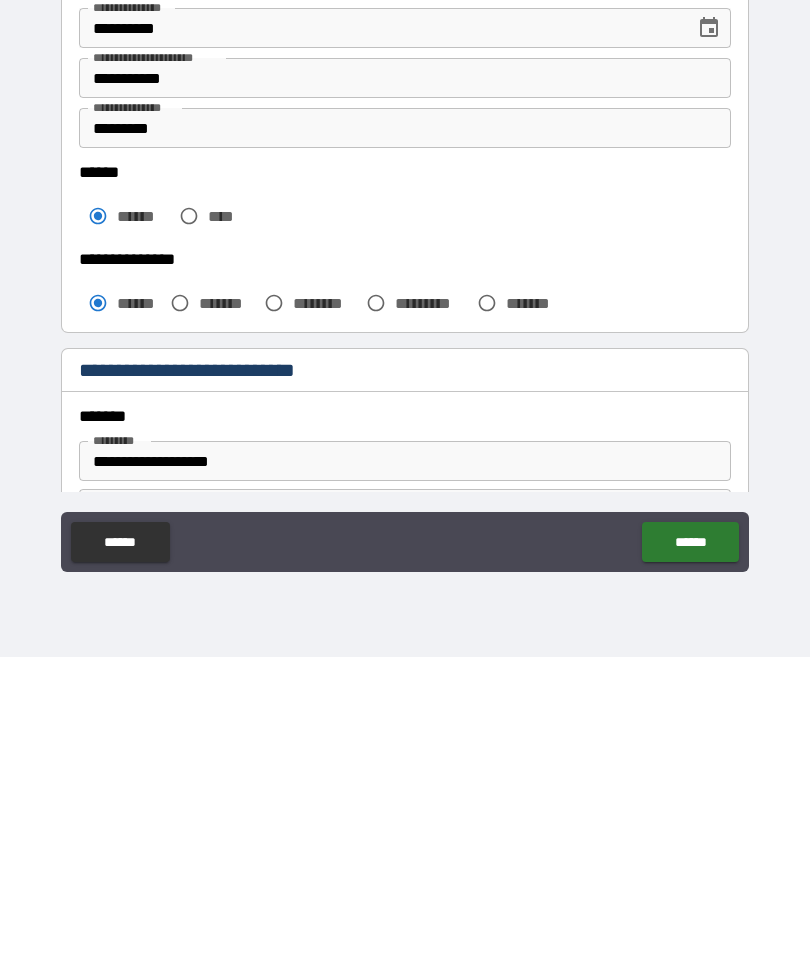 click on "******" at bounding box center (690, 862) 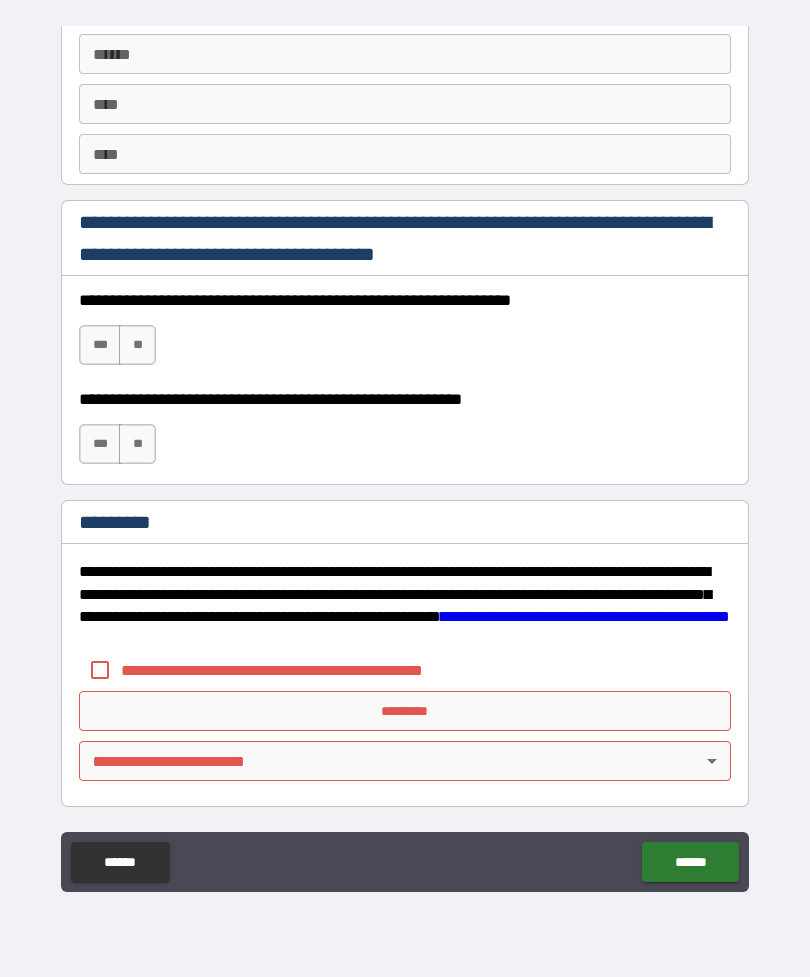 scroll, scrollTop: 2820, scrollLeft: 0, axis: vertical 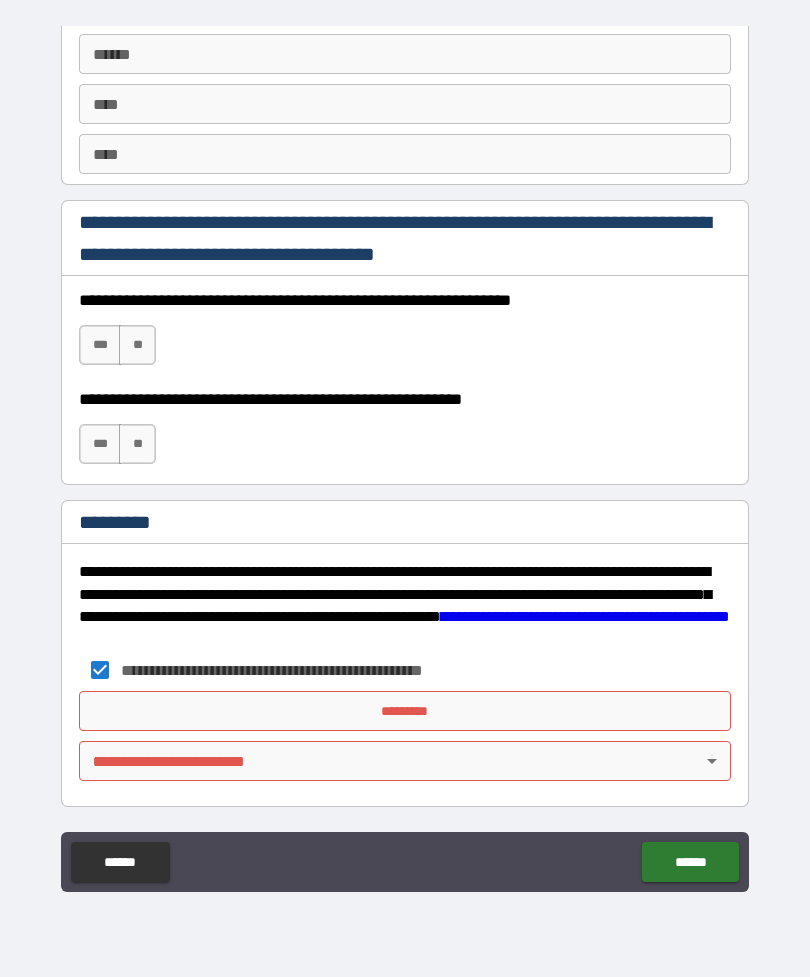 click on "*********" at bounding box center (405, 711) 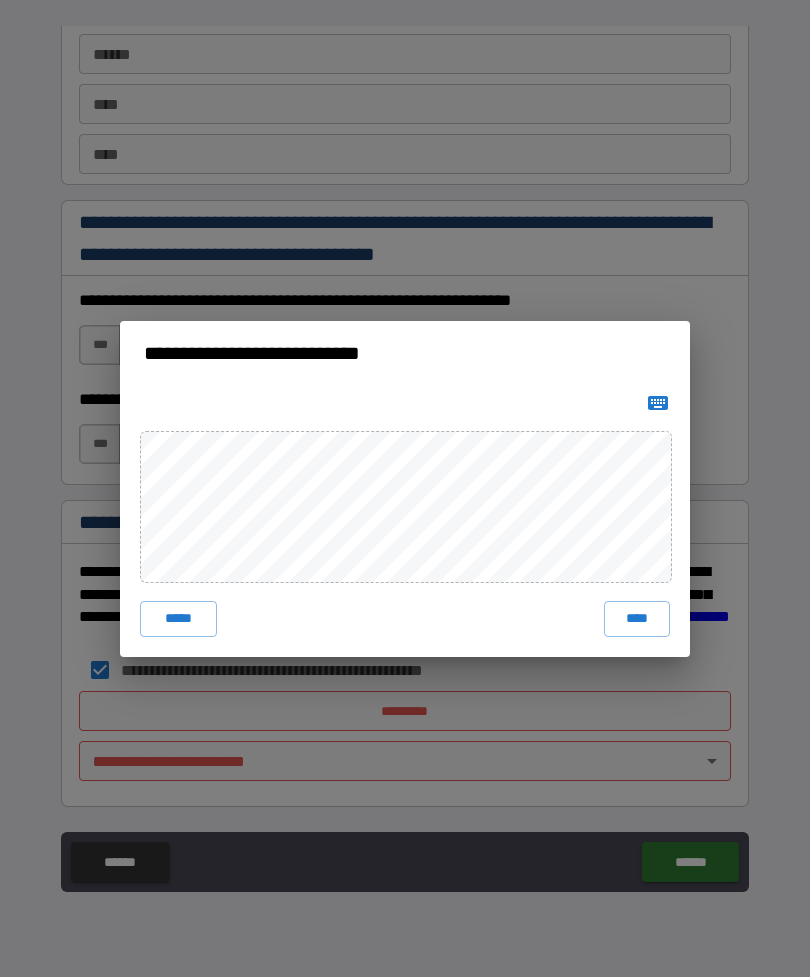 click on "****" at bounding box center (637, 619) 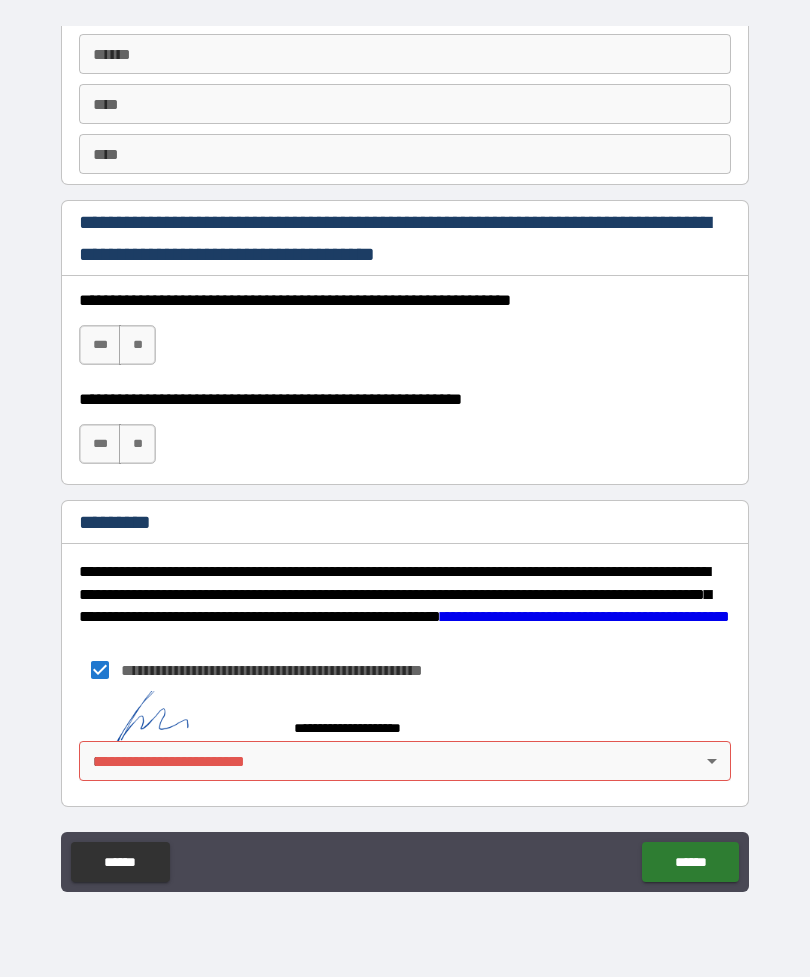 scroll, scrollTop: 2810, scrollLeft: 0, axis: vertical 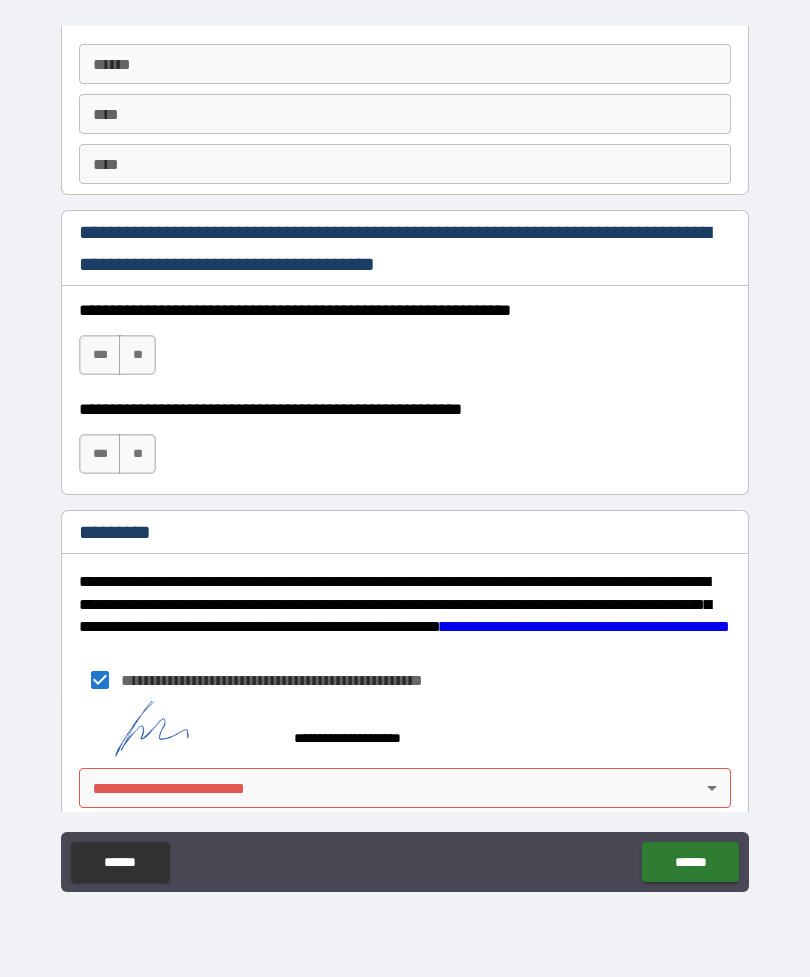 click on "**********" at bounding box center (405, 456) 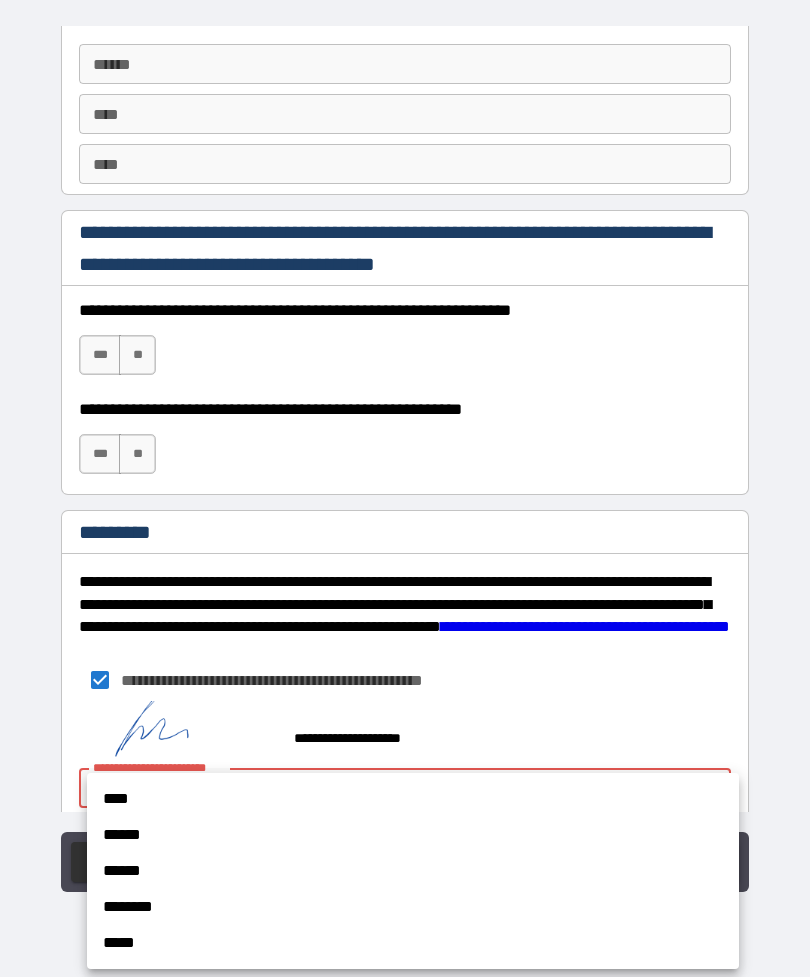 click at bounding box center (405, 488) 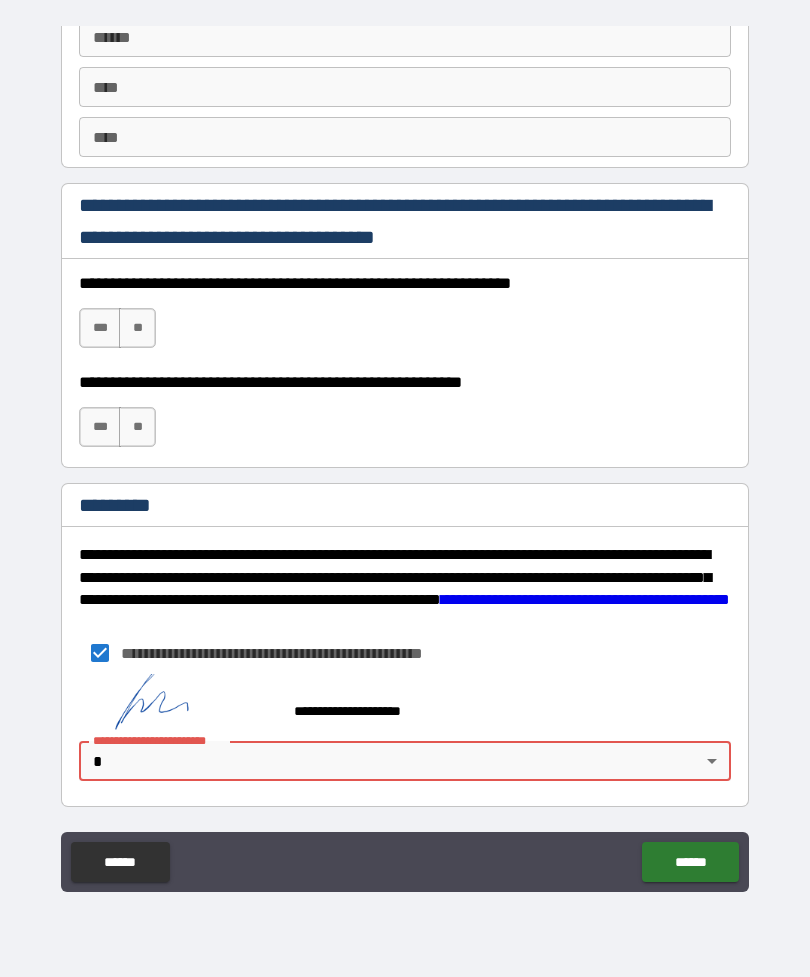 scroll, scrollTop: 2837, scrollLeft: 0, axis: vertical 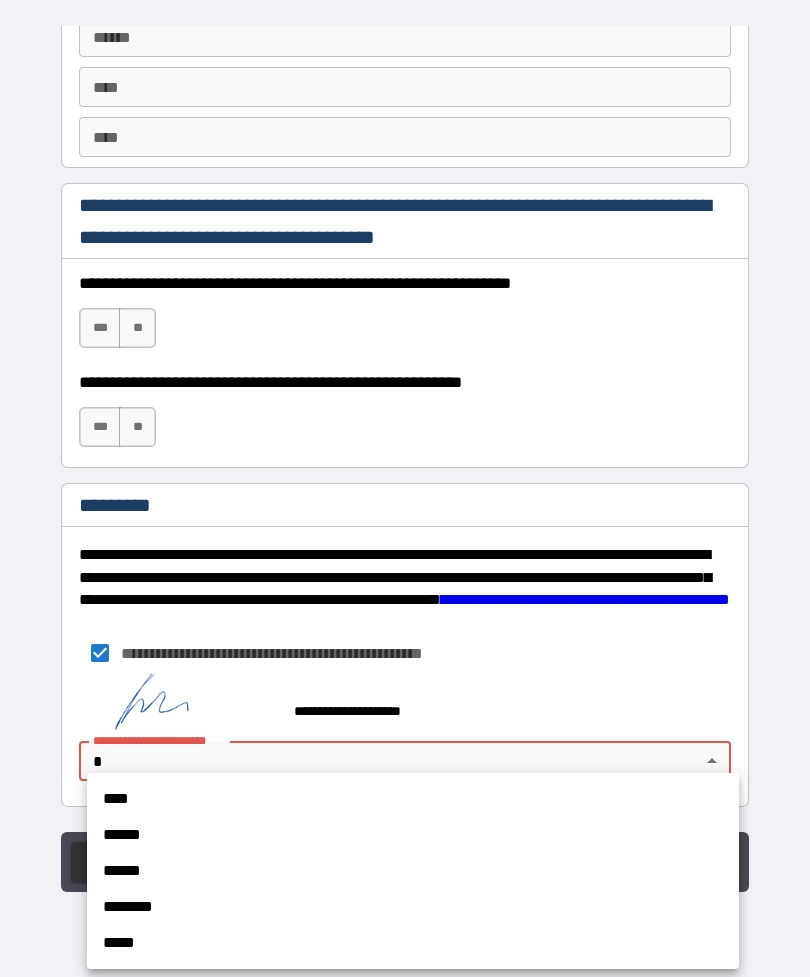 click on "****" at bounding box center [413, 799] 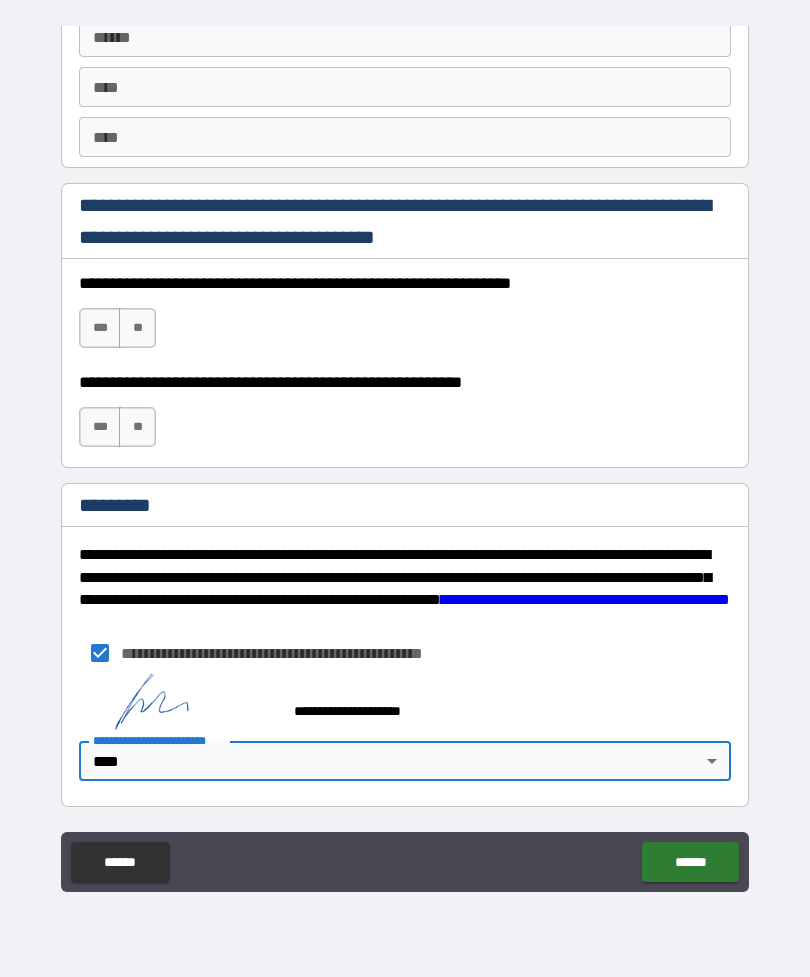 click on "**********" at bounding box center [405, 456] 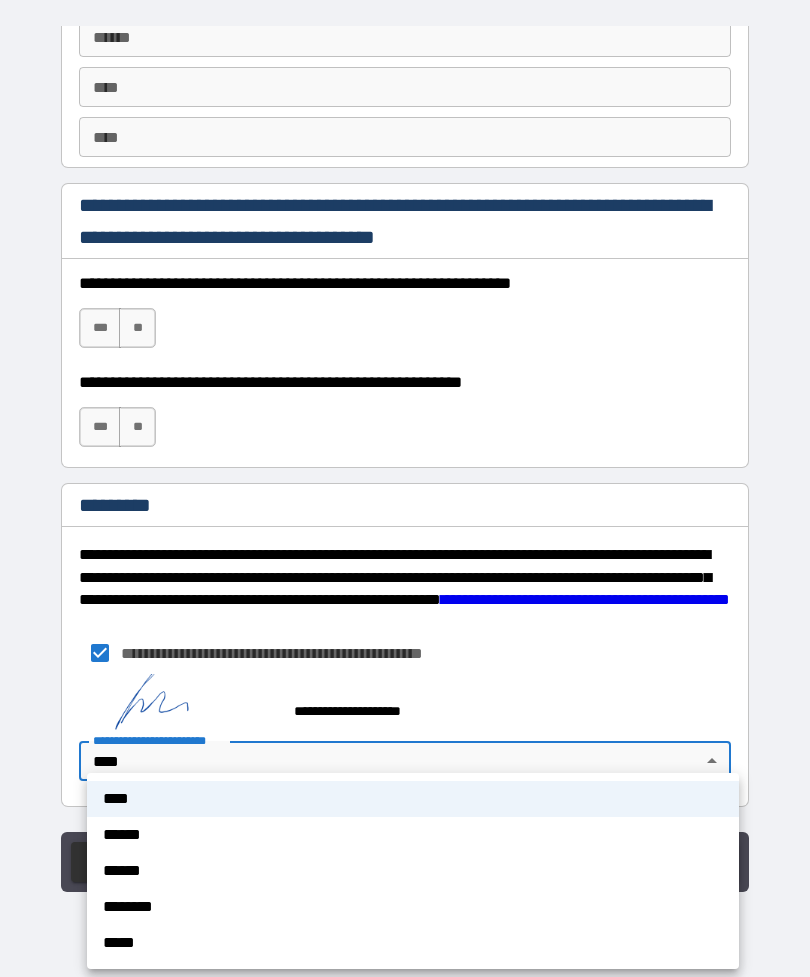 click on "******" at bounding box center (413, 835) 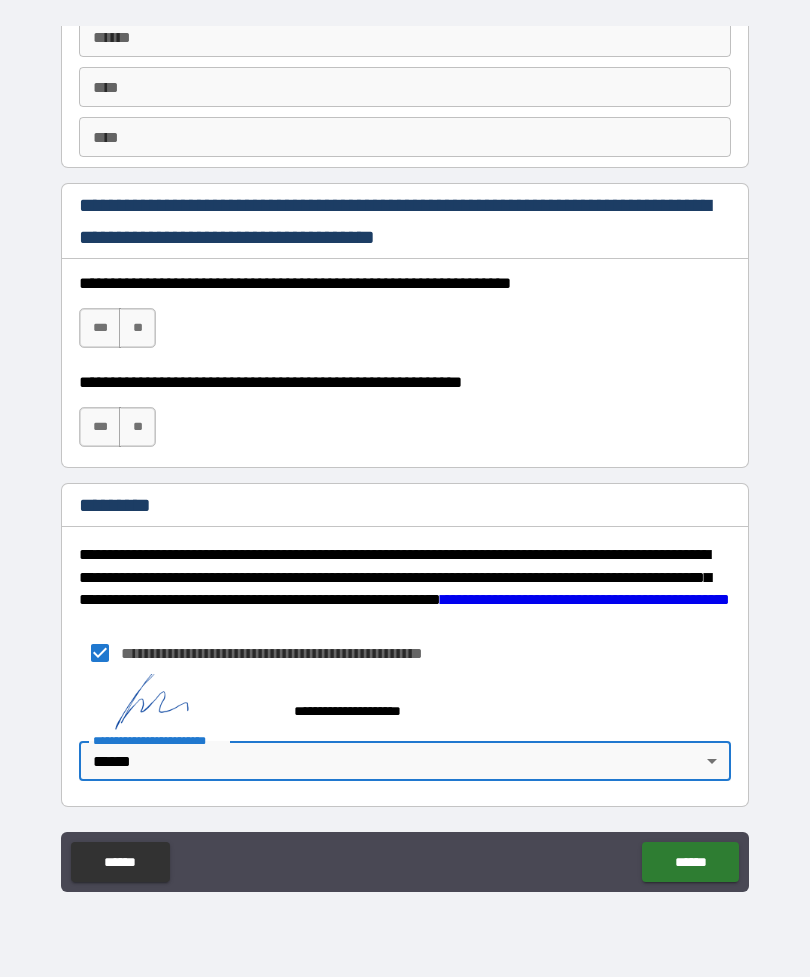 click on "**********" at bounding box center [405, 702] 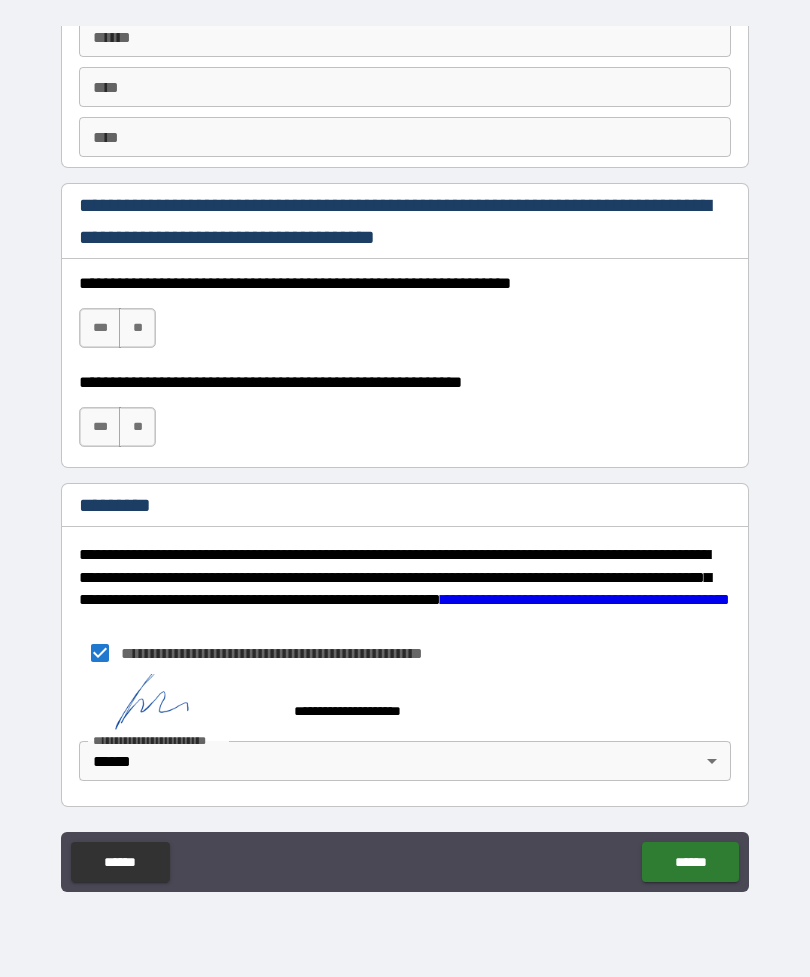 click on "******" at bounding box center (690, 862) 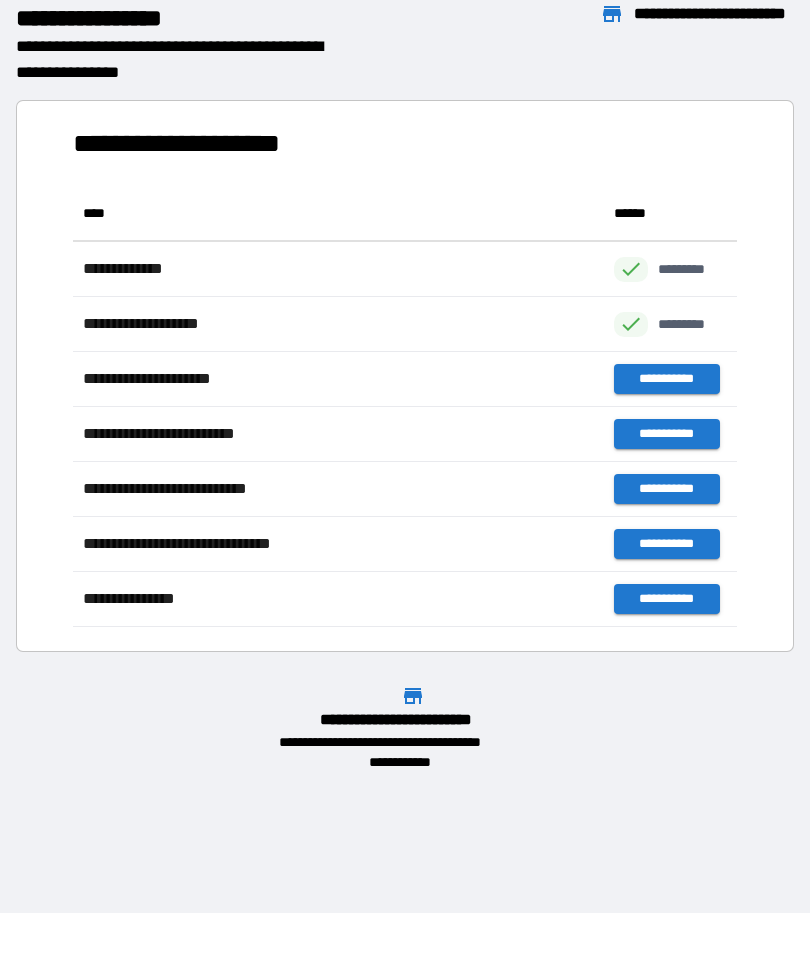scroll, scrollTop: 1, scrollLeft: 1, axis: both 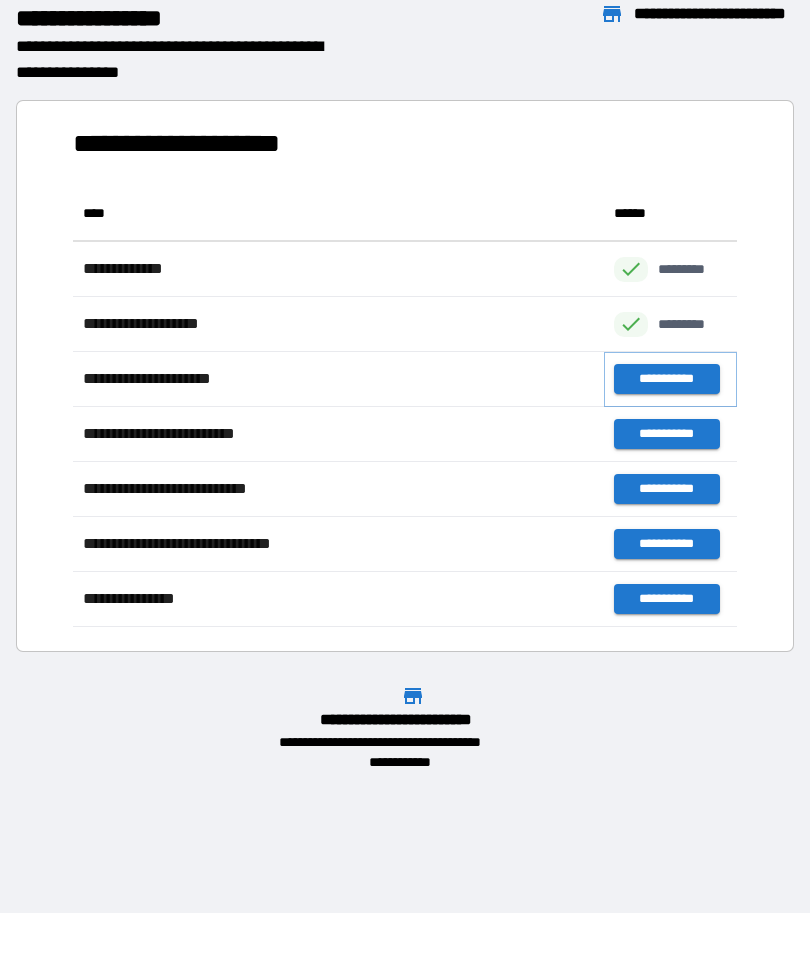 click on "**********" at bounding box center (666, 379) 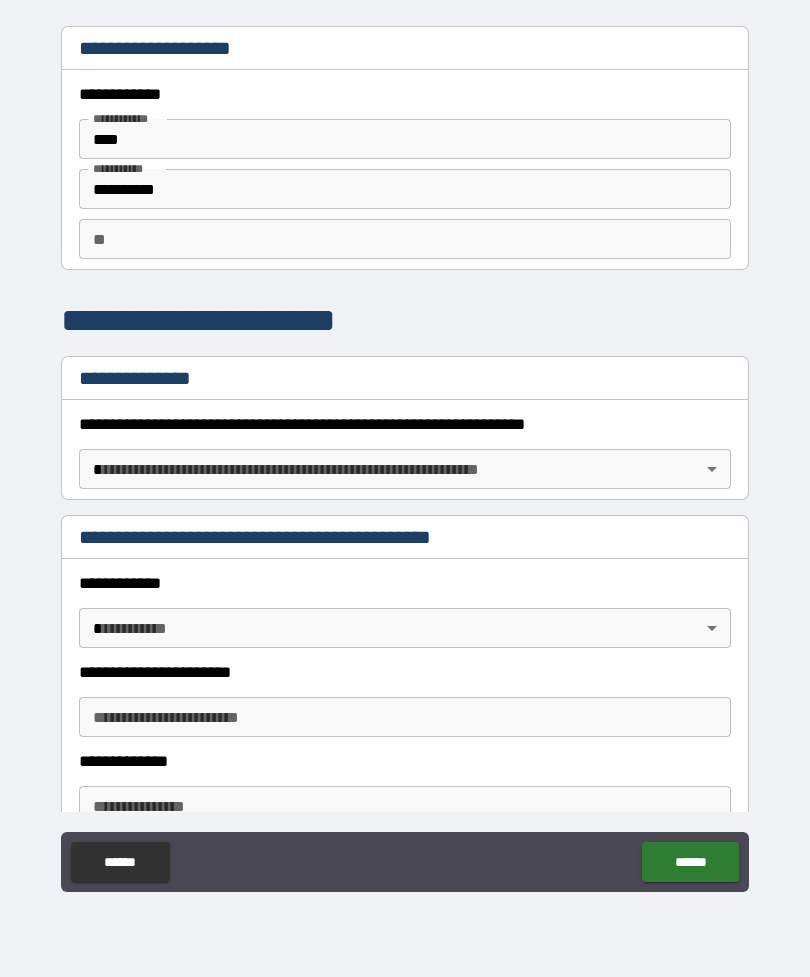 click on "**********" at bounding box center (405, 456) 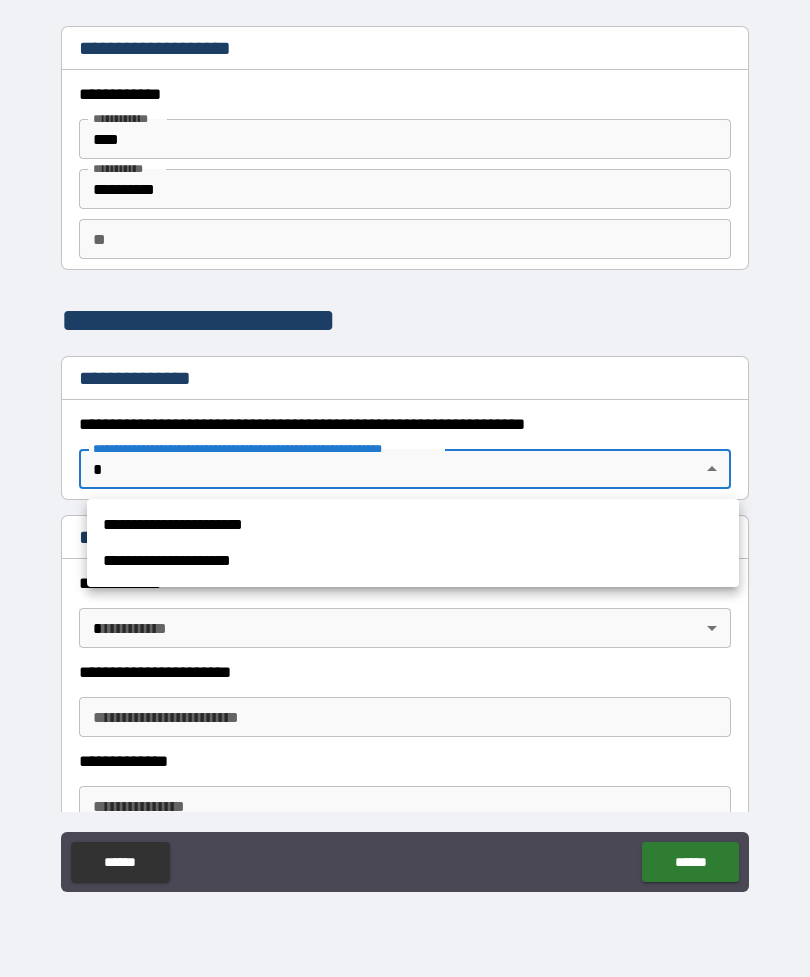 click at bounding box center [405, 488] 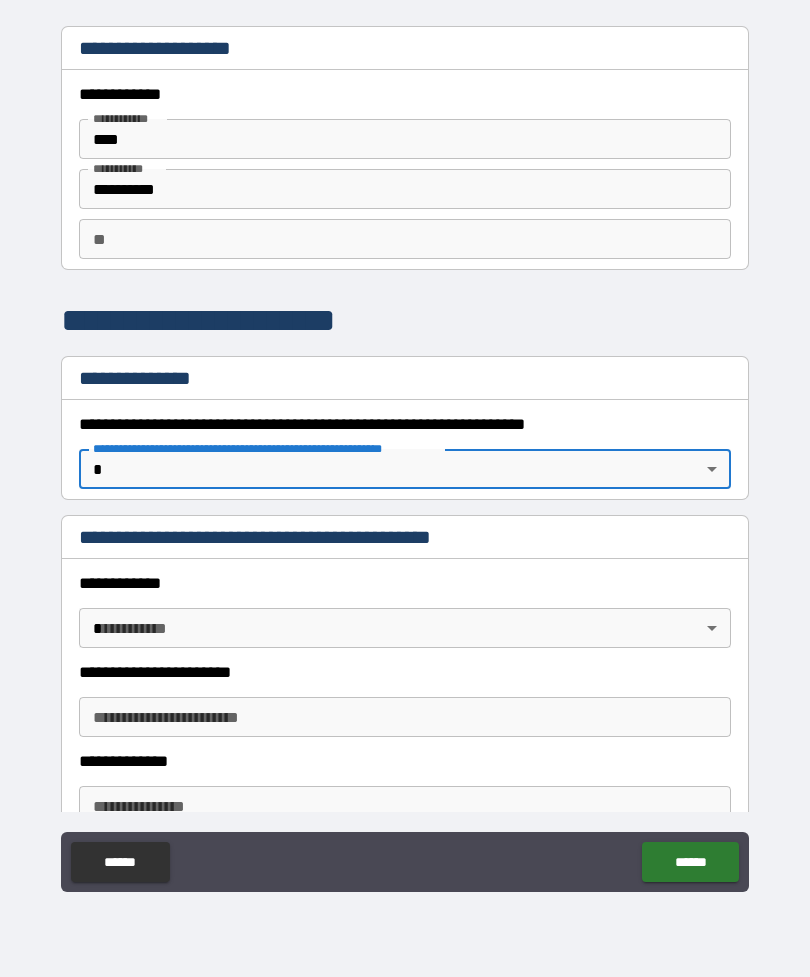 click on "**********" at bounding box center [405, 456] 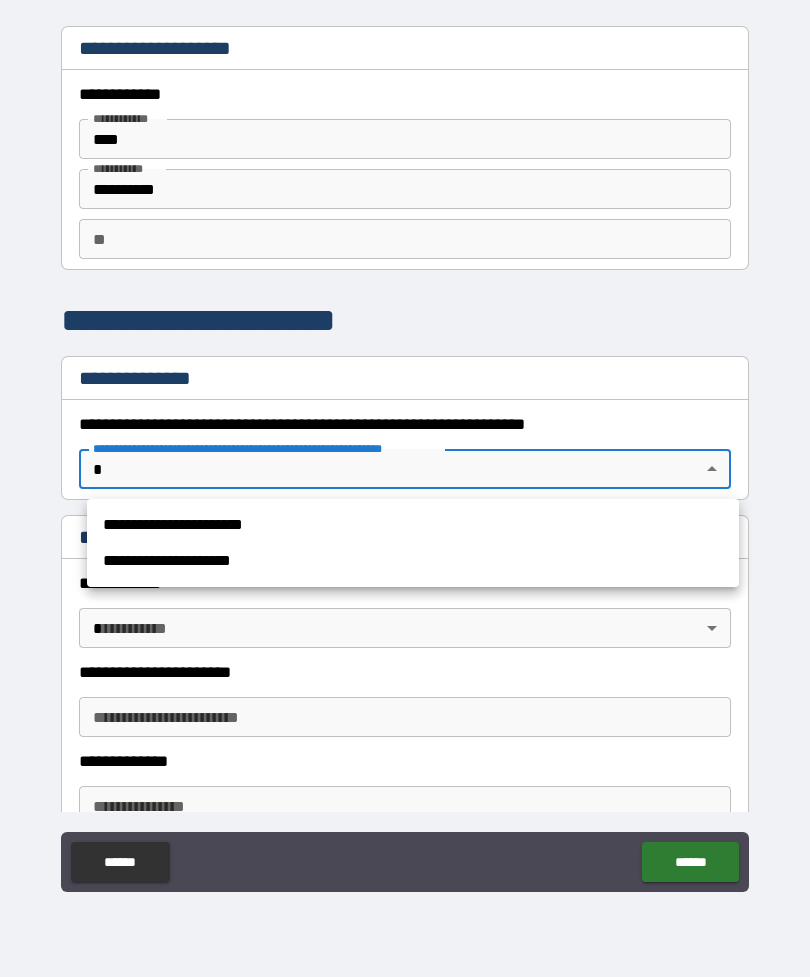 click on "**********" at bounding box center (413, 525) 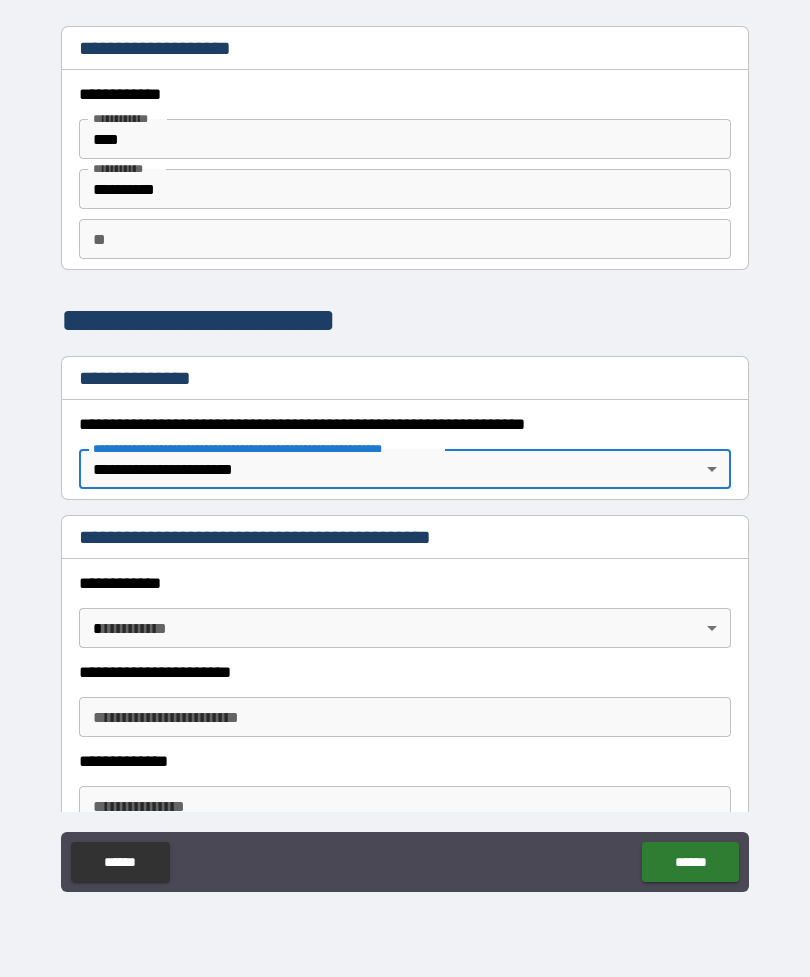 type on "*" 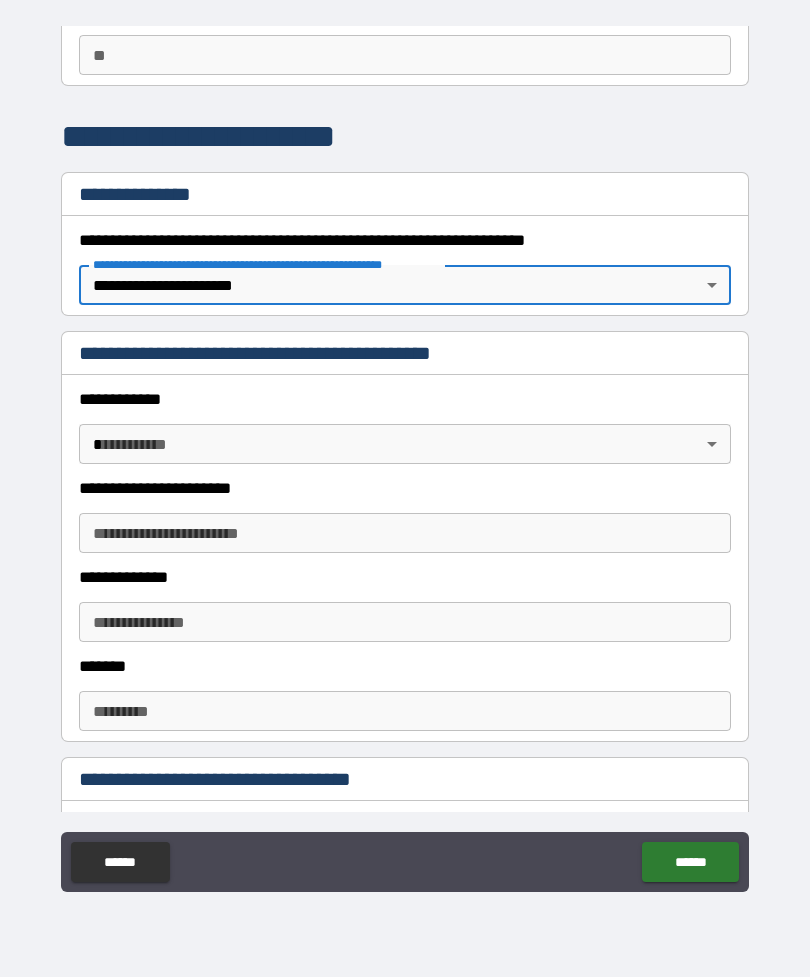 scroll, scrollTop: 185, scrollLeft: 0, axis: vertical 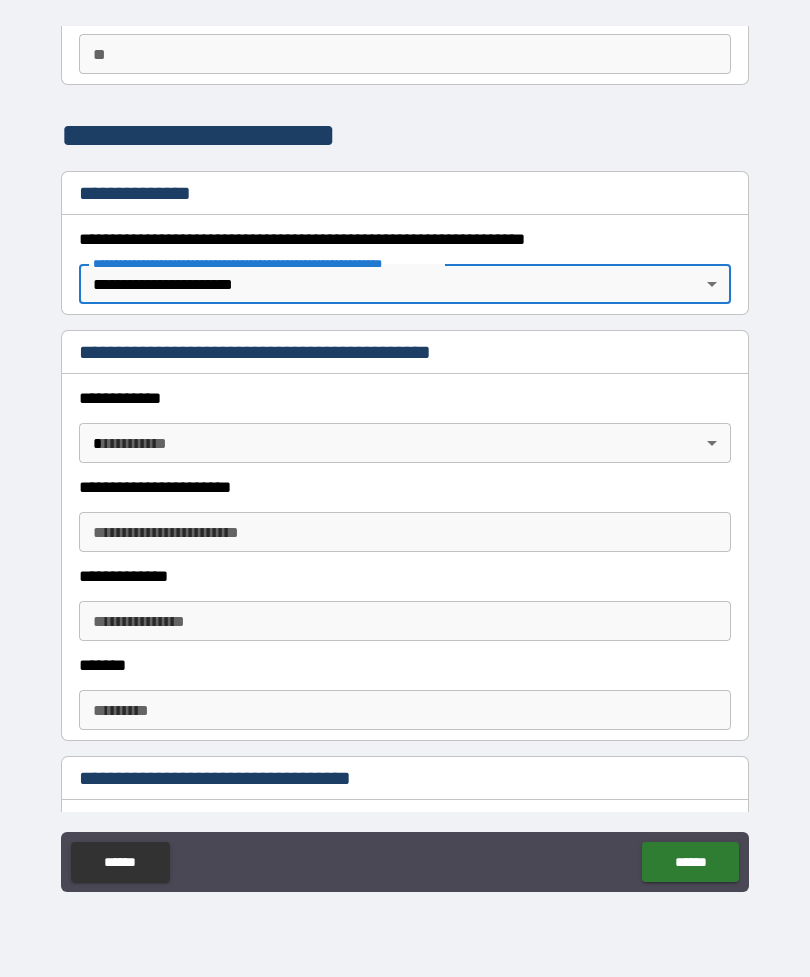 click on "**********" at bounding box center (405, 456) 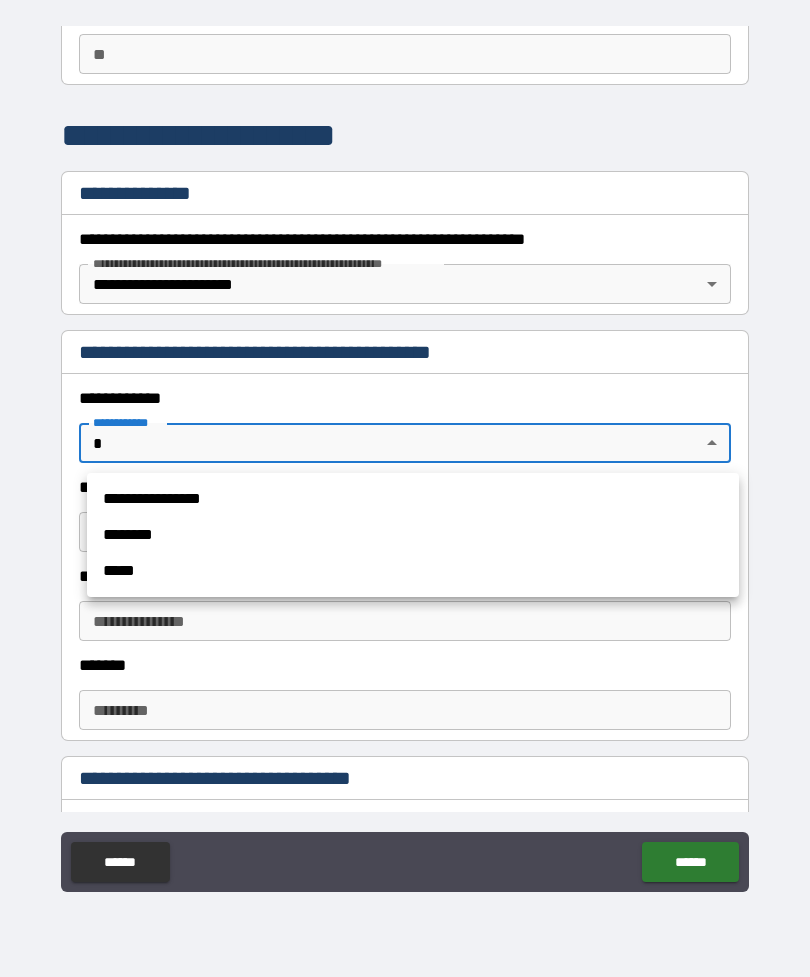 click at bounding box center [405, 488] 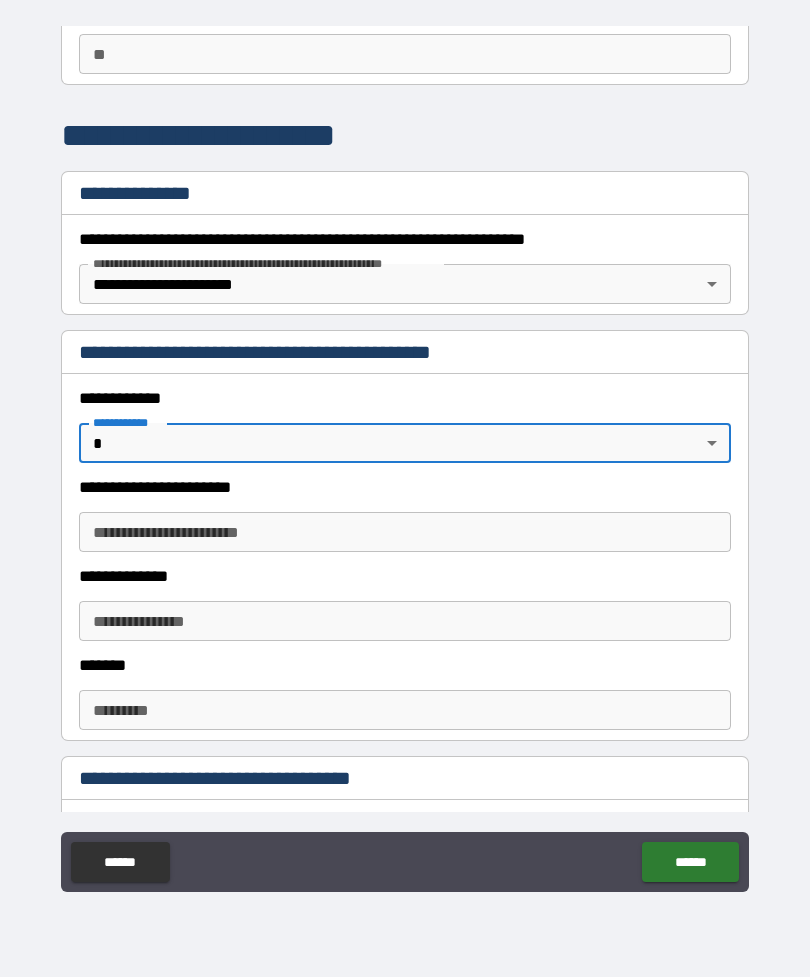 click on "**********" at bounding box center (405, 532) 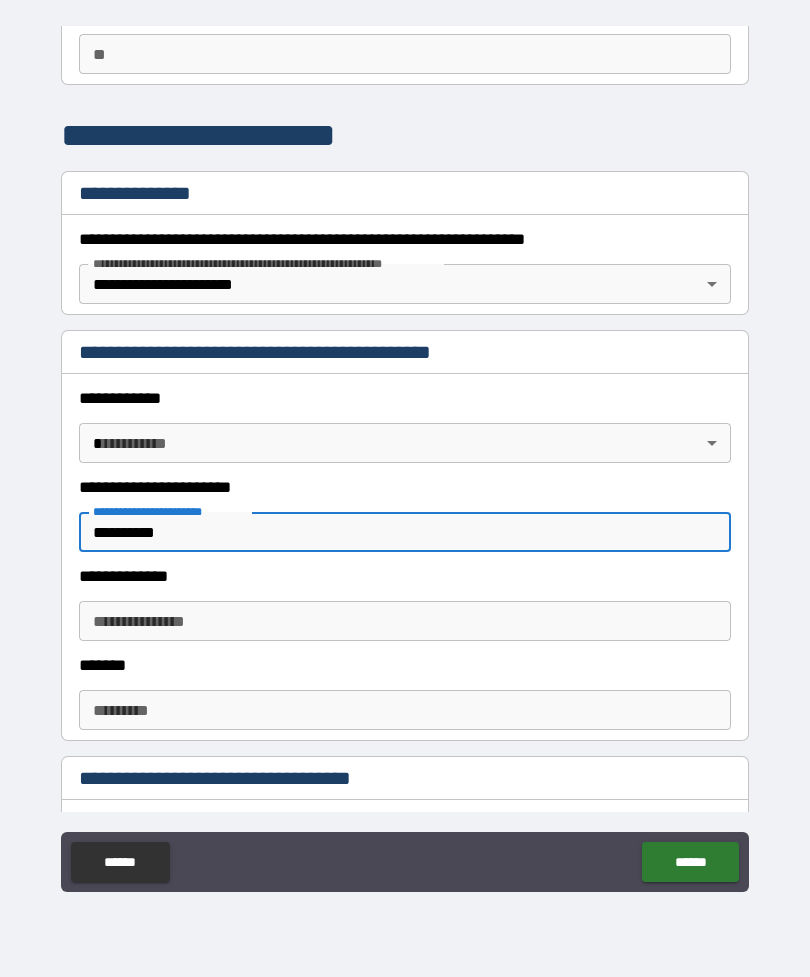 scroll, scrollTop: 284, scrollLeft: 0, axis: vertical 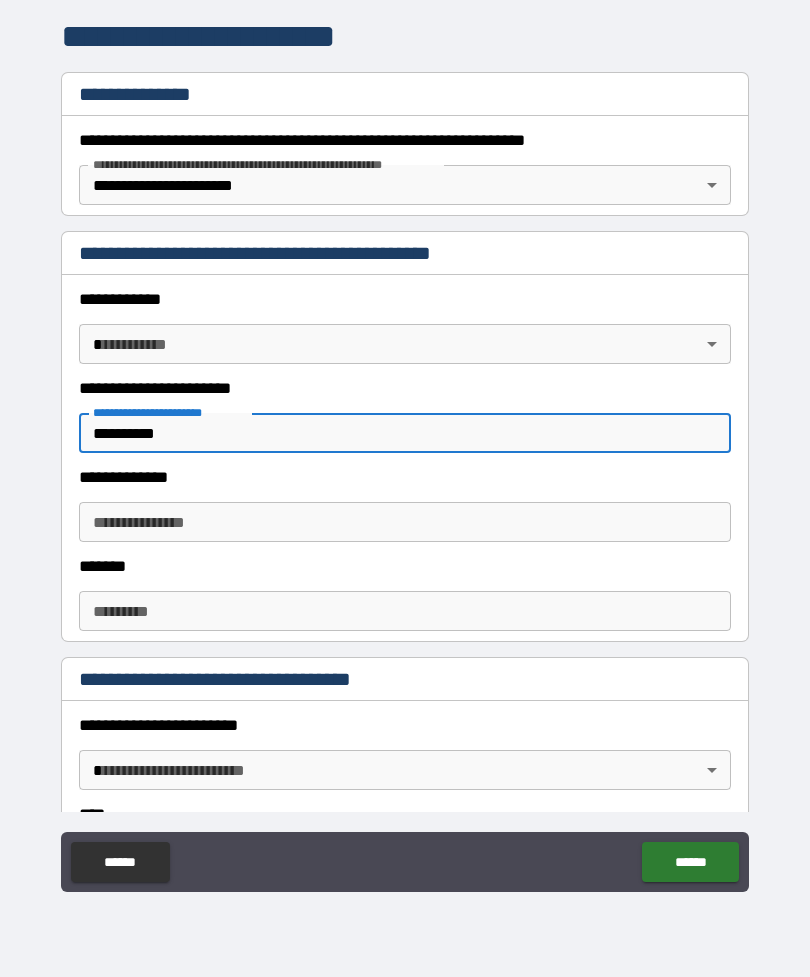 type on "**********" 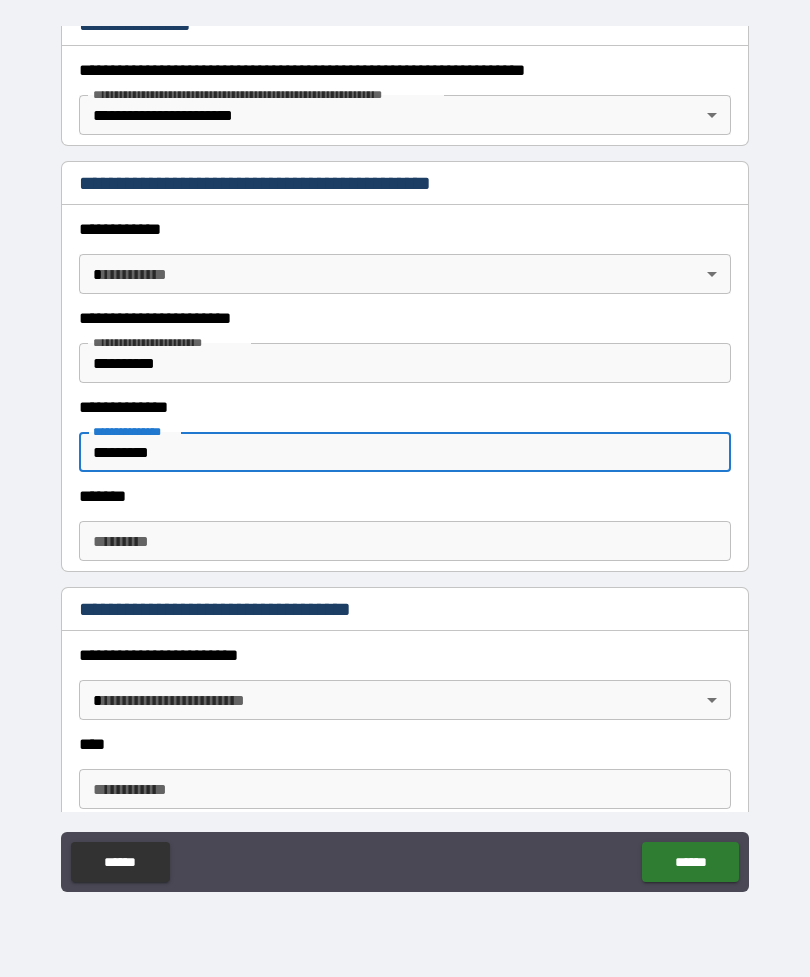 scroll, scrollTop: 353, scrollLeft: 0, axis: vertical 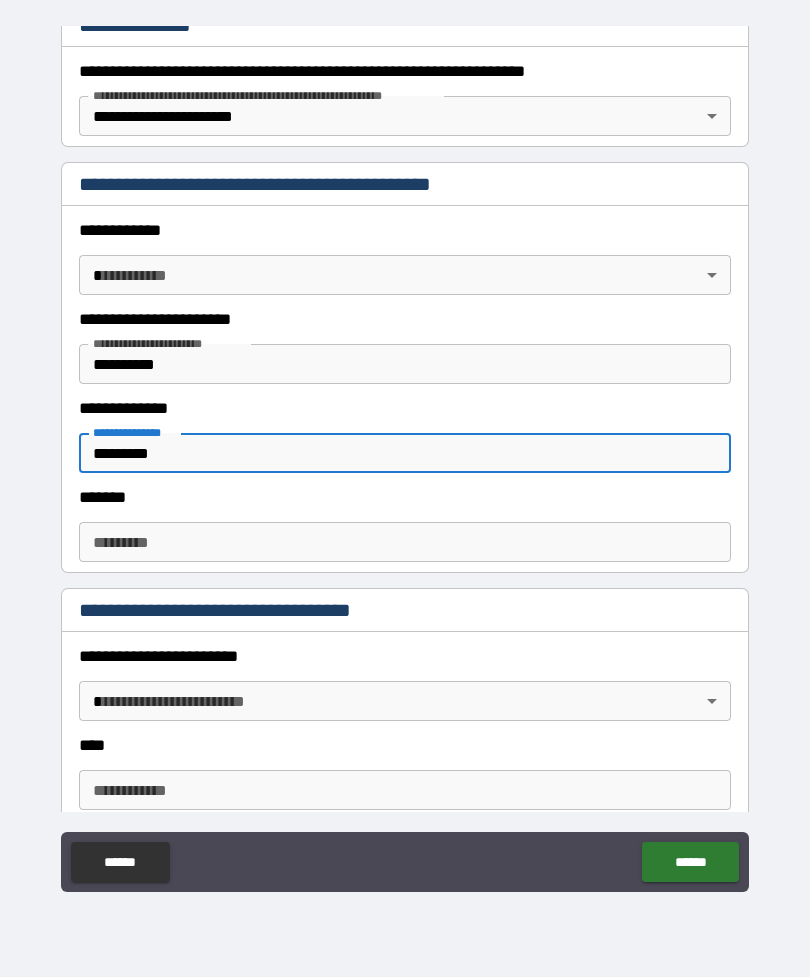 type on "*********" 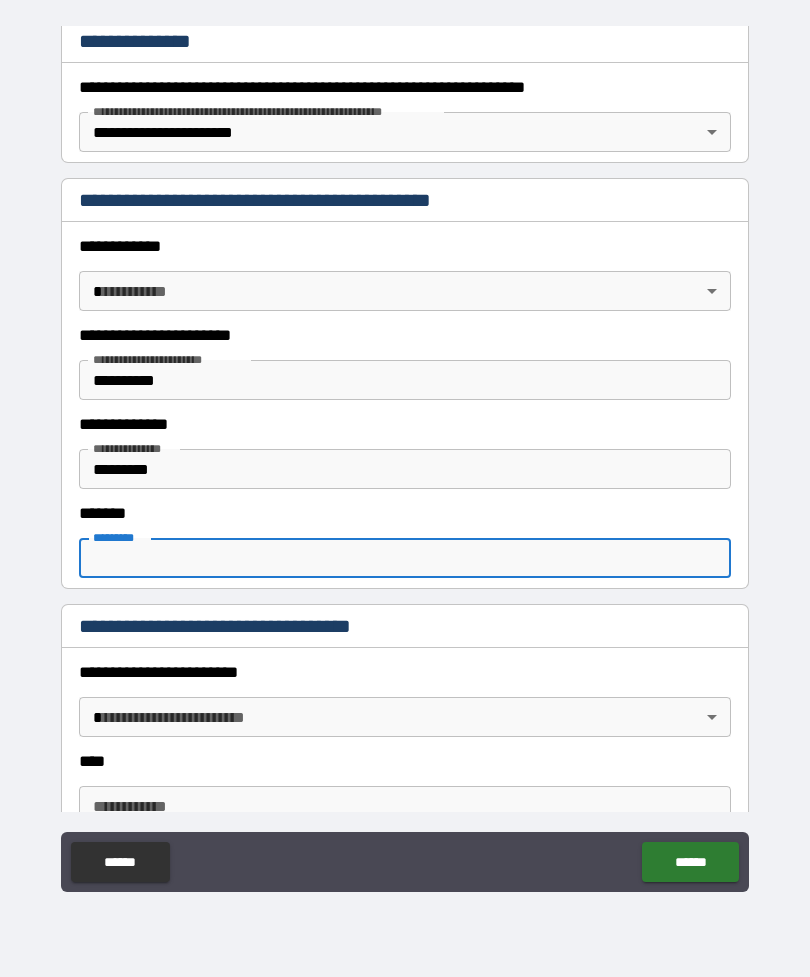 scroll, scrollTop: 374, scrollLeft: 0, axis: vertical 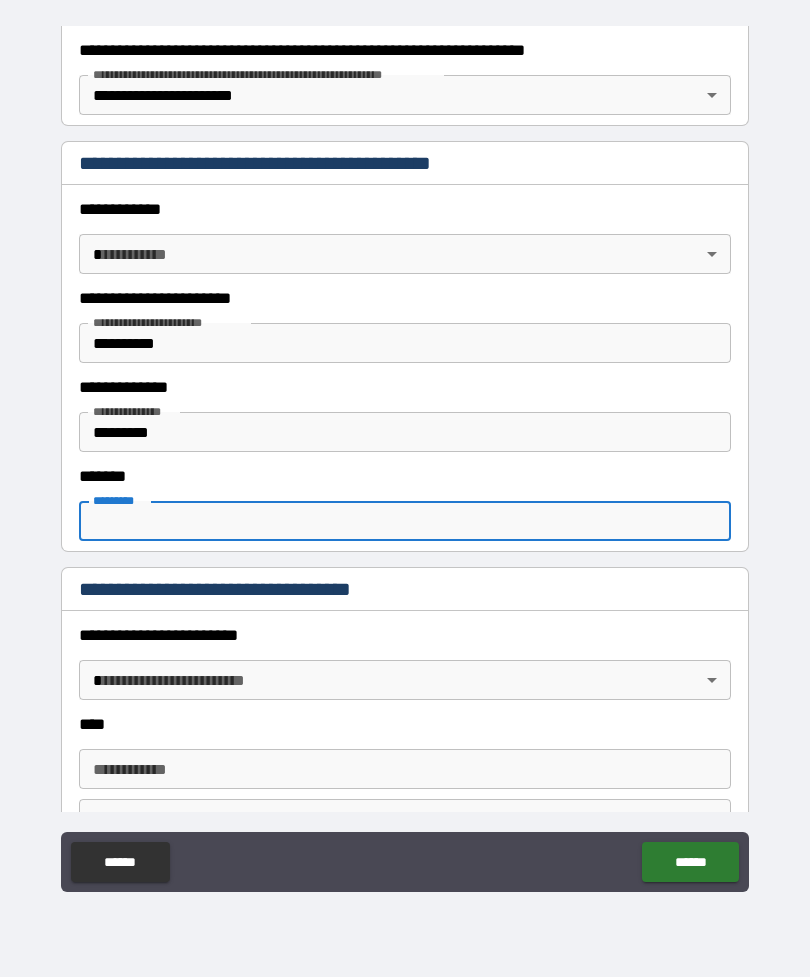 click on "*******   *" at bounding box center [405, 521] 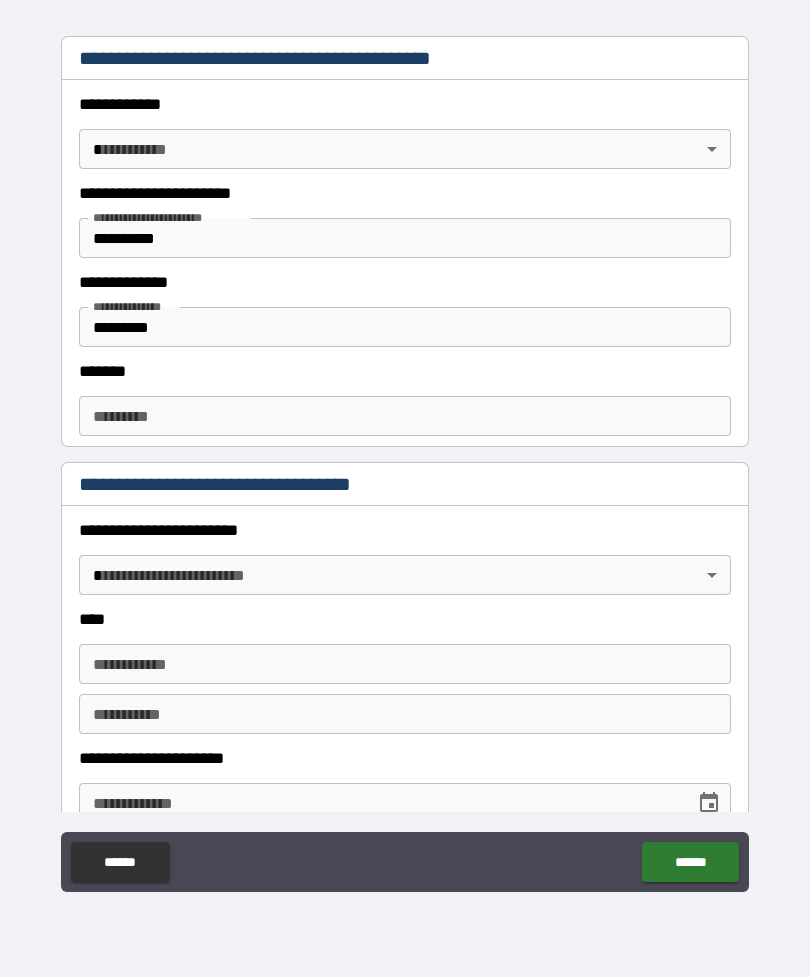scroll, scrollTop: 387, scrollLeft: 0, axis: vertical 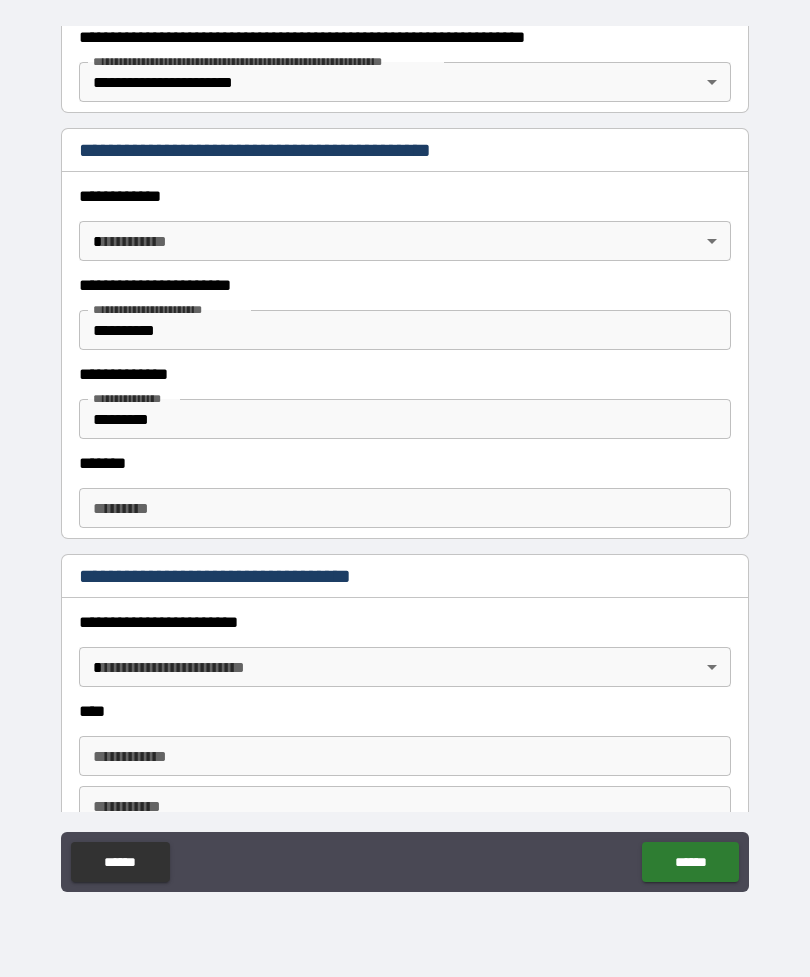click on "**********" at bounding box center [405, 456] 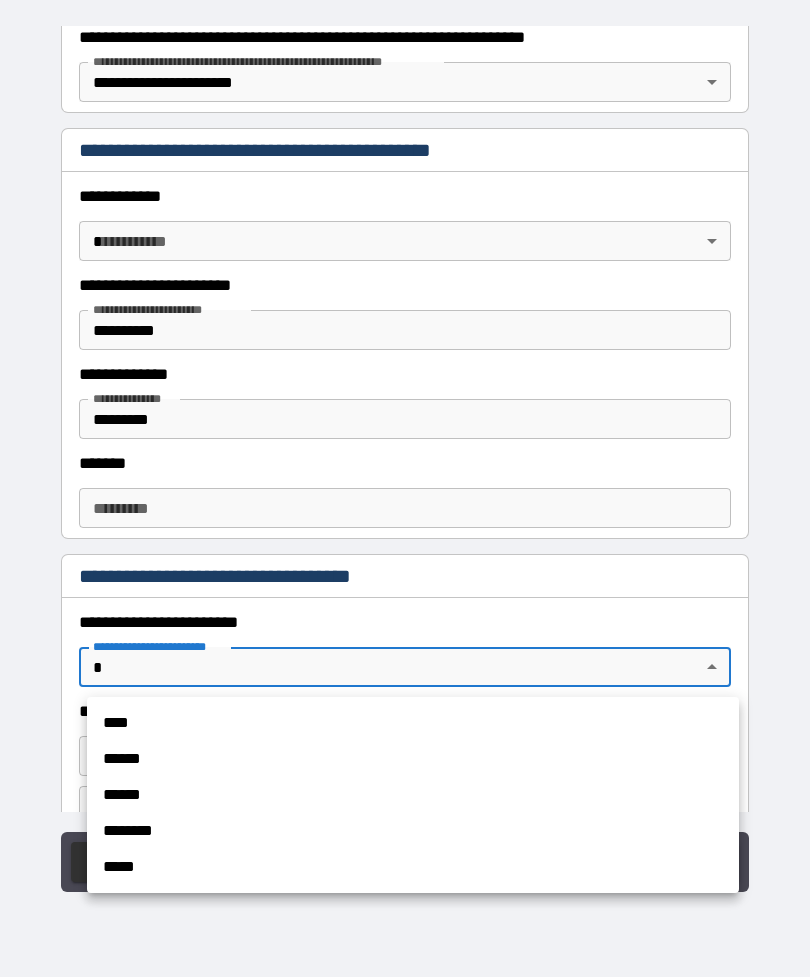 click at bounding box center (405, 488) 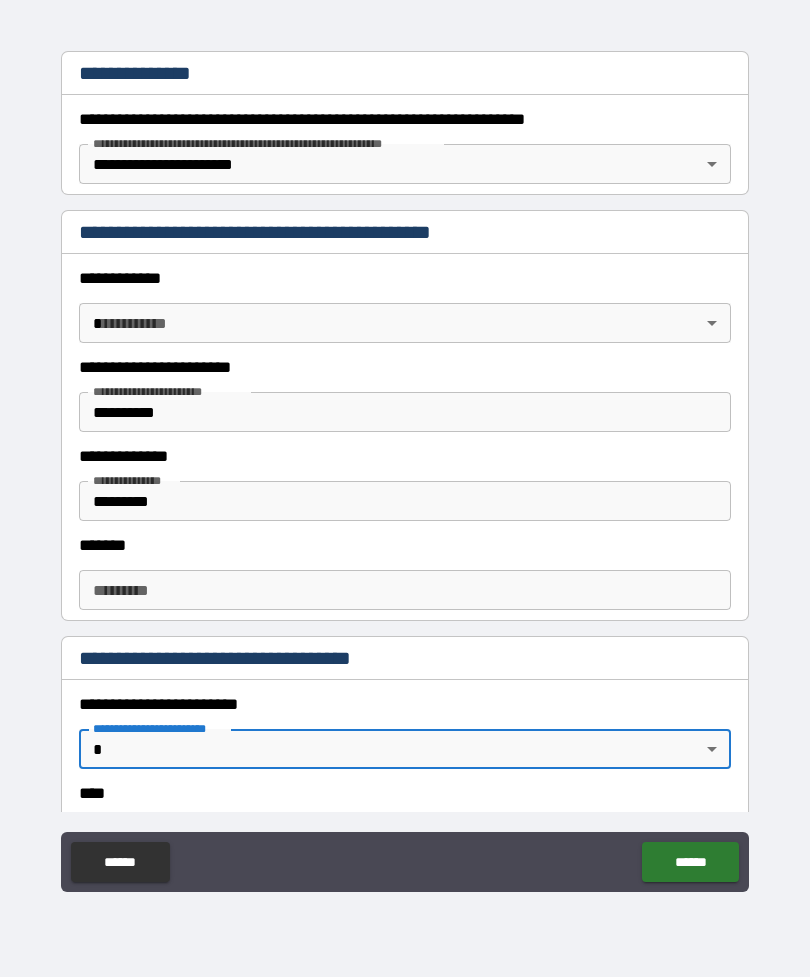 scroll, scrollTop: 275, scrollLeft: 0, axis: vertical 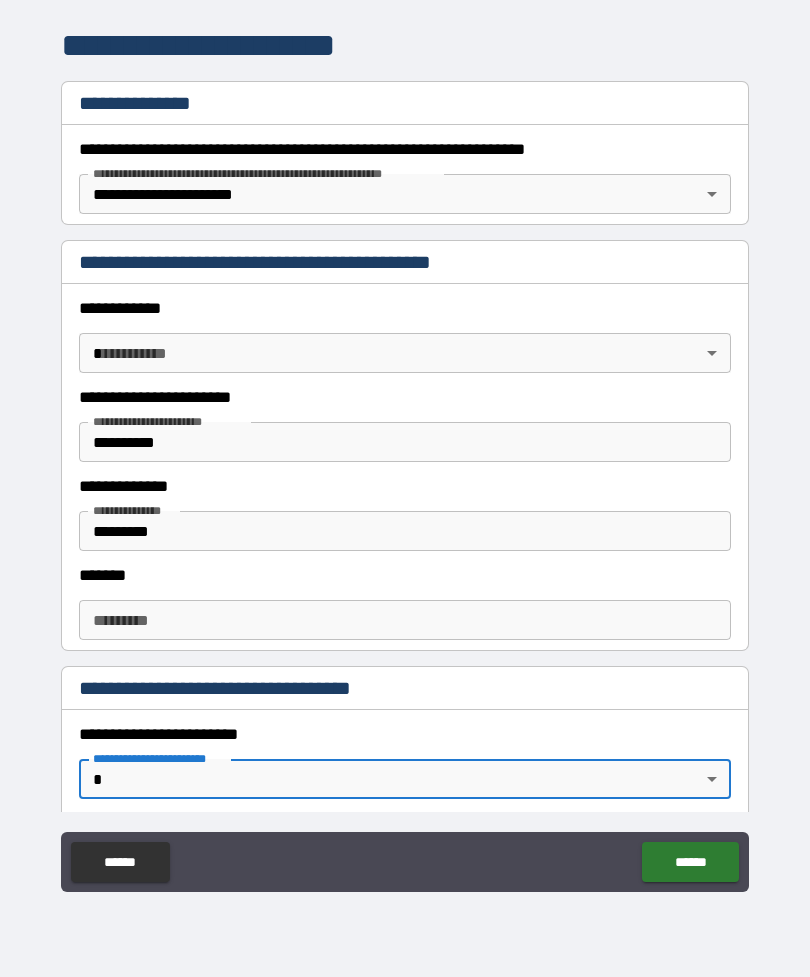 click on "**********" at bounding box center [405, 456] 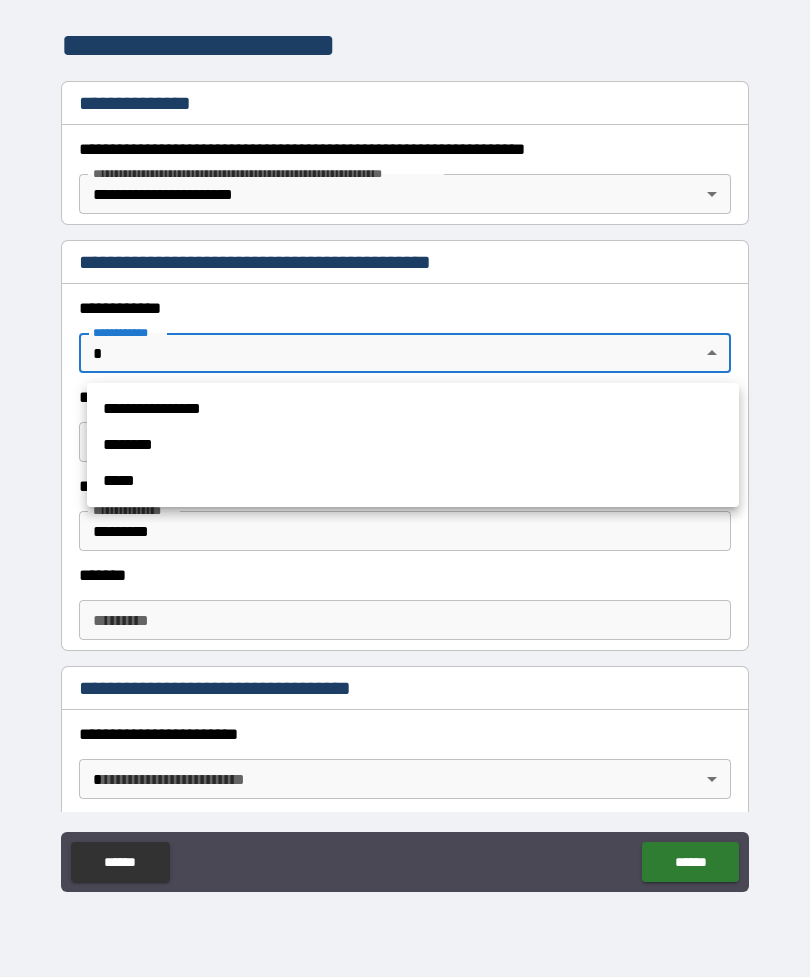 click at bounding box center [405, 488] 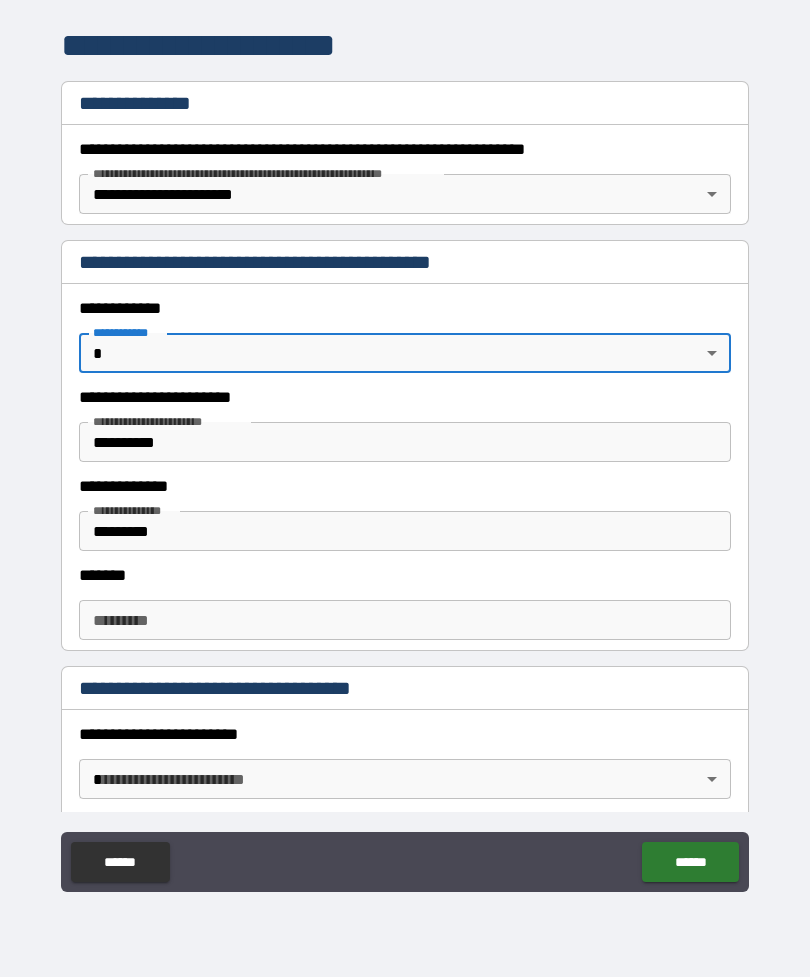 click on "**********" at bounding box center (405, 456) 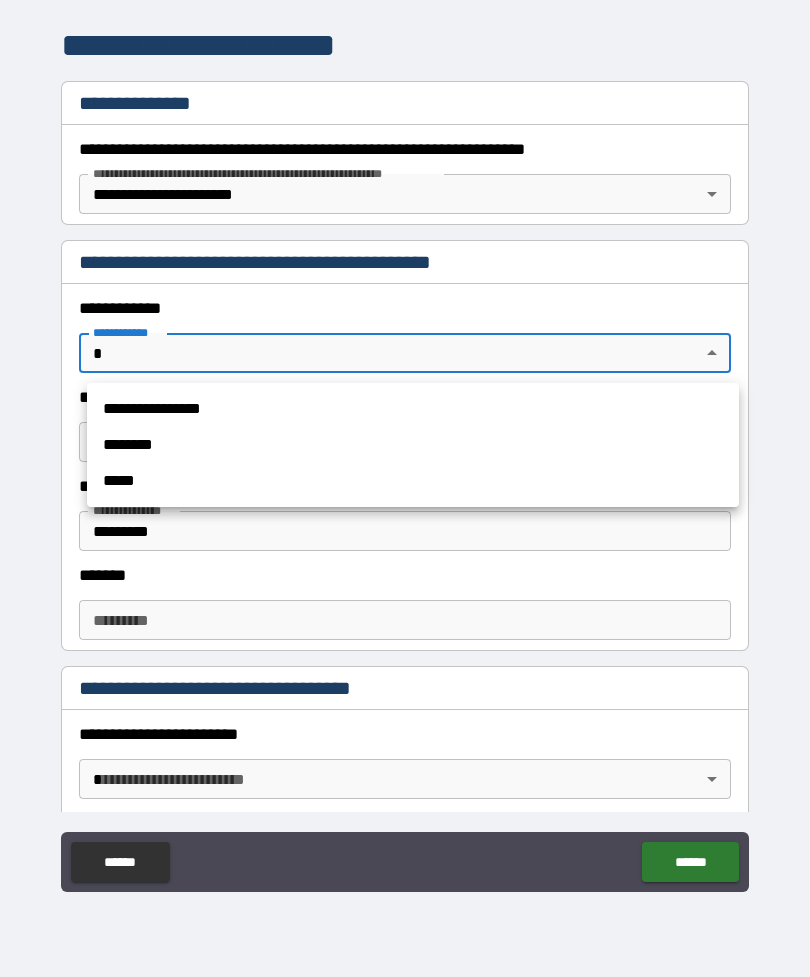 click on "********" at bounding box center [413, 445] 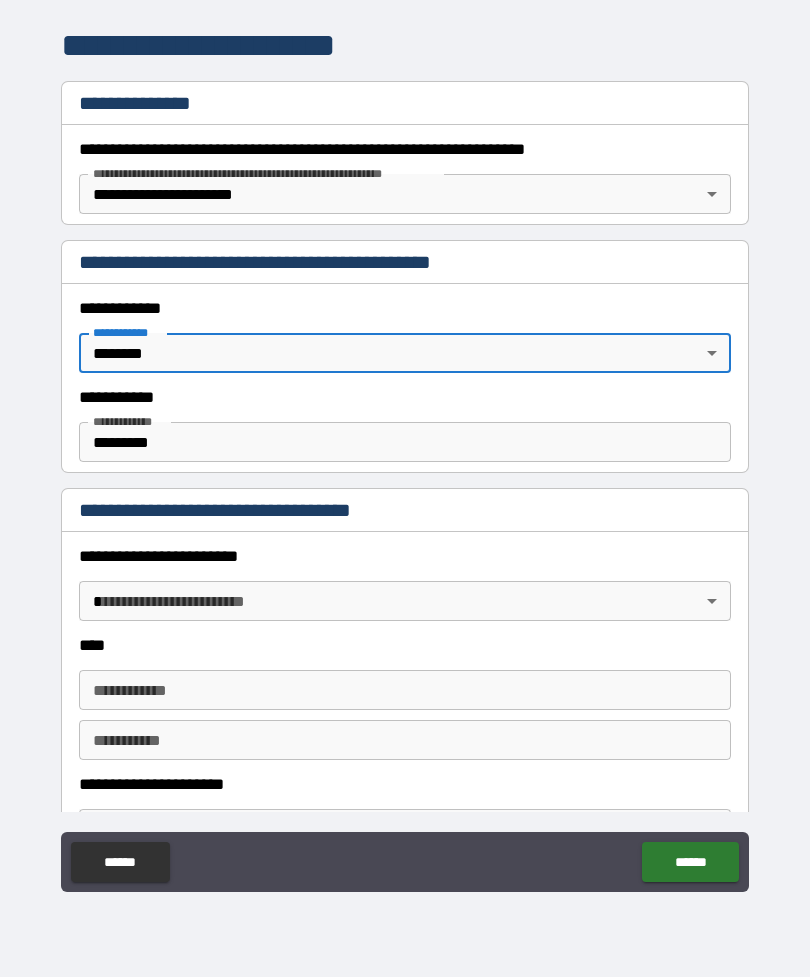 click on "**********" at bounding box center (405, 456) 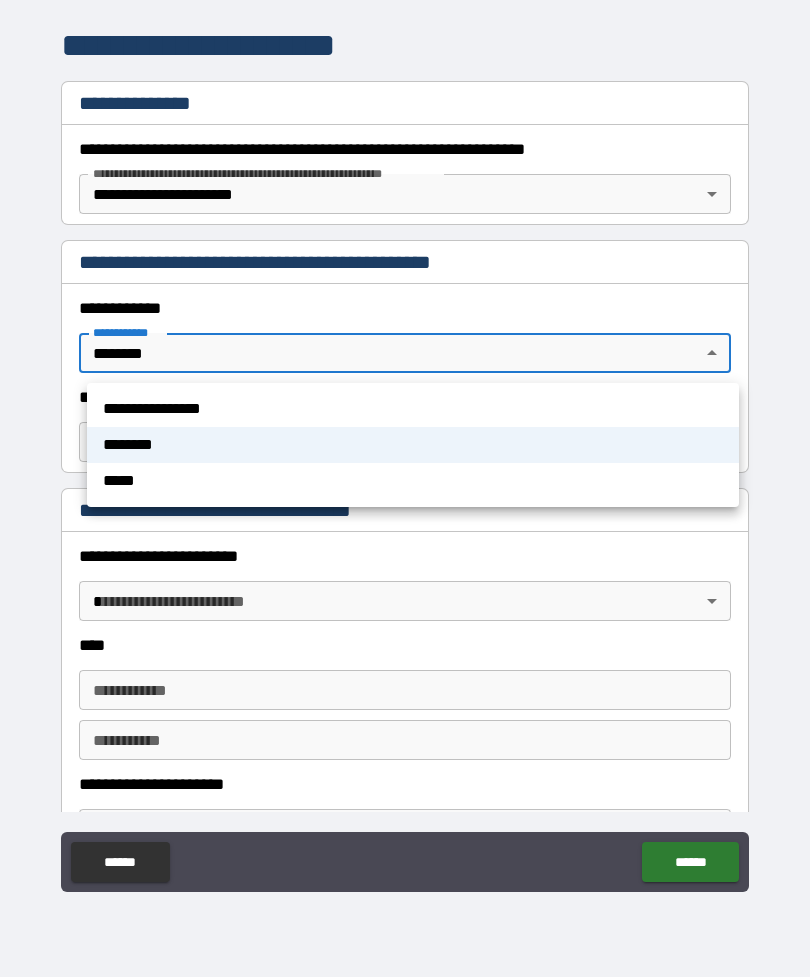 click on "**********" at bounding box center [413, 409] 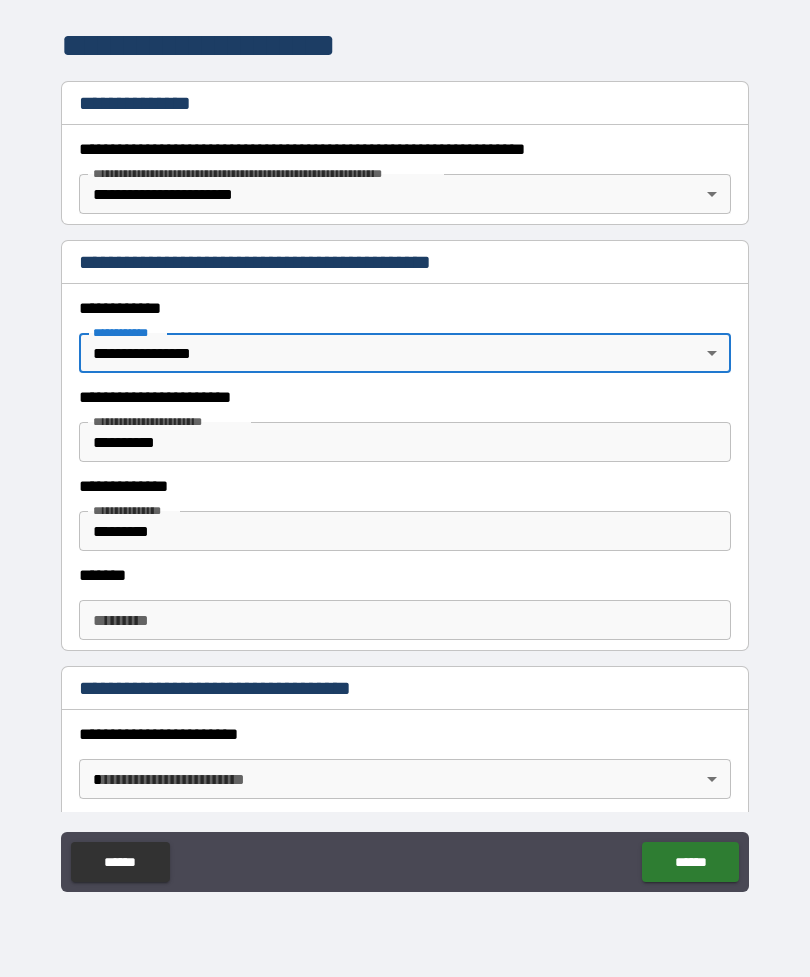 click on "**********" at bounding box center [405, 456] 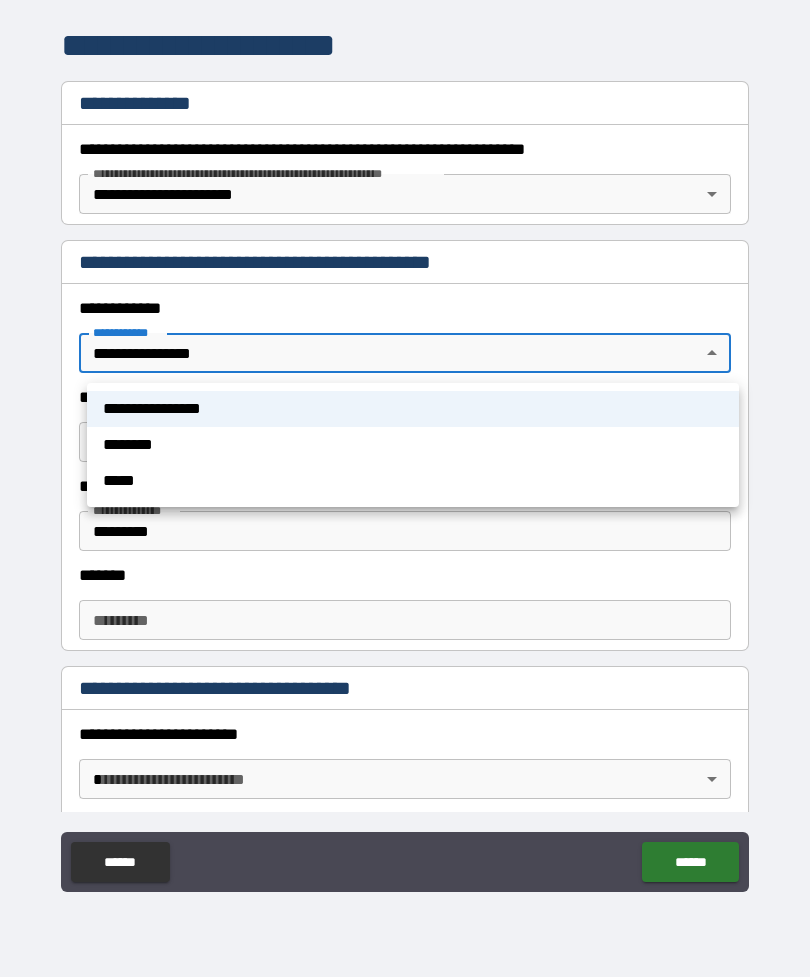 click on "*****" at bounding box center (413, 481) 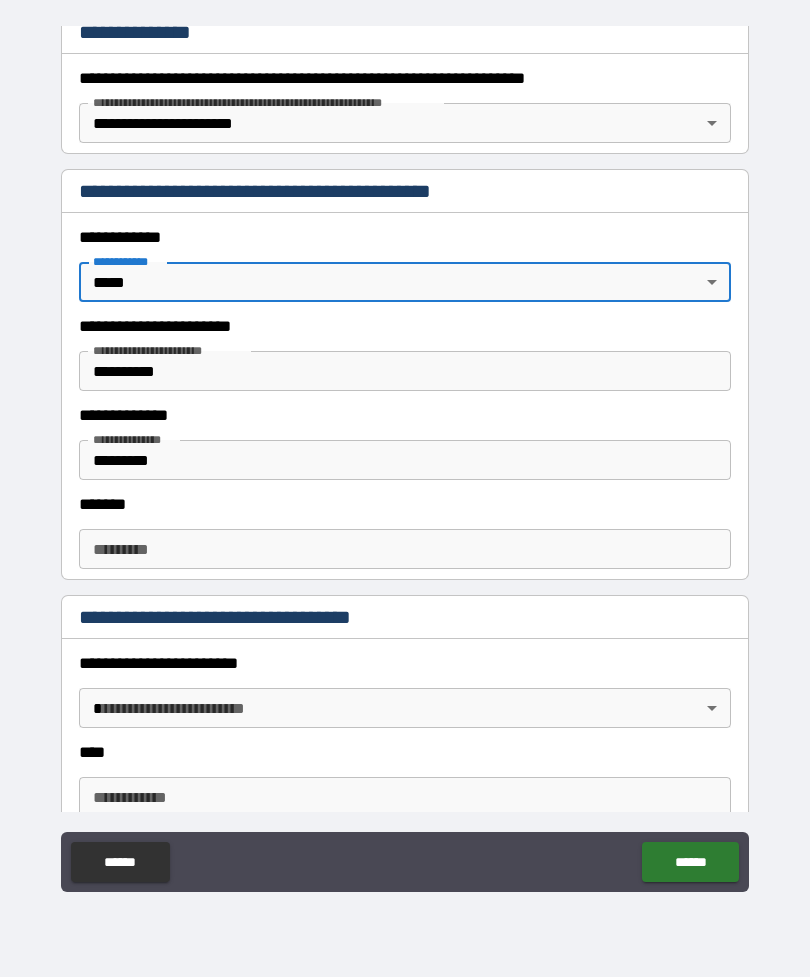 scroll, scrollTop: 346, scrollLeft: 0, axis: vertical 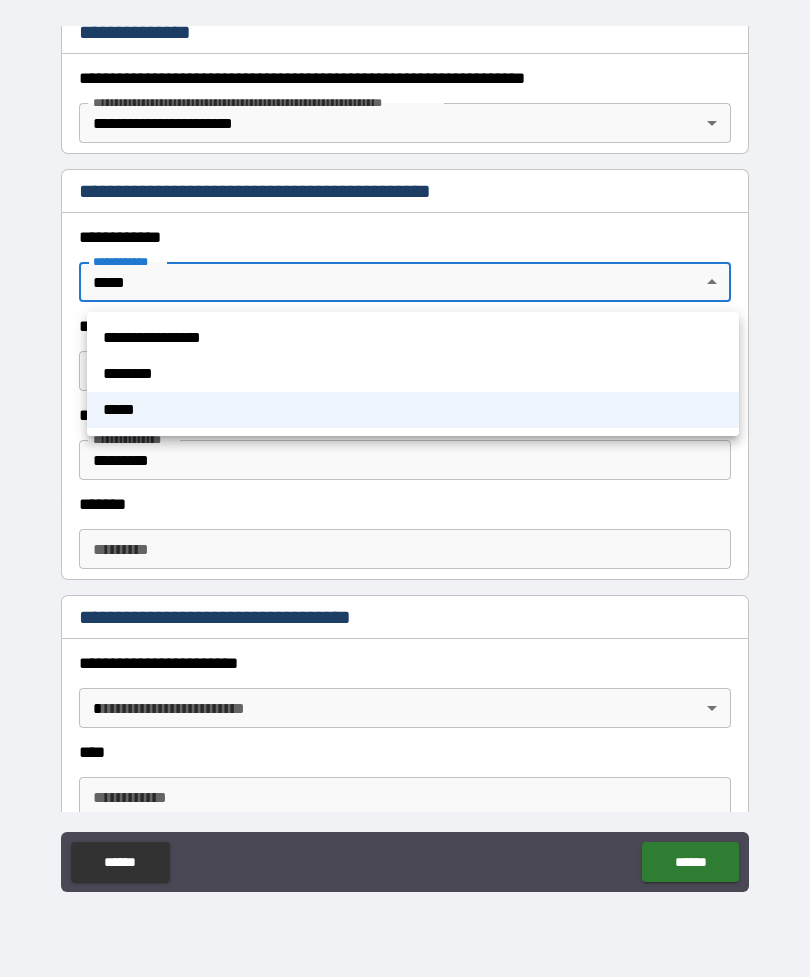 click on "********" at bounding box center (413, 374) 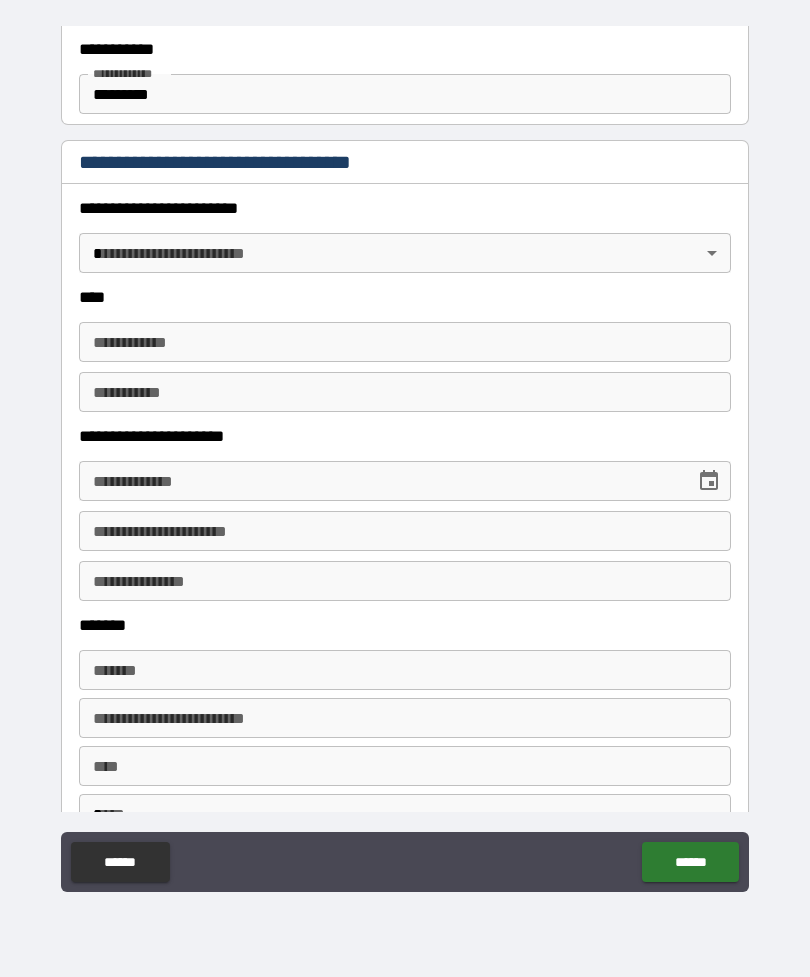 scroll, scrollTop: 624, scrollLeft: 0, axis: vertical 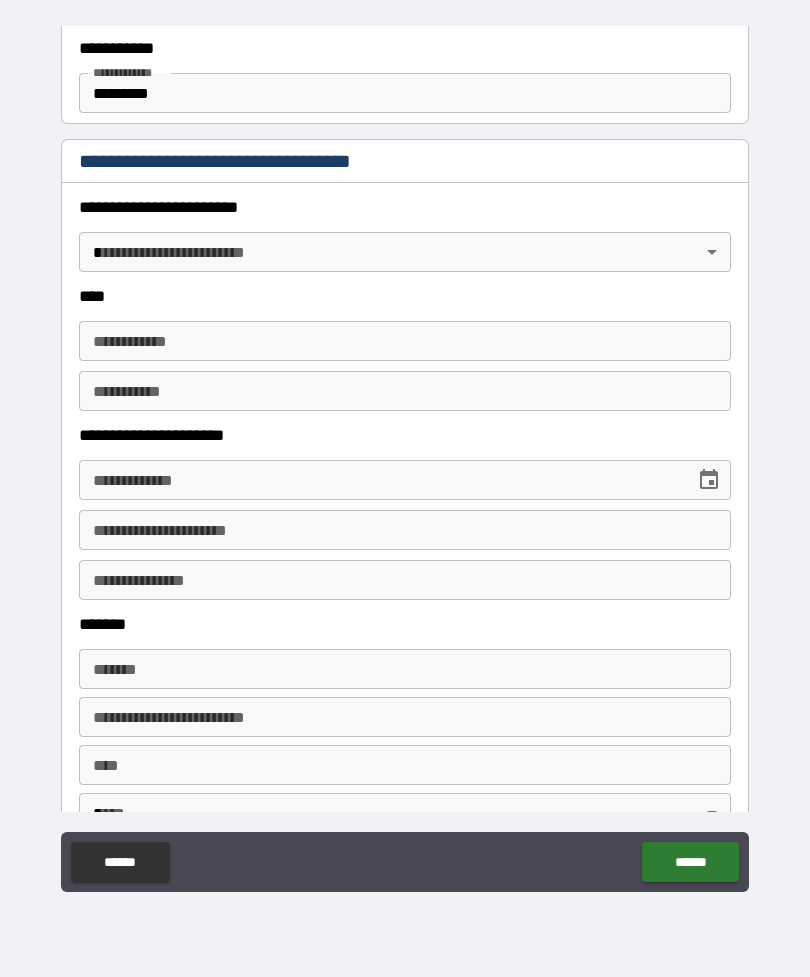 click on "**********" at bounding box center [405, 456] 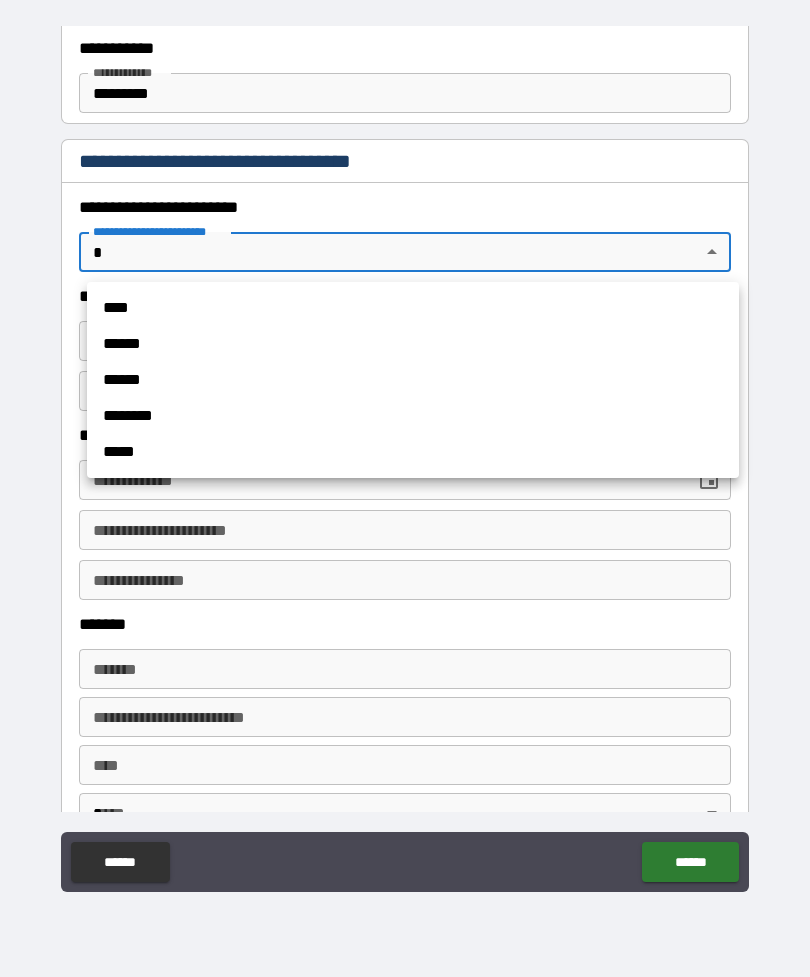 click at bounding box center [405, 488] 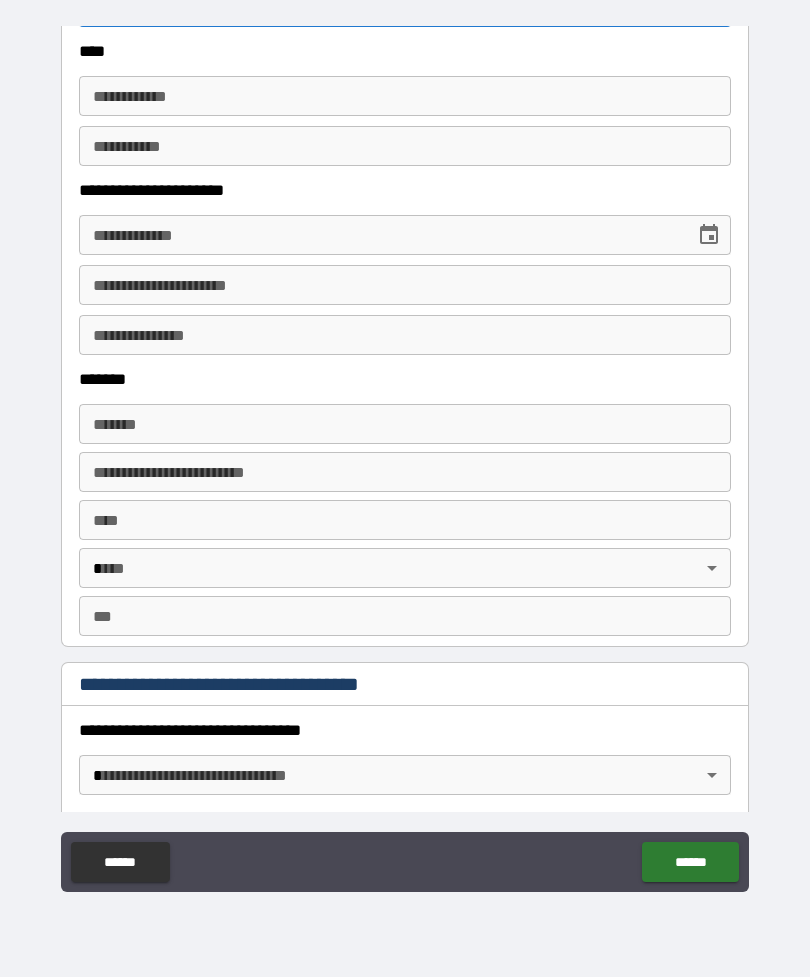 scroll, scrollTop: 879, scrollLeft: 0, axis: vertical 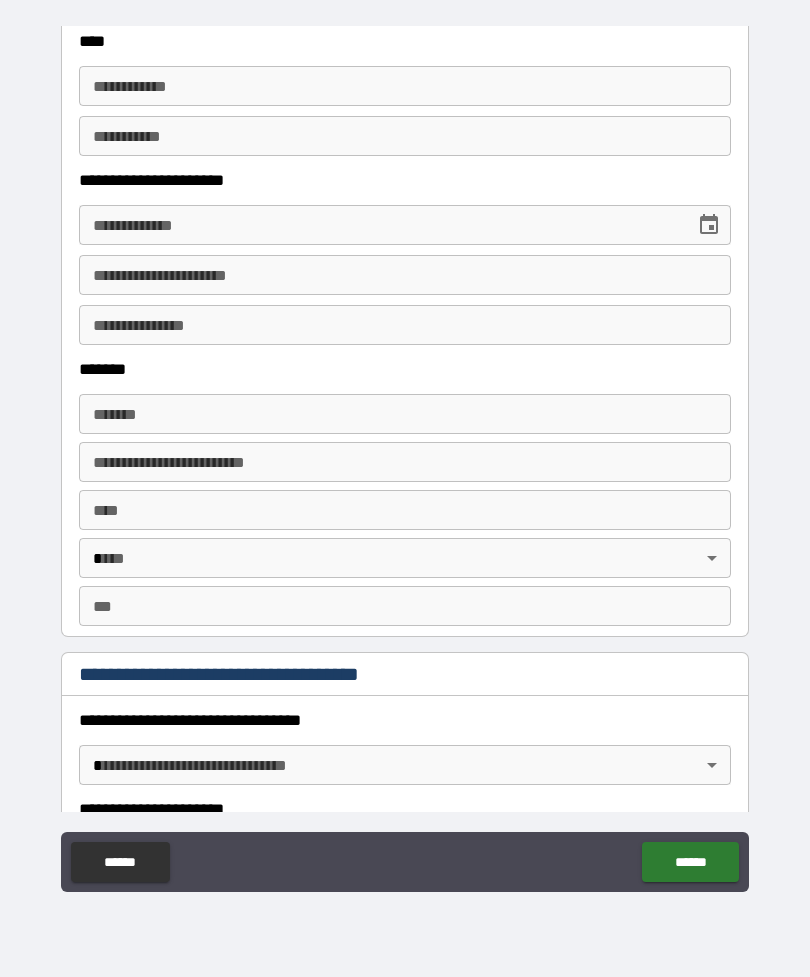 click on "*******" at bounding box center (405, 414) 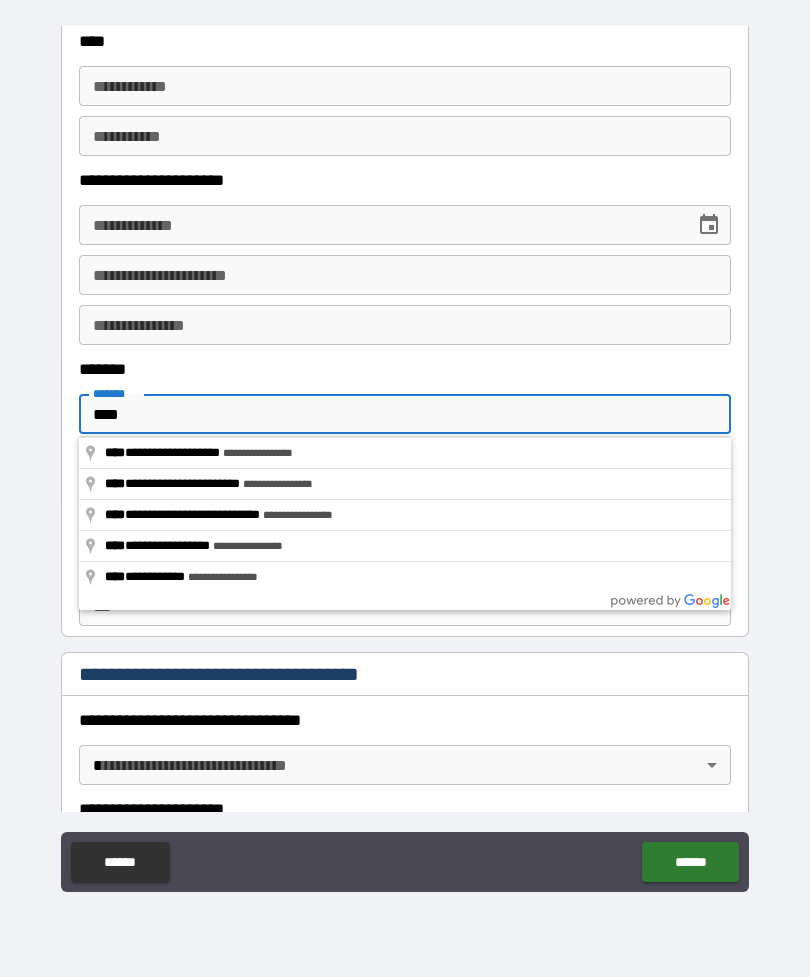 type on "**********" 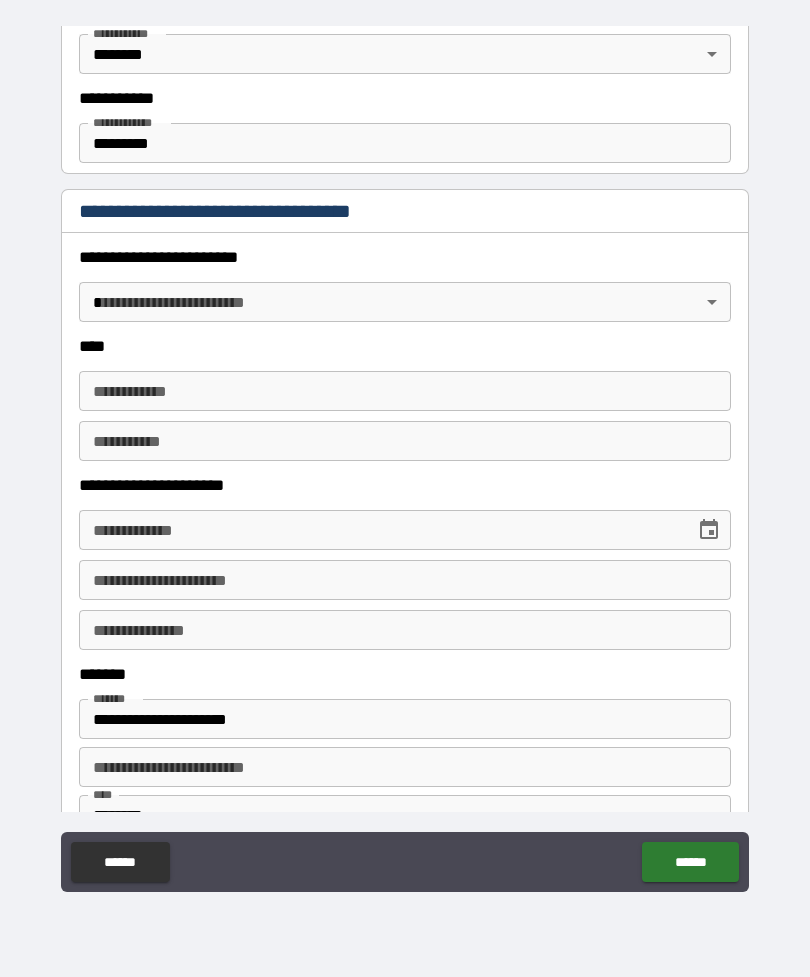 scroll, scrollTop: 573, scrollLeft: 0, axis: vertical 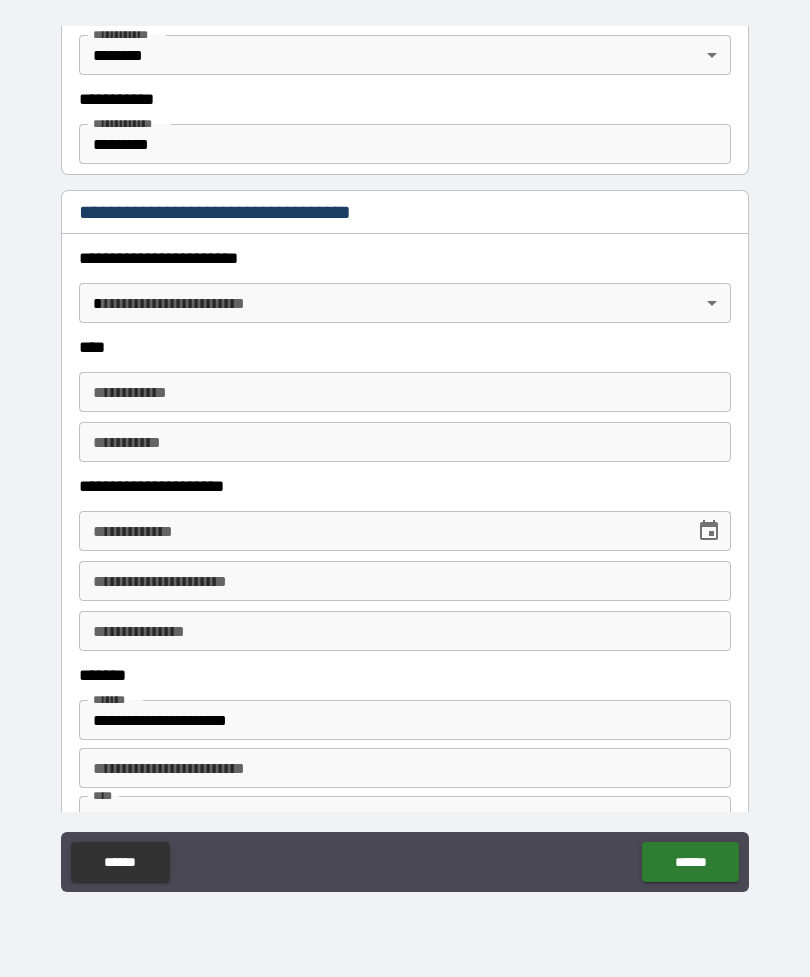 click on "**********" at bounding box center [405, 456] 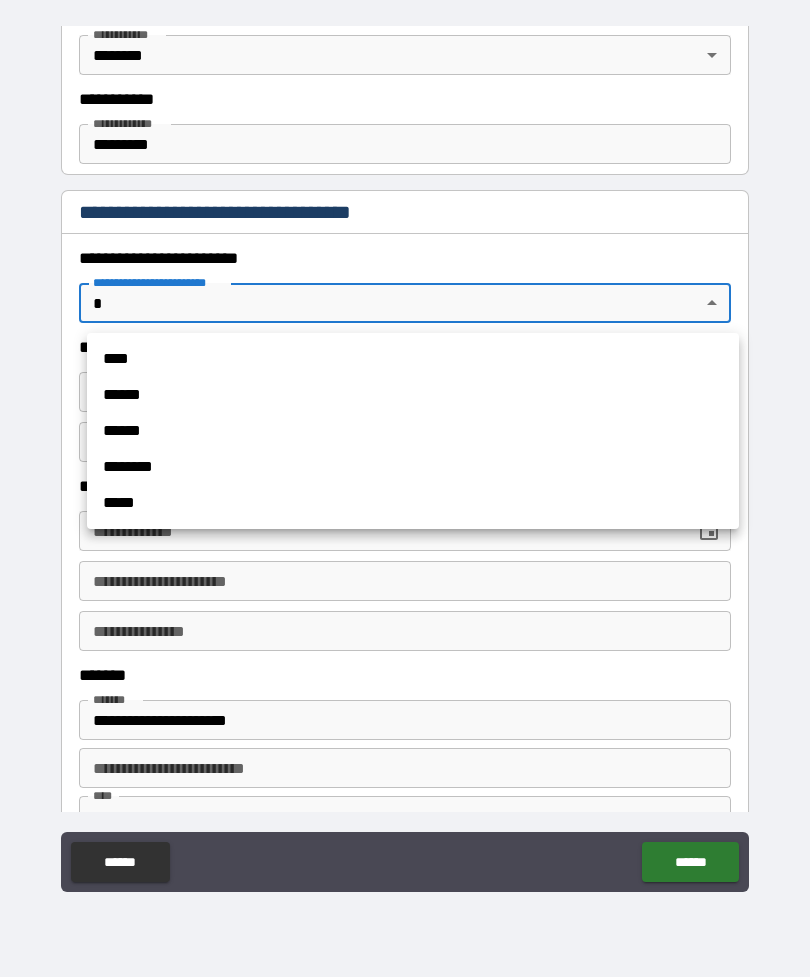 click at bounding box center [405, 488] 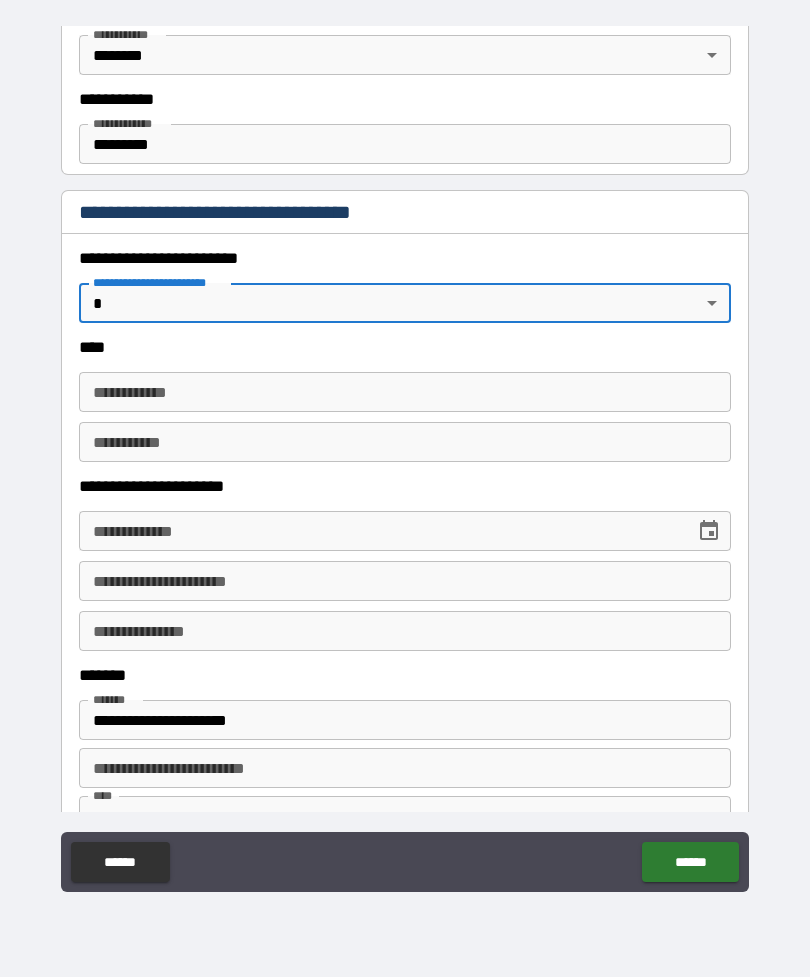 click on "**********" at bounding box center (405, 456) 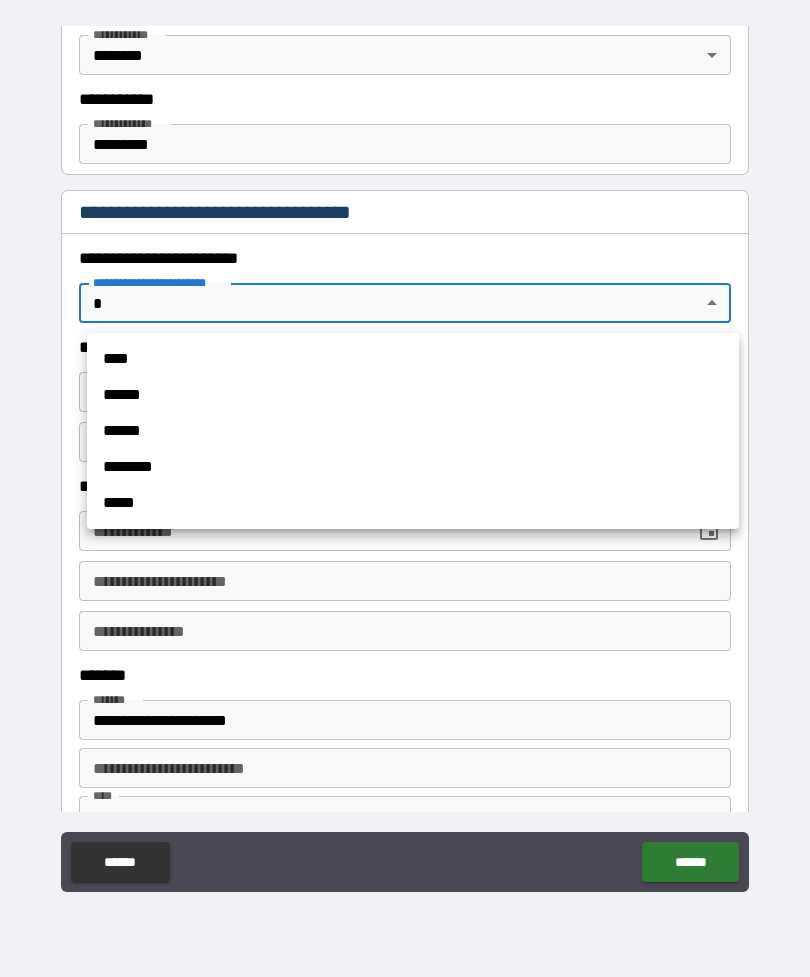 click on "******" at bounding box center [413, 395] 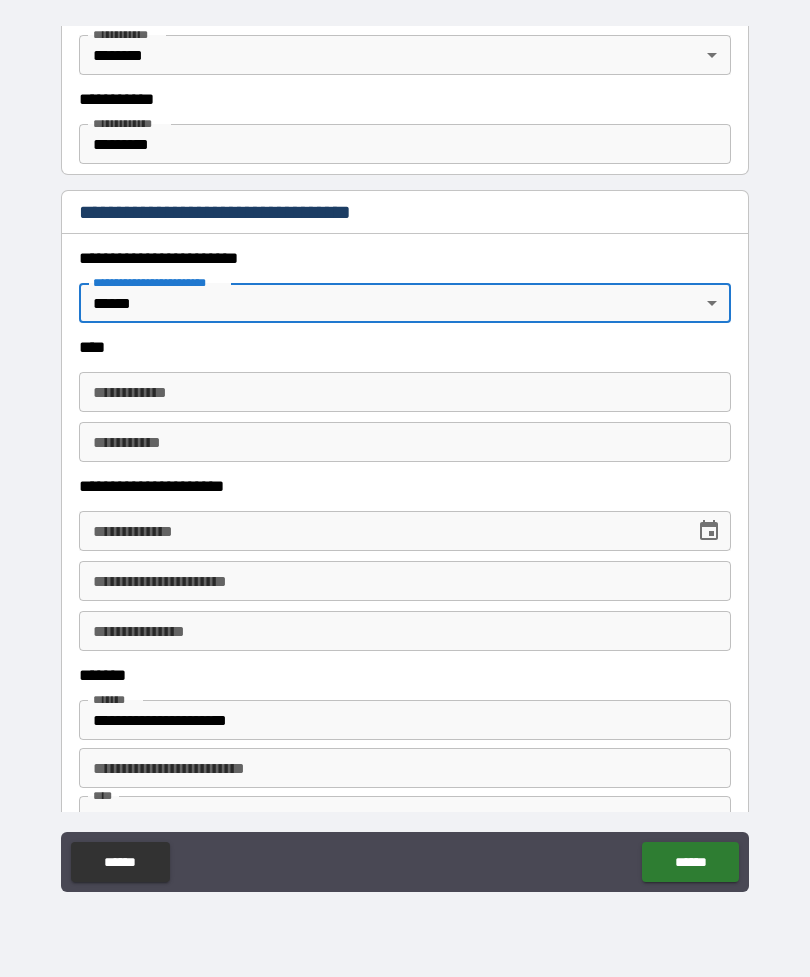 click on "**********" at bounding box center [405, 456] 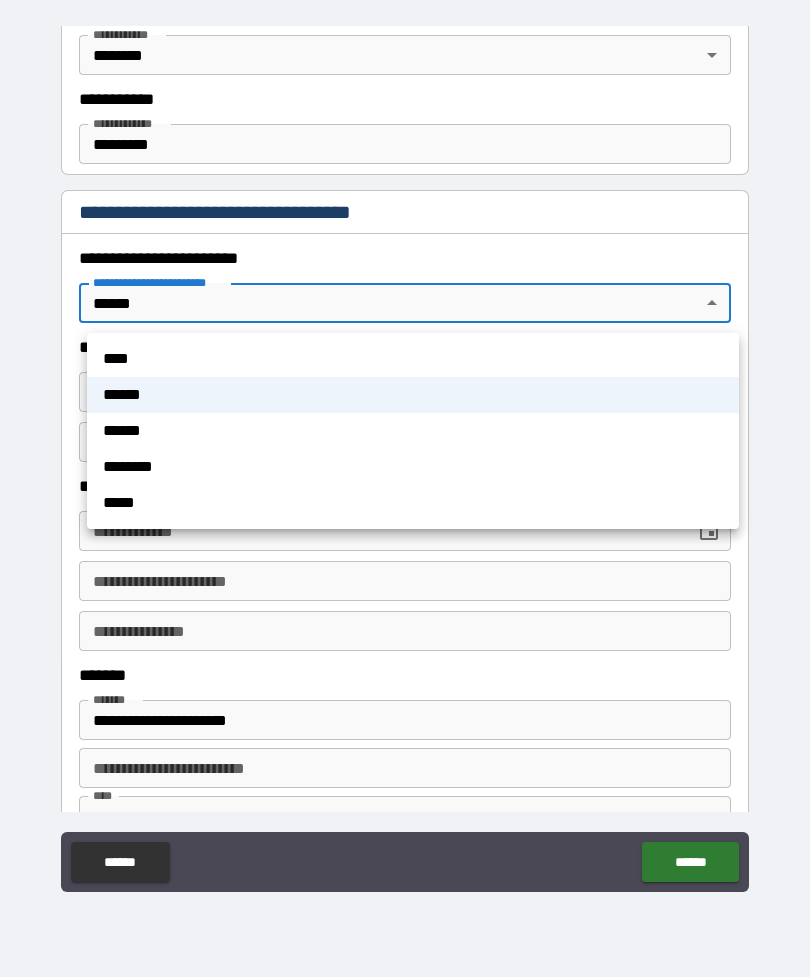 click on "****" at bounding box center [413, 359] 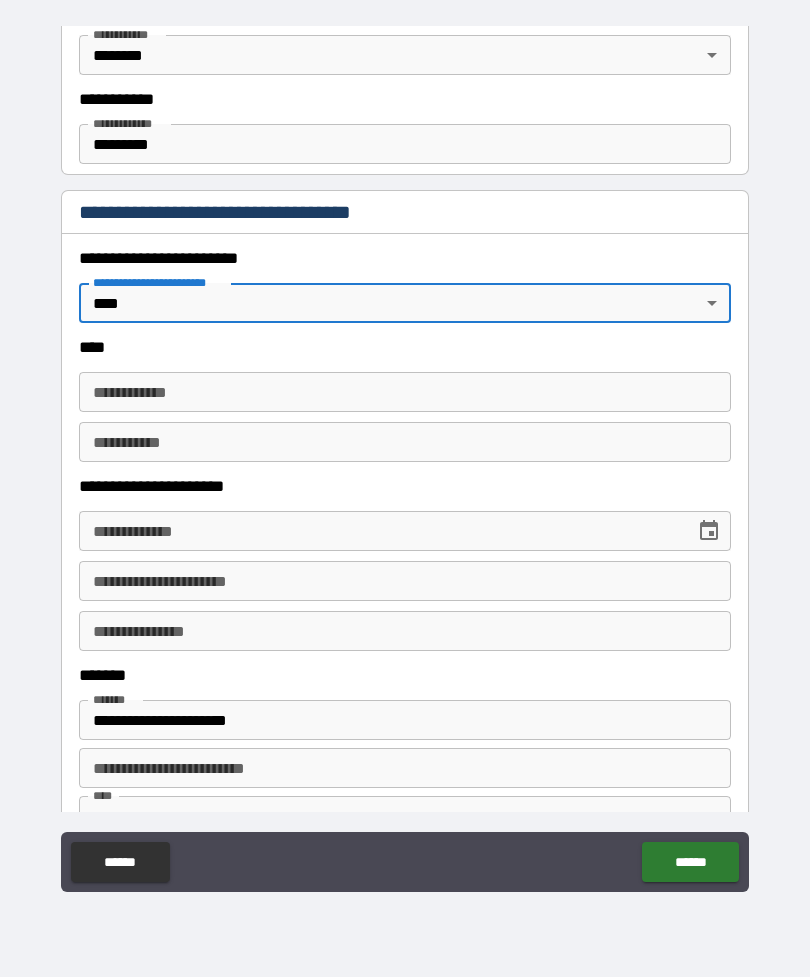 type on "*" 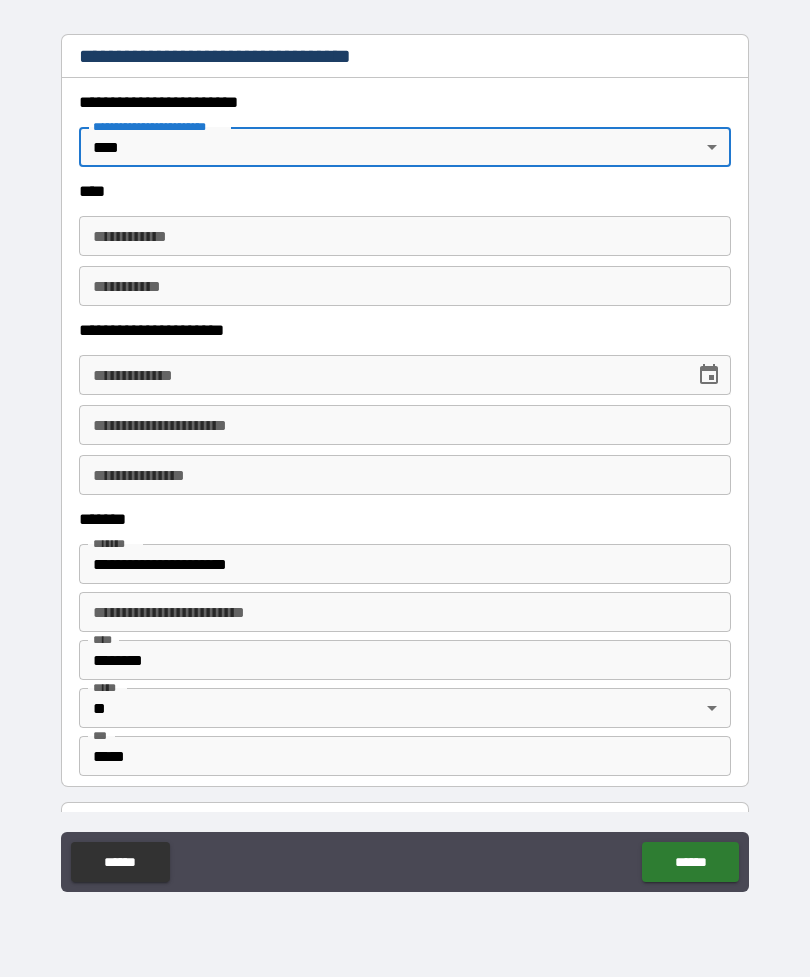 scroll, scrollTop: 669, scrollLeft: 0, axis: vertical 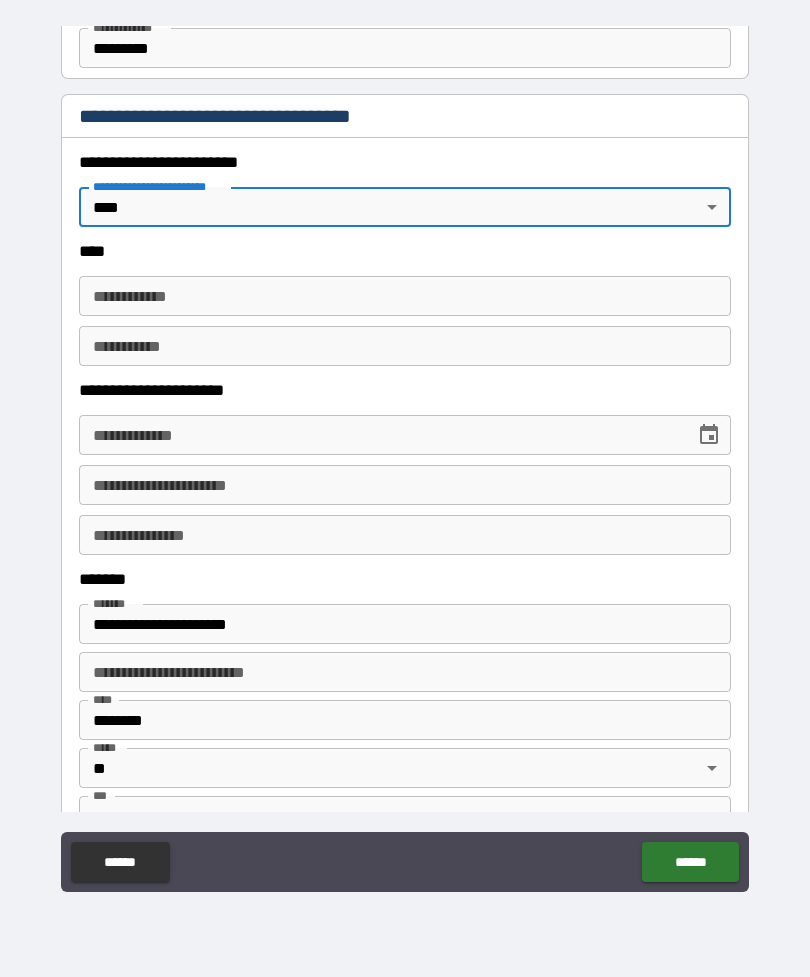 click on "**********" at bounding box center (405, 306) 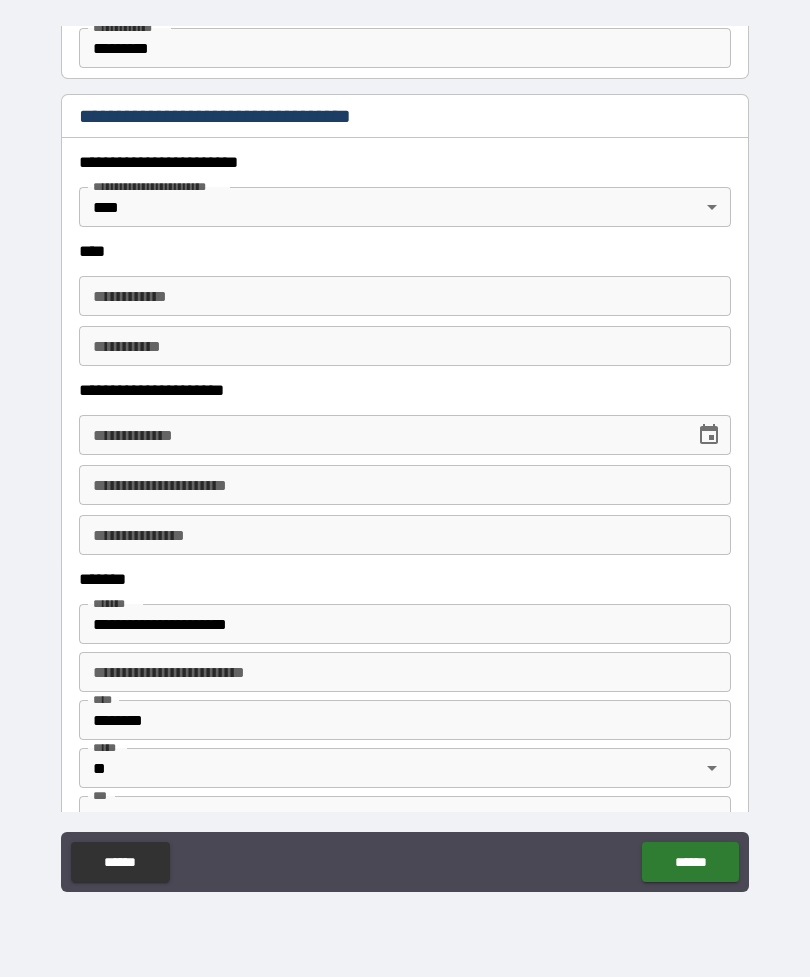 scroll, scrollTop: 642, scrollLeft: 0, axis: vertical 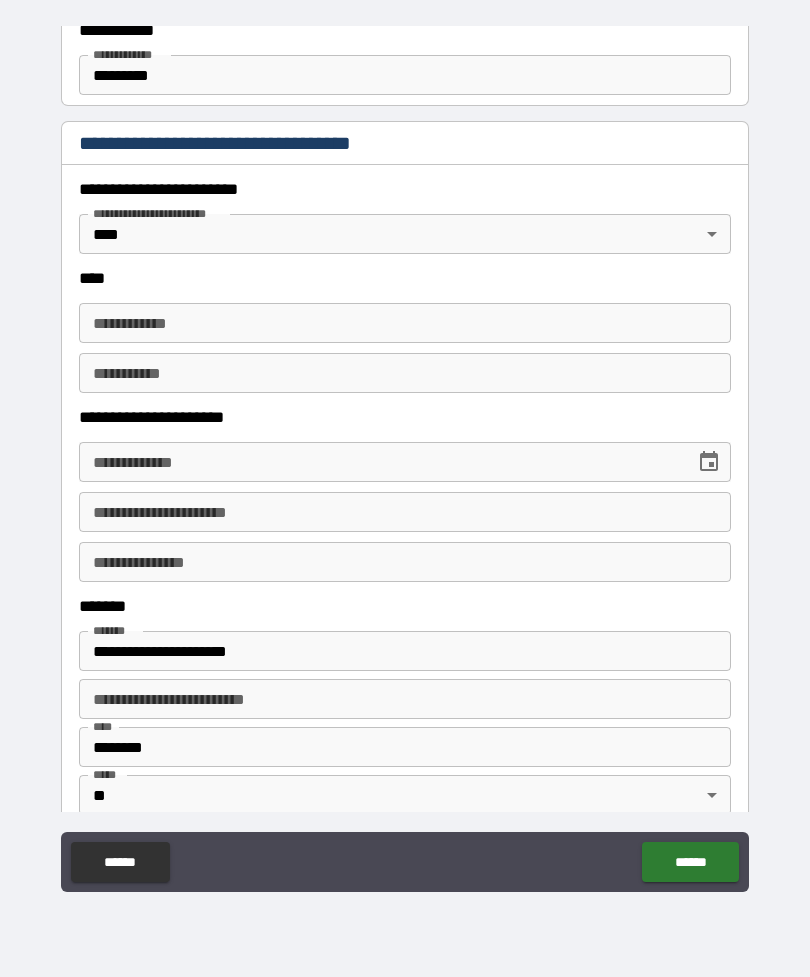 click on "**********" at bounding box center [405, 456] 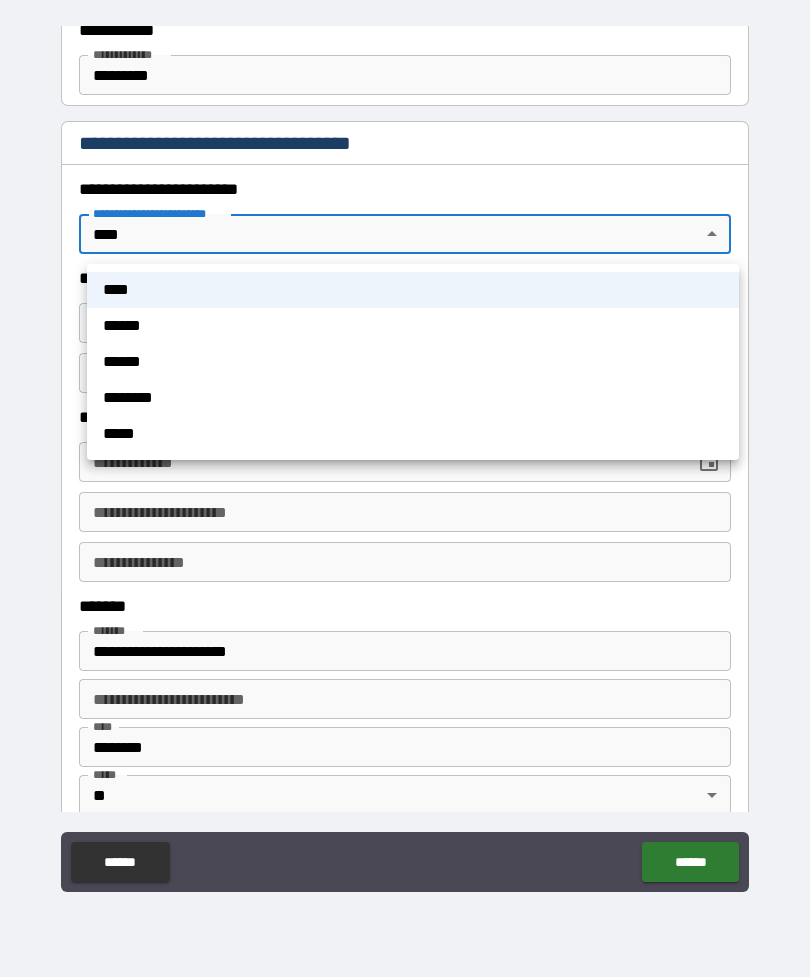 click at bounding box center (405, 488) 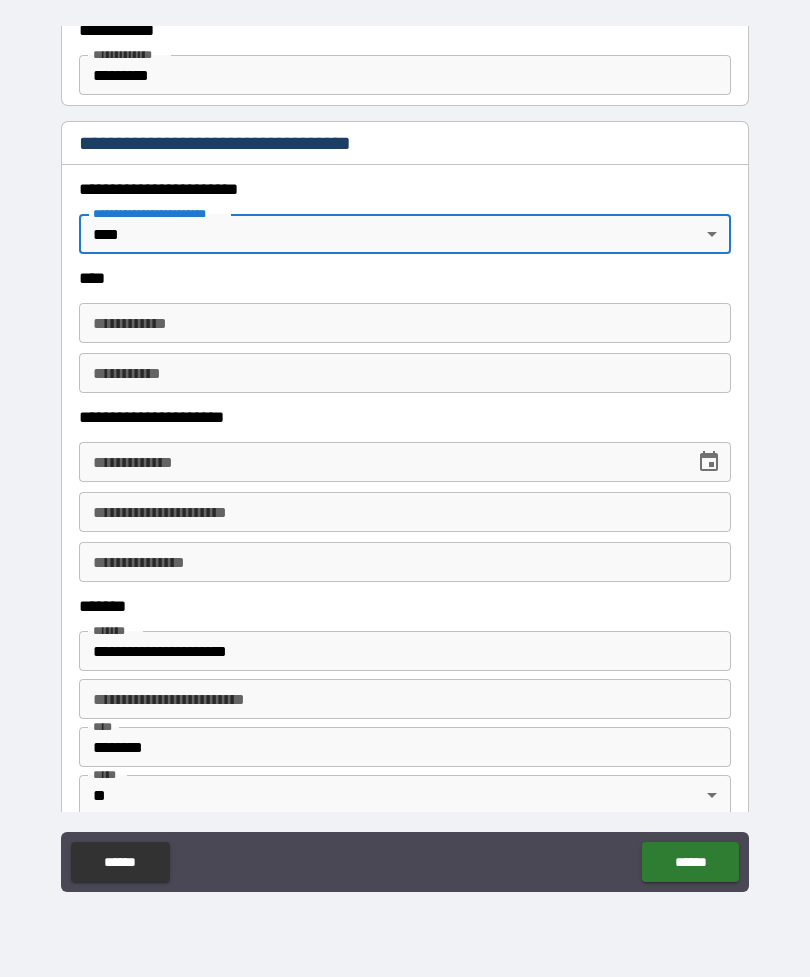click on "**********" at bounding box center (405, 323) 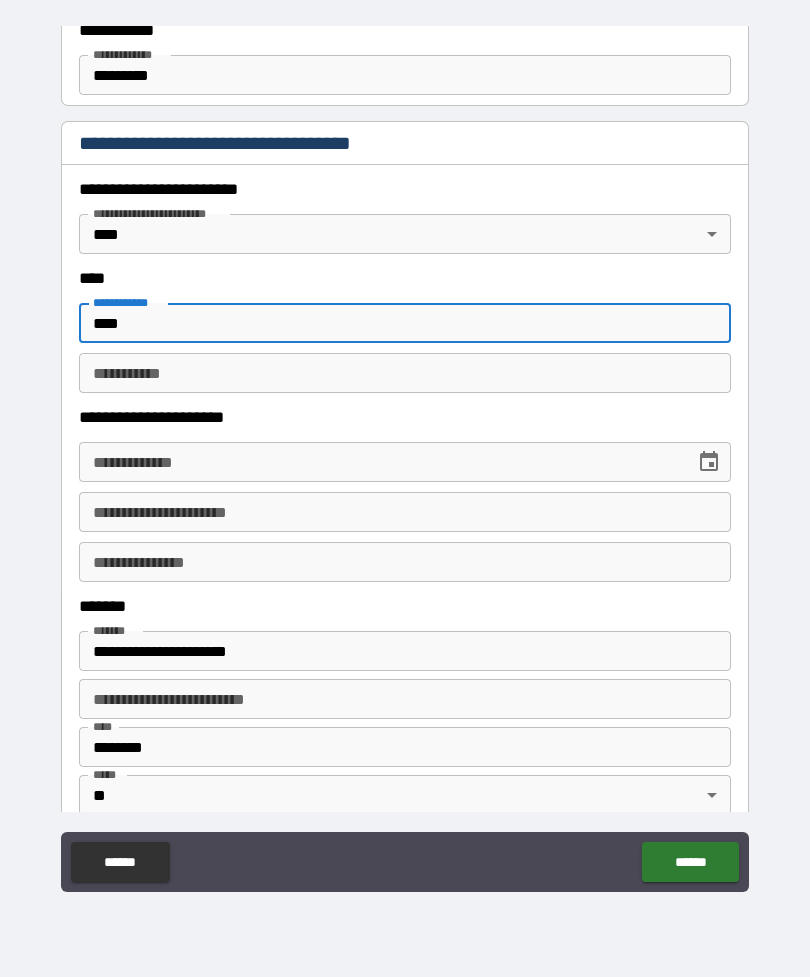 type on "****" 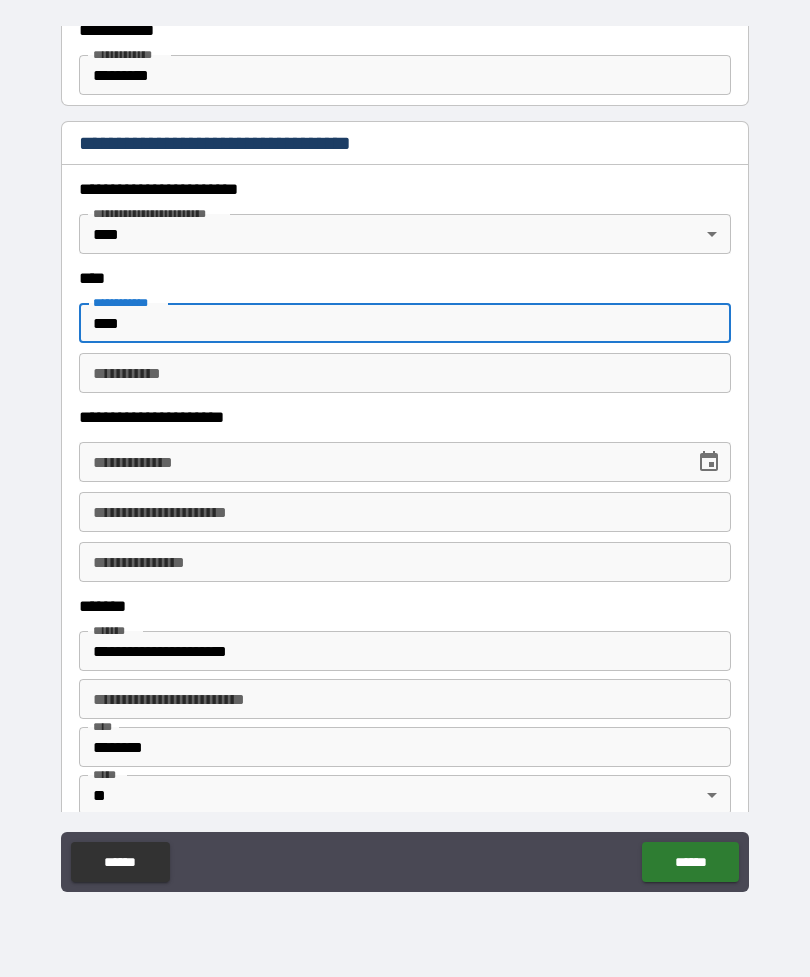 click on "*********   *" at bounding box center (405, 373) 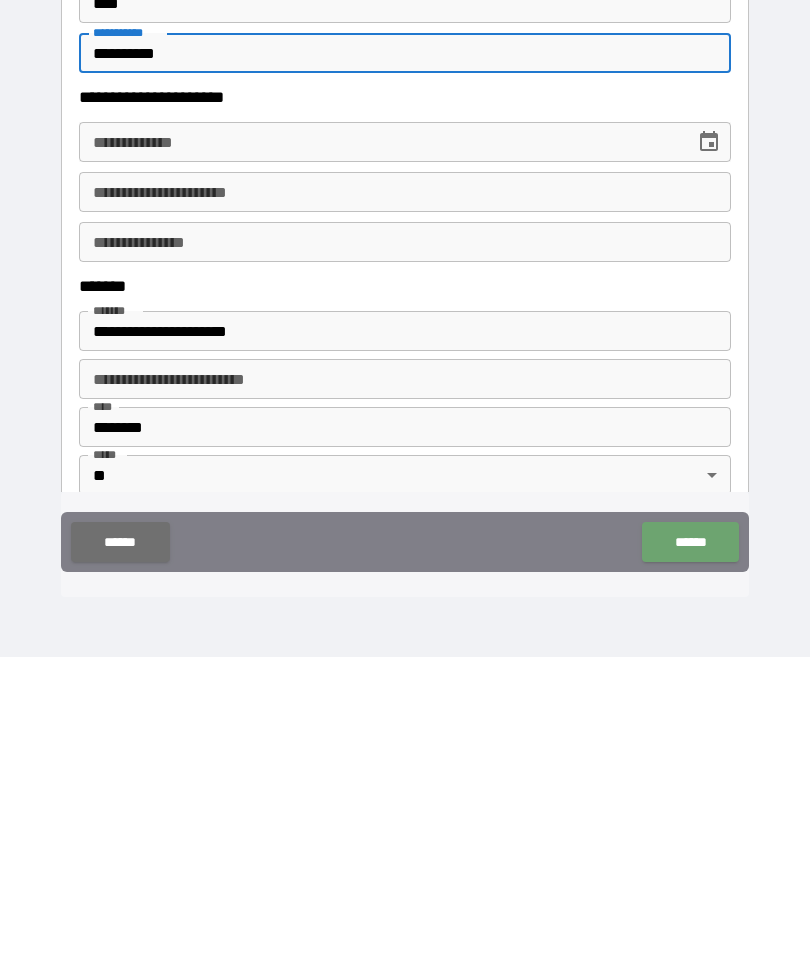 type on "**********" 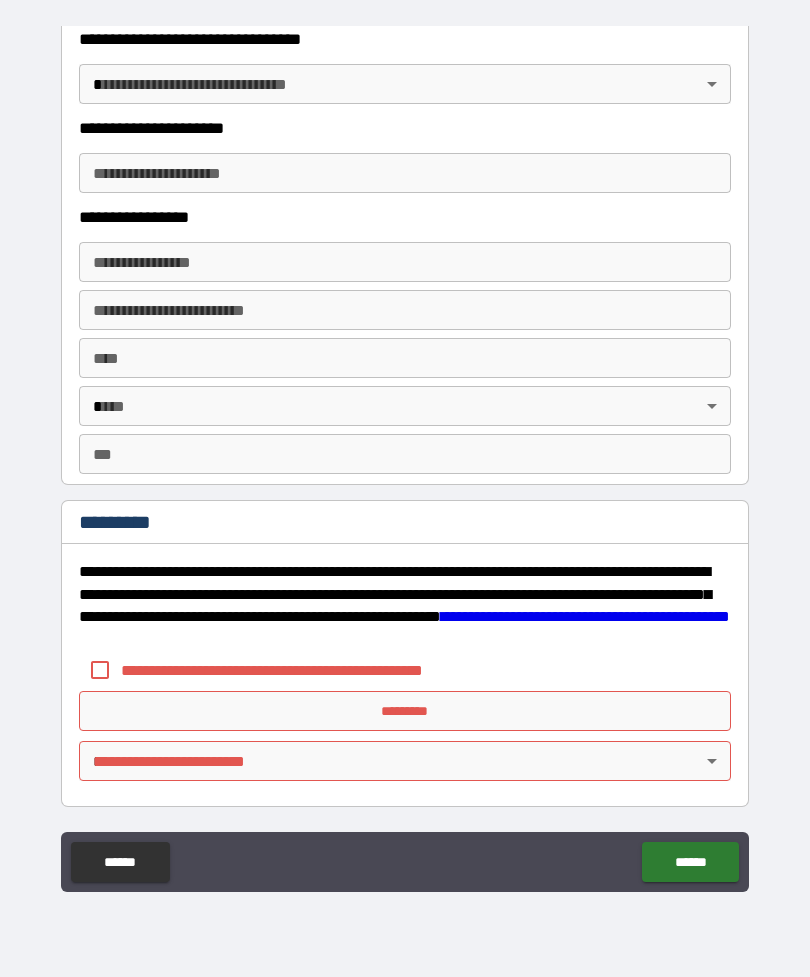 scroll, scrollTop: 3372, scrollLeft: 0, axis: vertical 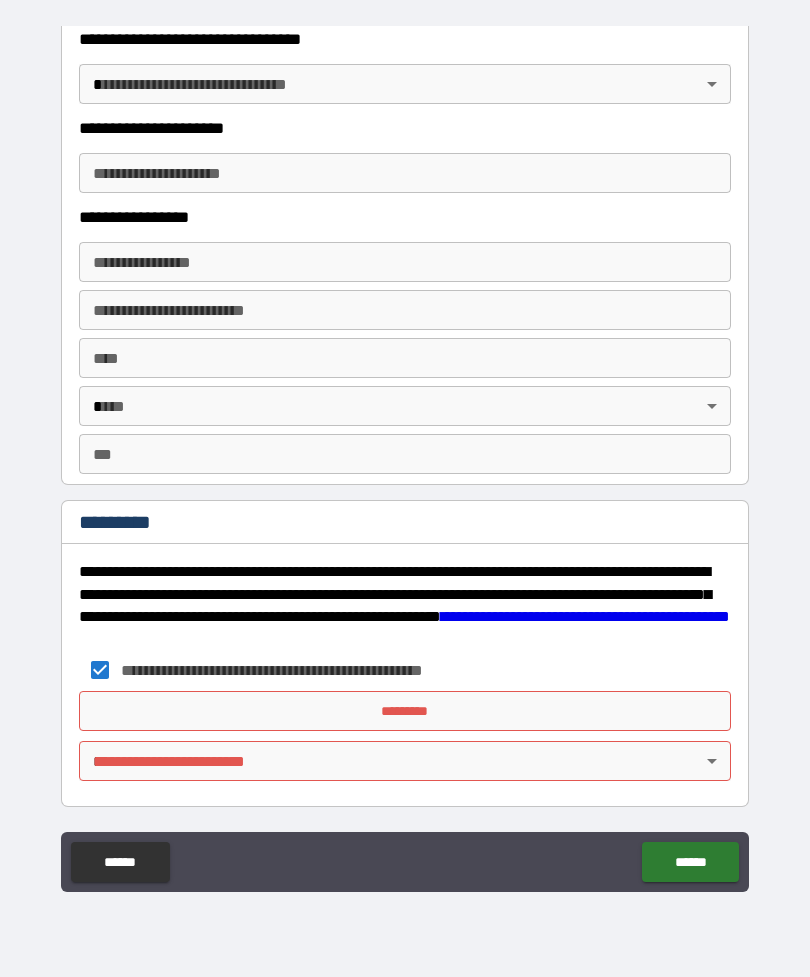 click on "*********" at bounding box center (405, 711) 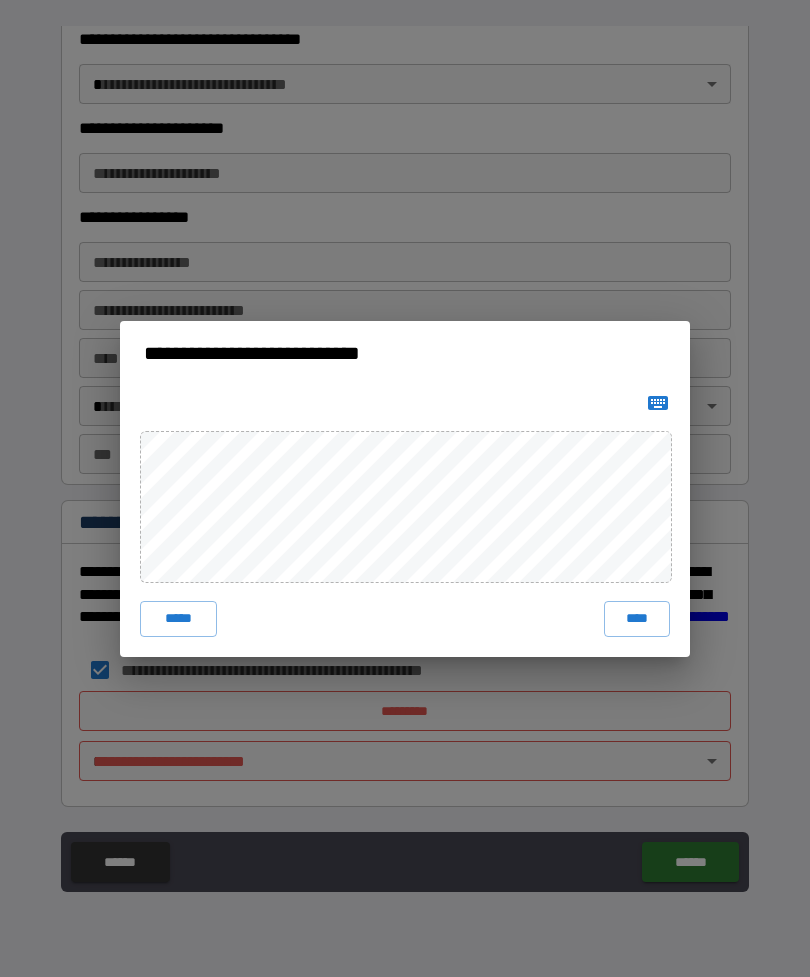 click on "****" at bounding box center [637, 619] 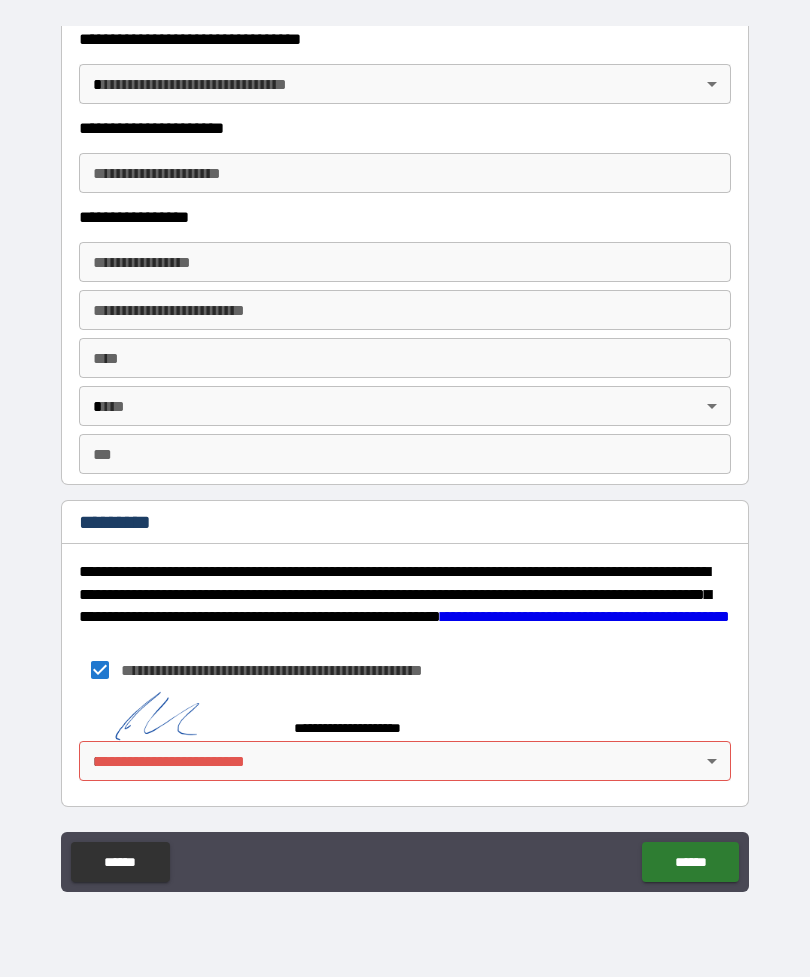 scroll, scrollTop: 3362, scrollLeft: 0, axis: vertical 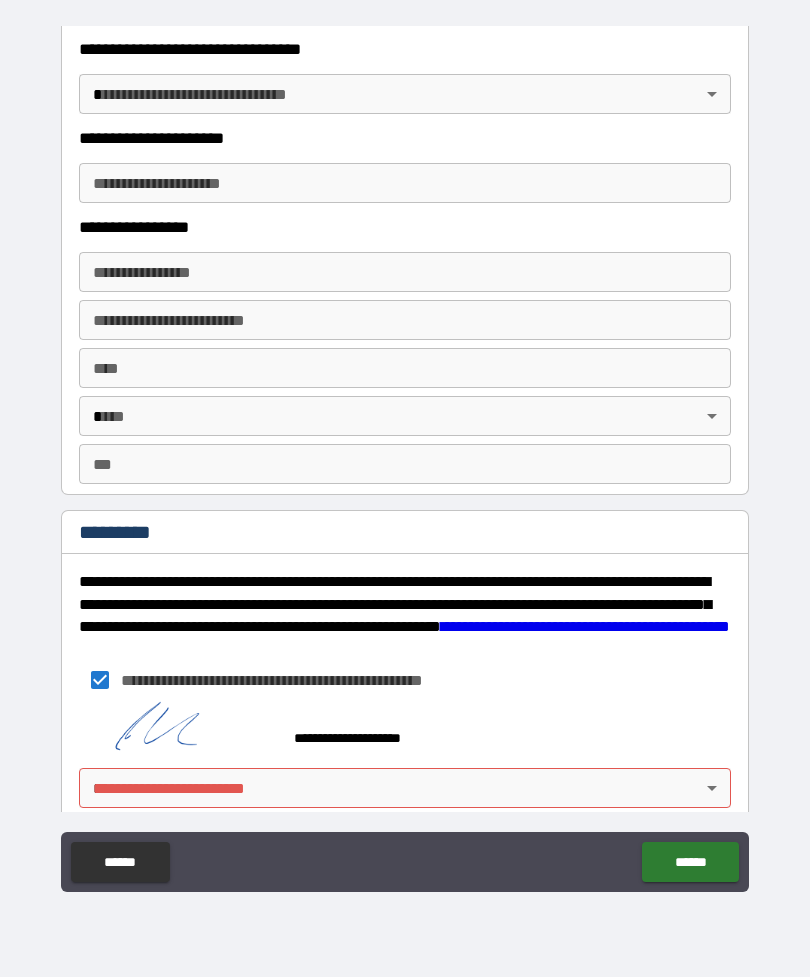 click on "**********" at bounding box center [405, 456] 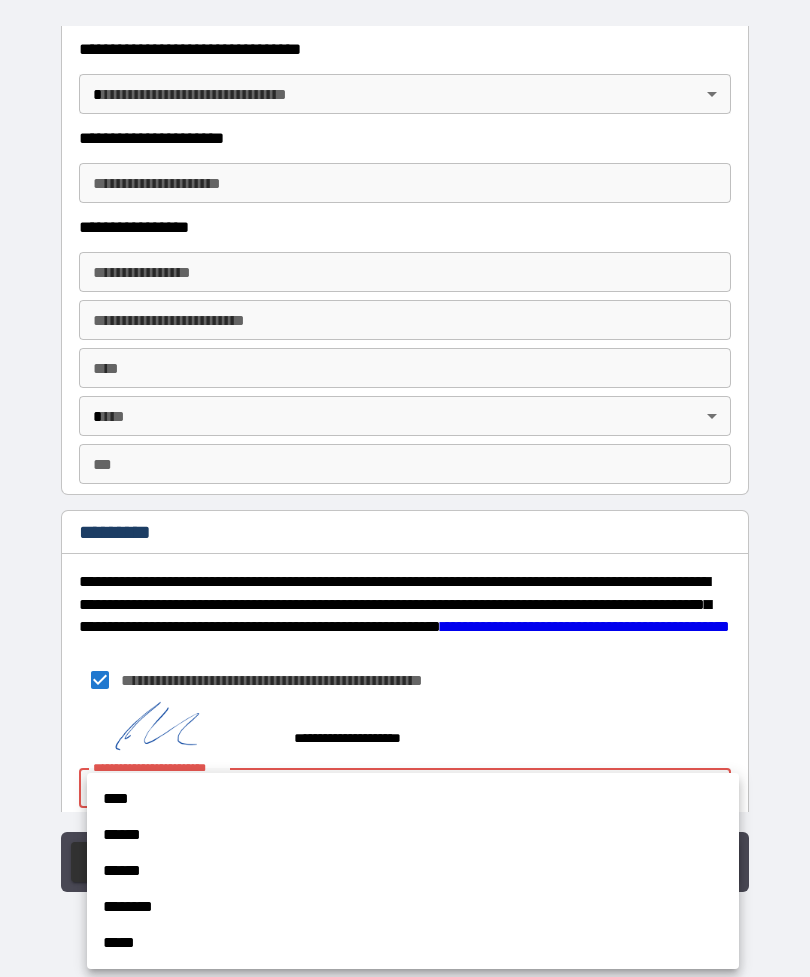 click on "****" at bounding box center [413, 799] 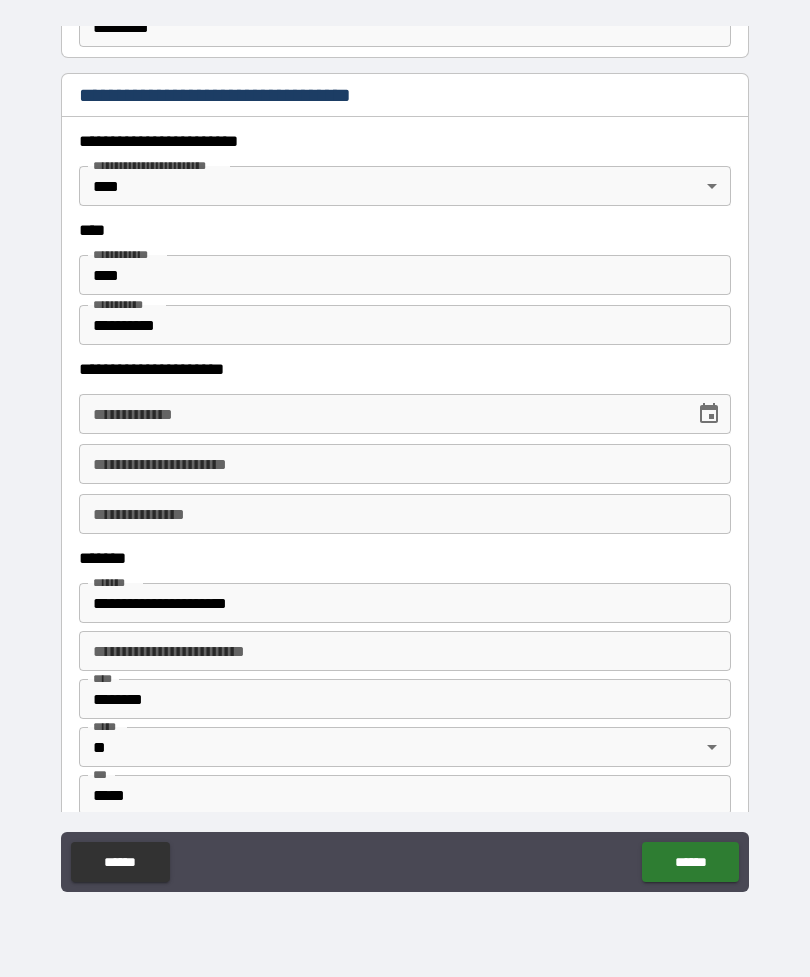 scroll, scrollTop: 691, scrollLeft: 0, axis: vertical 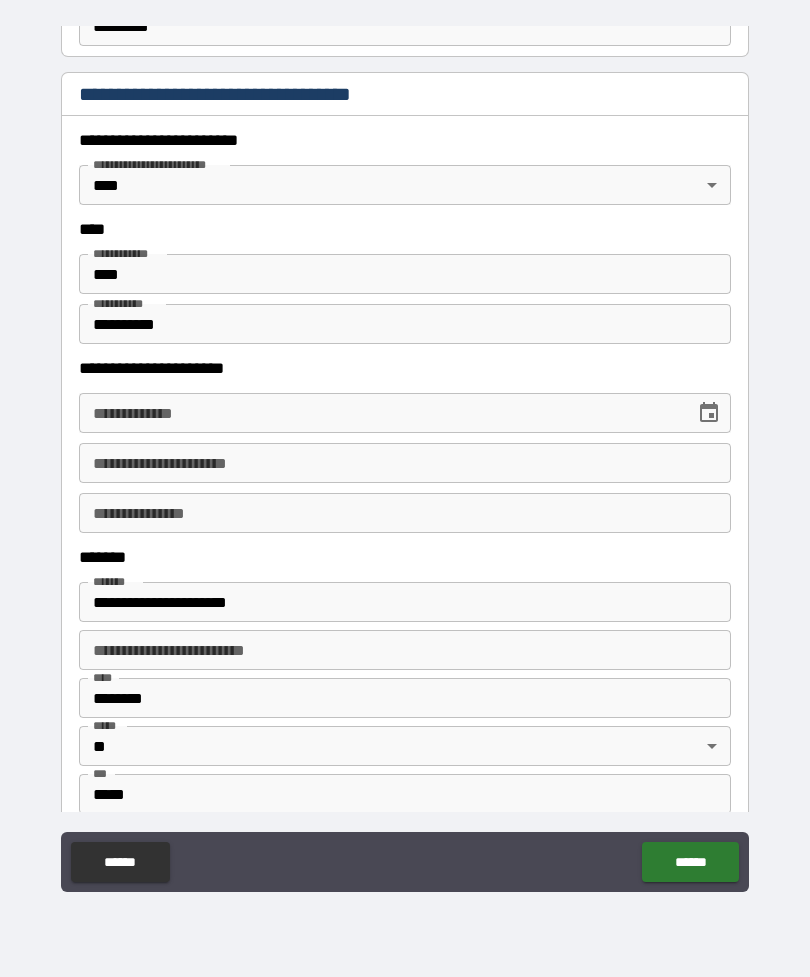 click on "**********" at bounding box center (405, 324) 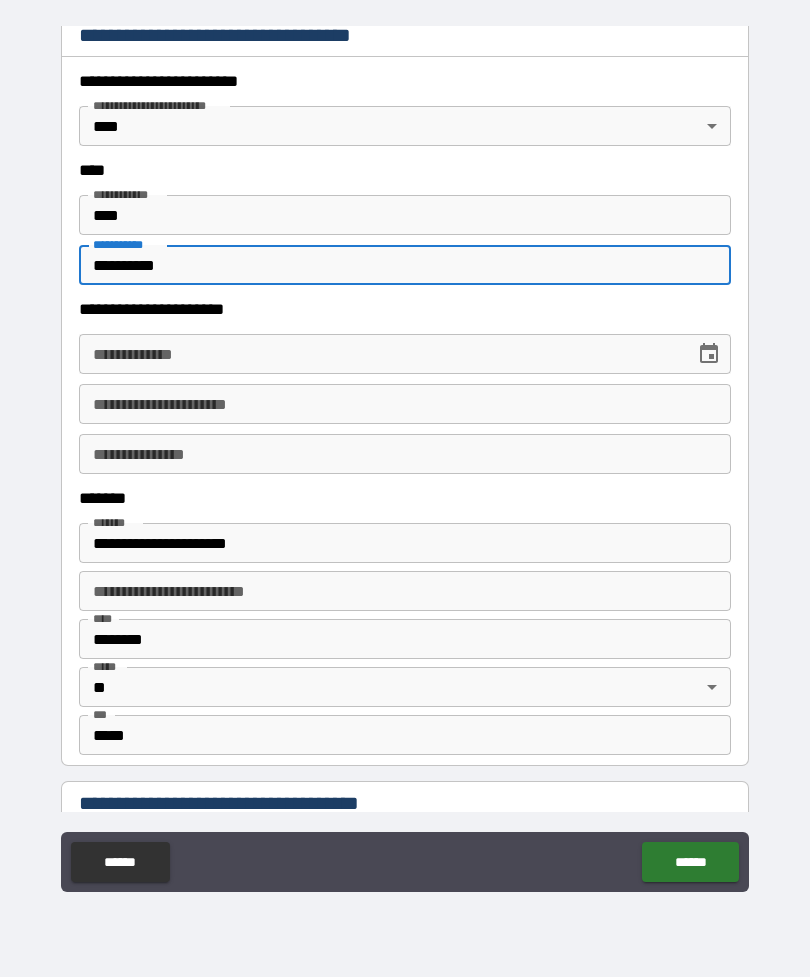 scroll, scrollTop: 747, scrollLeft: 0, axis: vertical 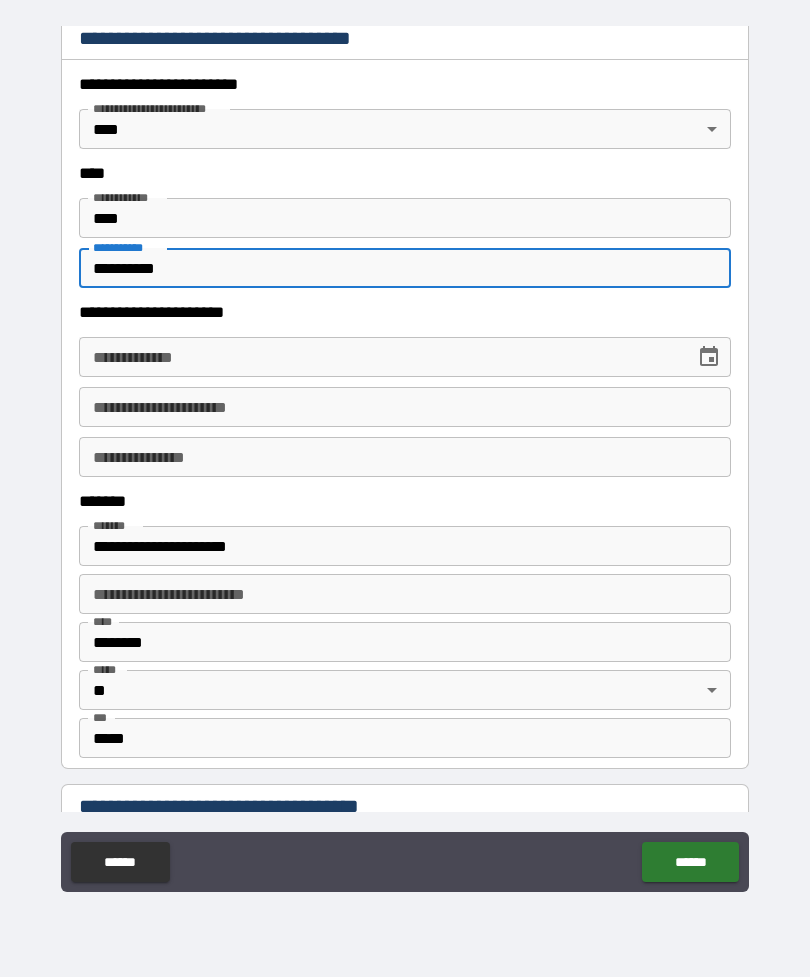 type on "**********" 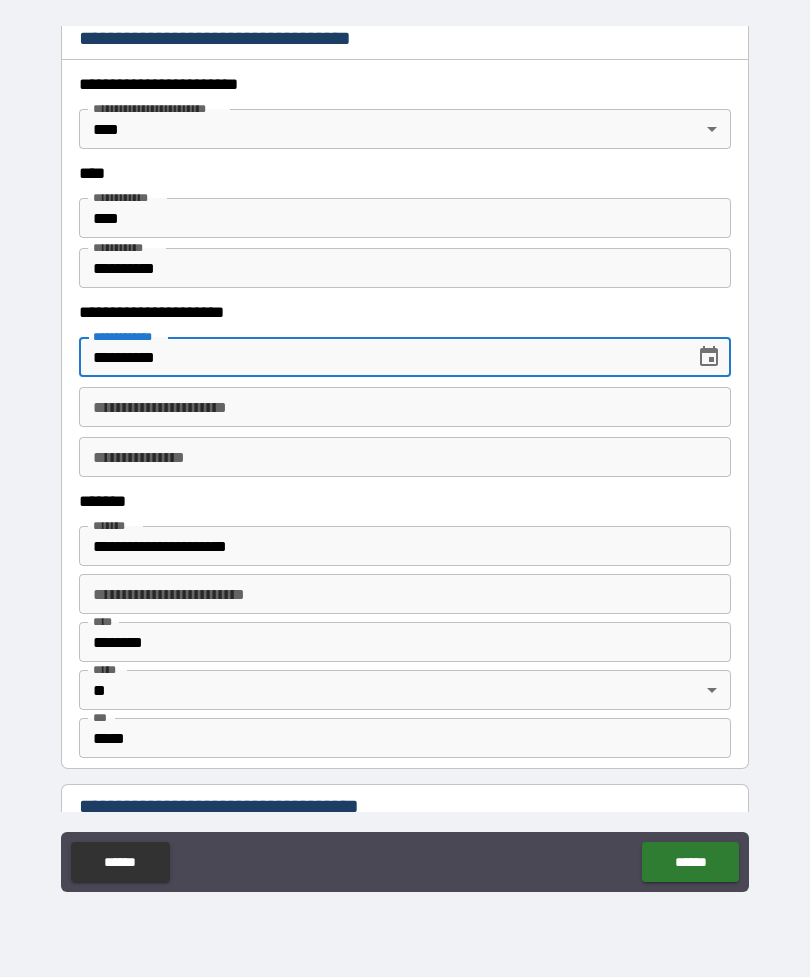 type on "**********" 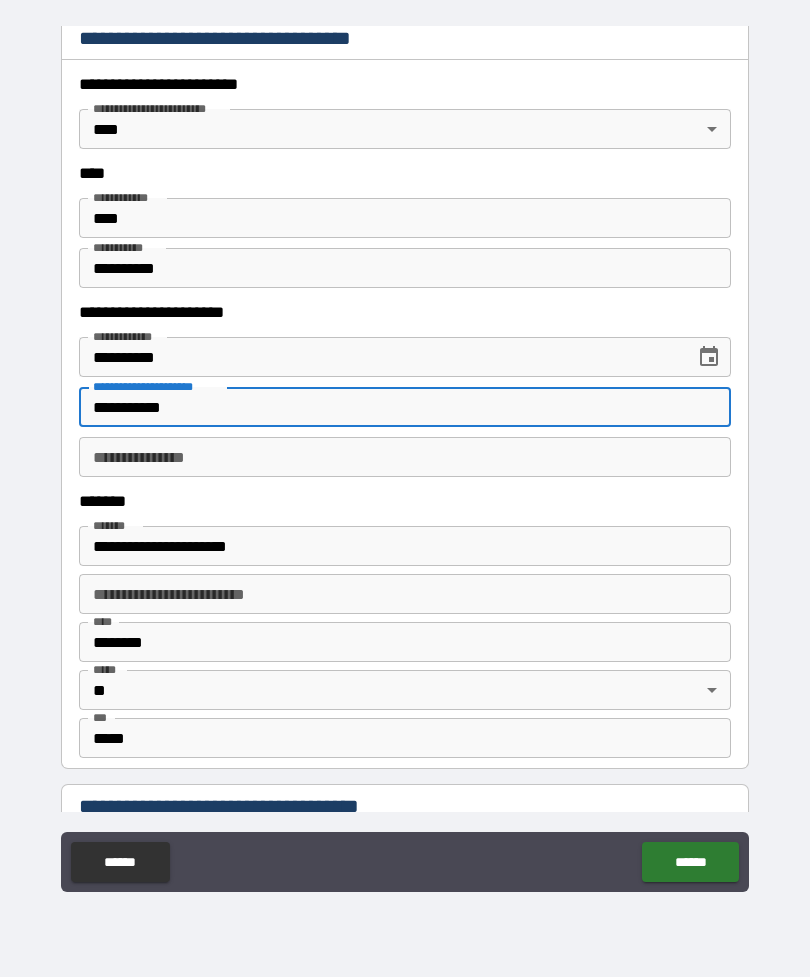 type on "**********" 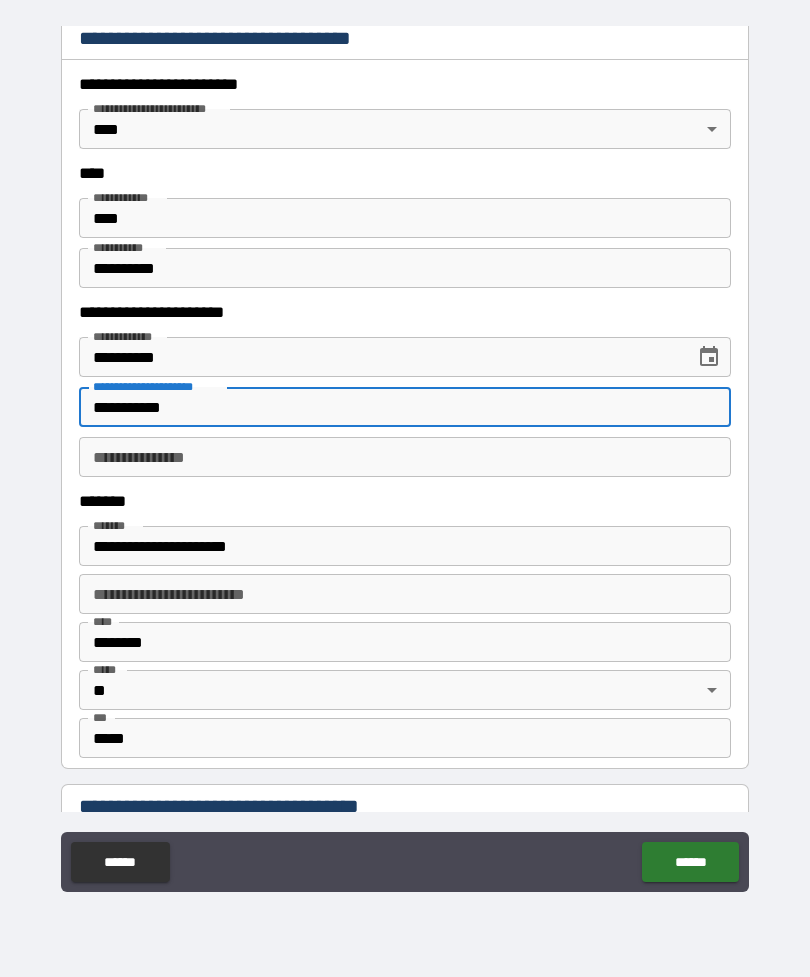 click on "**********" at bounding box center (405, 457) 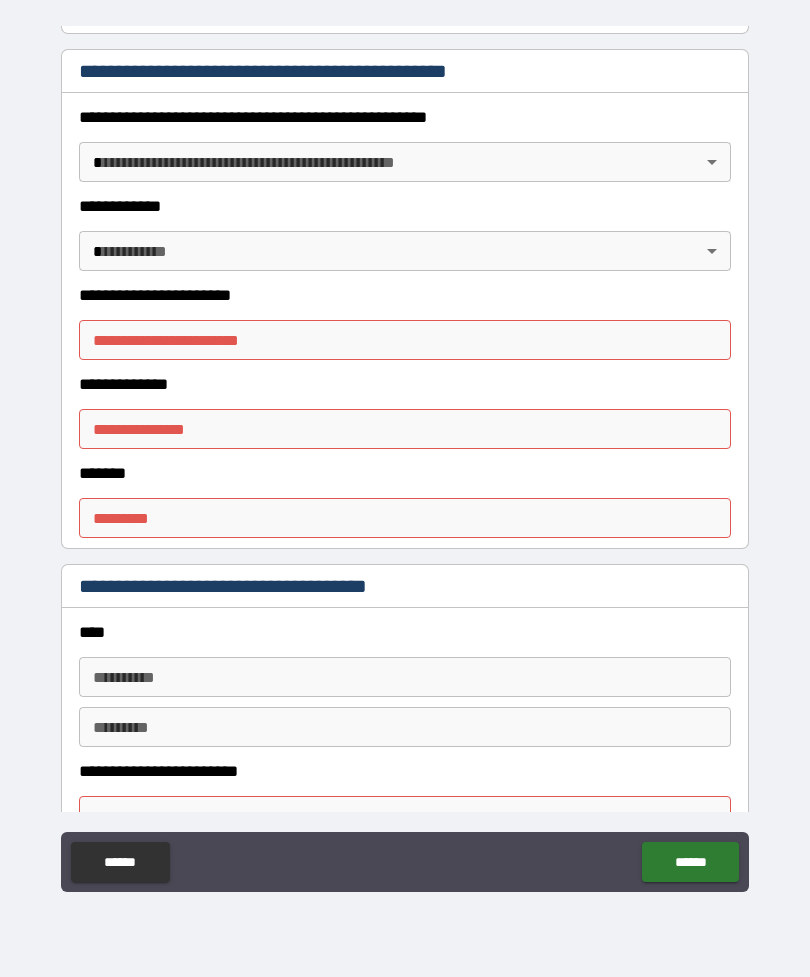 scroll, scrollTop: 2016, scrollLeft: 0, axis: vertical 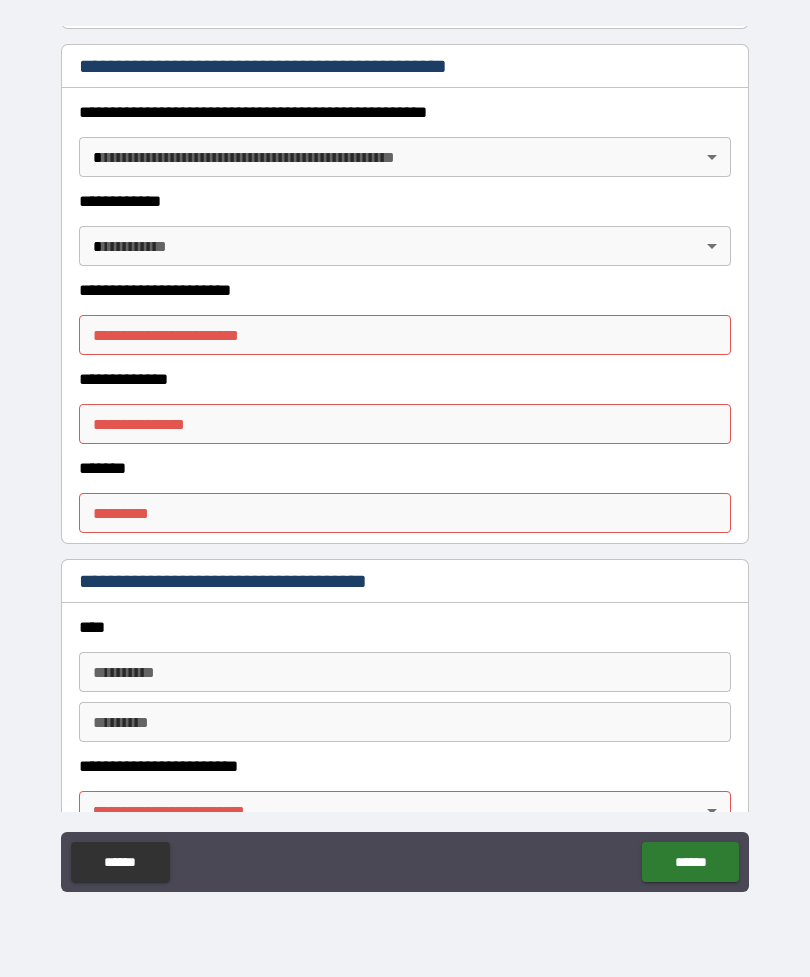 type on "*********" 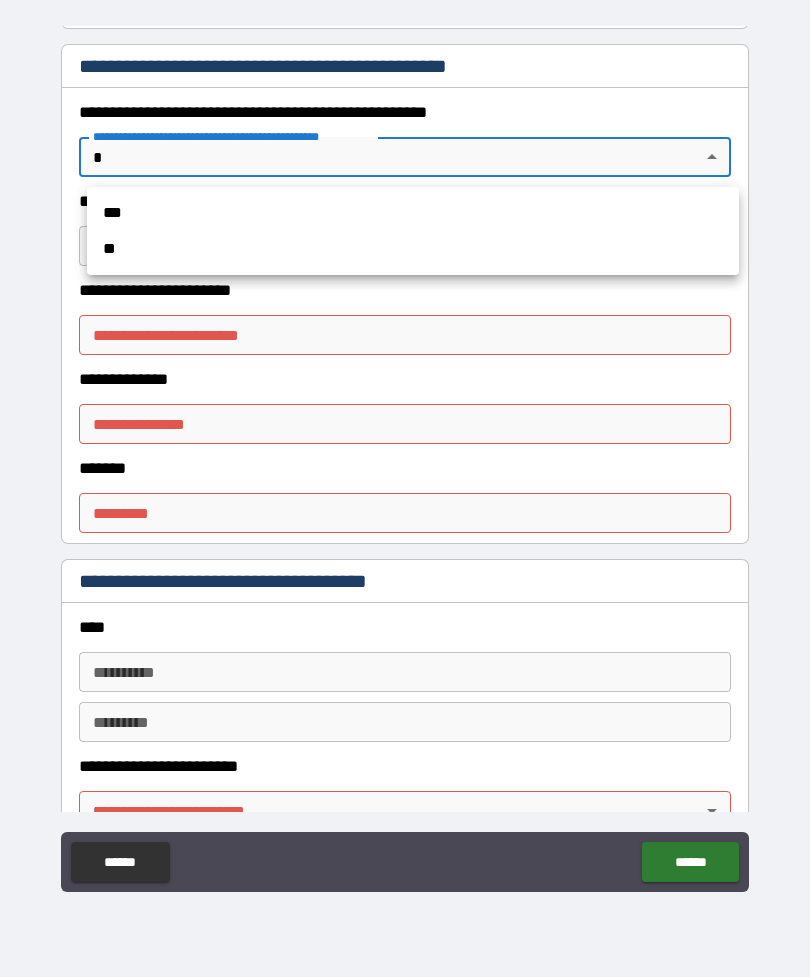 click on "**" at bounding box center [413, 249] 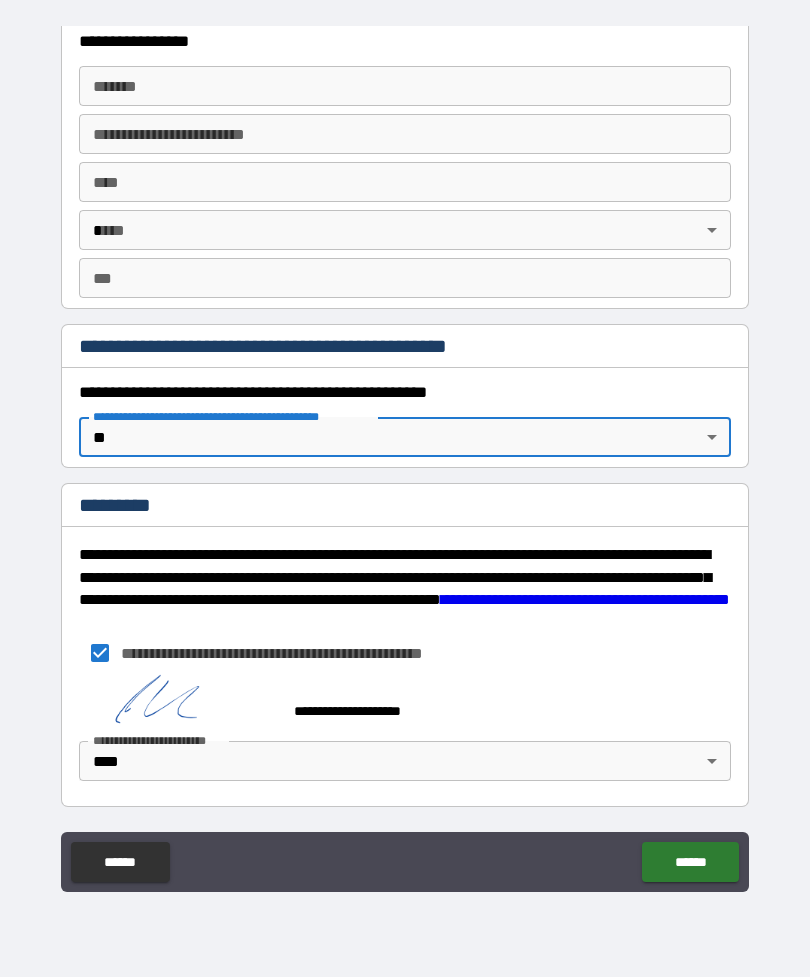 scroll, scrollTop: 1736, scrollLeft: 0, axis: vertical 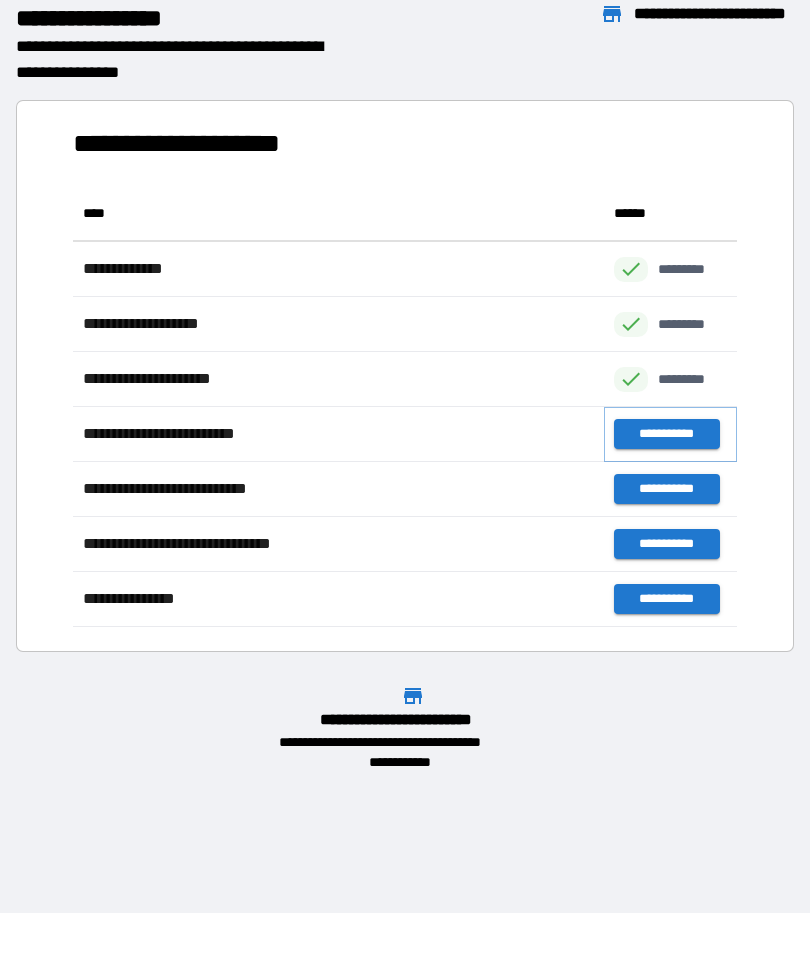 click on "**********" at bounding box center (666, 434) 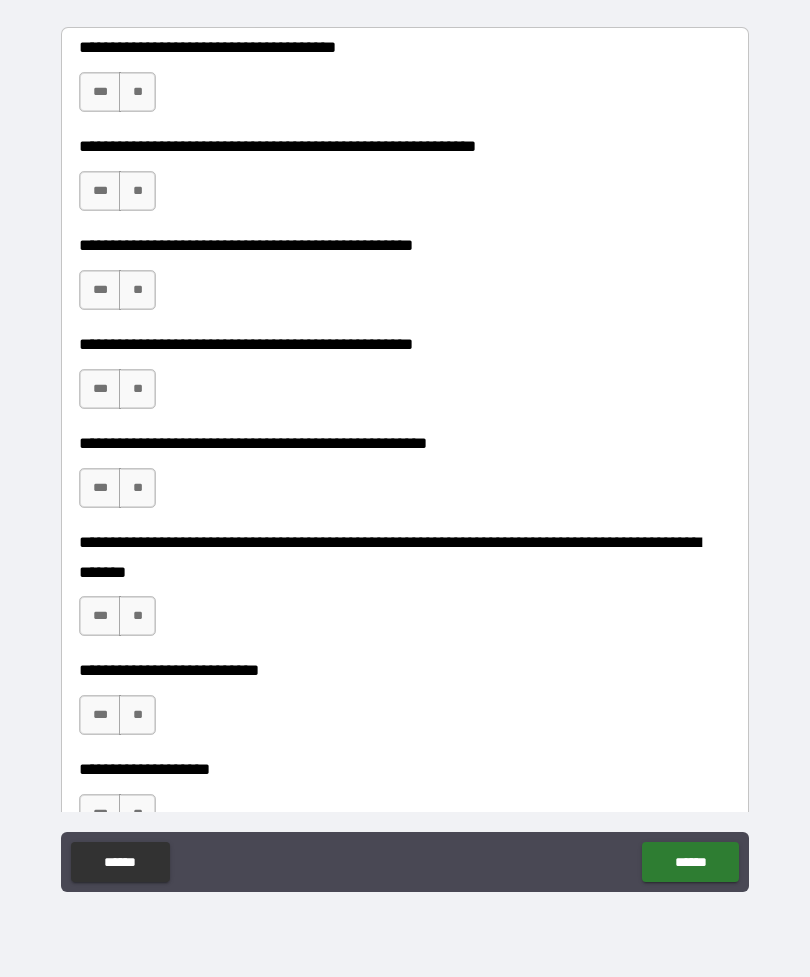 scroll, scrollTop: 488, scrollLeft: 0, axis: vertical 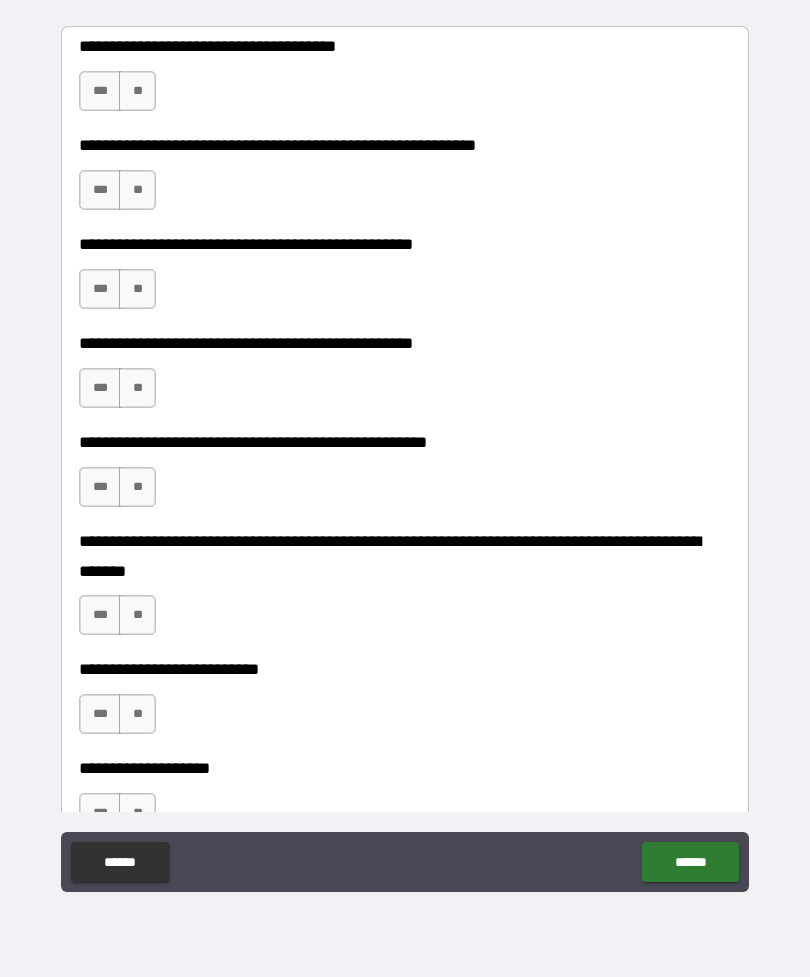 click on "**" at bounding box center (137, 190) 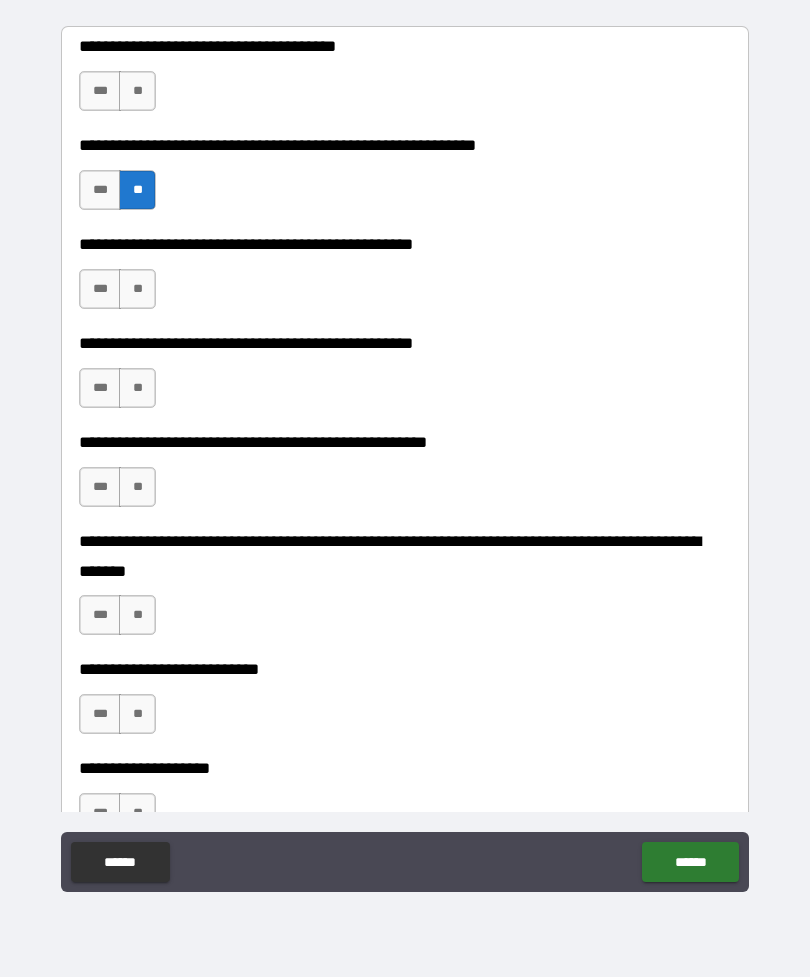 click on "**" at bounding box center [137, 289] 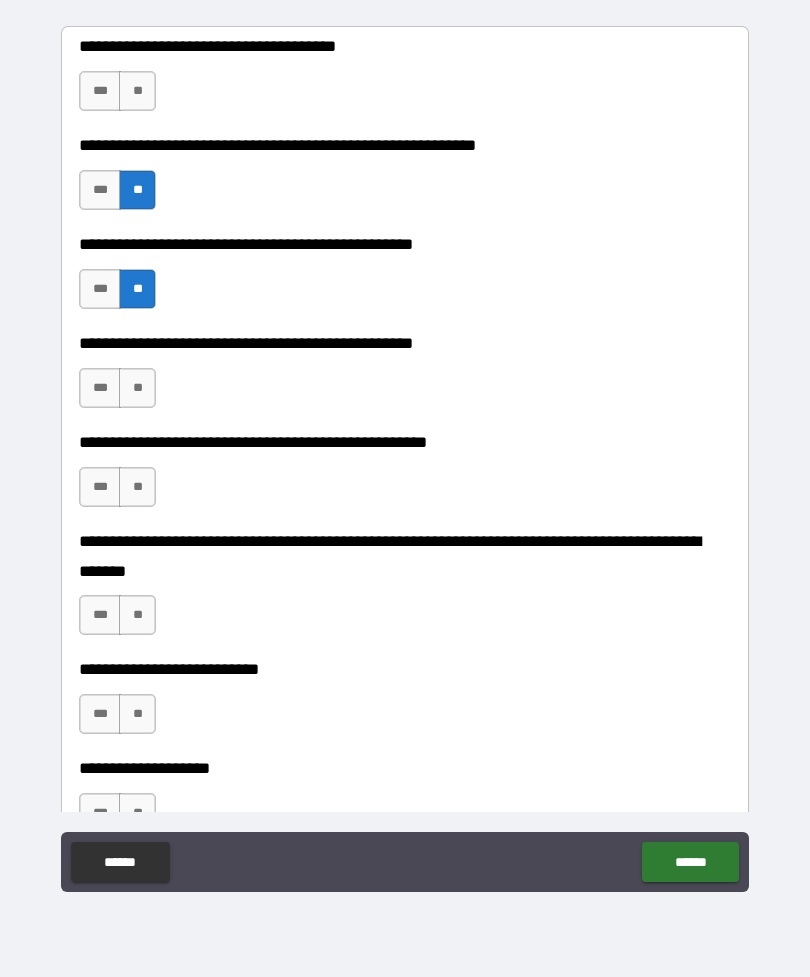 click on "**" at bounding box center [137, 388] 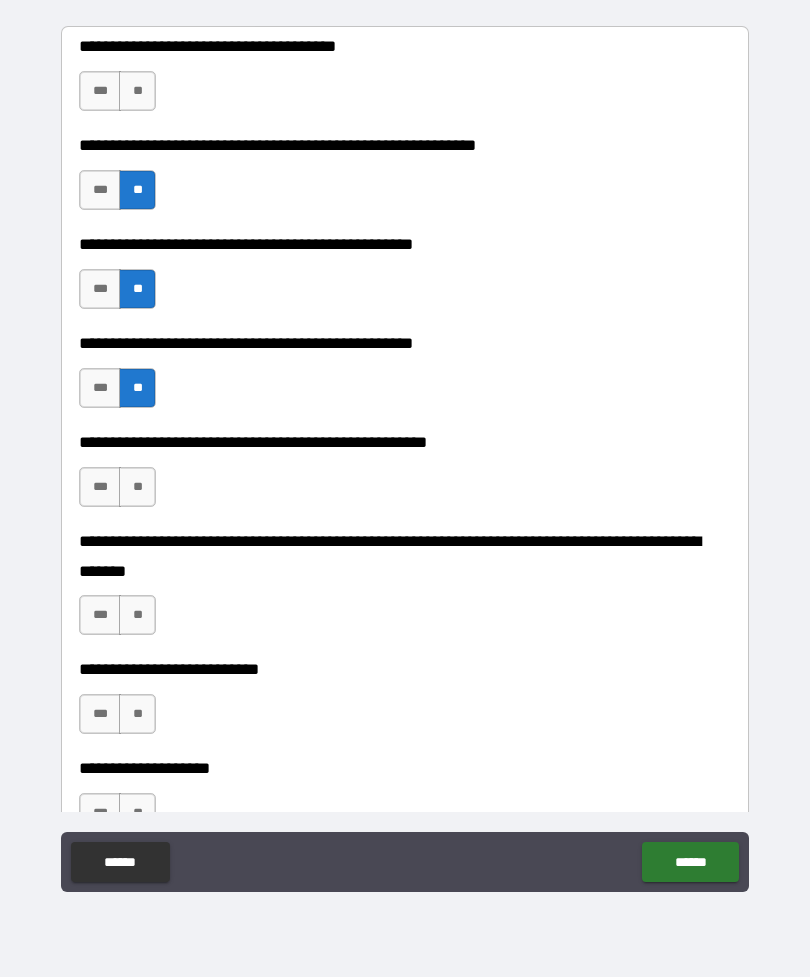 click on "**" at bounding box center (137, 487) 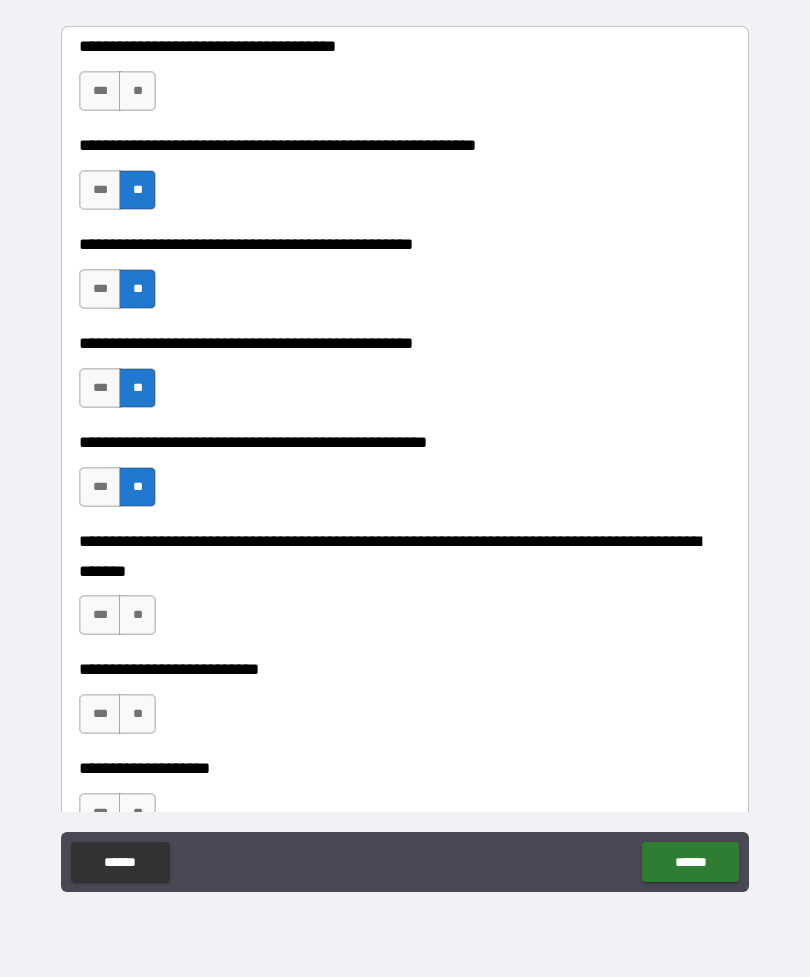 click on "**" at bounding box center (137, 615) 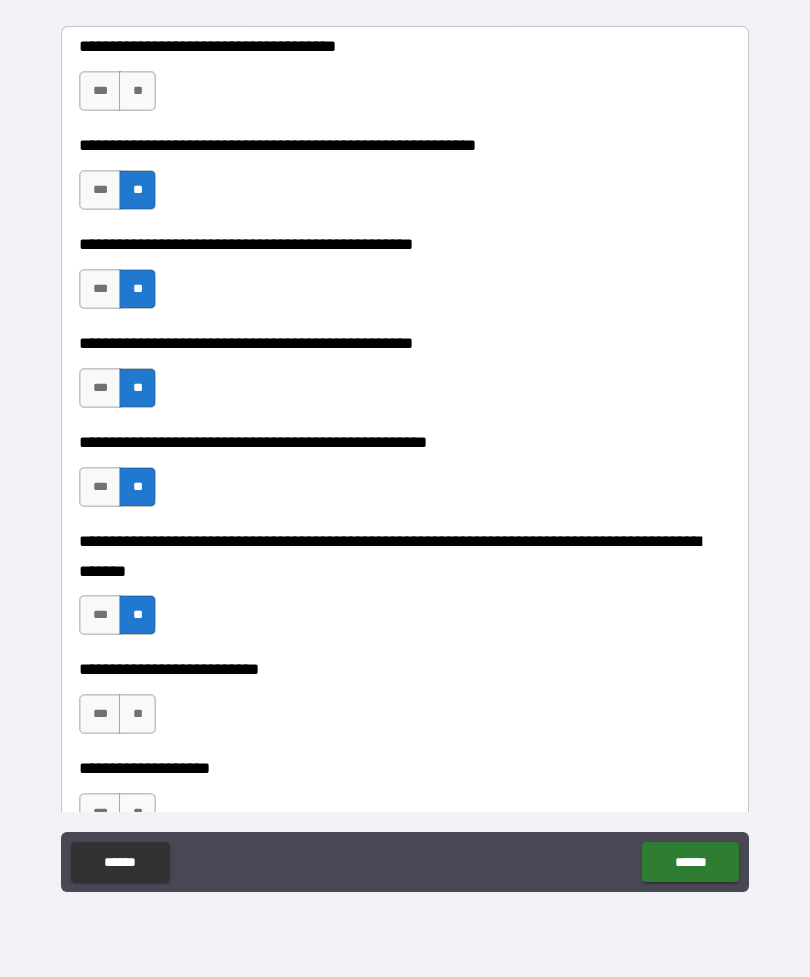click on "**" at bounding box center [137, 714] 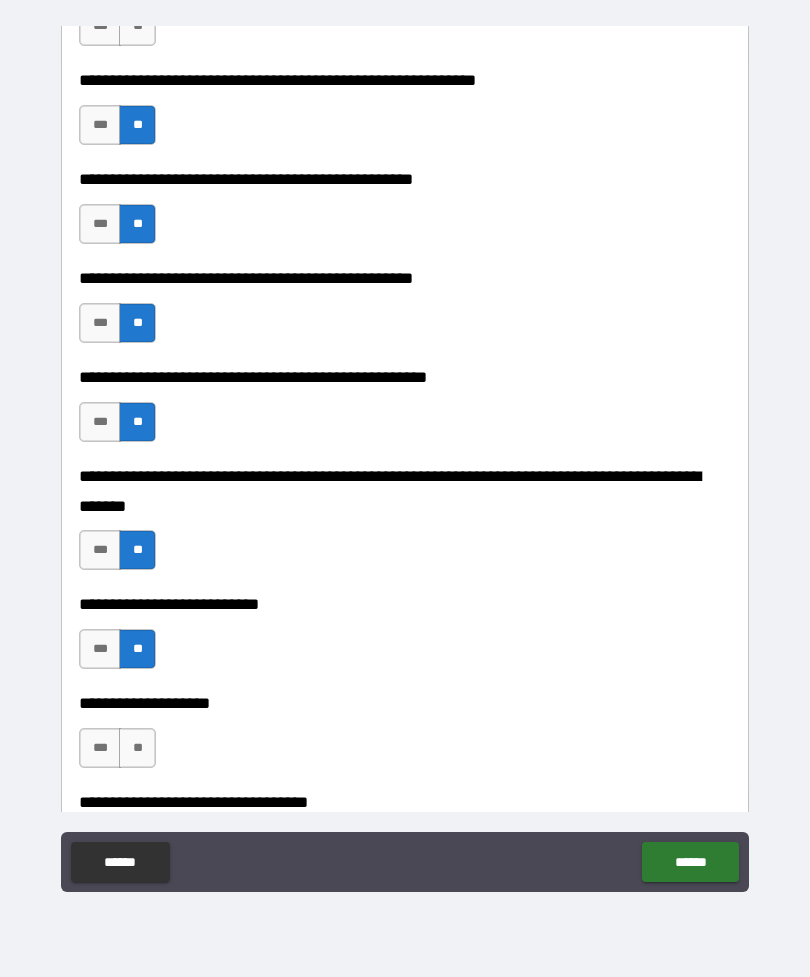 click on "**********" at bounding box center [405, 738] 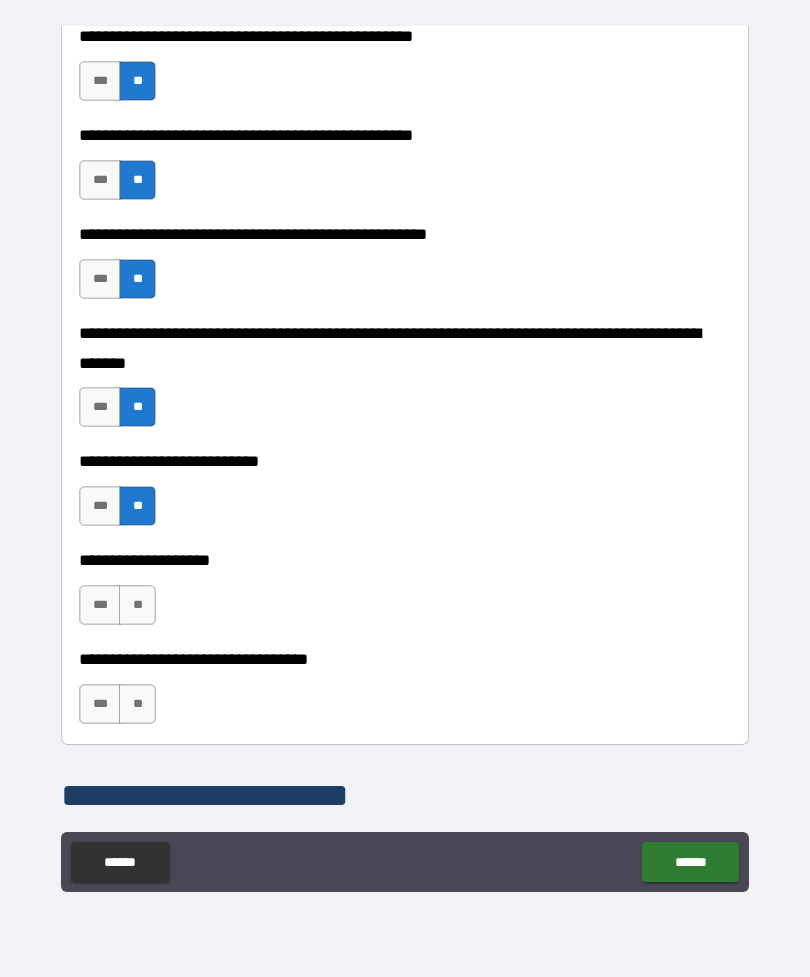 scroll, scrollTop: 695, scrollLeft: 0, axis: vertical 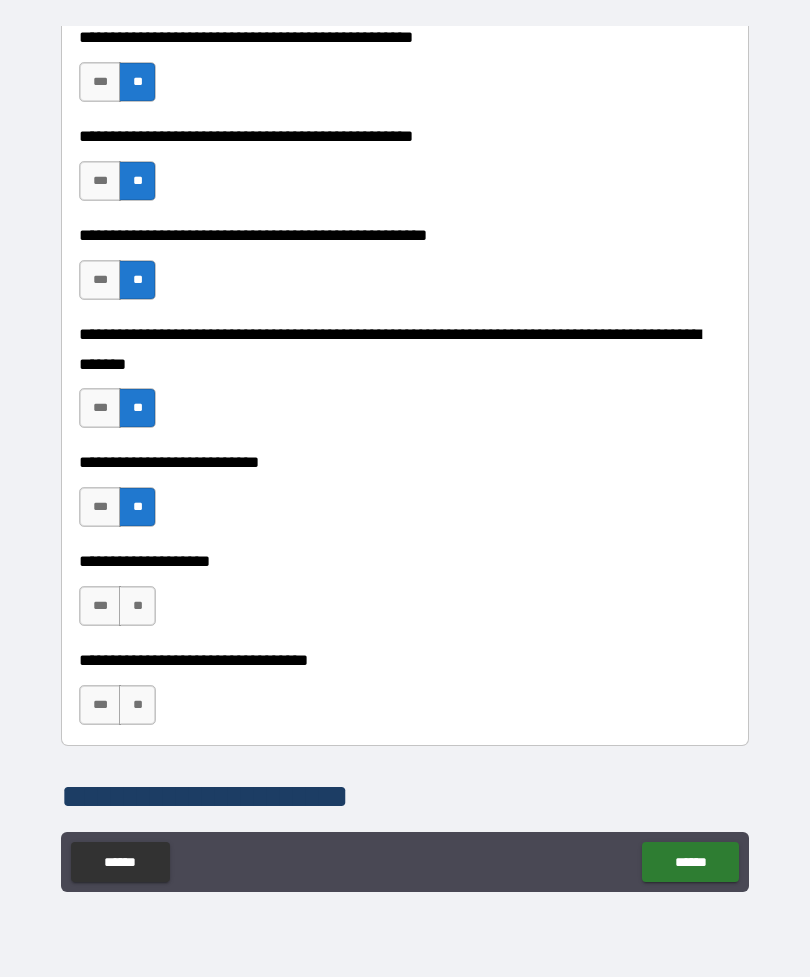 click on "**" at bounding box center (137, 606) 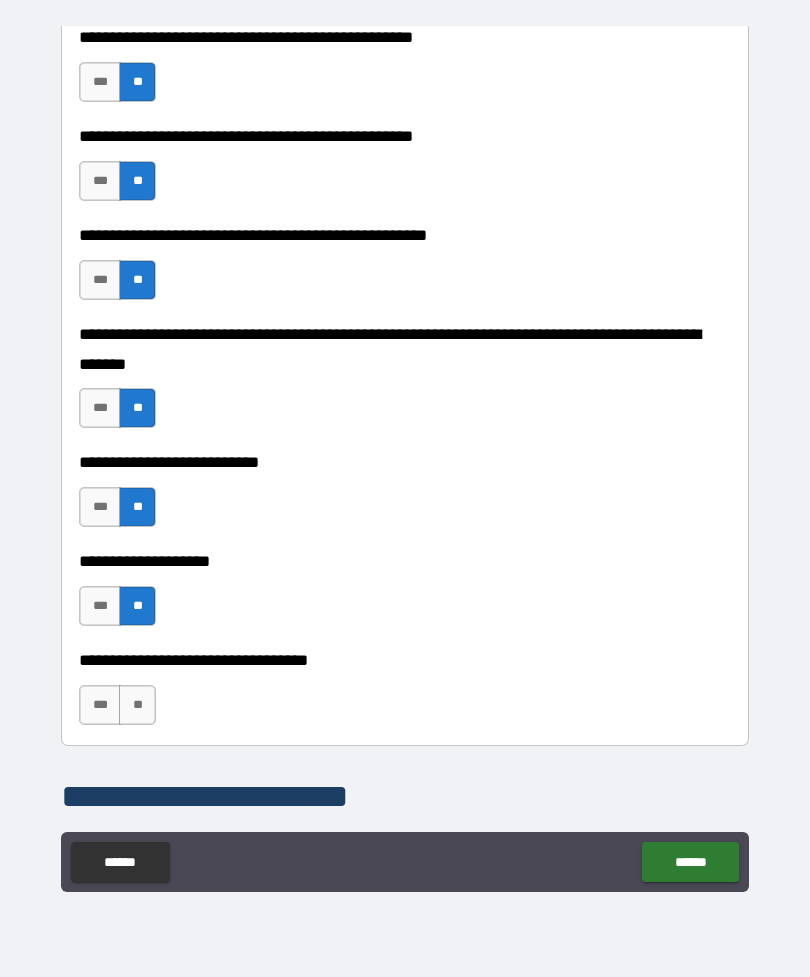 click on "**" at bounding box center (137, 705) 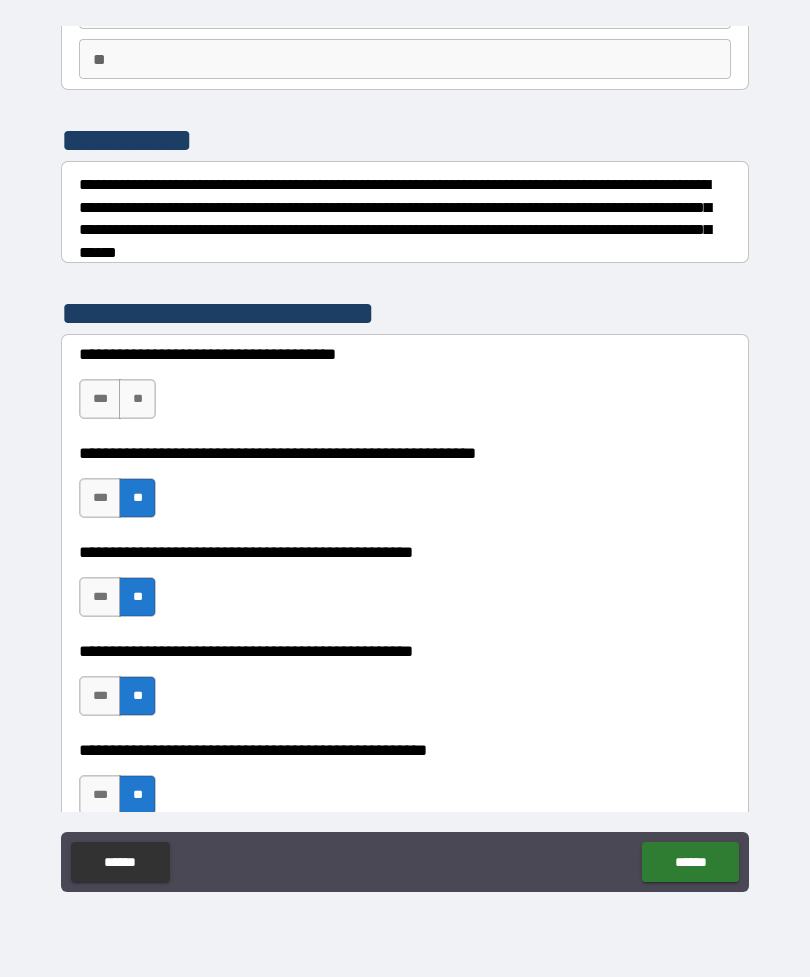 scroll, scrollTop: 181, scrollLeft: 0, axis: vertical 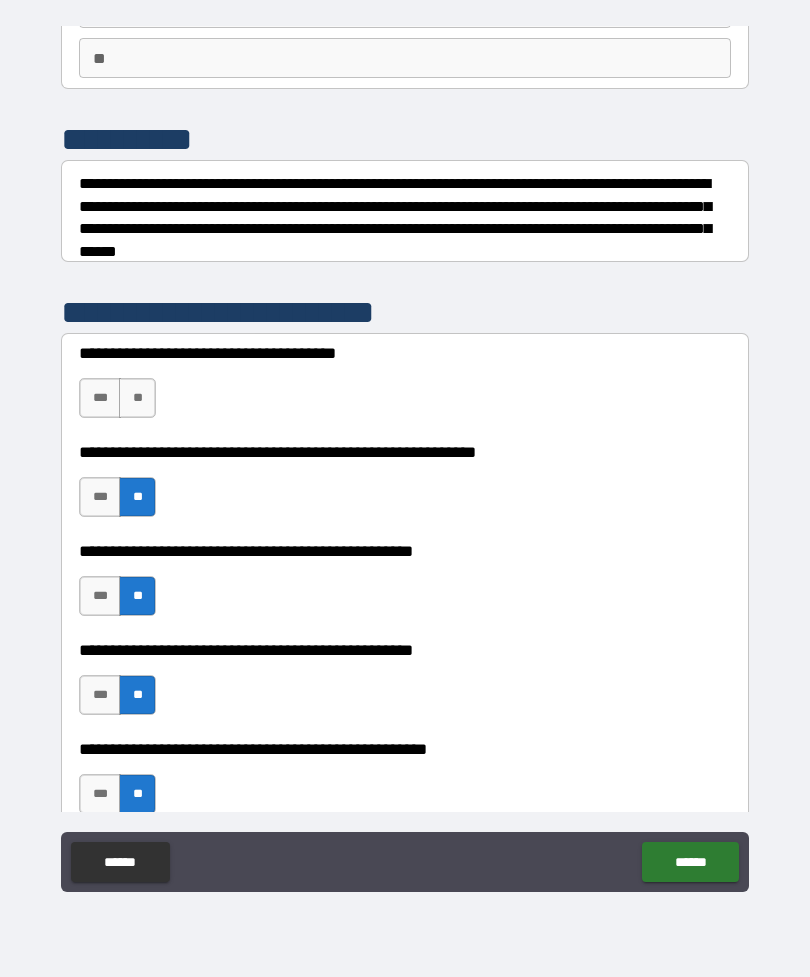 click on "**" at bounding box center [137, 398] 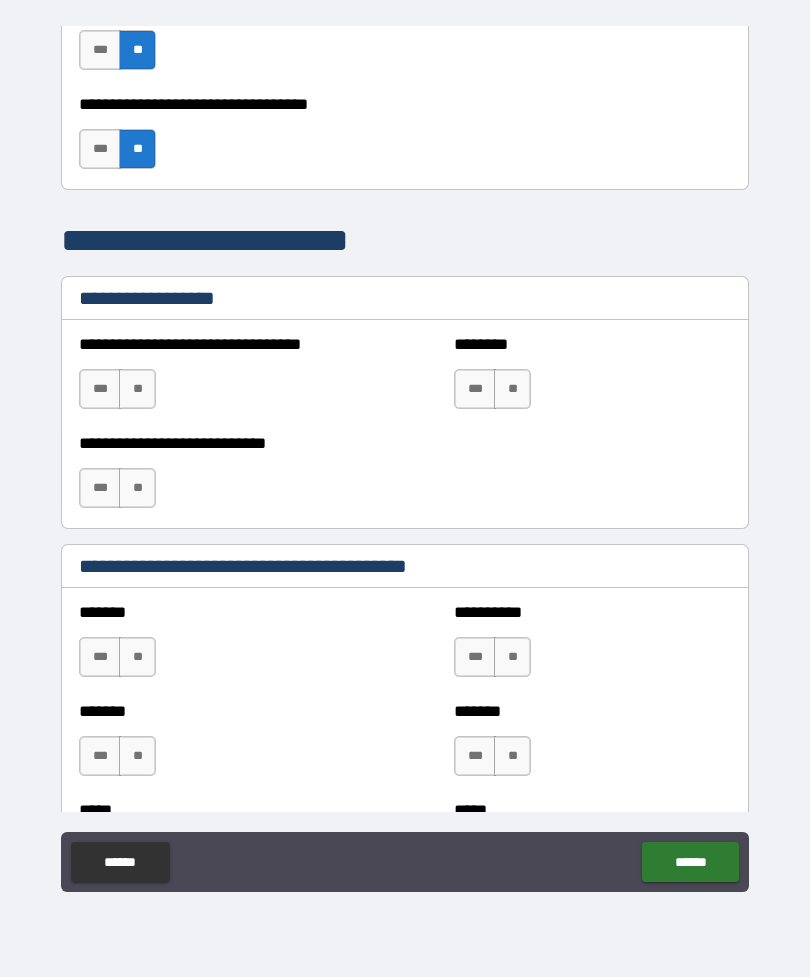 scroll, scrollTop: 1252, scrollLeft: 0, axis: vertical 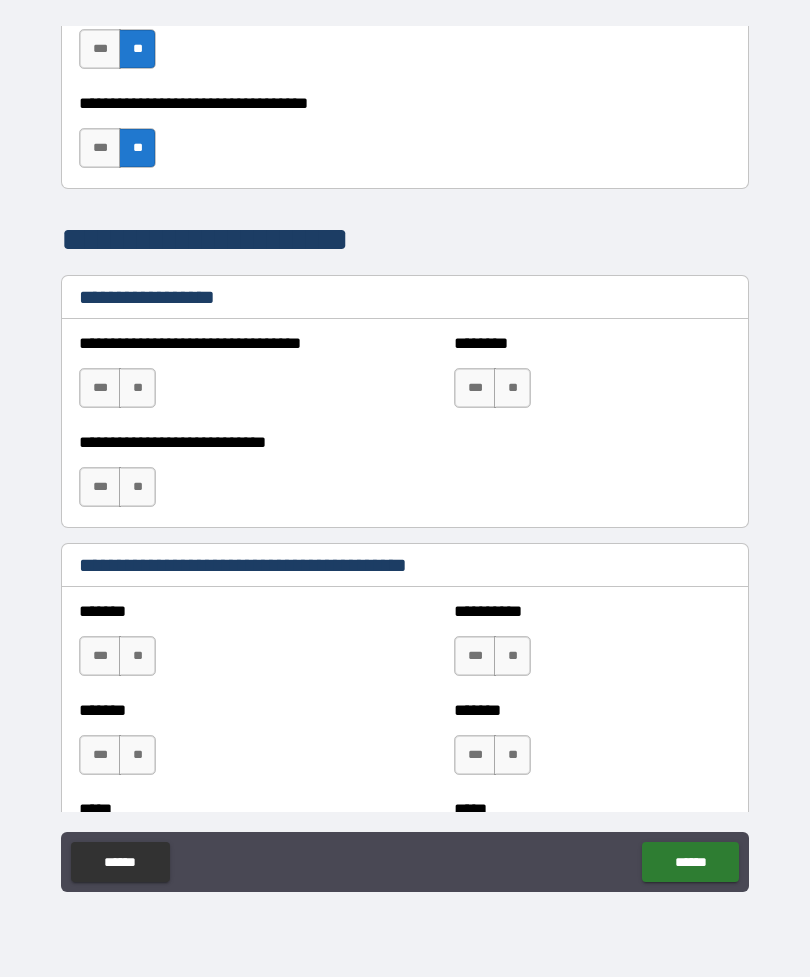 click on "**" at bounding box center [137, 388] 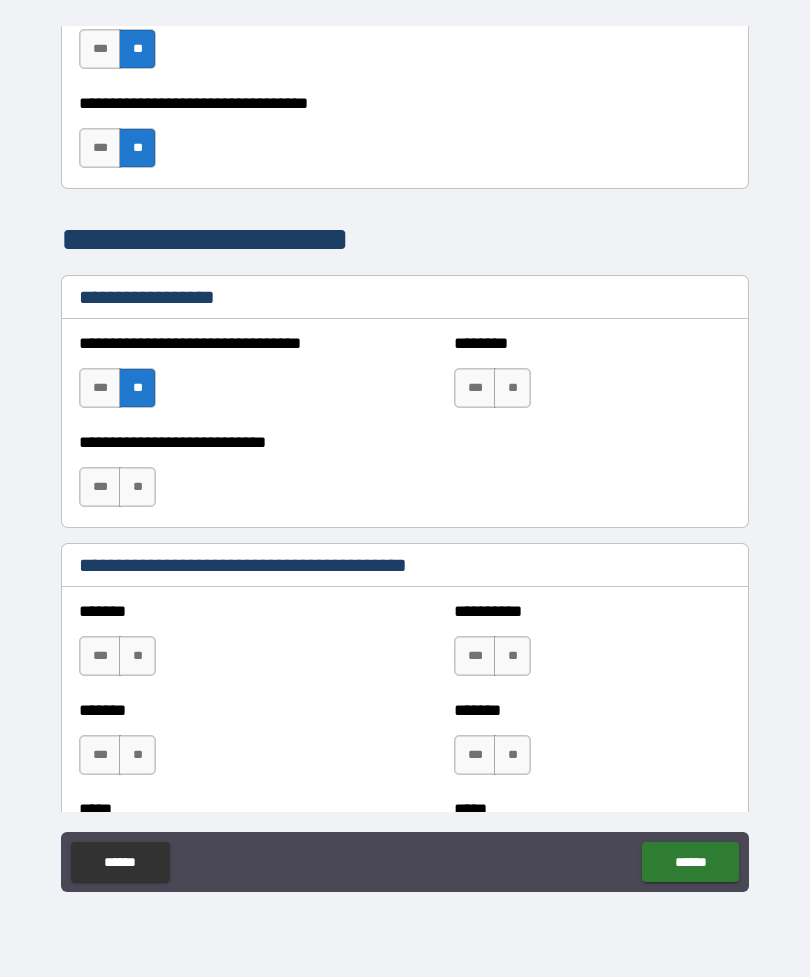 click on "**" at bounding box center [137, 487] 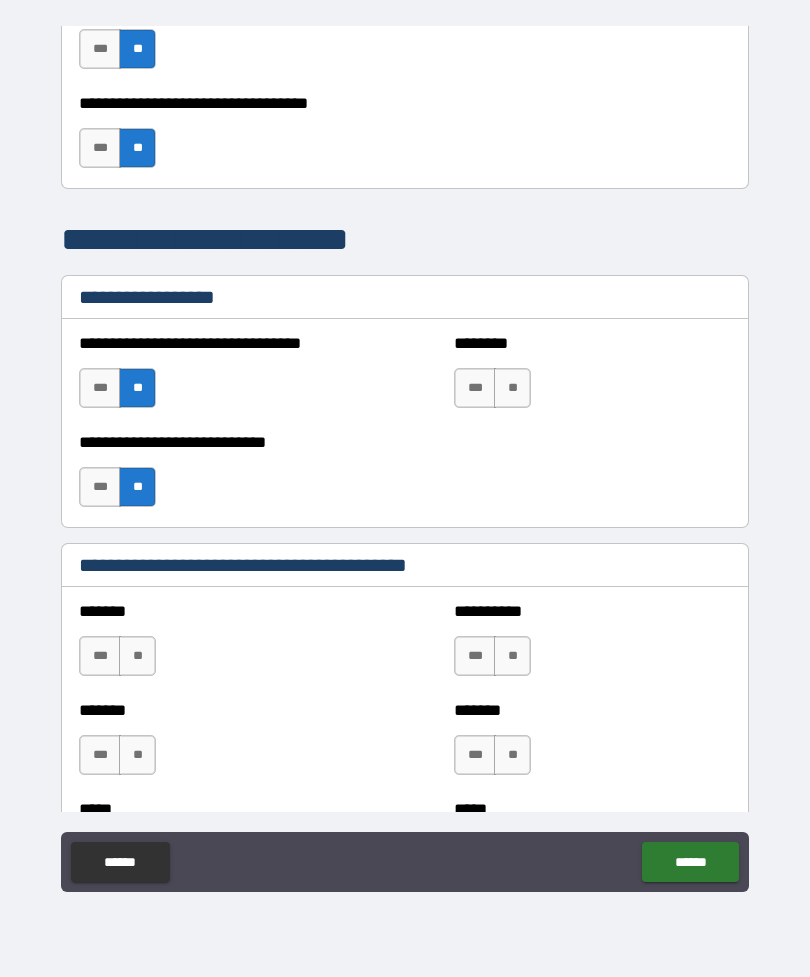 click on "**" at bounding box center [512, 388] 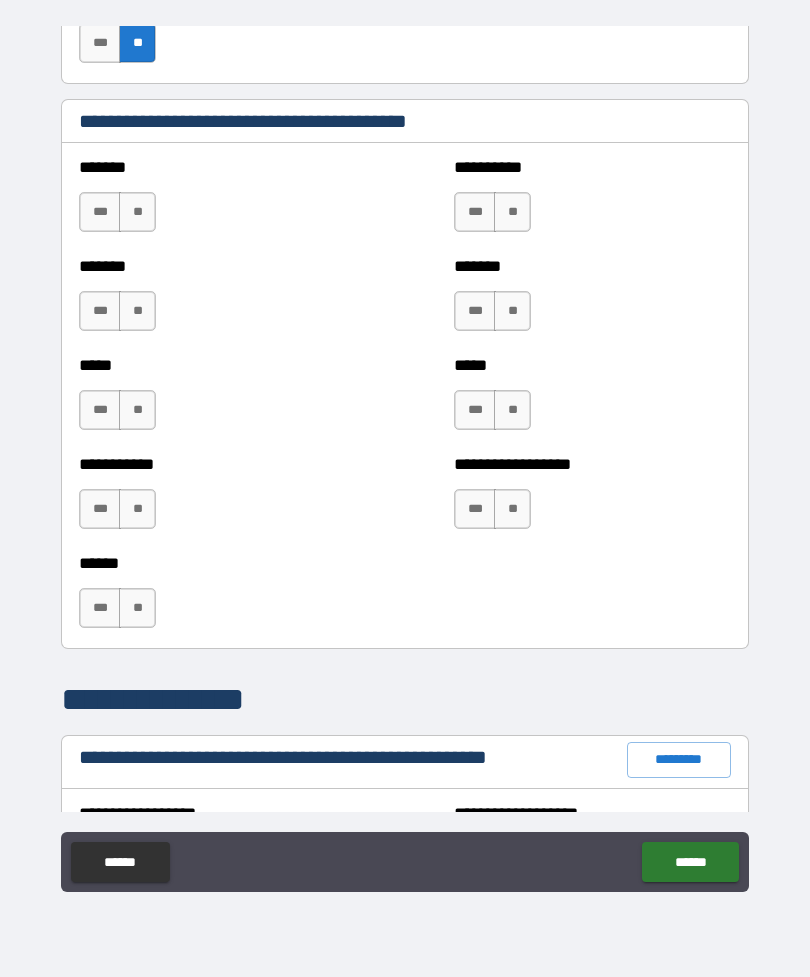 scroll, scrollTop: 1697, scrollLeft: 0, axis: vertical 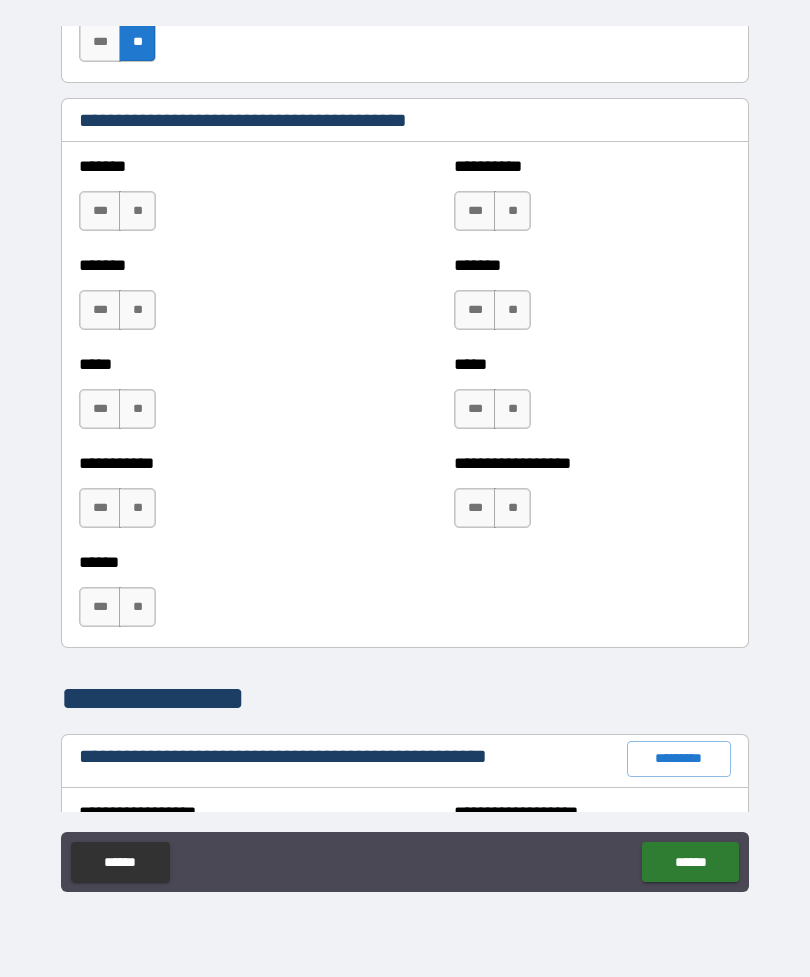 click on "**" at bounding box center (137, 211) 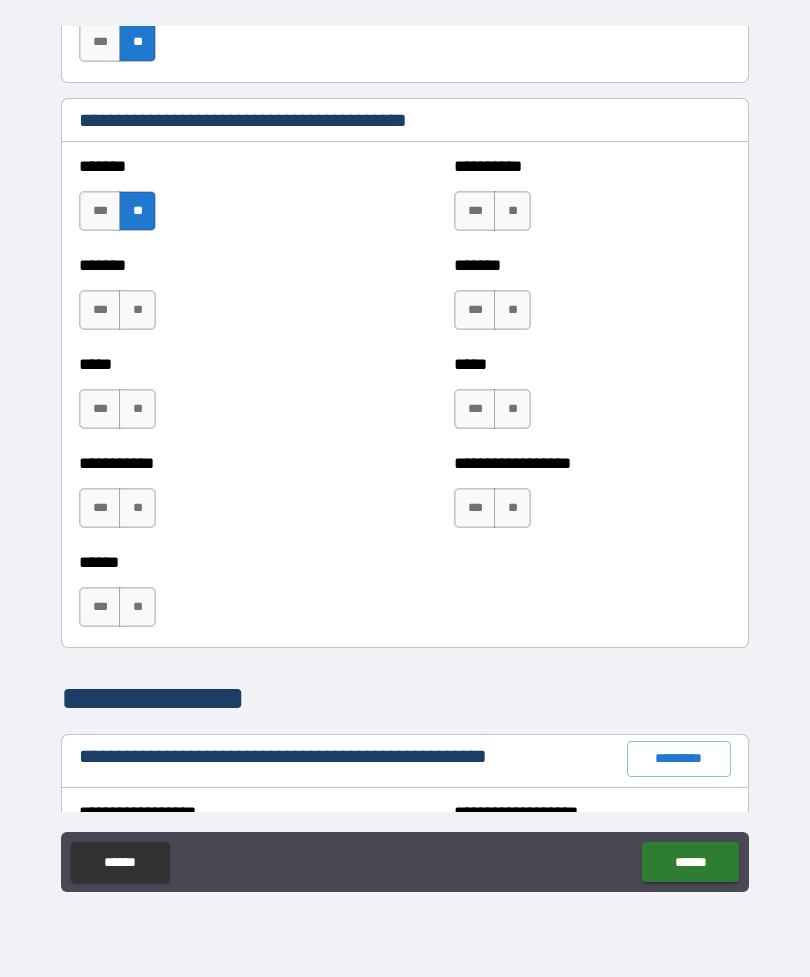 click on "**" at bounding box center [137, 310] 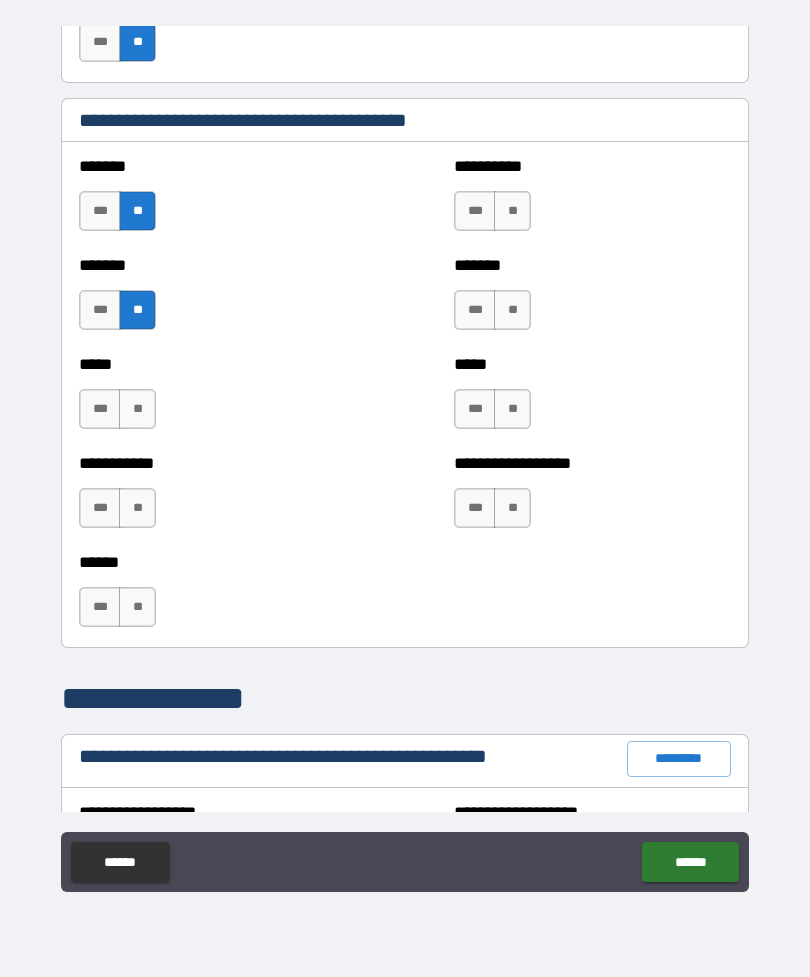 click on "**" at bounding box center (137, 409) 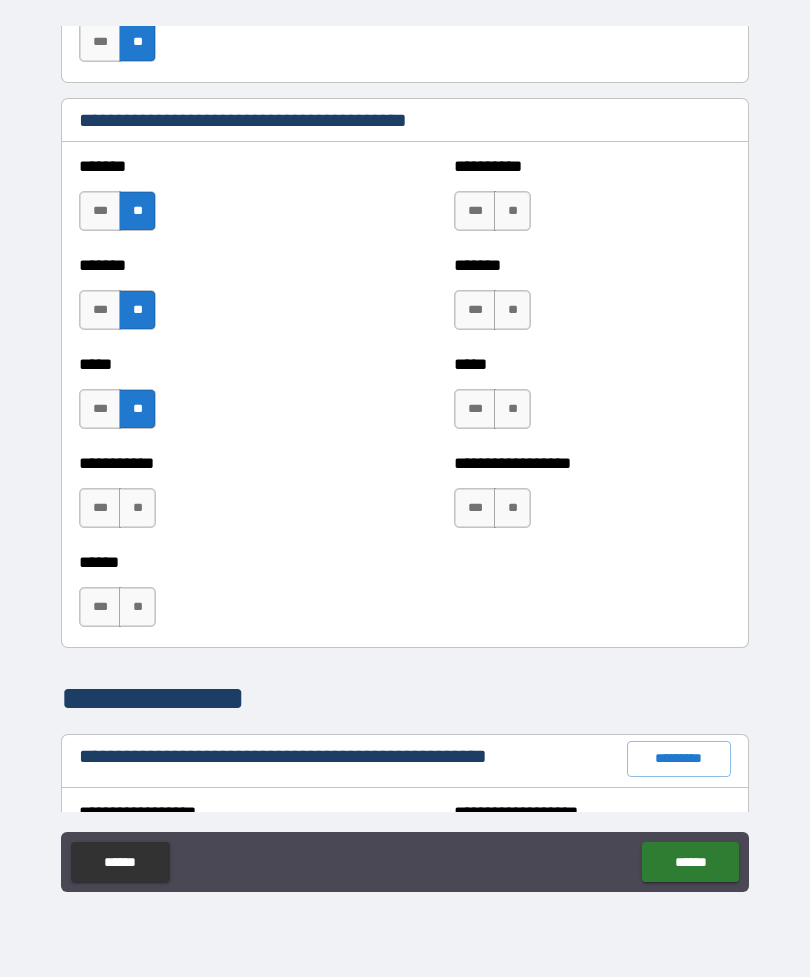 click on "**" at bounding box center [137, 508] 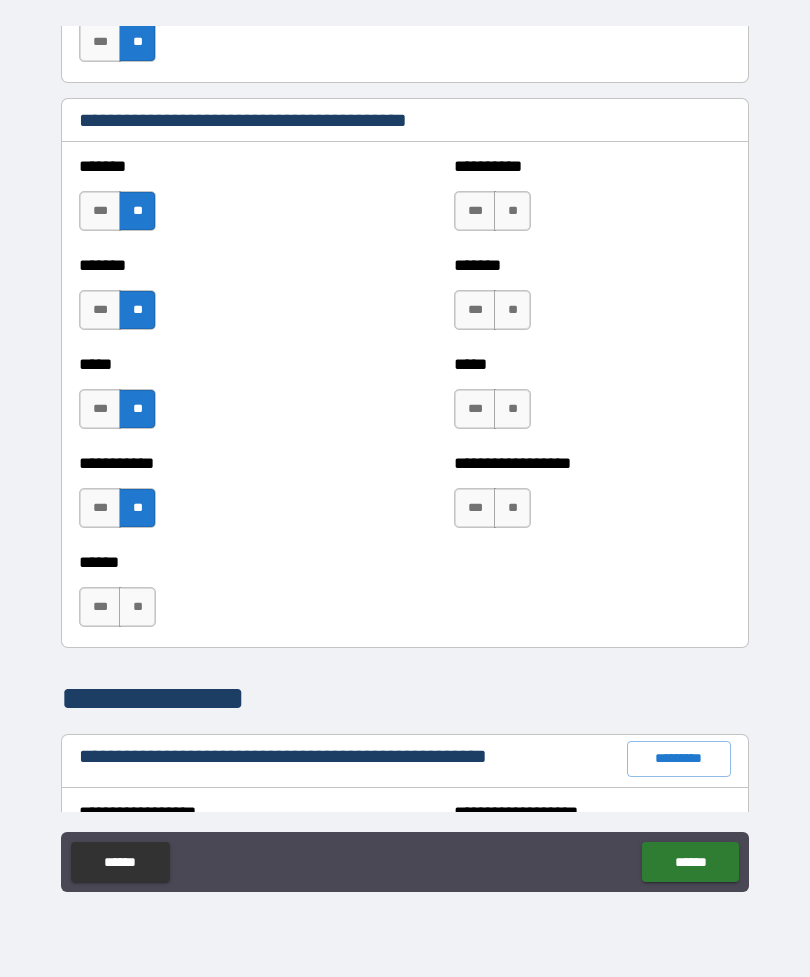 click on "**" at bounding box center [137, 607] 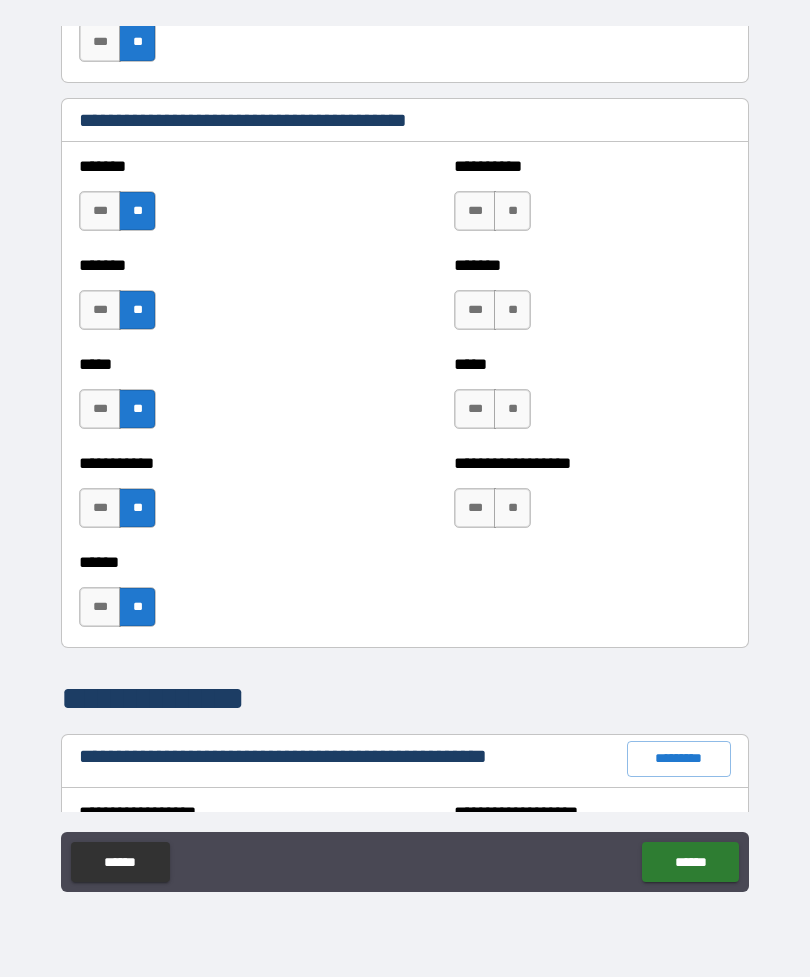 click on "**" at bounding box center (512, 211) 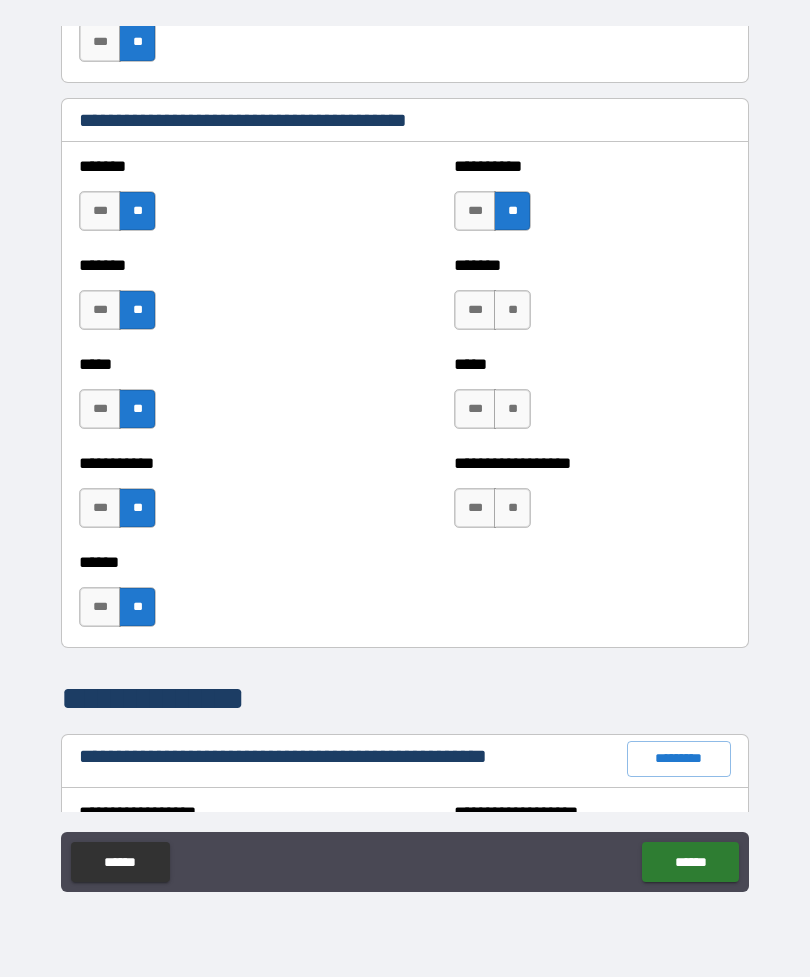 click on "**" at bounding box center [512, 310] 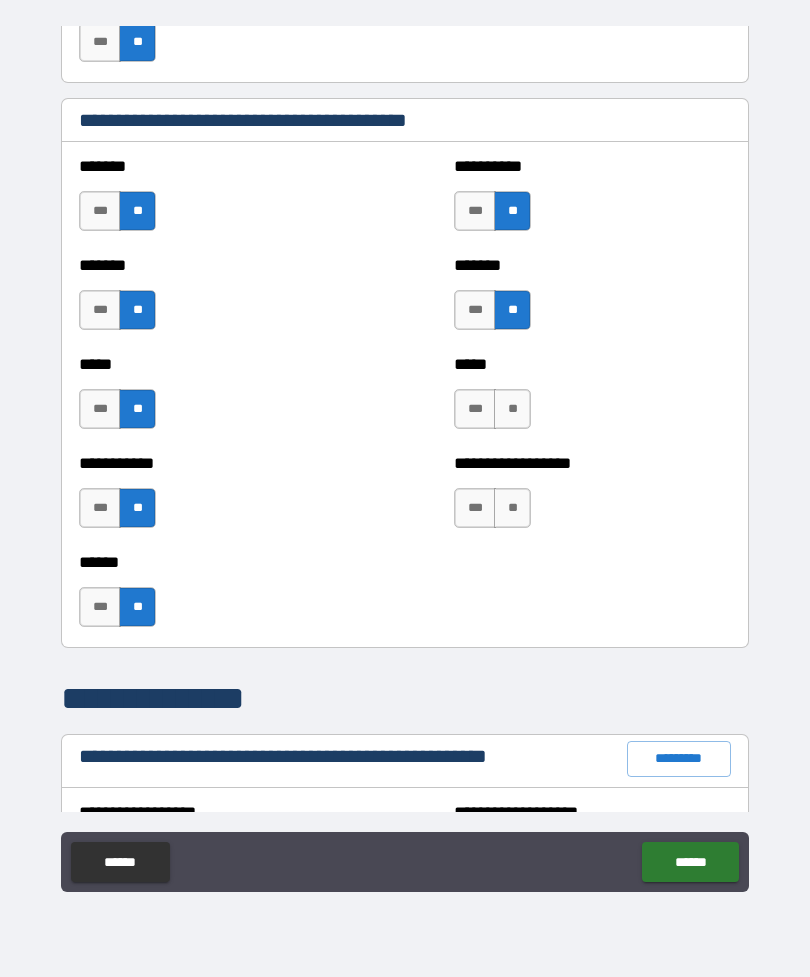 click on "**" at bounding box center (512, 409) 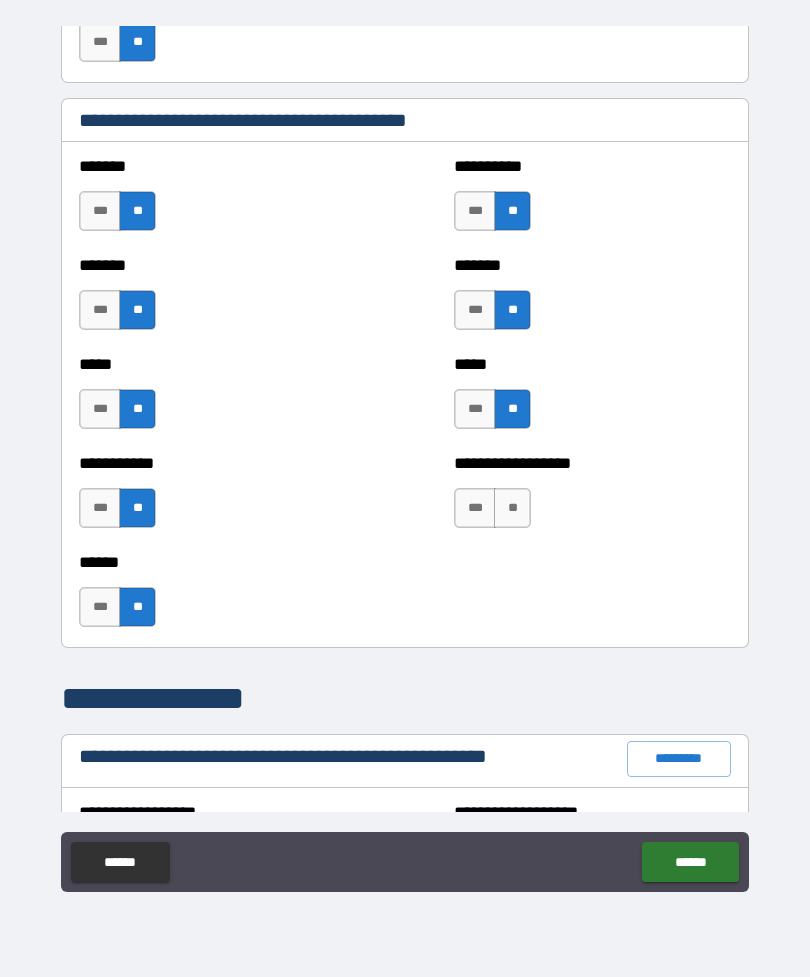 click on "**" at bounding box center [512, 508] 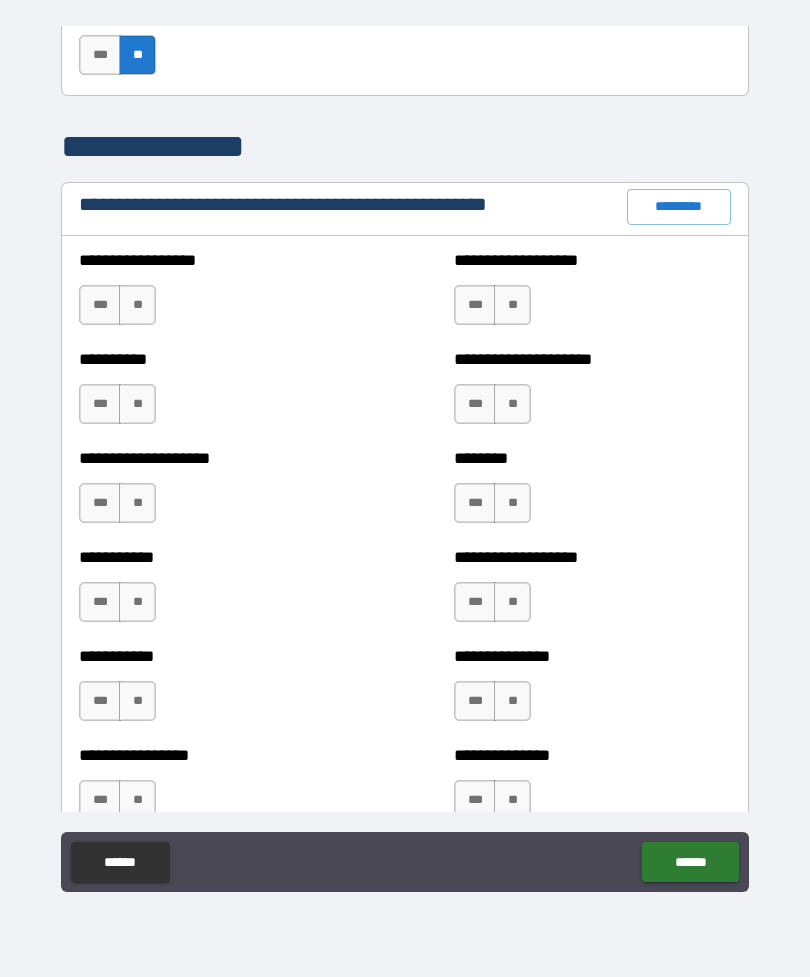 scroll, scrollTop: 2246, scrollLeft: 0, axis: vertical 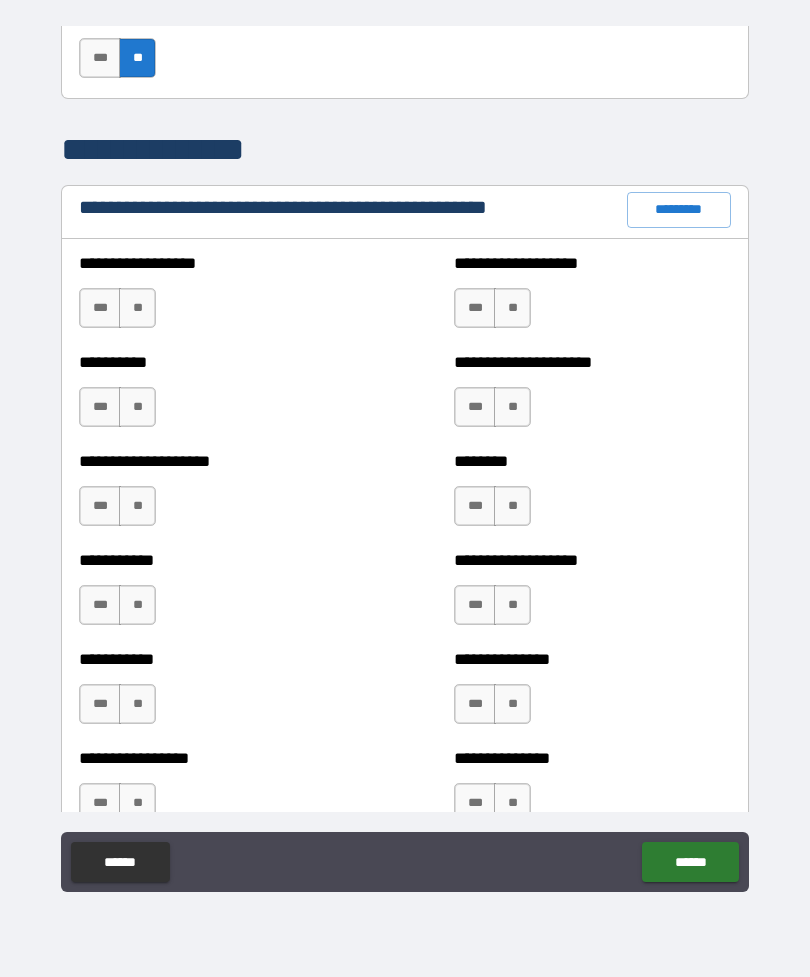 click on "*********" at bounding box center [679, 210] 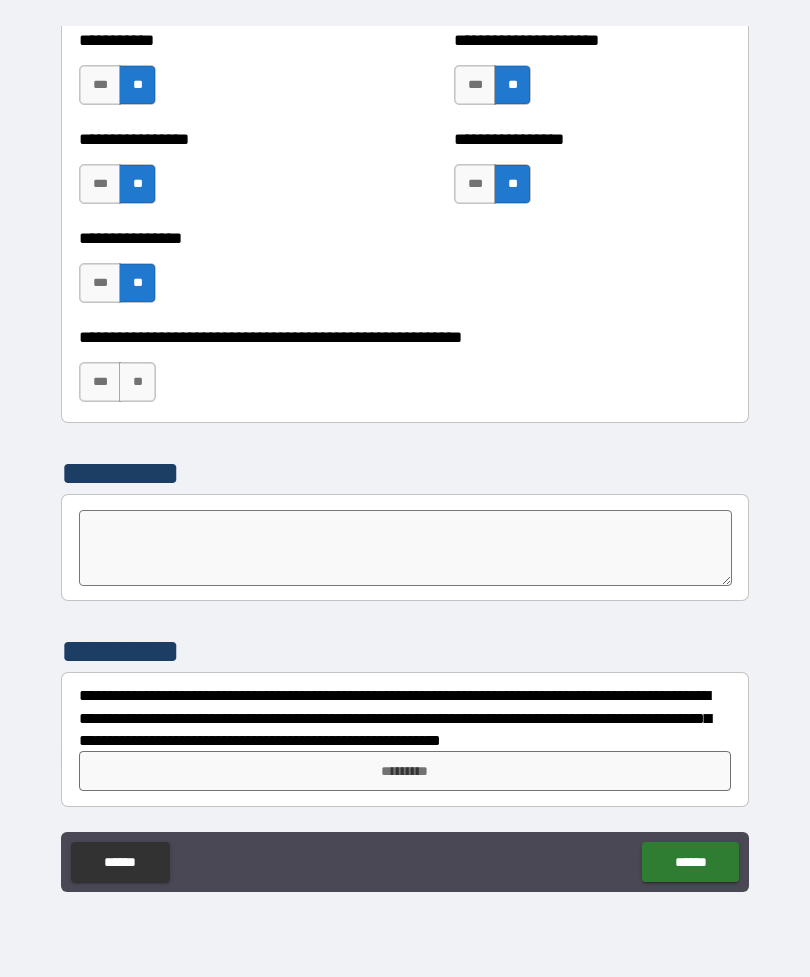 scroll, scrollTop: 6033, scrollLeft: 0, axis: vertical 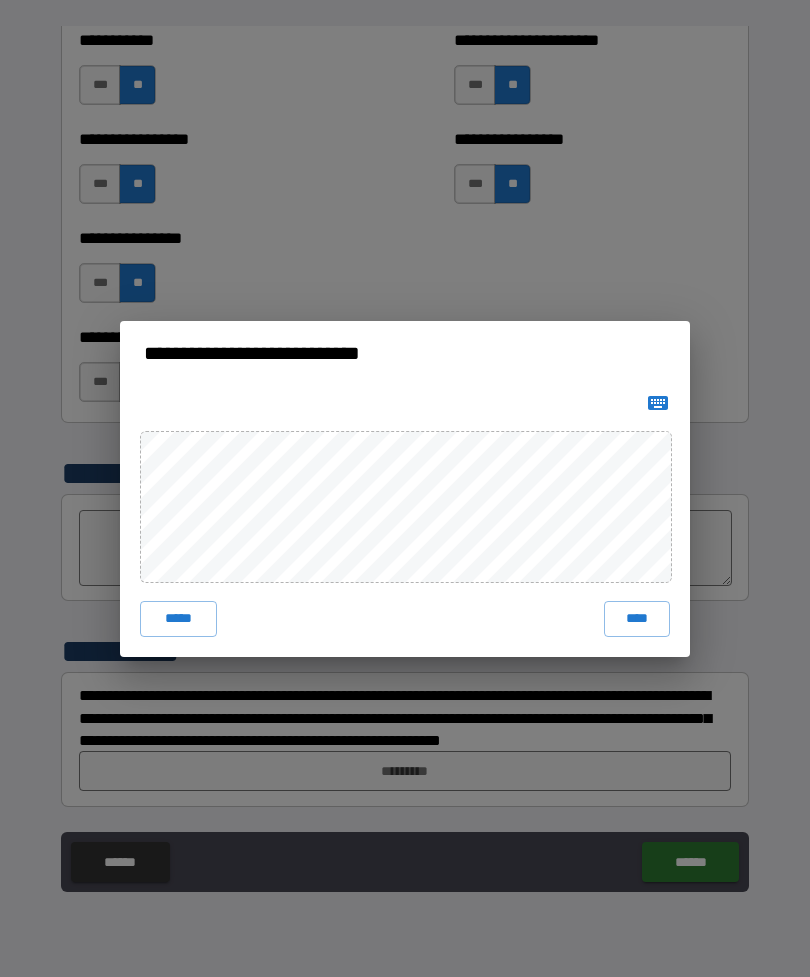 click on "****" at bounding box center (637, 619) 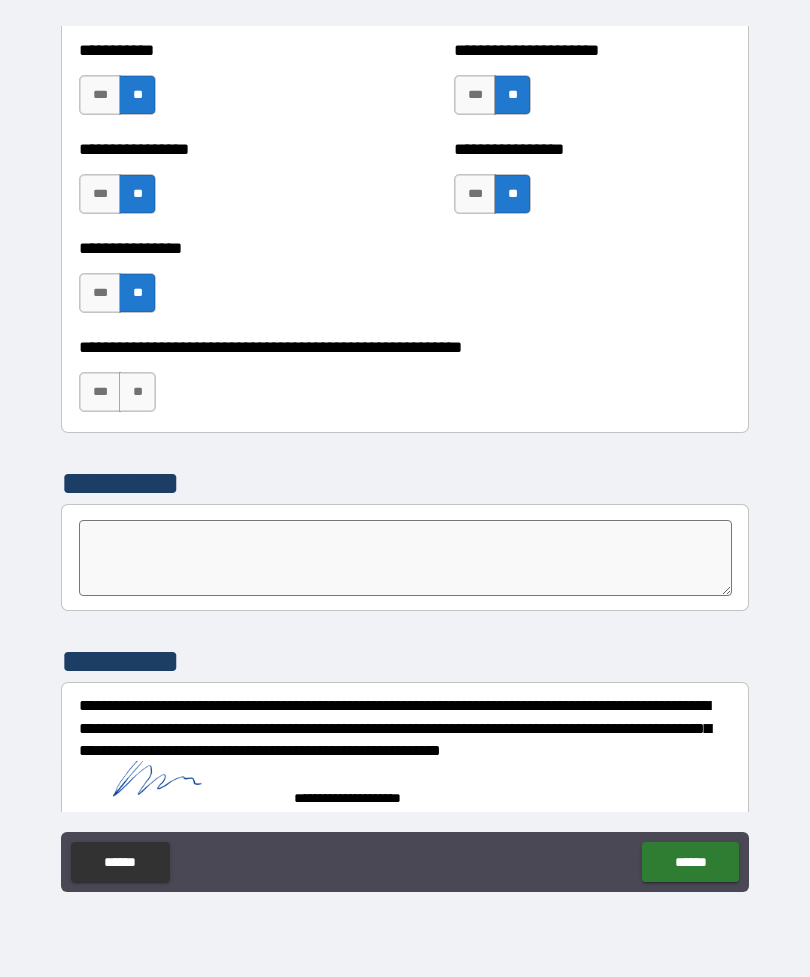 click on "******" at bounding box center [690, 862] 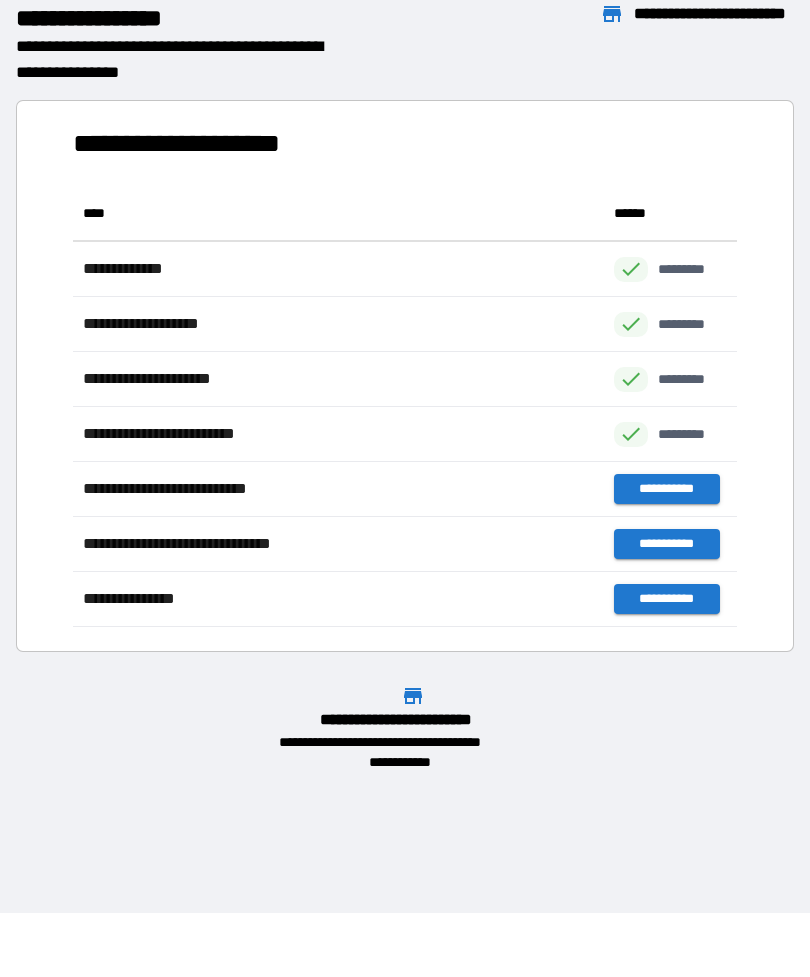 scroll, scrollTop: 441, scrollLeft: 664, axis: both 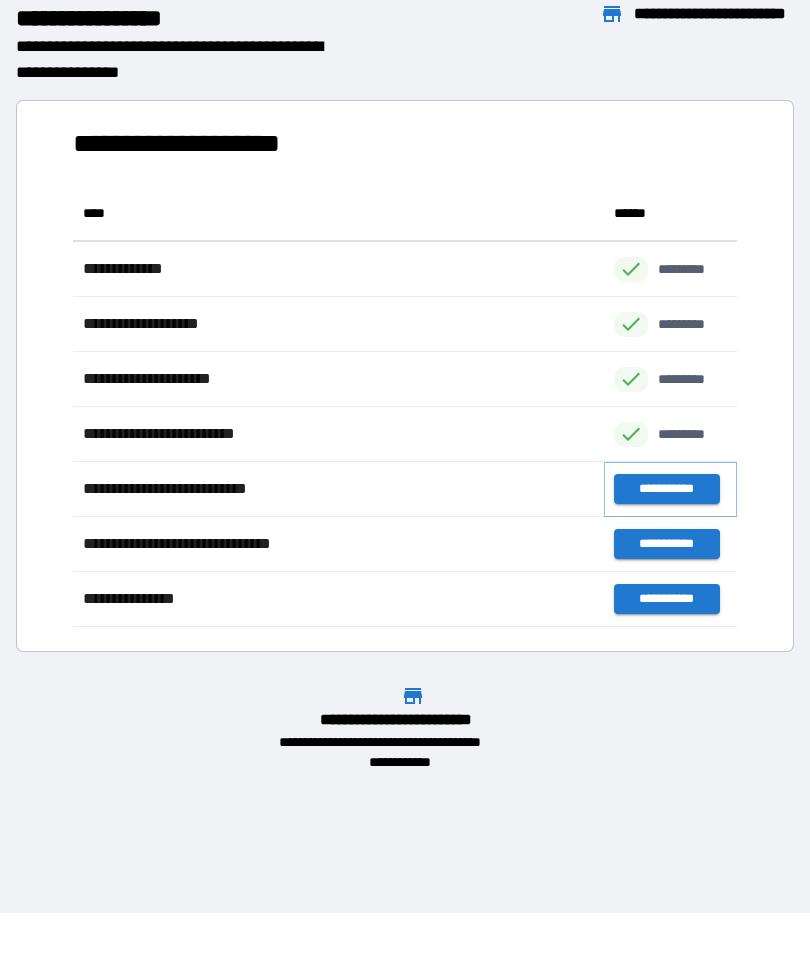 click on "**********" at bounding box center (666, 489) 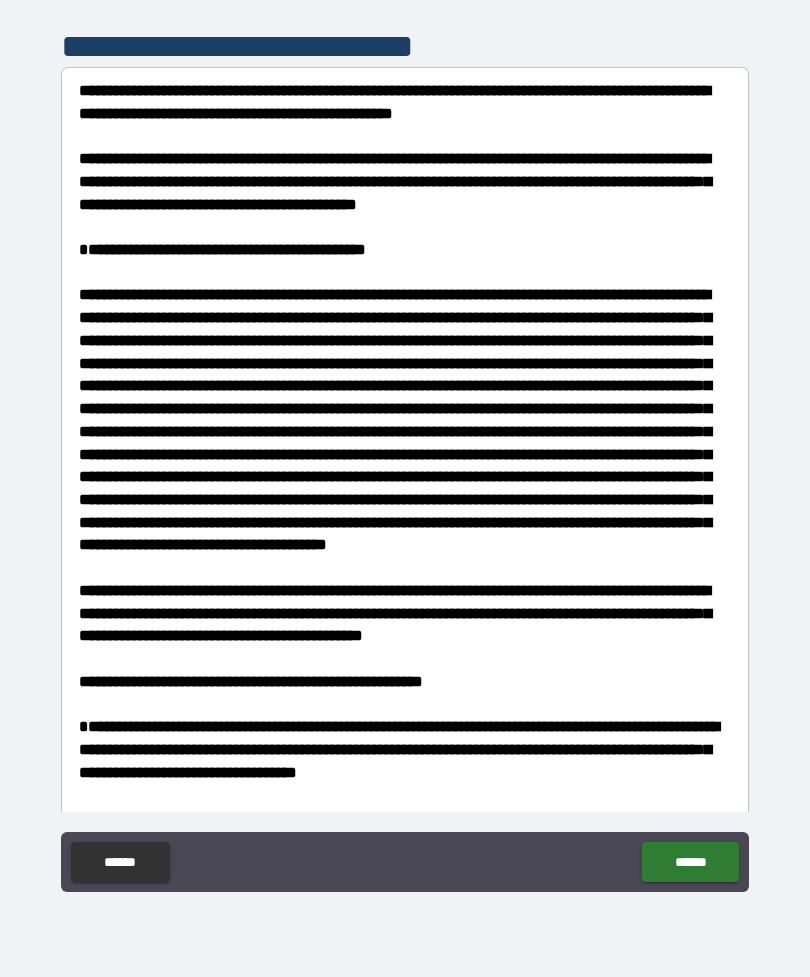 click on "******" at bounding box center (690, 862) 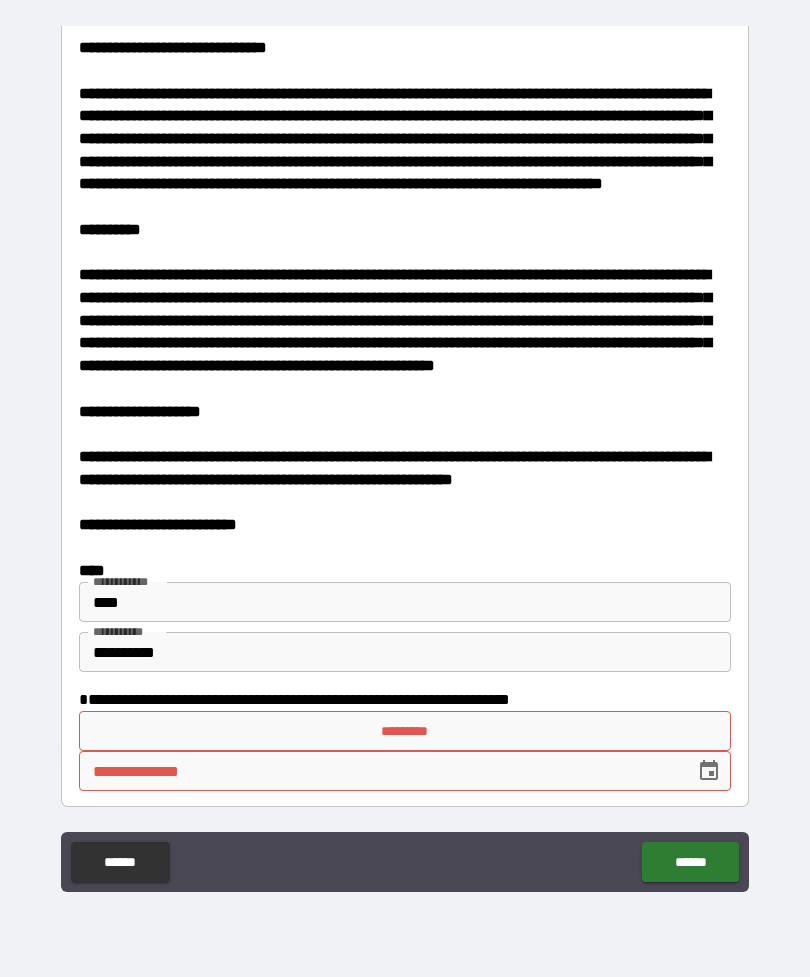 scroll, scrollTop: 3619, scrollLeft: 0, axis: vertical 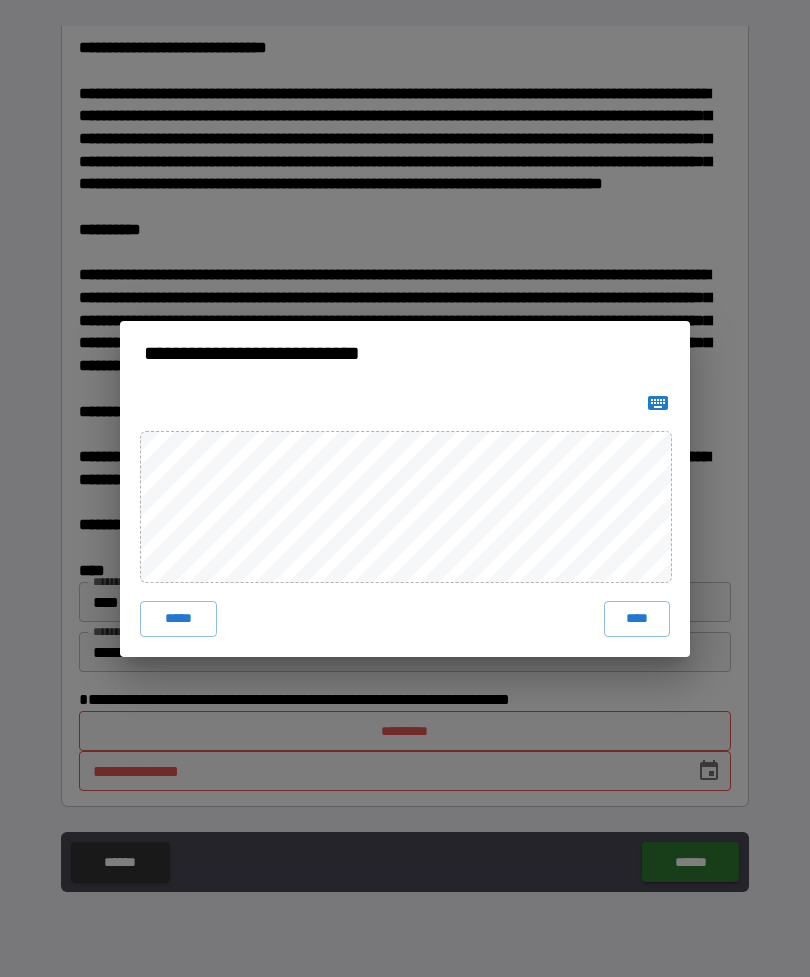 click on "****" at bounding box center (637, 619) 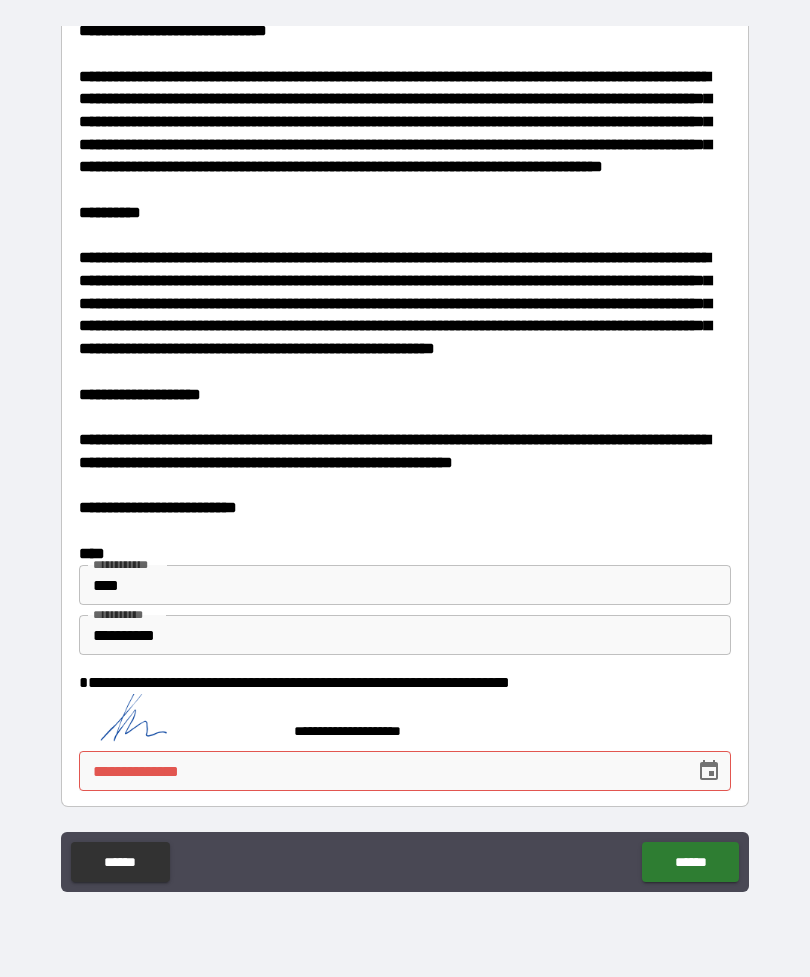 scroll, scrollTop: 3609, scrollLeft: 0, axis: vertical 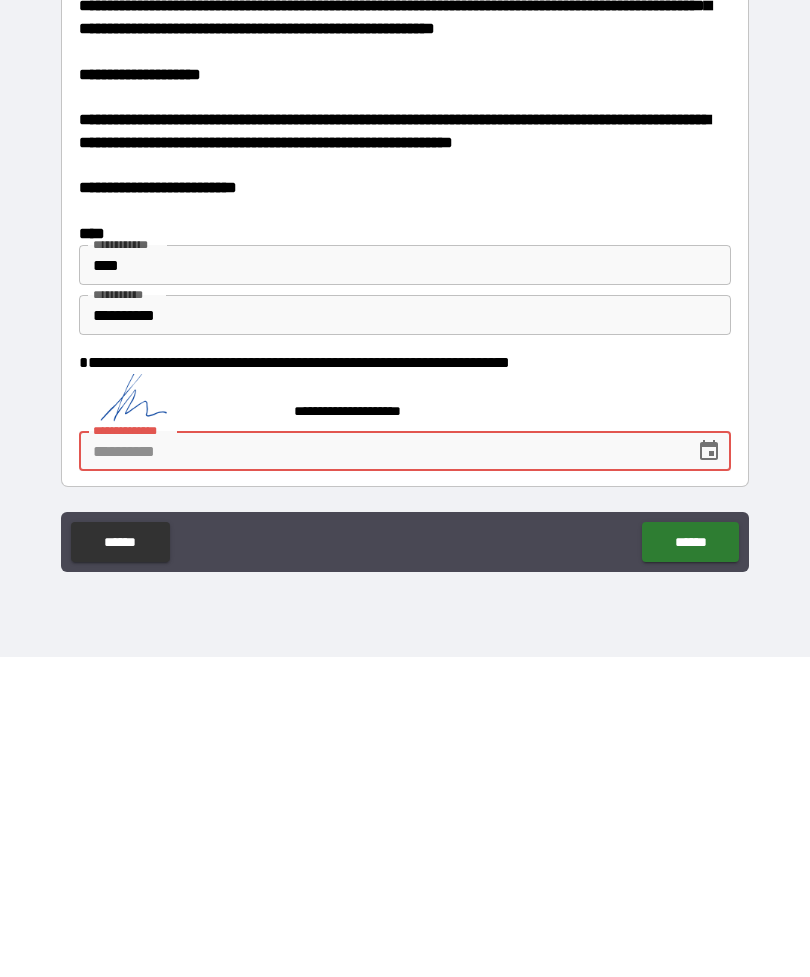 type on "*" 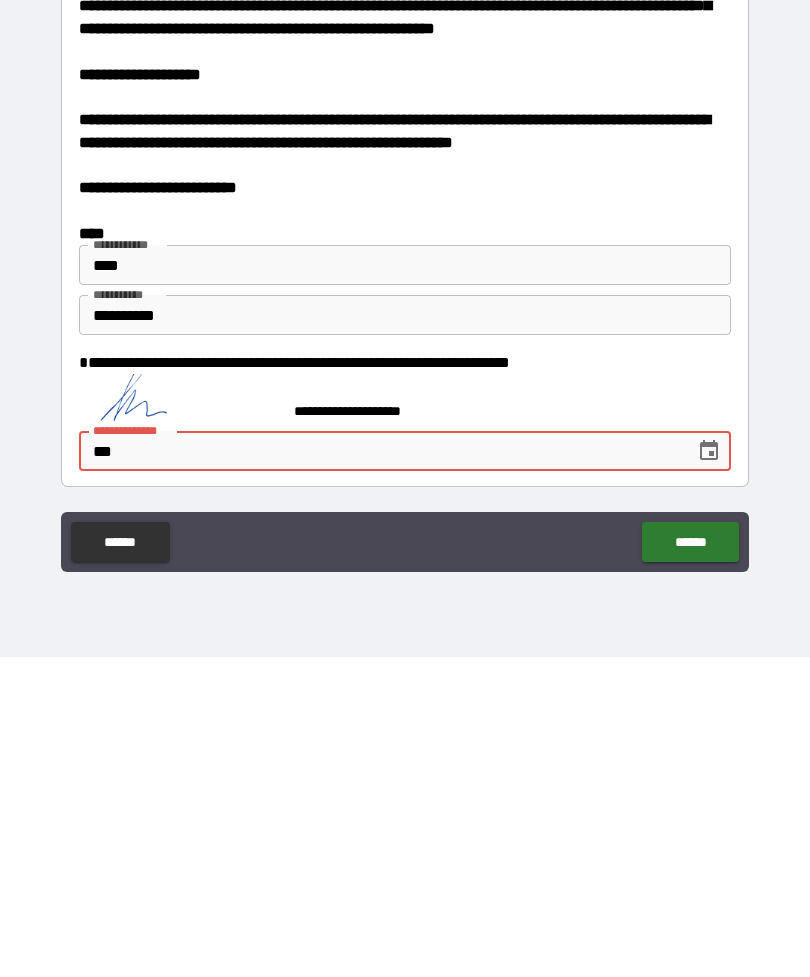 click on "***" at bounding box center [380, 771] 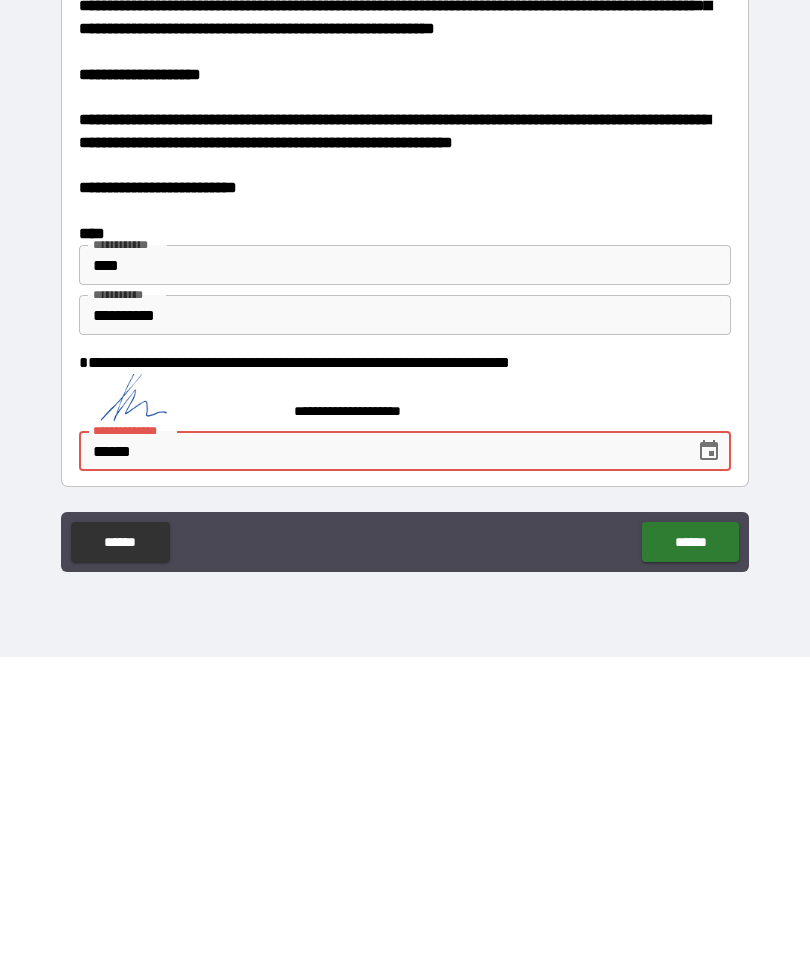click on "******" at bounding box center [380, 771] 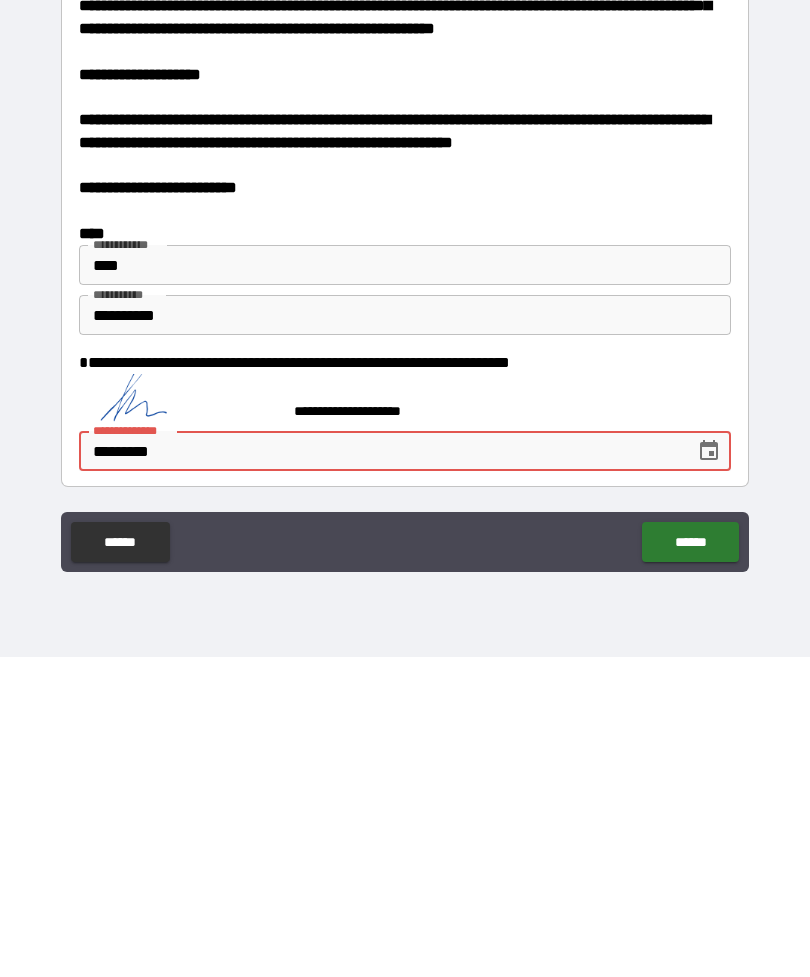 type on "**********" 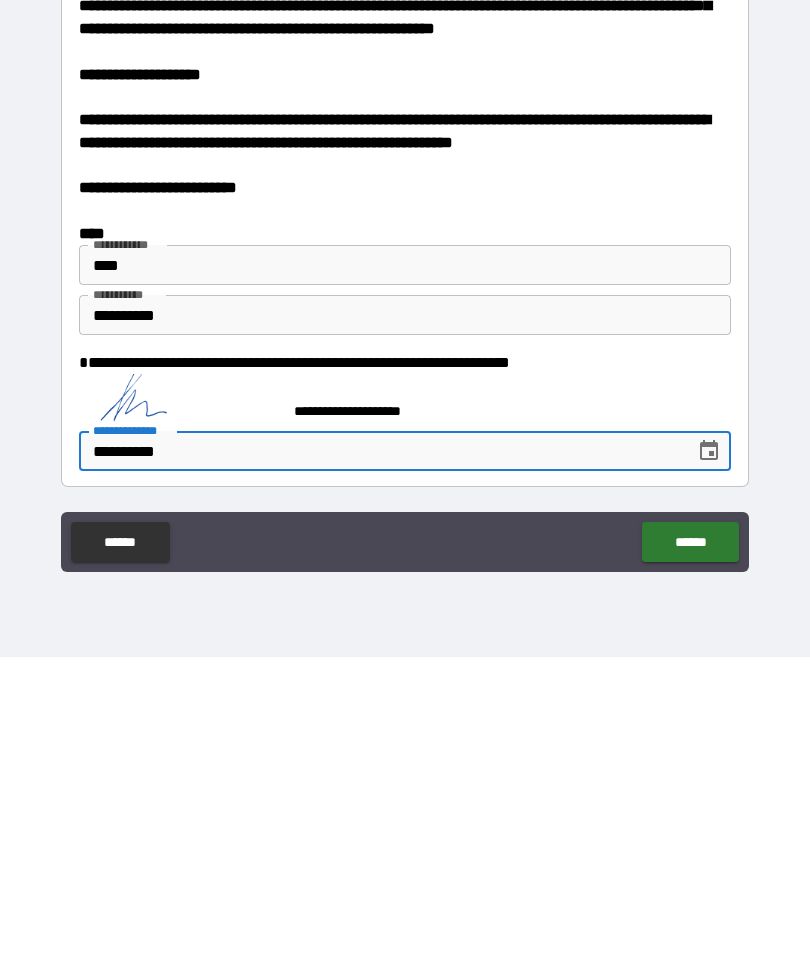 click on "******" at bounding box center [690, 862] 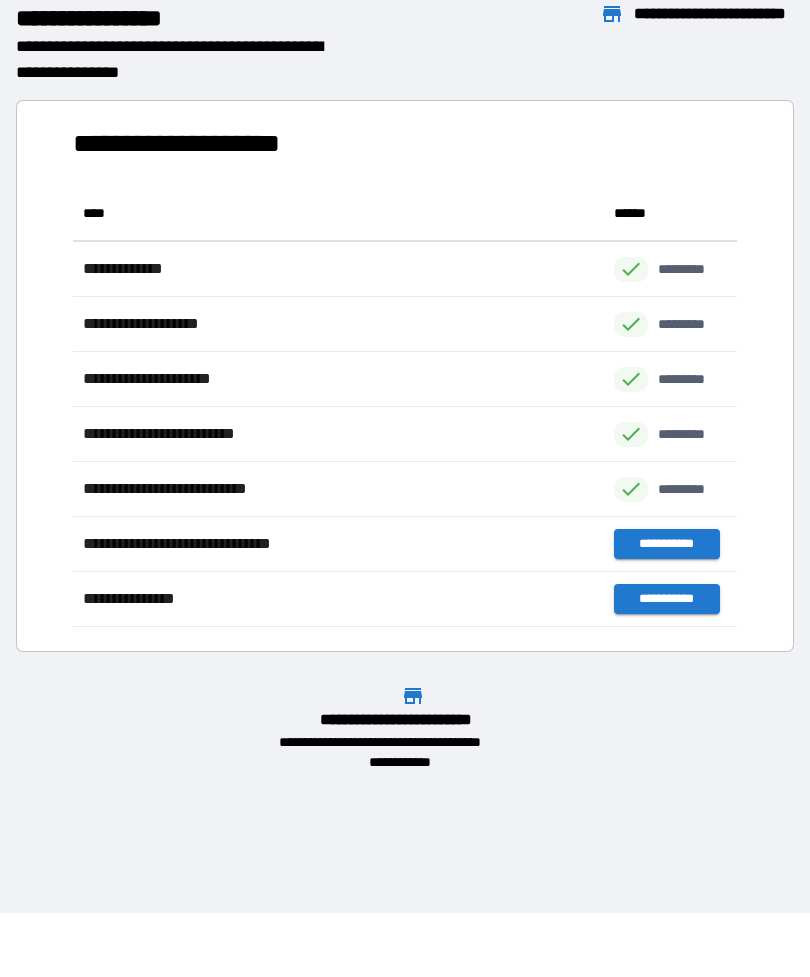 scroll, scrollTop: 1, scrollLeft: 1, axis: both 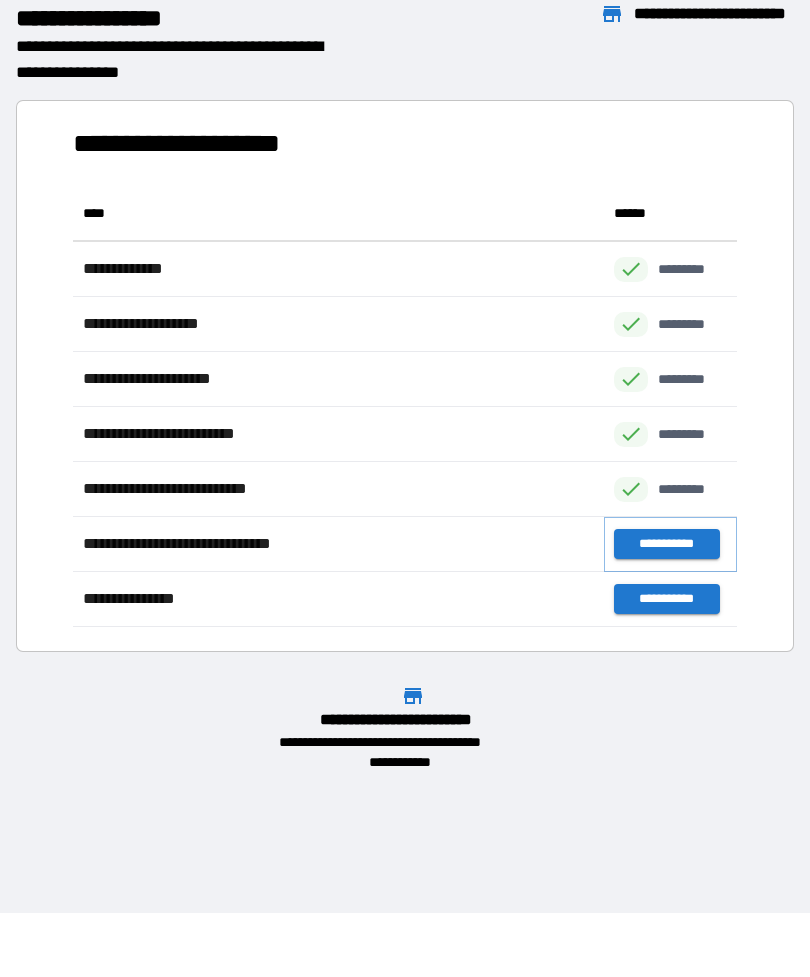 click on "**********" at bounding box center (666, 544) 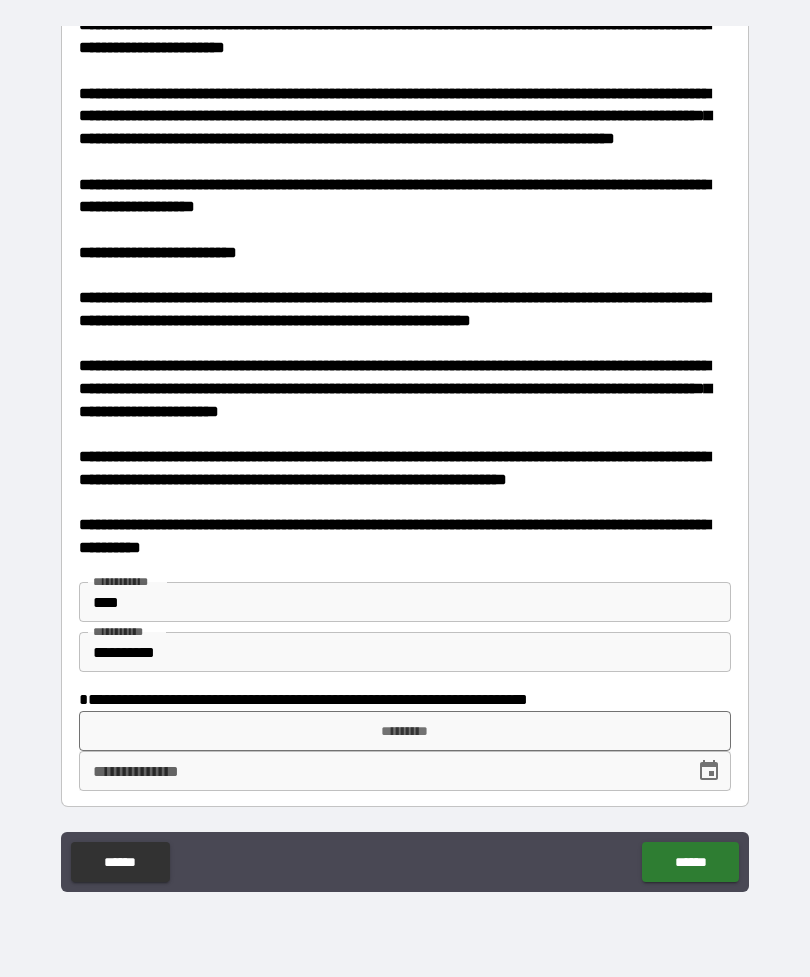 scroll, scrollTop: 1126, scrollLeft: 0, axis: vertical 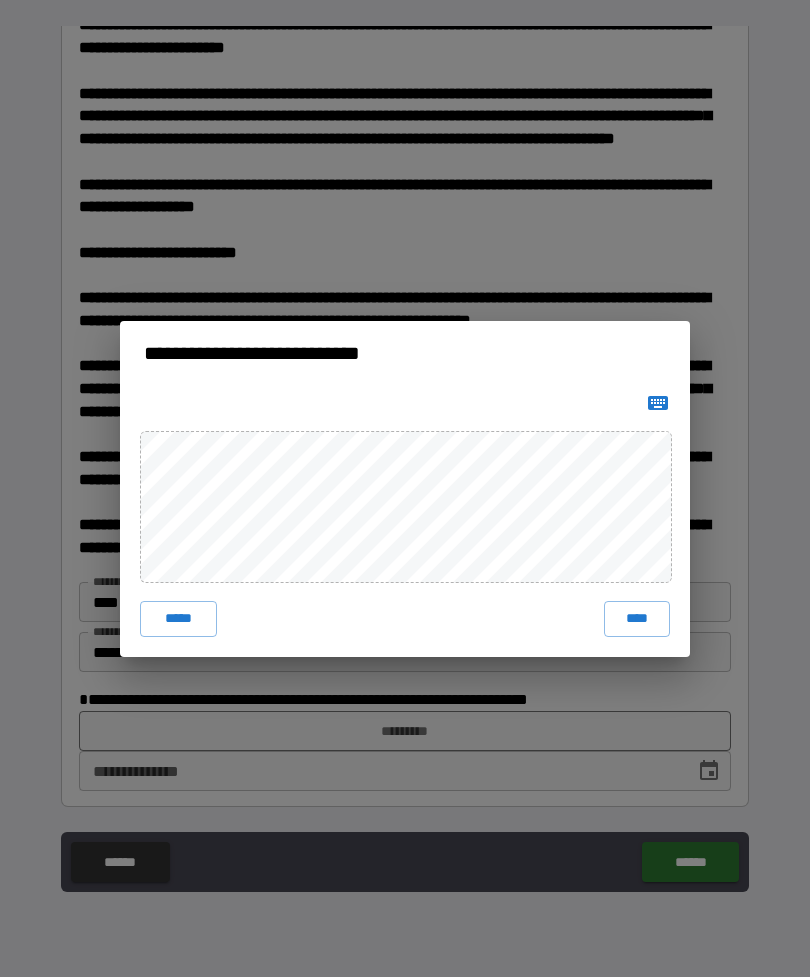 click on "*****" at bounding box center [178, 619] 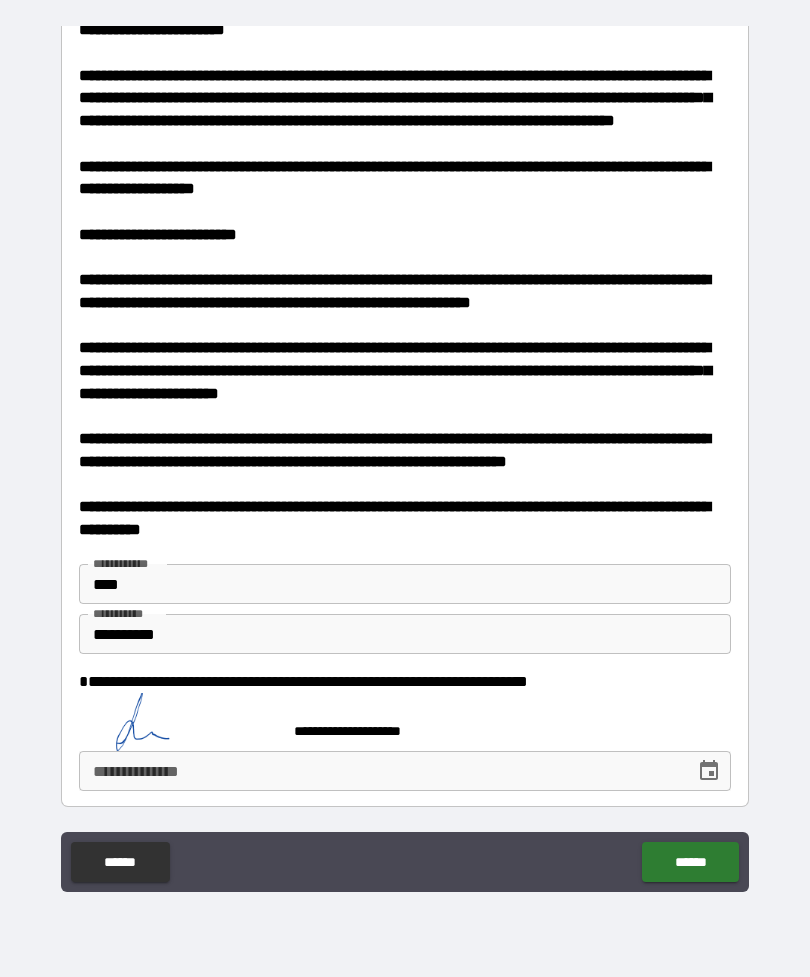 scroll, scrollTop: 1143, scrollLeft: 0, axis: vertical 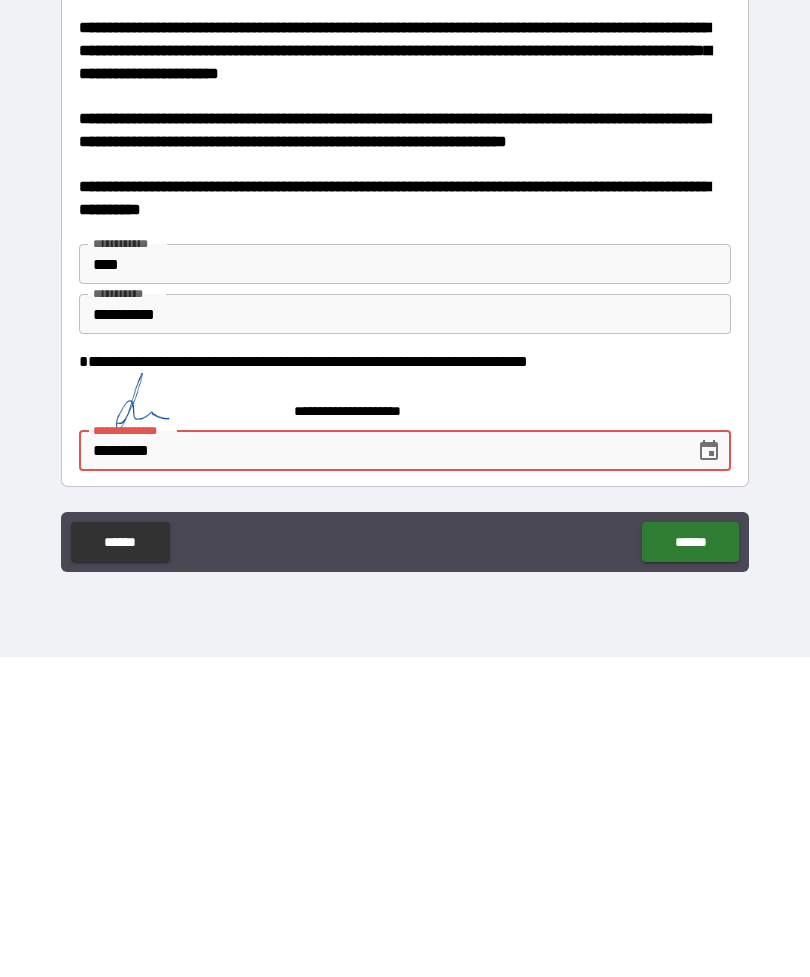 type on "**********" 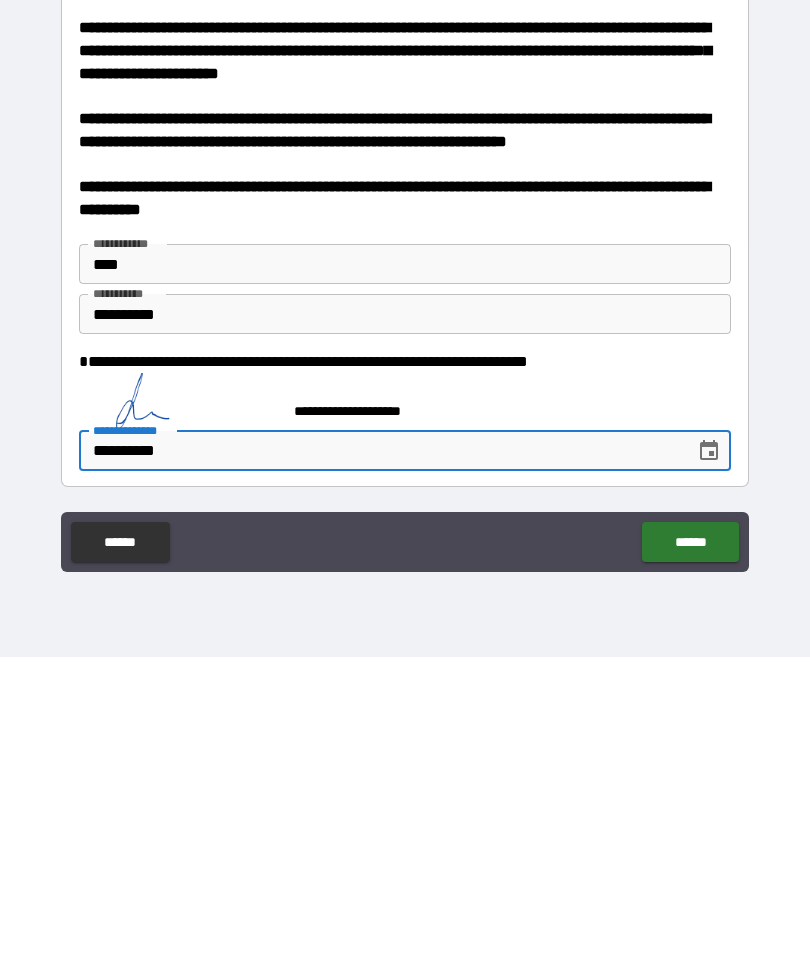 click on "******" at bounding box center (690, 862) 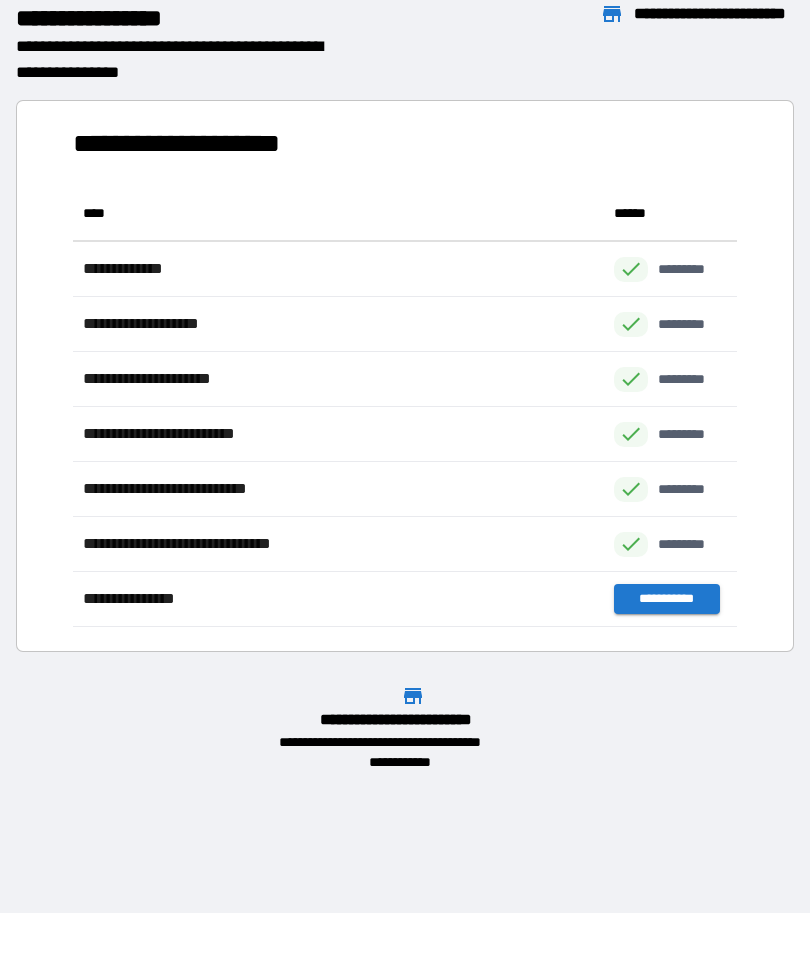 scroll, scrollTop: 441, scrollLeft: 664, axis: both 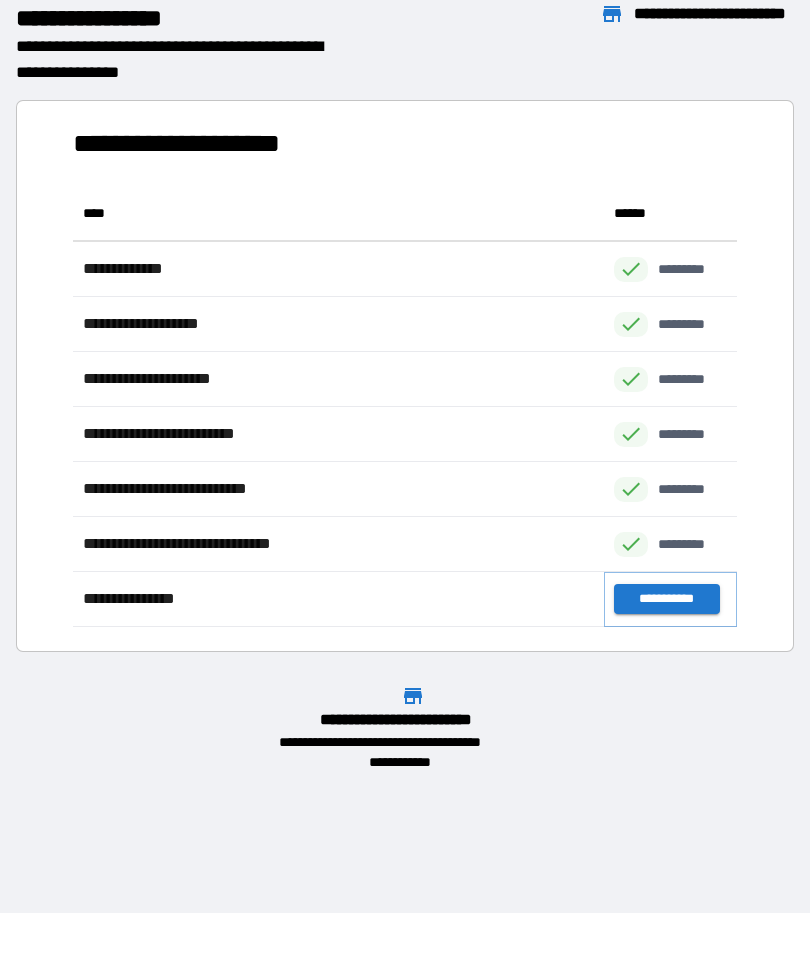 click on "**********" at bounding box center [666, 599] 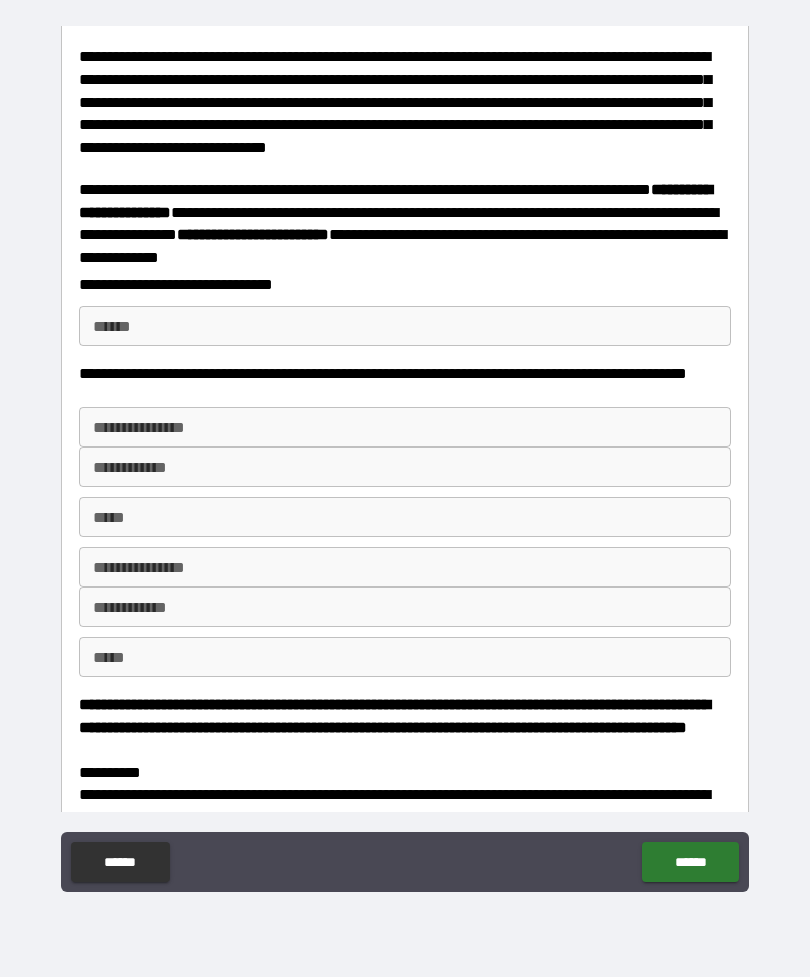 scroll, scrollTop: 351, scrollLeft: 0, axis: vertical 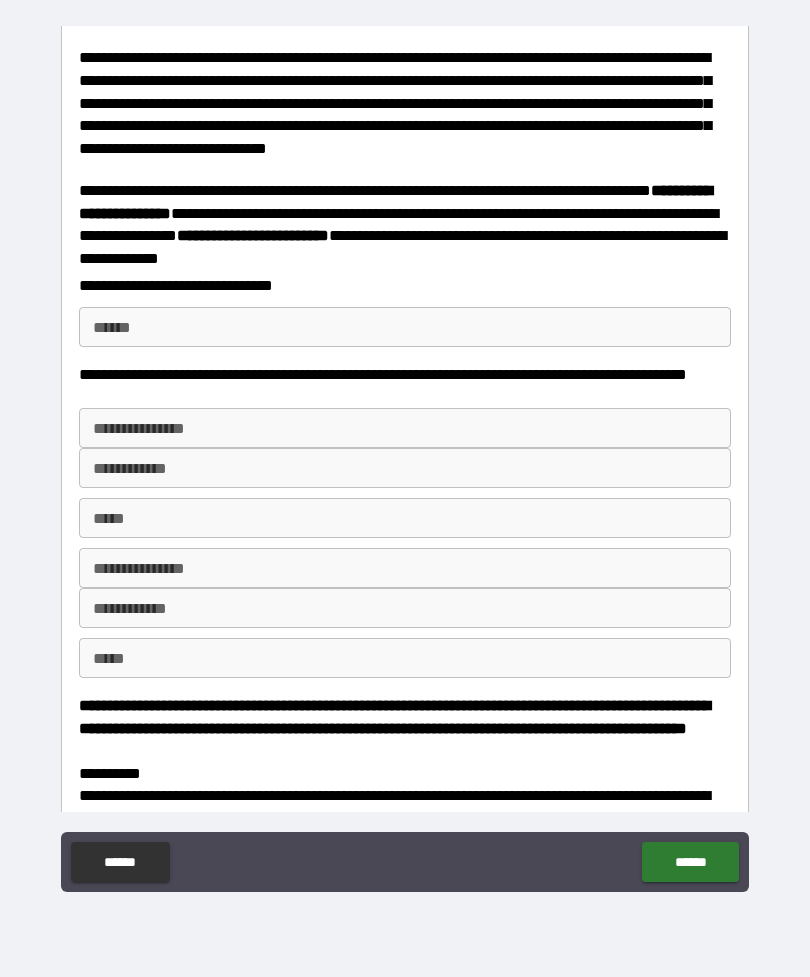 click on "****   *" at bounding box center (405, 327) 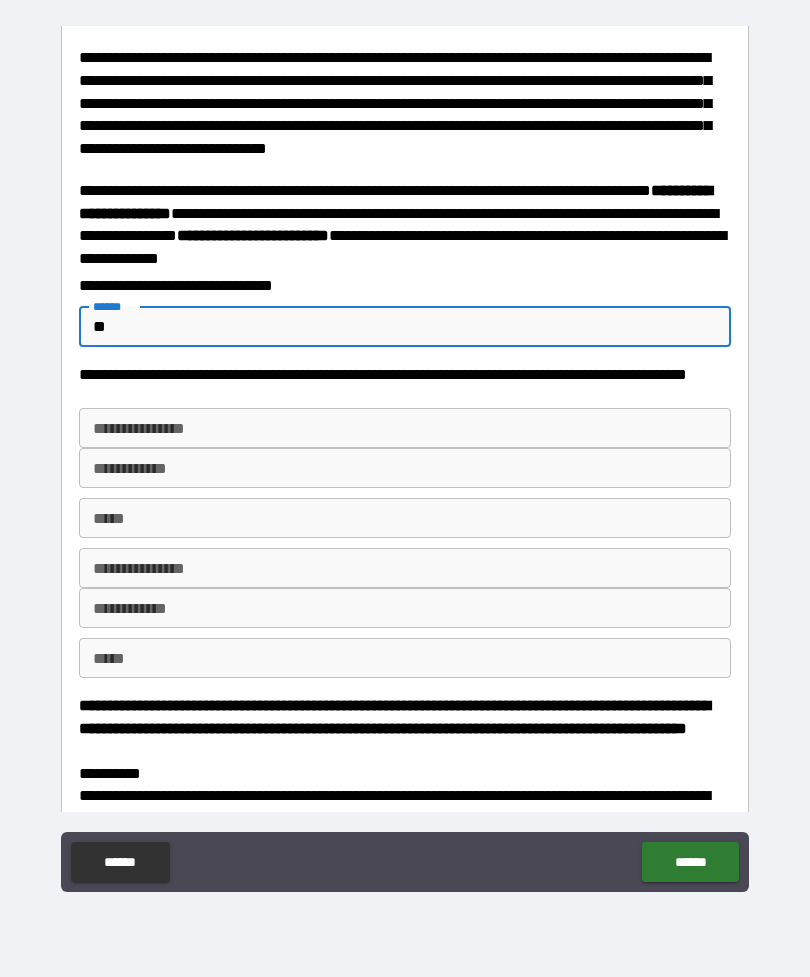 type on "*" 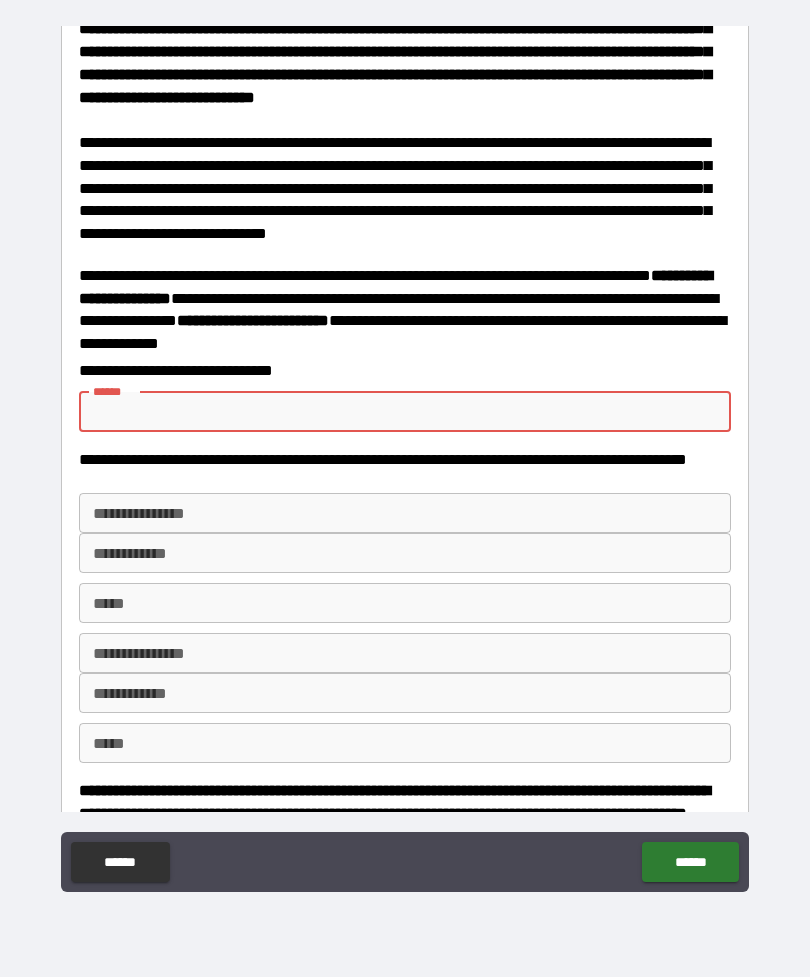 scroll, scrollTop: 268, scrollLeft: 0, axis: vertical 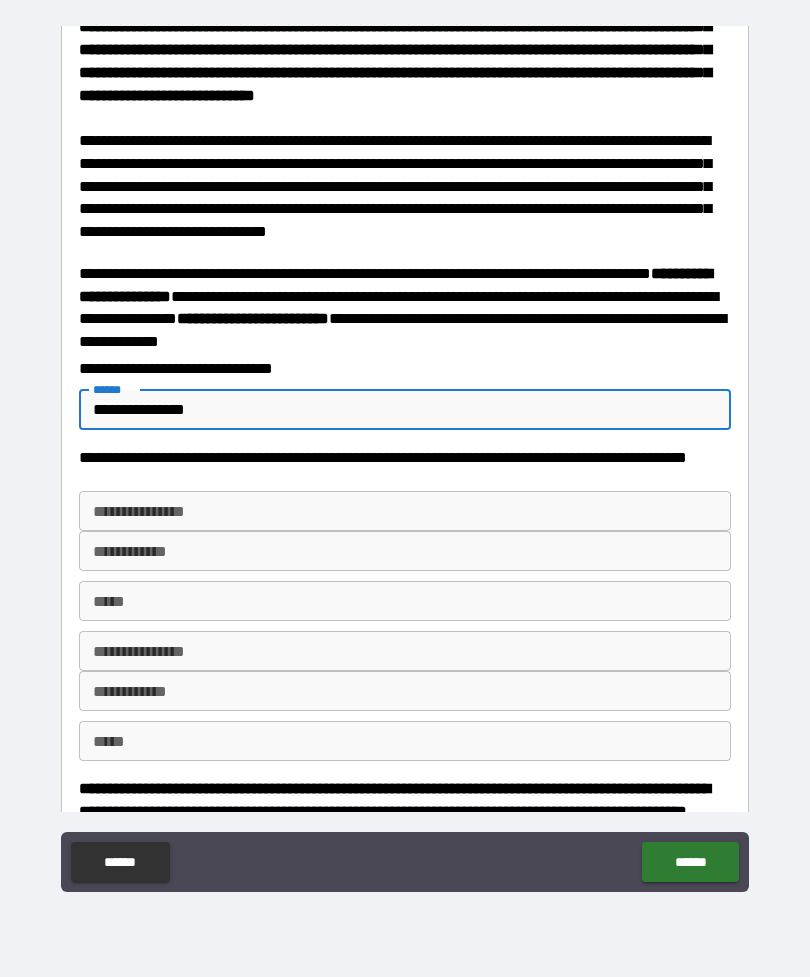 type on "**********" 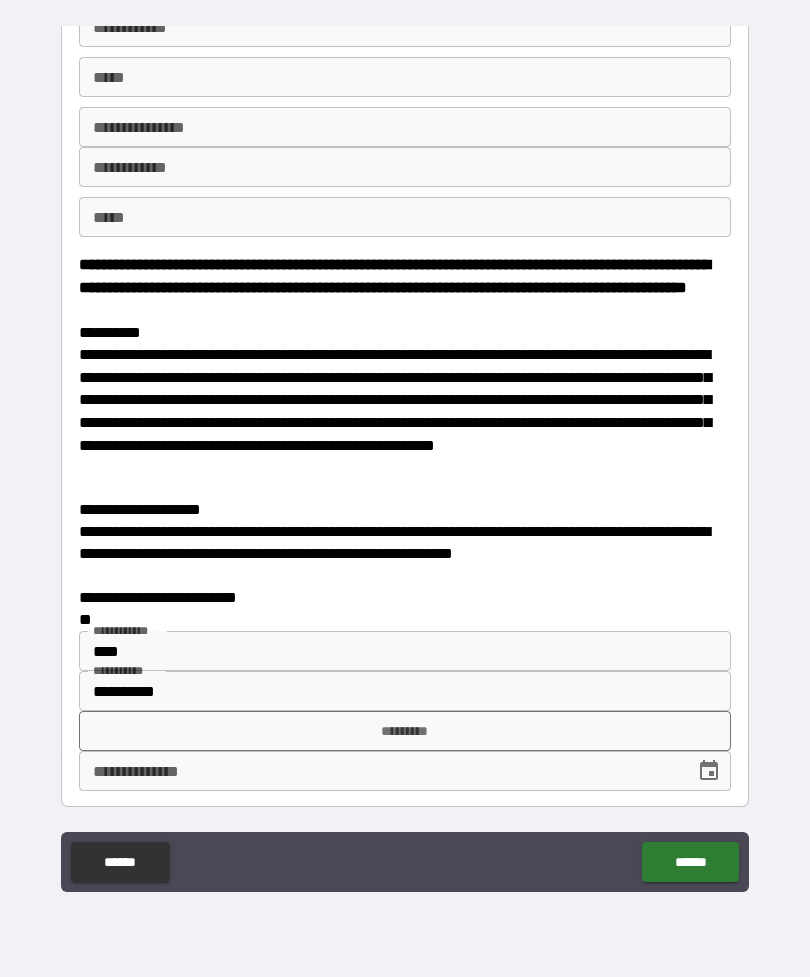scroll, scrollTop: 844, scrollLeft: 0, axis: vertical 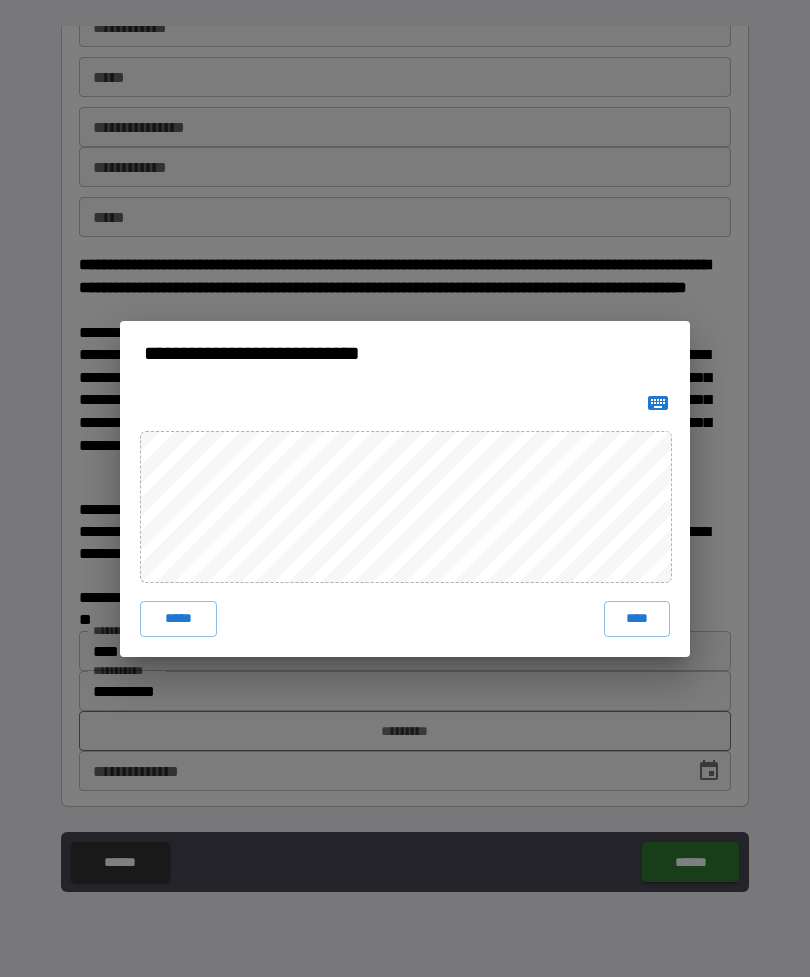 click on "****" at bounding box center [637, 619] 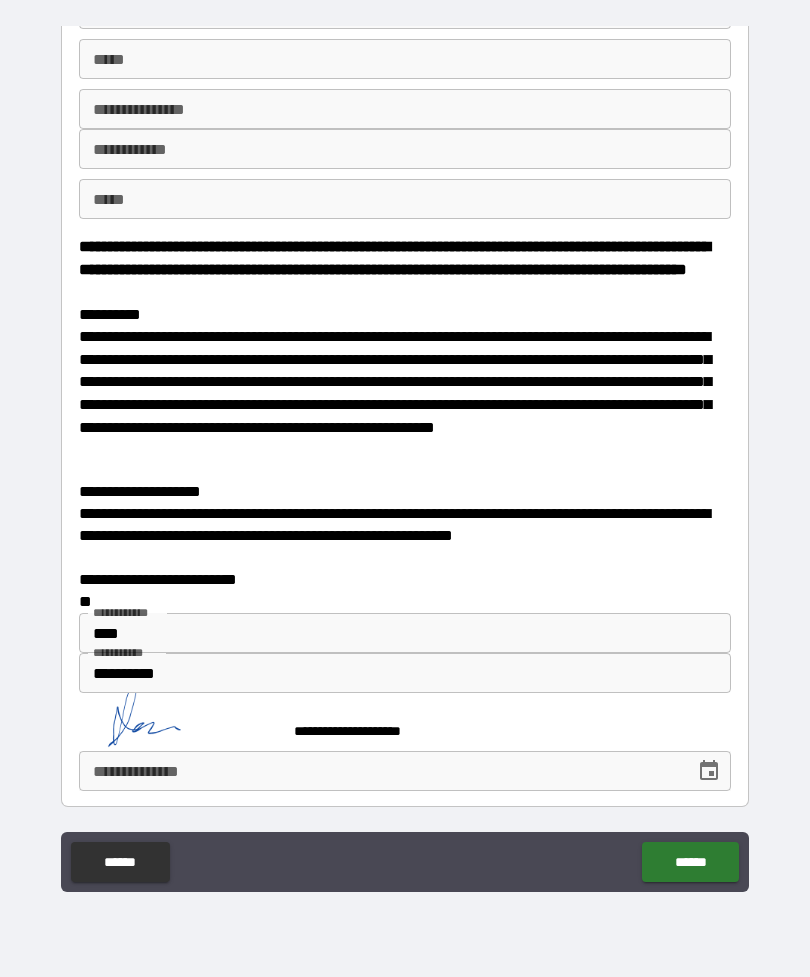 click on "**********" at bounding box center (380, 771) 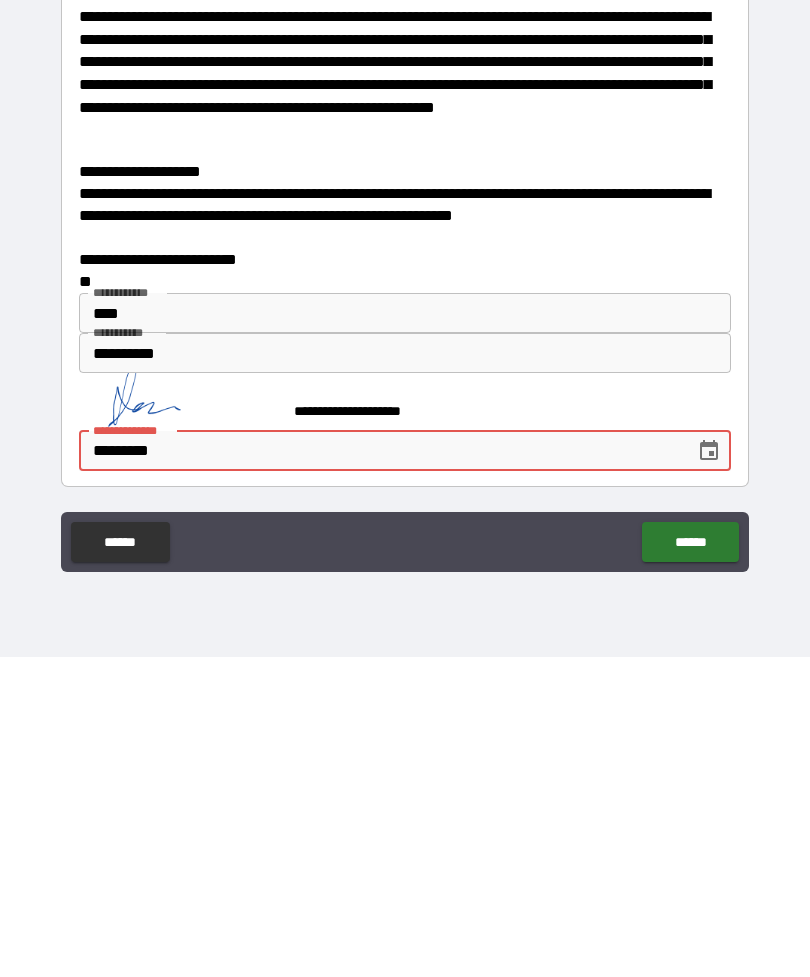 type on "**********" 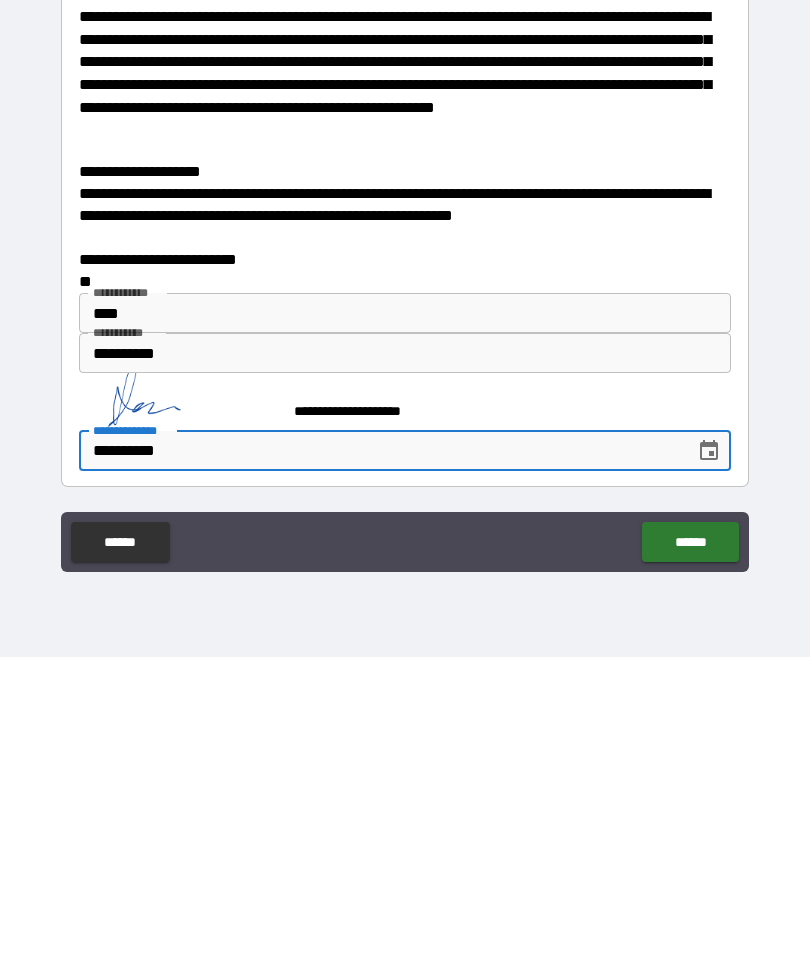 click on "******" at bounding box center (690, 862) 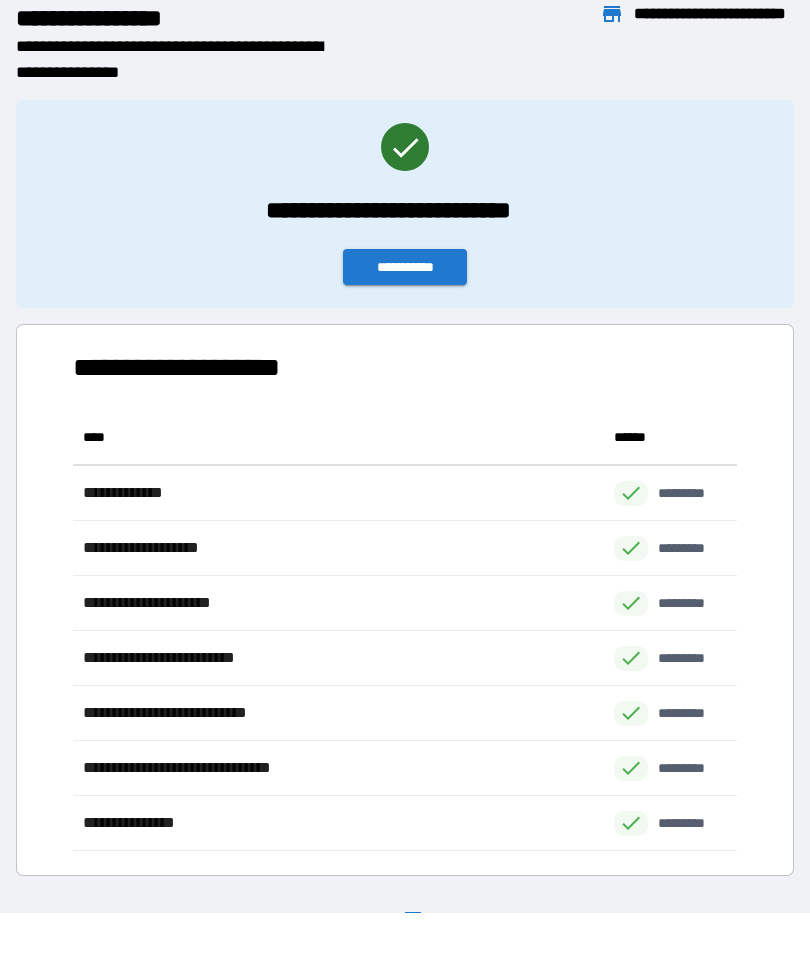 scroll, scrollTop: 1, scrollLeft: 1, axis: both 